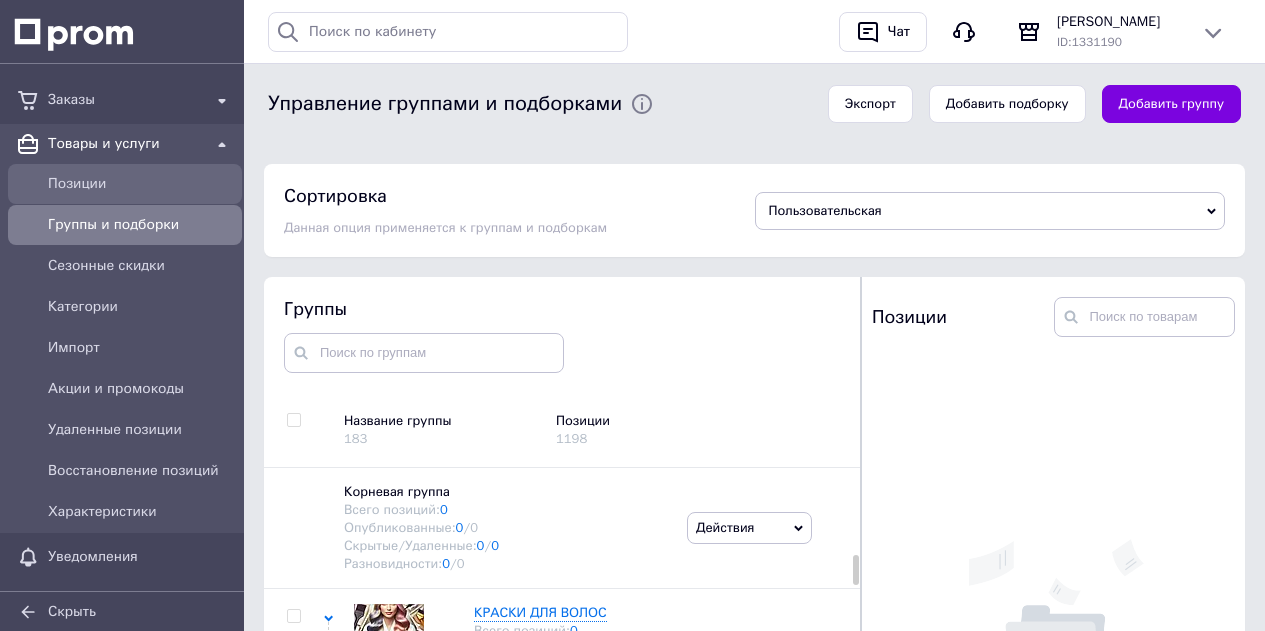 scroll, scrollTop: 237, scrollLeft: 0, axis: vertical 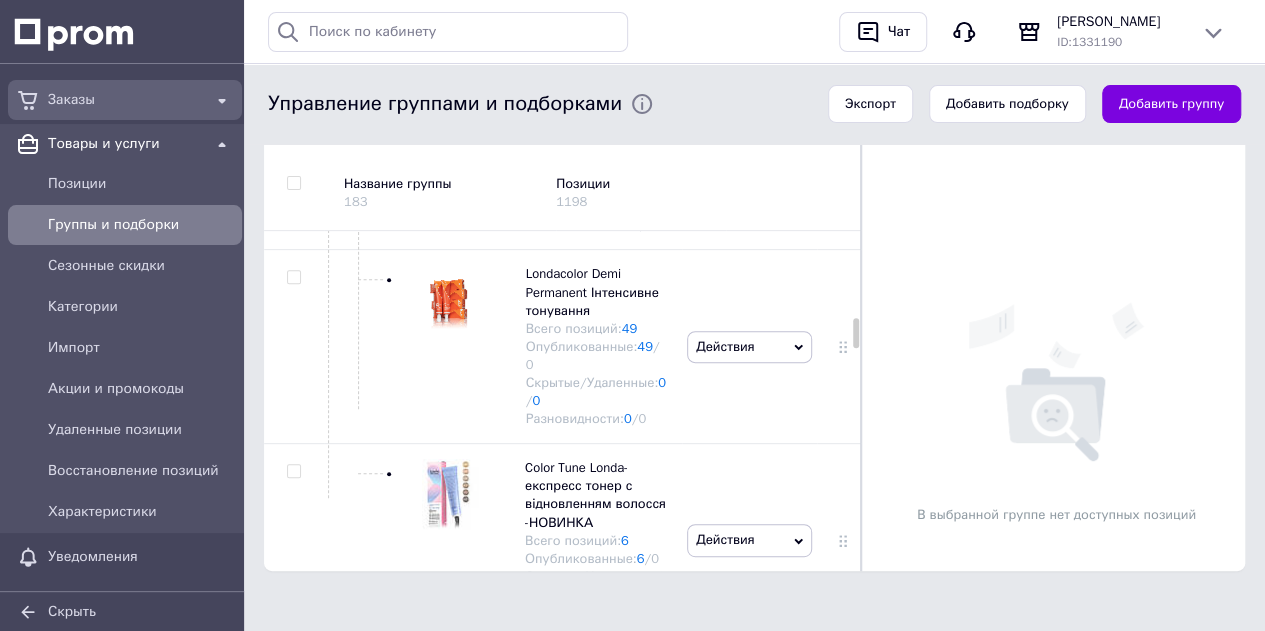 click on "Заказы" at bounding box center [125, 100] 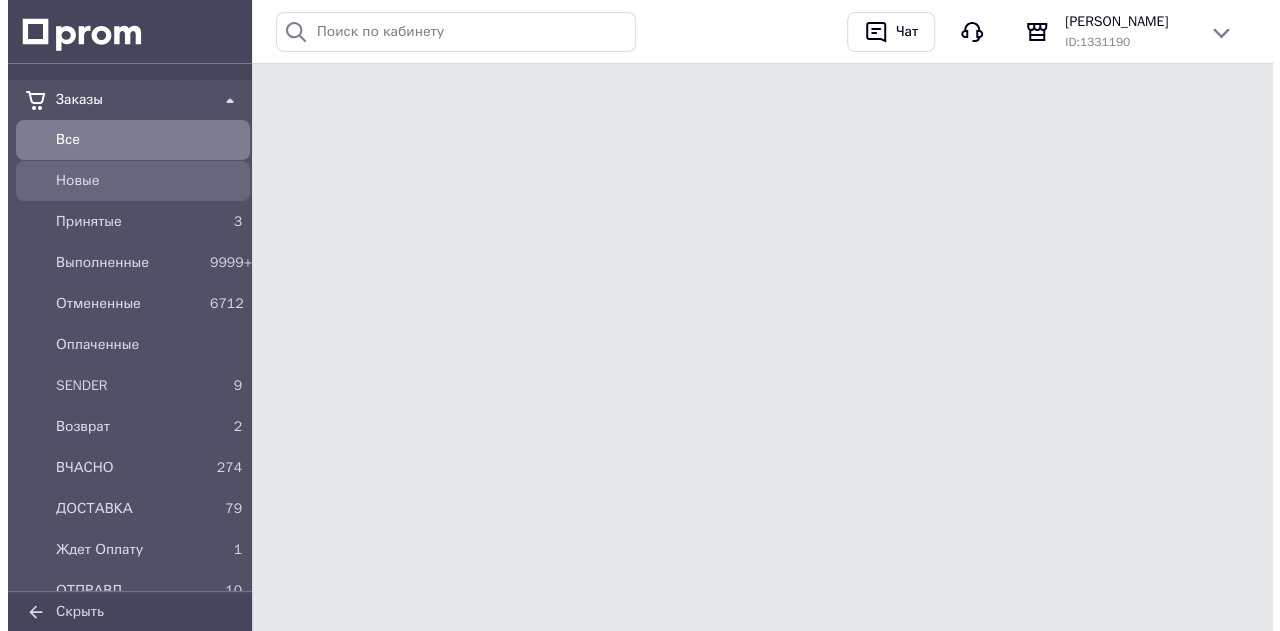 scroll, scrollTop: 0, scrollLeft: 0, axis: both 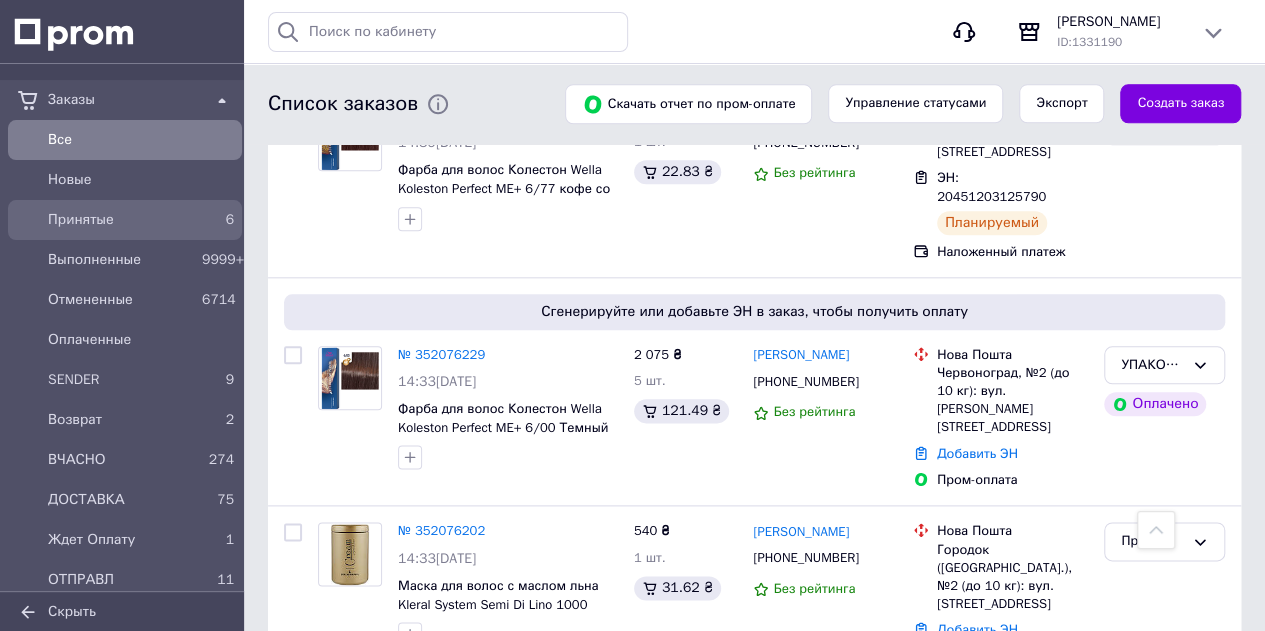 click on "Принятые 6" at bounding box center (125, 220) 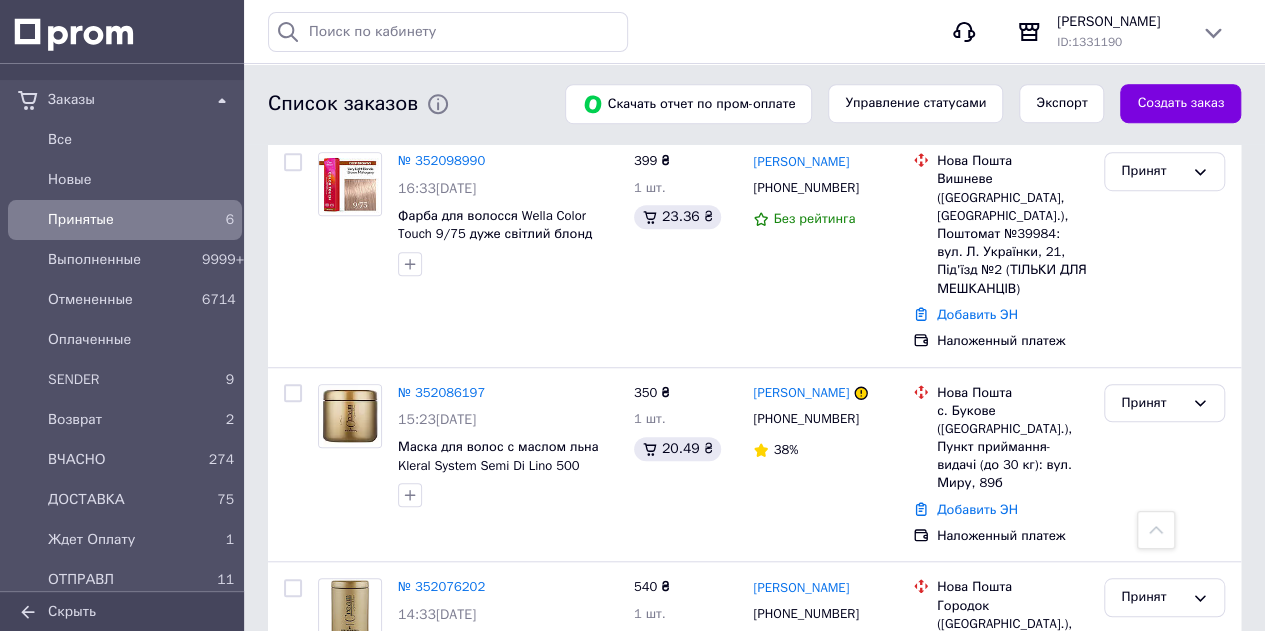 scroll, scrollTop: 700, scrollLeft: 0, axis: vertical 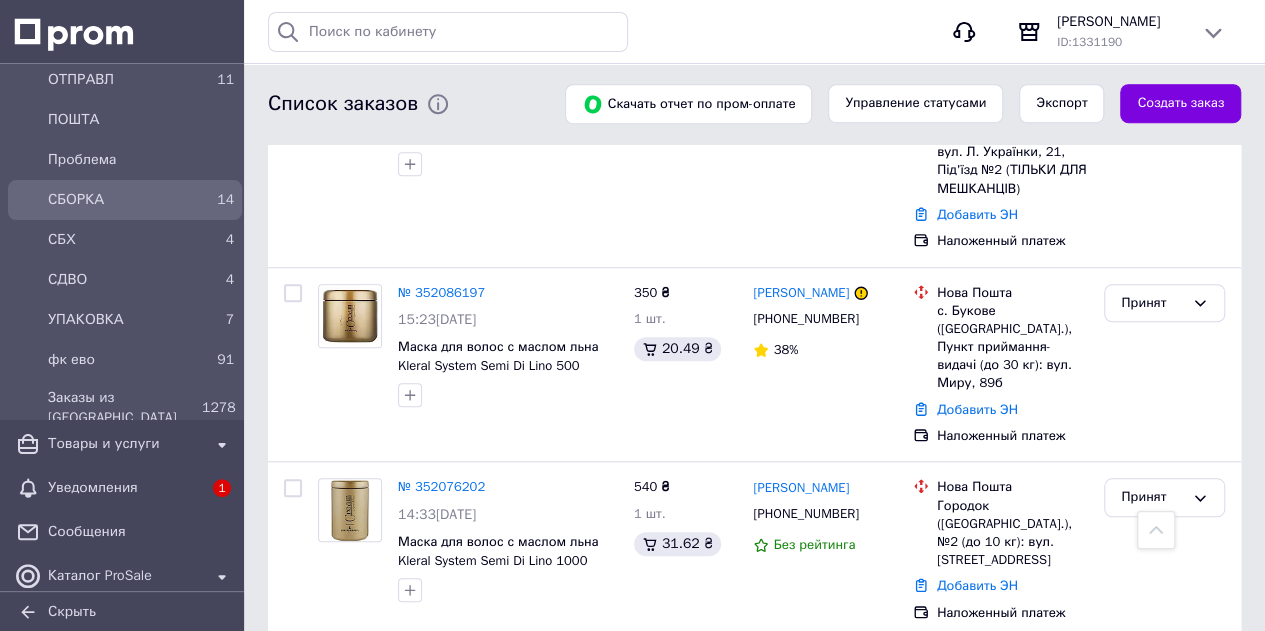 click on "14" at bounding box center (218, 200) 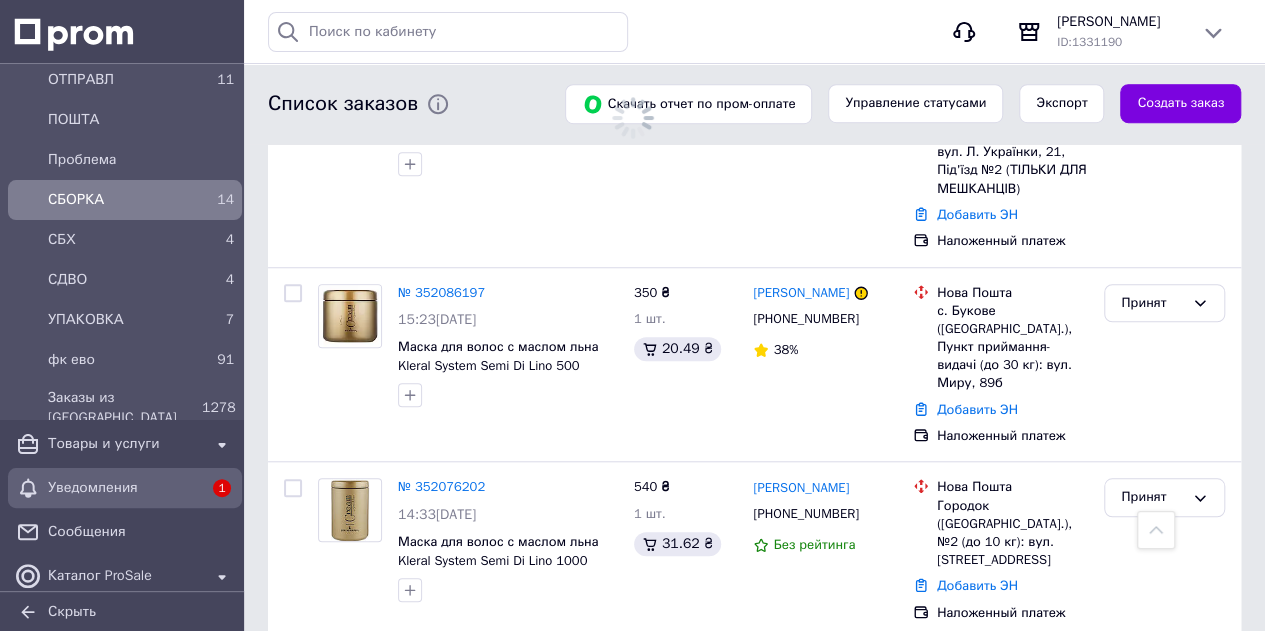 click on "1" at bounding box center (222, 488) 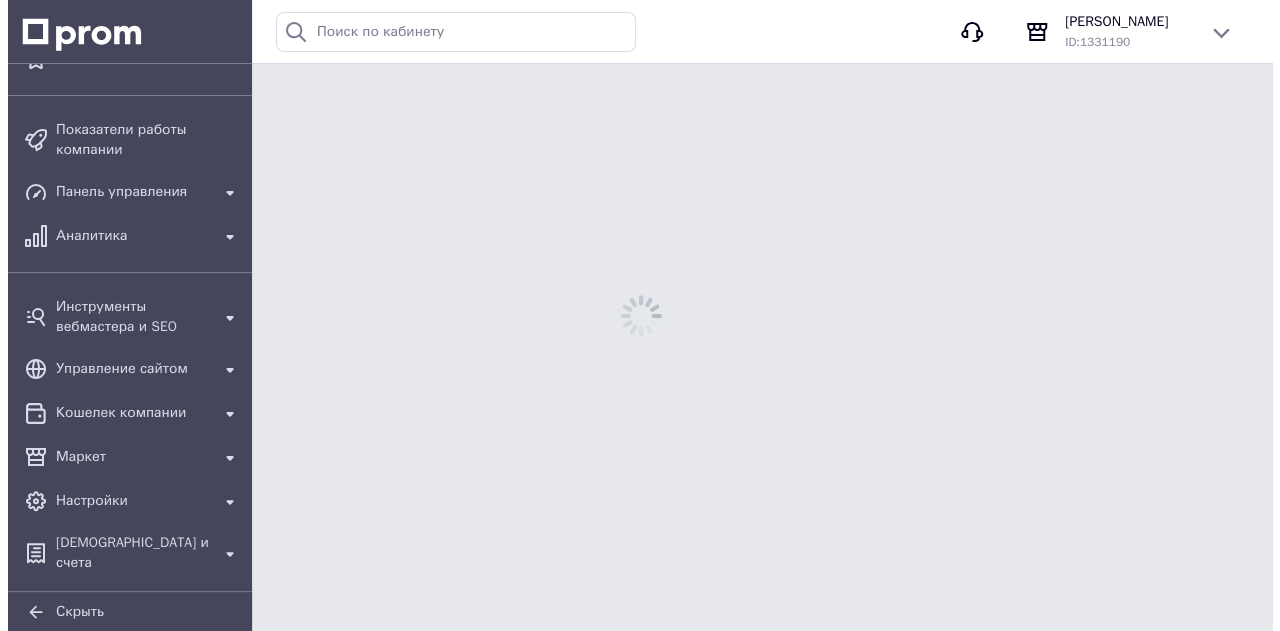scroll, scrollTop: 0, scrollLeft: 0, axis: both 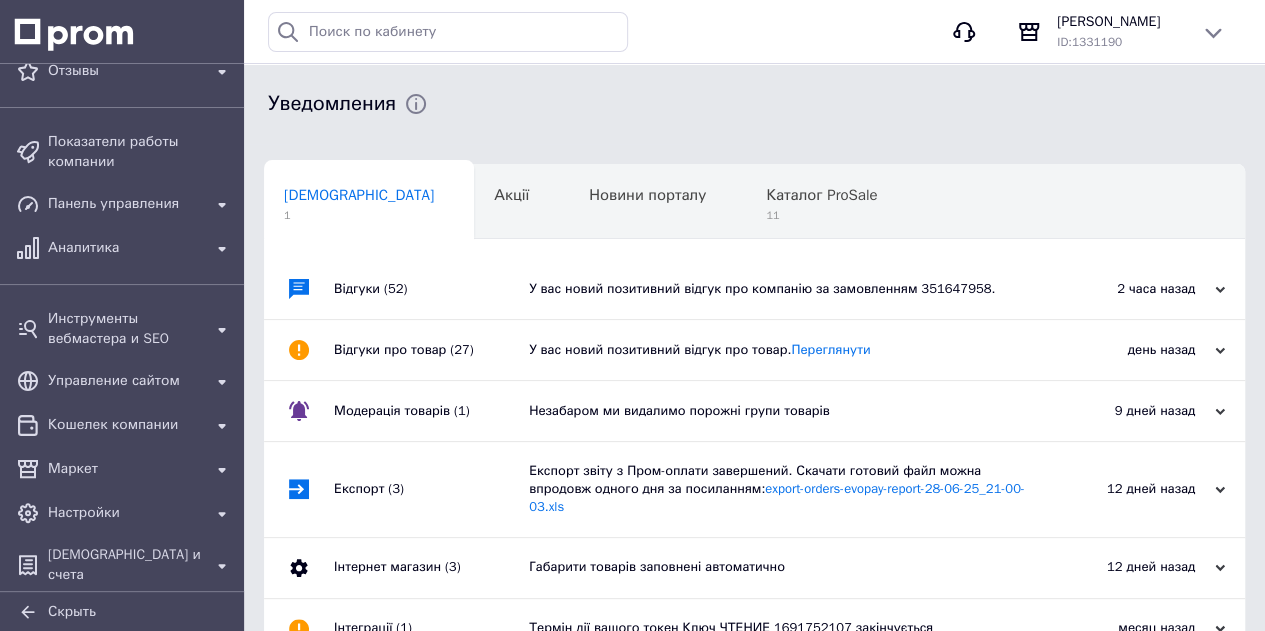 click on "У вас новий позитивний відгук про компанію за замовленням 351647958." at bounding box center (777, 289) 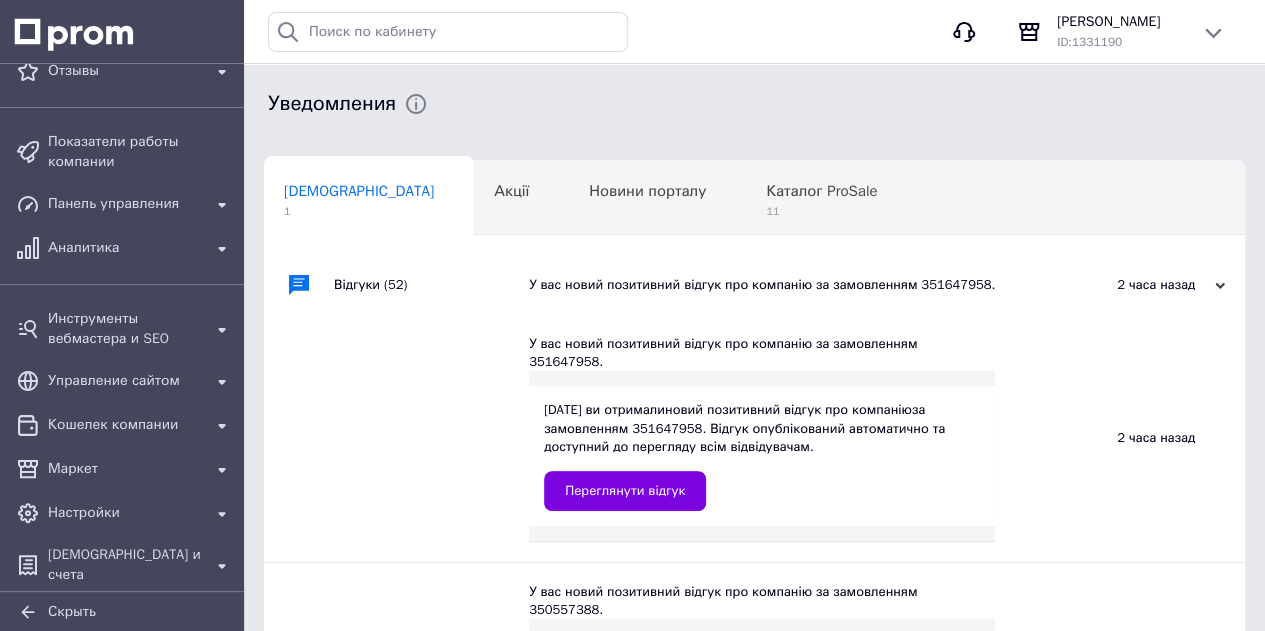 scroll, scrollTop: 0, scrollLeft: 0, axis: both 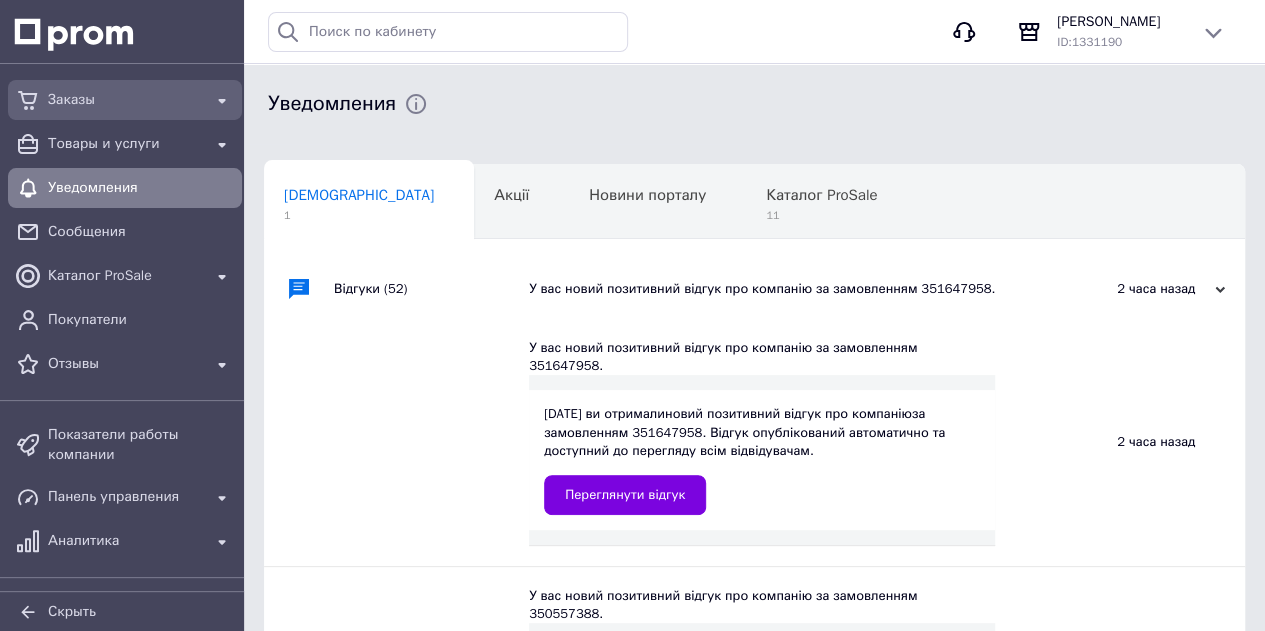 click on "Заказы" at bounding box center (125, 100) 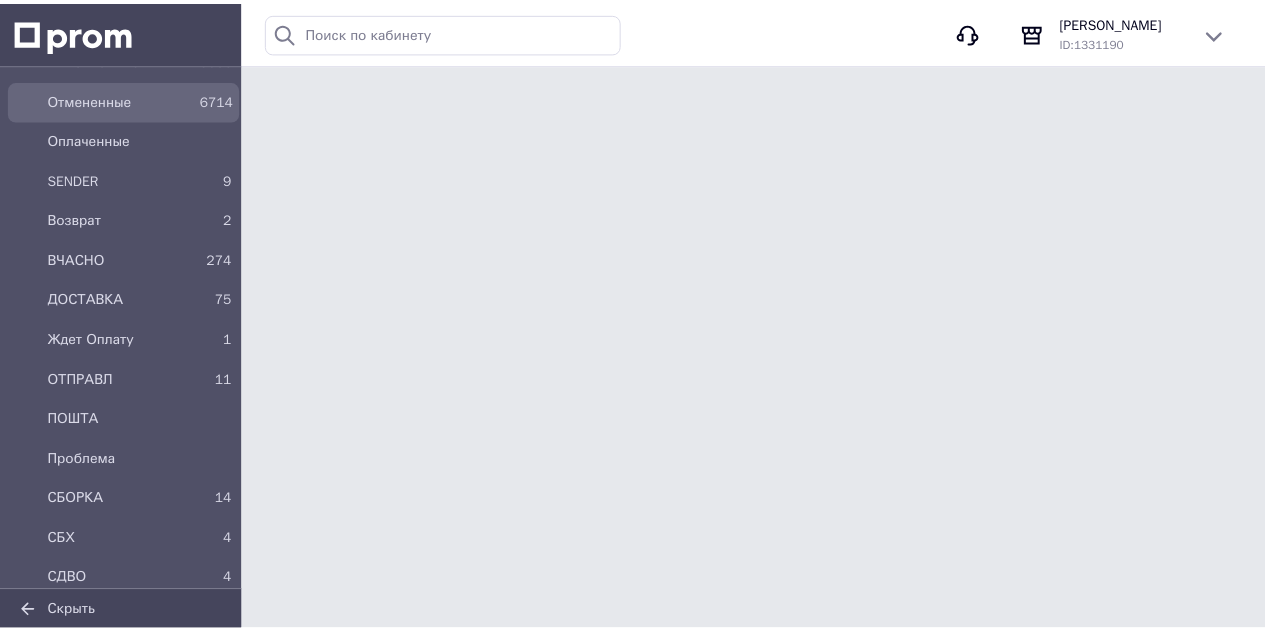 scroll, scrollTop: 300, scrollLeft: 0, axis: vertical 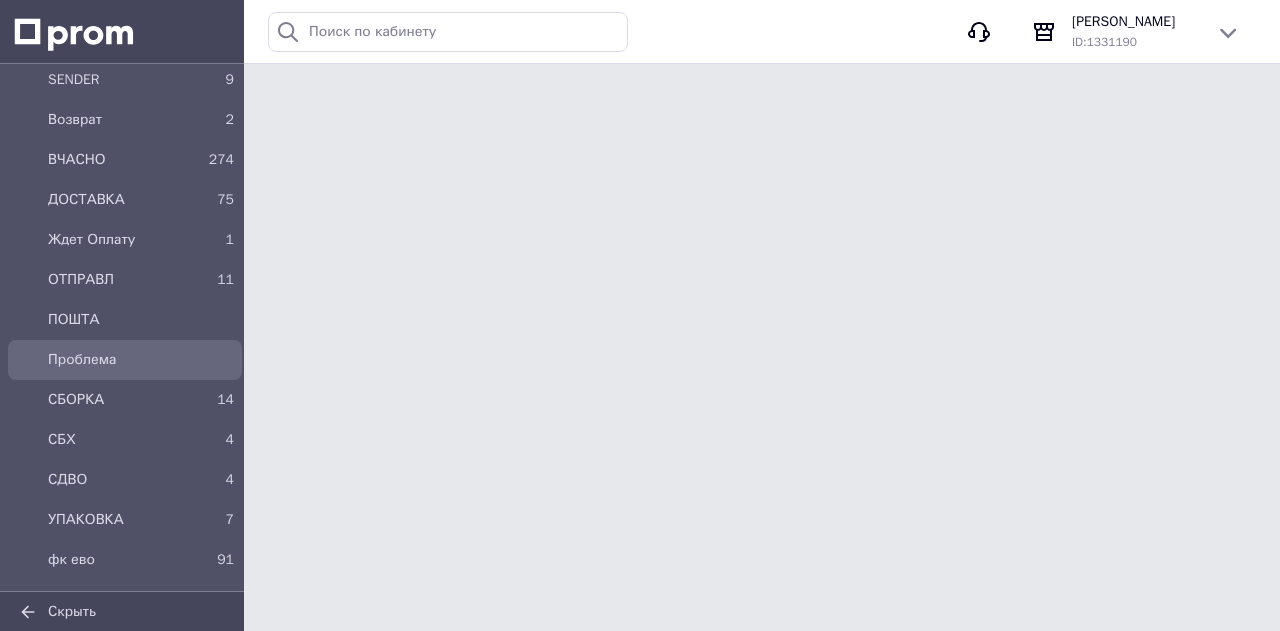 drag, startPoint x: 156, startPoint y: 391, endPoint x: 180, endPoint y: 377, distance: 27.784887 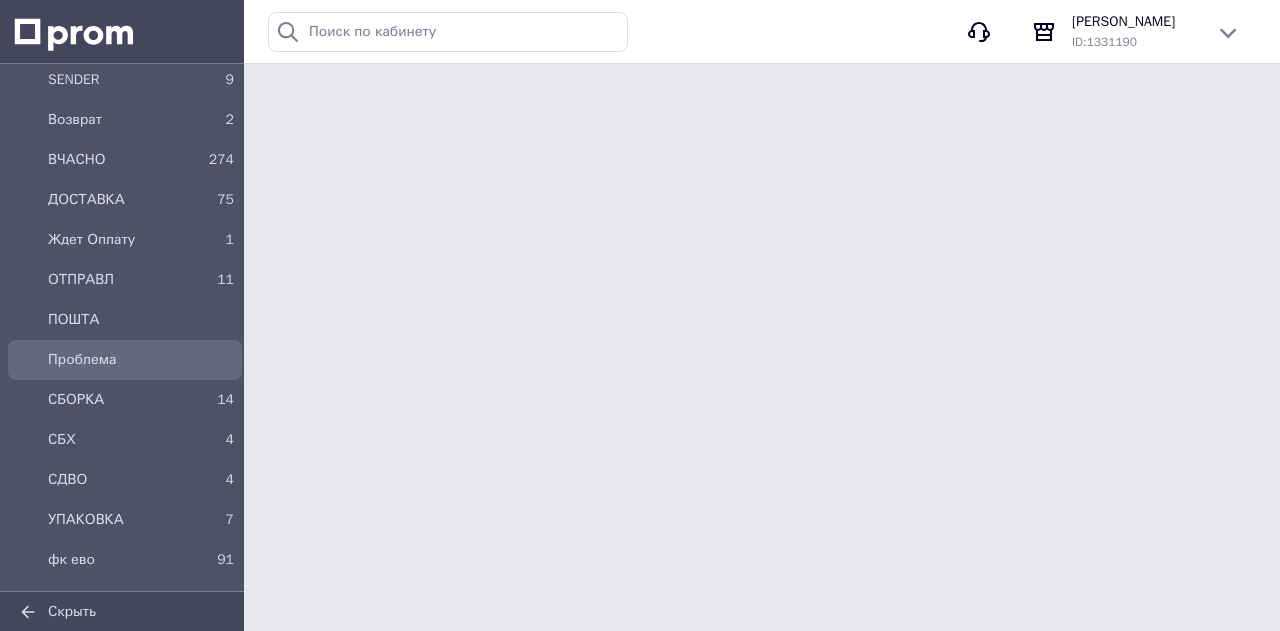 click on "СБОРКА" at bounding box center (121, 400) 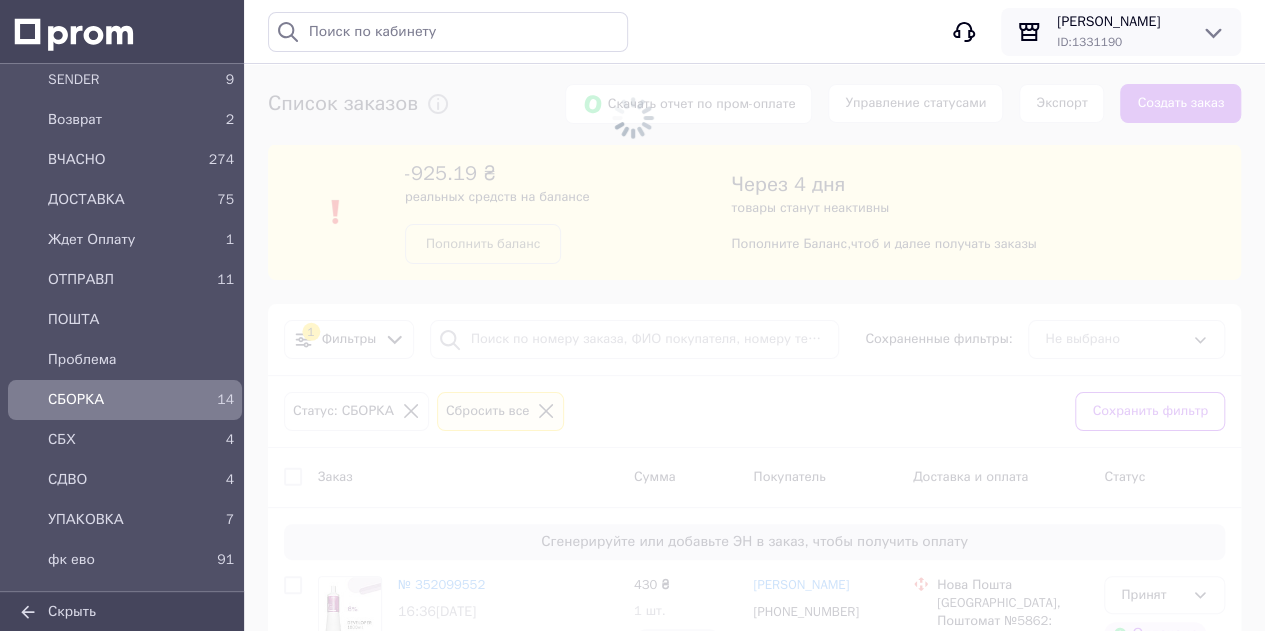 click 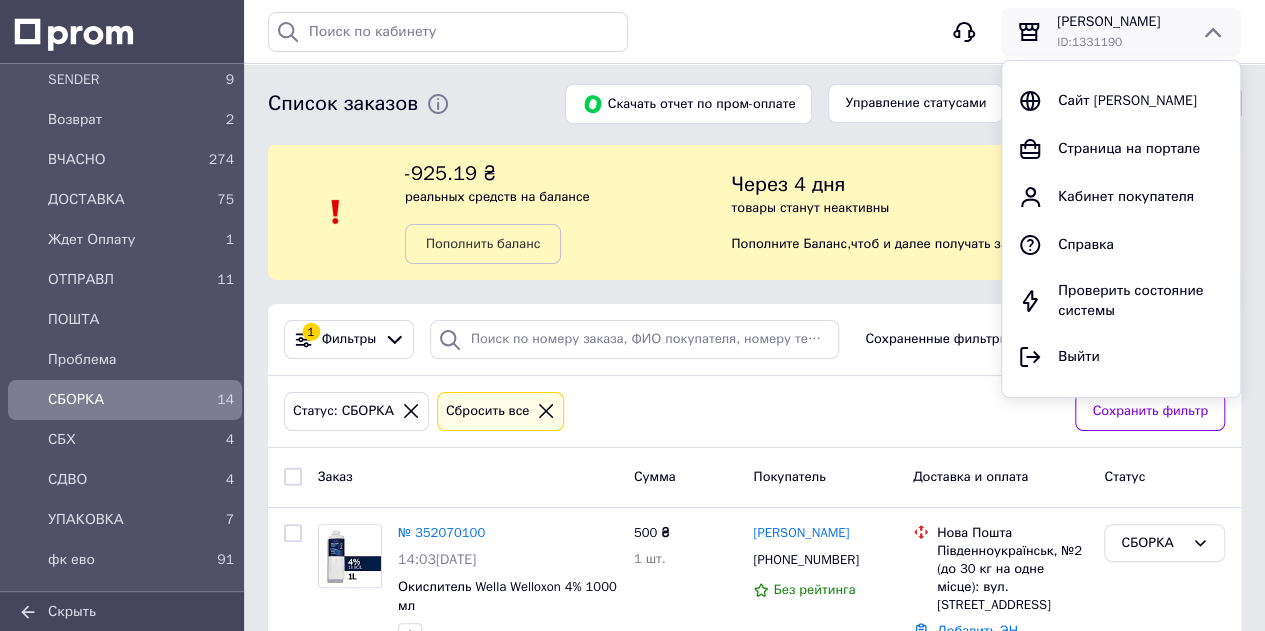 click on "История поиска Очистить всю +380999419101 PRM-736126690 350235644 доста 347791367" at bounding box center (589, 32) 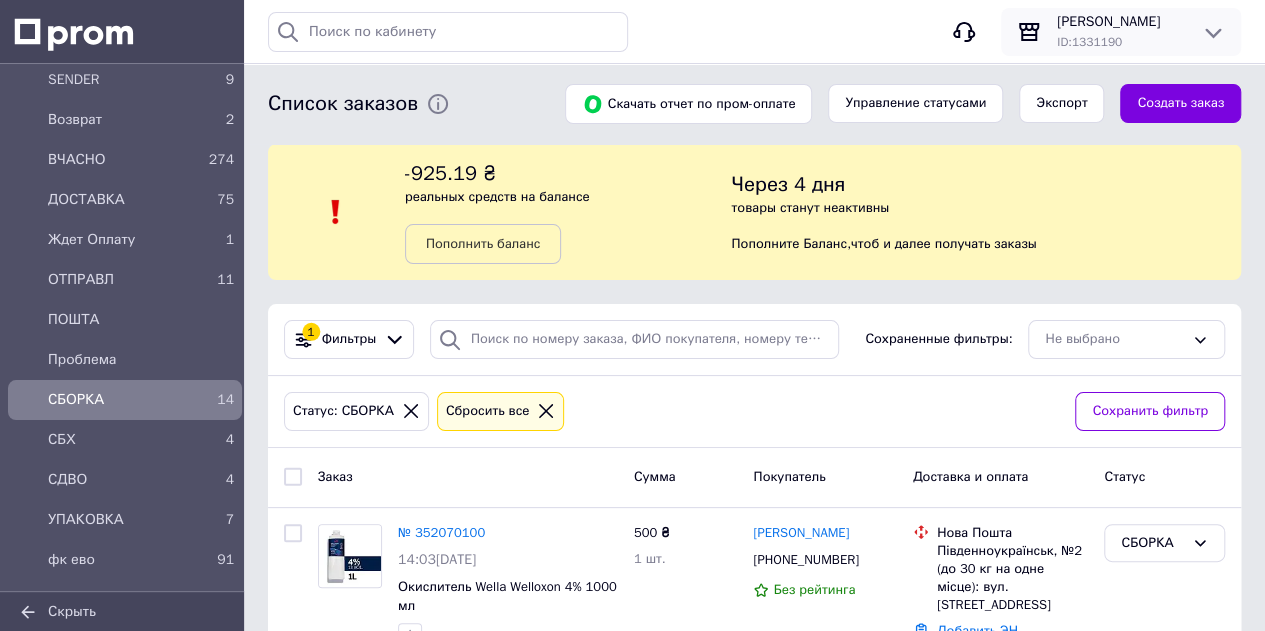 click 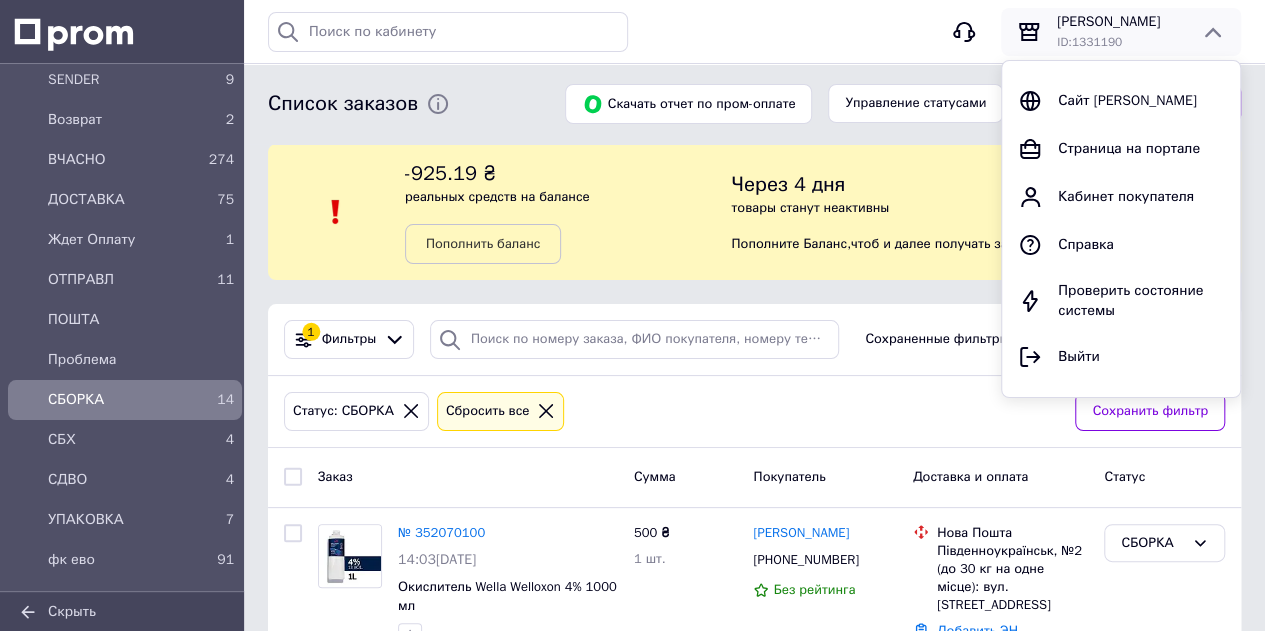 click on "История поиска Очистить всю +380999419101 PRM-736126690 350235644 доста 347791367" at bounding box center (589, 32) 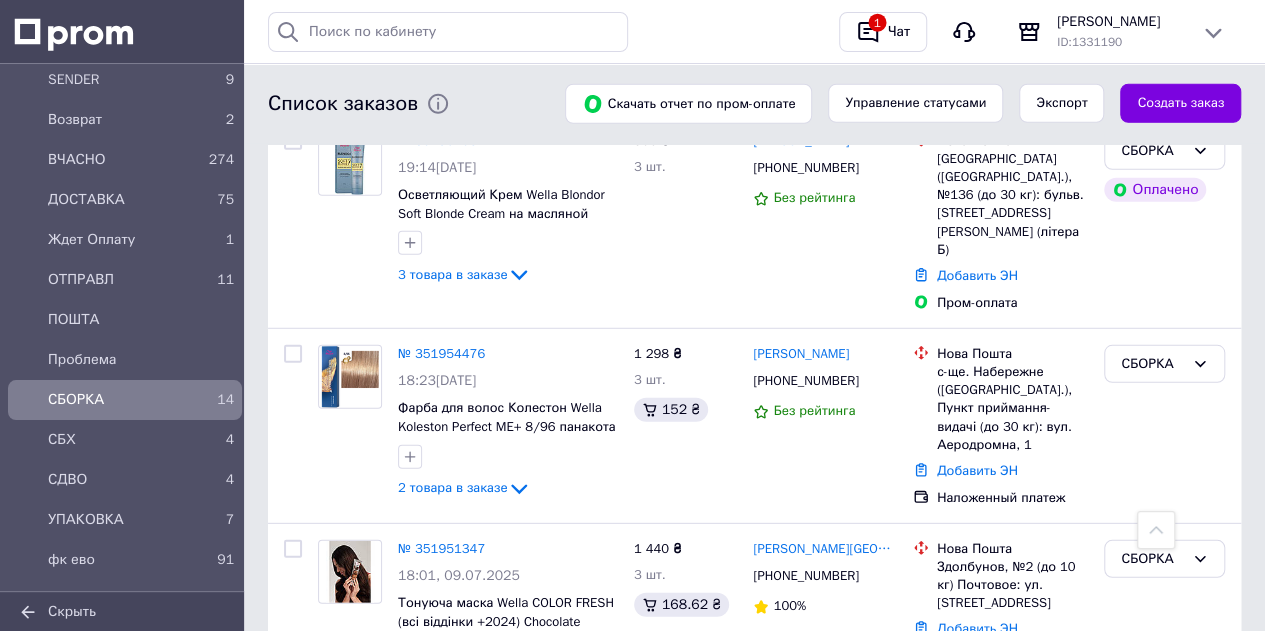 scroll, scrollTop: 2686, scrollLeft: 0, axis: vertical 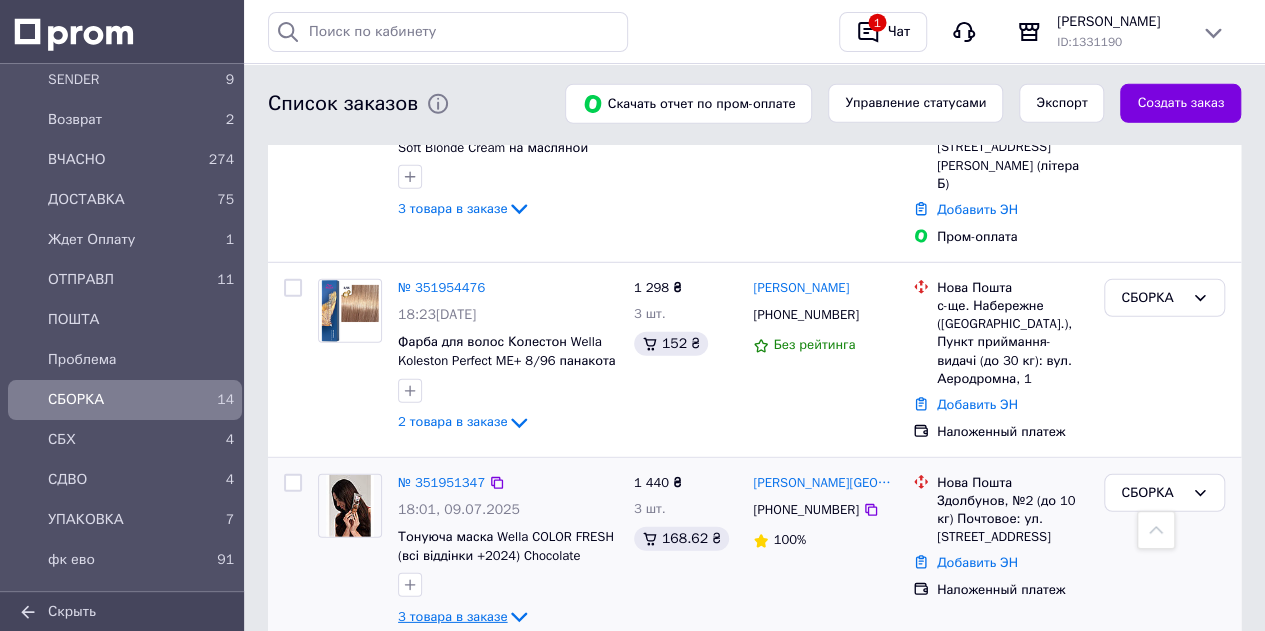 drag, startPoint x: 512, startPoint y: 539, endPoint x: 532, endPoint y: 517, distance: 29.732138 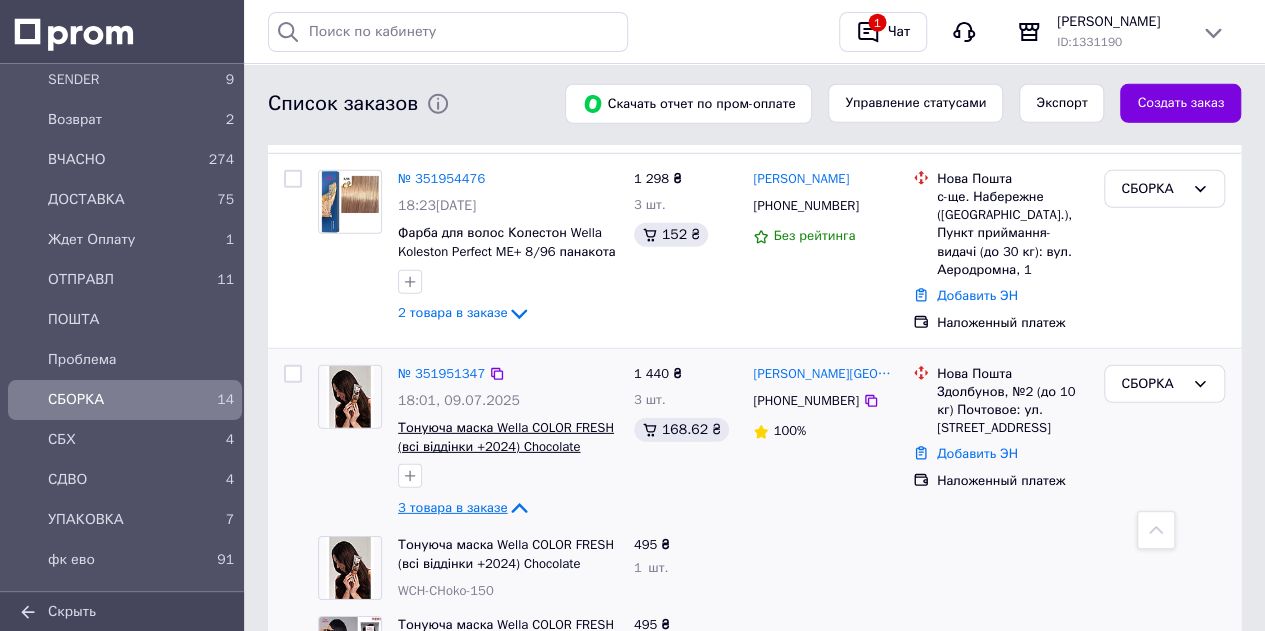 scroll, scrollTop: 2927, scrollLeft: 0, axis: vertical 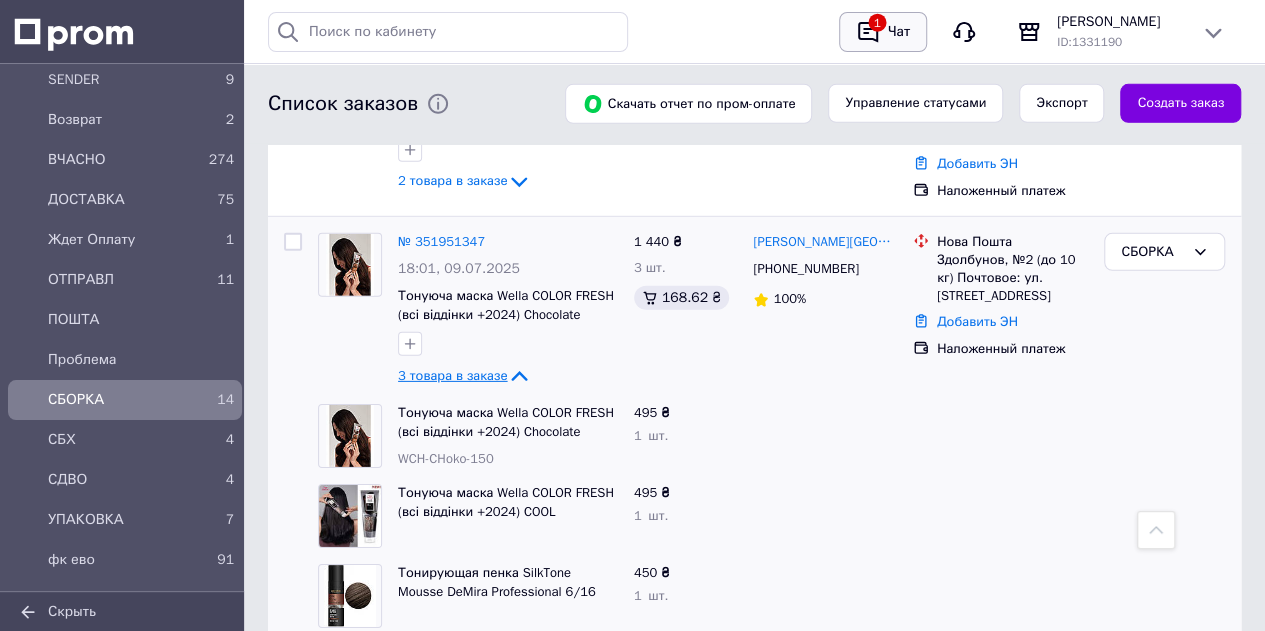 click 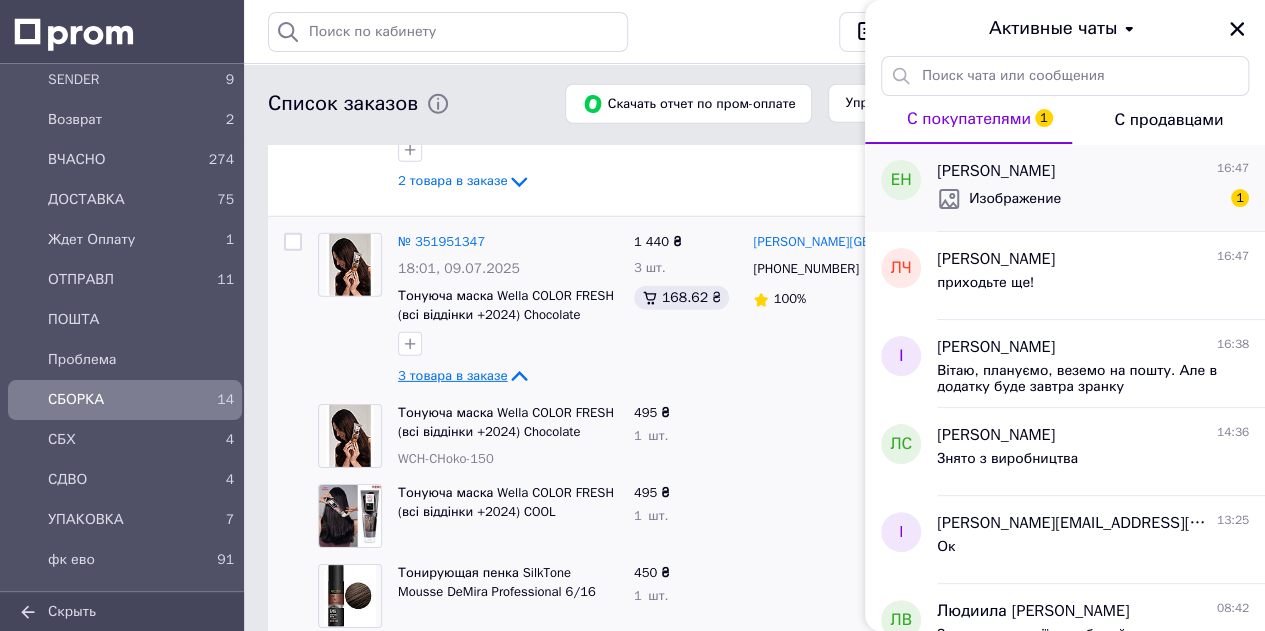 click on "Евгений Новиков" at bounding box center [996, 171] 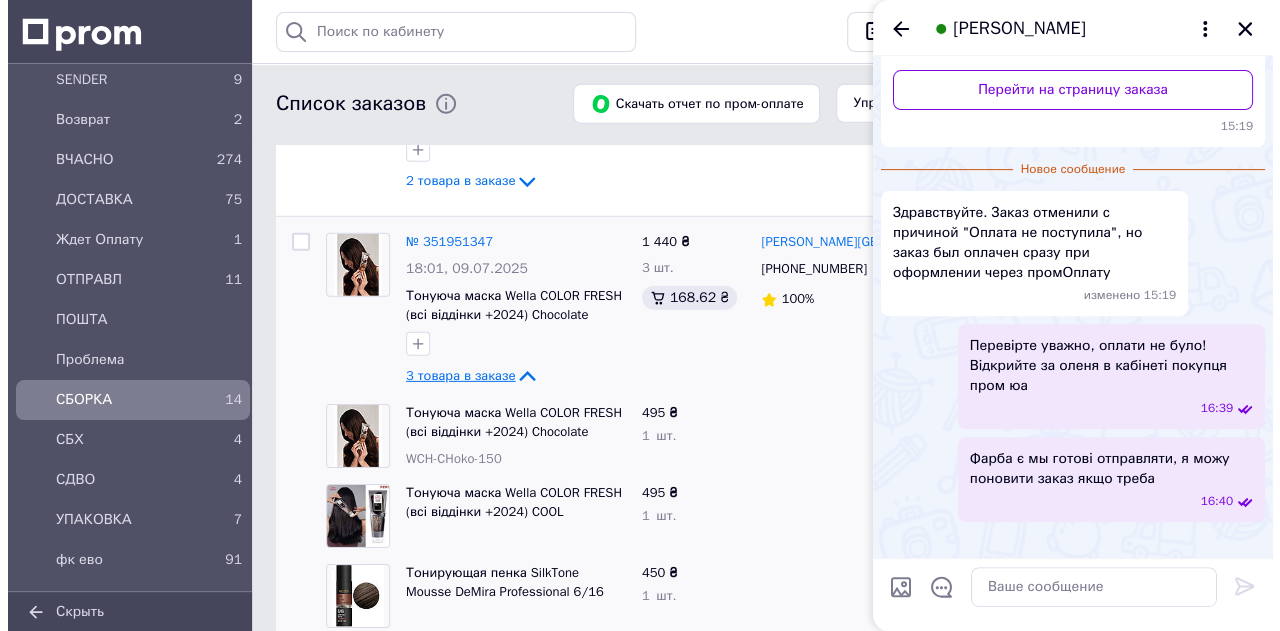 scroll, scrollTop: 536, scrollLeft: 0, axis: vertical 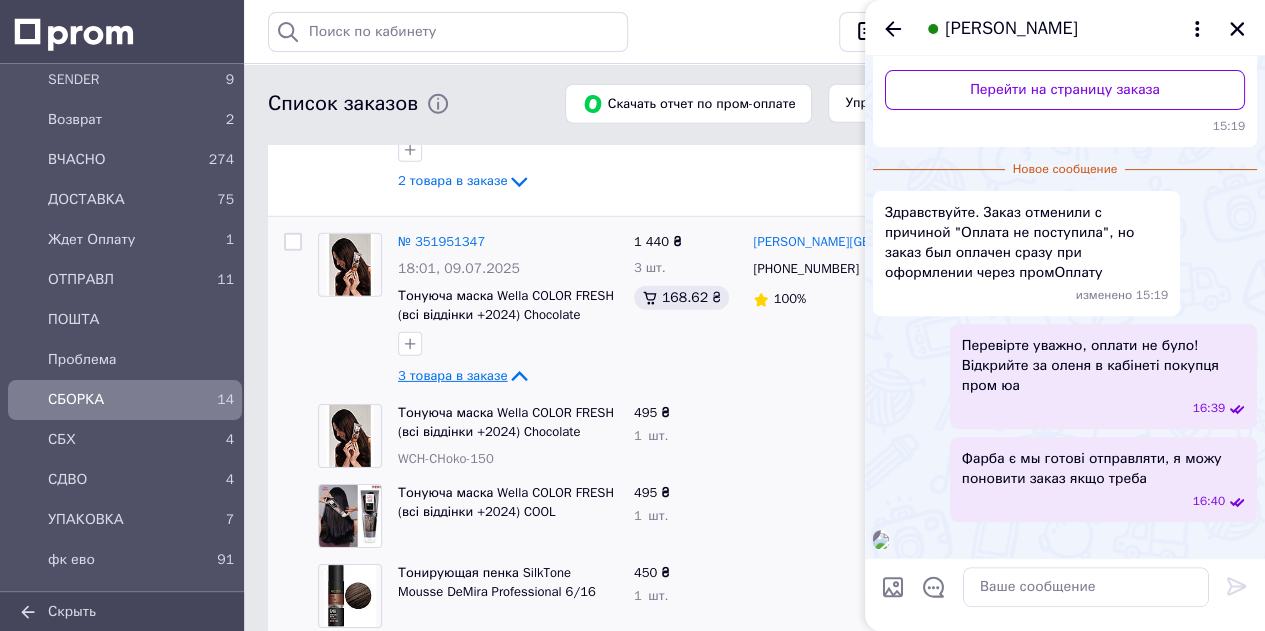 click at bounding box center (881, 541) 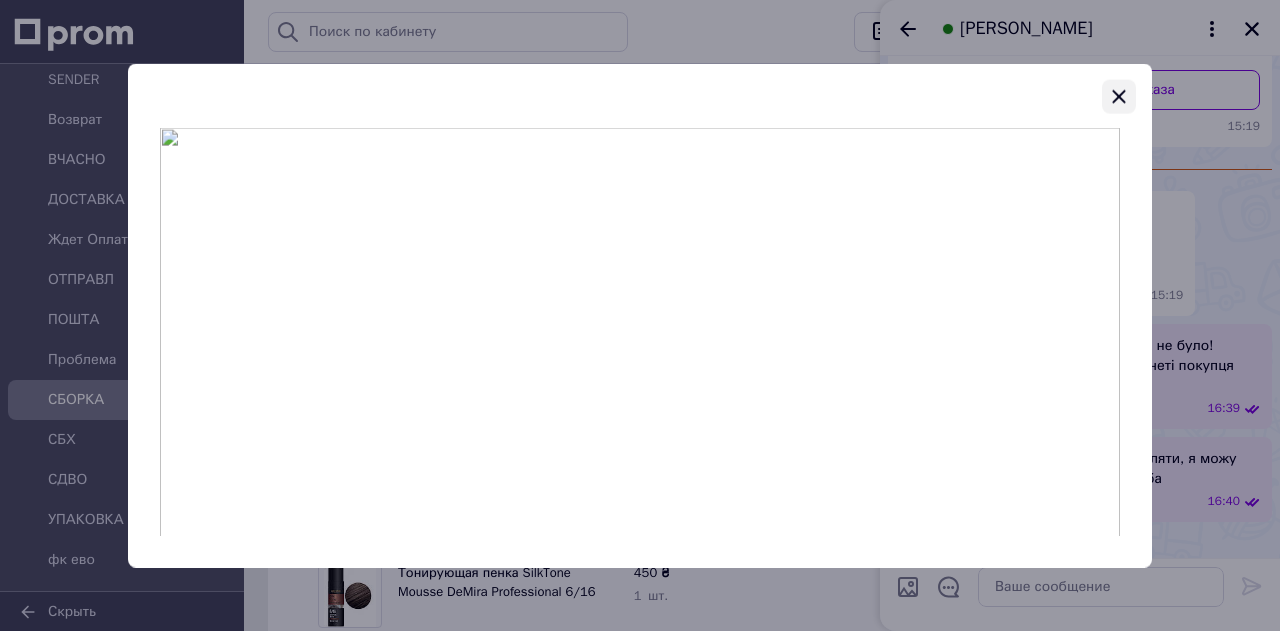 click 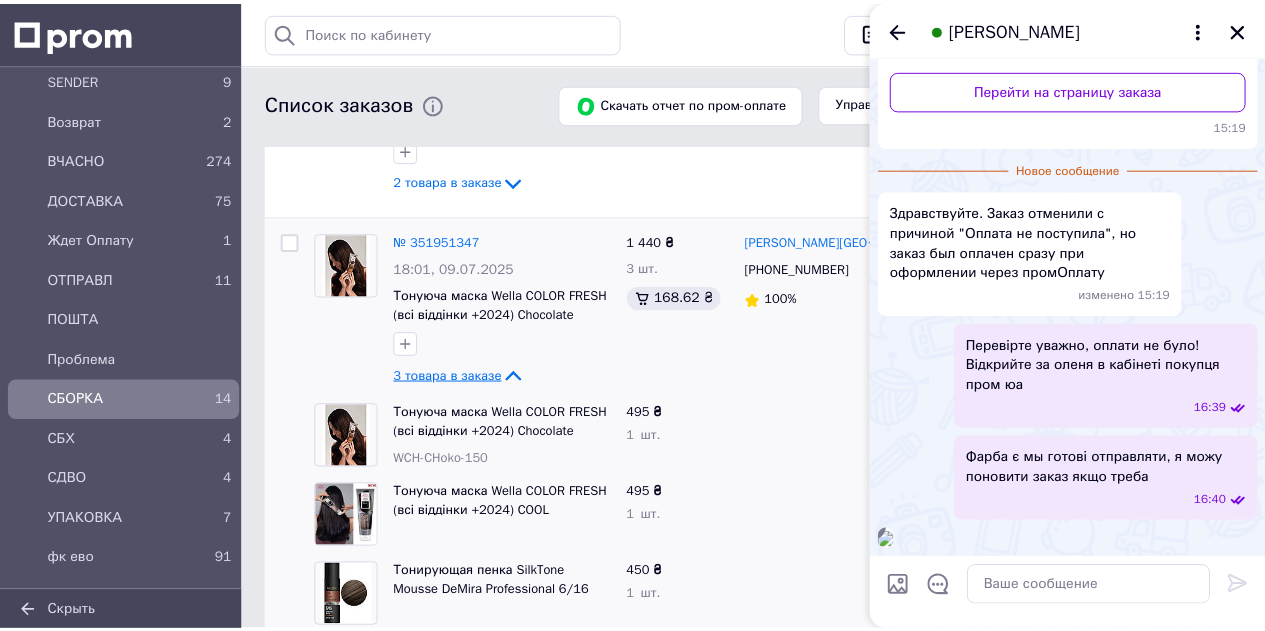 scroll, scrollTop: 2909, scrollLeft: 0, axis: vertical 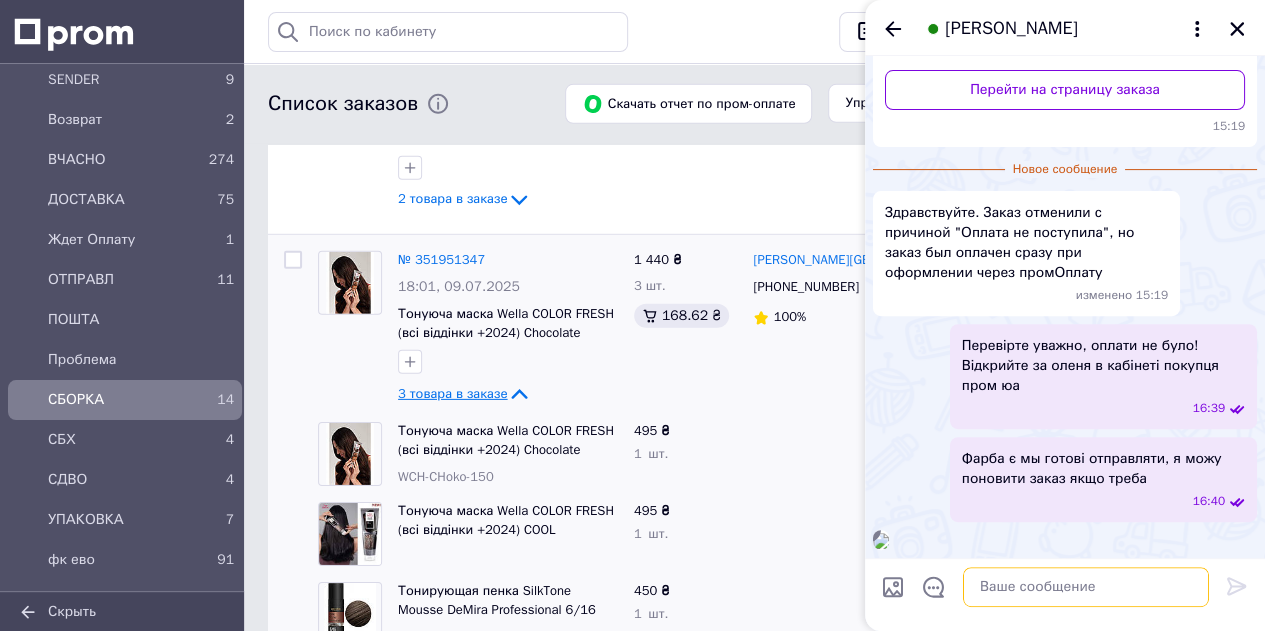 click at bounding box center (1086, 587) 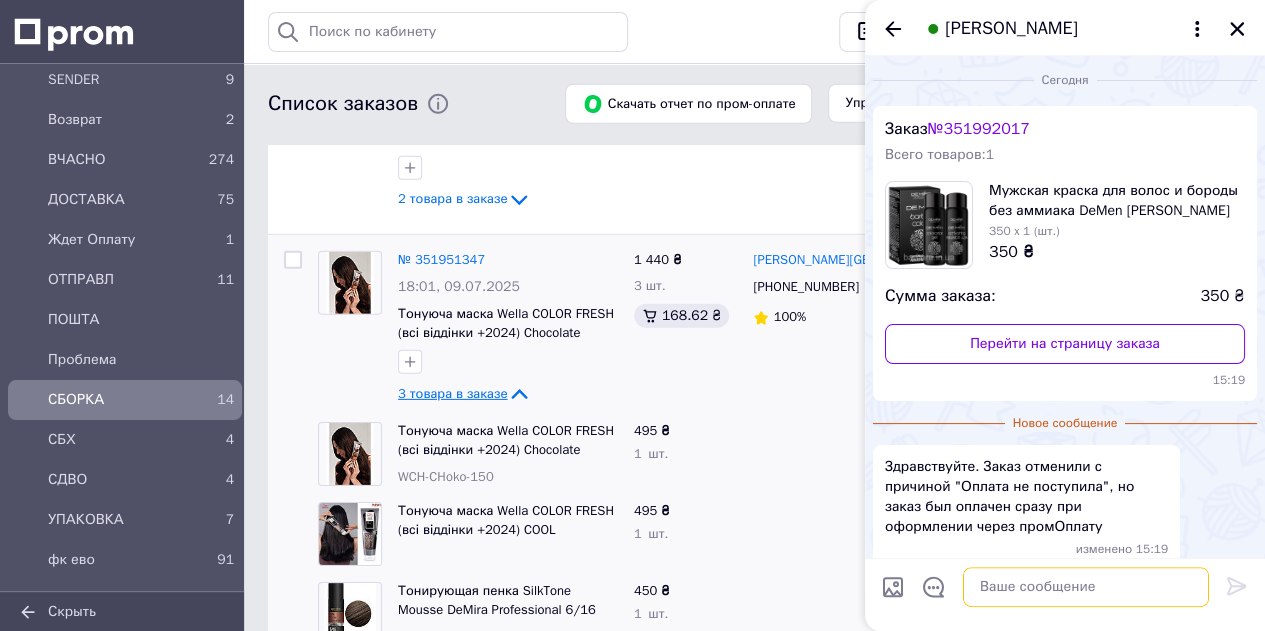 scroll, scrollTop: 0, scrollLeft: 0, axis: both 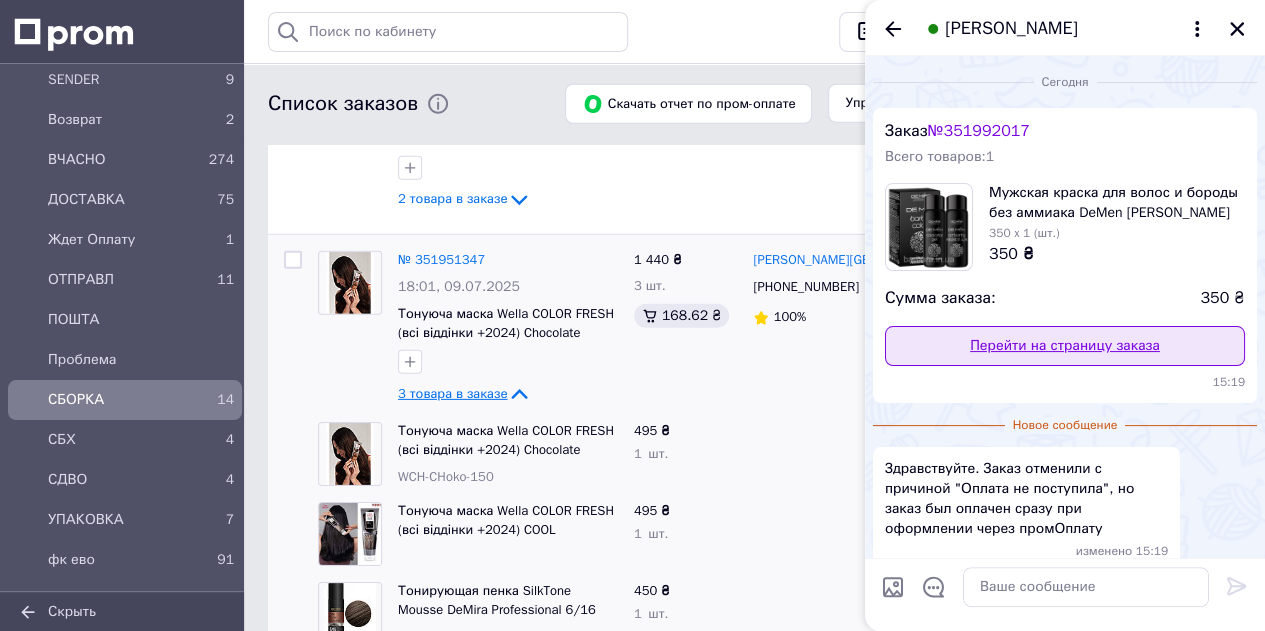 click on "Перейти на страницу заказа" at bounding box center (1065, 346) 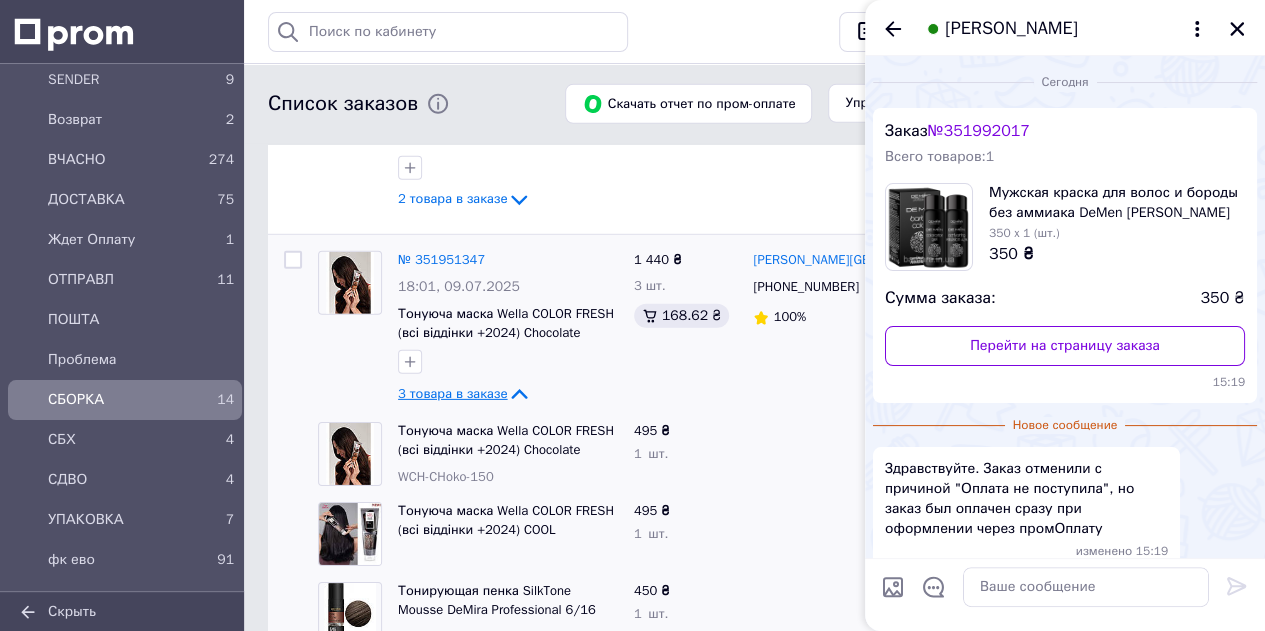 scroll, scrollTop: 246, scrollLeft: 0, axis: vertical 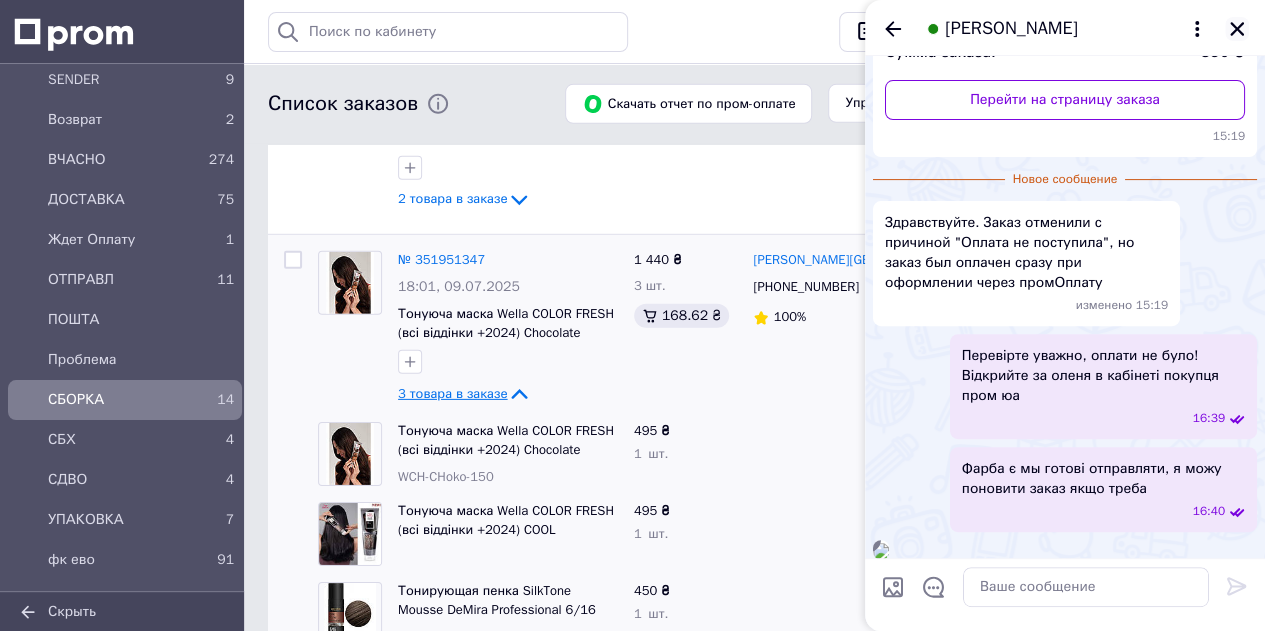 click 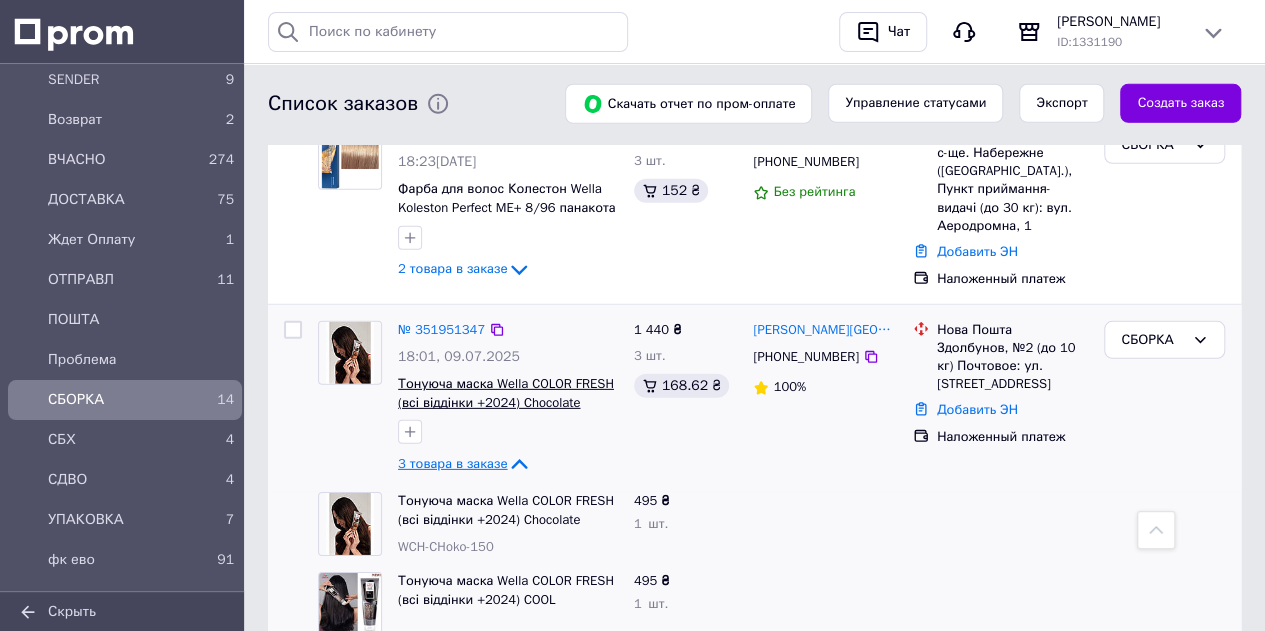 scroll, scrollTop: 2809, scrollLeft: 0, axis: vertical 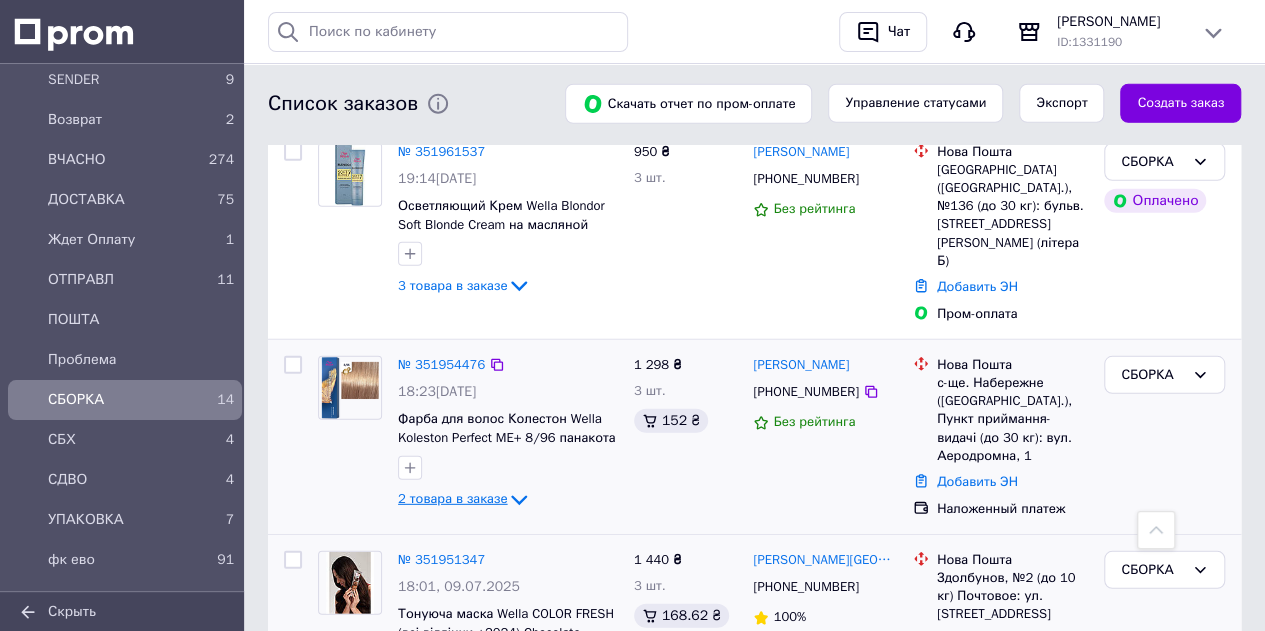click 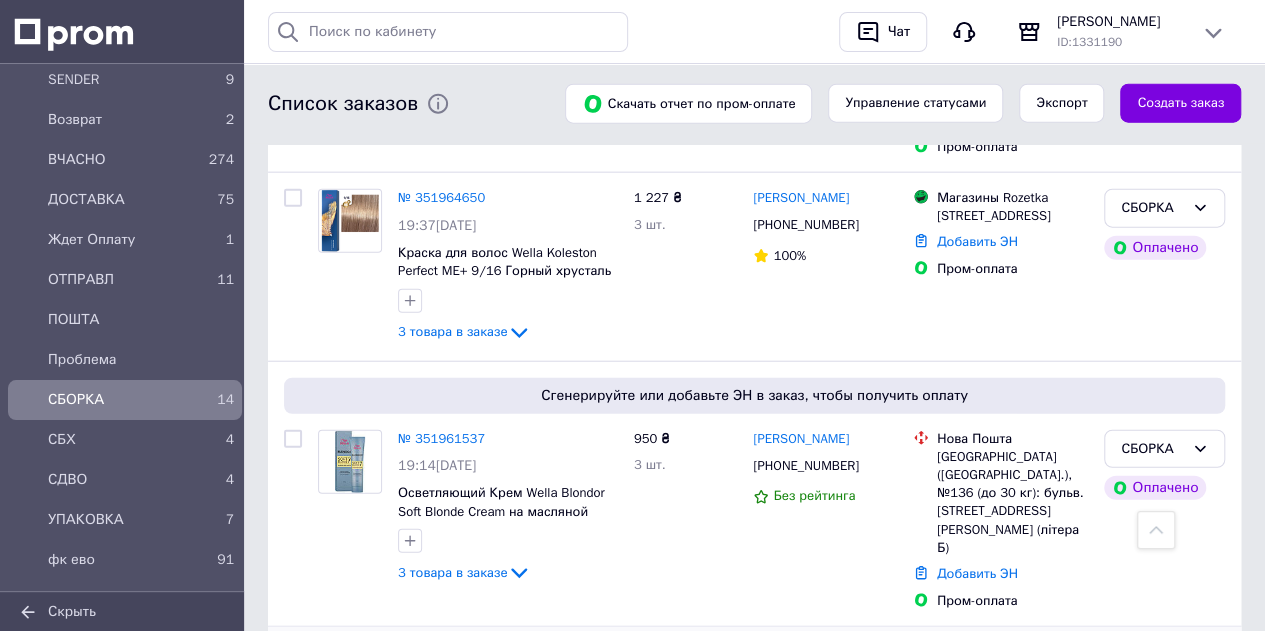 scroll, scrollTop: 2309, scrollLeft: 0, axis: vertical 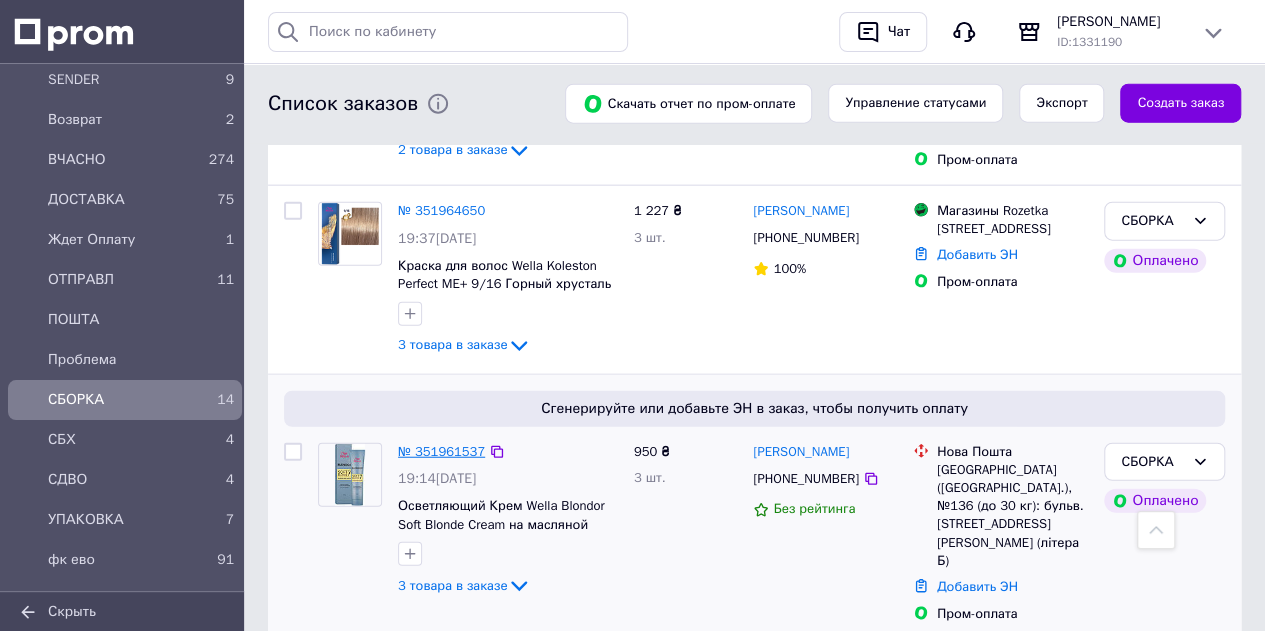 drag, startPoint x: 446, startPoint y: 394, endPoint x: 455, endPoint y: 402, distance: 12.0415945 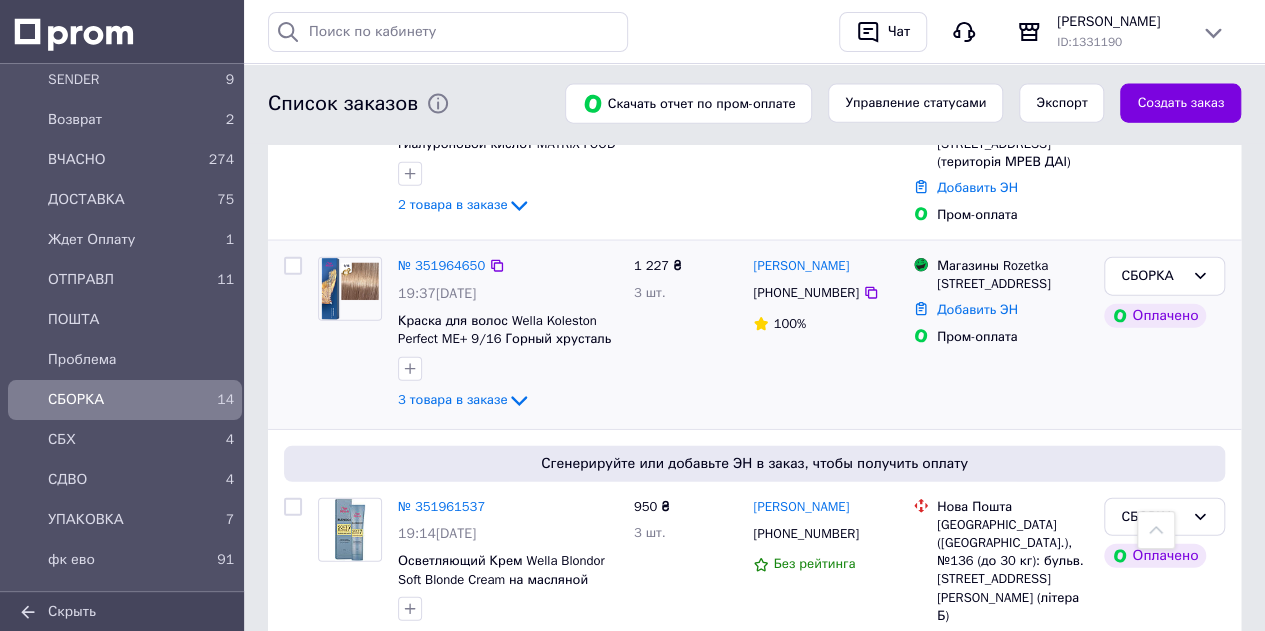 scroll, scrollTop: 2209, scrollLeft: 0, axis: vertical 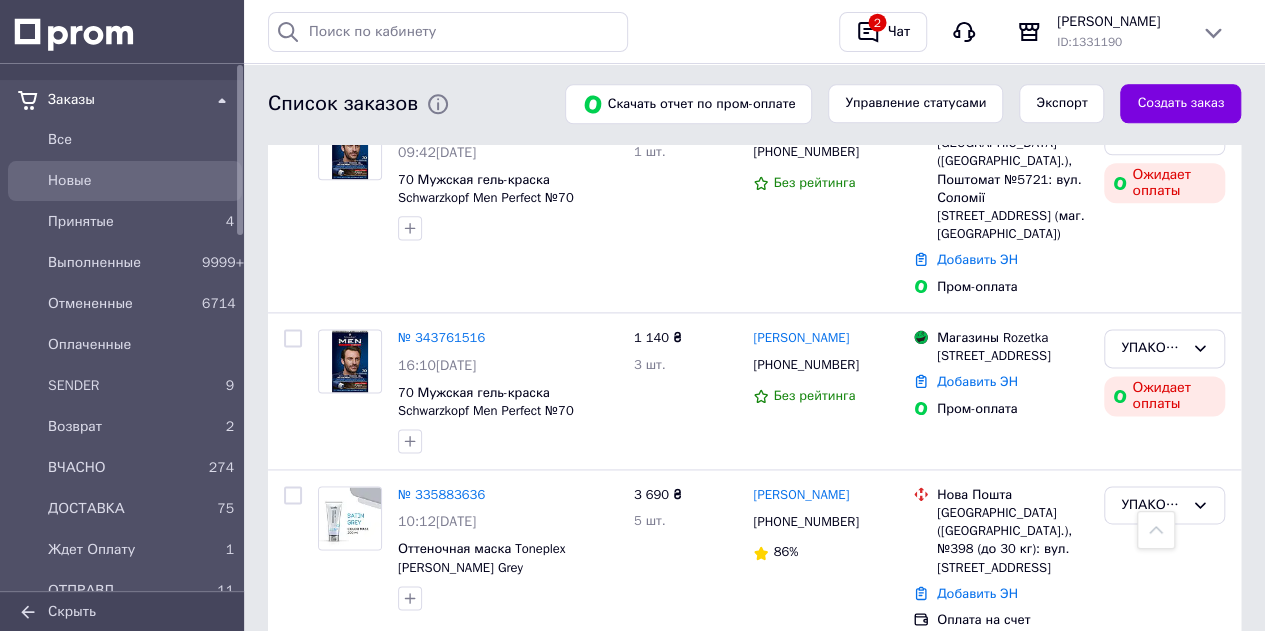 drag, startPoint x: 109, startPoint y: 143, endPoint x: 136, endPoint y: 187, distance: 51.62364 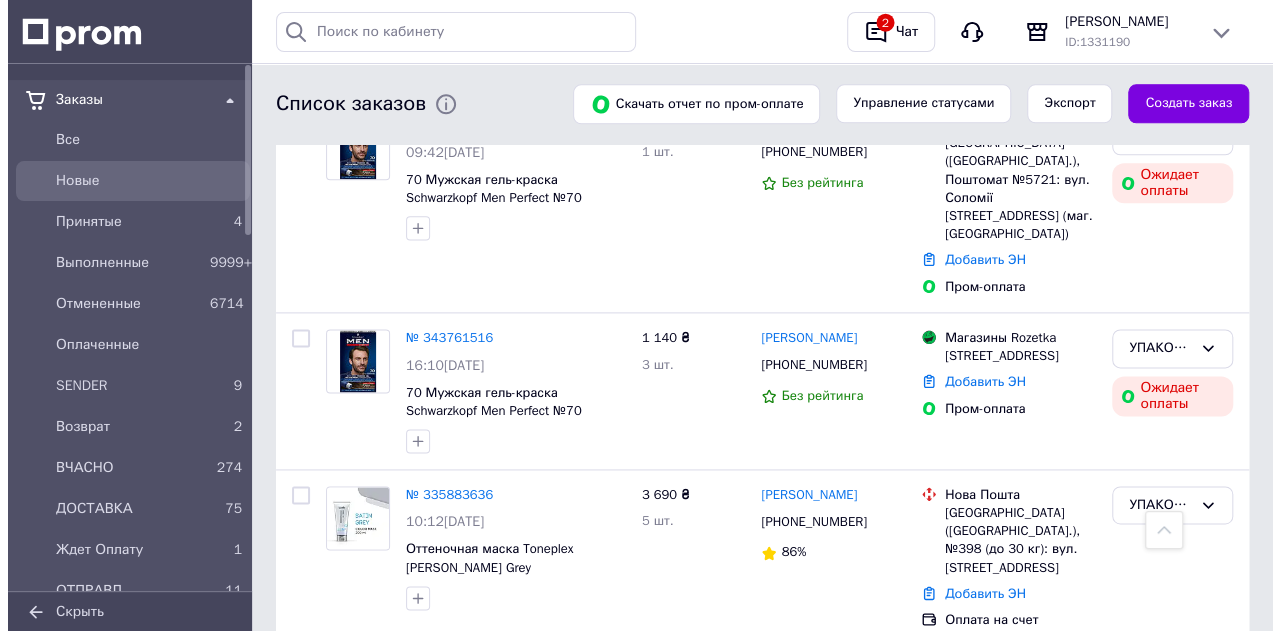 scroll, scrollTop: 0, scrollLeft: 0, axis: both 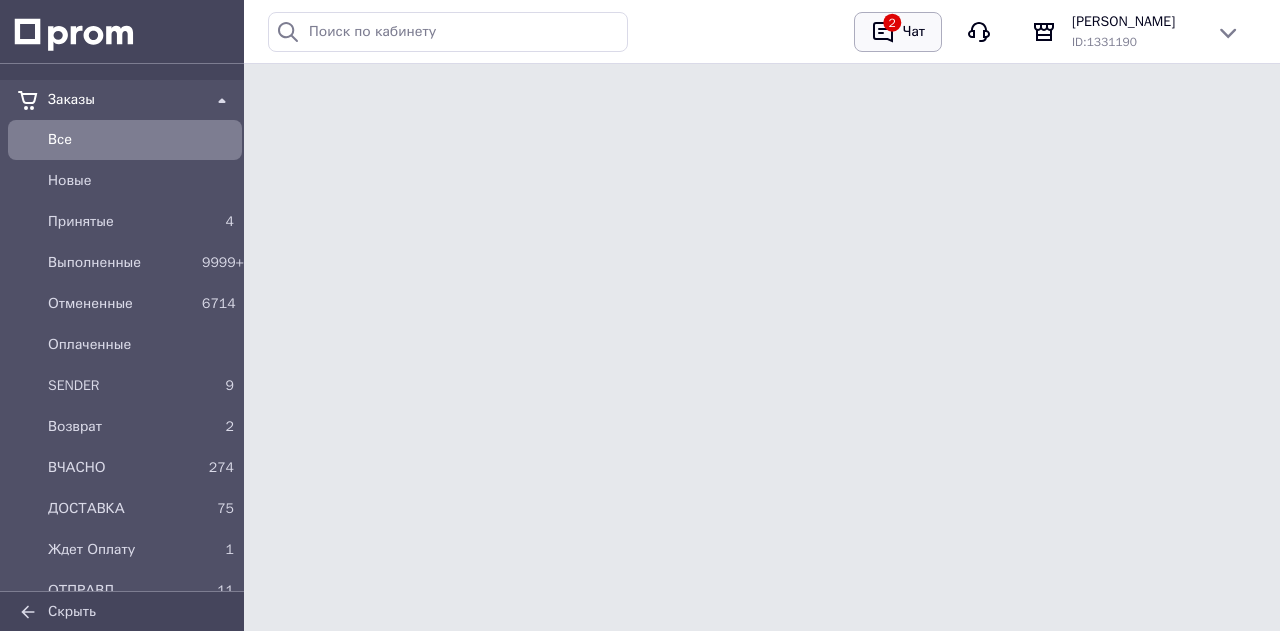 click 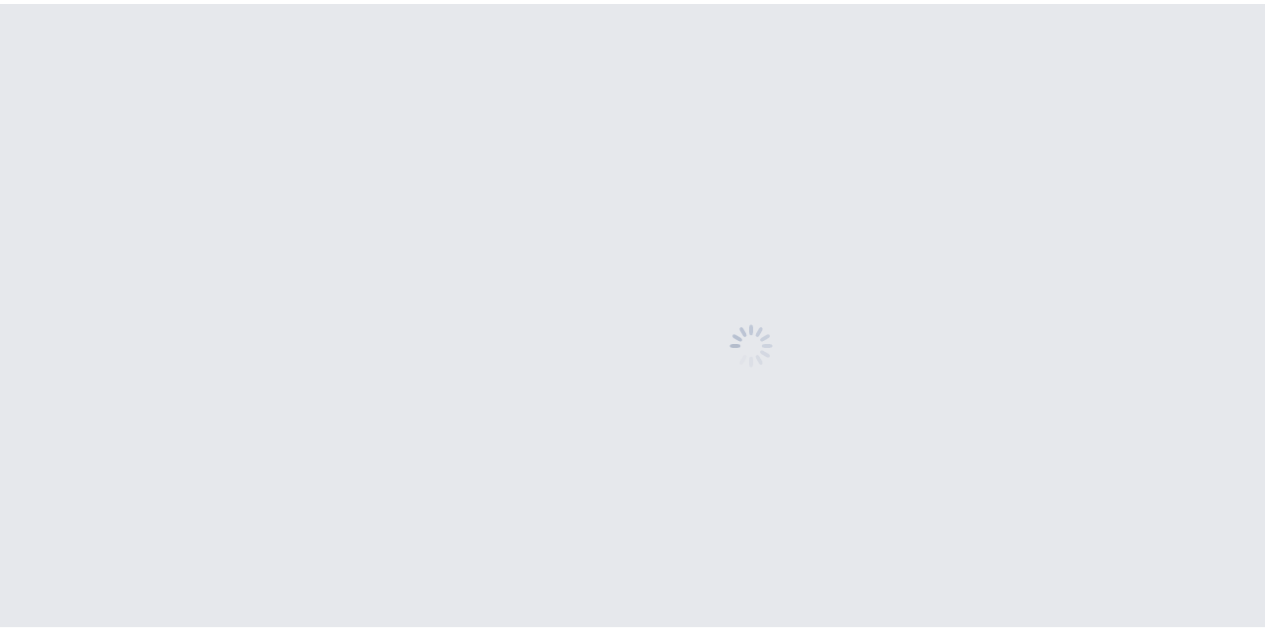 scroll, scrollTop: 0, scrollLeft: 0, axis: both 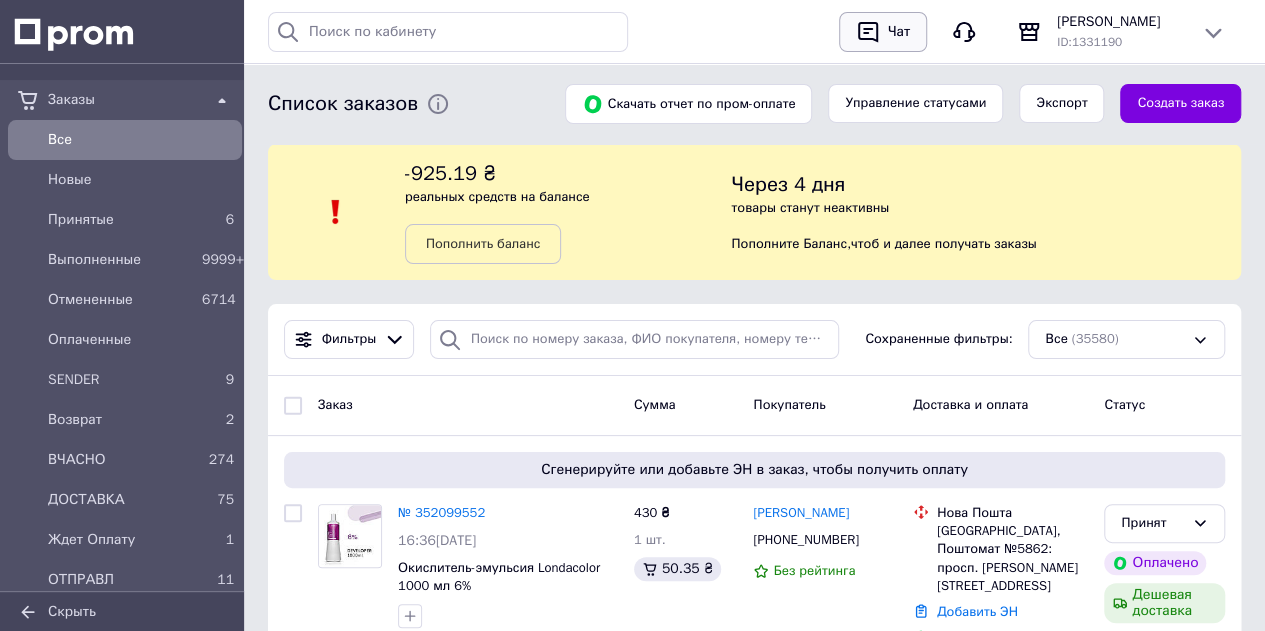 click on "Чат" at bounding box center [899, 32] 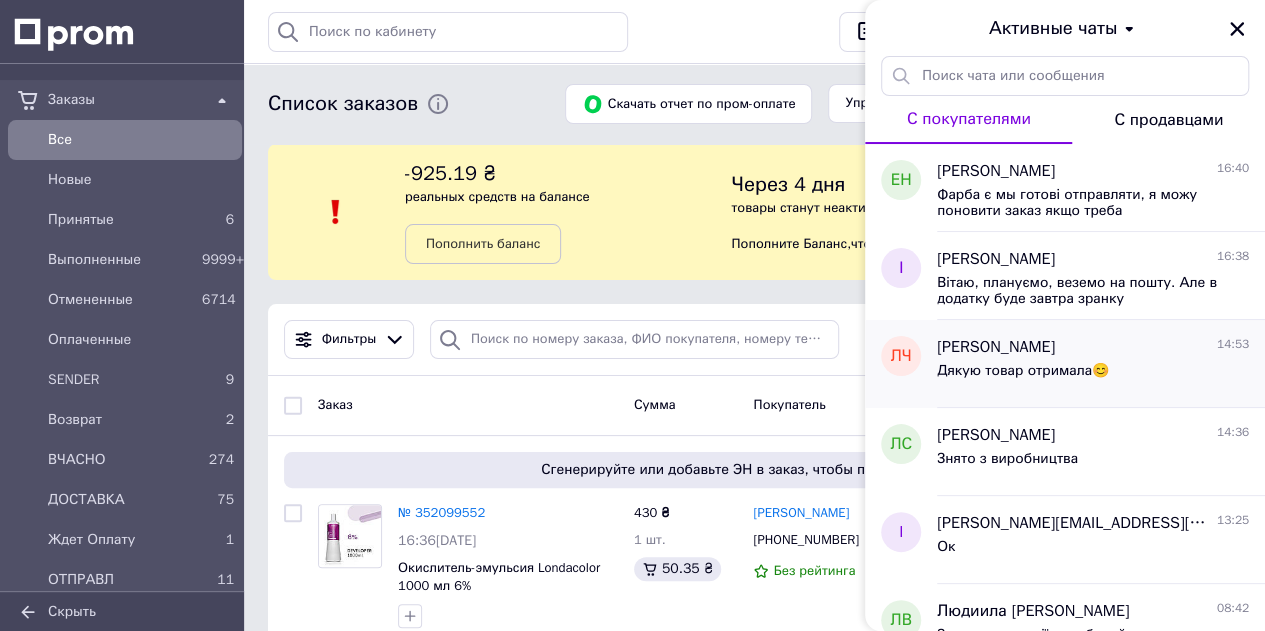 click on "Дякую товар отримала😊" at bounding box center (1023, 371) 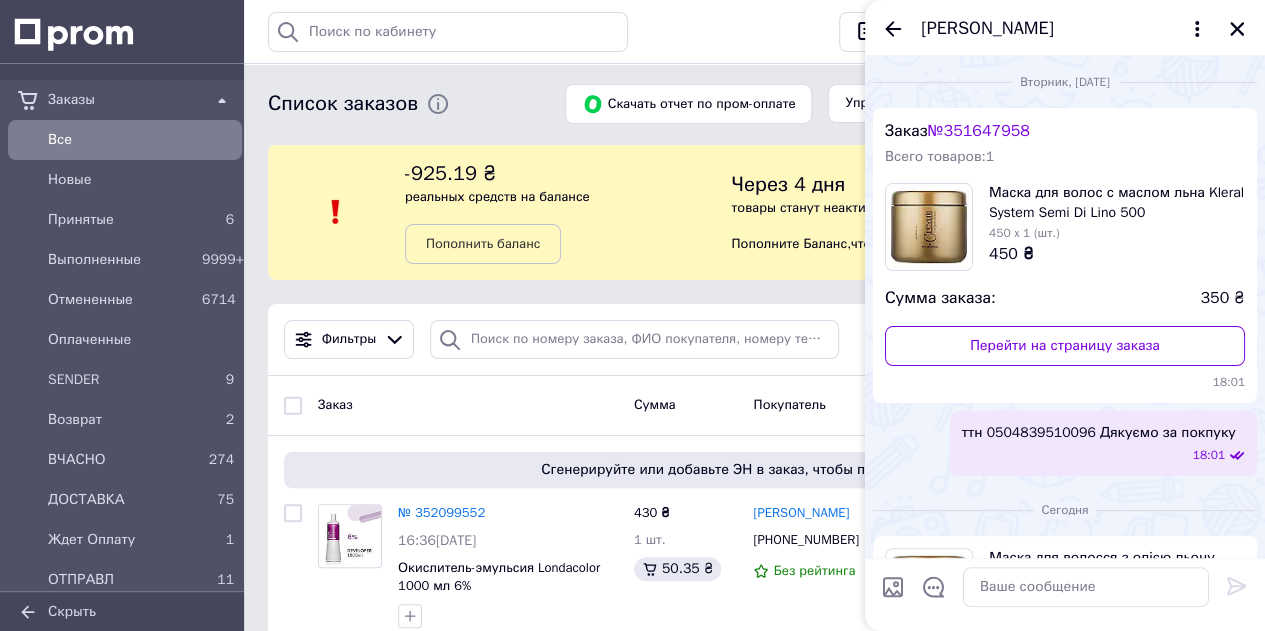 scroll, scrollTop: 202, scrollLeft: 0, axis: vertical 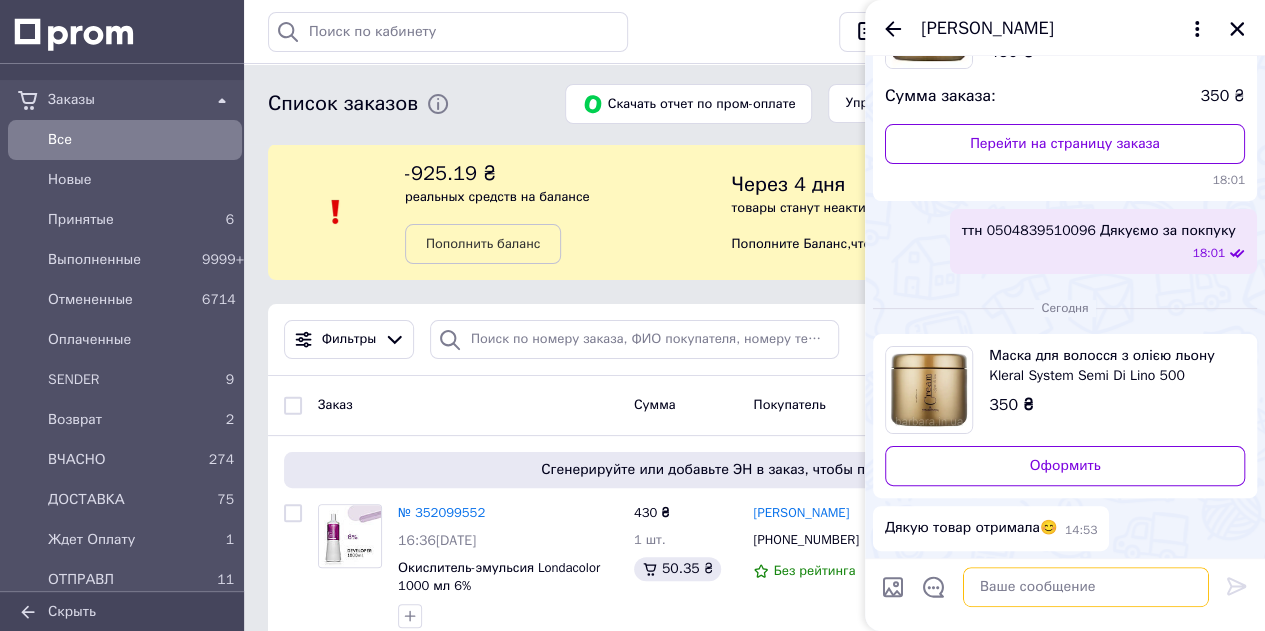 click at bounding box center [1086, 587] 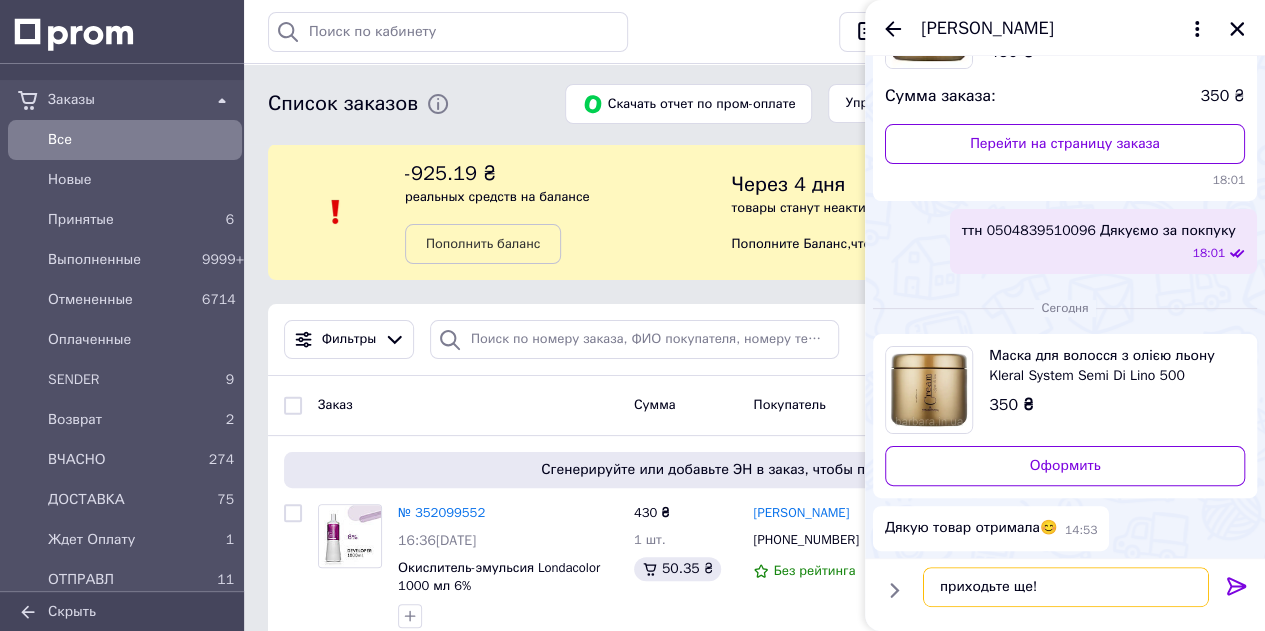type on "приходьте ще!" 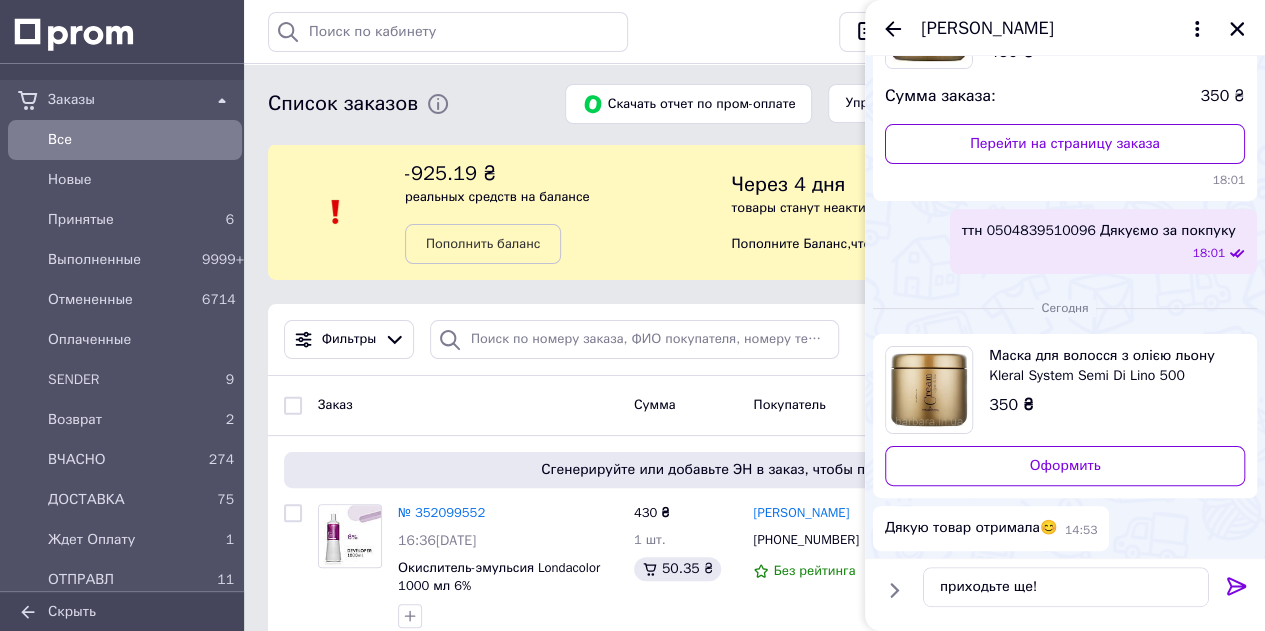 click 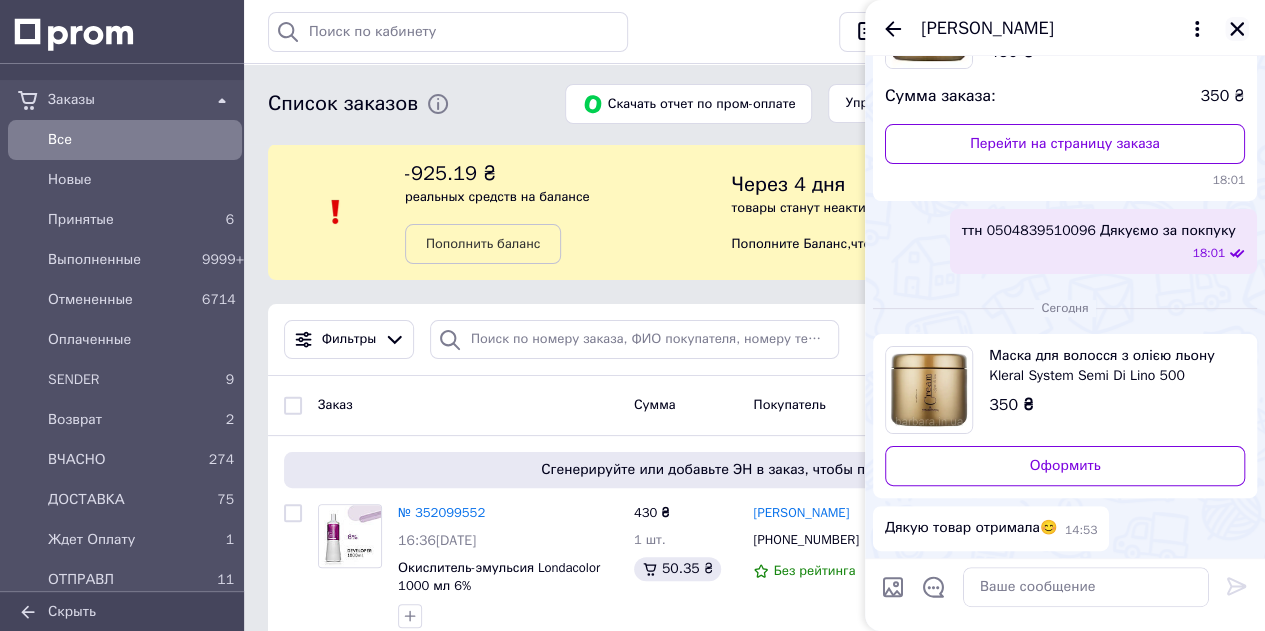 click 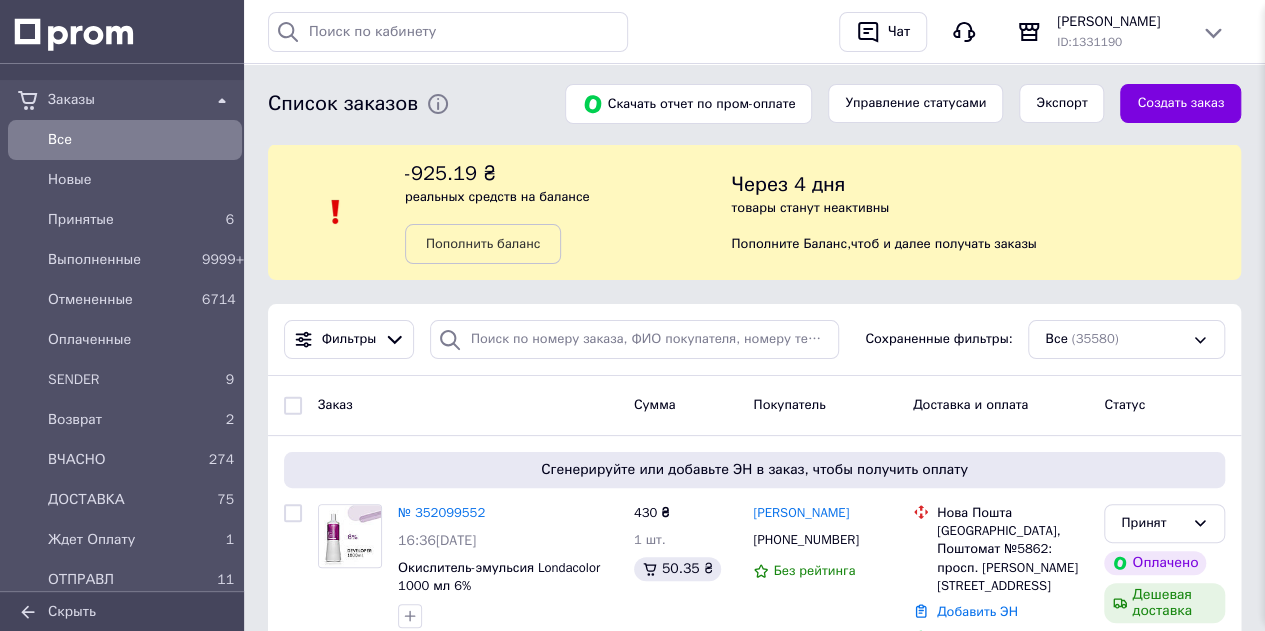 scroll, scrollTop: 255, scrollLeft: 0, axis: vertical 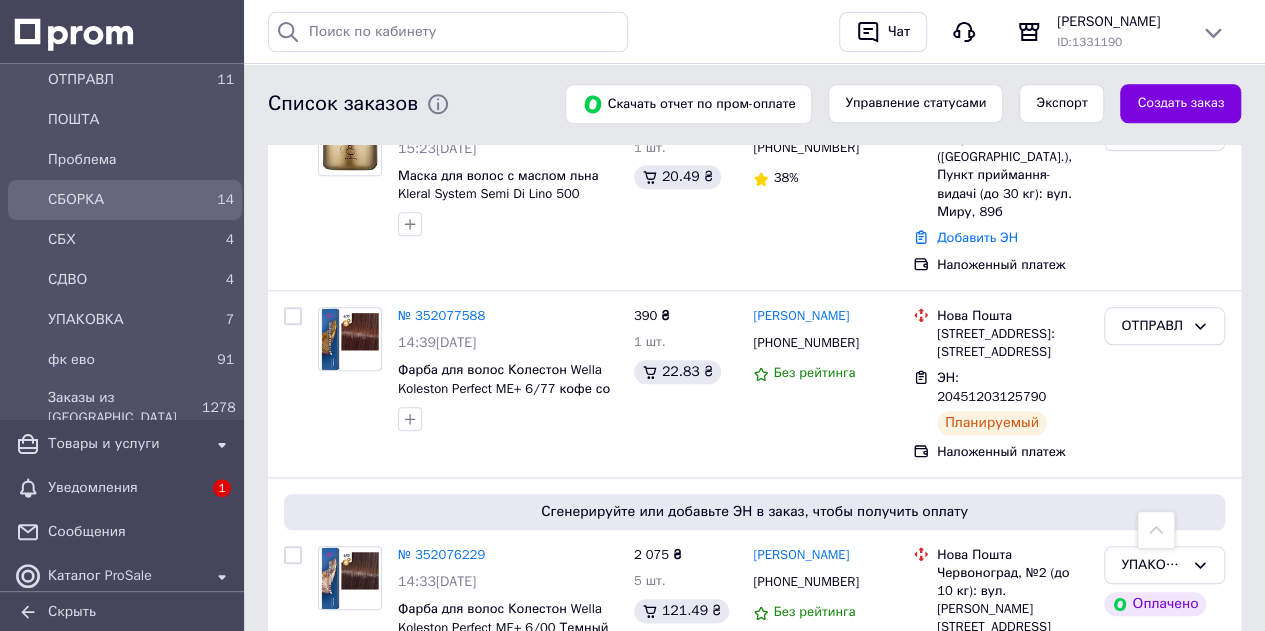 drag, startPoint x: 177, startPoint y: 198, endPoint x: 211, endPoint y: 210, distance: 36.05551 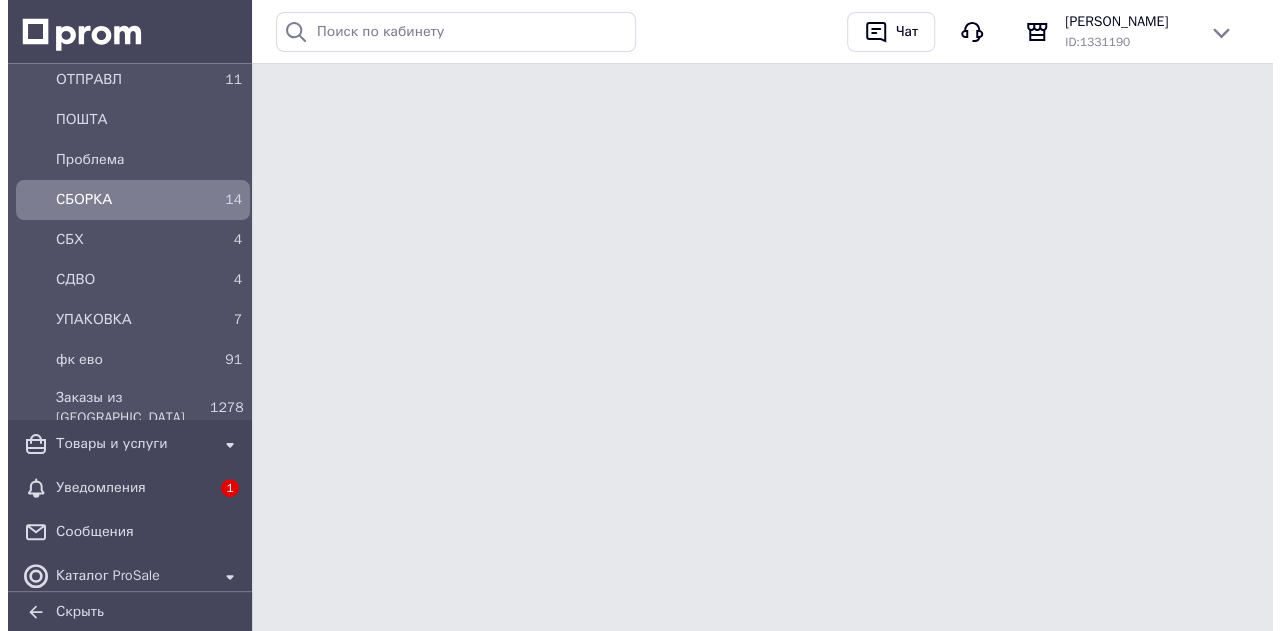 scroll, scrollTop: 0, scrollLeft: 0, axis: both 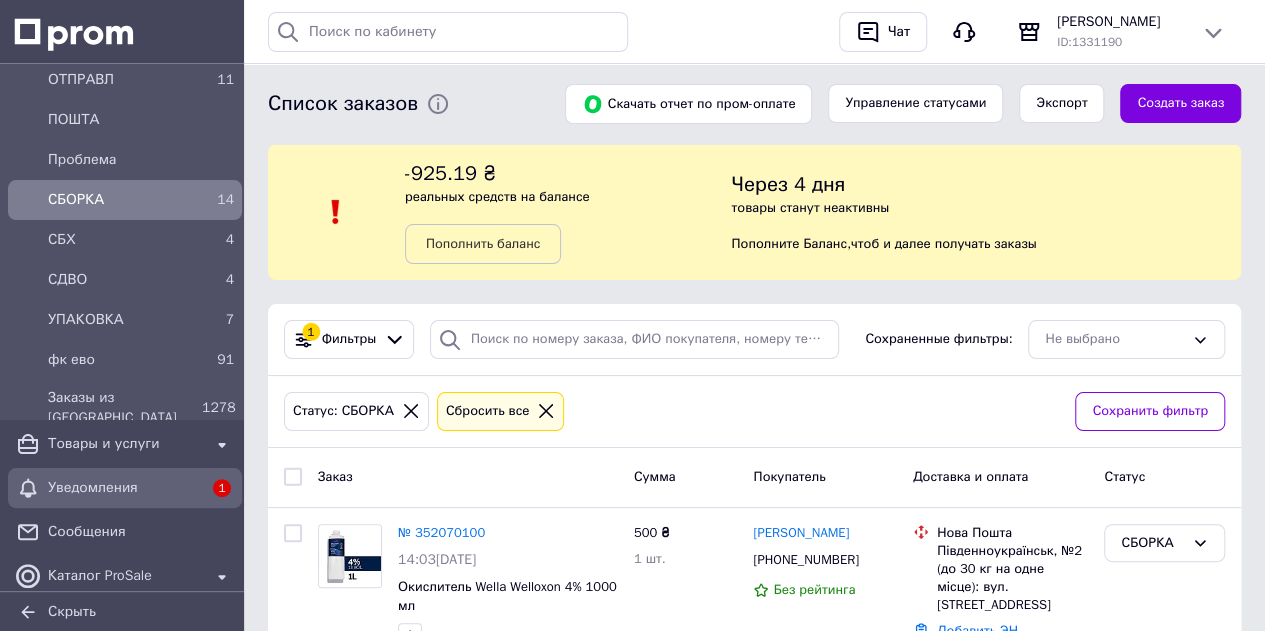 click on "Уведомления 1" at bounding box center [125, 488] 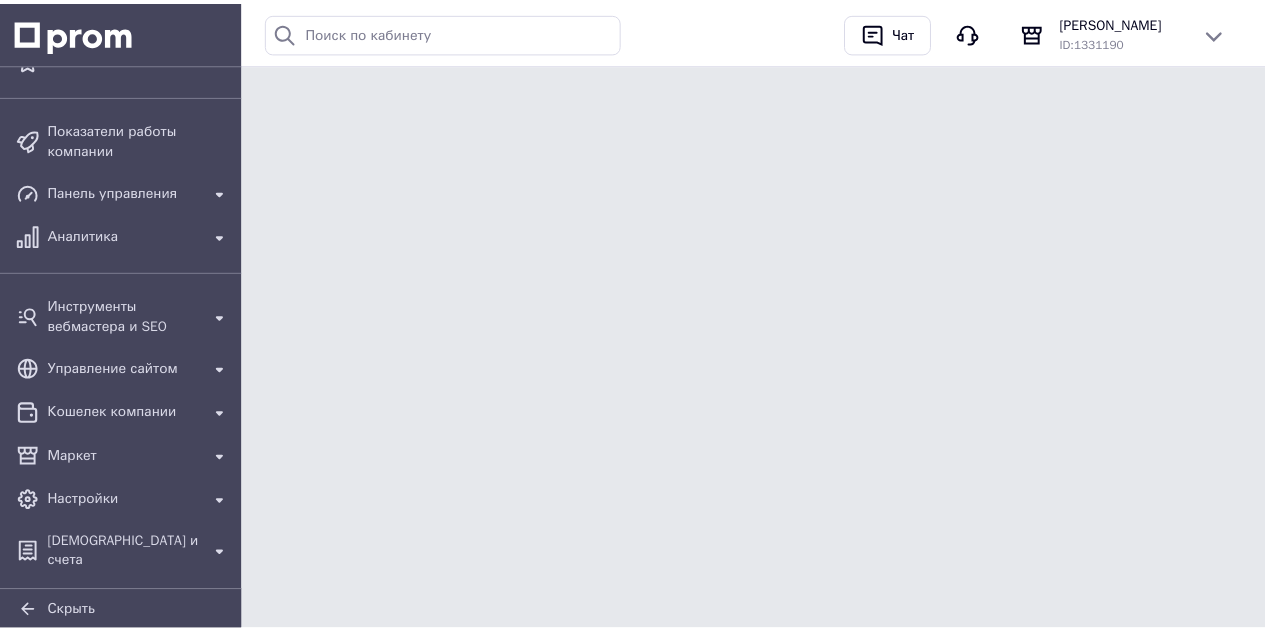 scroll, scrollTop: 293, scrollLeft: 0, axis: vertical 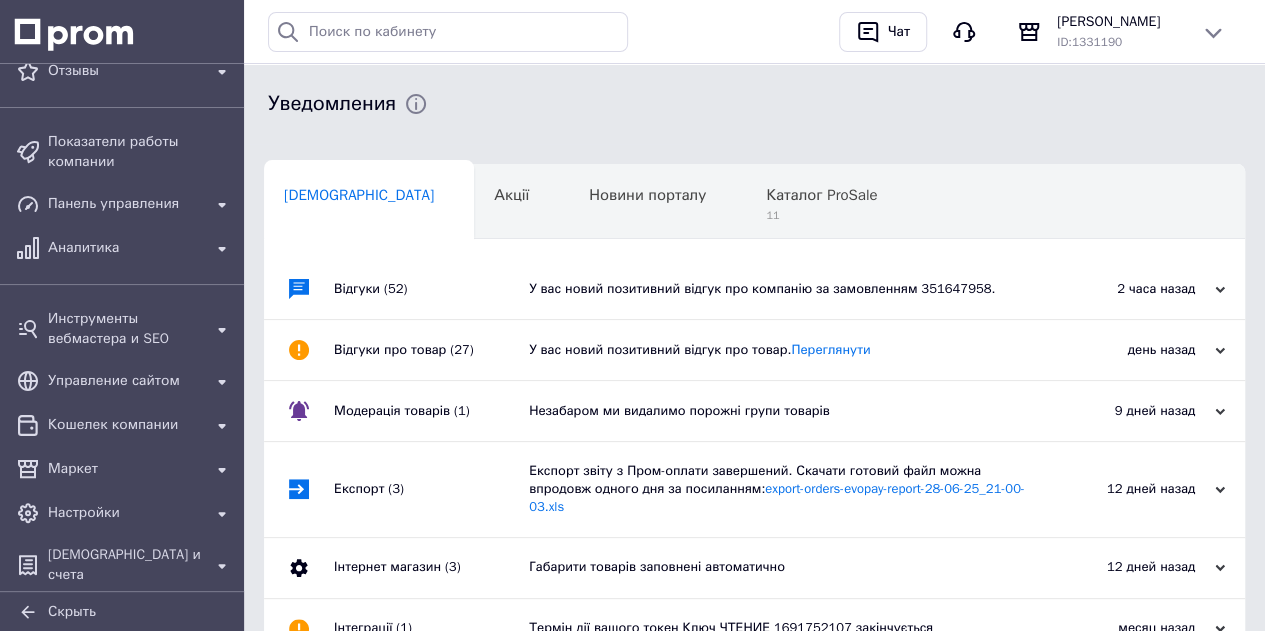 click on "У вас новий позитивний відгук про компанію за замовленням 351647958." at bounding box center [777, 289] 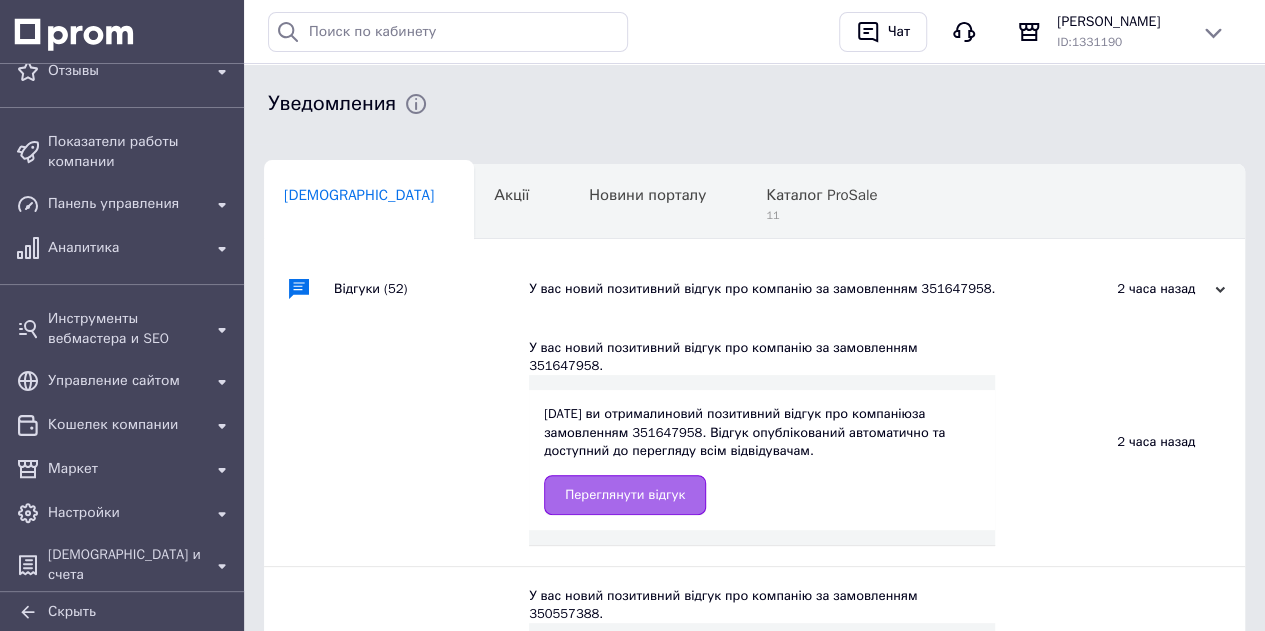 click on "Переглянути відгук" at bounding box center [625, 495] 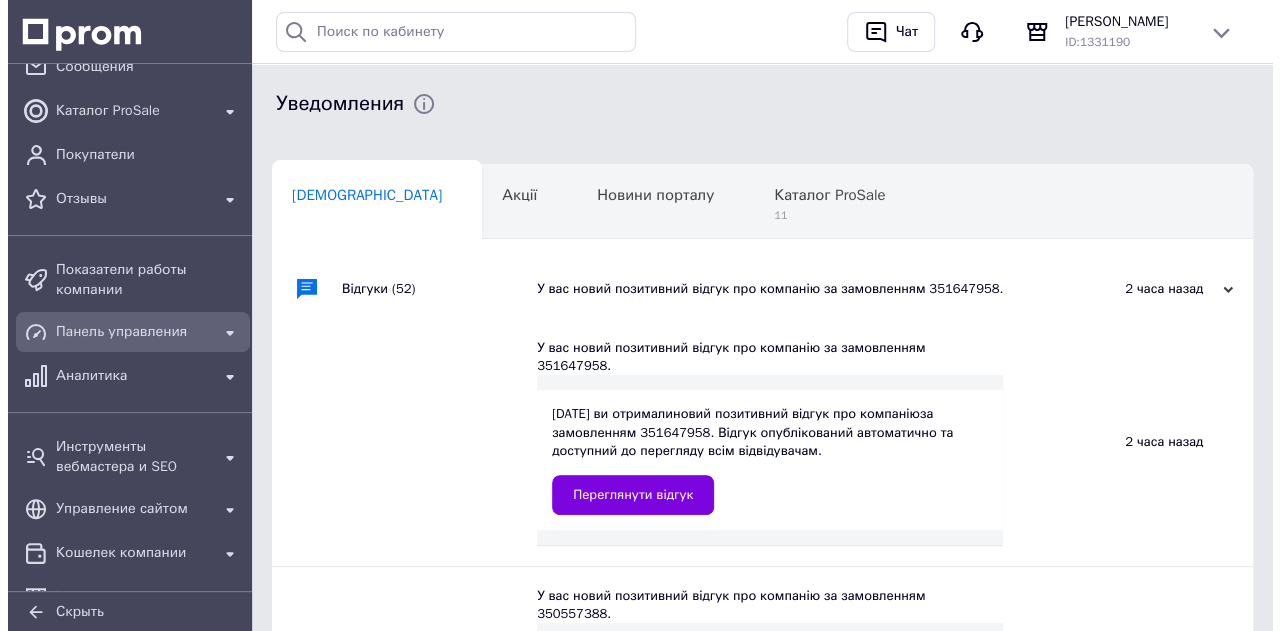 scroll, scrollTop: 0, scrollLeft: 0, axis: both 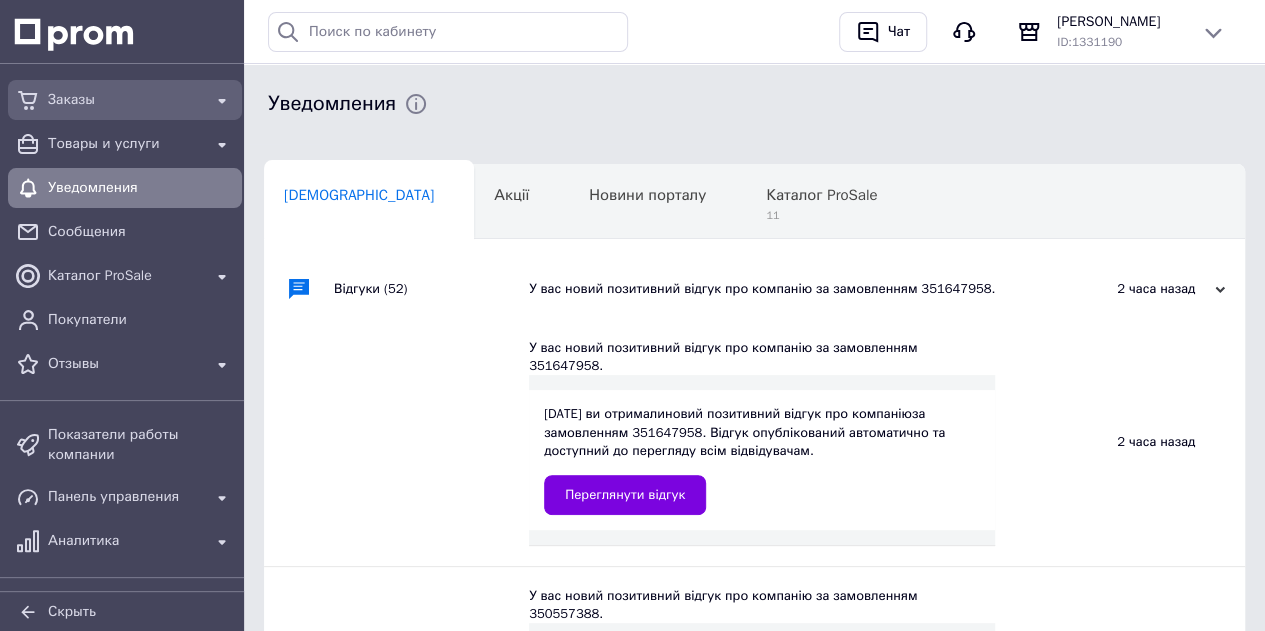click on "Заказы" at bounding box center [125, 100] 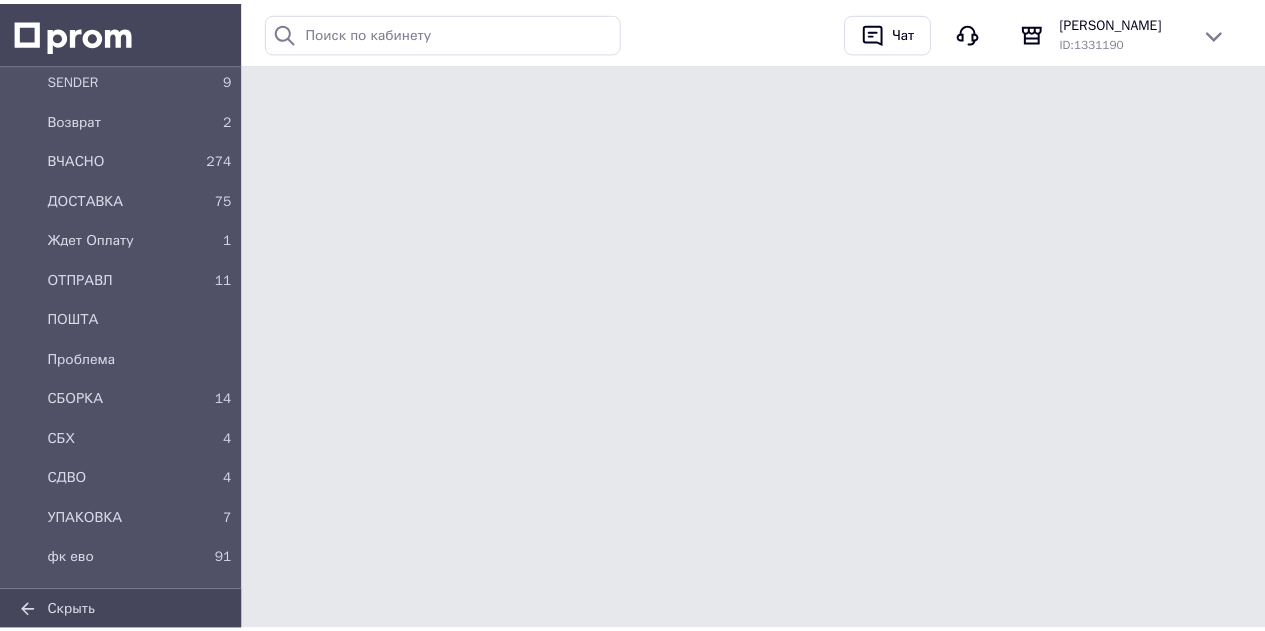 scroll, scrollTop: 400, scrollLeft: 0, axis: vertical 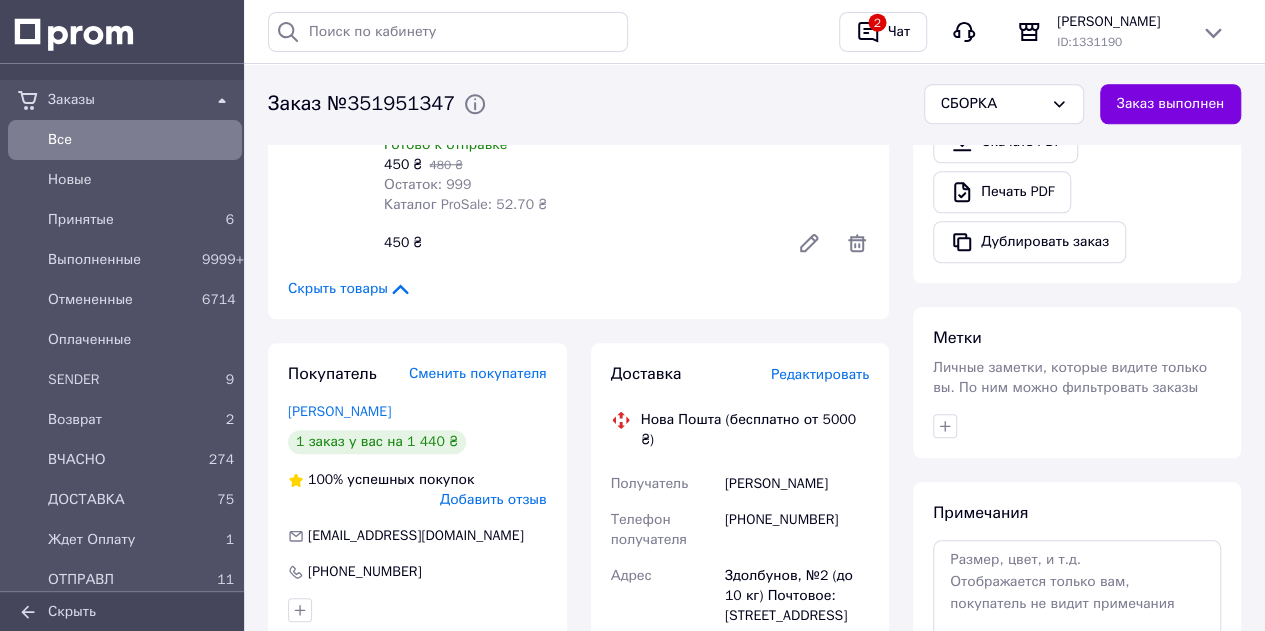 click on "Редактировать" at bounding box center (820, 374) 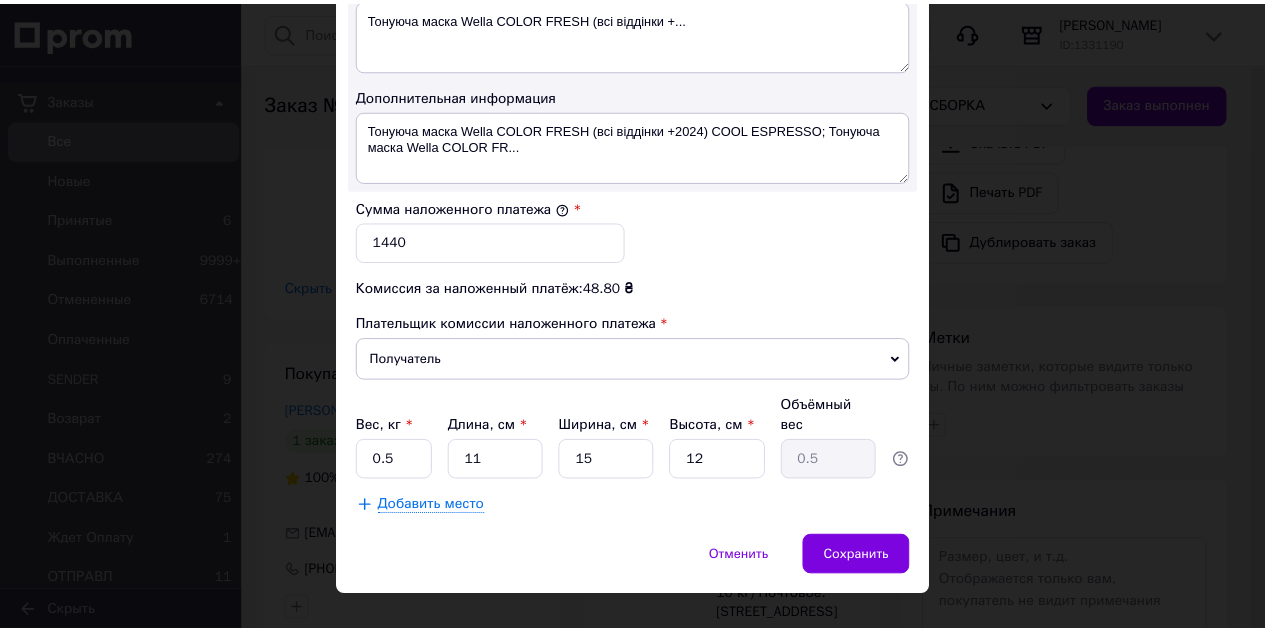 scroll, scrollTop: 1107, scrollLeft: 0, axis: vertical 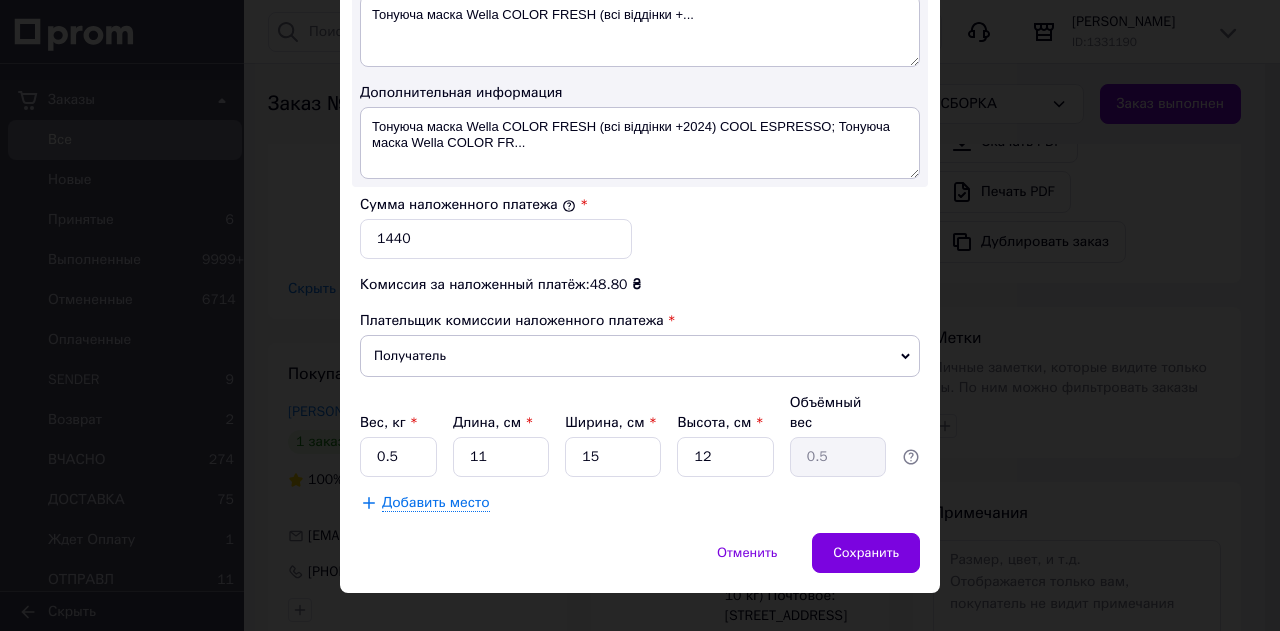 drag, startPoint x: 854, startPoint y: 524, endPoint x: 846, endPoint y: 421, distance: 103.31021 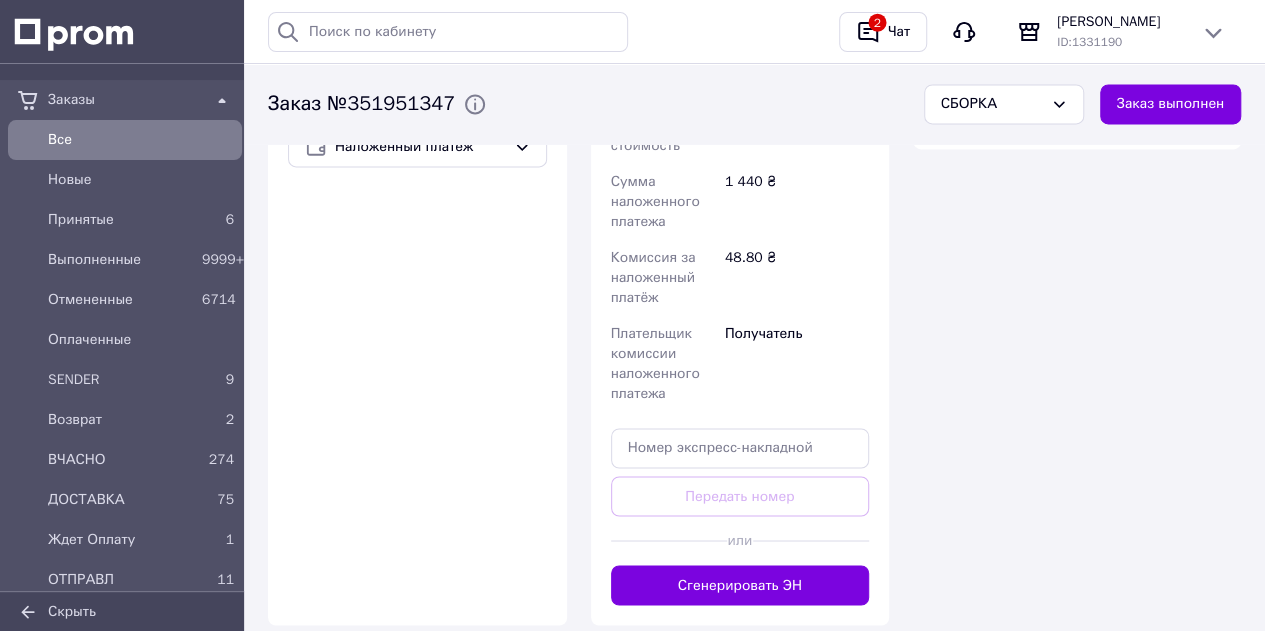 scroll, scrollTop: 1300, scrollLeft: 0, axis: vertical 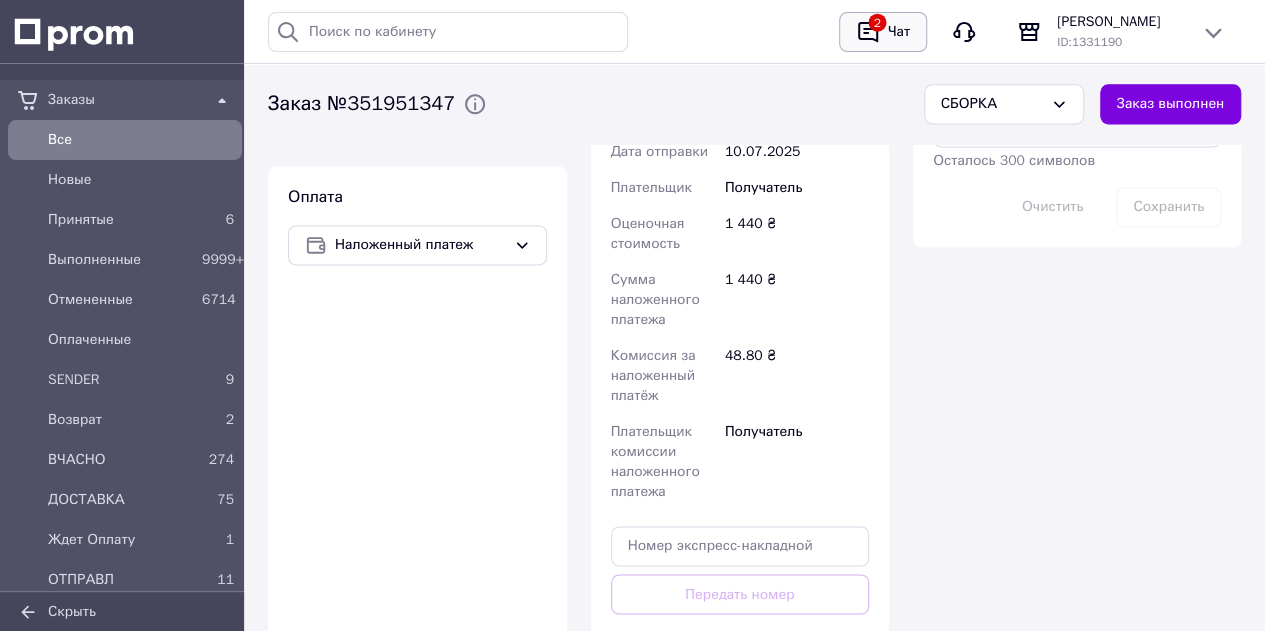 click on "Чат" at bounding box center (899, 32) 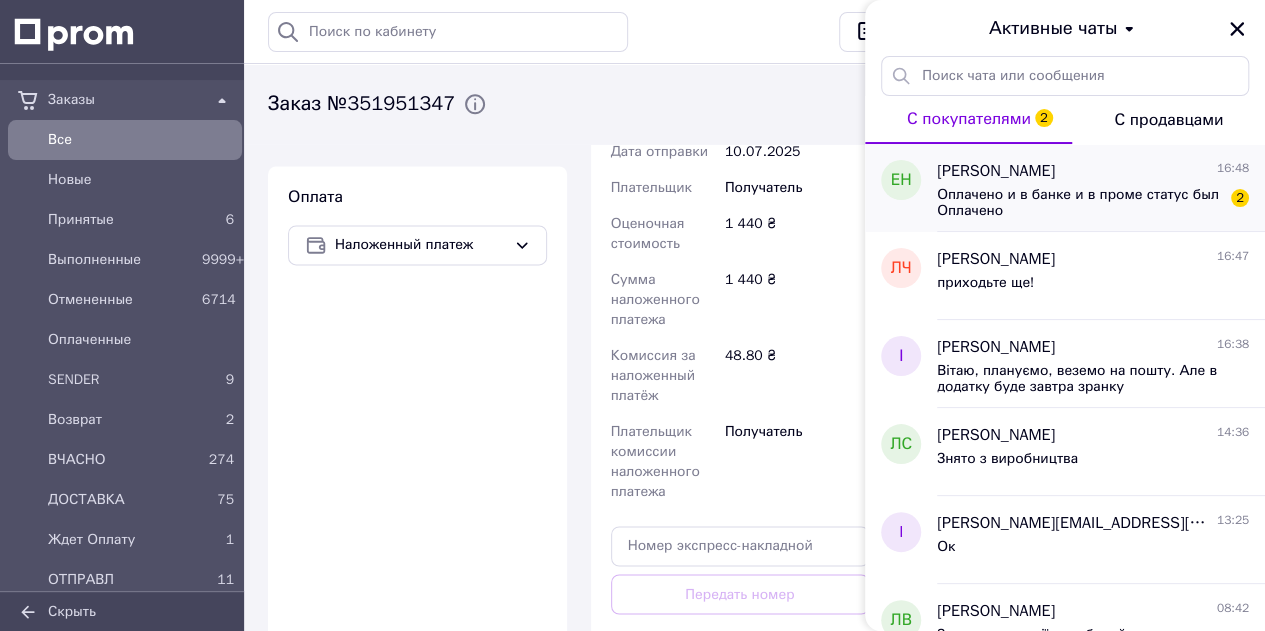 click on "Оплачено и в банке и в проме статус был Оплачено" at bounding box center (1079, 203) 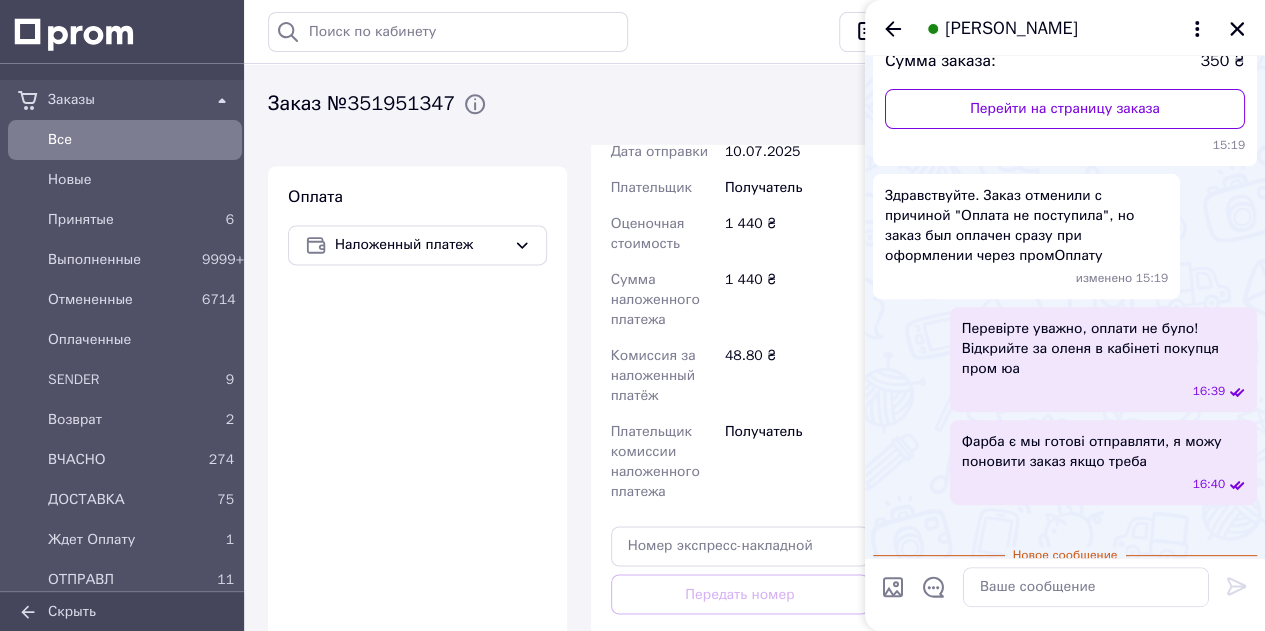 scroll, scrollTop: 0, scrollLeft: 0, axis: both 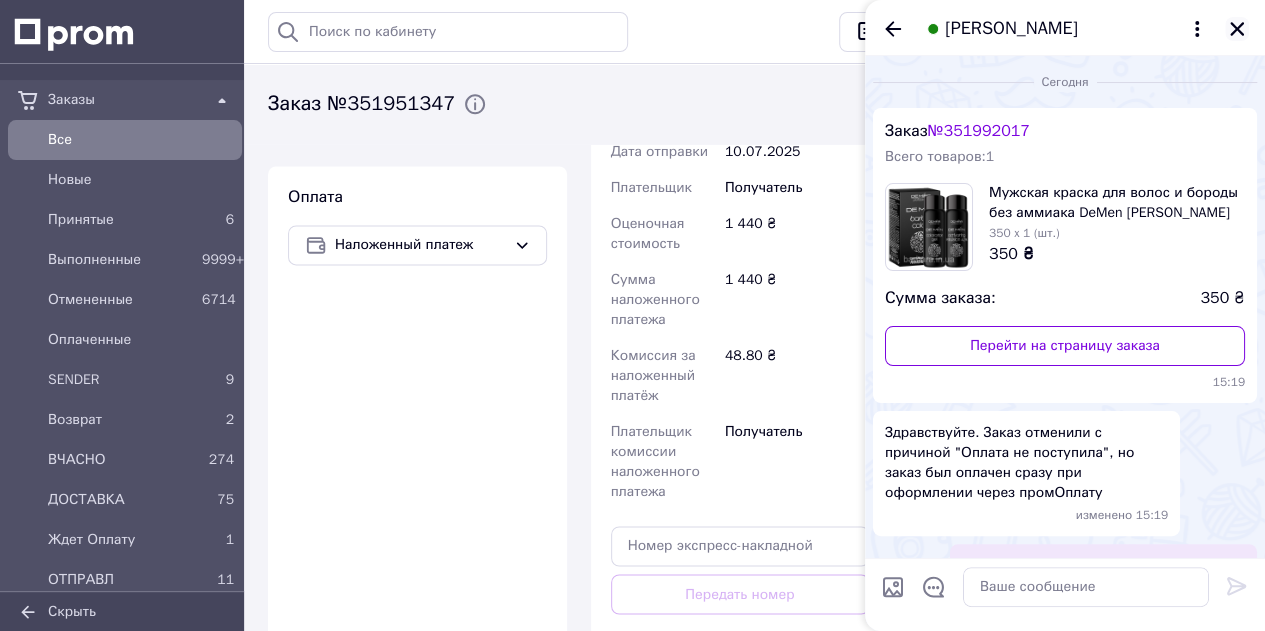 click 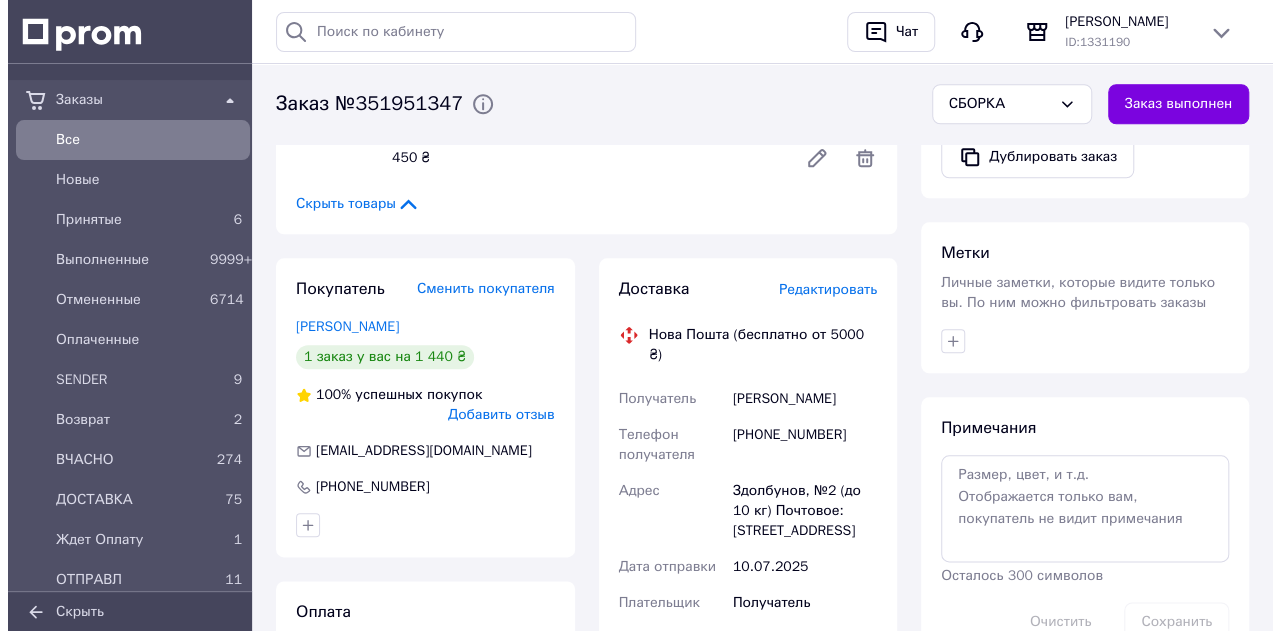 scroll, scrollTop: 1000, scrollLeft: 0, axis: vertical 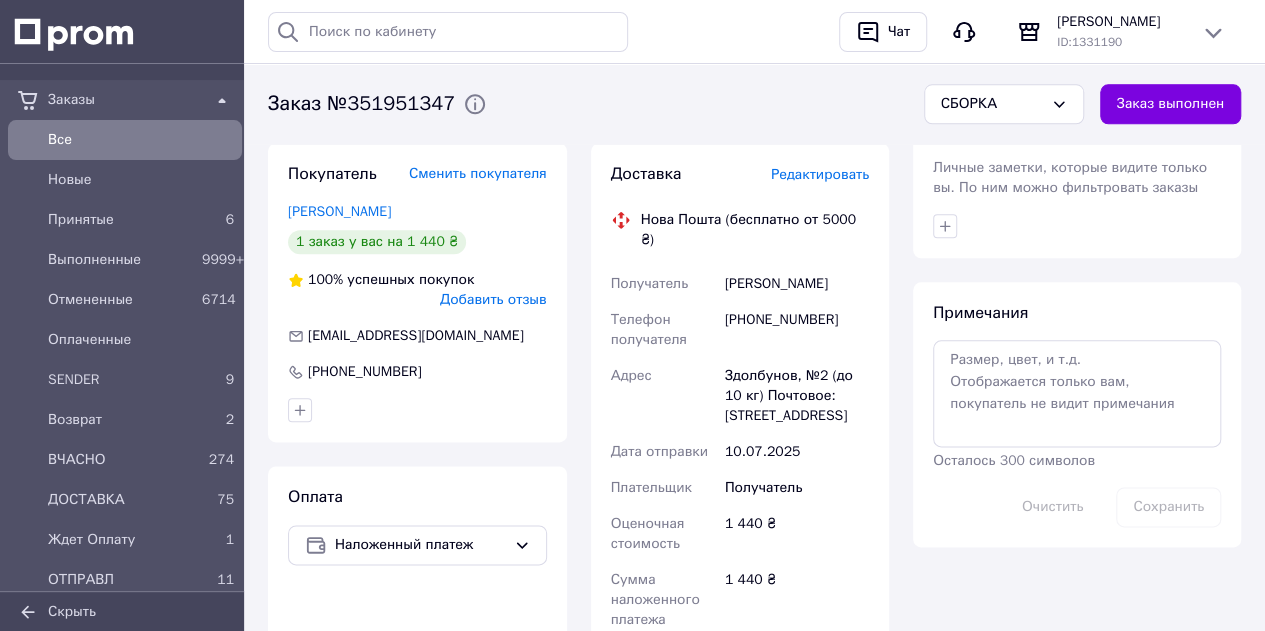 click on "Доставка Редактировать" at bounding box center [740, 174] 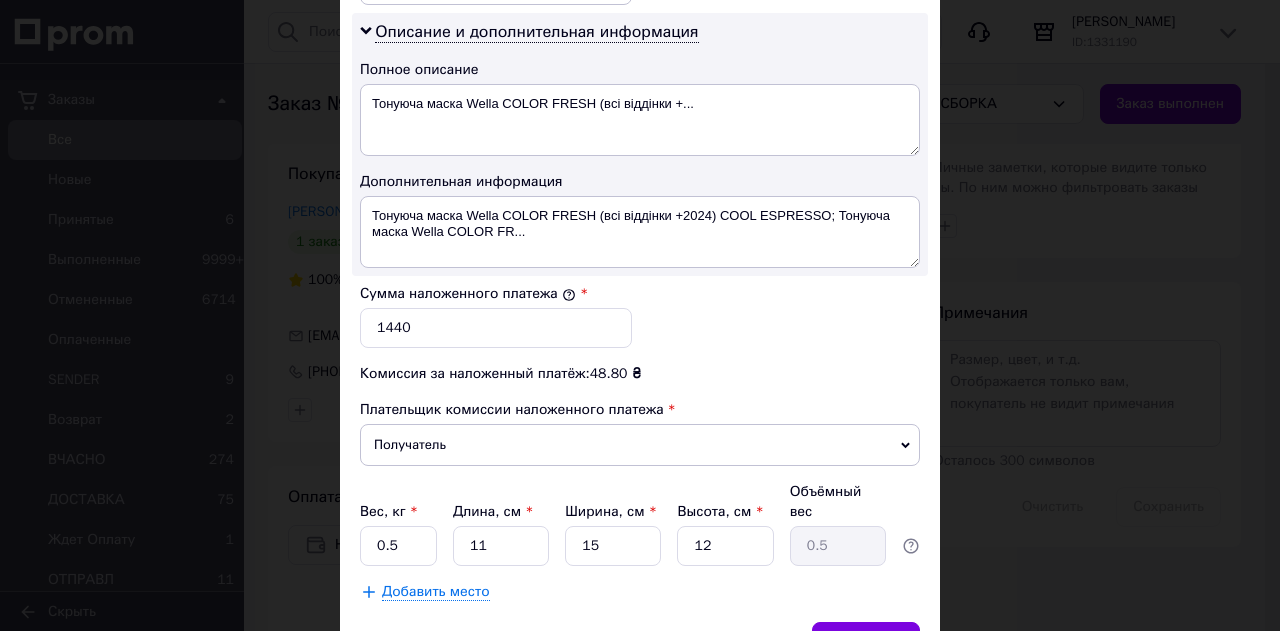 scroll, scrollTop: 1100, scrollLeft: 0, axis: vertical 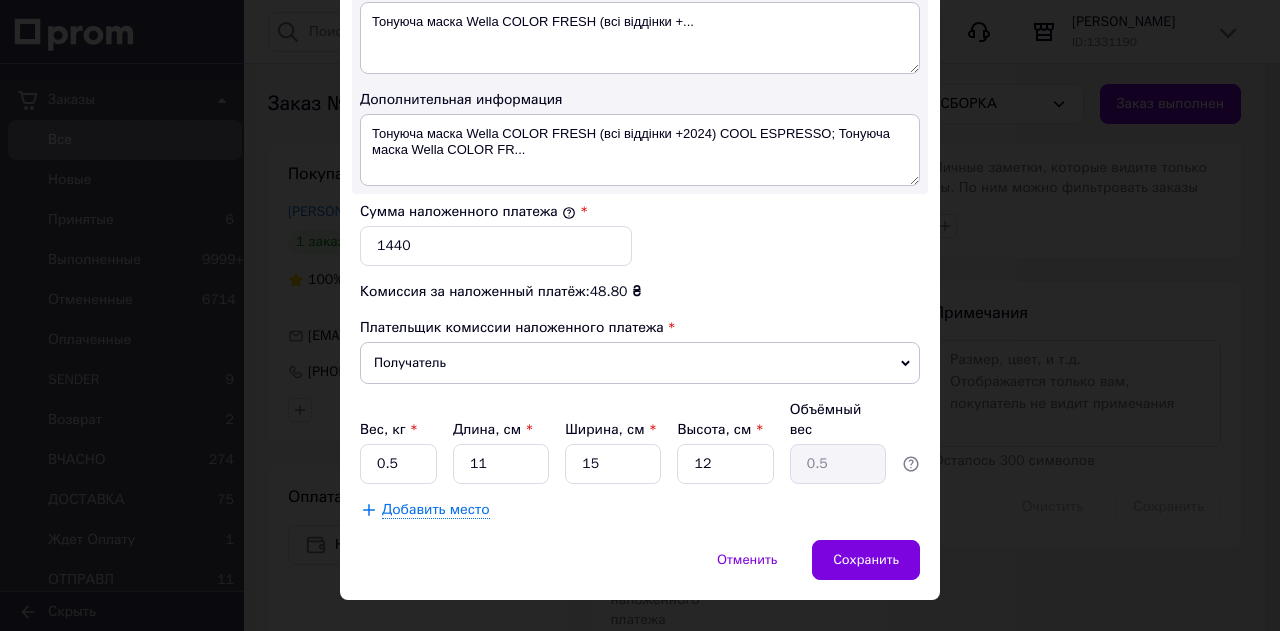 drag, startPoint x: 866, startPoint y: 523, endPoint x: 854, endPoint y: 446, distance: 77.92946 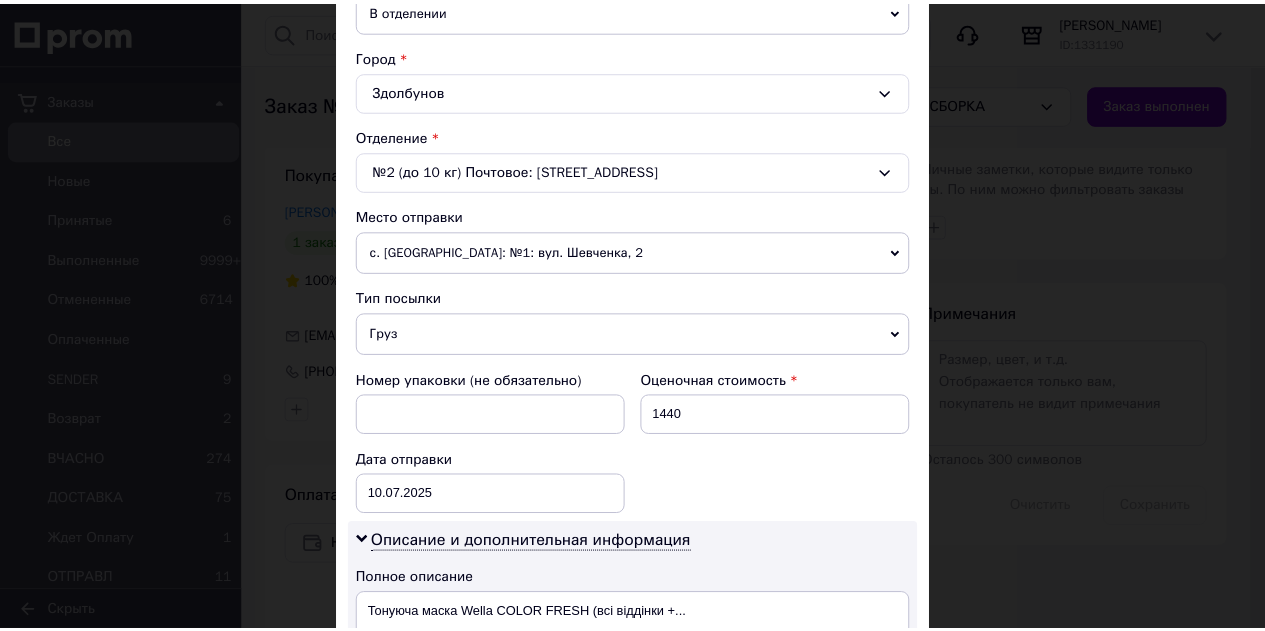scroll, scrollTop: 400, scrollLeft: 0, axis: vertical 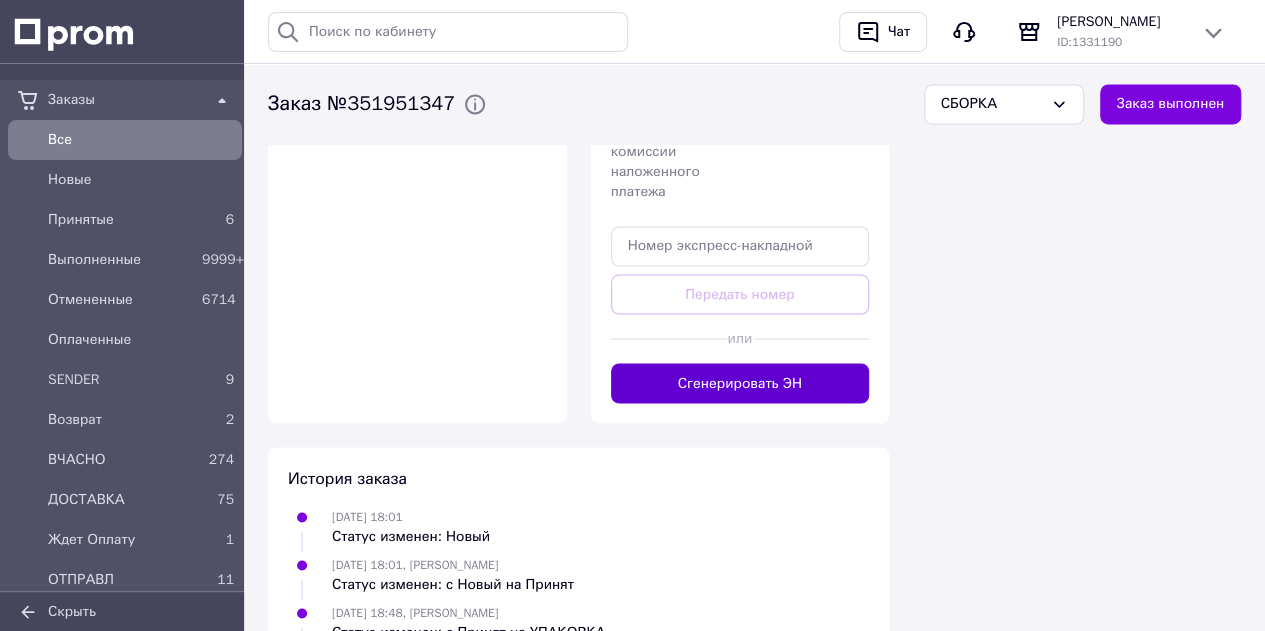 click on "Сгенерировать ЭН" at bounding box center (740, 383) 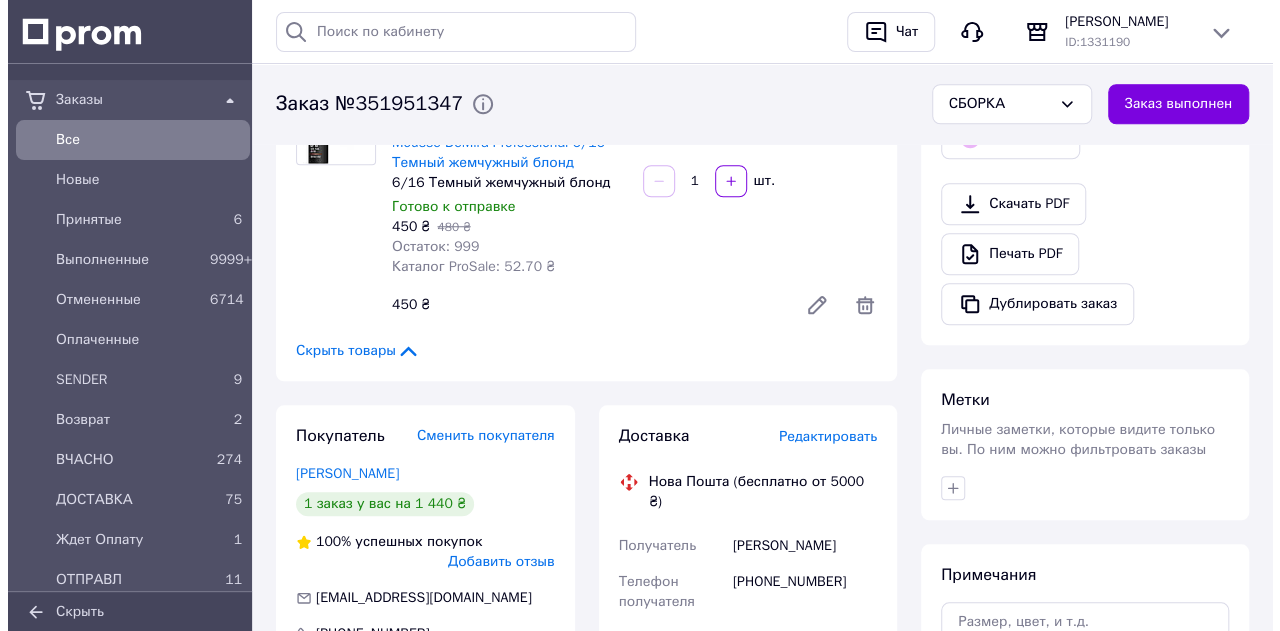 scroll, scrollTop: 900, scrollLeft: 0, axis: vertical 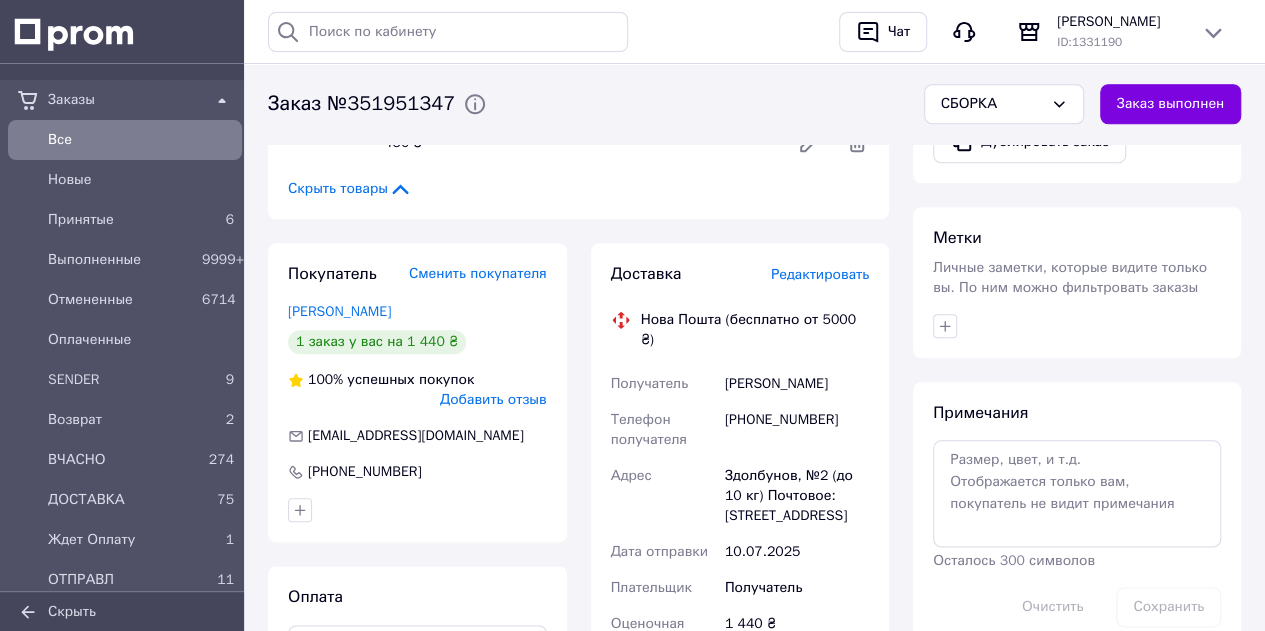 click on "Редактировать" at bounding box center (820, 274) 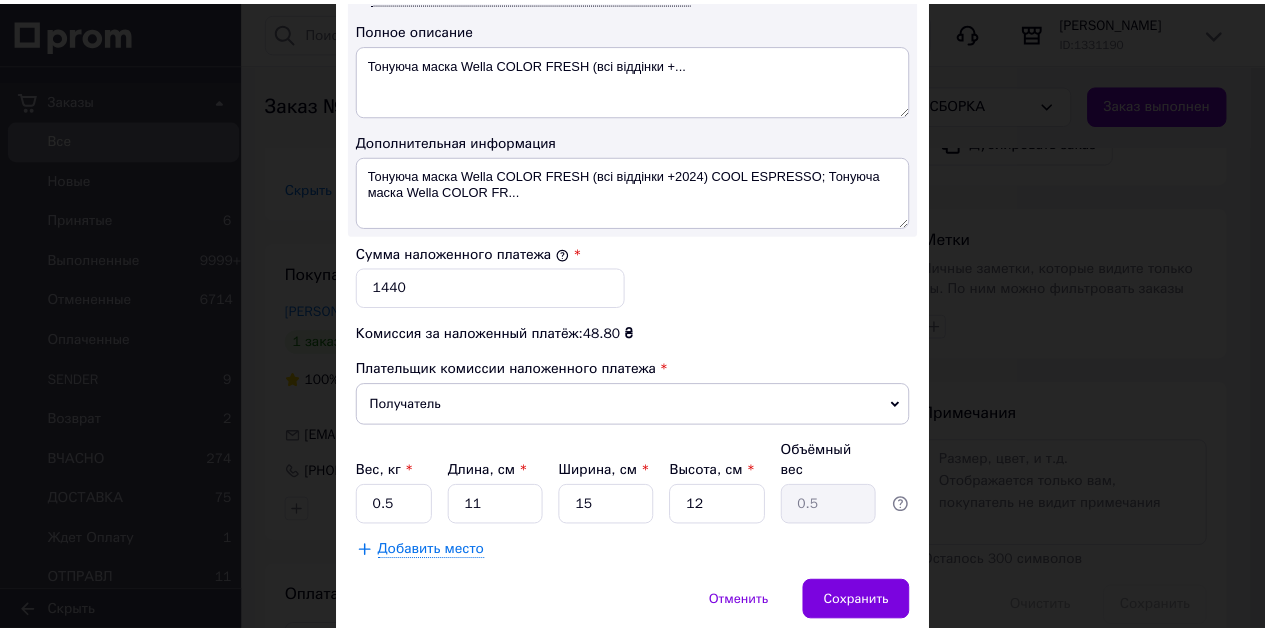 scroll, scrollTop: 1107, scrollLeft: 0, axis: vertical 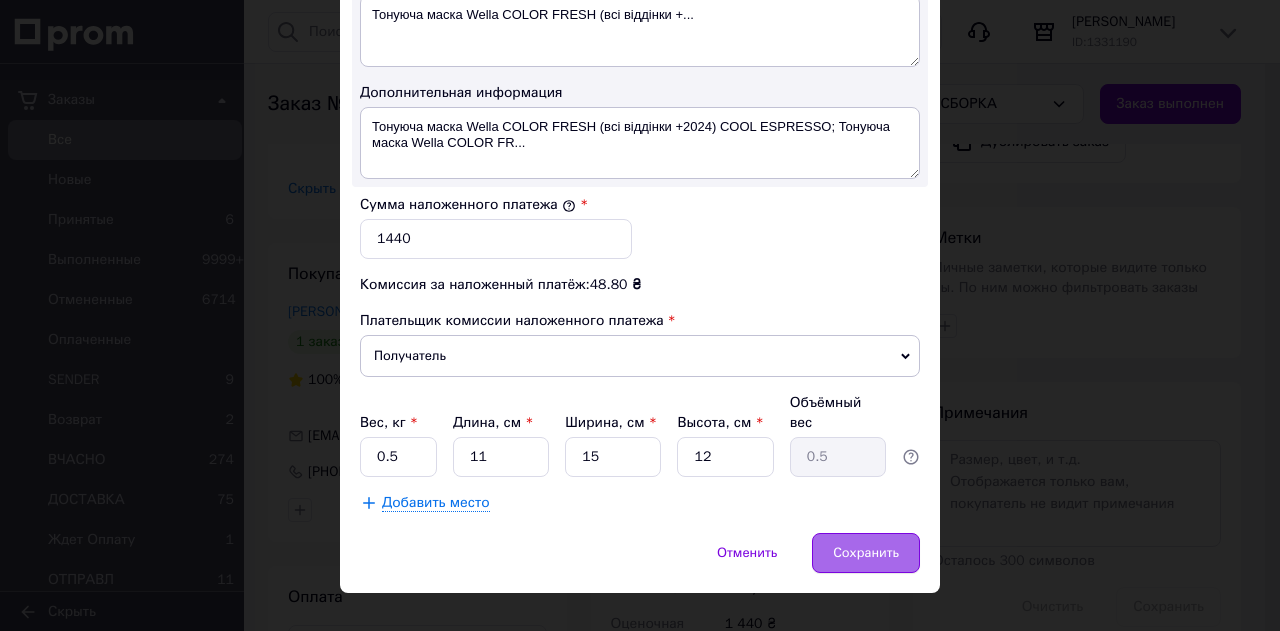 click on "Сохранить" at bounding box center (866, 553) 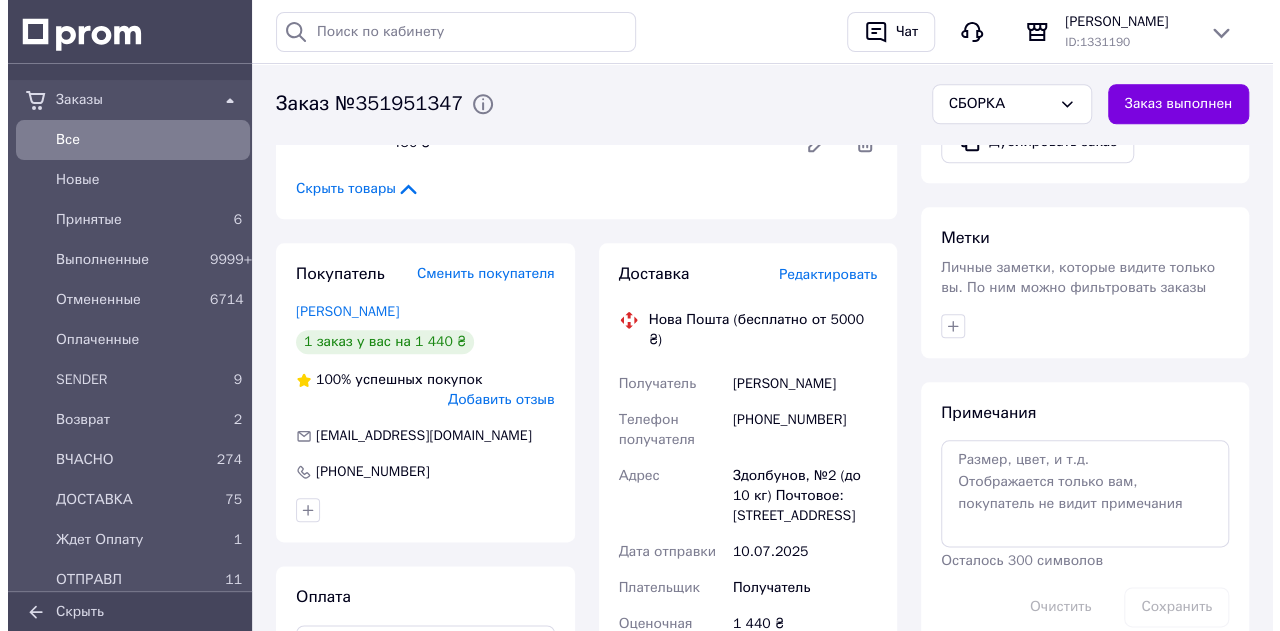 scroll, scrollTop: 1000, scrollLeft: 0, axis: vertical 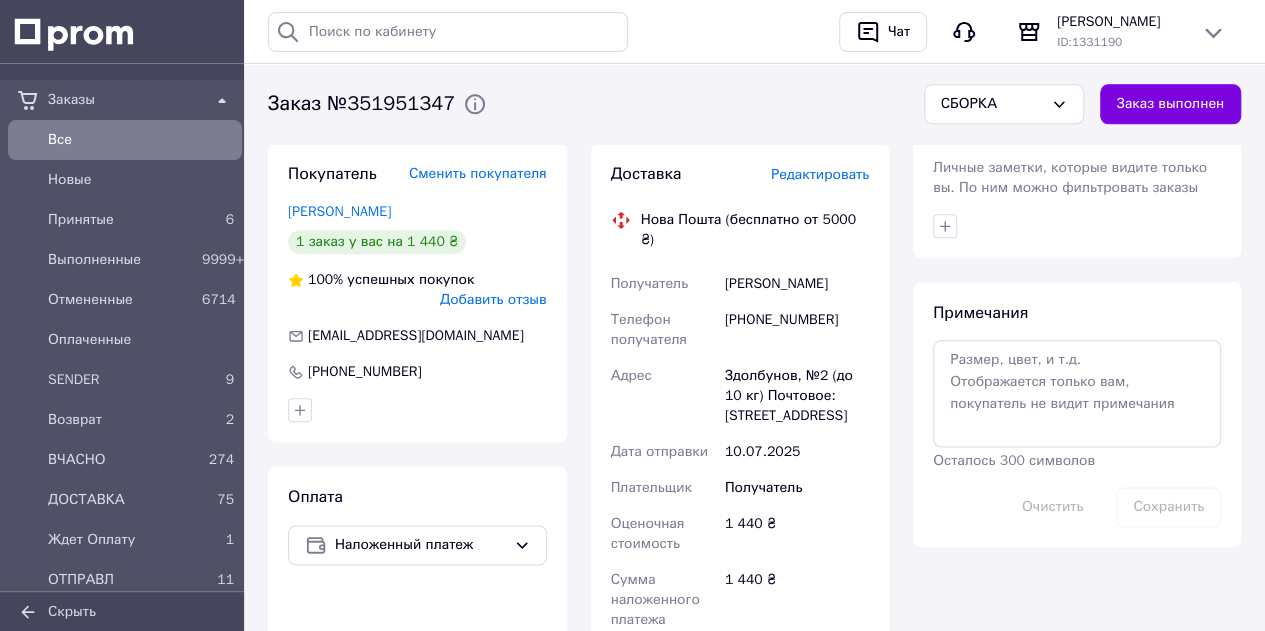 click on "Редактировать" at bounding box center (820, 174) 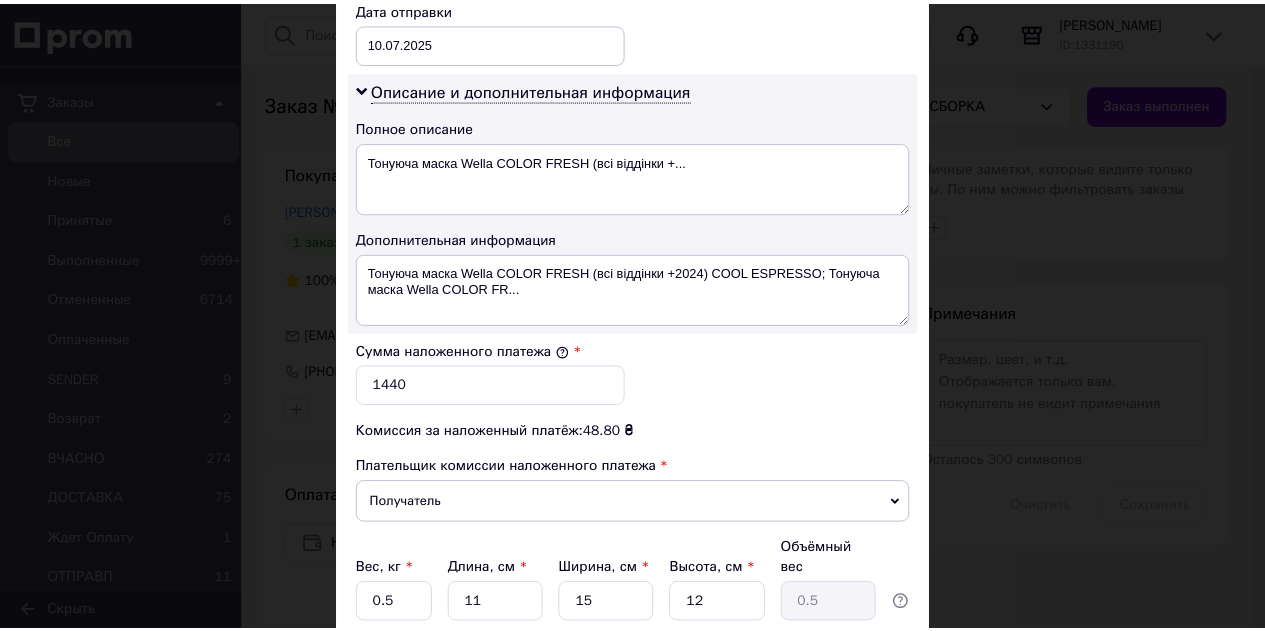 scroll, scrollTop: 1100, scrollLeft: 0, axis: vertical 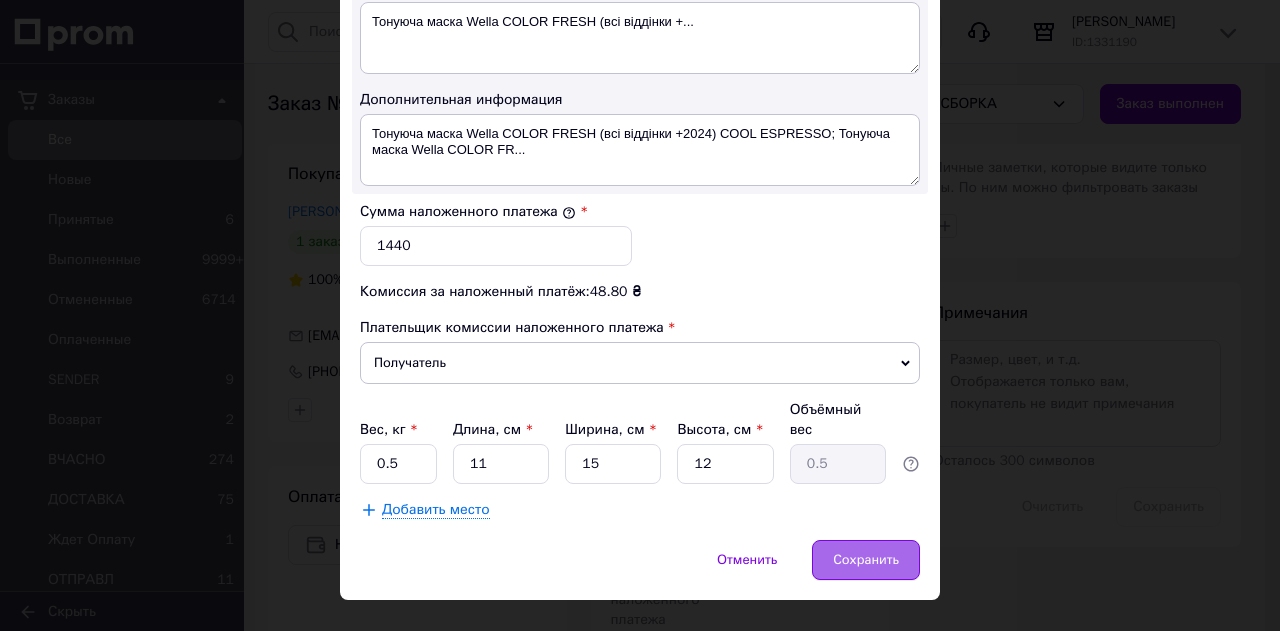 drag, startPoint x: 839, startPoint y: 542, endPoint x: 846, endPoint y: 522, distance: 21.189621 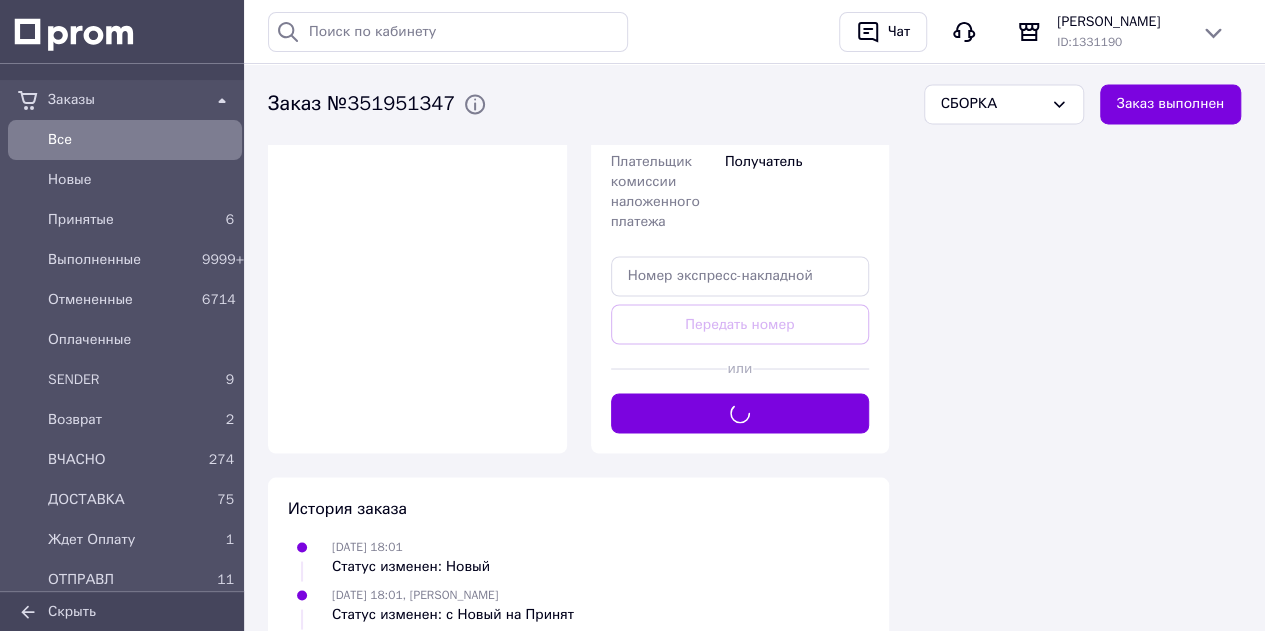 scroll, scrollTop: 1600, scrollLeft: 0, axis: vertical 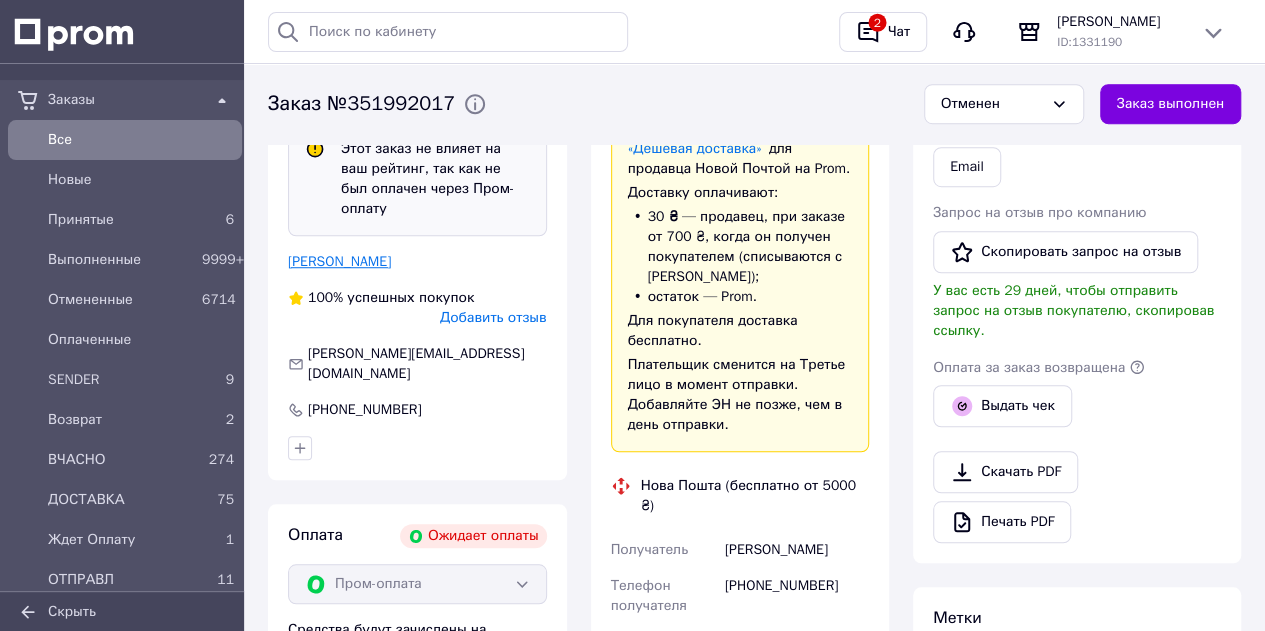 click on "[PERSON_NAME]" at bounding box center (339, 261) 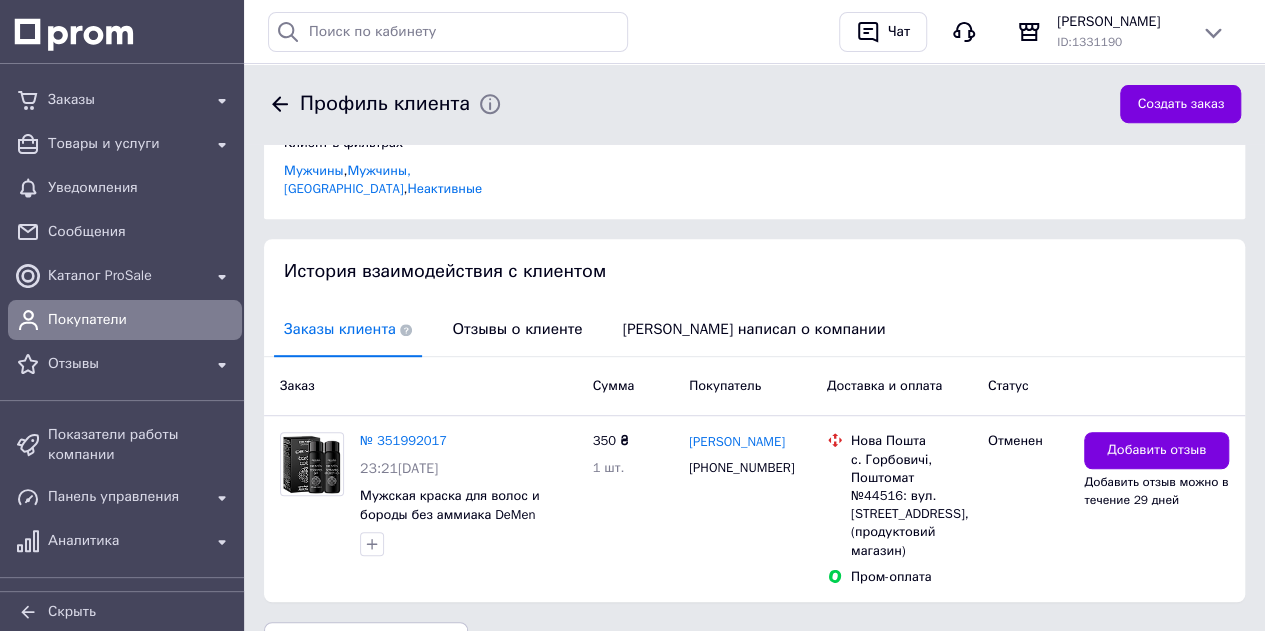 scroll, scrollTop: 403, scrollLeft: 0, axis: vertical 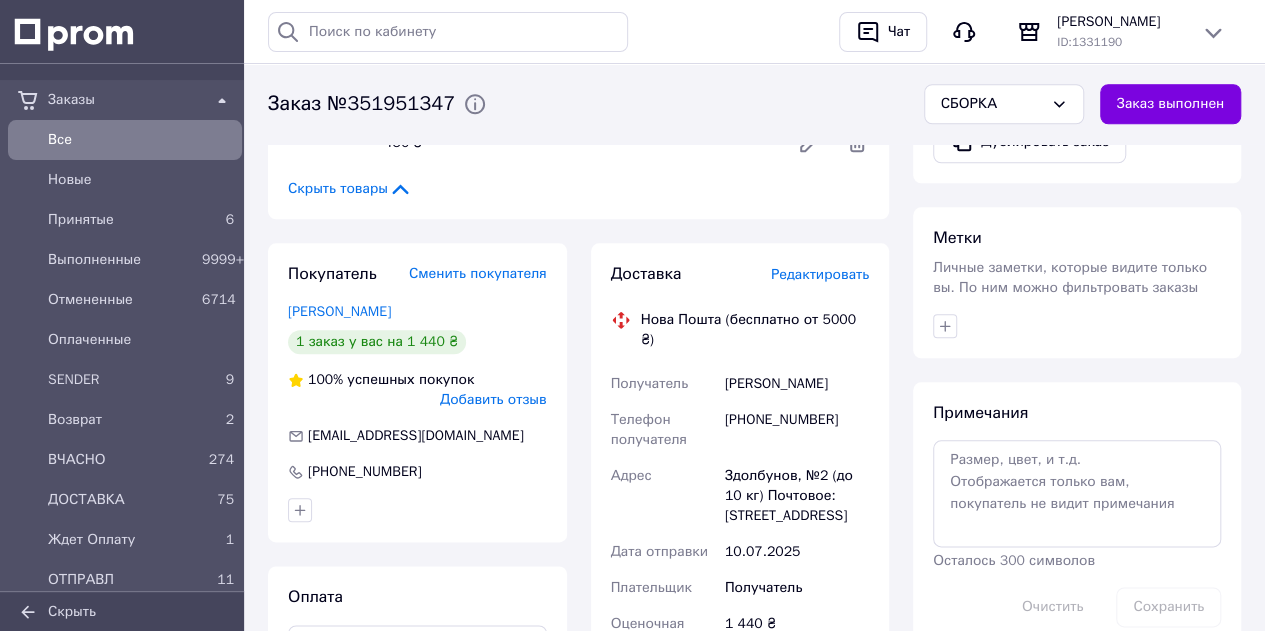 click on "Редактировать" at bounding box center (820, 274) 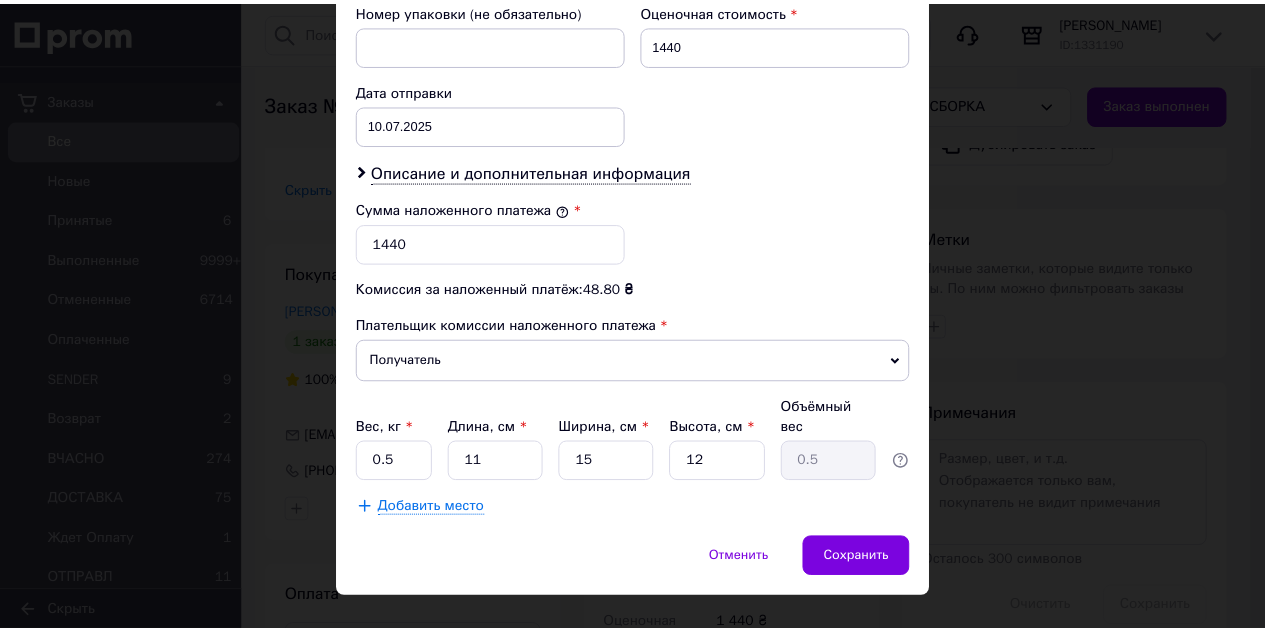 scroll, scrollTop: 884, scrollLeft: 0, axis: vertical 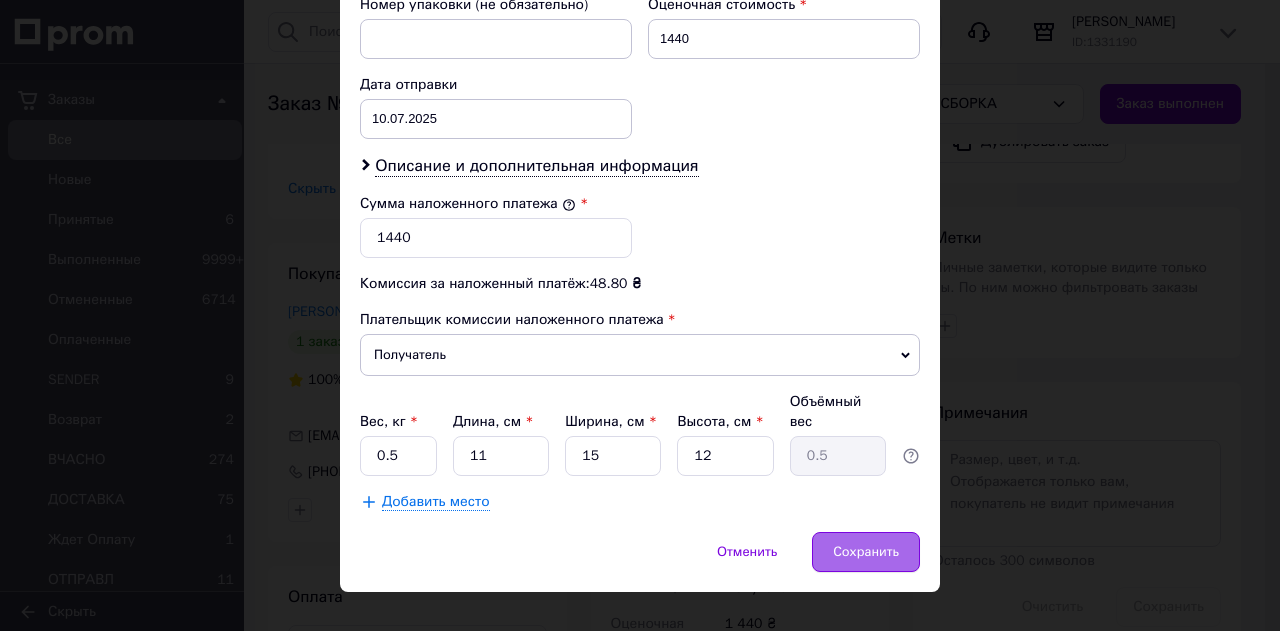 click on "Сохранить" at bounding box center [866, 552] 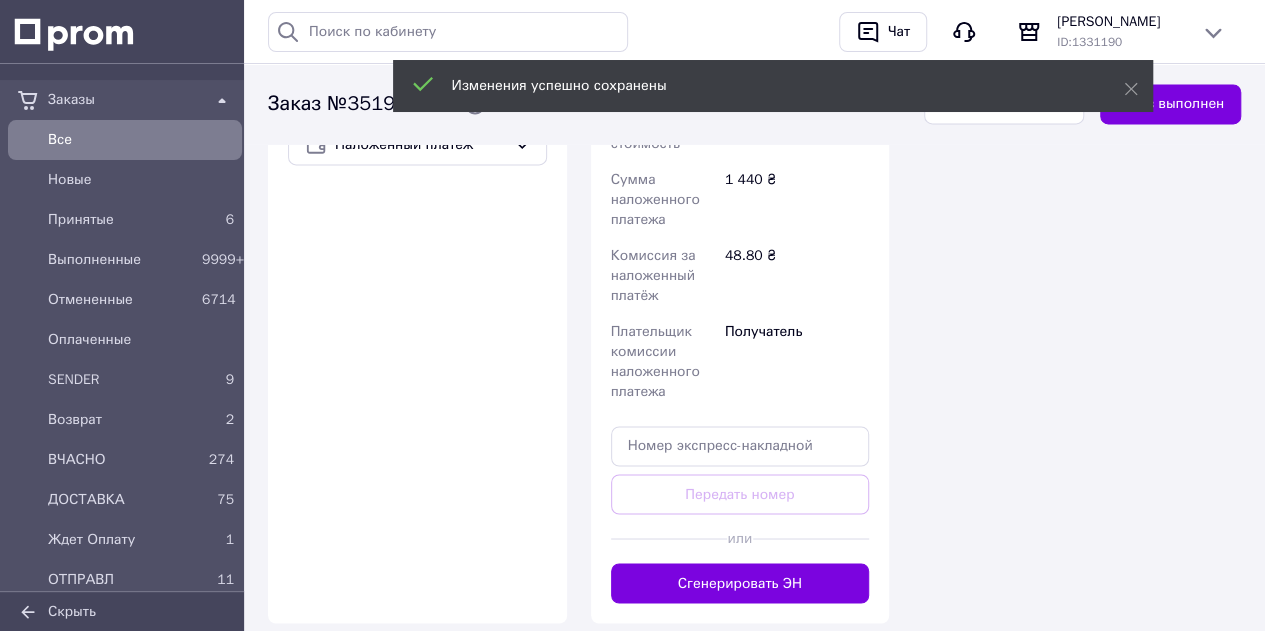 scroll, scrollTop: 1600, scrollLeft: 0, axis: vertical 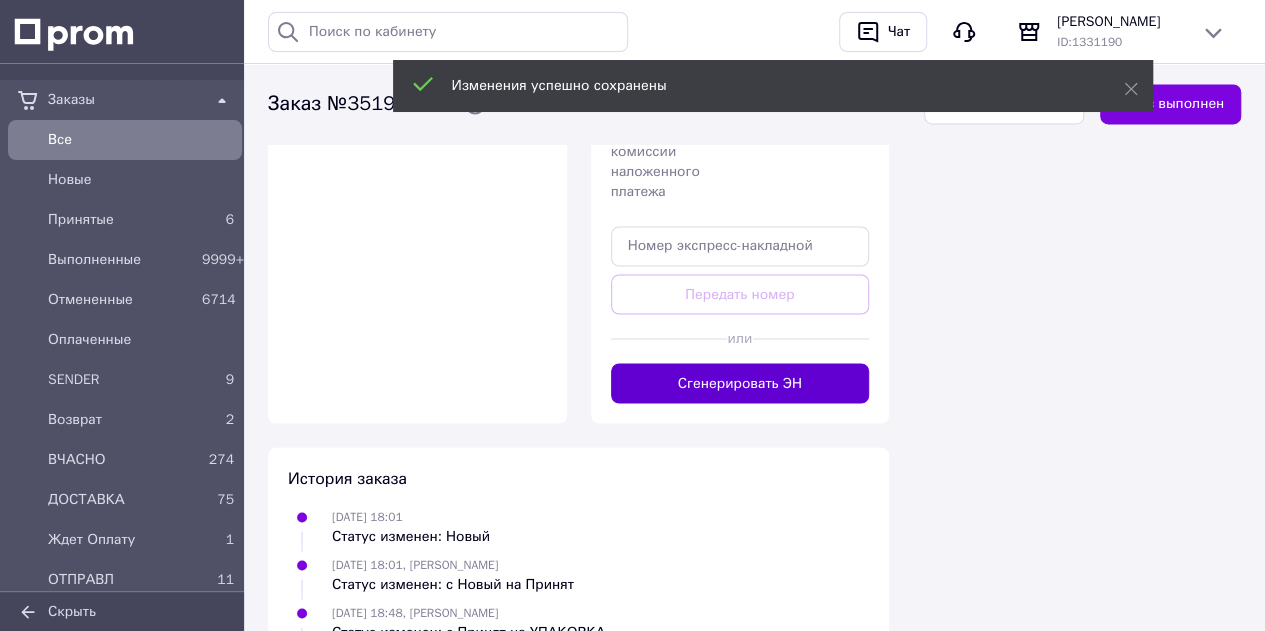 click on "Сгенерировать ЭН" at bounding box center (740, 383) 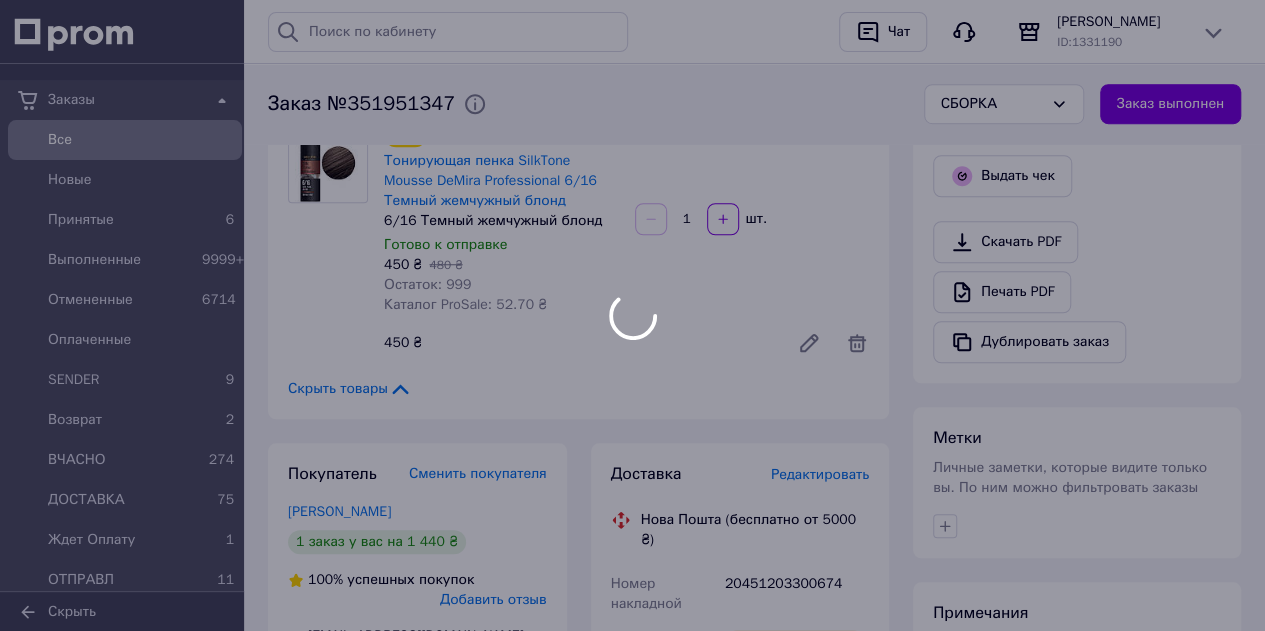 scroll, scrollTop: 862, scrollLeft: 0, axis: vertical 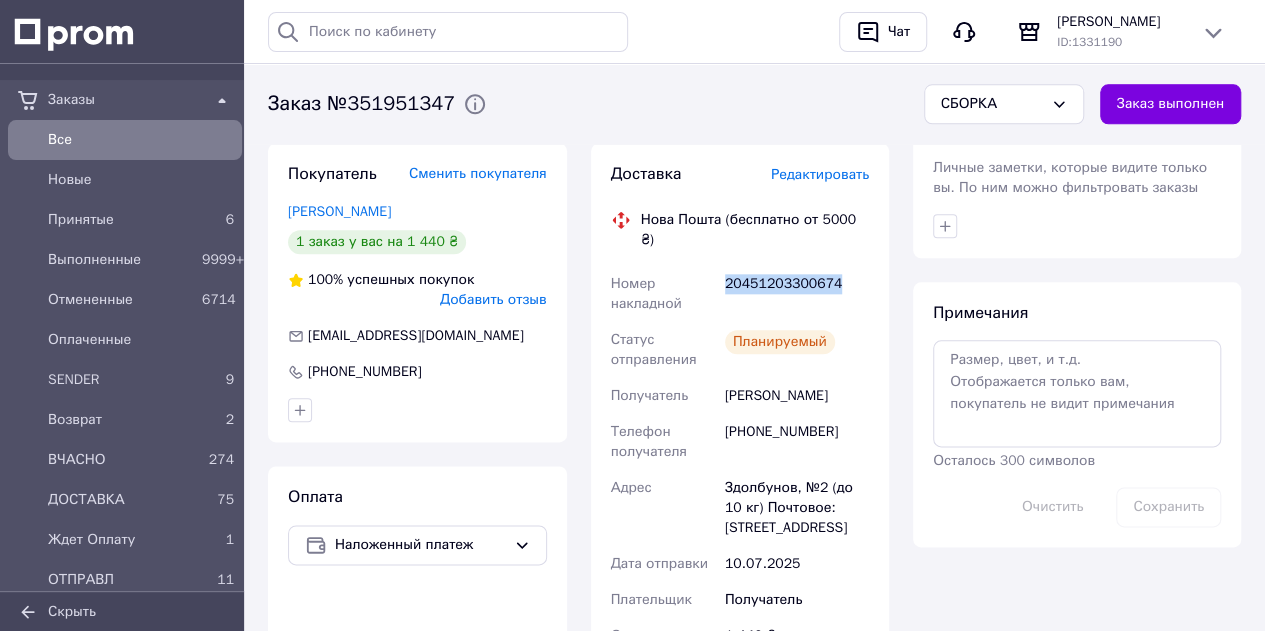 drag, startPoint x: 858, startPoint y: 258, endPoint x: 726, endPoint y: 251, distance: 132.18547 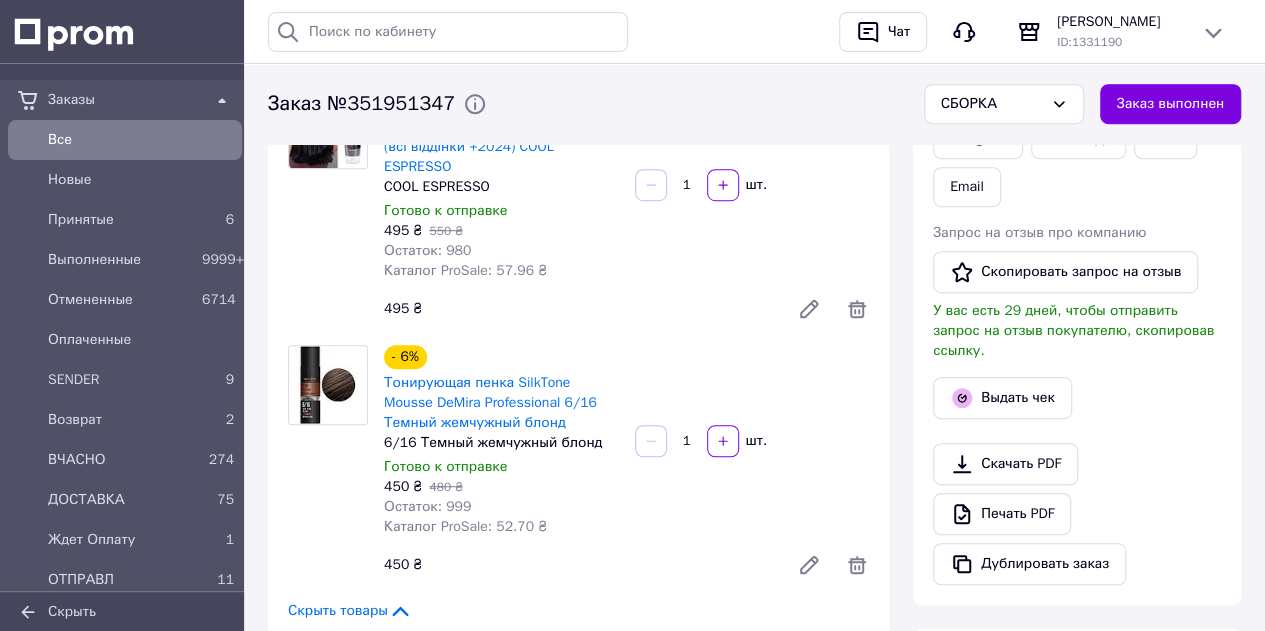 scroll, scrollTop: 300, scrollLeft: 0, axis: vertical 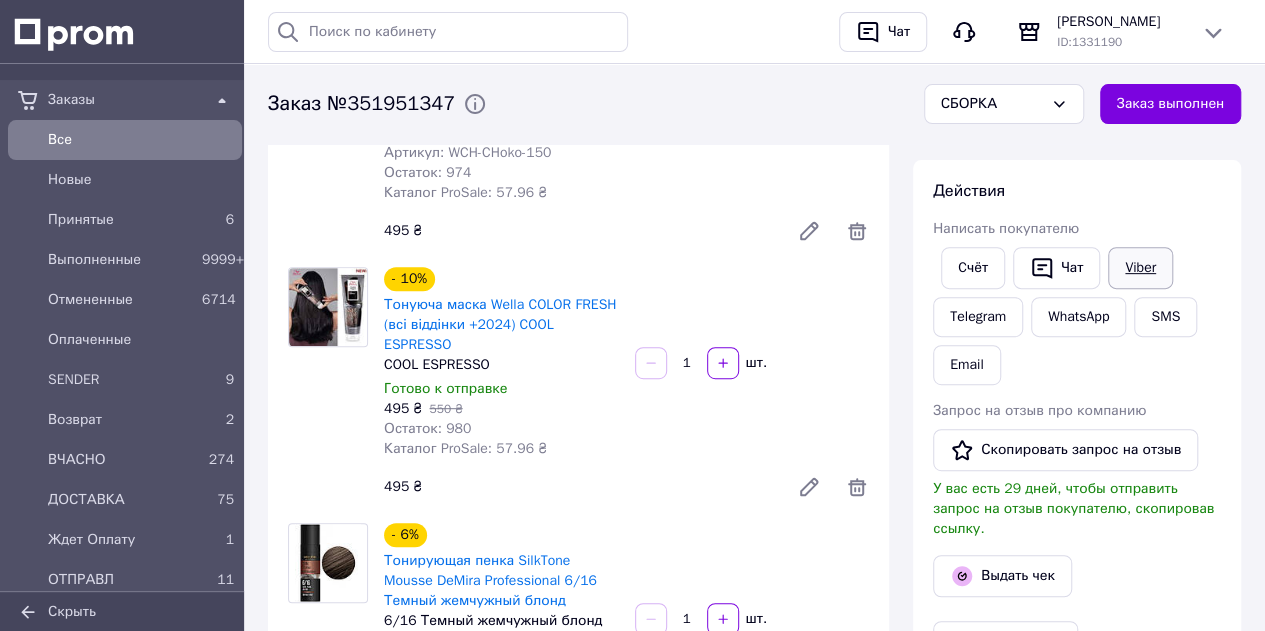 click on "Viber" at bounding box center (1140, 268) 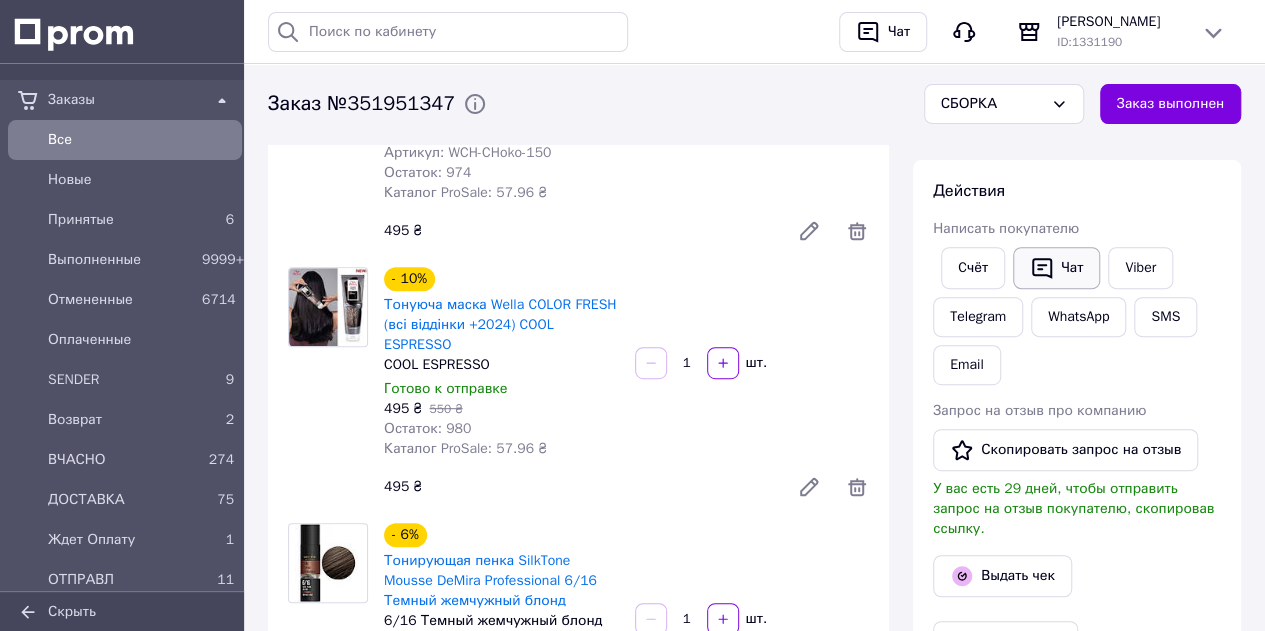 click on "Чат" at bounding box center [1056, 268] 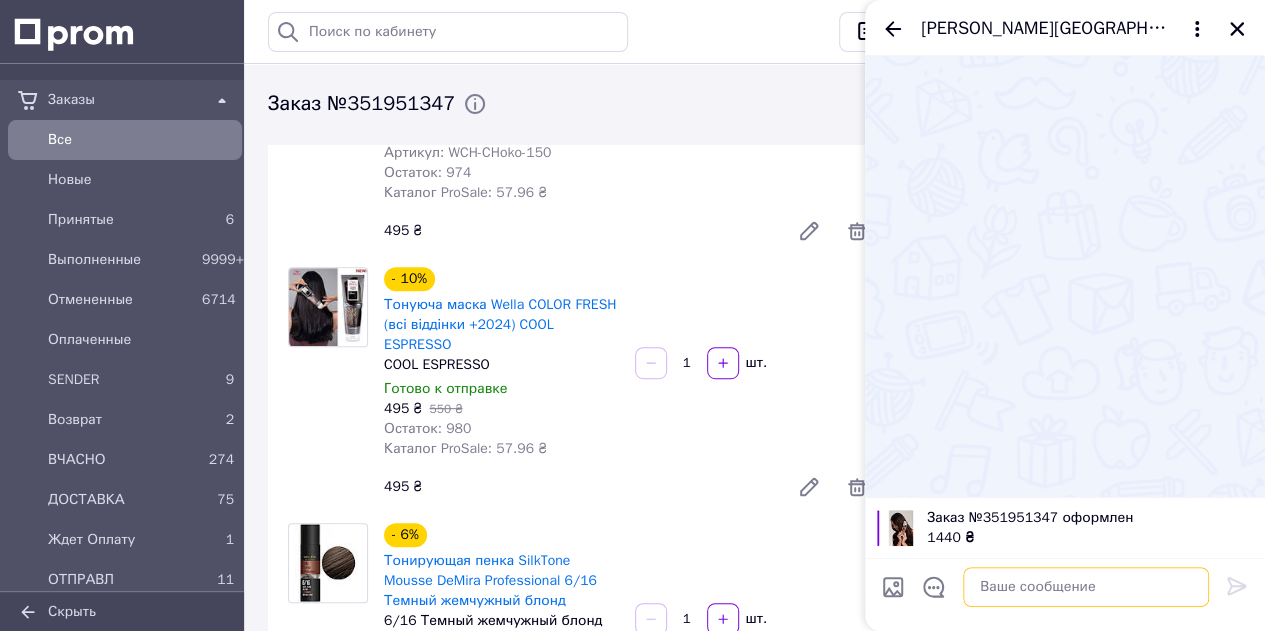 click at bounding box center (1086, 587) 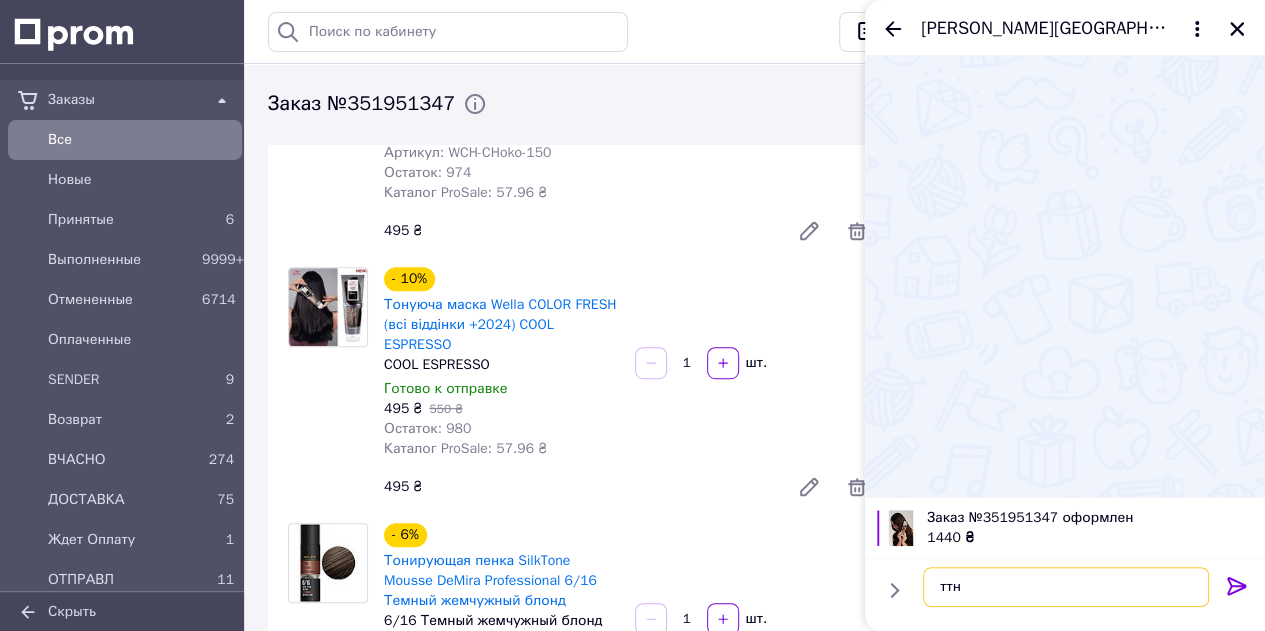 paste on "20451203300674" 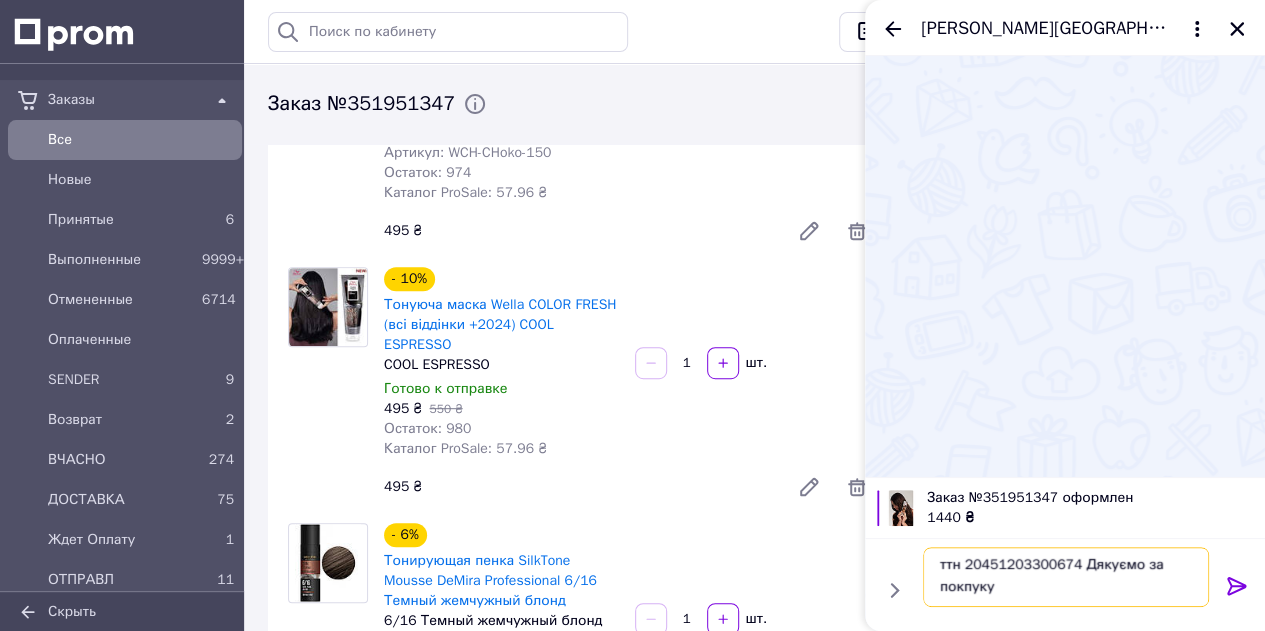 scroll, scrollTop: 1, scrollLeft: 0, axis: vertical 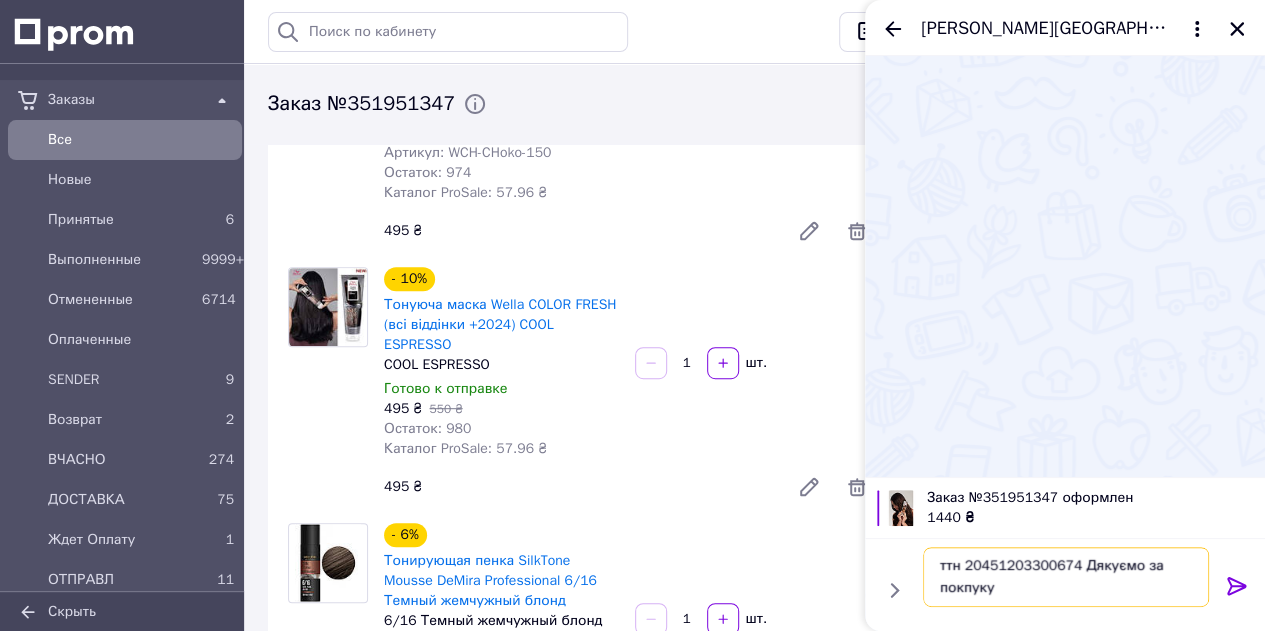 type on "ттн 20451203300674 Дякуємо за покпуку" 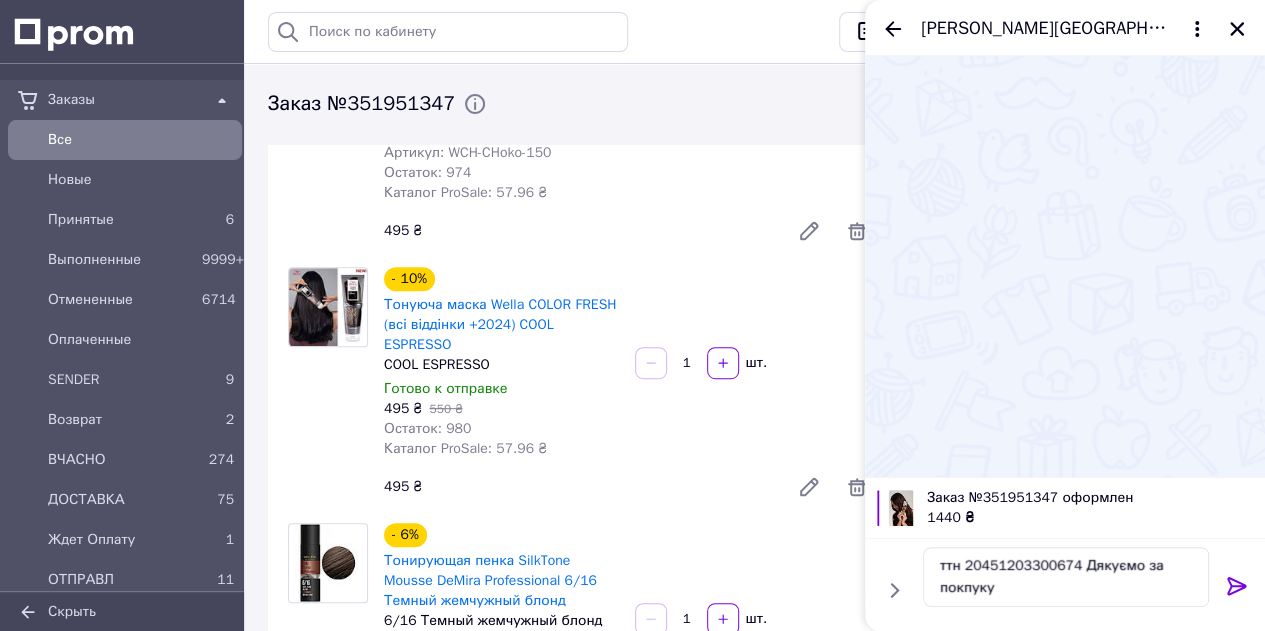 click 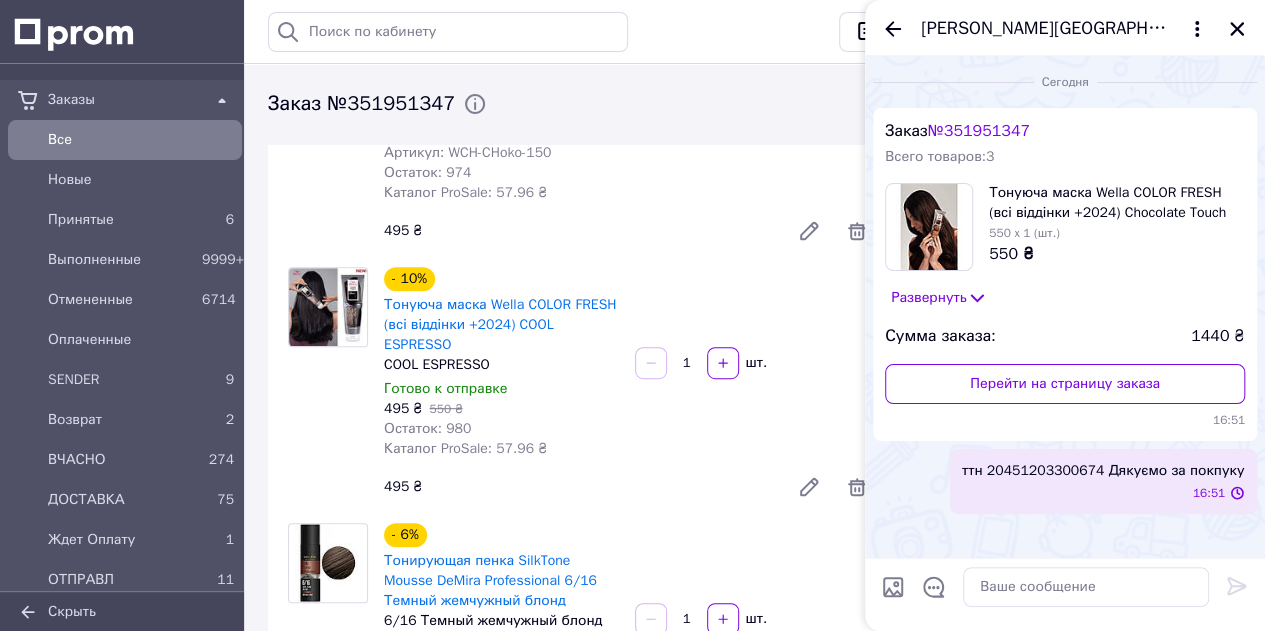 scroll, scrollTop: 0, scrollLeft: 0, axis: both 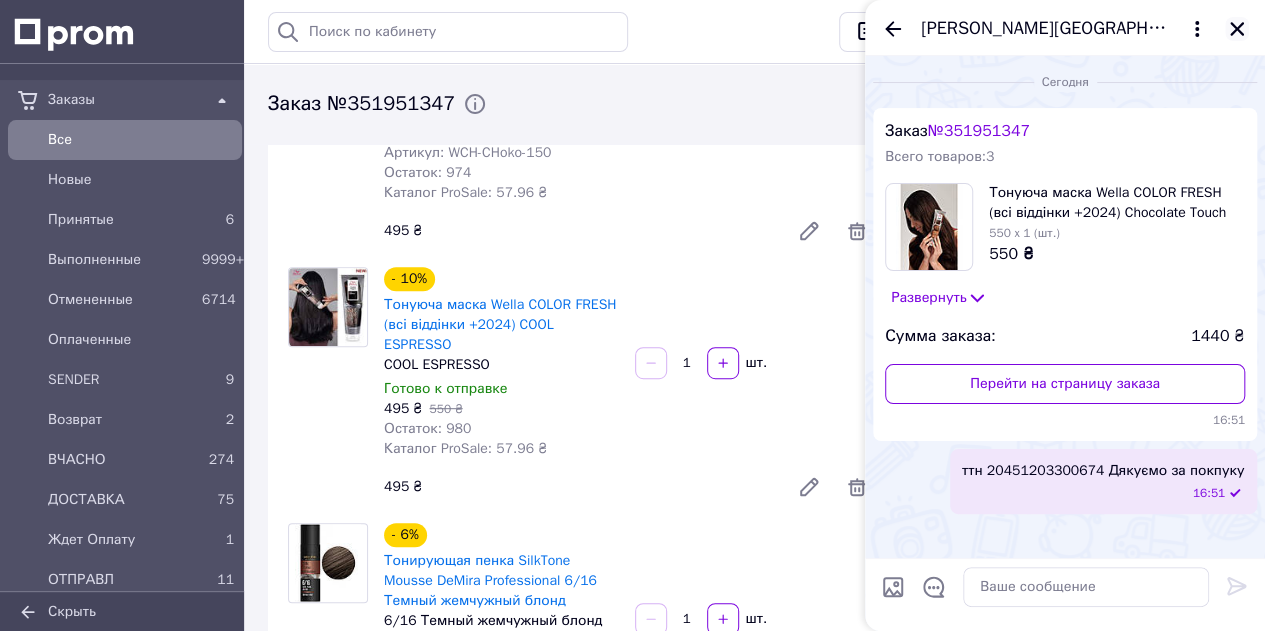 click 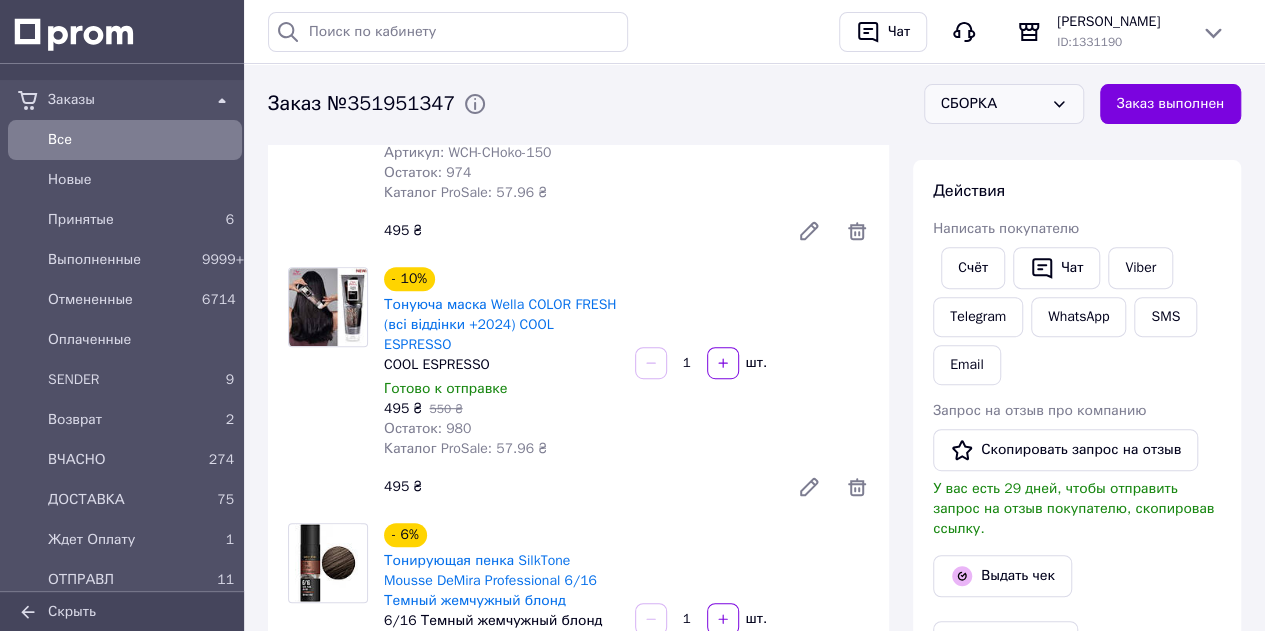 click on "СБОРКА" at bounding box center (992, 104) 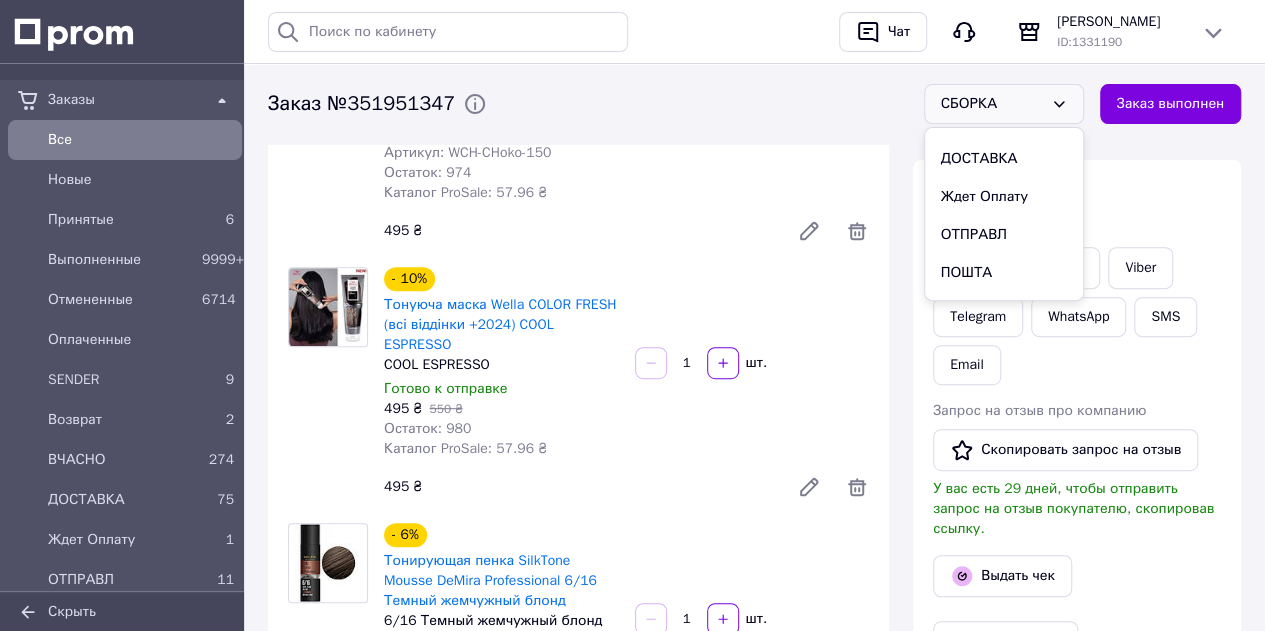 scroll, scrollTop: 300, scrollLeft: 0, axis: vertical 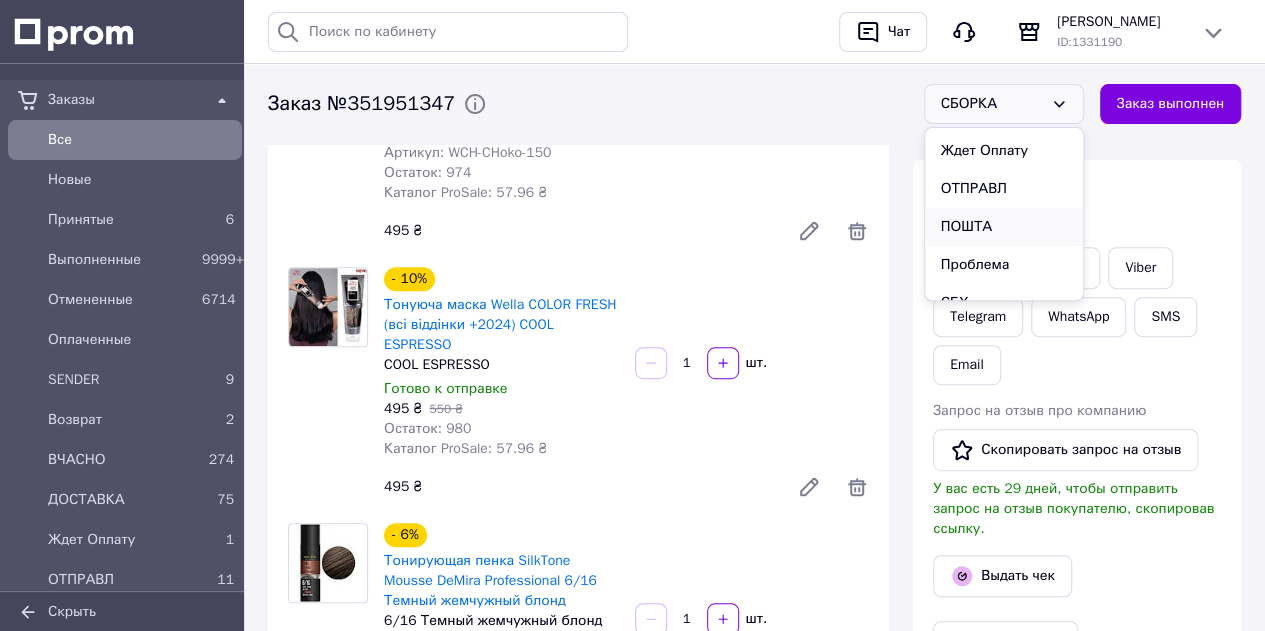 drag, startPoint x: 1012, startPoint y: 227, endPoint x: 1056, endPoint y: 77, distance: 156.32019 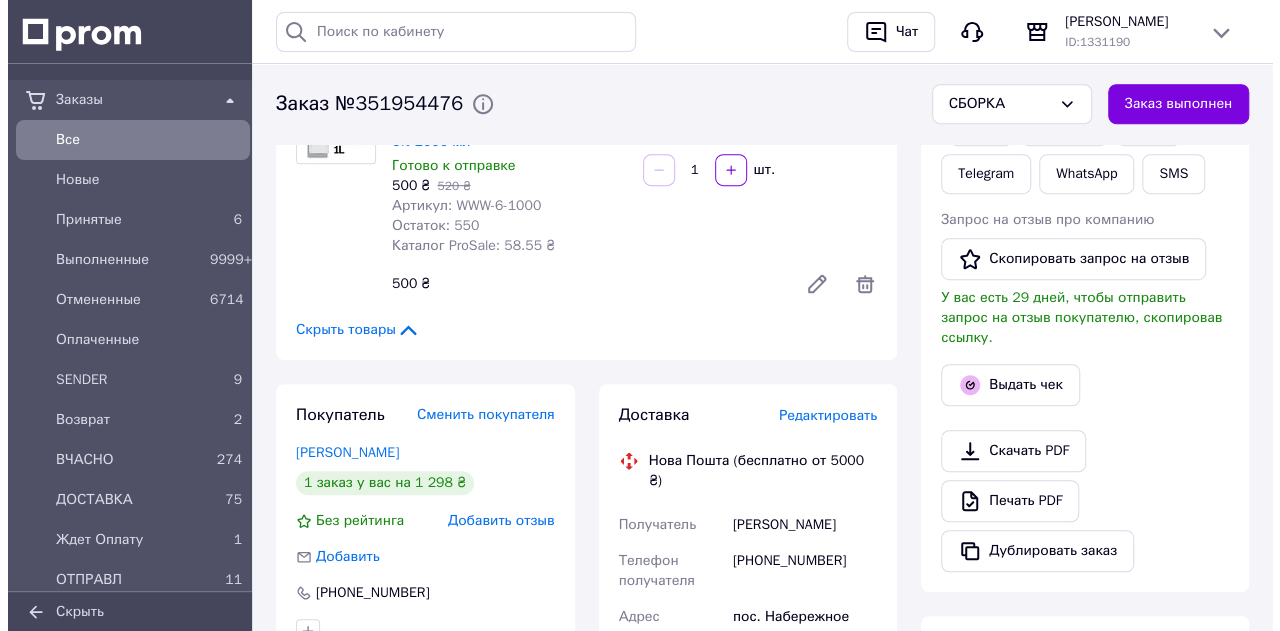 scroll, scrollTop: 600, scrollLeft: 0, axis: vertical 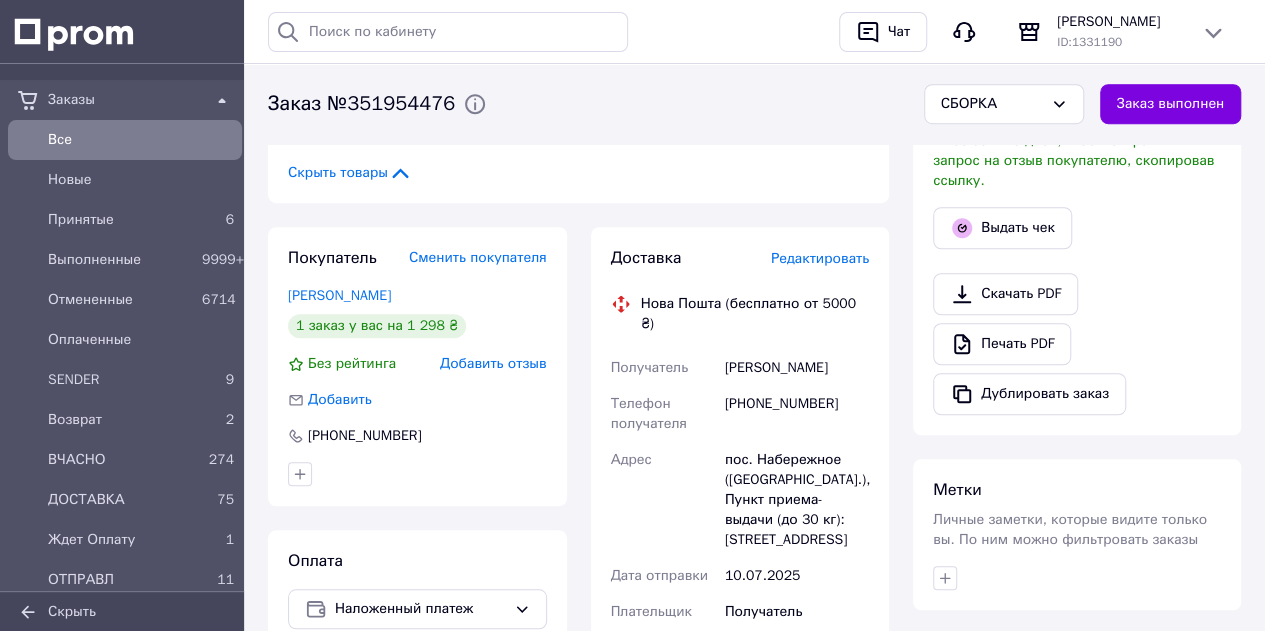 click on "Редактировать" at bounding box center (820, 258) 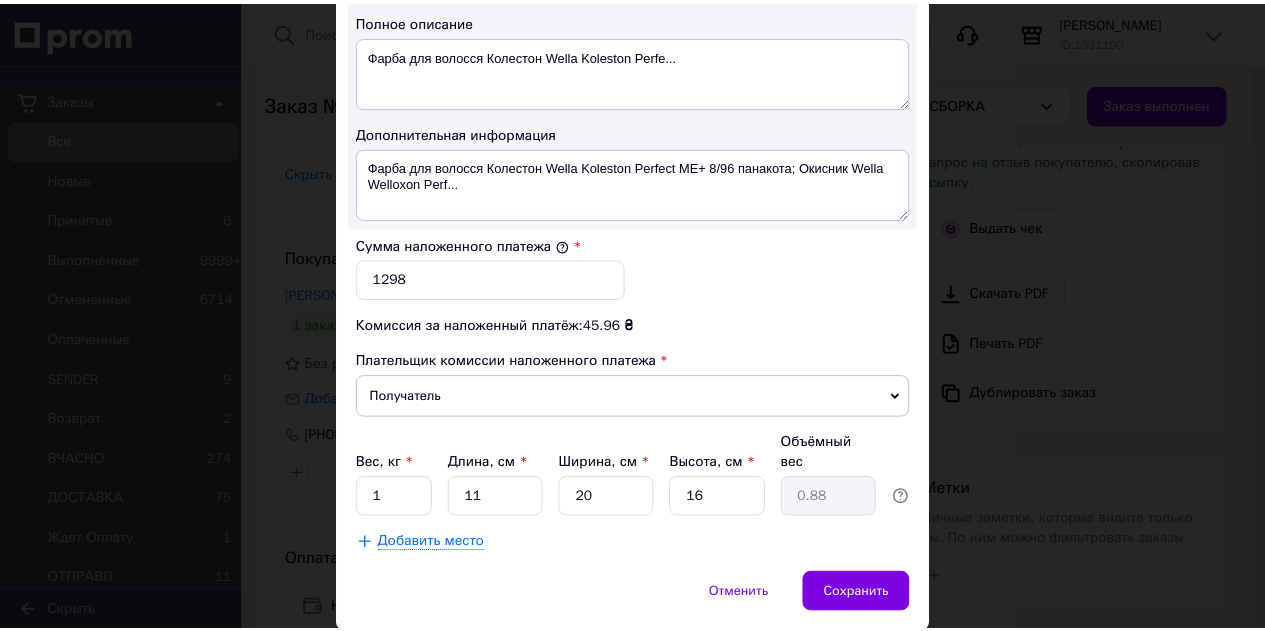 scroll, scrollTop: 1107, scrollLeft: 0, axis: vertical 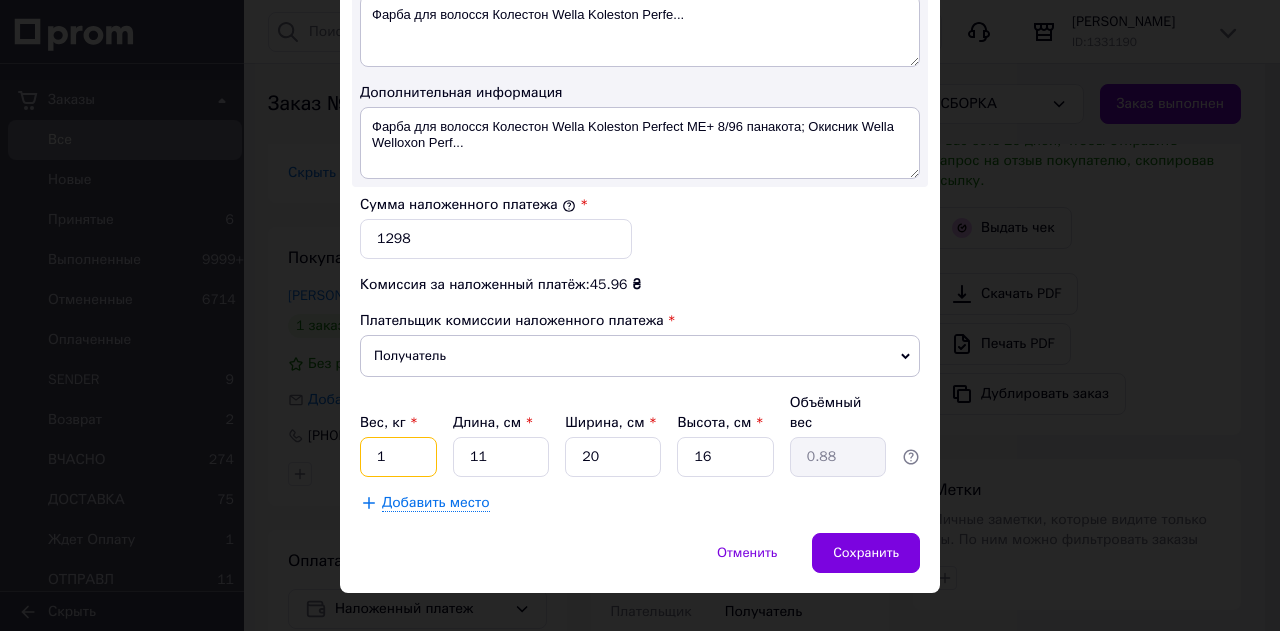 click on "1" at bounding box center [398, 457] 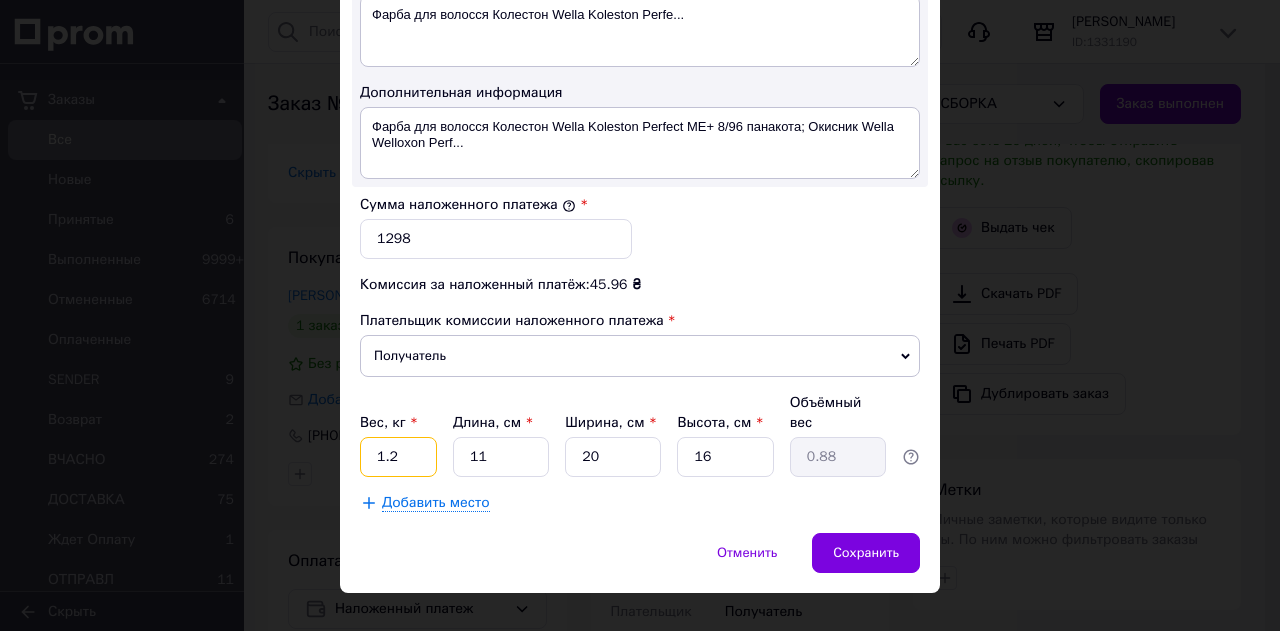 type on "1.2" 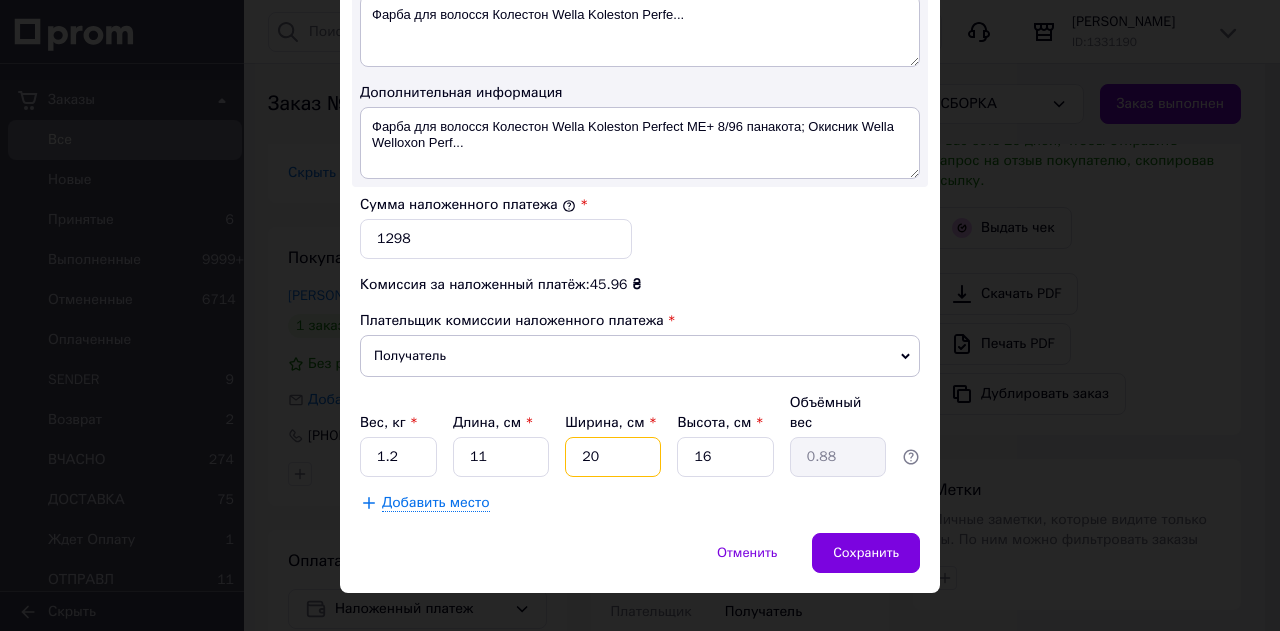 click on "20" at bounding box center (613, 457) 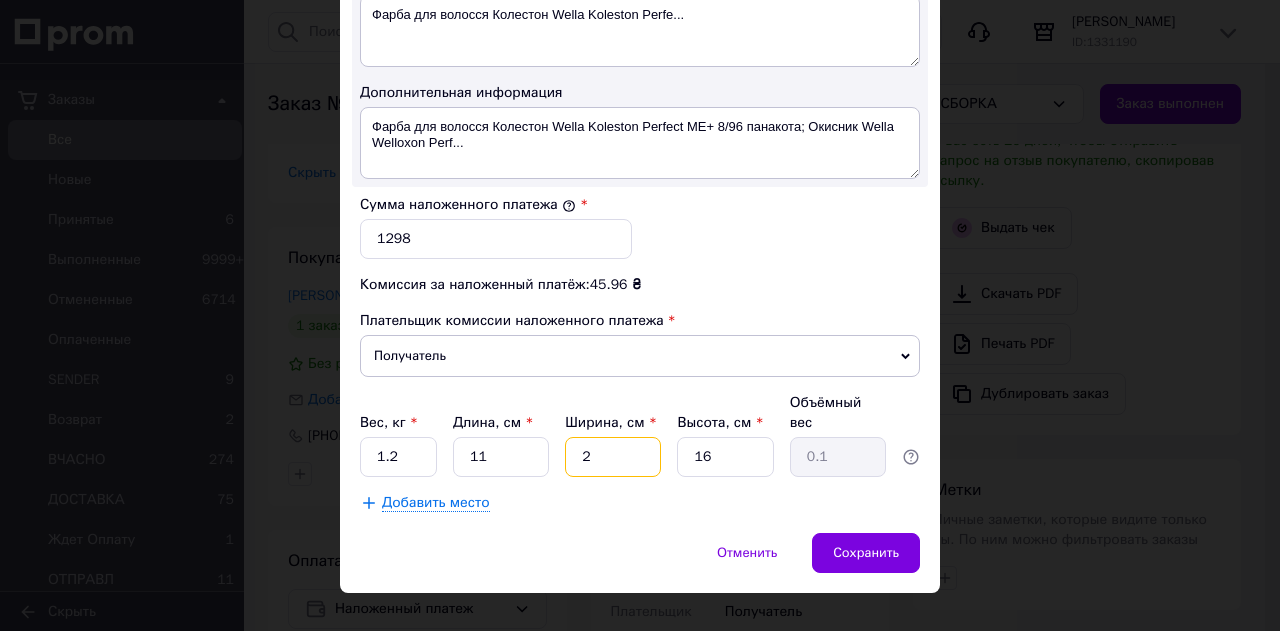 type on "22" 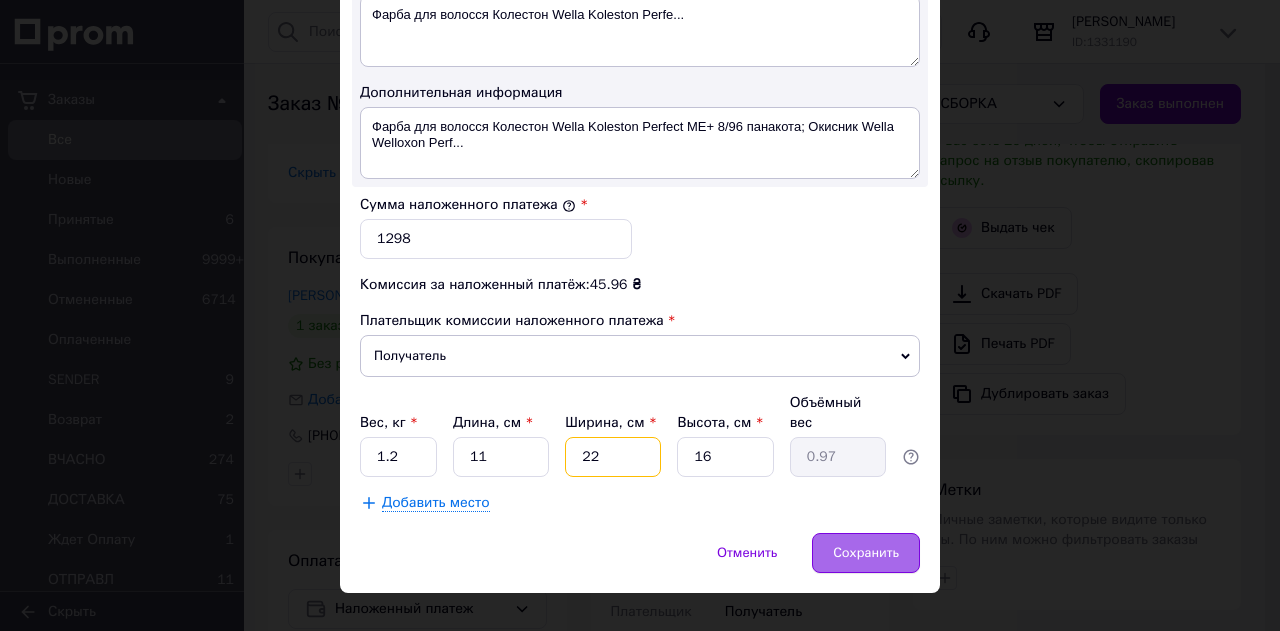 type on "22" 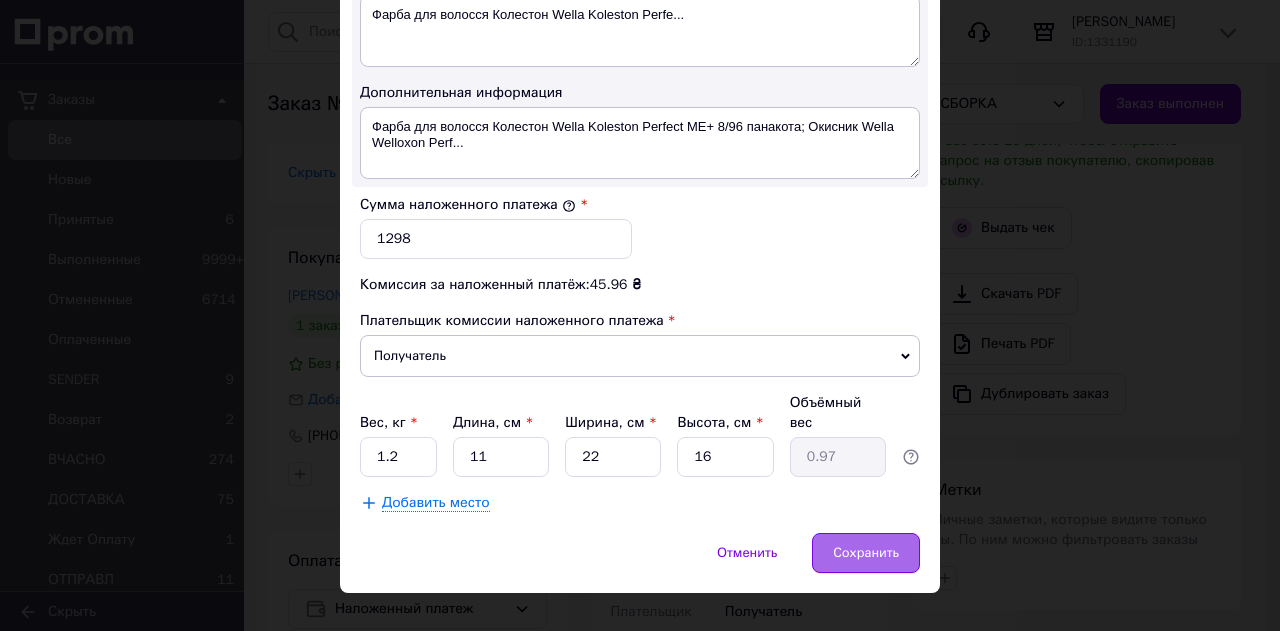 click on "Сохранить" at bounding box center [866, 553] 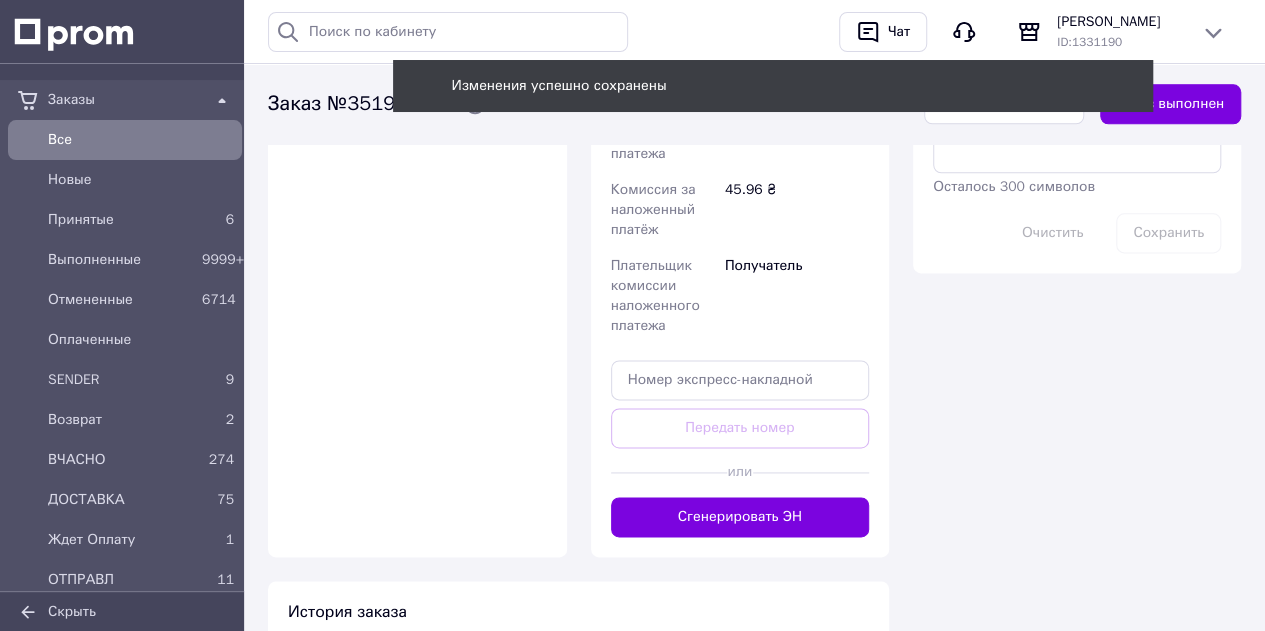 scroll, scrollTop: 1200, scrollLeft: 0, axis: vertical 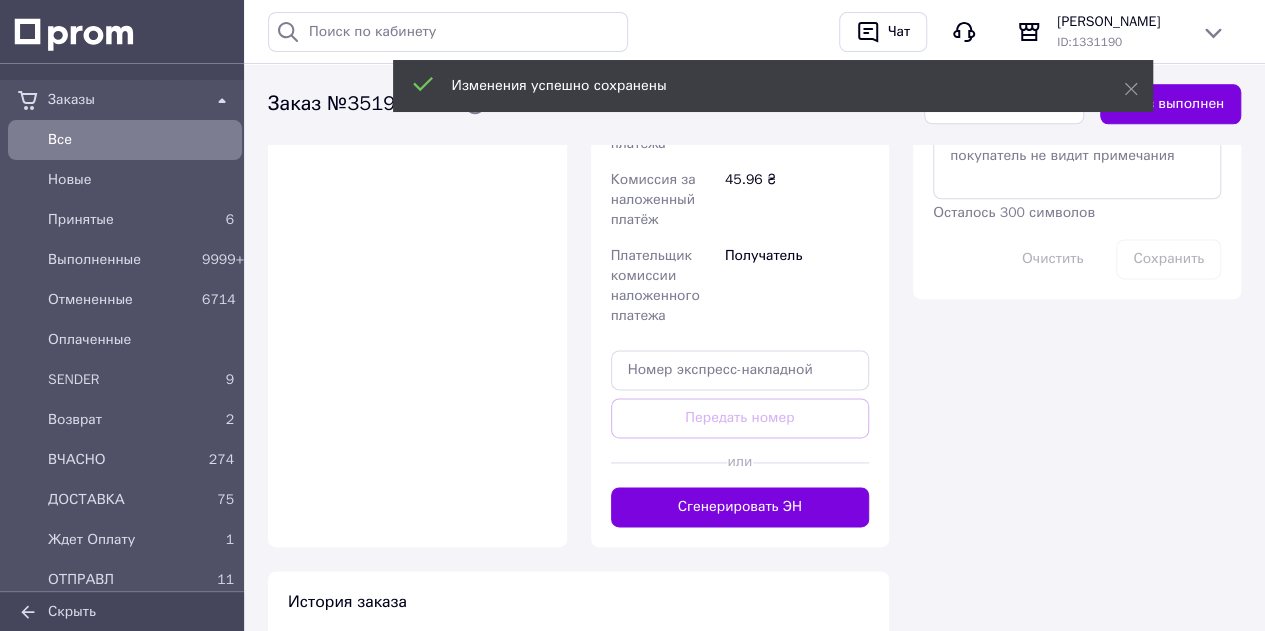 click on "Сгенерировать ЭН" at bounding box center [740, 507] 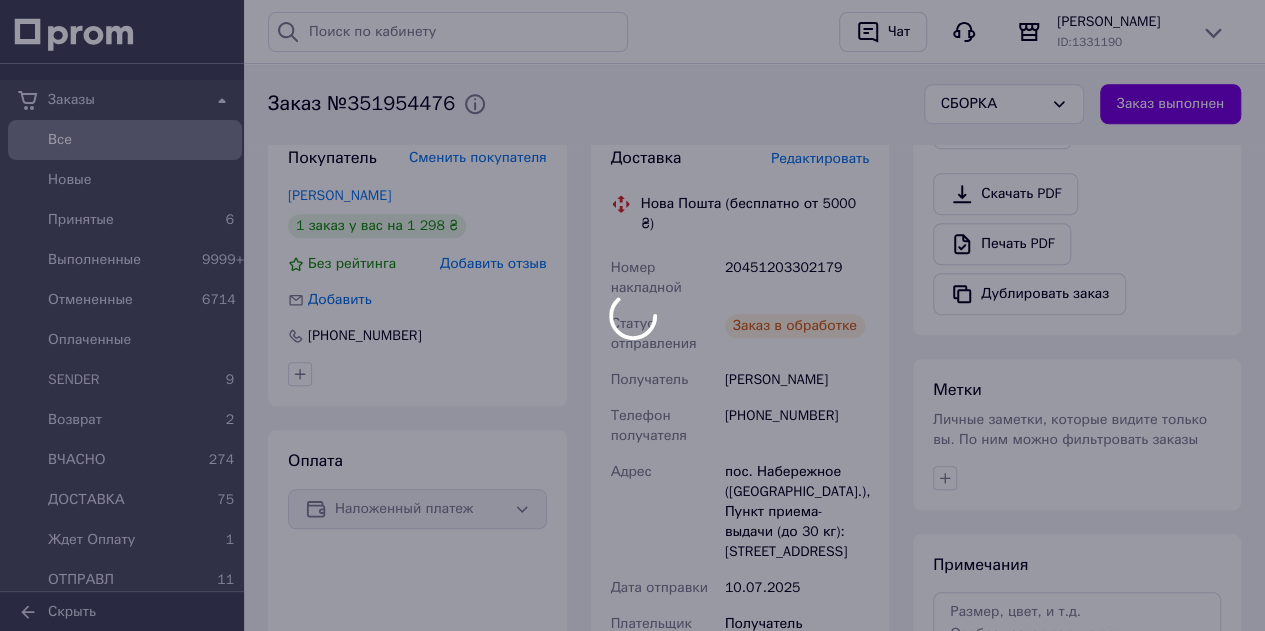 scroll, scrollTop: 800, scrollLeft: 0, axis: vertical 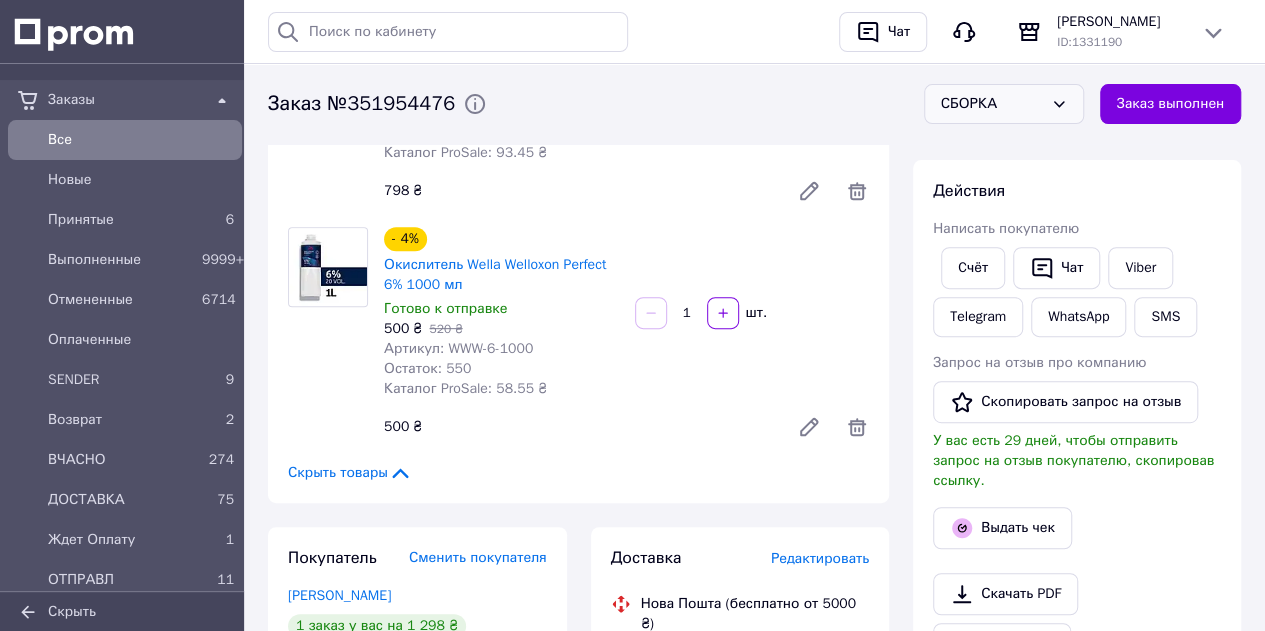click on "СБОРКА" at bounding box center (1004, 104) 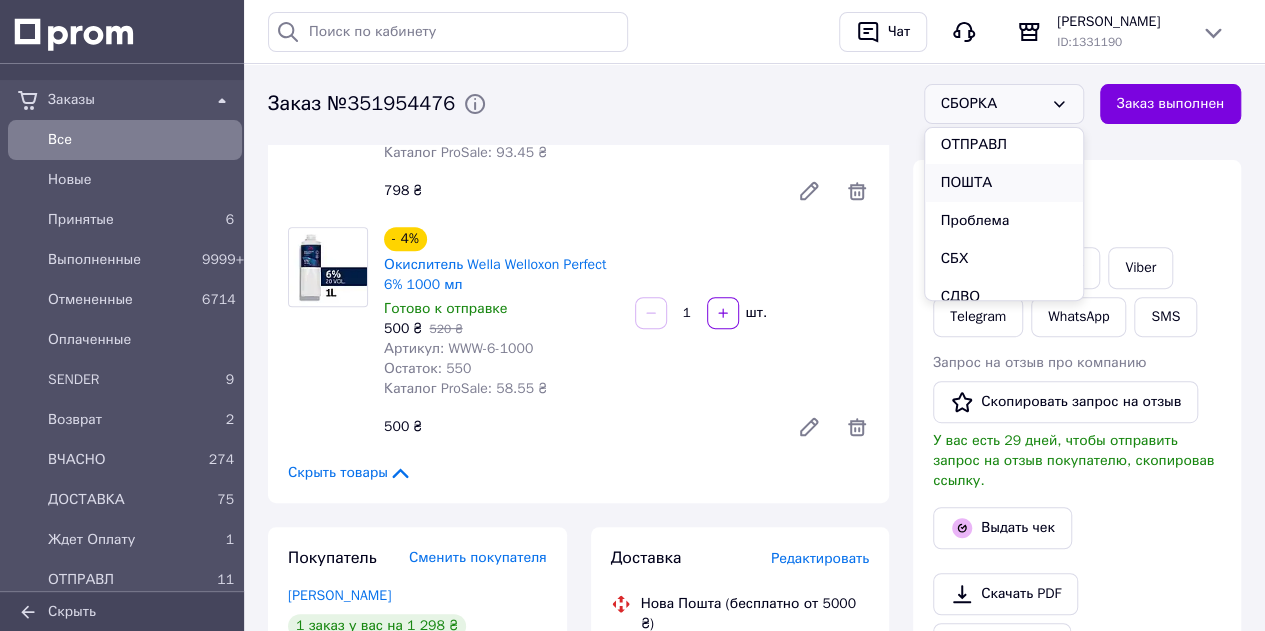 scroll, scrollTop: 300, scrollLeft: 0, axis: vertical 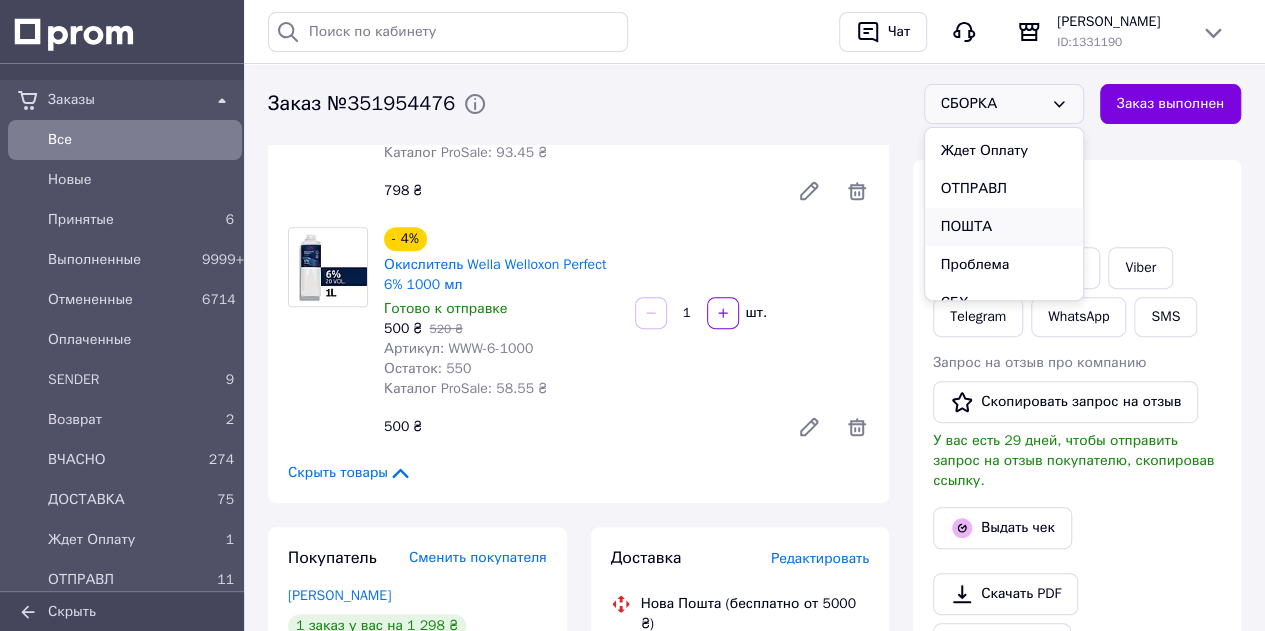 click on "ПОШТА" at bounding box center (1004, 227) 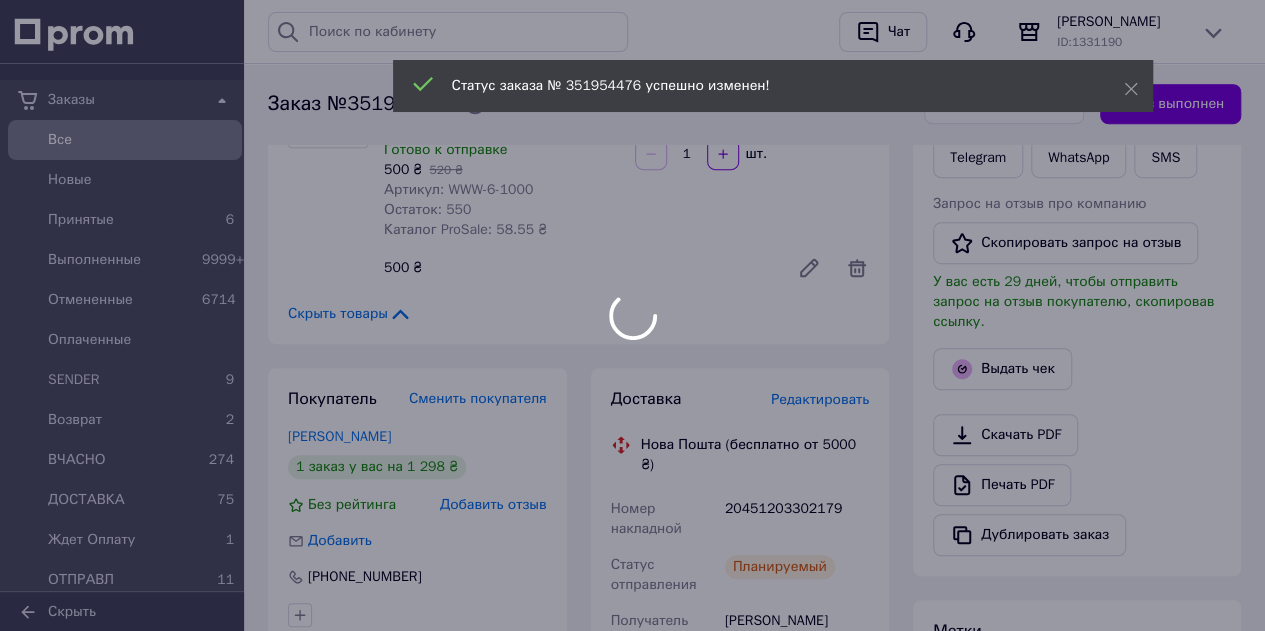 scroll, scrollTop: 500, scrollLeft: 0, axis: vertical 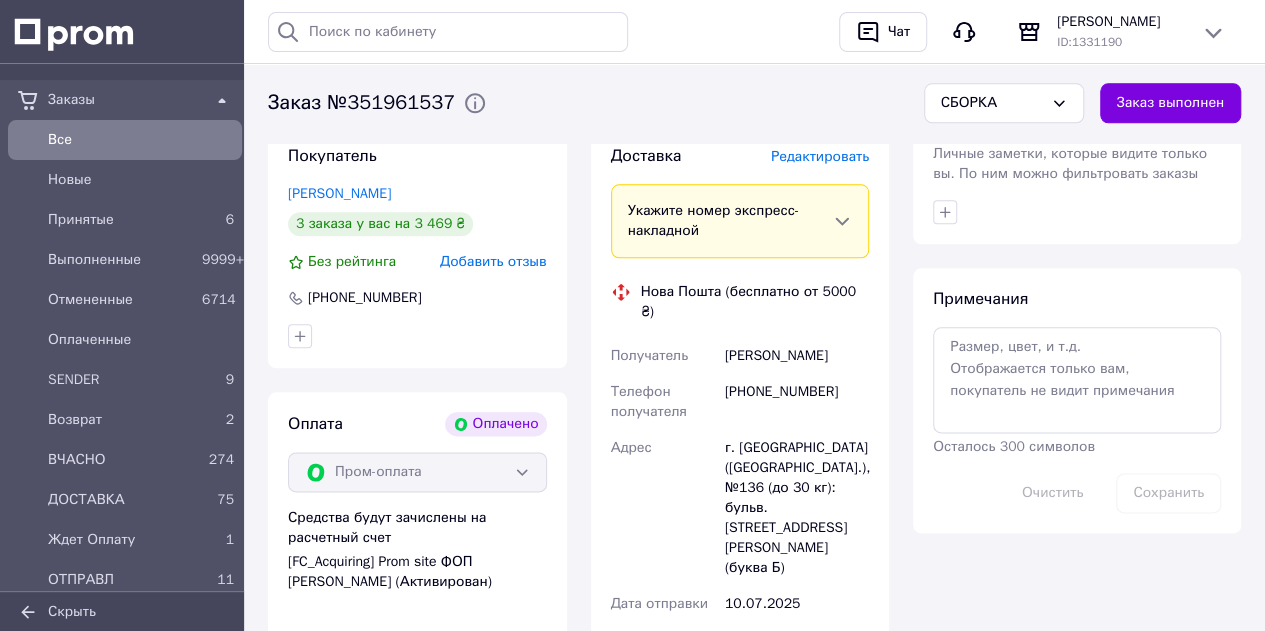 click on "Редактировать" at bounding box center (820, 156) 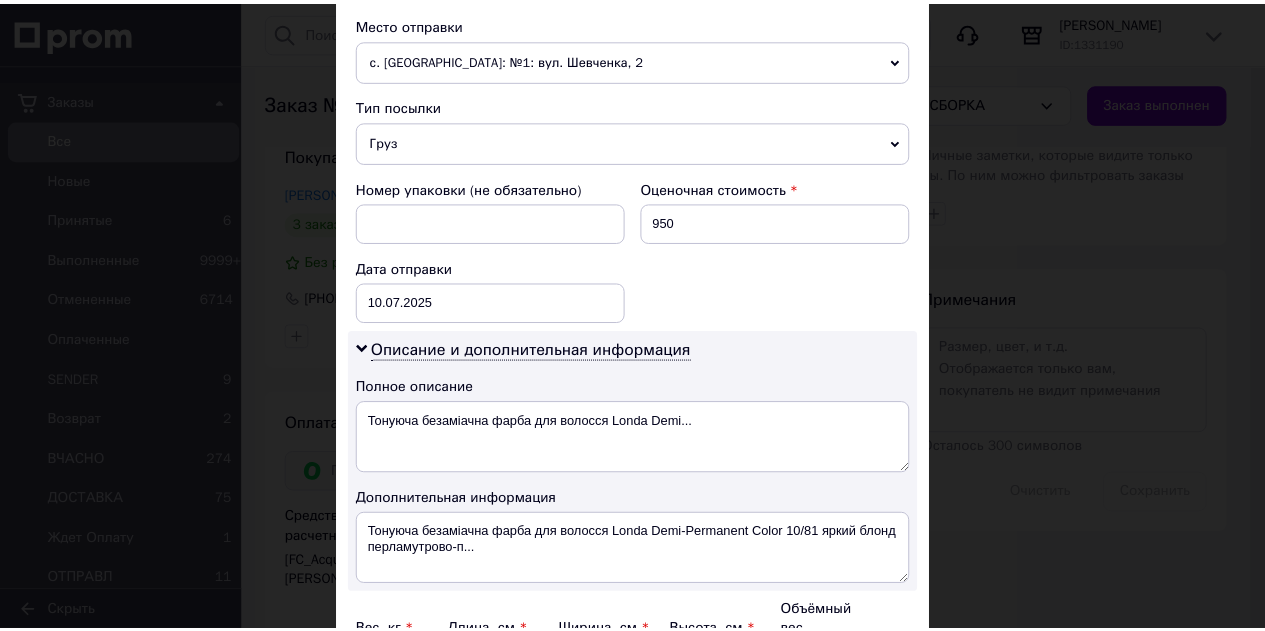 scroll, scrollTop: 910, scrollLeft: 0, axis: vertical 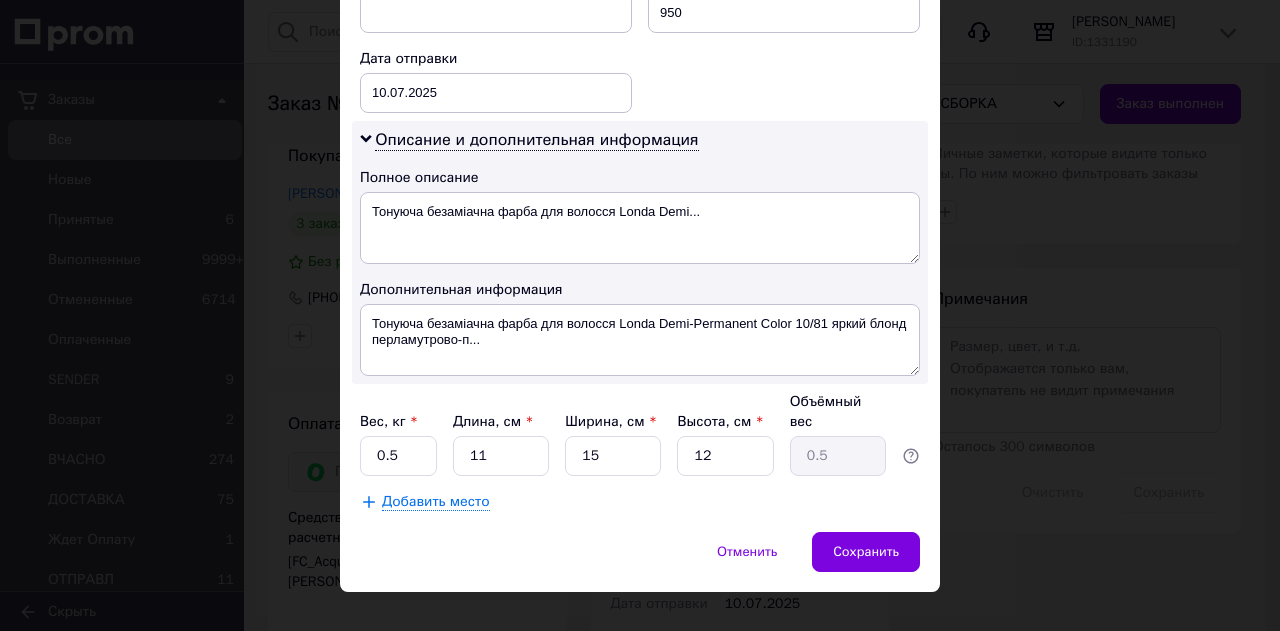 click on "Вес, кг   * 0.5 Длина, см   * 11 Ширина, см   * 15 Высота, см   * 12 Объёмный вес 0.5" at bounding box center [640, 434] 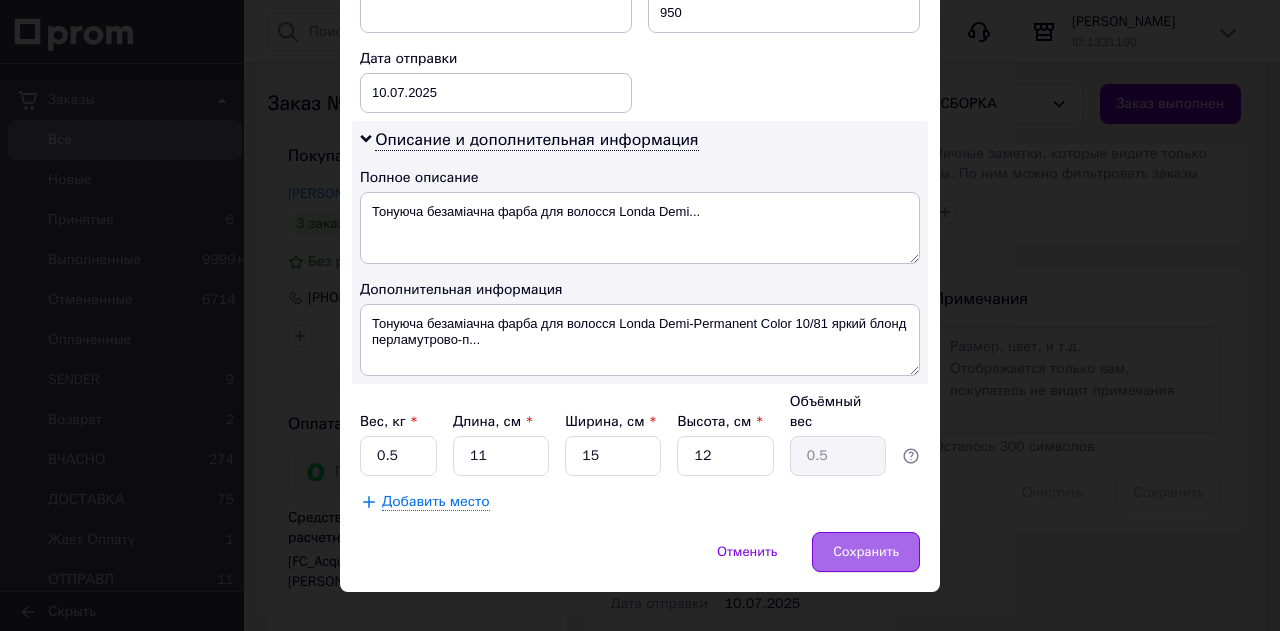 click on "Сохранить" at bounding box center [866, 552] 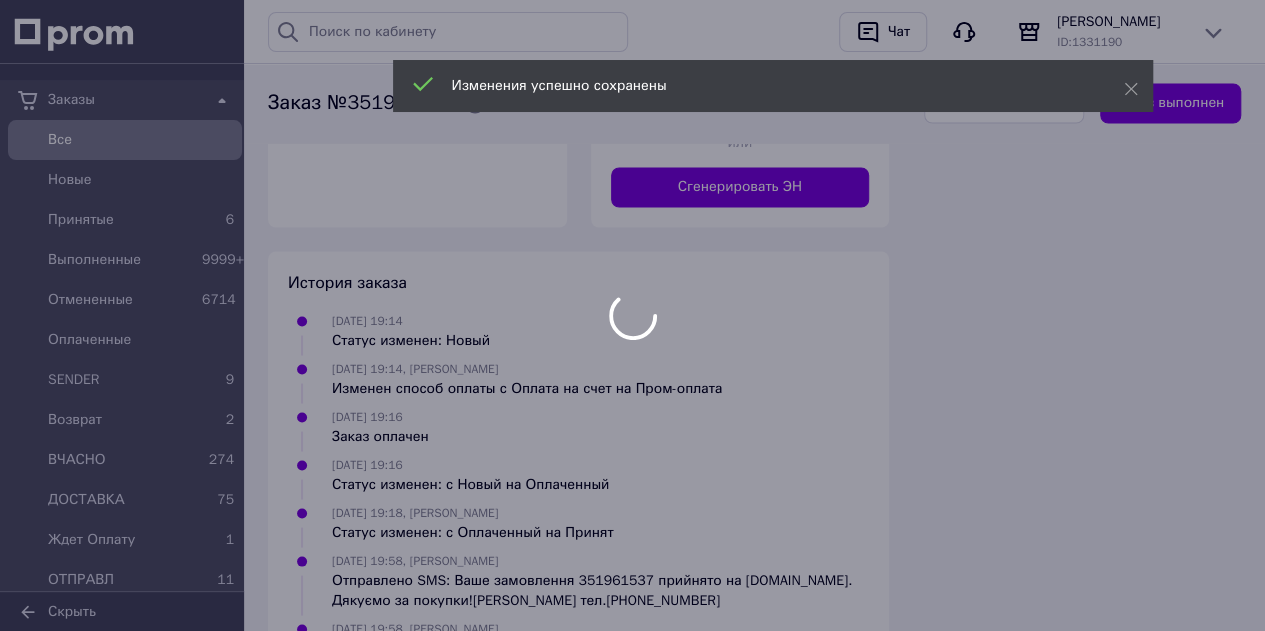 scroll, scrollTop: 1504, scrollLeft: 0, axis: vertical 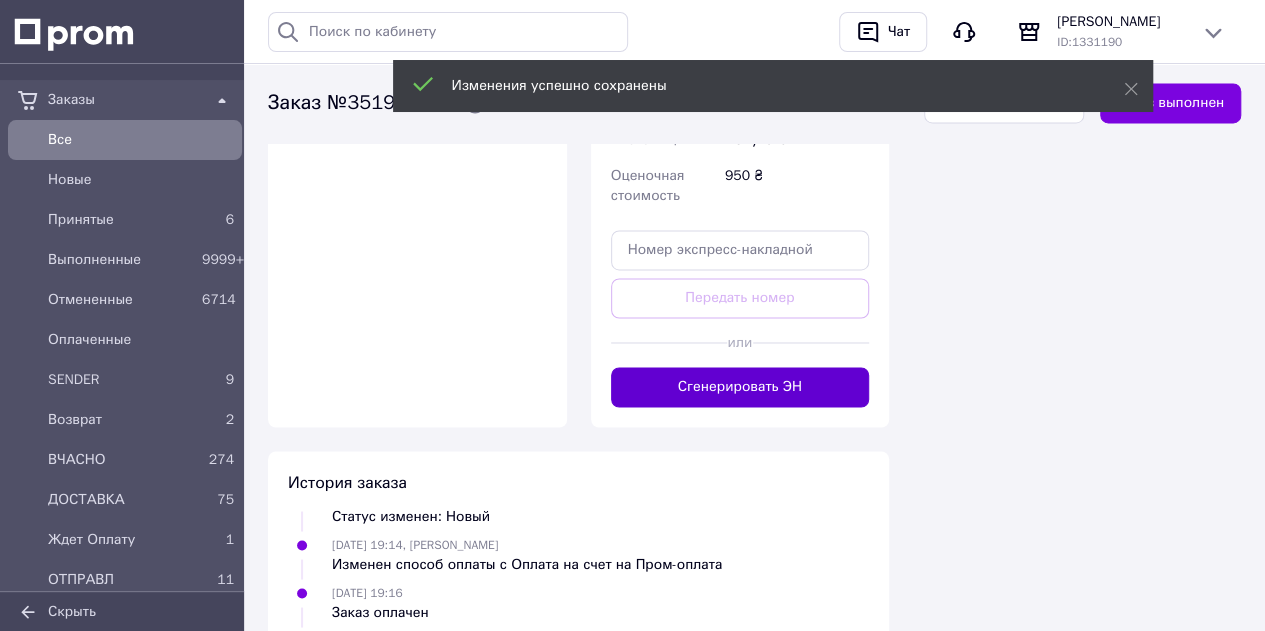 click on "Сгенерировать ЭН" at bounding box center (740, 387) 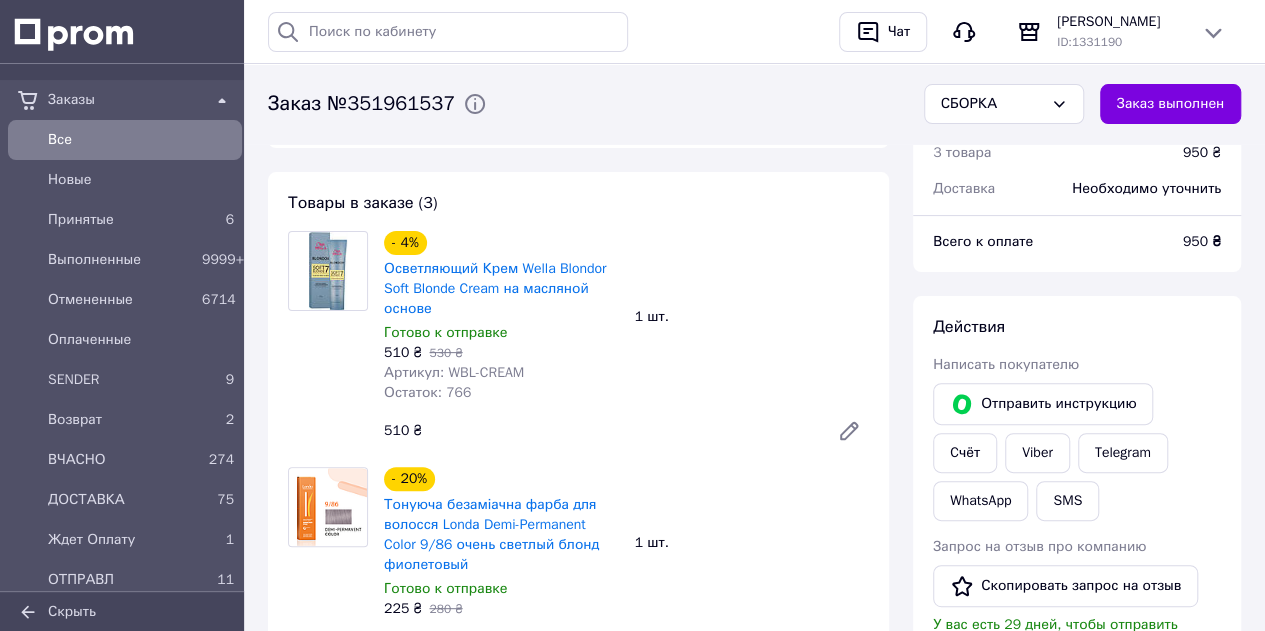 scroll, scrollTop: 100, scrollLeft: 0, axis: vertical 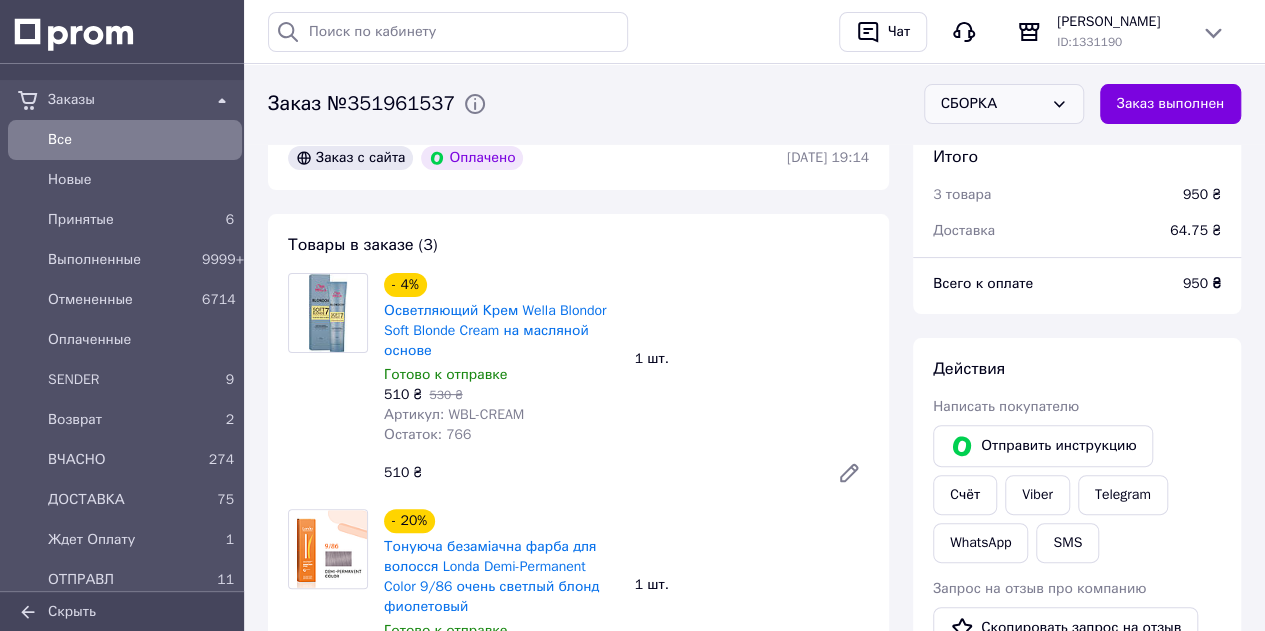 click on "СБОРКА" at bounding box center [992, 104] 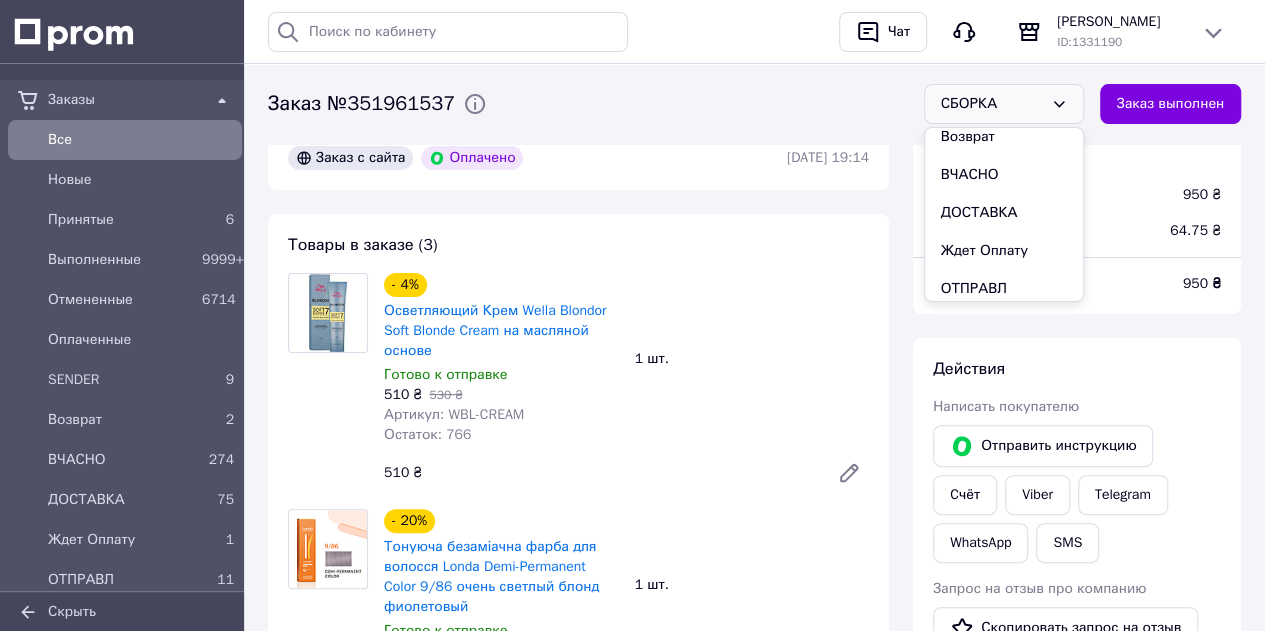 scroll, scrollTop: 300, scrollLeft: 0, axis: vertical 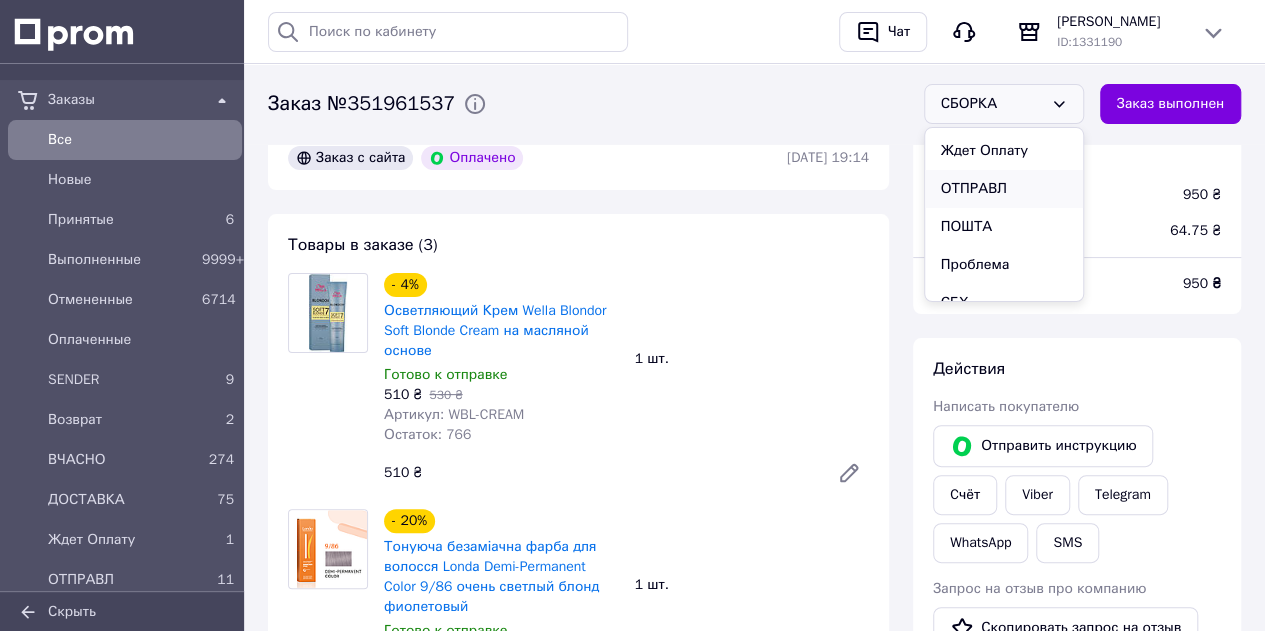 click on "ОТПРАВЛ" at bounding box center [1004, 189] 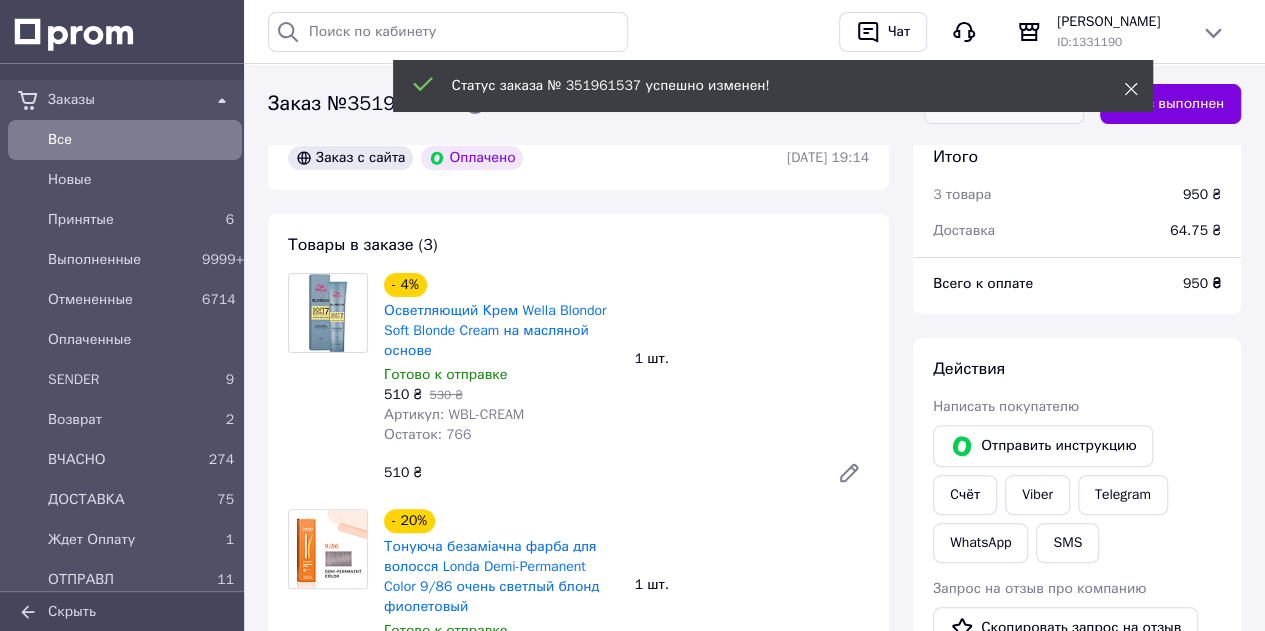 scroll, scrollTop: 145, scrollLeft: 0, axis: vertical 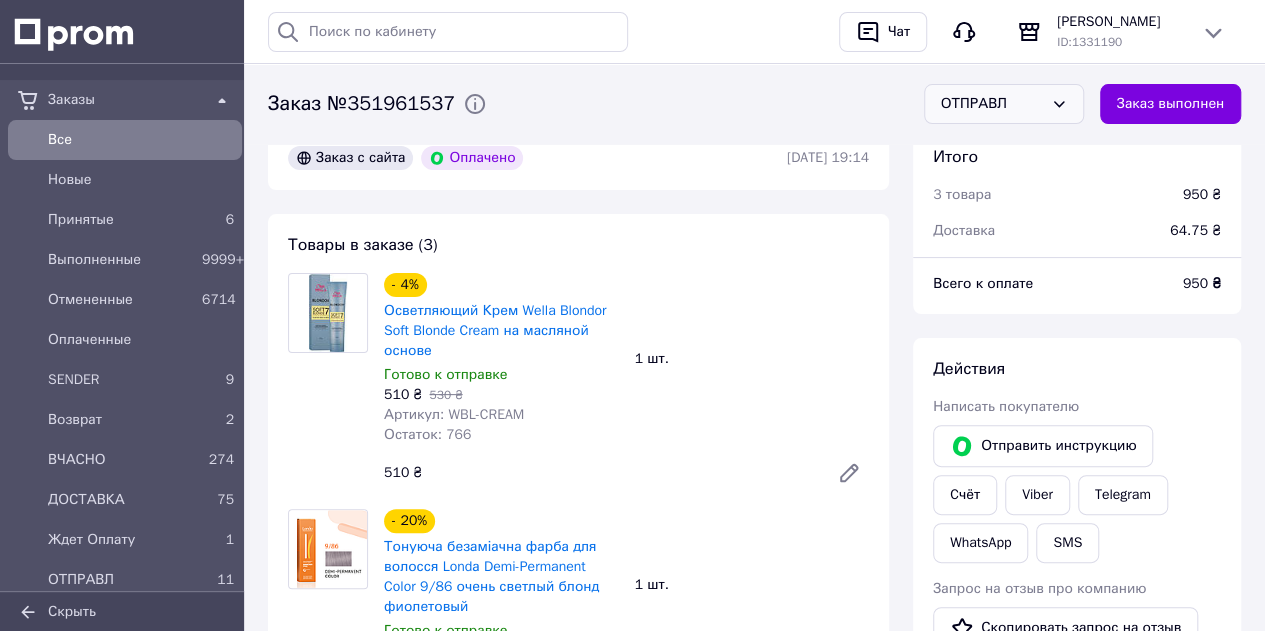click on "ОТПРАВЛ" at bounding box center [992, 104] 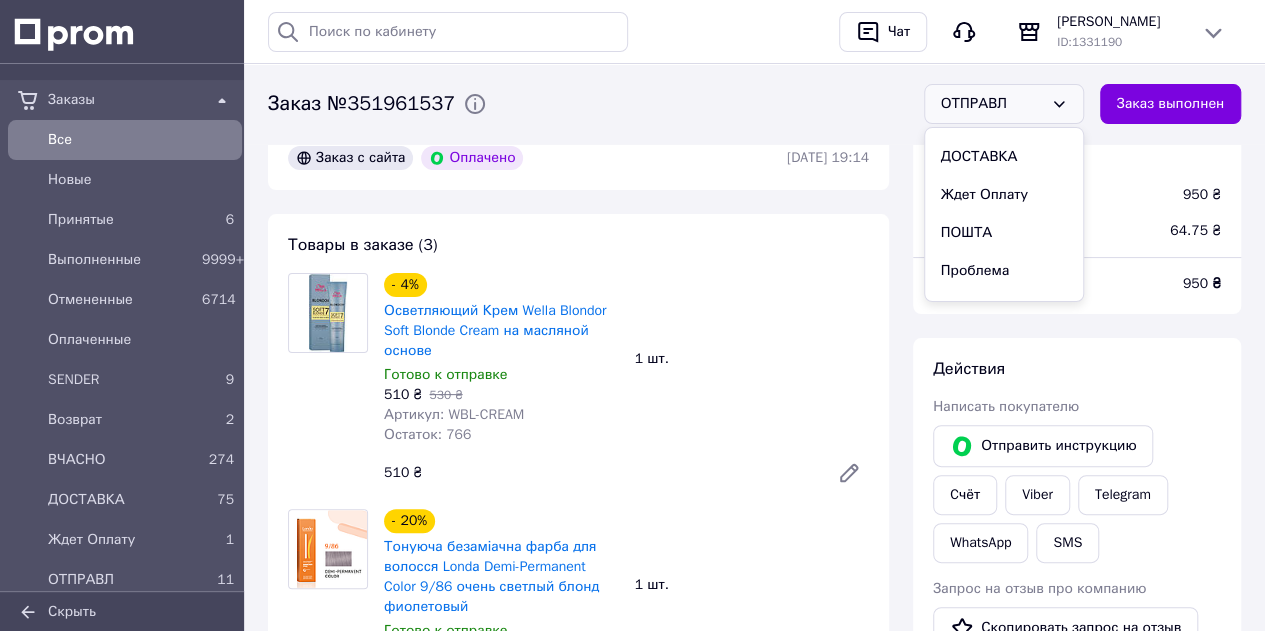 scroll, scrollTop: 300, scrollLeft: 0, axis: vertical 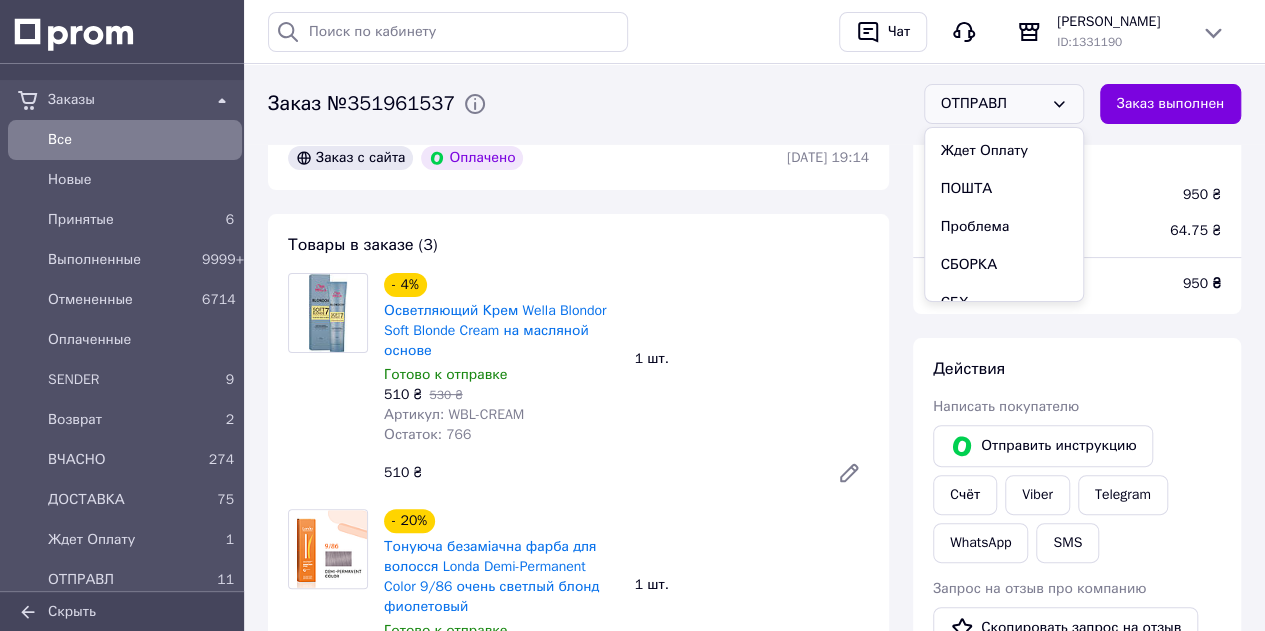 click on "ПОШТА" at bounding box center (1004, 189) 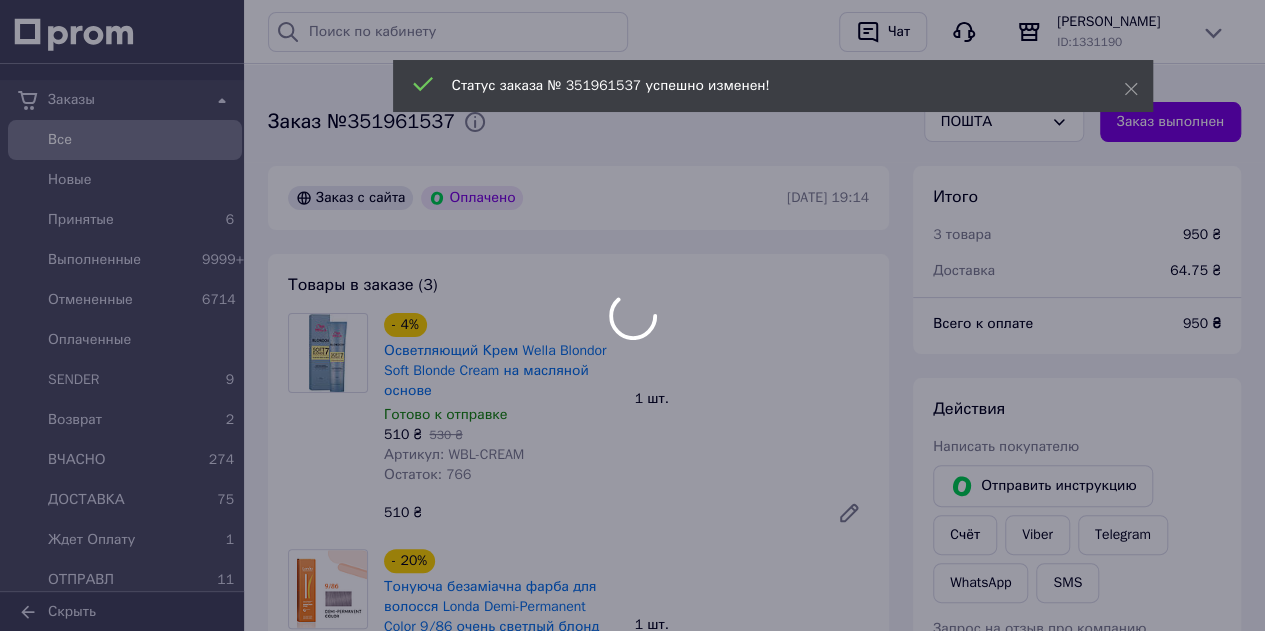 scroll, scrollTop: 0, scrollLeft: 0, axis: both 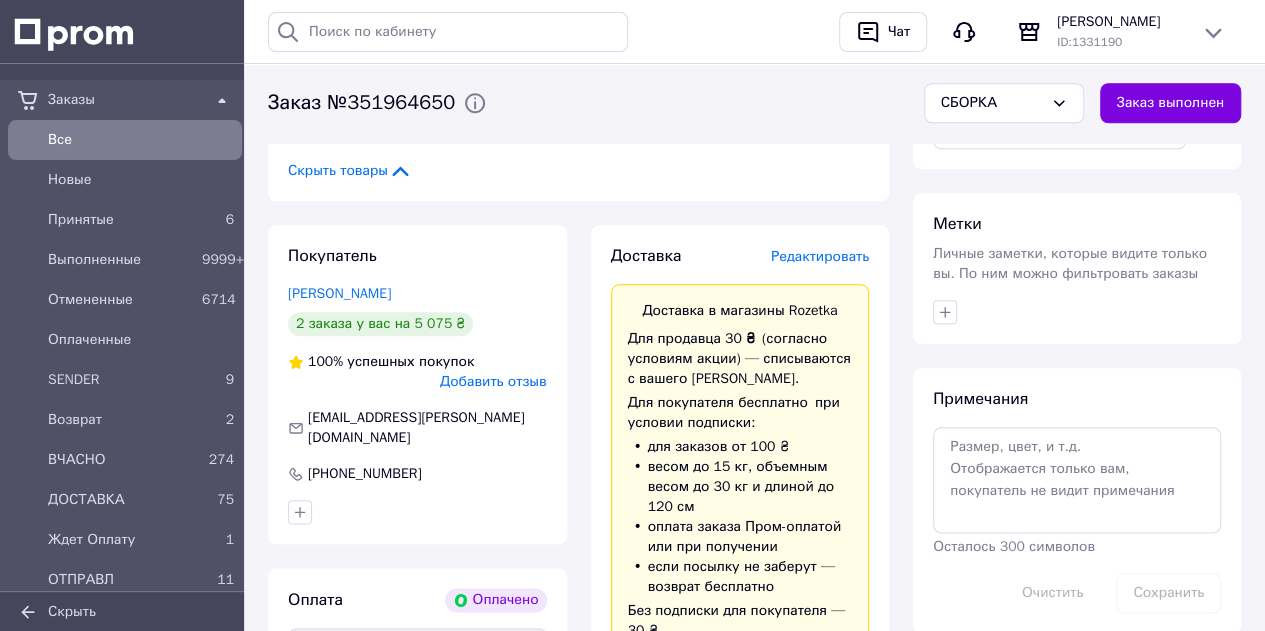 click on "Редактировать" at bounding box center (820, 256) 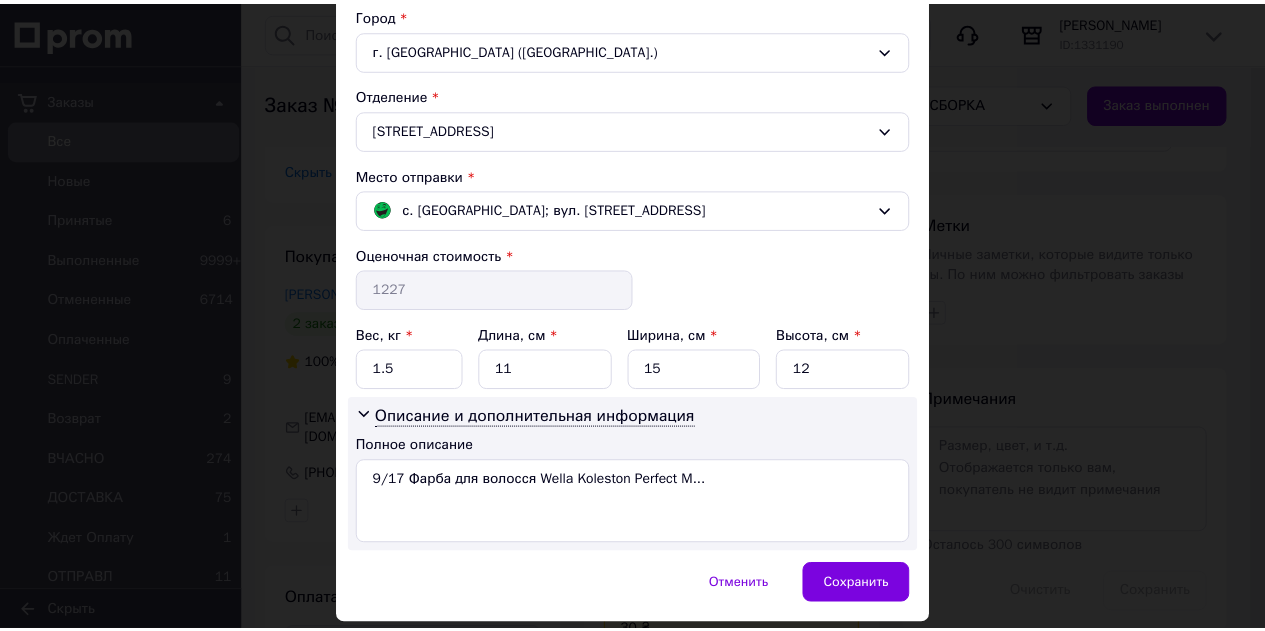scroll, scrollTop: 600, scrollLeft: 0, axis: vertical 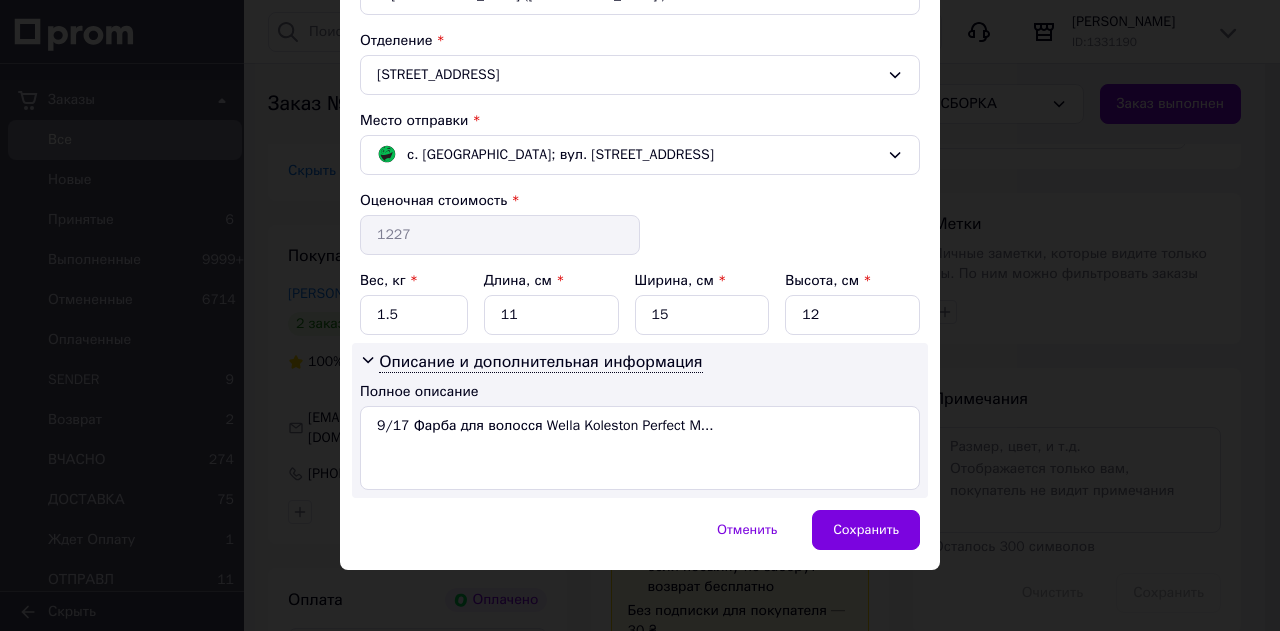 drag, startPoint x: 873, startPoint y: 515, endPoint x: 884, endPoint y: 455, distance: 61 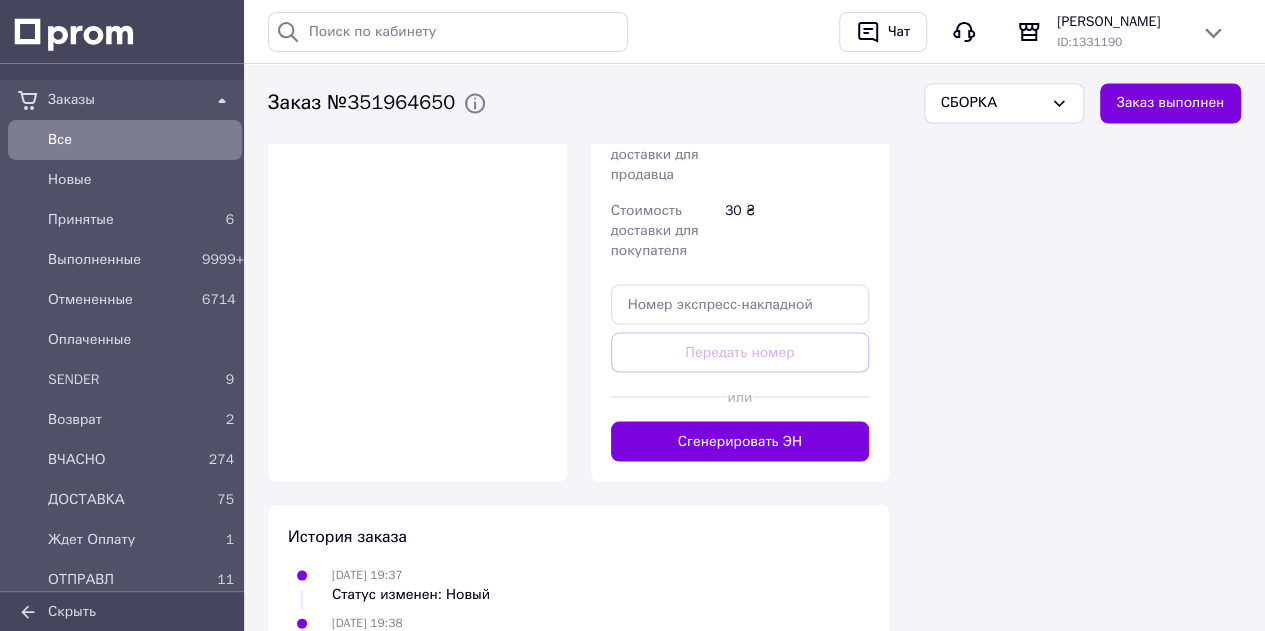 scroll, scrollTop: 1800, scrollLeft: 0, axis: vertical 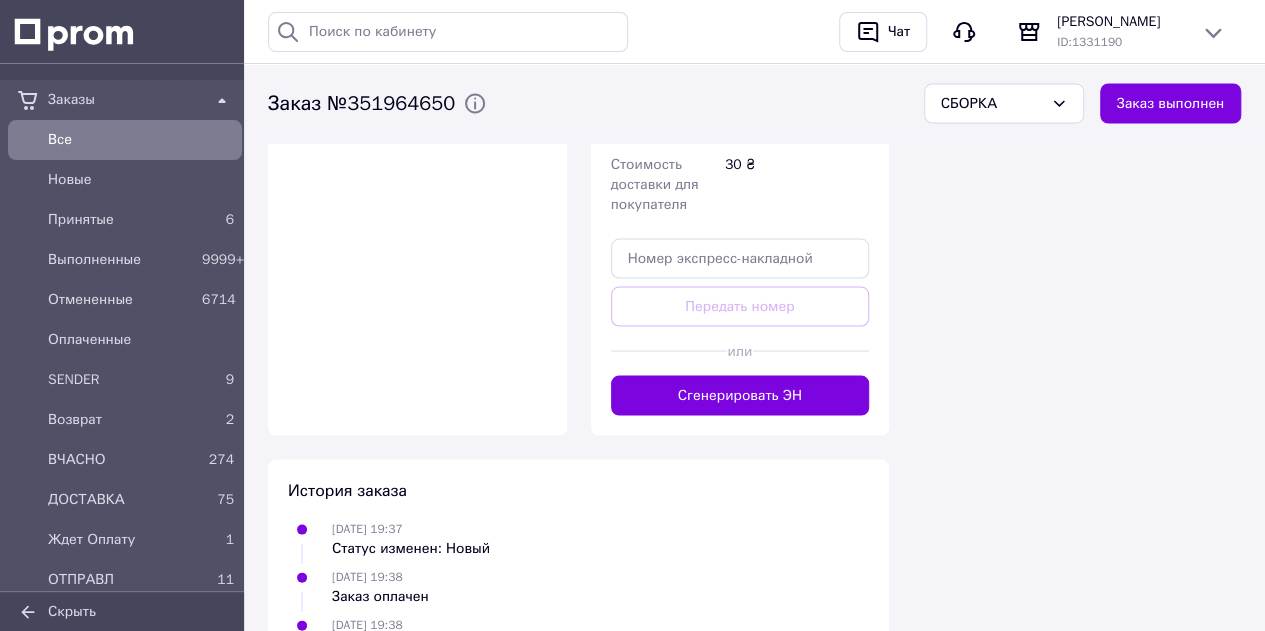 drag, startPoint x: 799, startPoint y: 431, endPoint x: 807, endPoint y: 411, distance: 21.540659 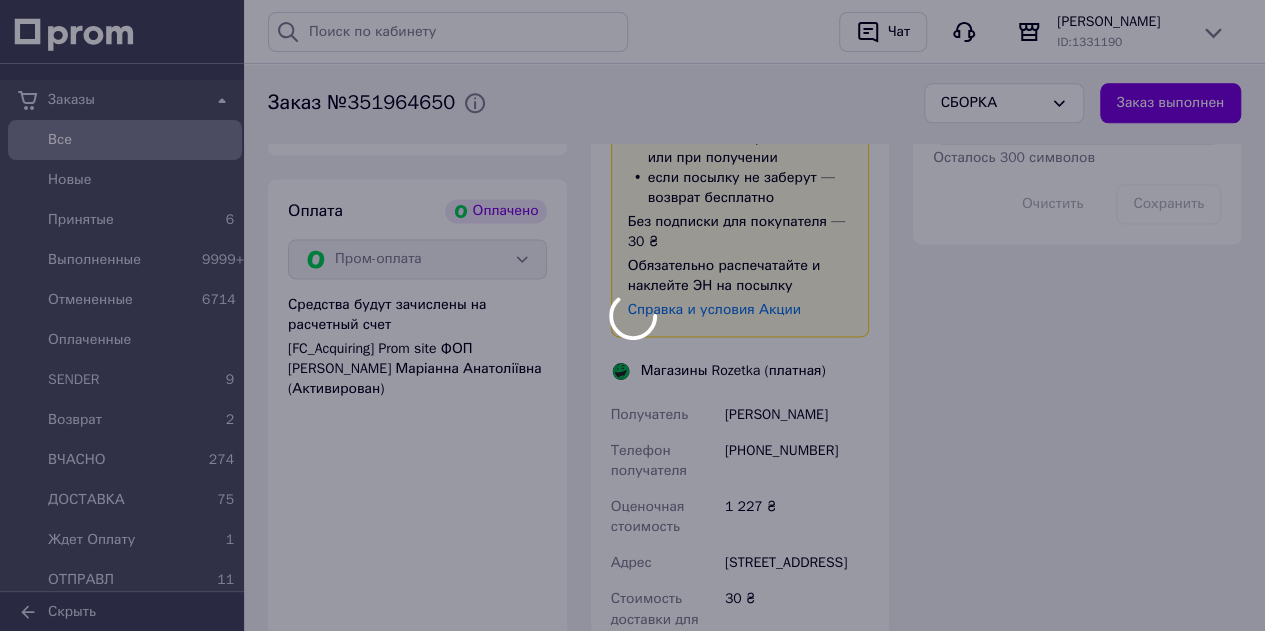 scroll, scrollTop: 1400, scrollLeft: 0, axis: vertical 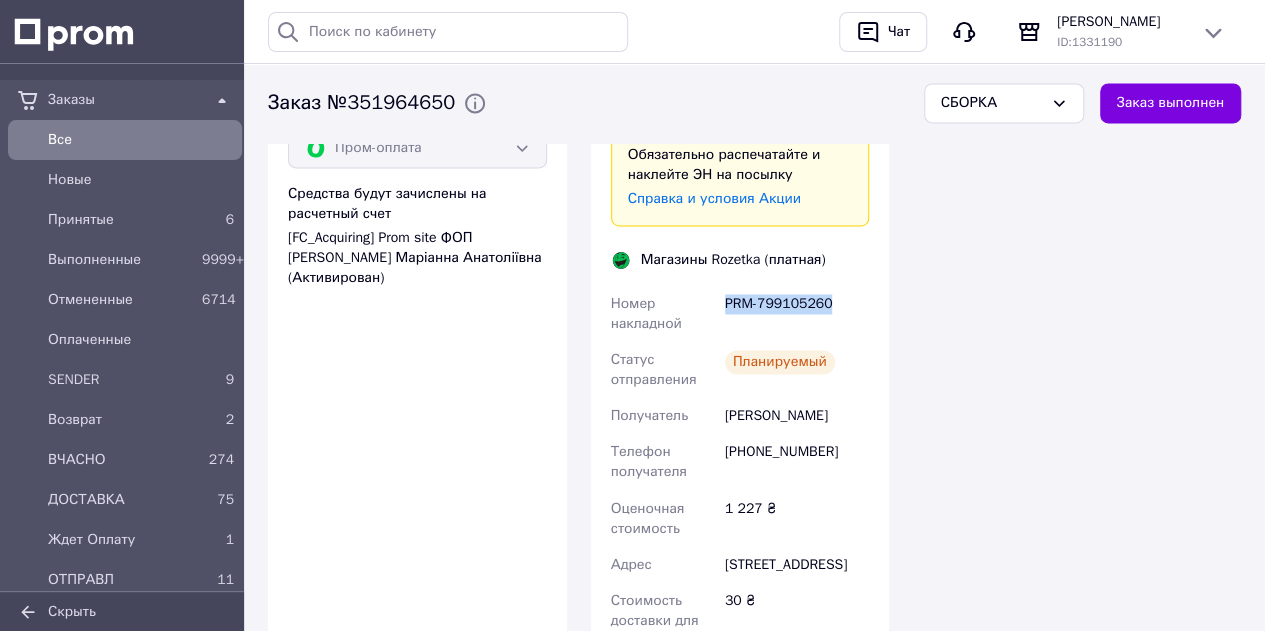 drag, startPoint x: 828, startPoint y: 307, endPoint x: 732, endPoint y: 314, distance: 96.25487 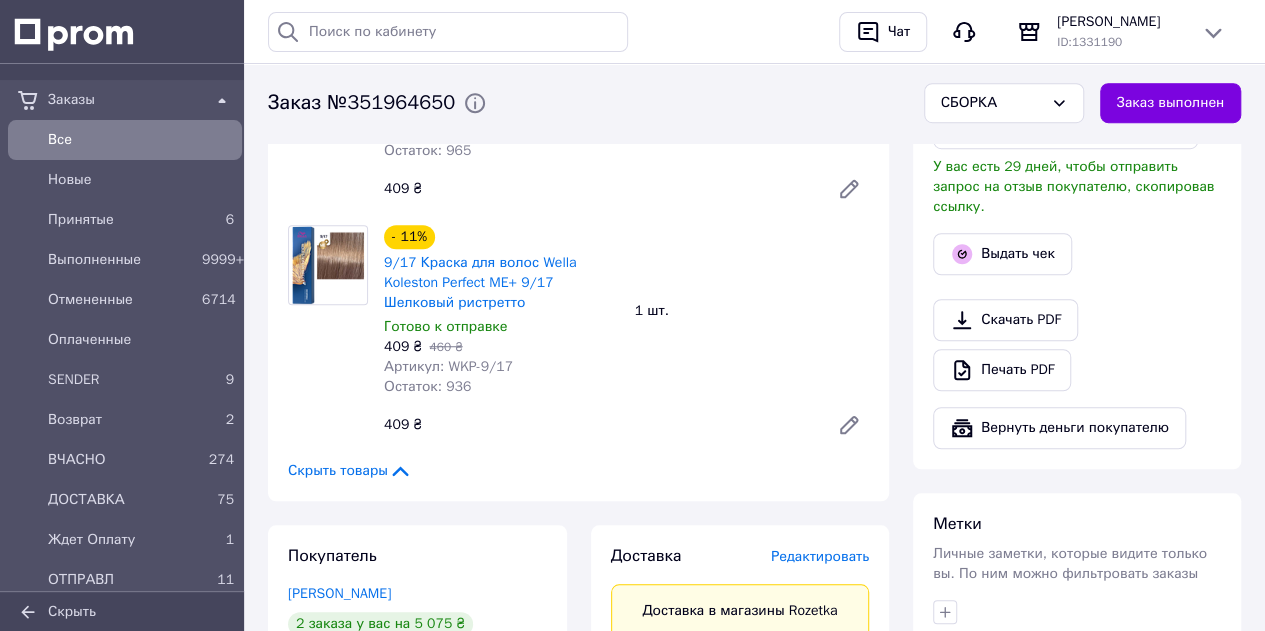 scroll, scrollTop: 400, scrollLeft: 0, axis: vertical 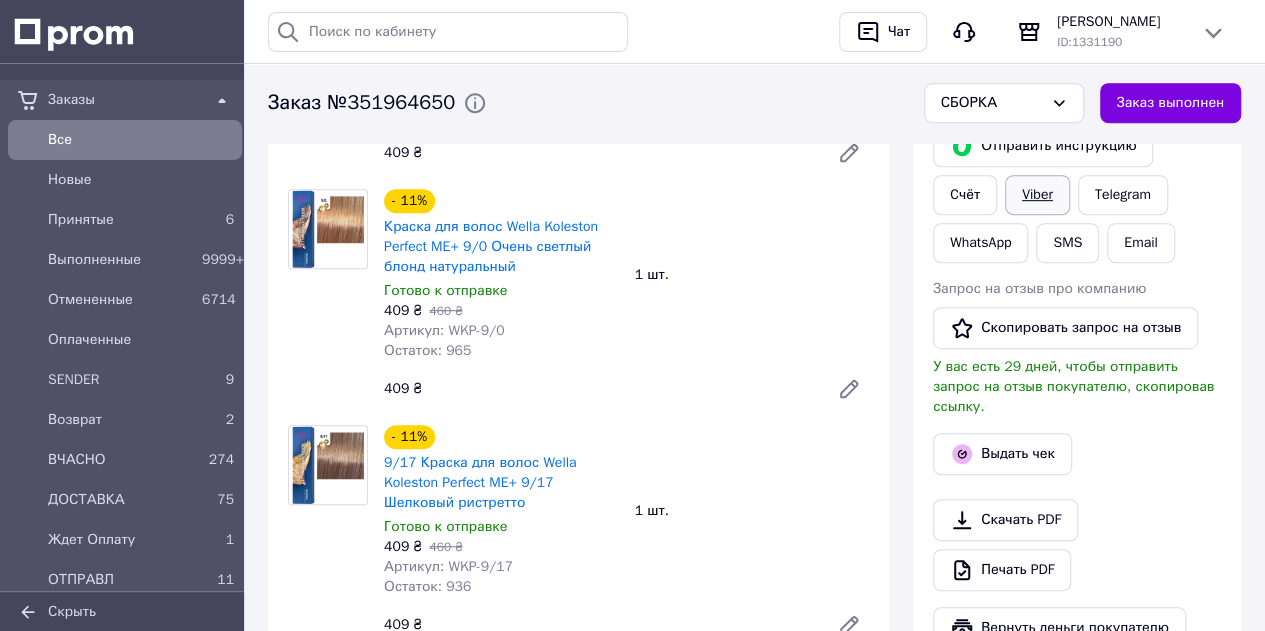 click on "Viber" at bounding box center (1037, 195) 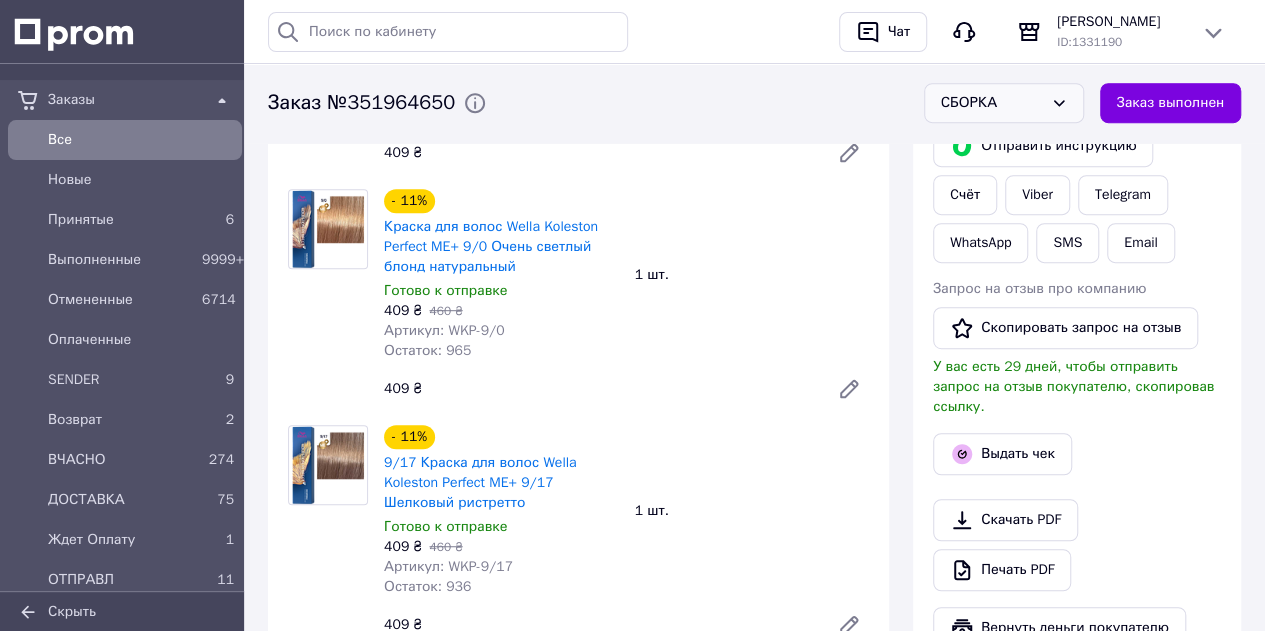 click on "СБОРКА" at bounding box center [992, 104] 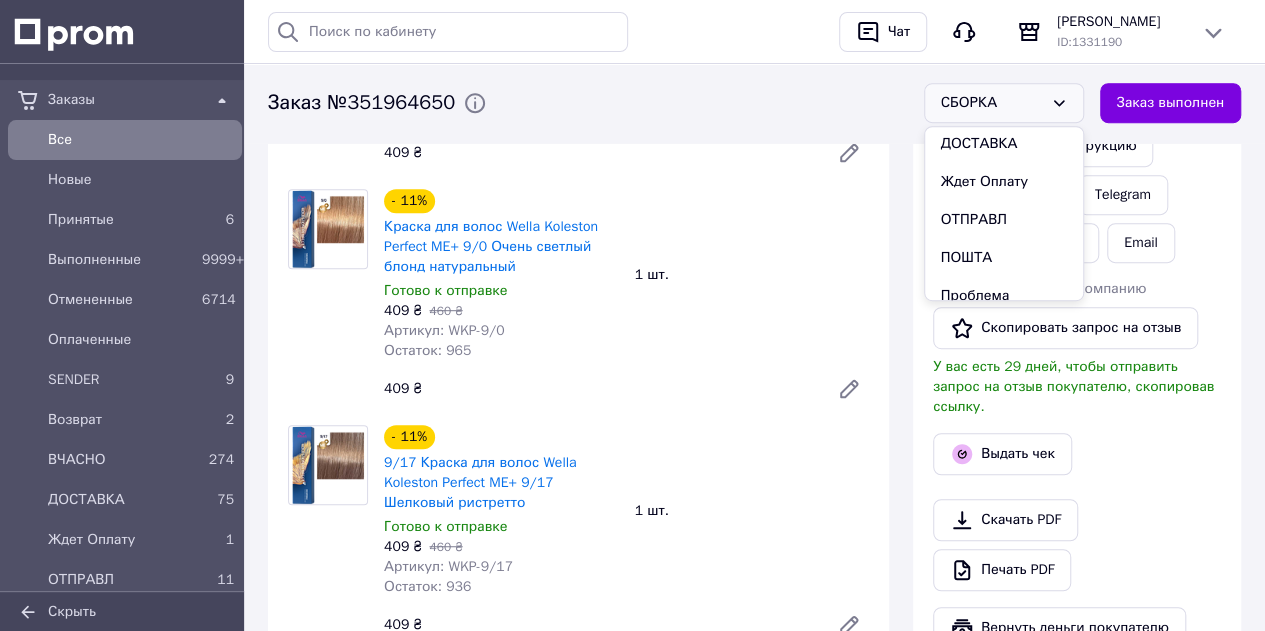 scroll, scrollTop: 300, scrollLeft: 0, axis: vertical 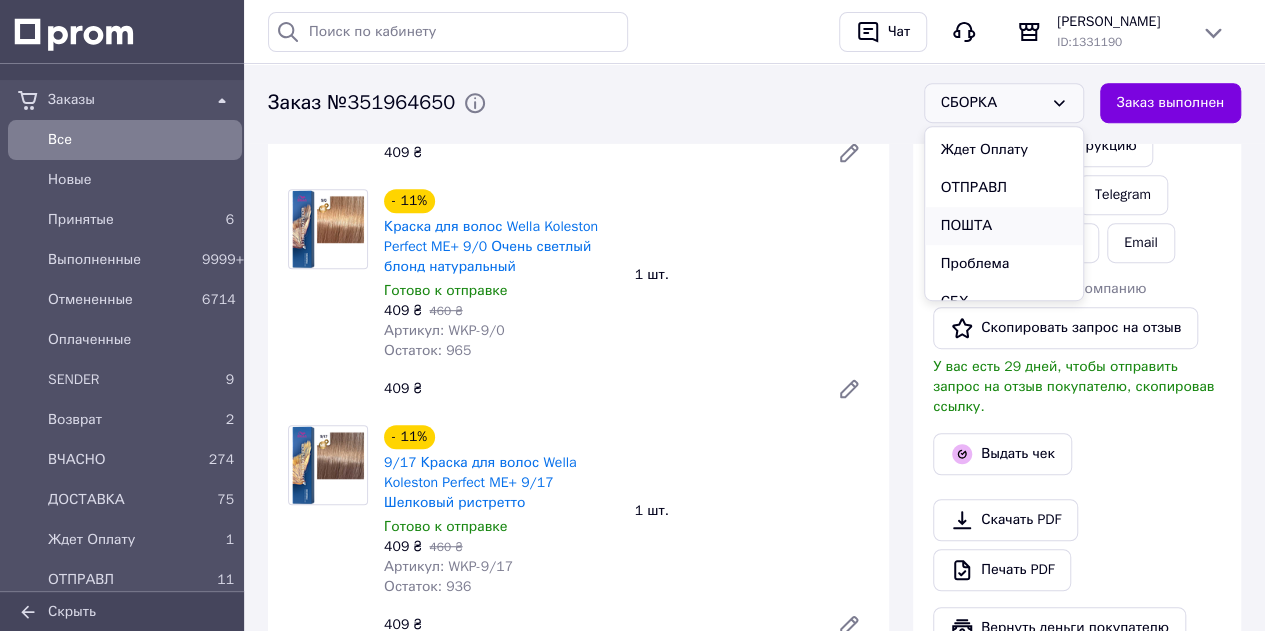 click on "ПОШТА" at bounding box center (1004, 227) 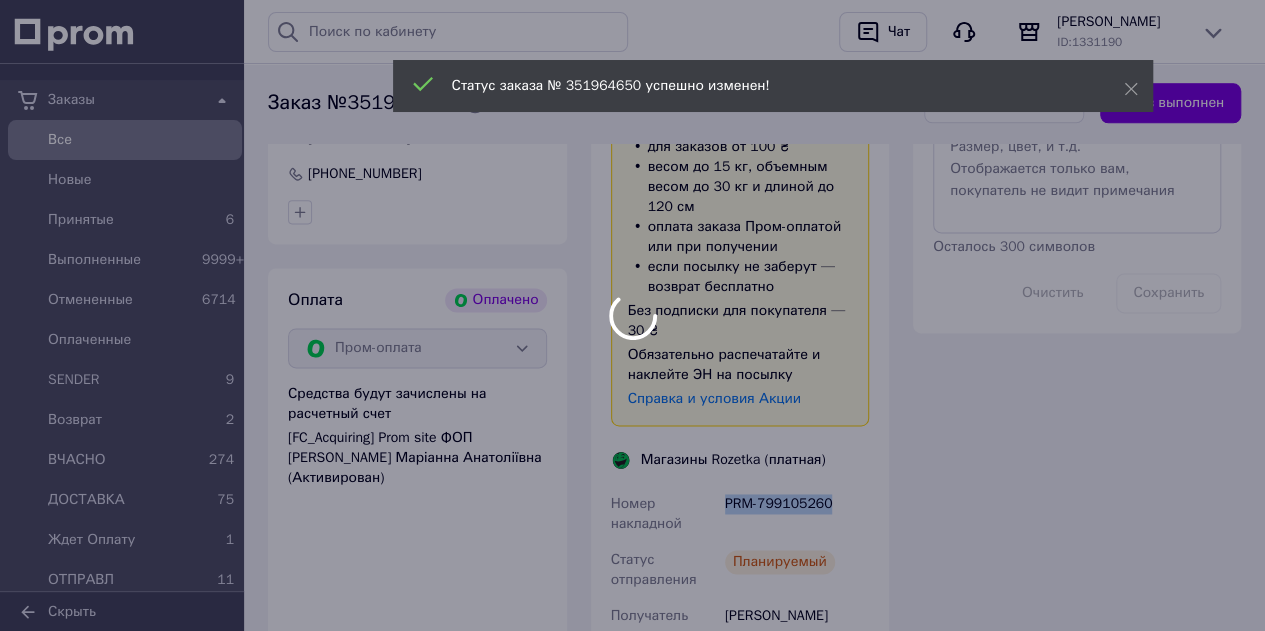 scroll, scrollTop: 942, scrollLeft: 0, axis: vertical 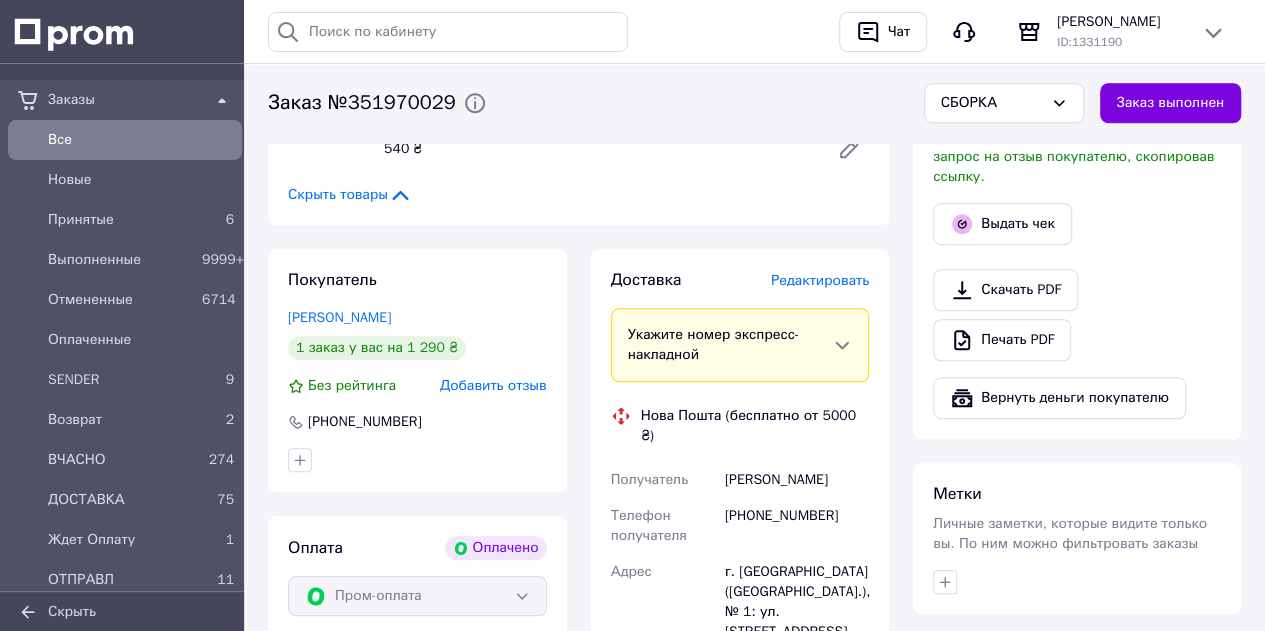 click on "Редактировать" at bounding box center [820, 280] 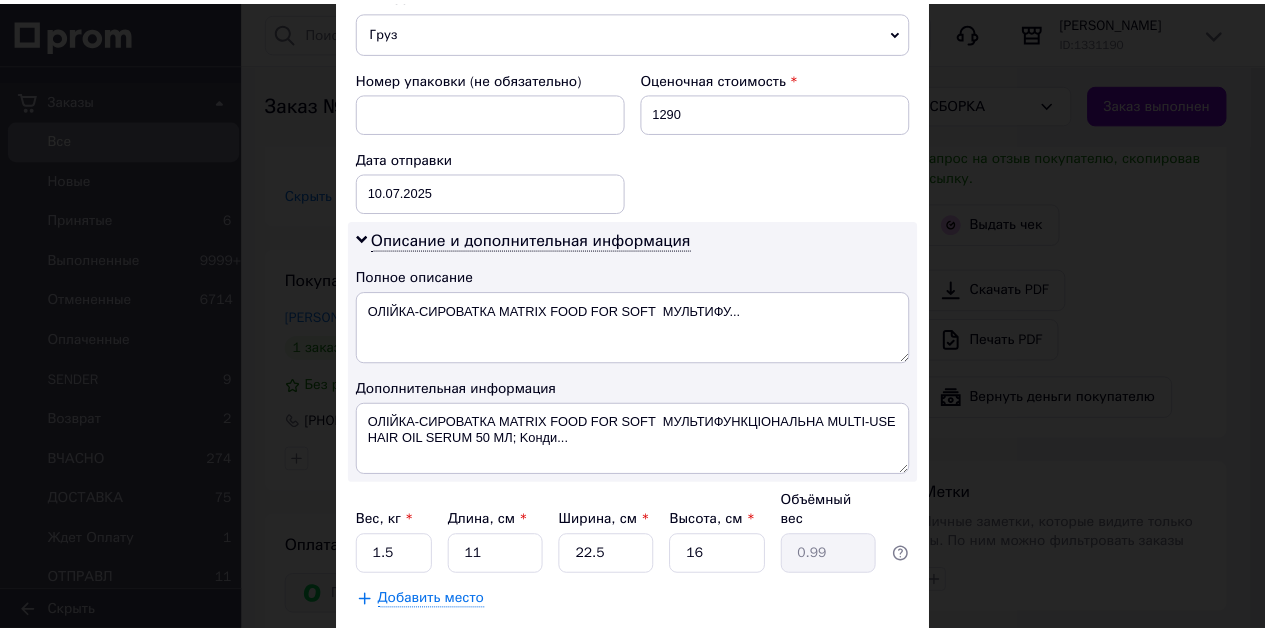 scroll, scrollTop: 910, scrollLeft: 0, axis: vertical 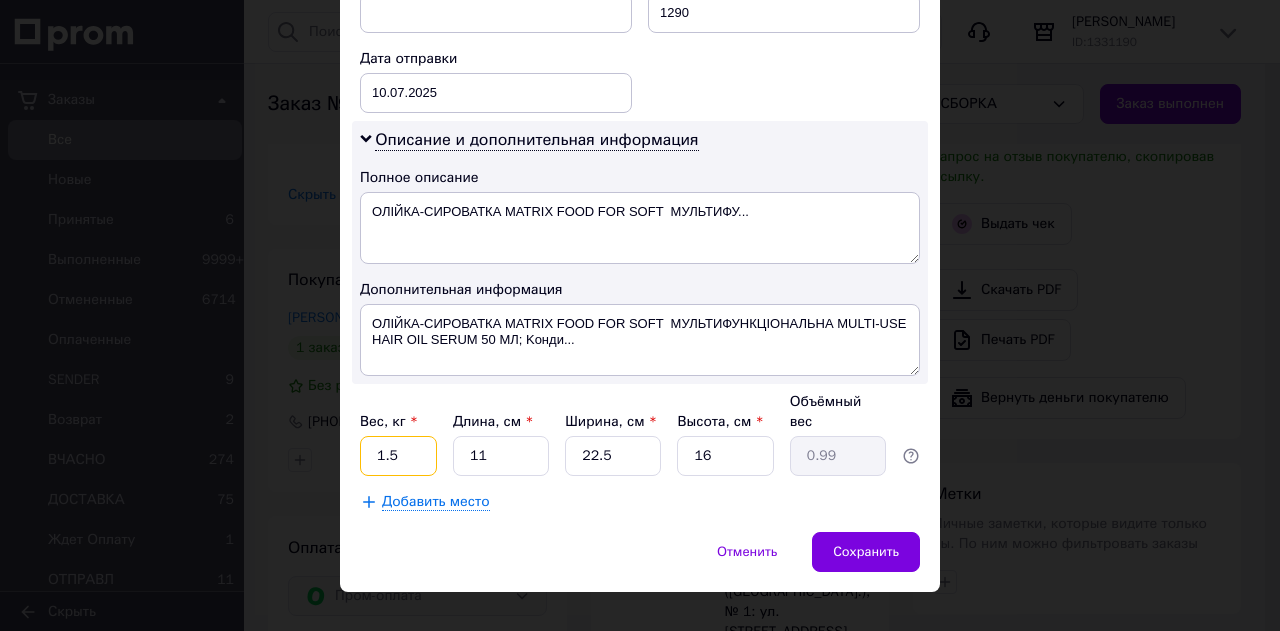 click on "1.5" at bounding box center [398, 456] 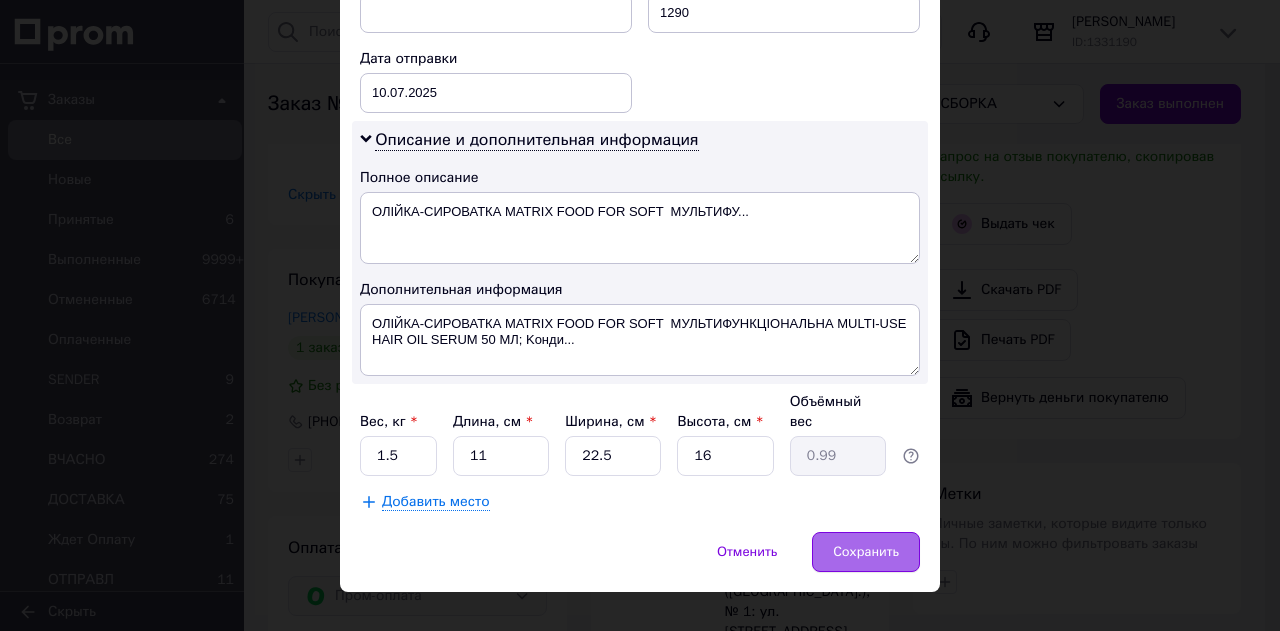 click on "Сохранить" at bounding box center [866, 552] 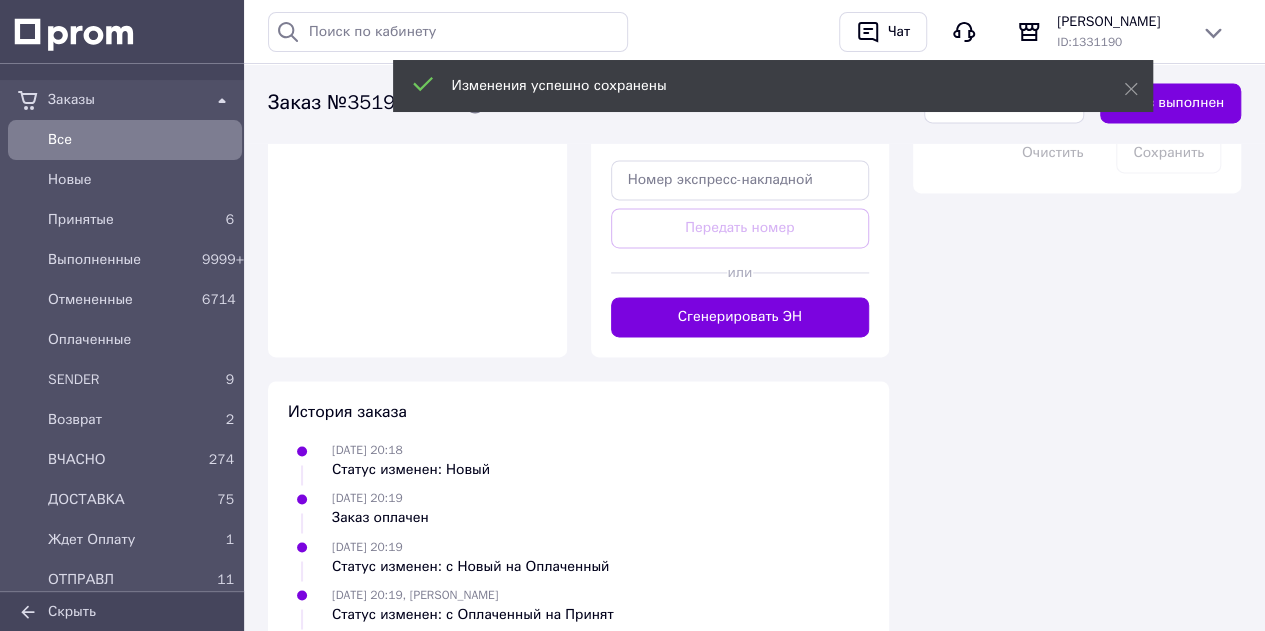 scroll, scrollTop: 1400, scrollLeft: 0, axis: vertical 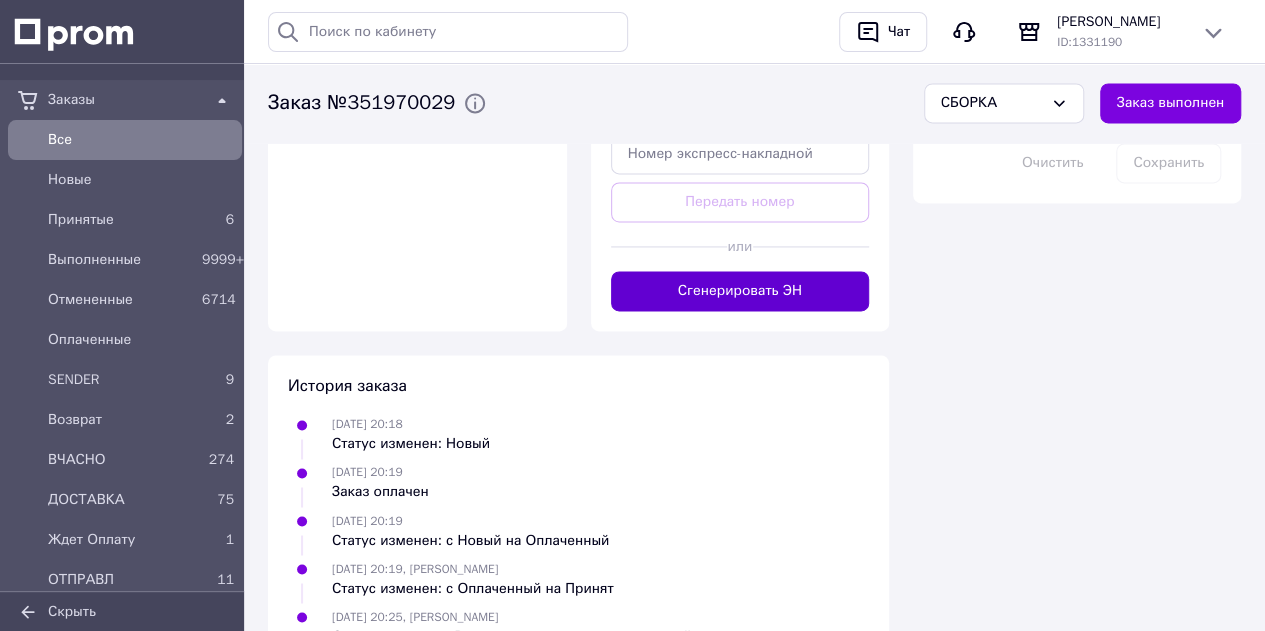 click on "Сгенерировать ЭН" at bounding box center (740, 291) 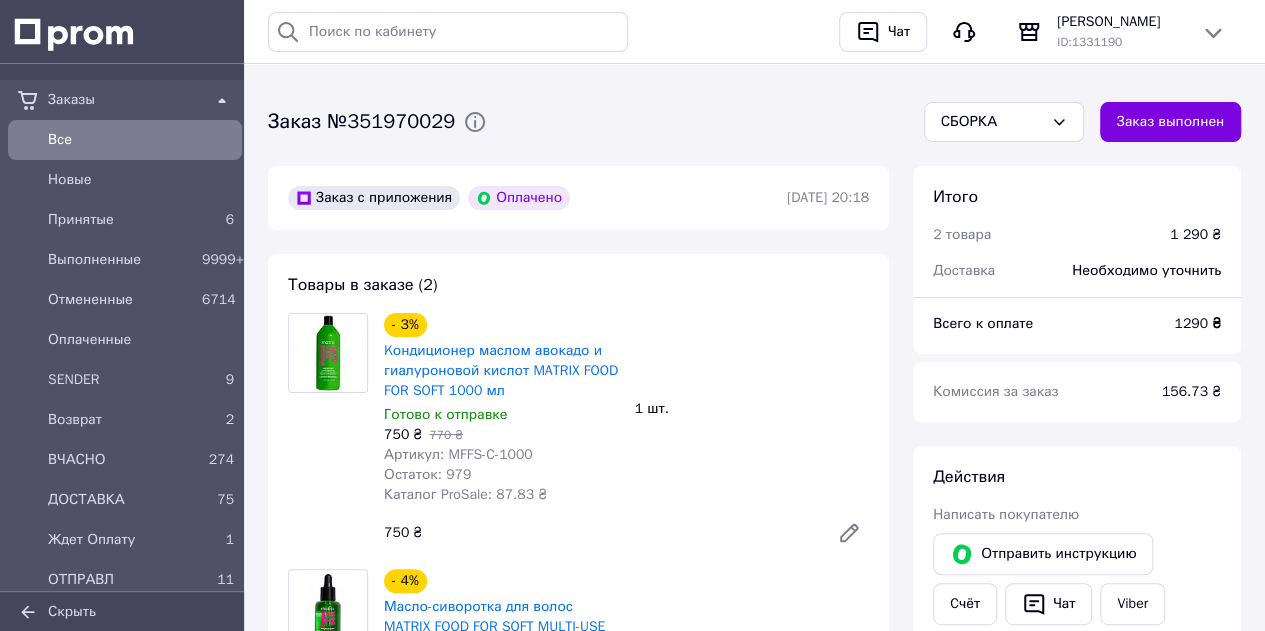 scroll, scrollTop: 0, scrollLeft: 0, axis: both 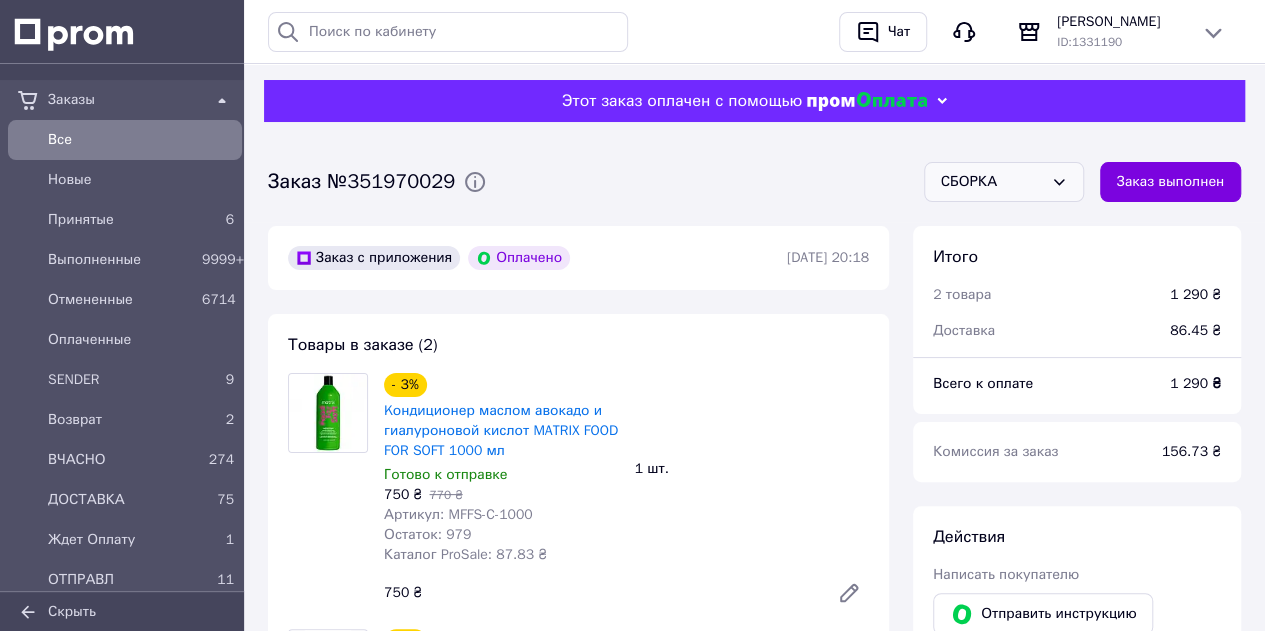 click on "СБОРКА" at bounding box center [992, 182] 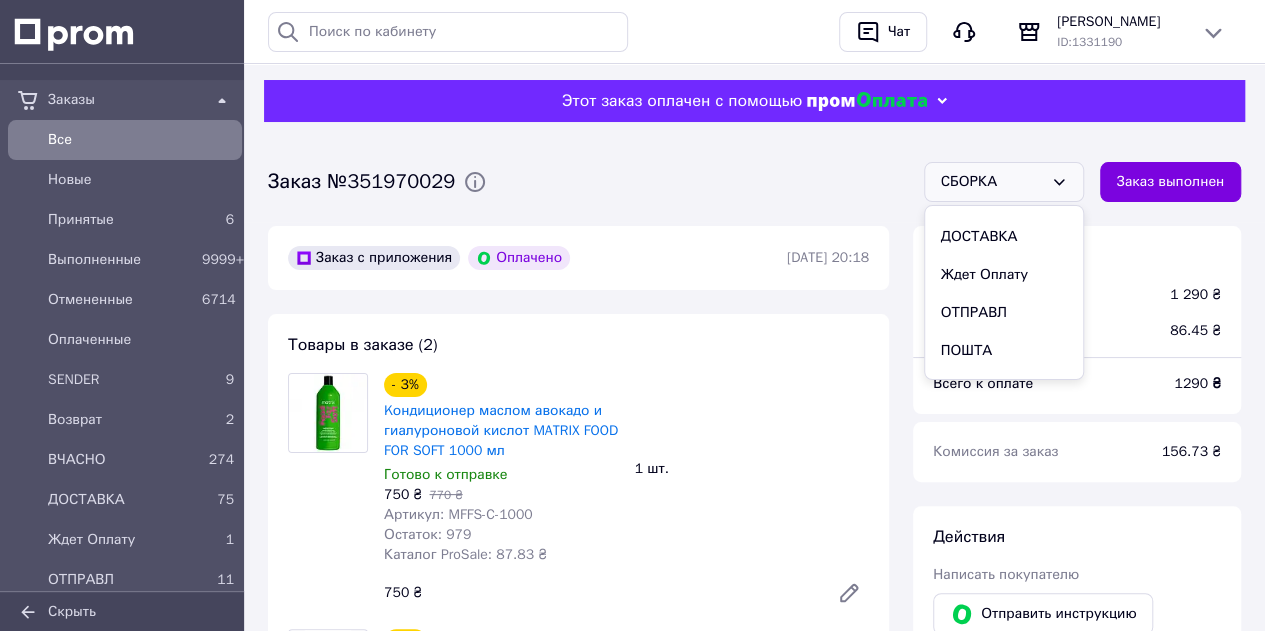 scroll, scrollTop: 300, scrollLeft: 0, axis: vertical 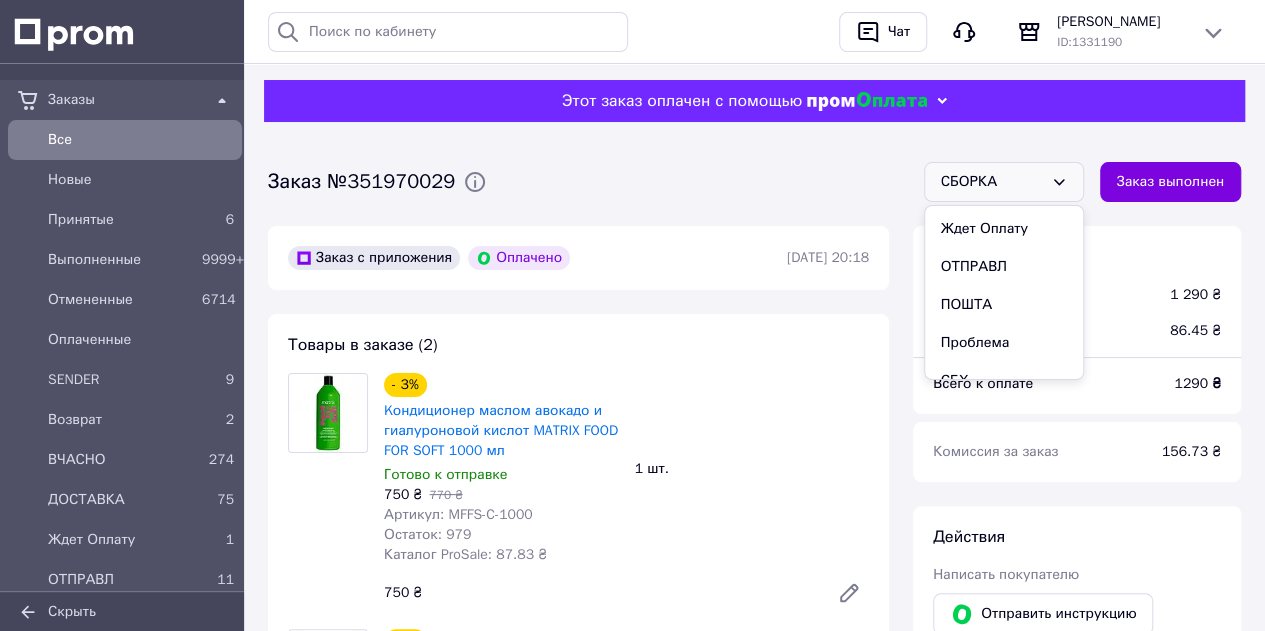 click on "ПОШТА" at bounding box center (1004, 305) 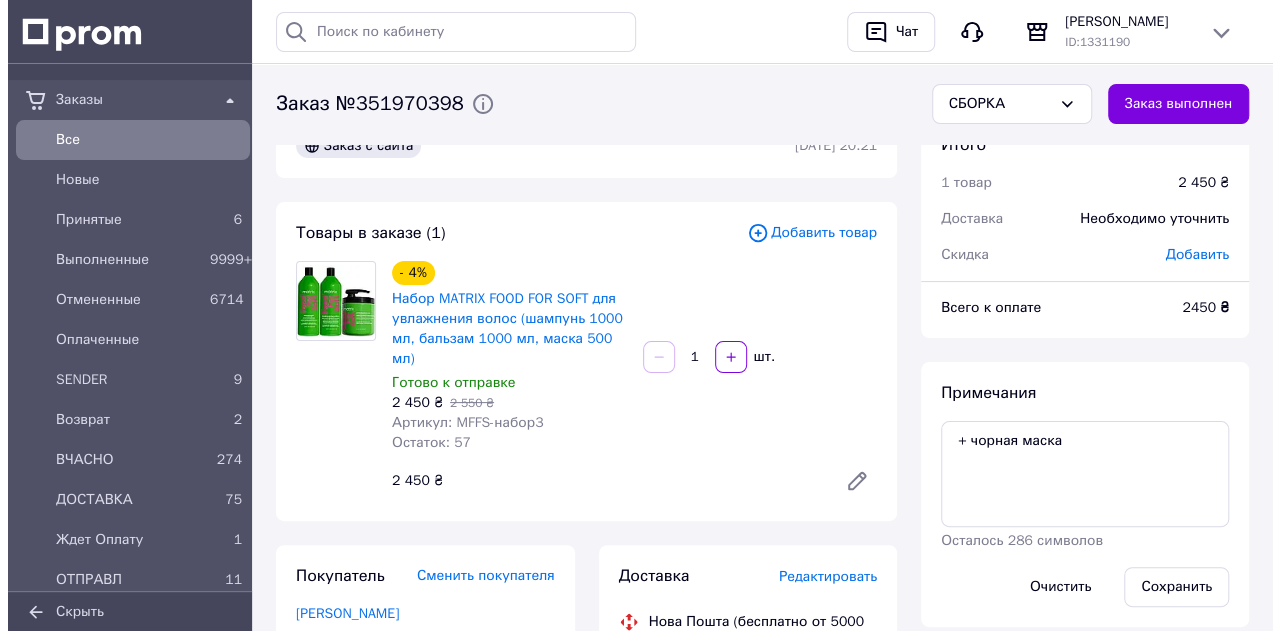 scroll, scrollTop: 0, scrollLeft: 0, axis: both 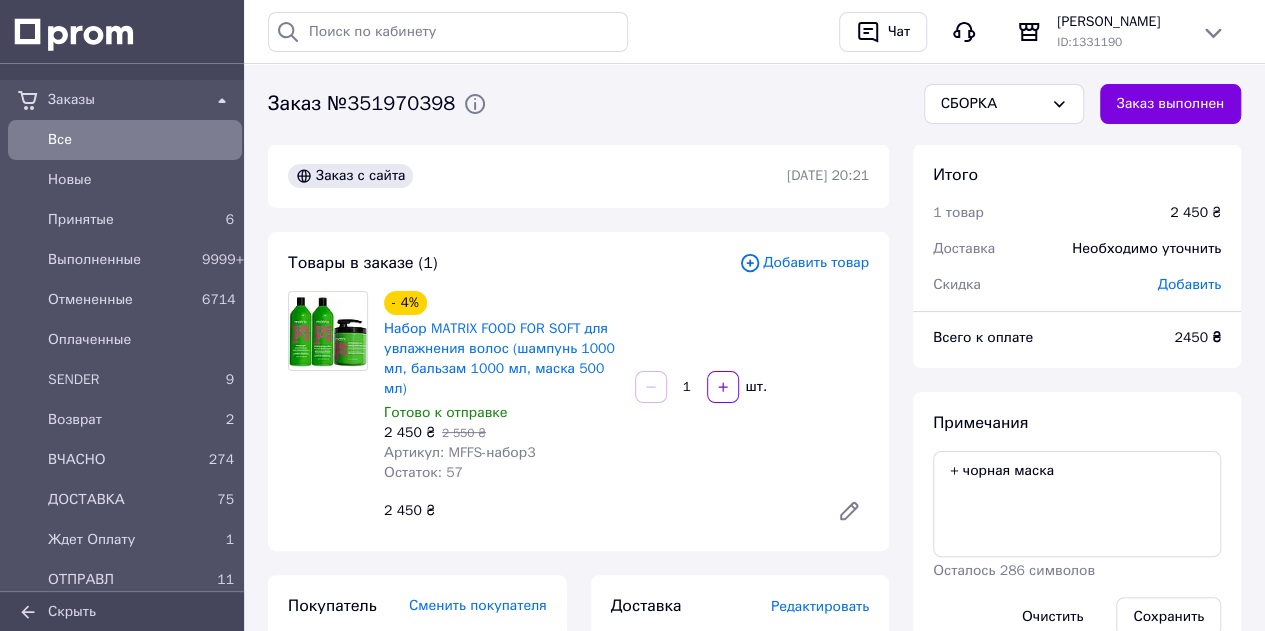 click on "Добавить товар" at bounding box center [804, 263] 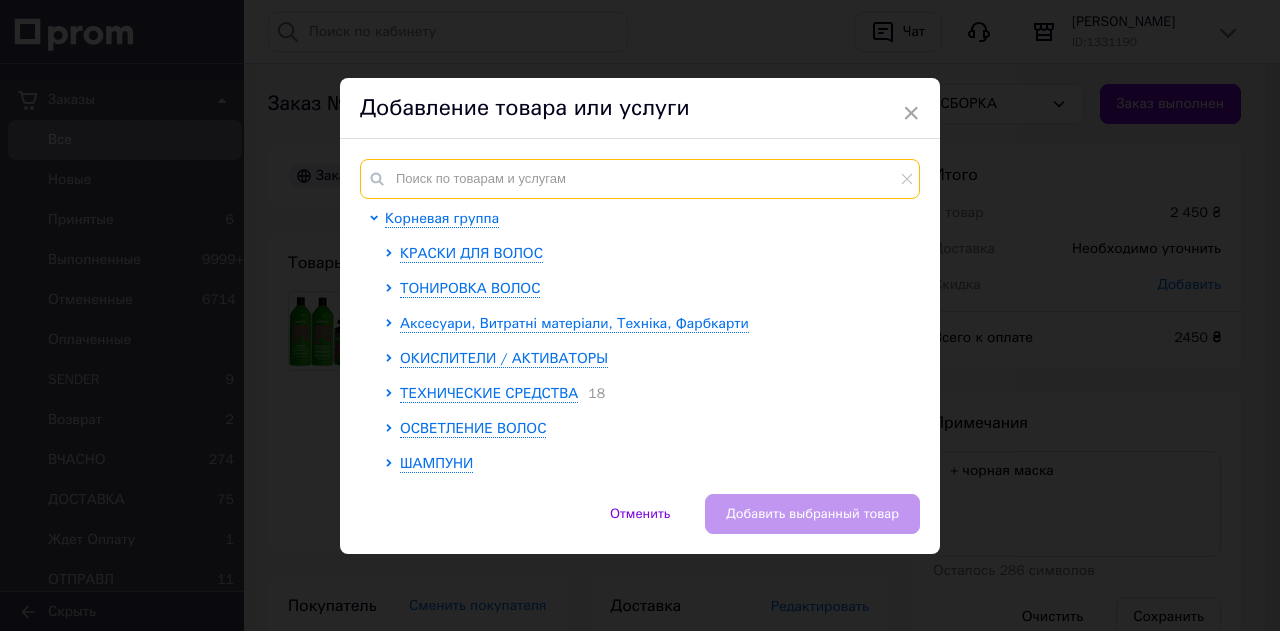 click at bounding box center [640, 179] 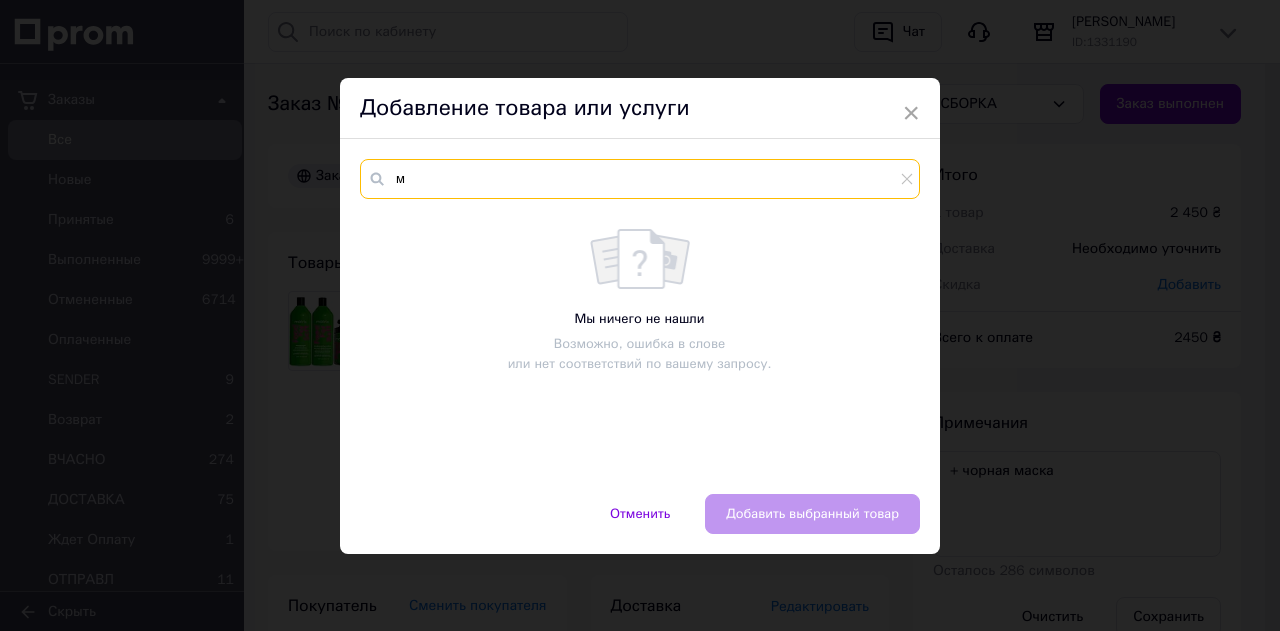 type 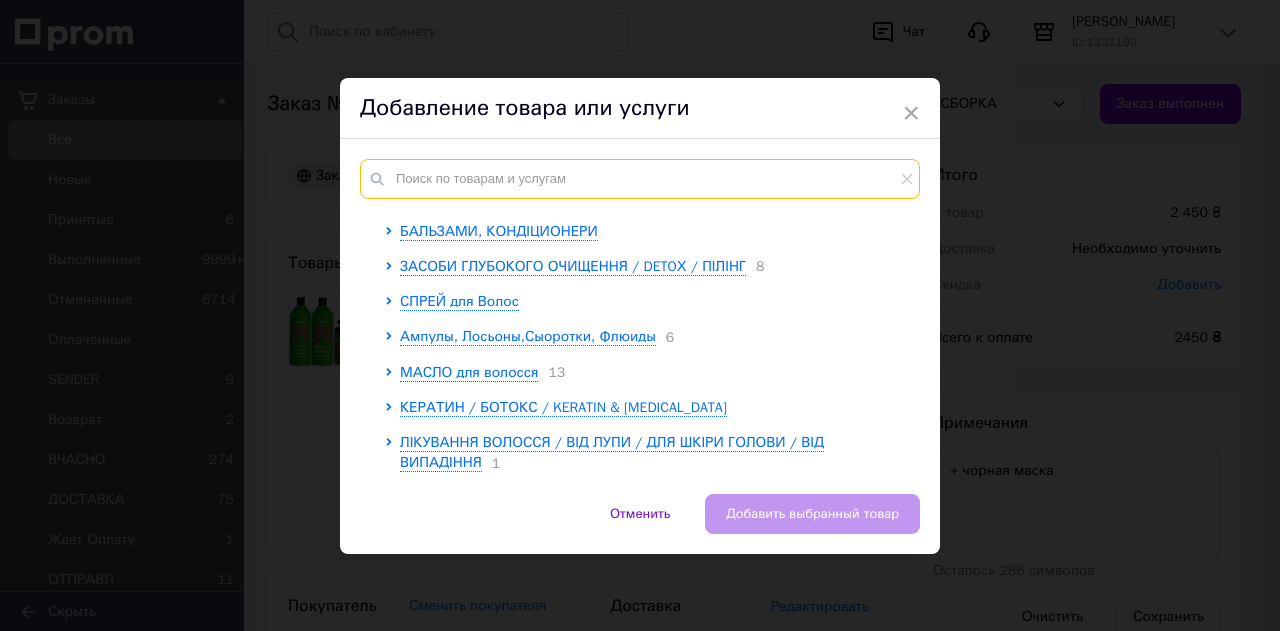 scroll, scrollTop: 272, scrollLeft: 0, axis: vertical 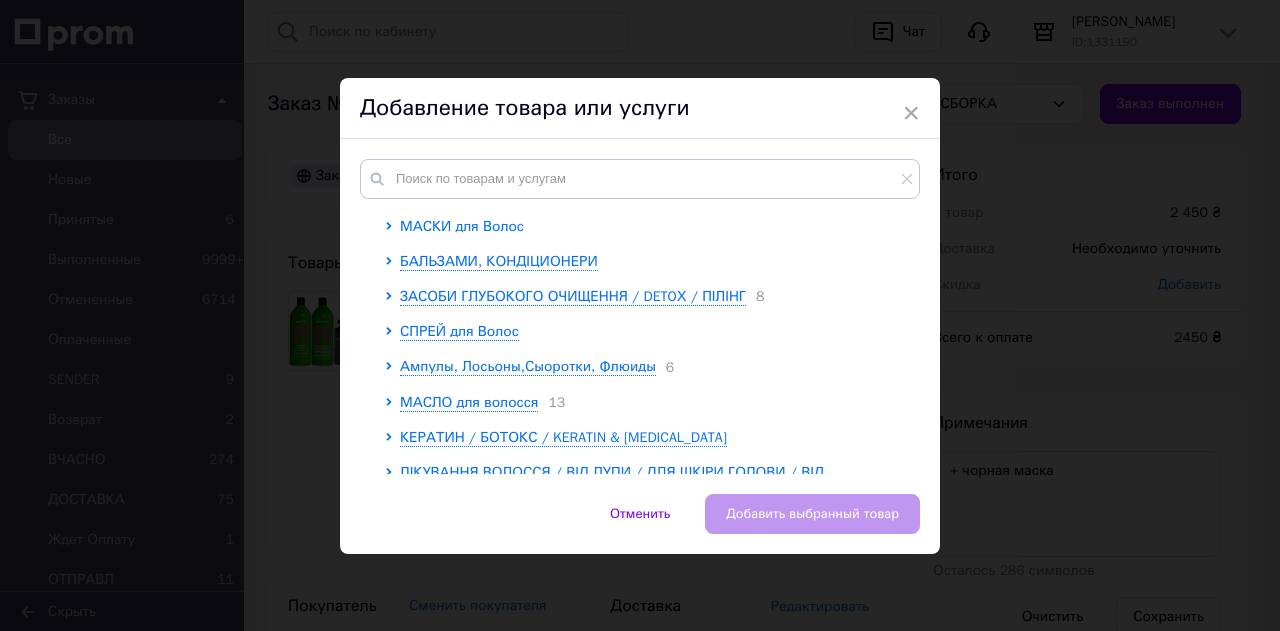 click on "МАСКИ для Волос" at bounding box center [462, 226] 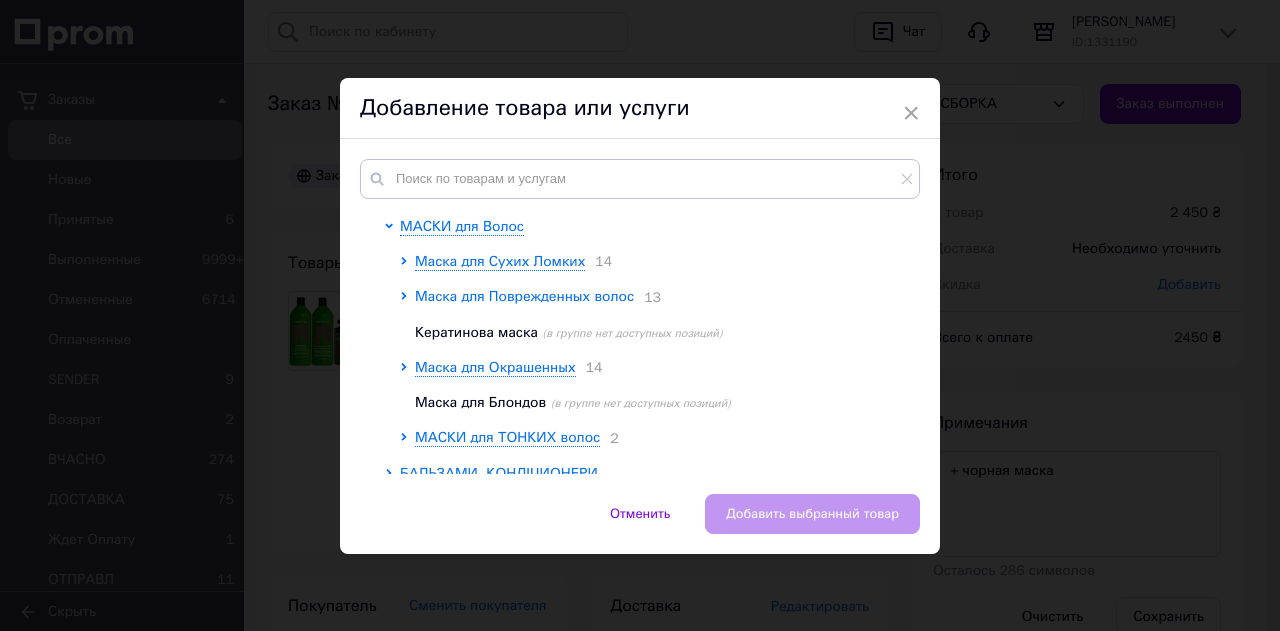 click on "Маска для Поврежденных волос" at bounding box center [524, 296] 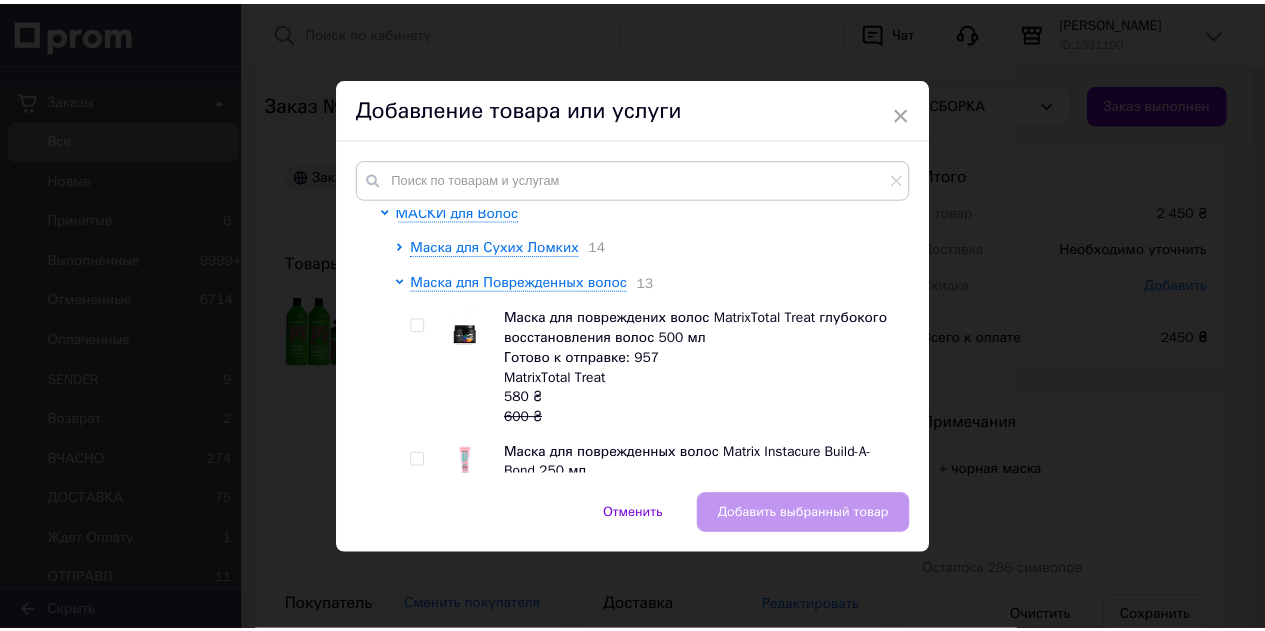 scroll, scrollTop: 272, scrollLeft: 0, axis: vertical 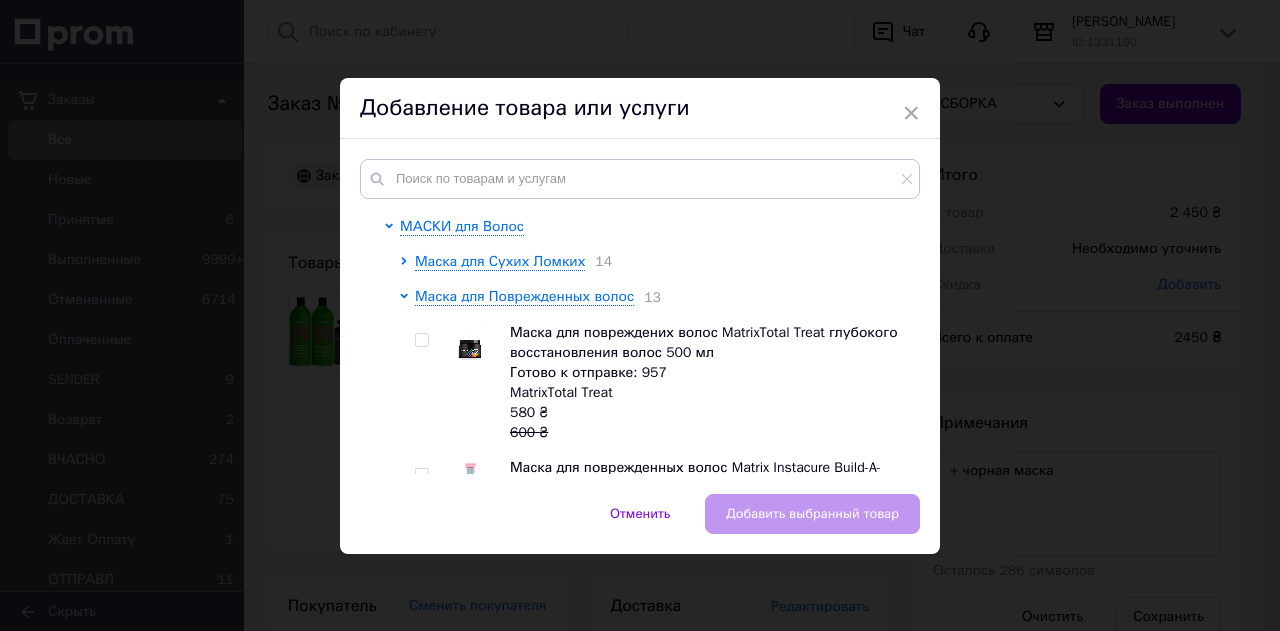 click at bounding box center [422, 340] 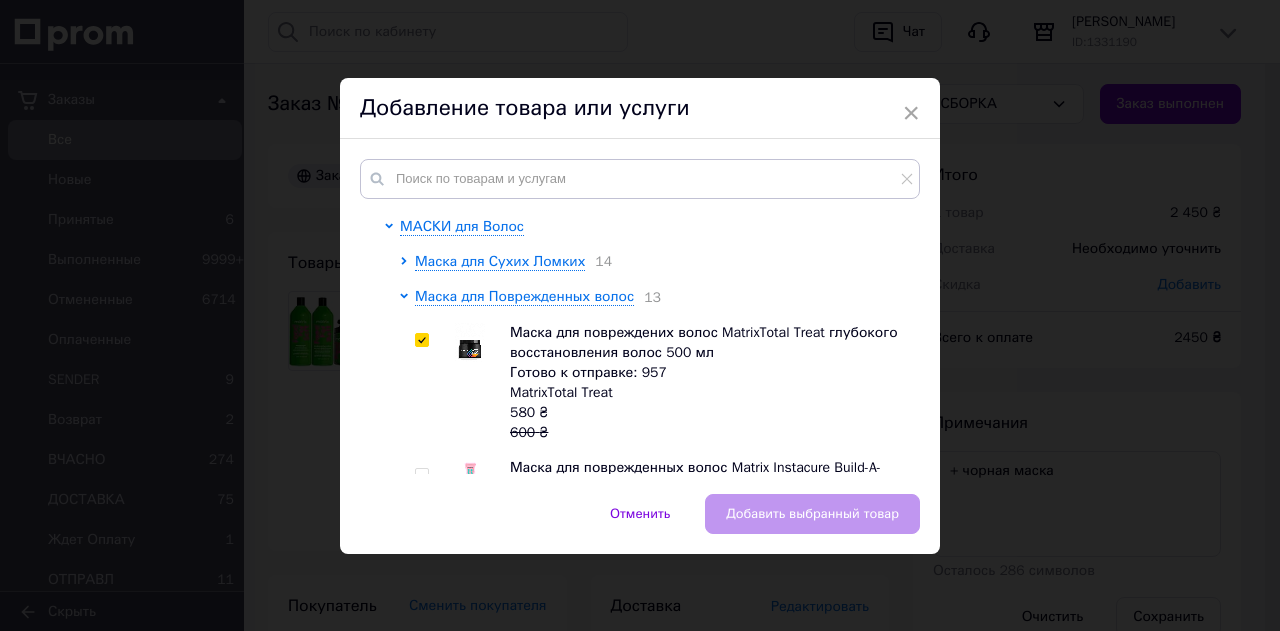 checkbox on "true" 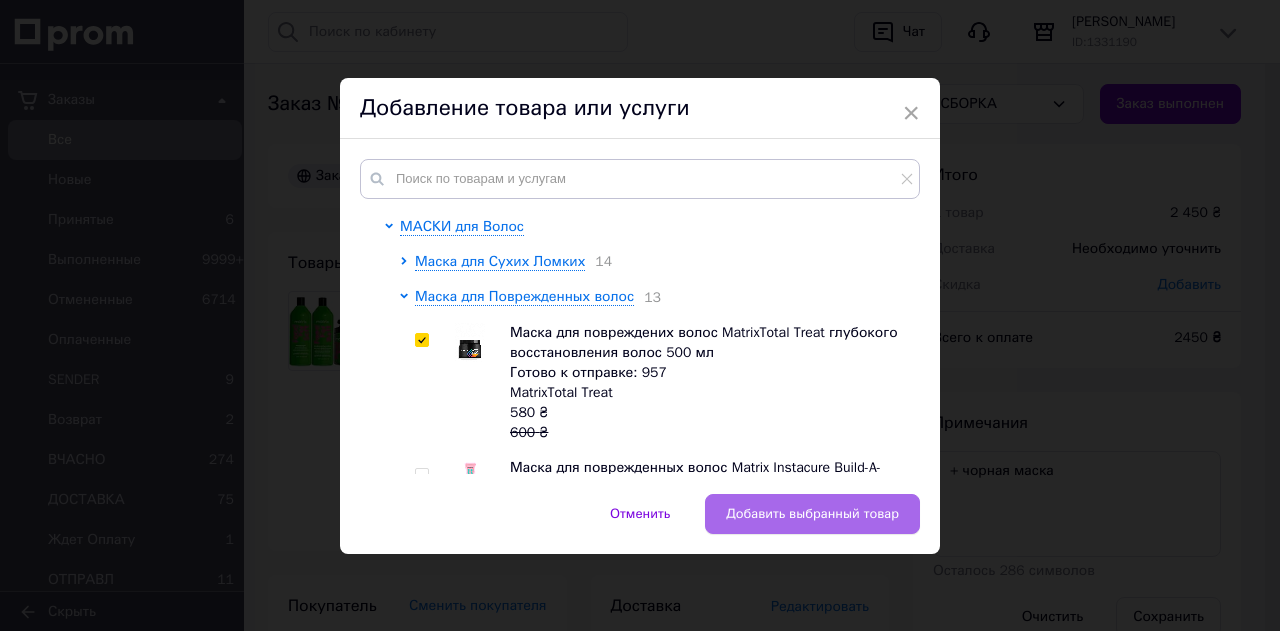 click on "Добавить выбранный товар" at bounding box center [812, 514] 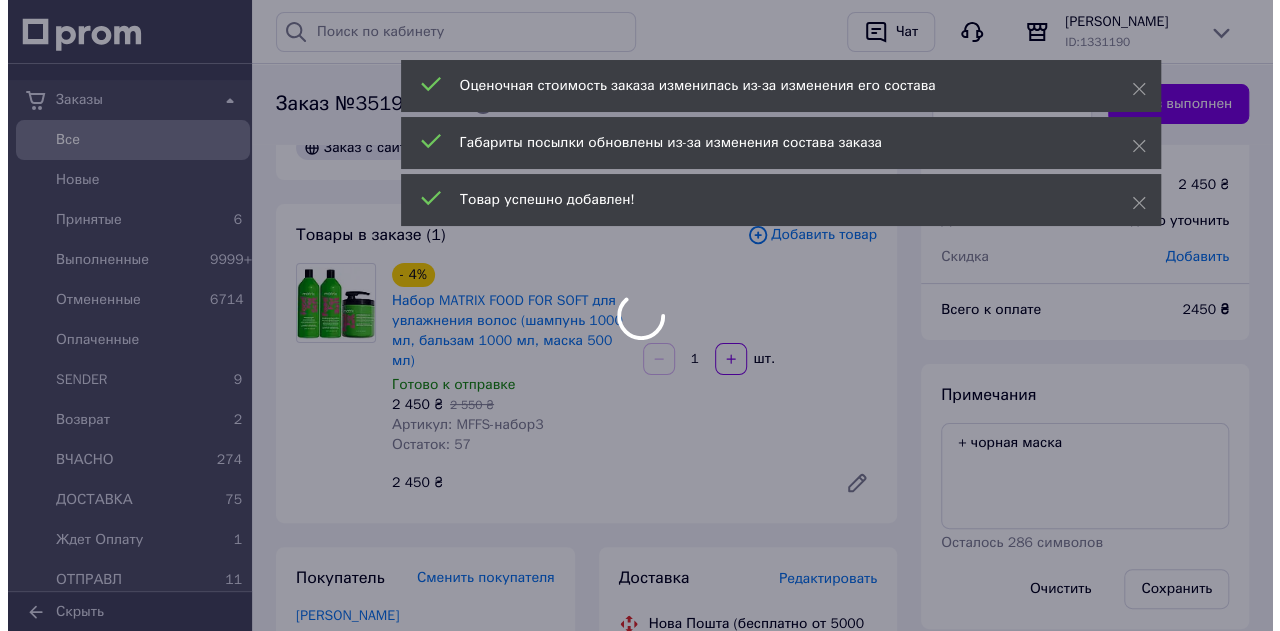 scroll, scrollTop: 0, scrollLeft: 0, axis: both 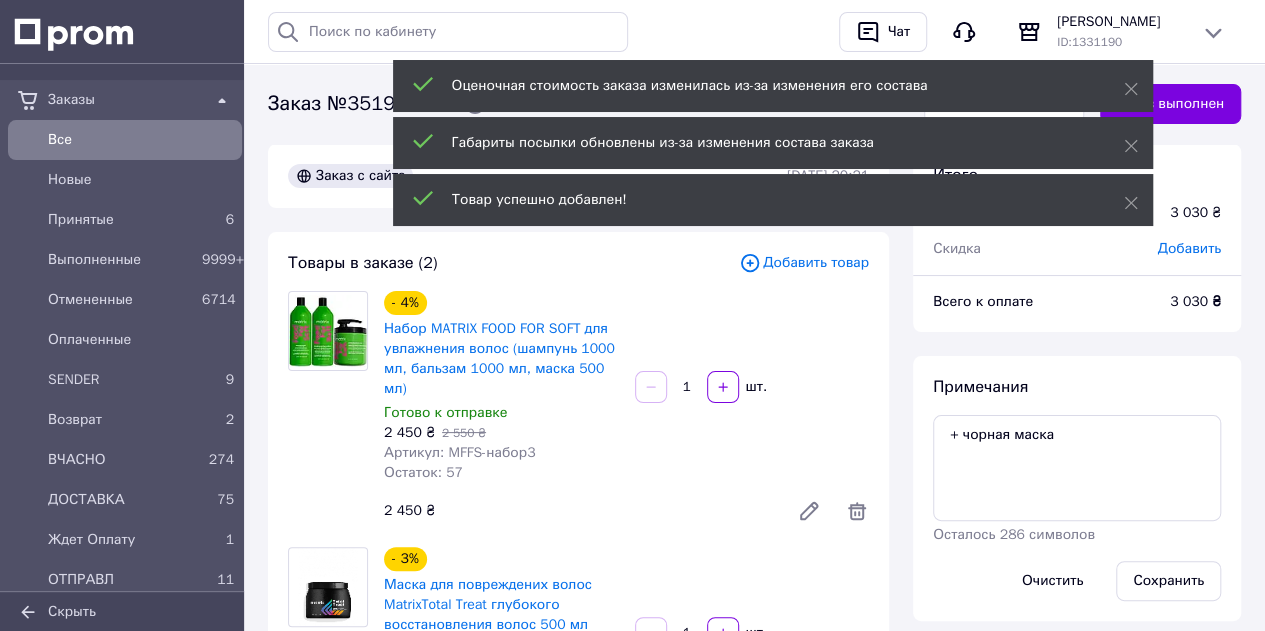 click on "Добавить товар" at bounding box center (804, 263) 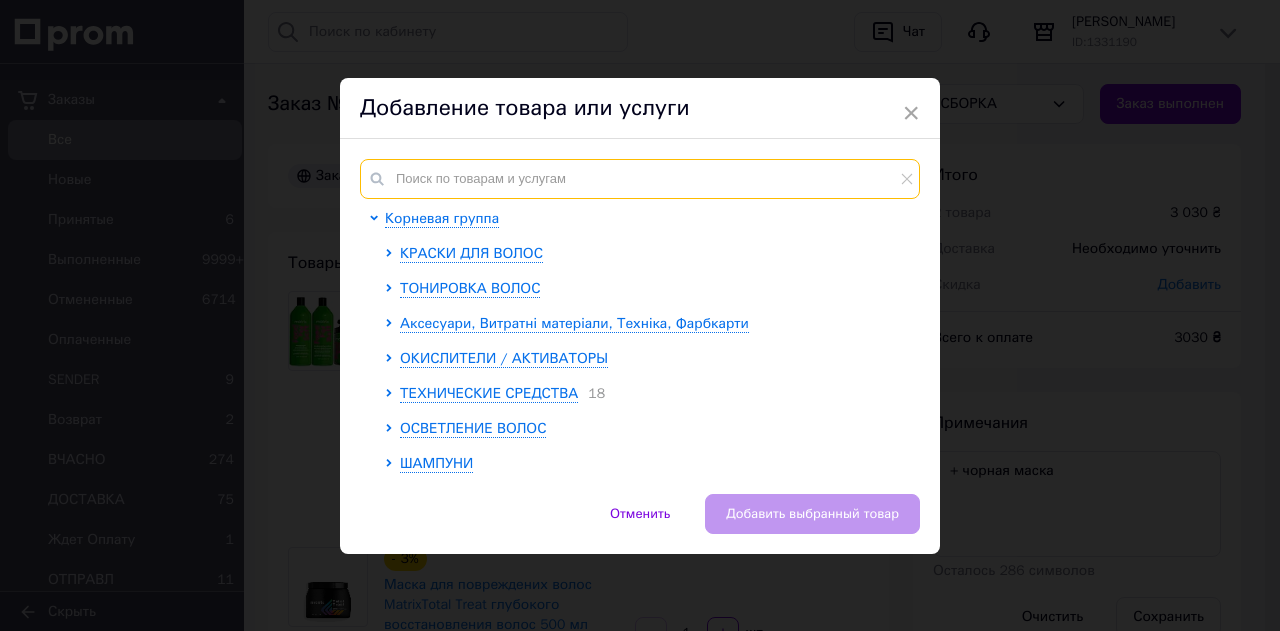 click at bounding box center (640, 179) 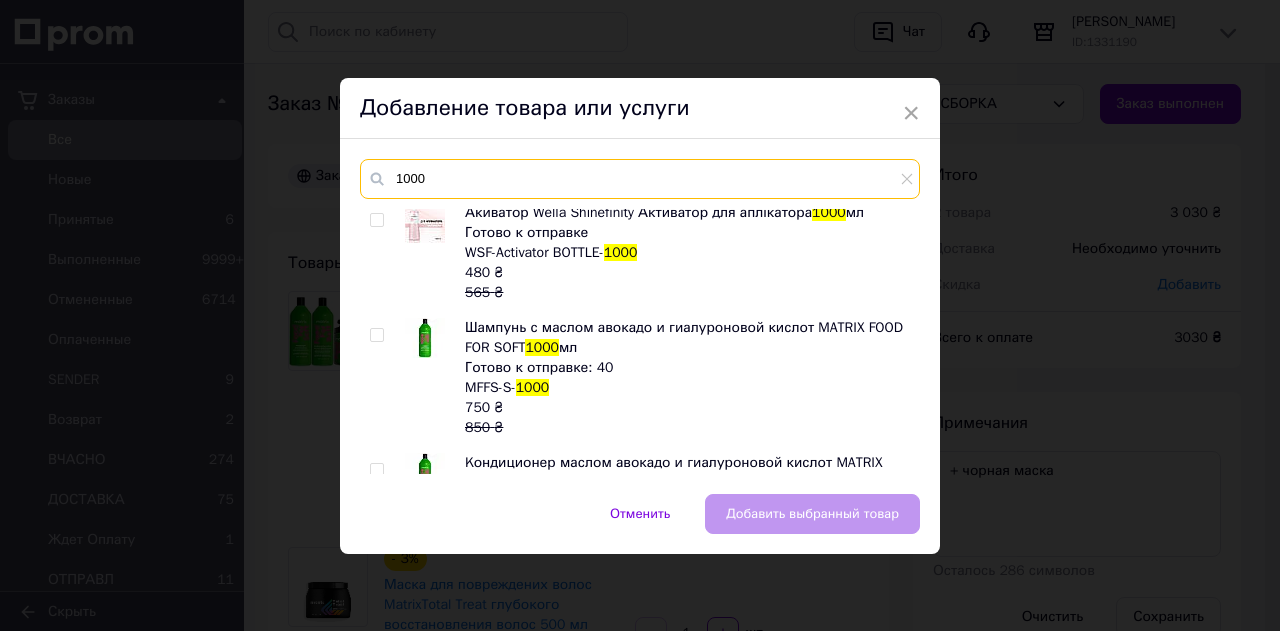 scroll, scrollTop: 727, scrollLeft: 0, axis: vertical 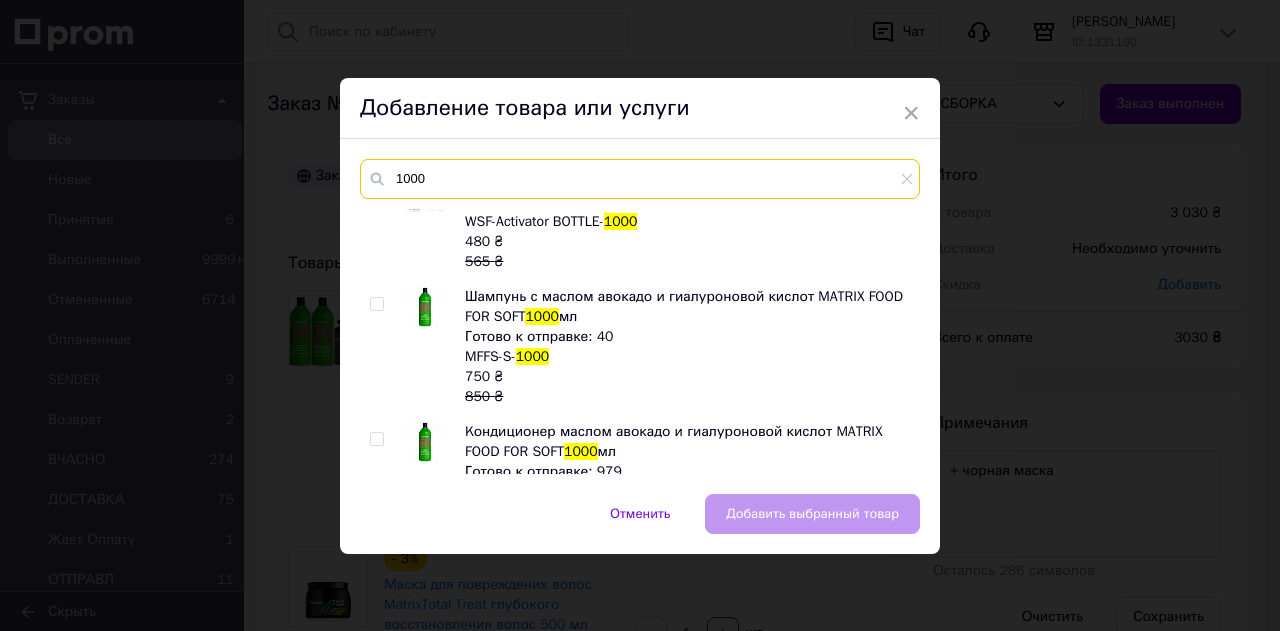 type on "1000" 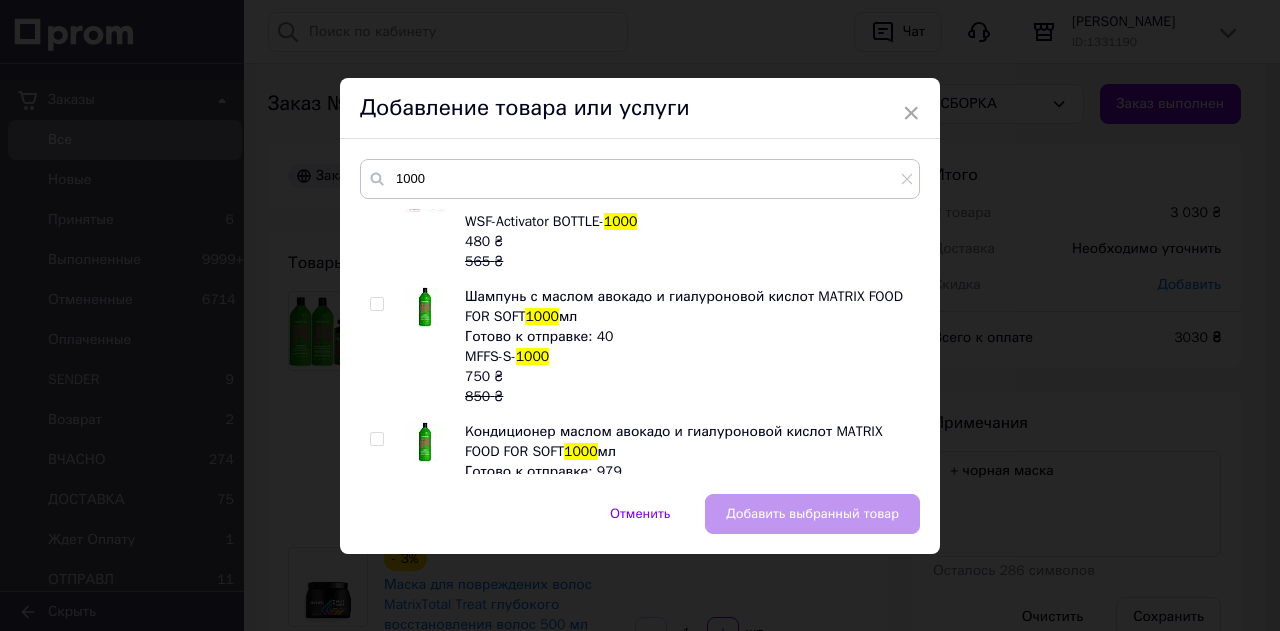 click at bounding box center [376, 304] 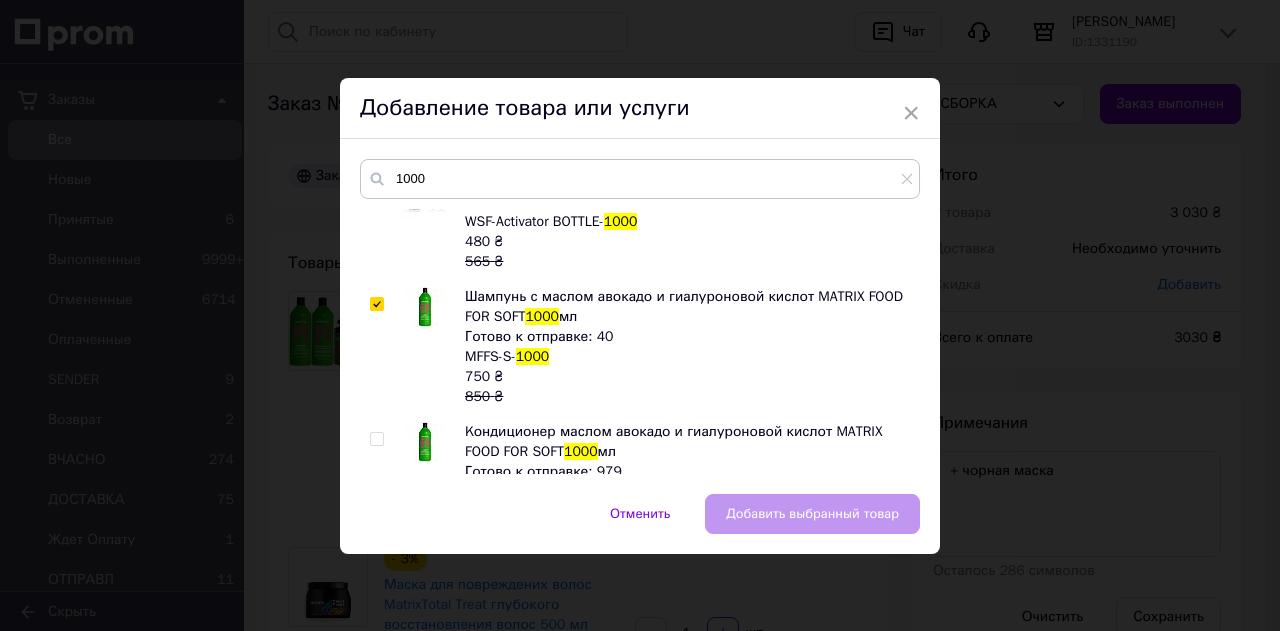 checkbox on "true" 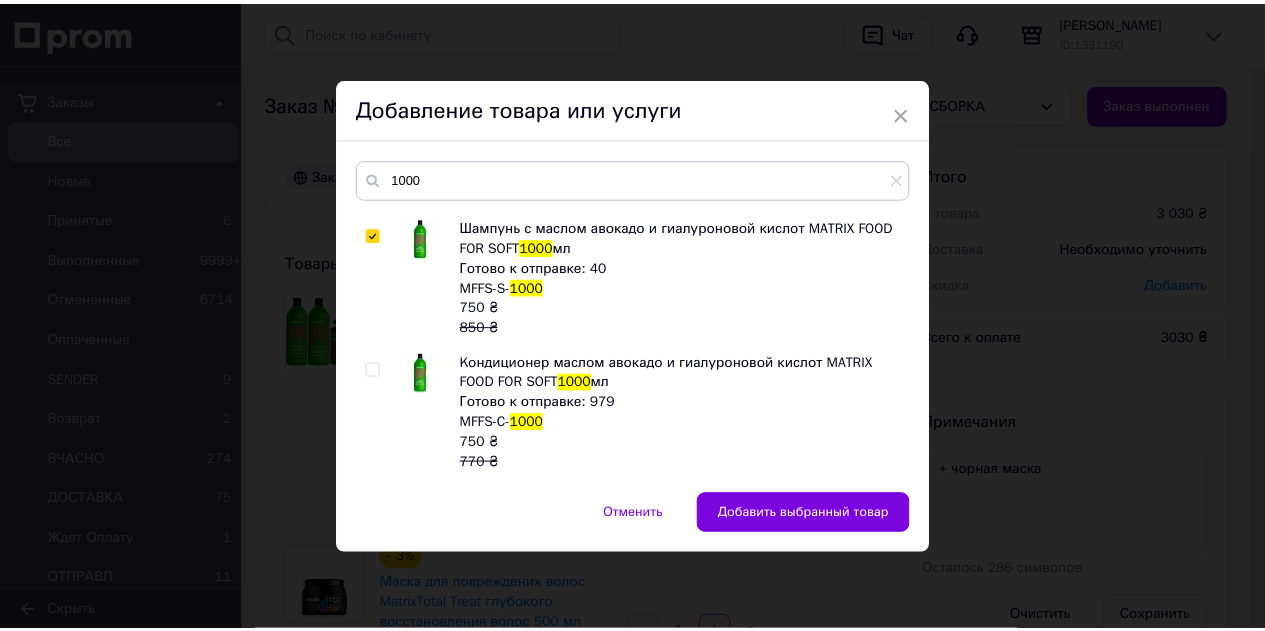 scroll, scrollTop: 827, scrollLeft: 0, axis: vertical 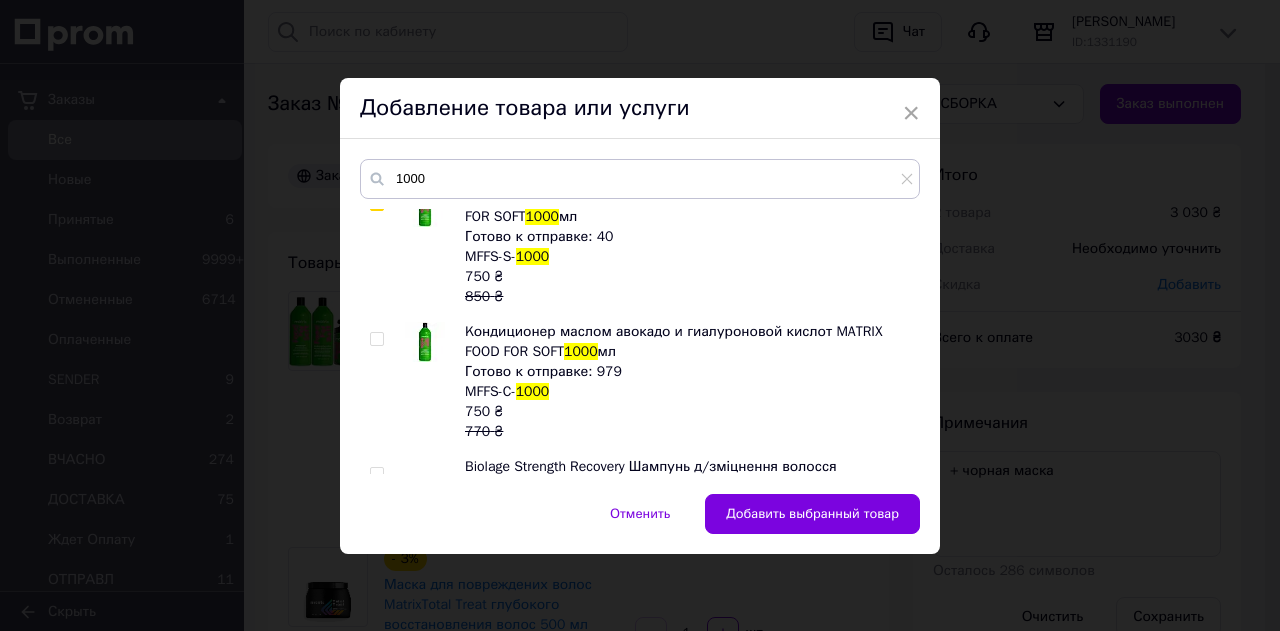 click at bounding box center [376, 339] 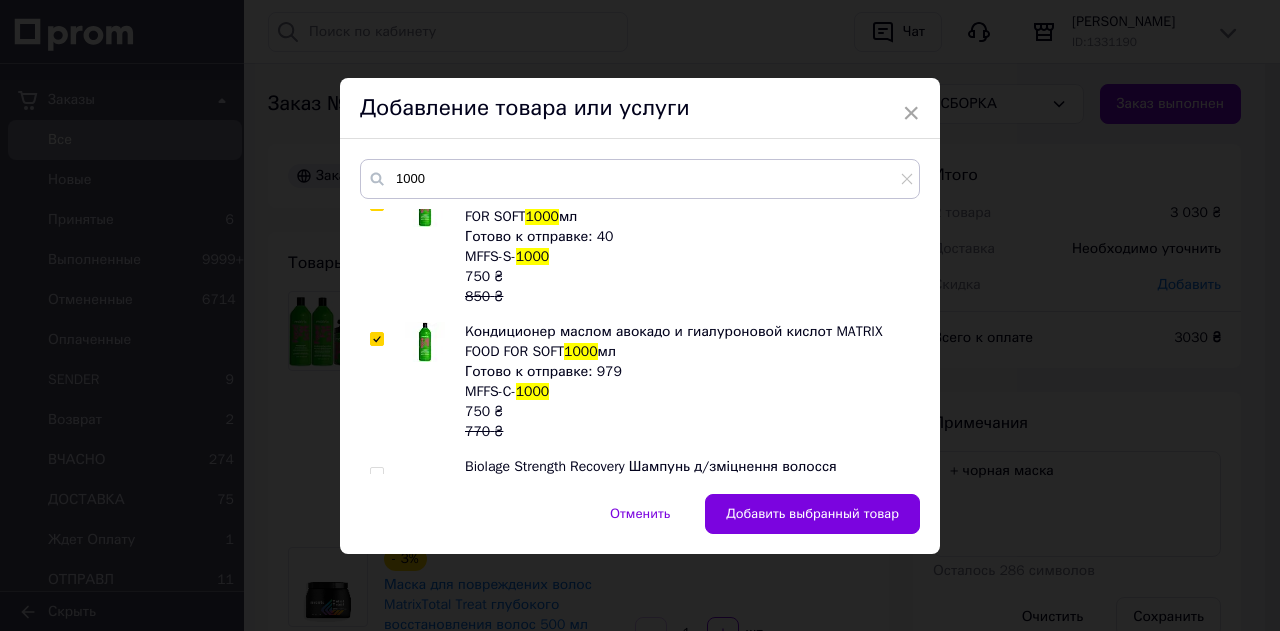 checkbox on "true" 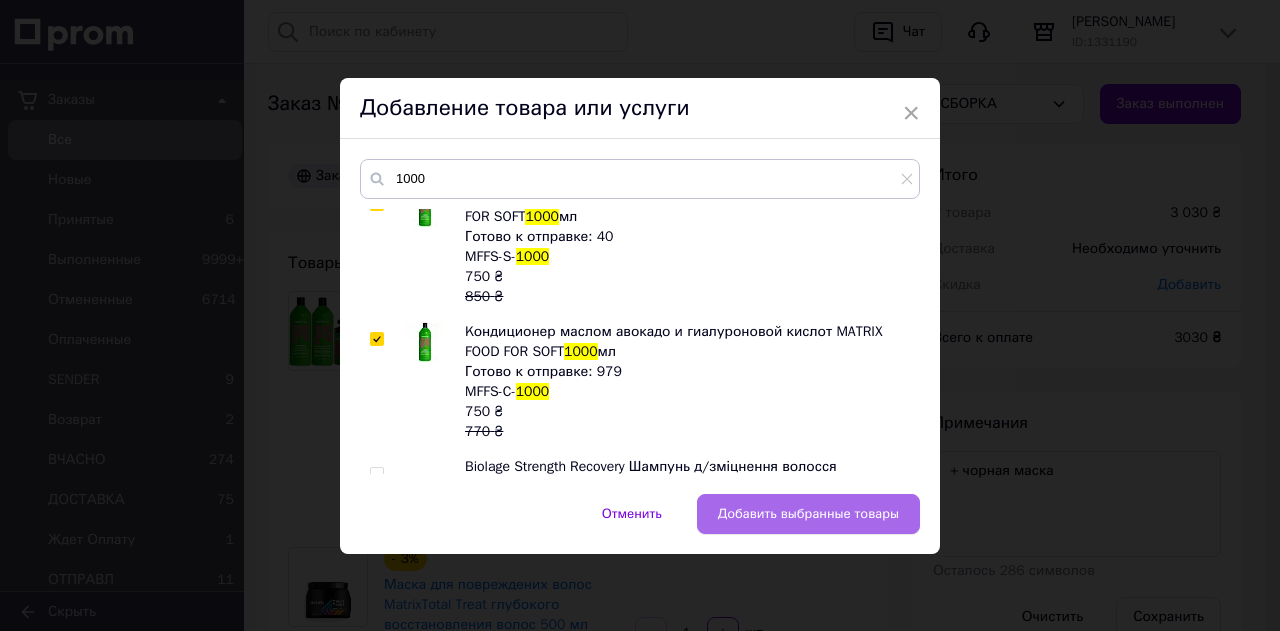 click on "Добавить выбранные товары" at bounding box center (808, 514) 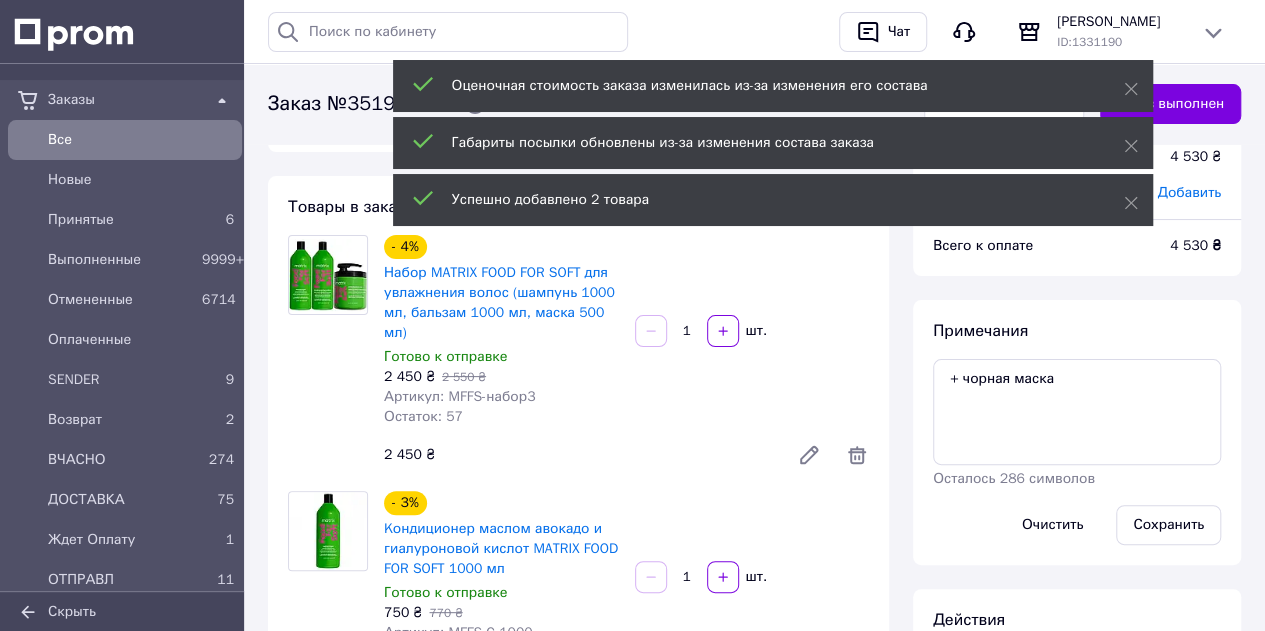 scroll, scrollTop: 0, scrollLeft: 0, axis: both 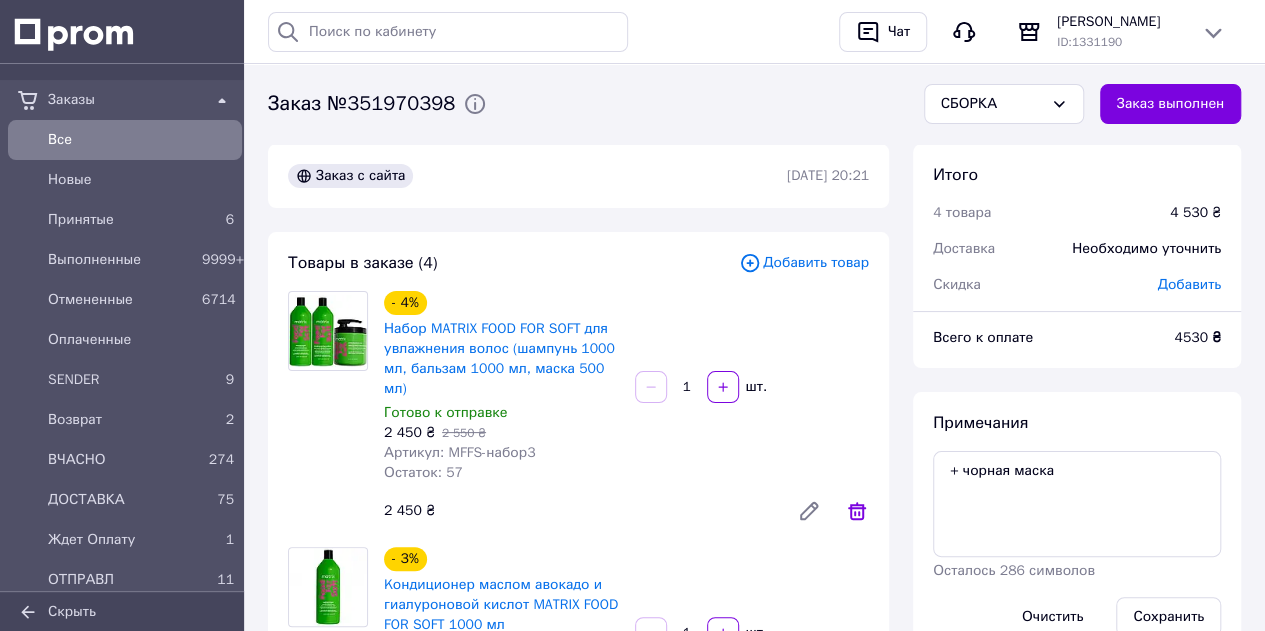 click 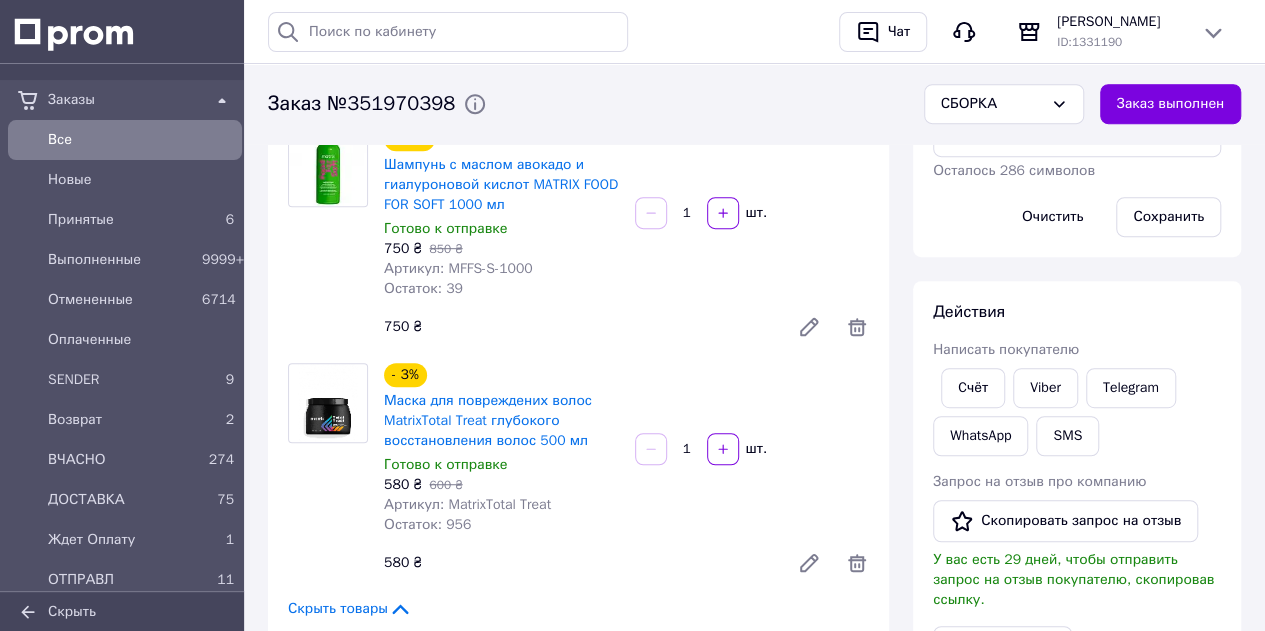 scroll, scrollTop: 500, scrollLeft: 0, axis: vertical 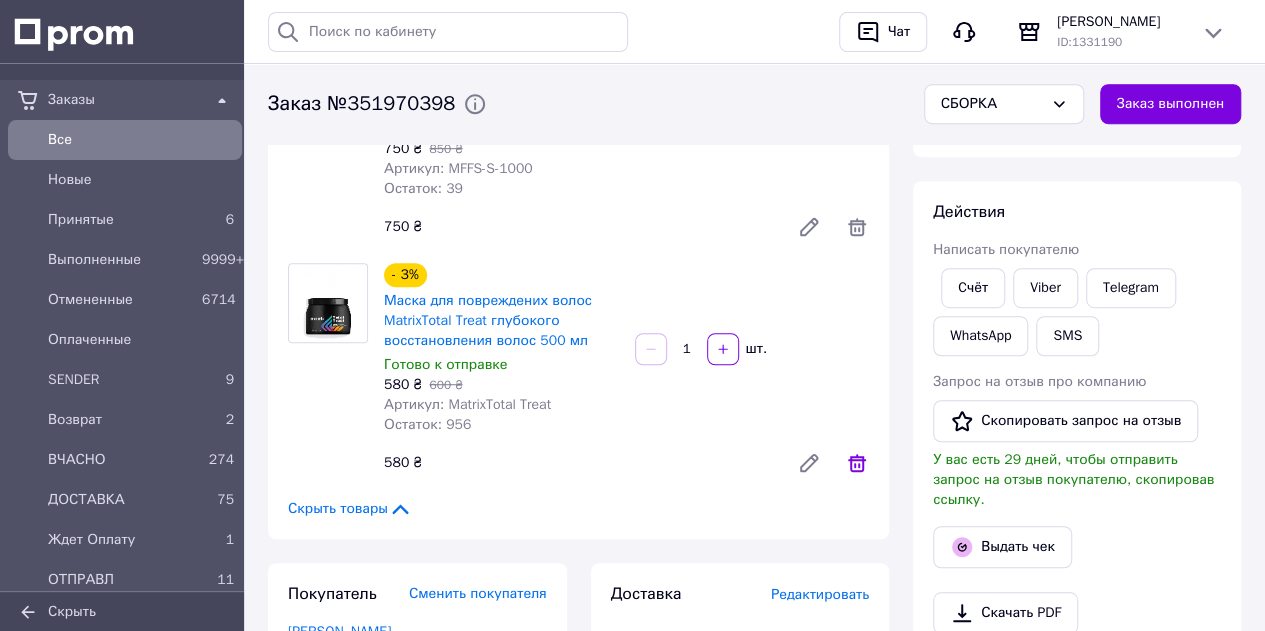 click 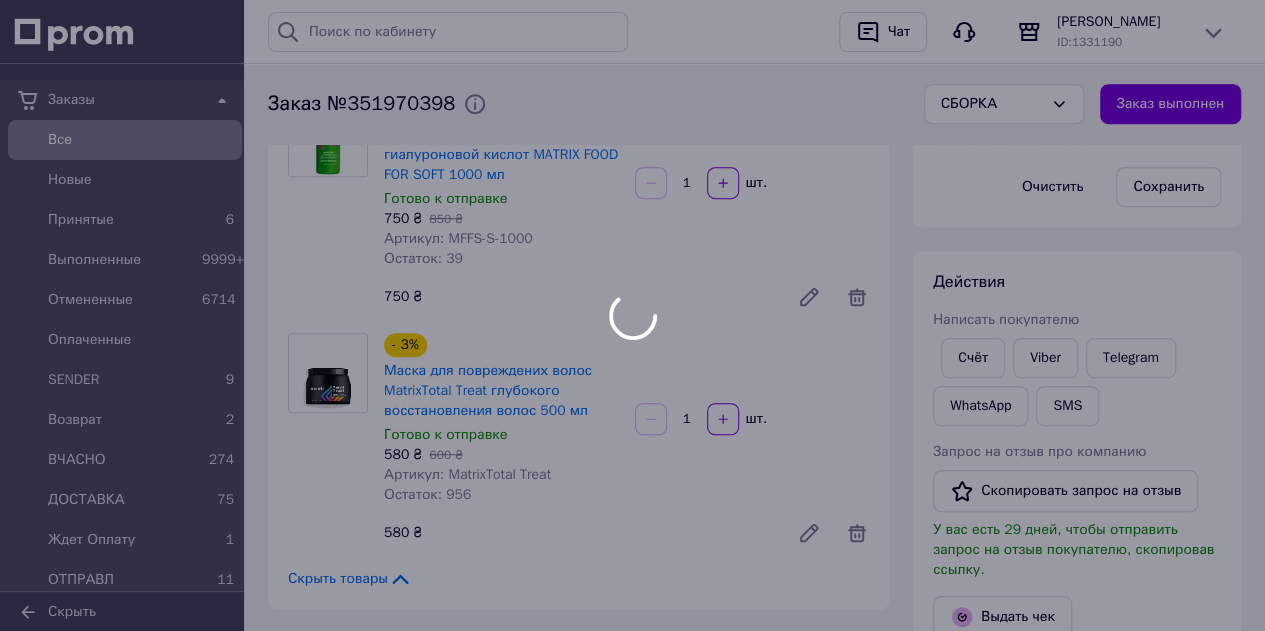scroll, scrollTop: 400, scrollLeft: 0, axis: vertical 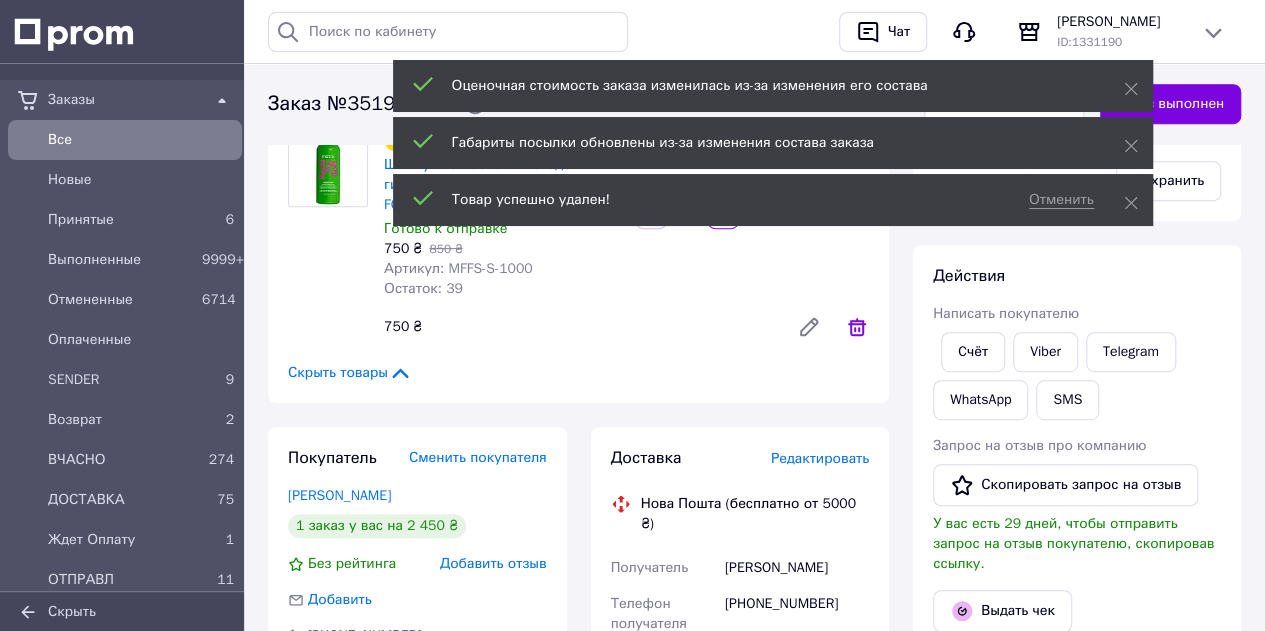 click 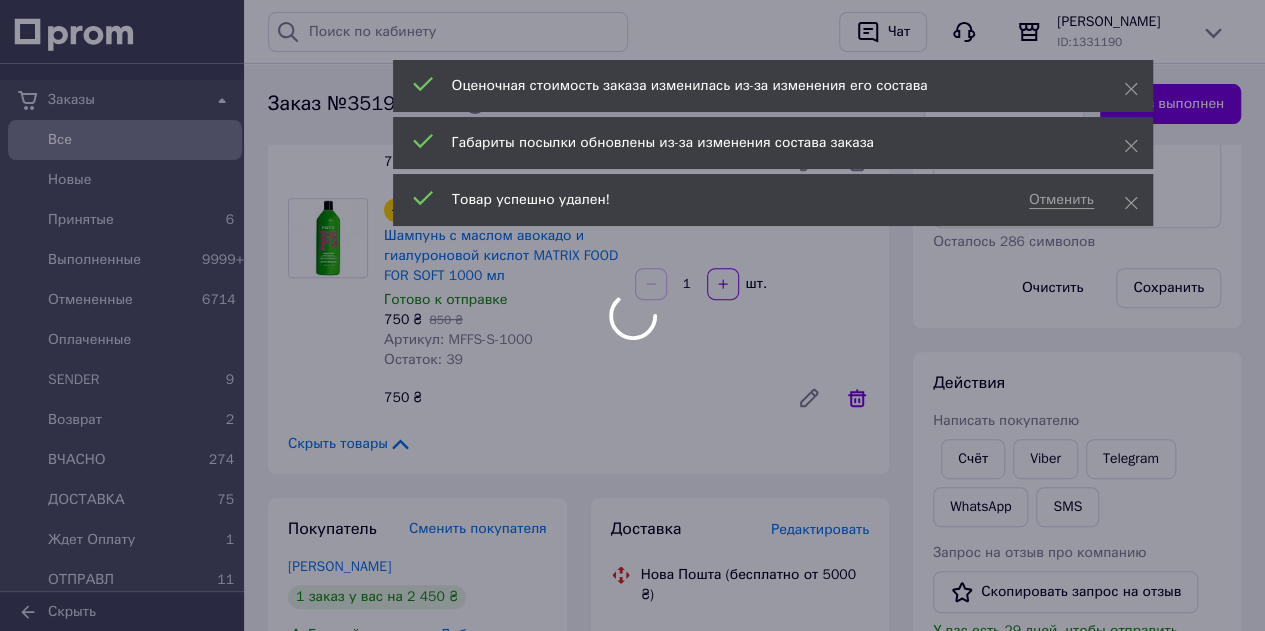 scroll, scrollTop: 200, scrollLeft: 0, axis: vertical 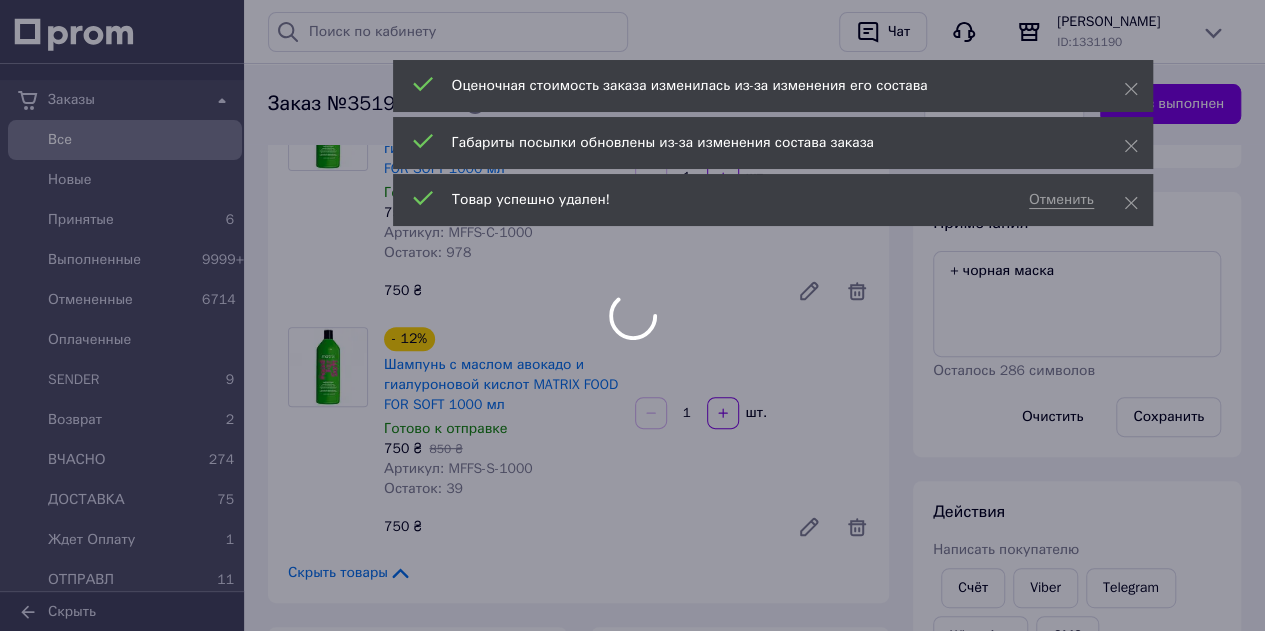 click at bounding box center (632, 315) 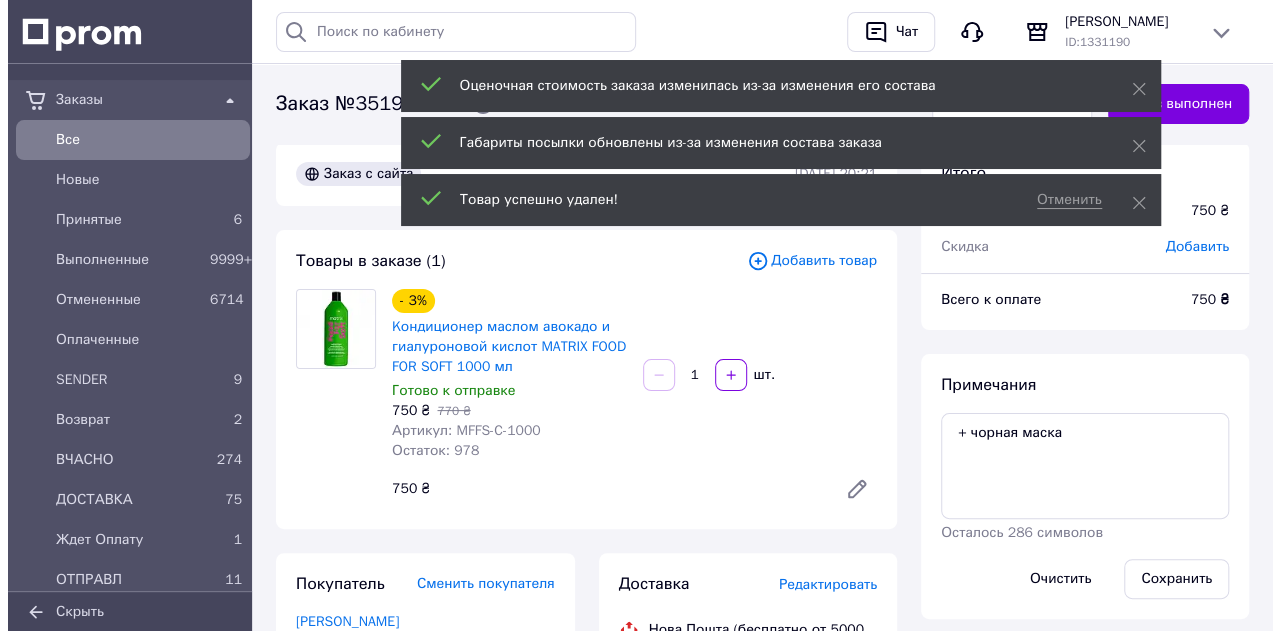scroll, scrollTop: 0, scrollLeft: 0, axis: both 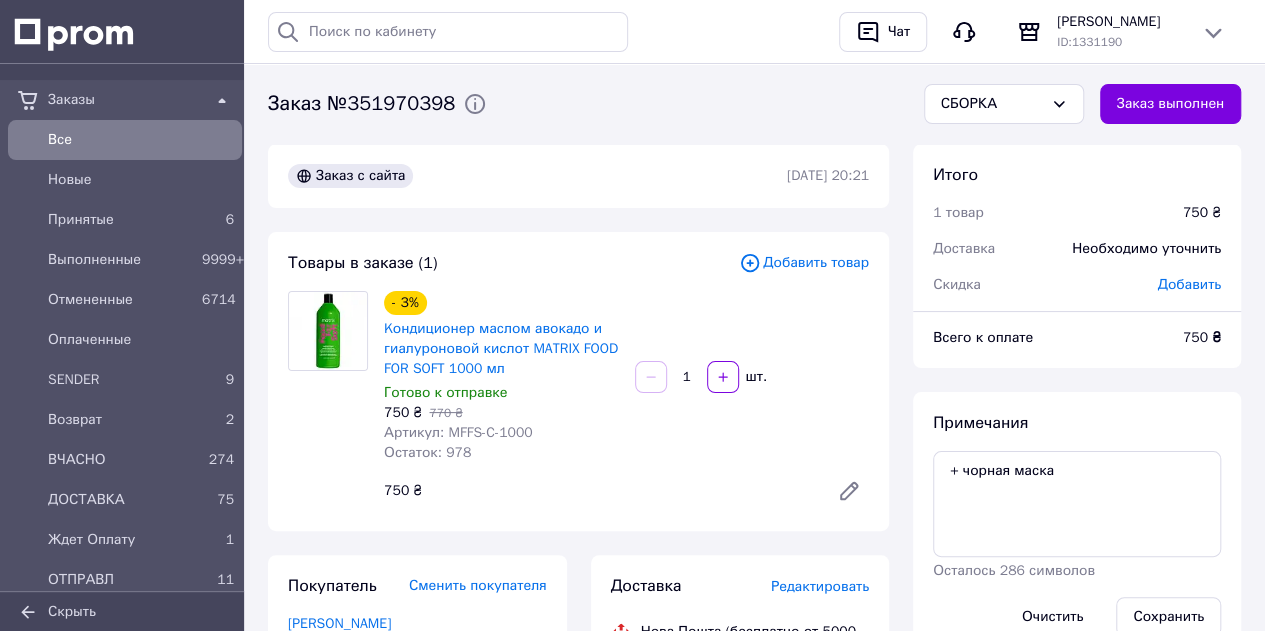 click on "Добавить товар" at bounding box center [804, 263] 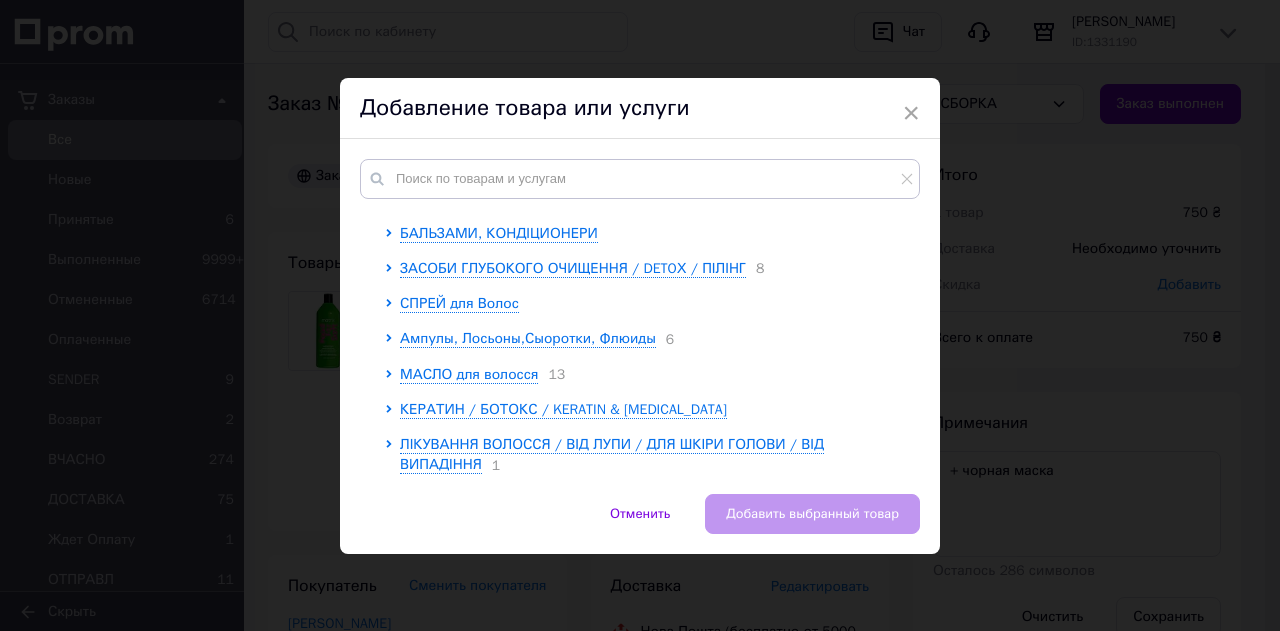 scroll, scrollTop: 200, scrollLeft: 0, axis: vertical 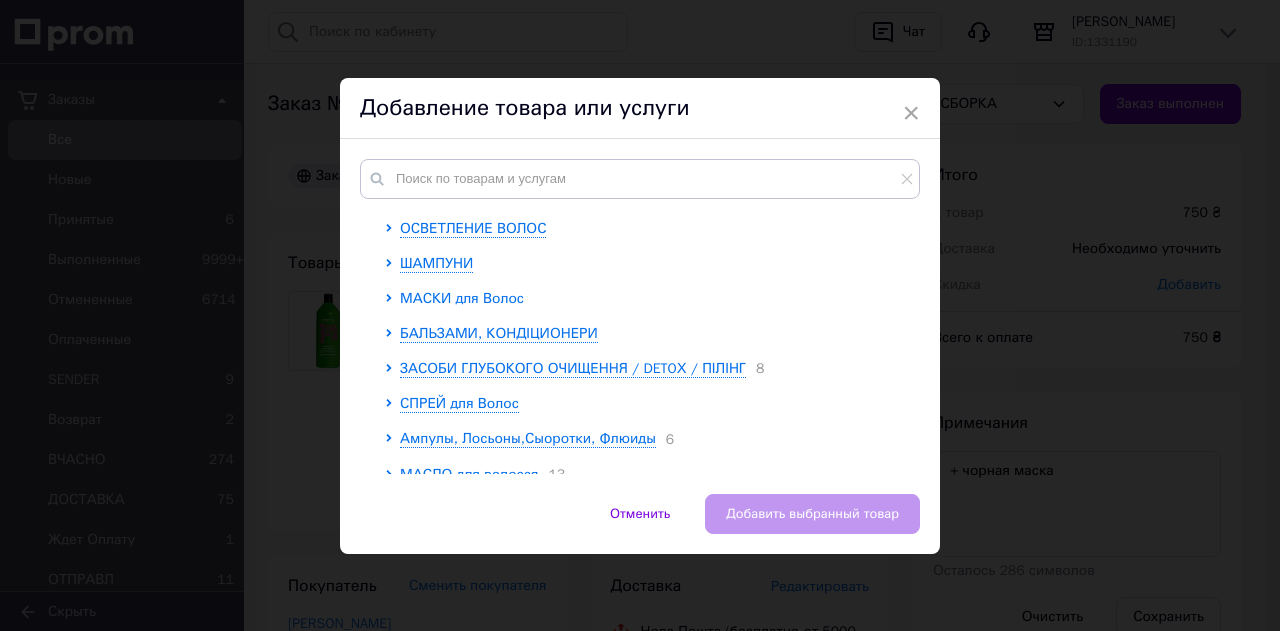click on "МАСКИ для Волос" at bounding box center [462, 298] 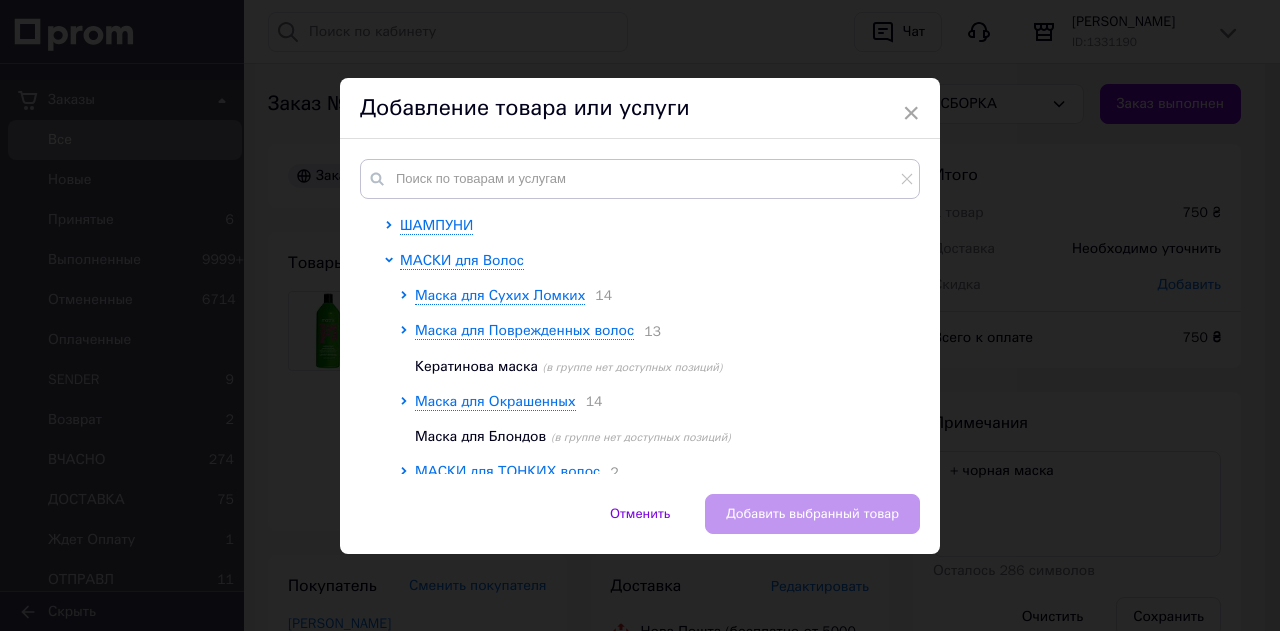 scroll, scrollTop: 300, scrollLeft: 0, axis: vertical 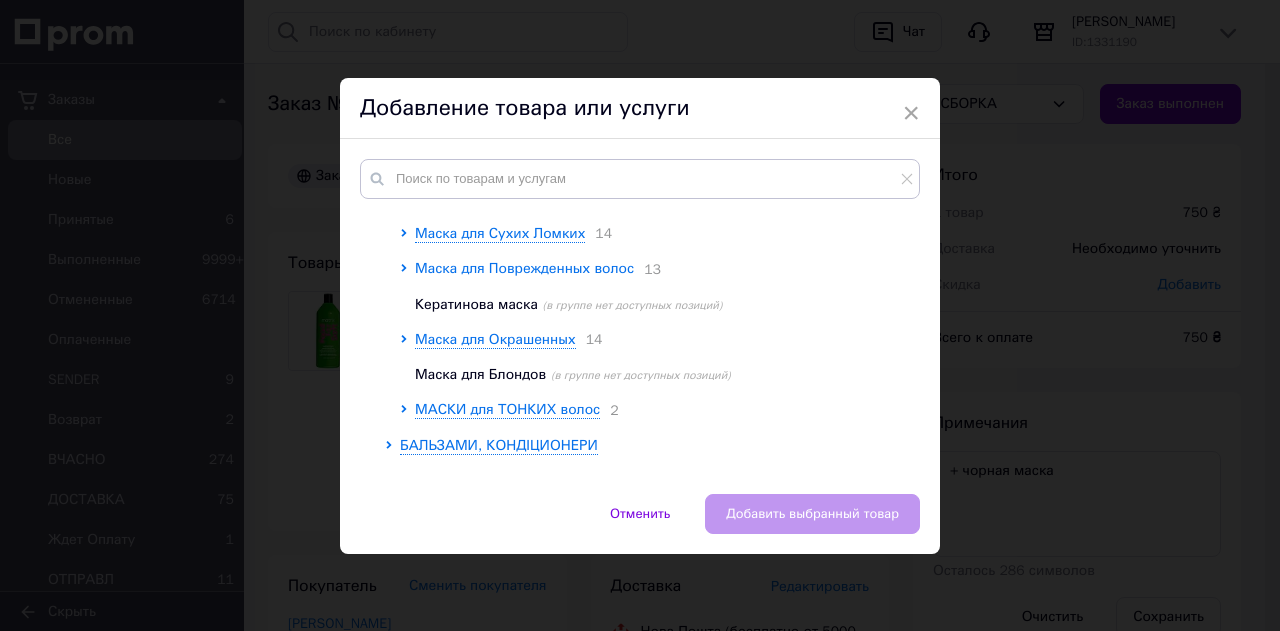 click on "Маска для Поврежденных волос" at bounding box center (524, 268) 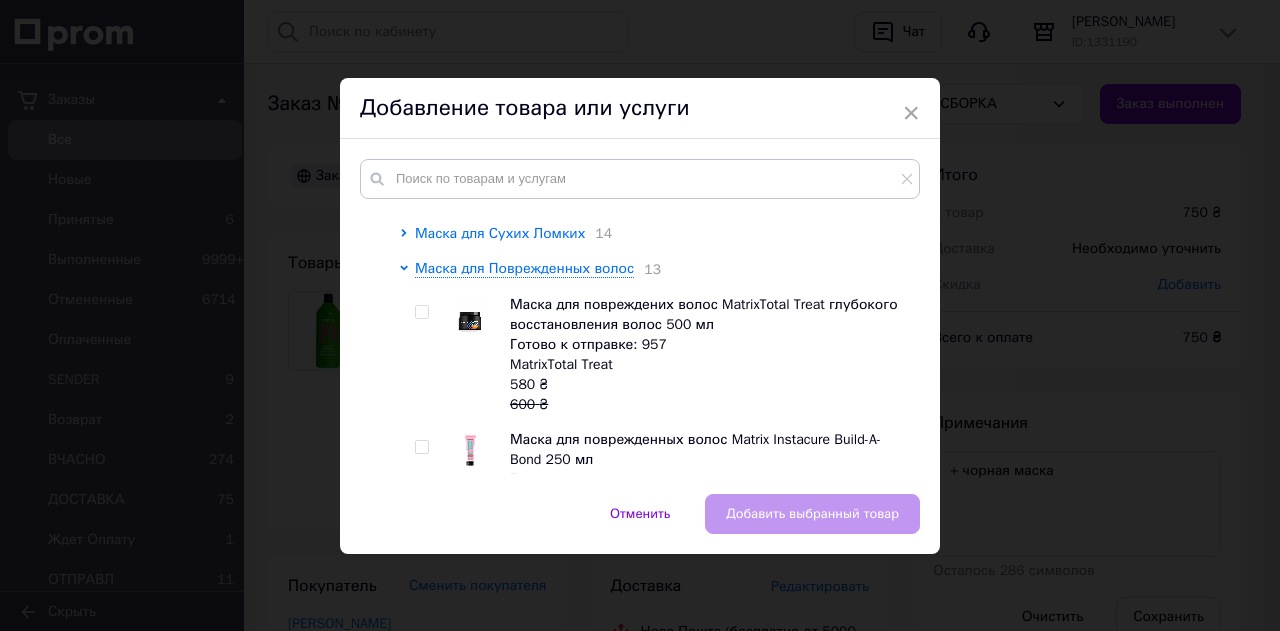 click on "Маска для Сухих Ломких" at bounding box center (500, 233) 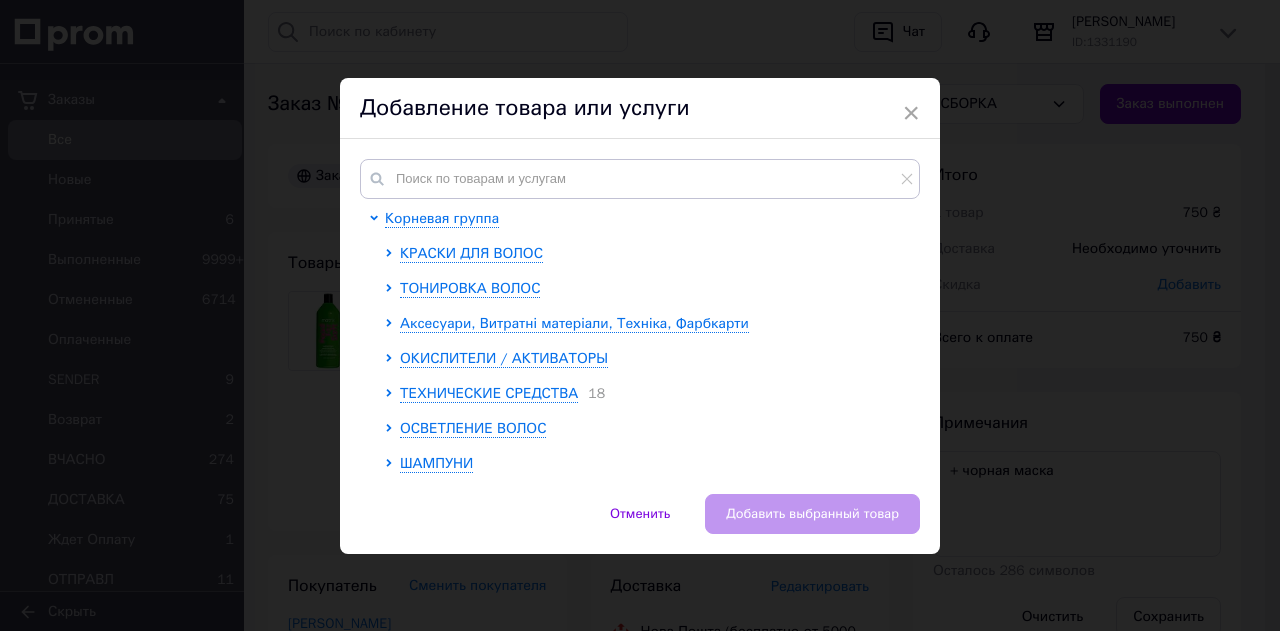 scroll, scrollTop: 100, scrollLeft: 0, axis: vertical 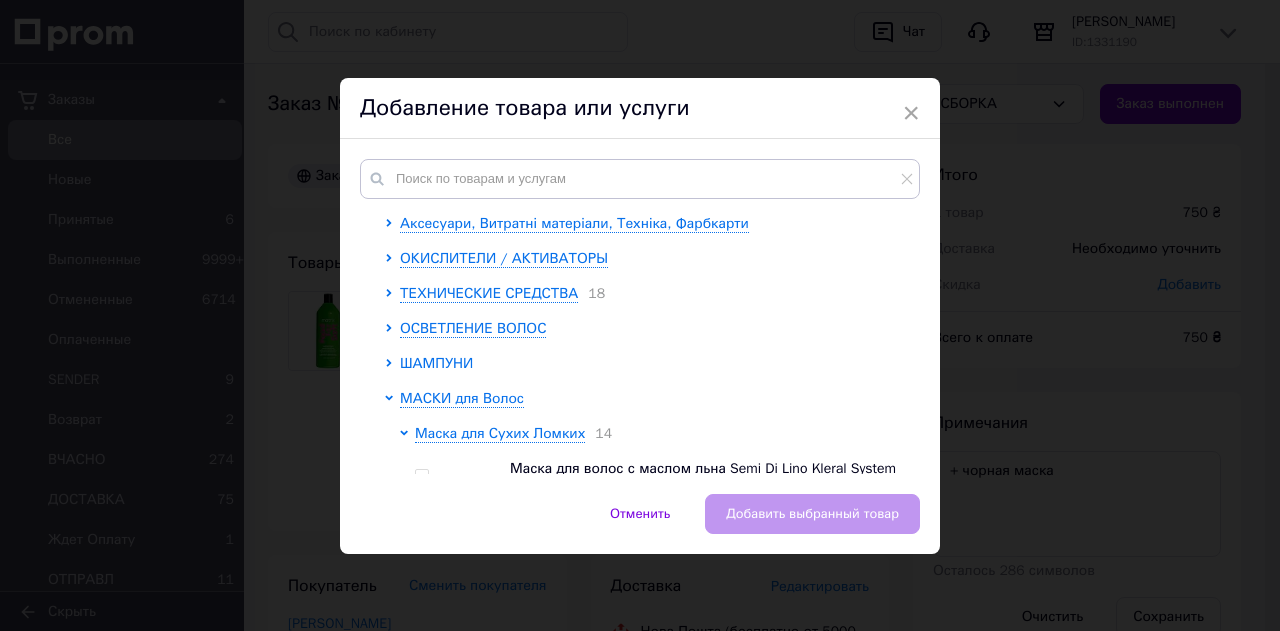 click on "ШАМПУНИ" at bounding box center (436, 363) 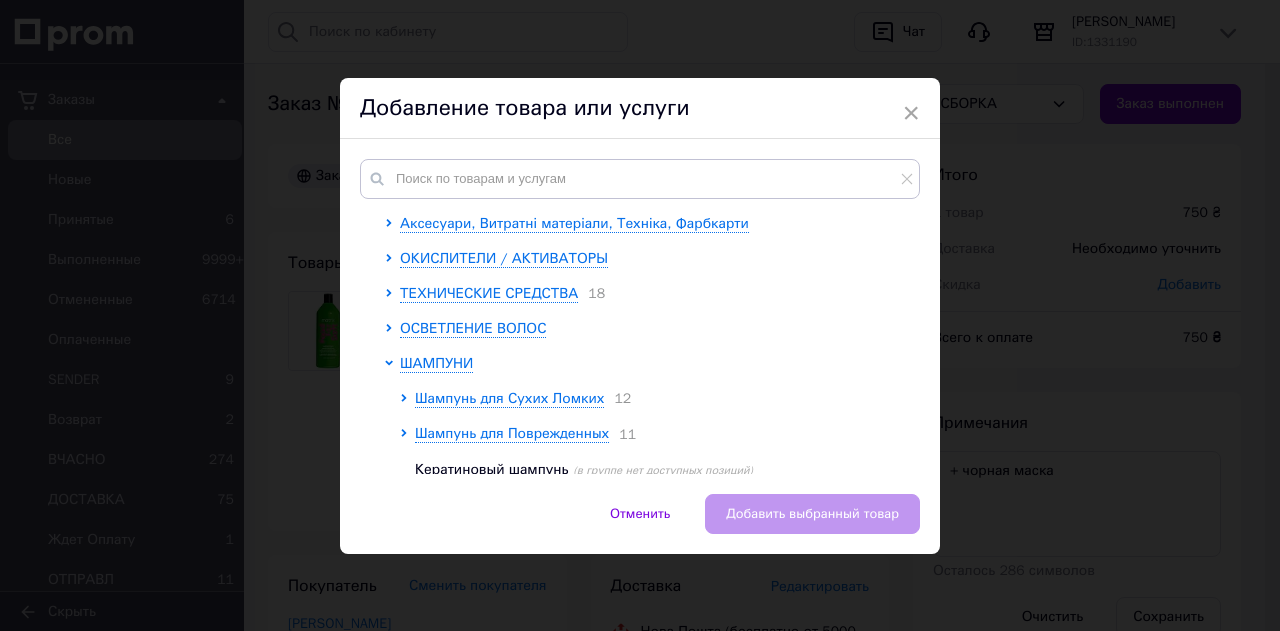 scroll, scrollTop: 200, scrollLeft: 0, axis: vertical 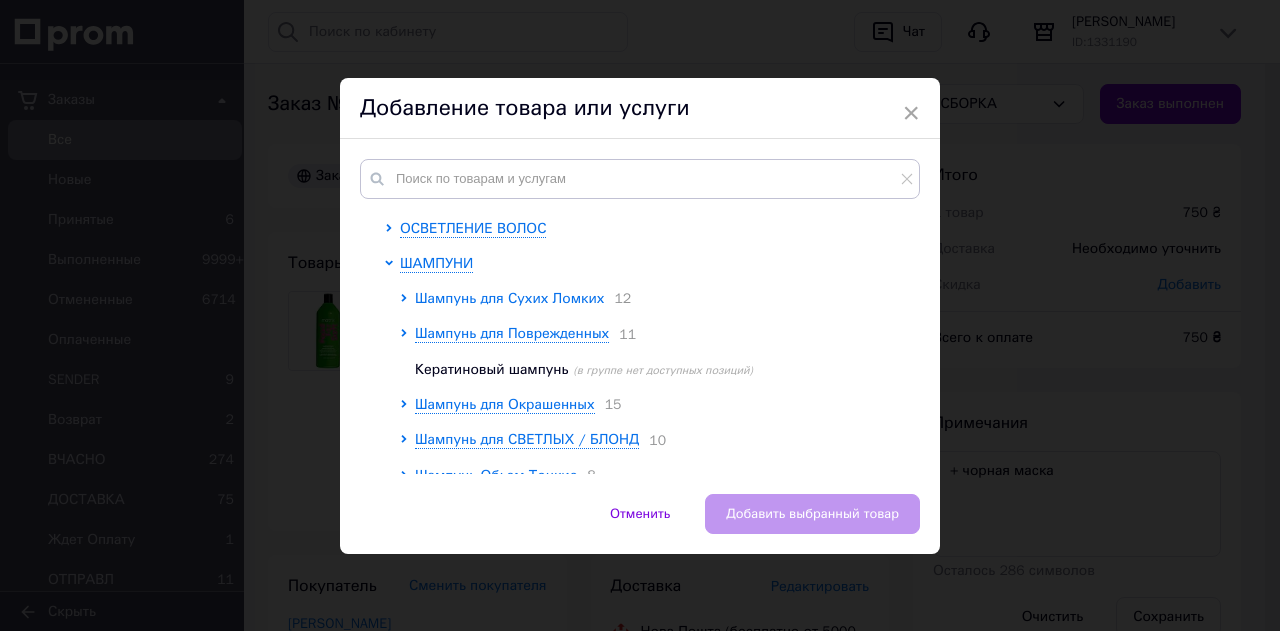 click on "Шампунь для Сухих Ломких" at bounding box center (509, 298) 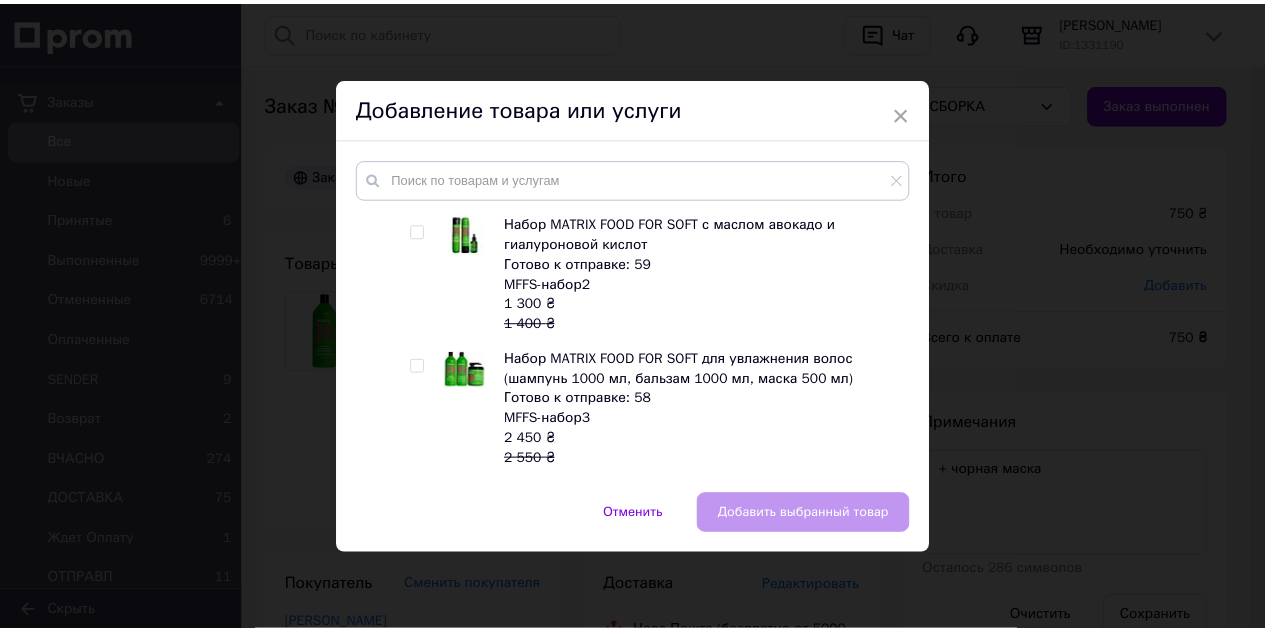 scroll, scrollTop: 1700, scrollLeft: 0, axis: vertical 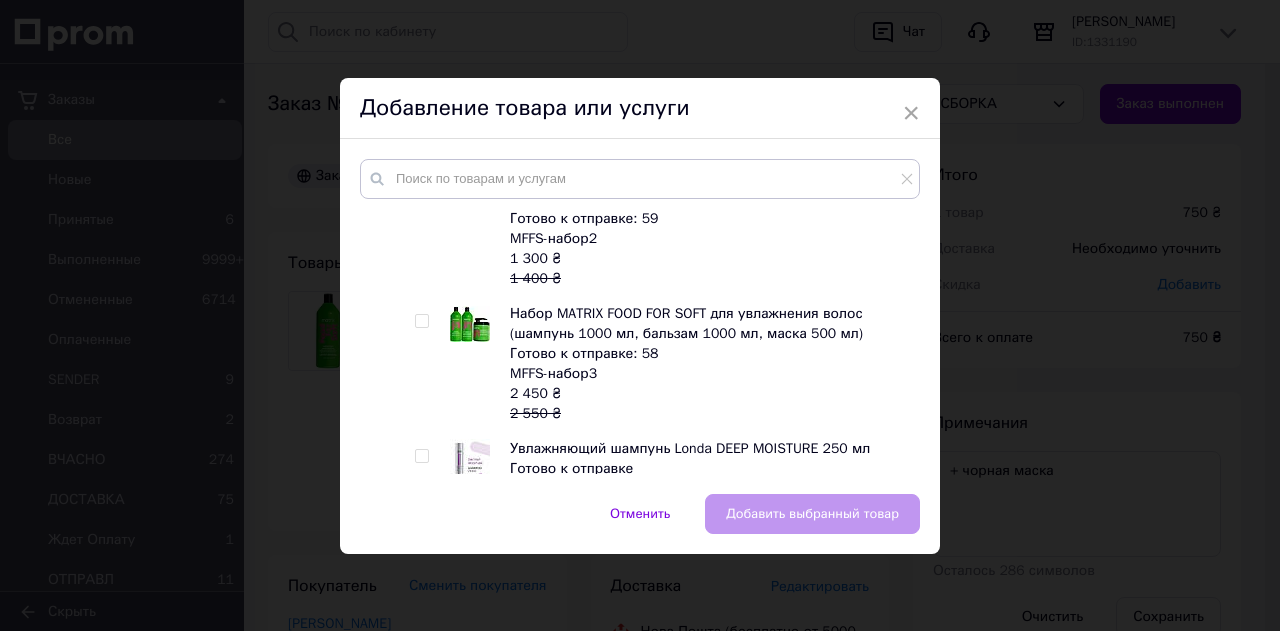 click at bounding box center (421, 321) 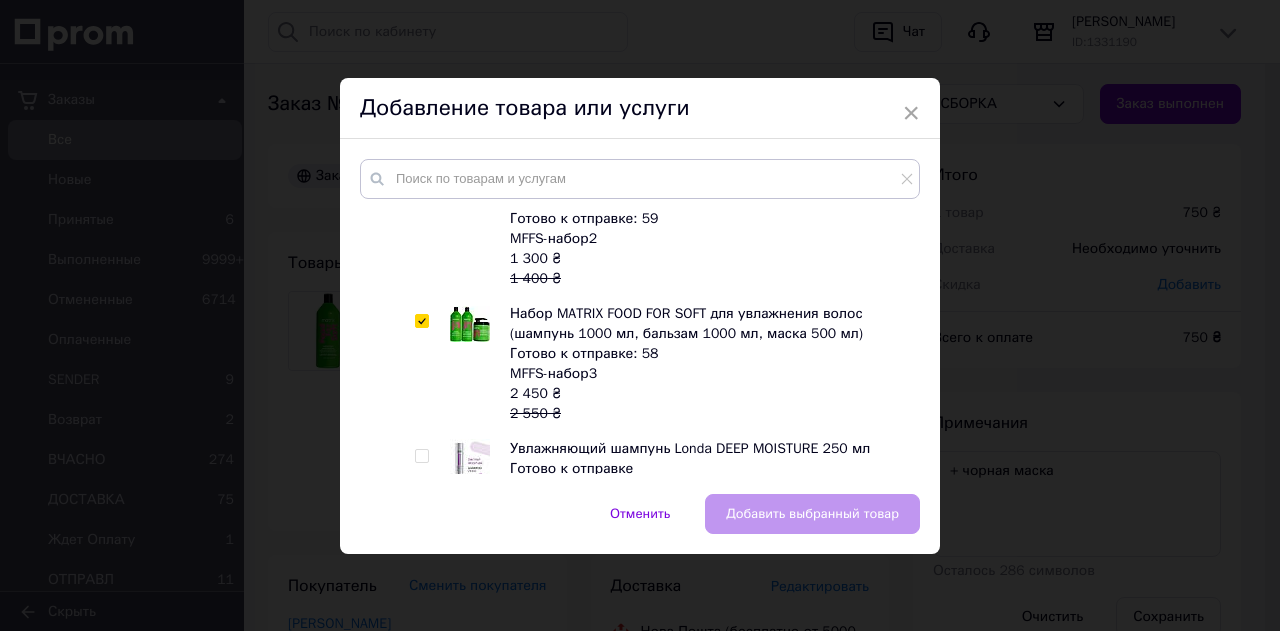 checkbox on "true" 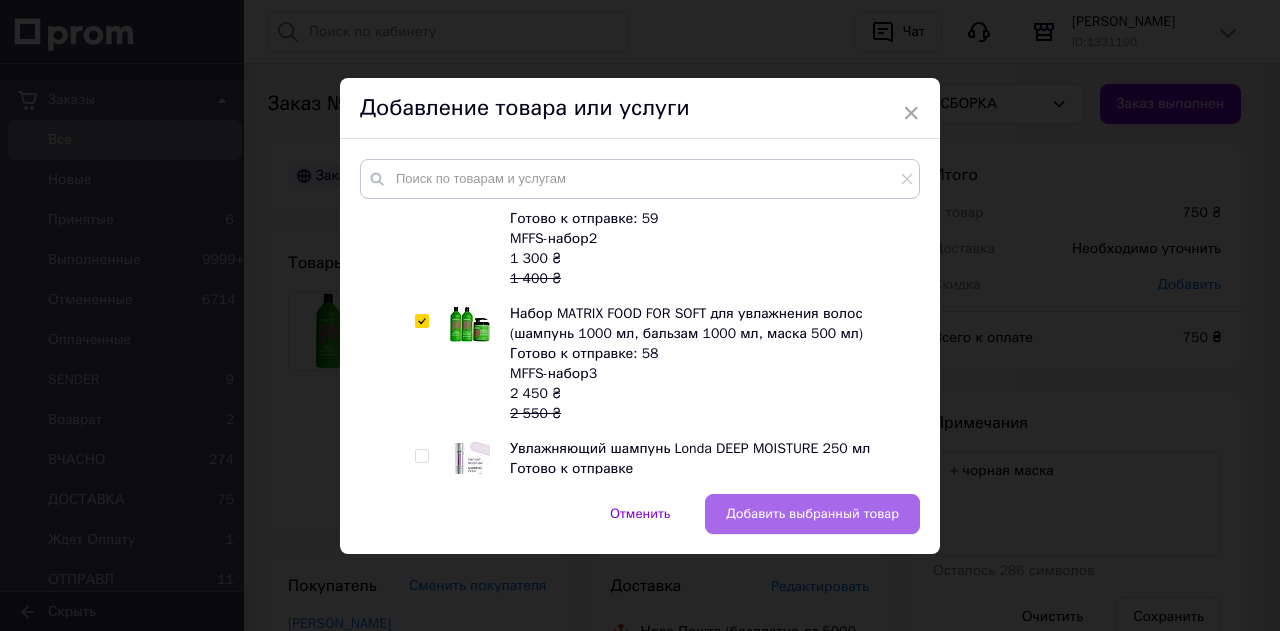 click on "Добавить выбранный товар" at bounding box center [812, 514] 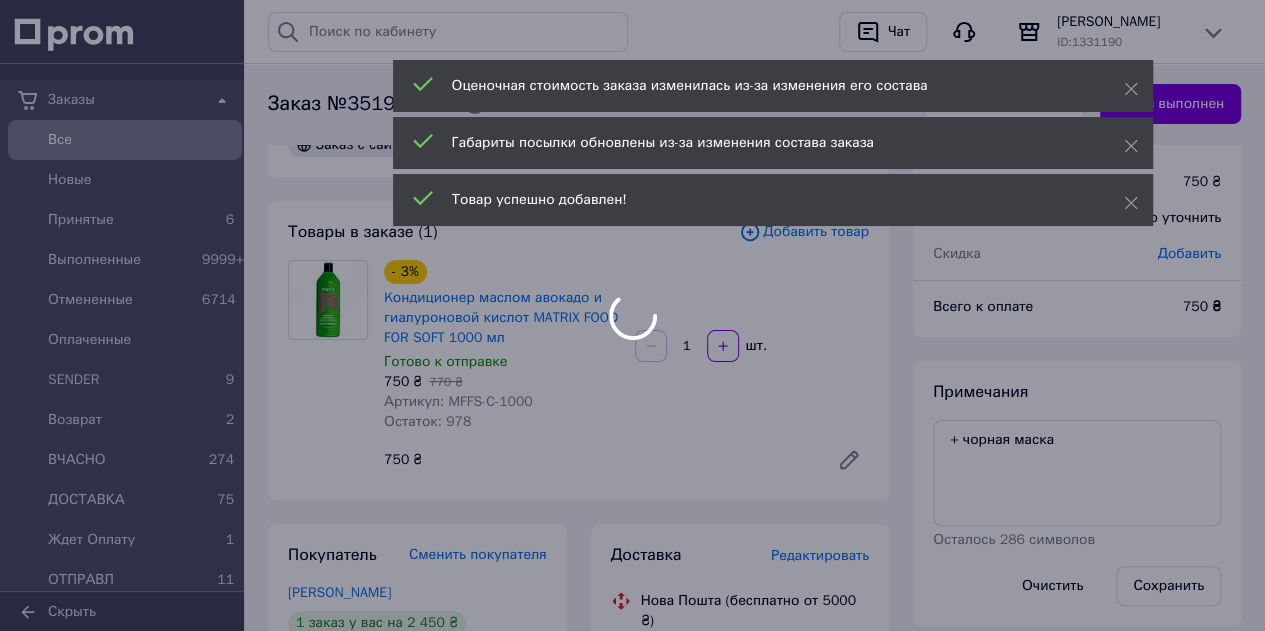 scroll, scrollTop: 0, scrollLeft: 0, axis: both 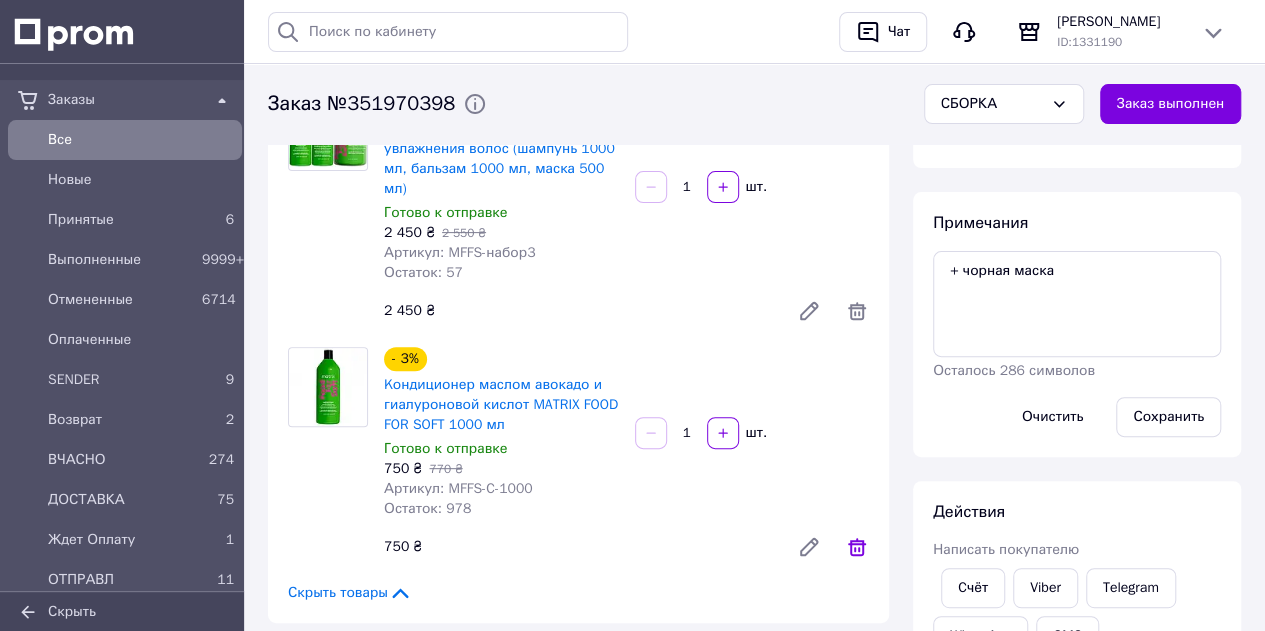 click 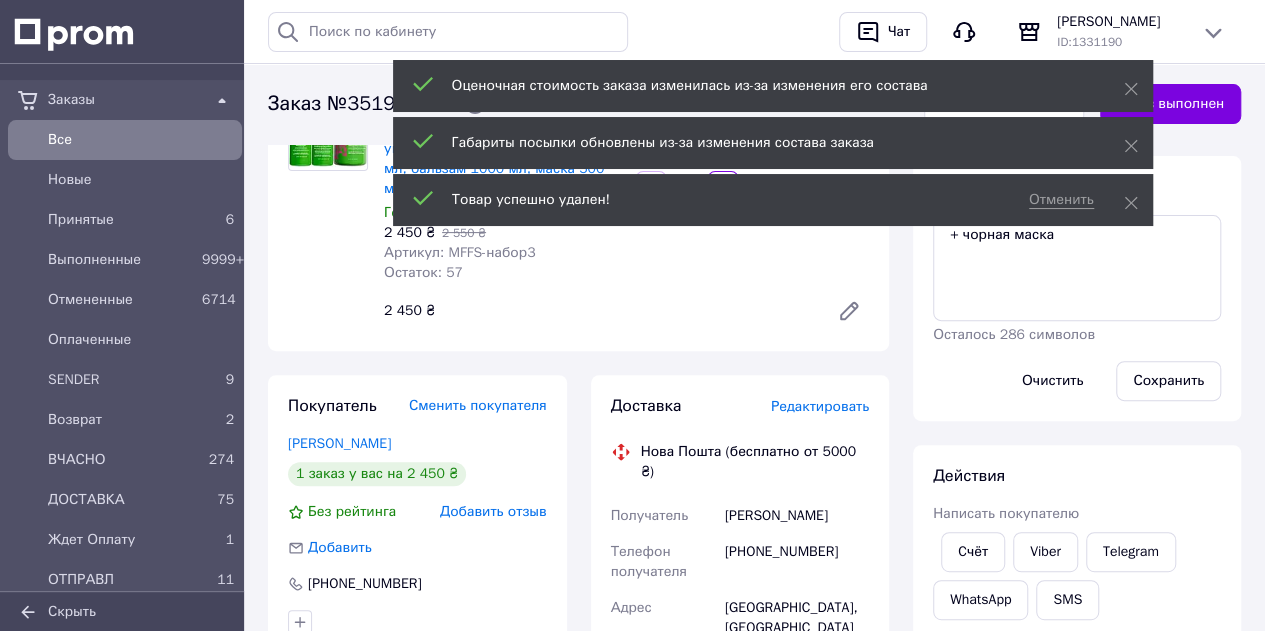 scroll, scrollTop: 453, scrollLeft: 0, axis: vertical 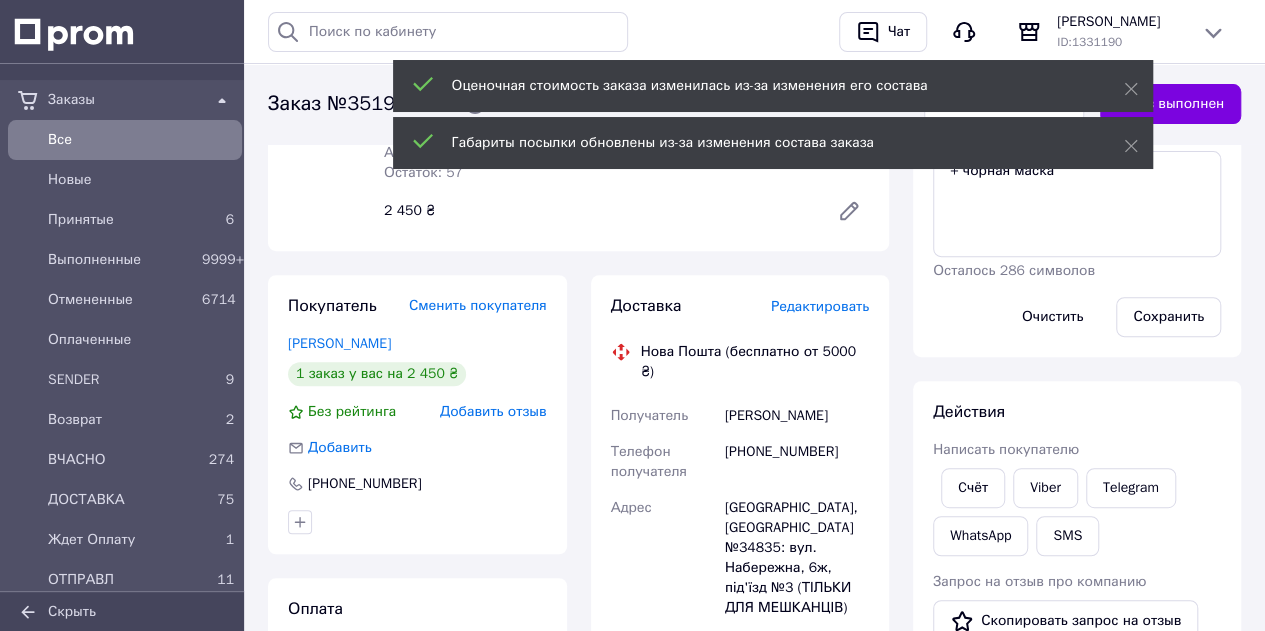 click on "Редактировать" at bounding box center [820, 306] 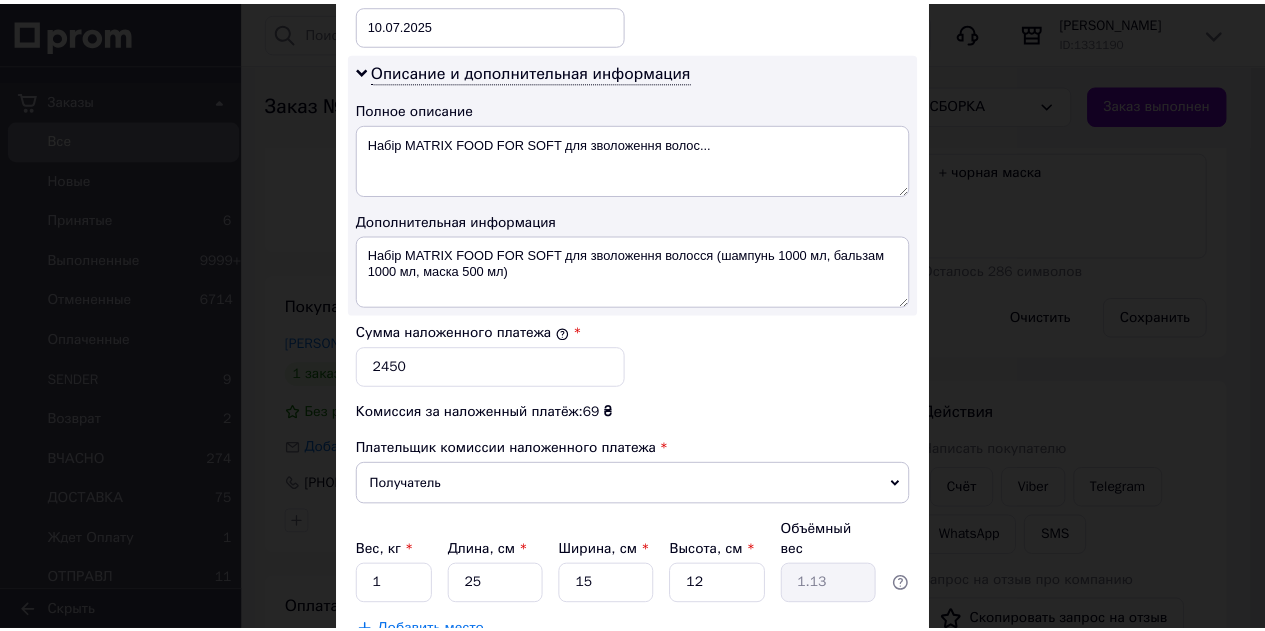 scroll, scrollTop: 1129, scrollLeft: 0, axis: vertical 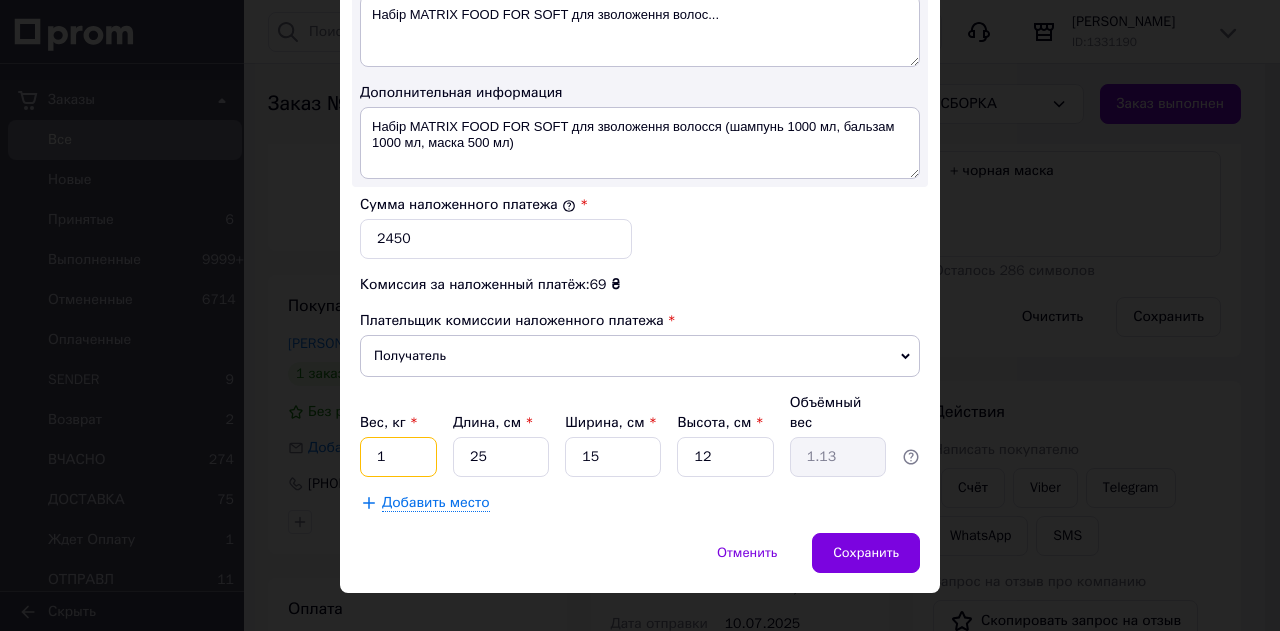 click on "1" at bounding box center (398, 457) 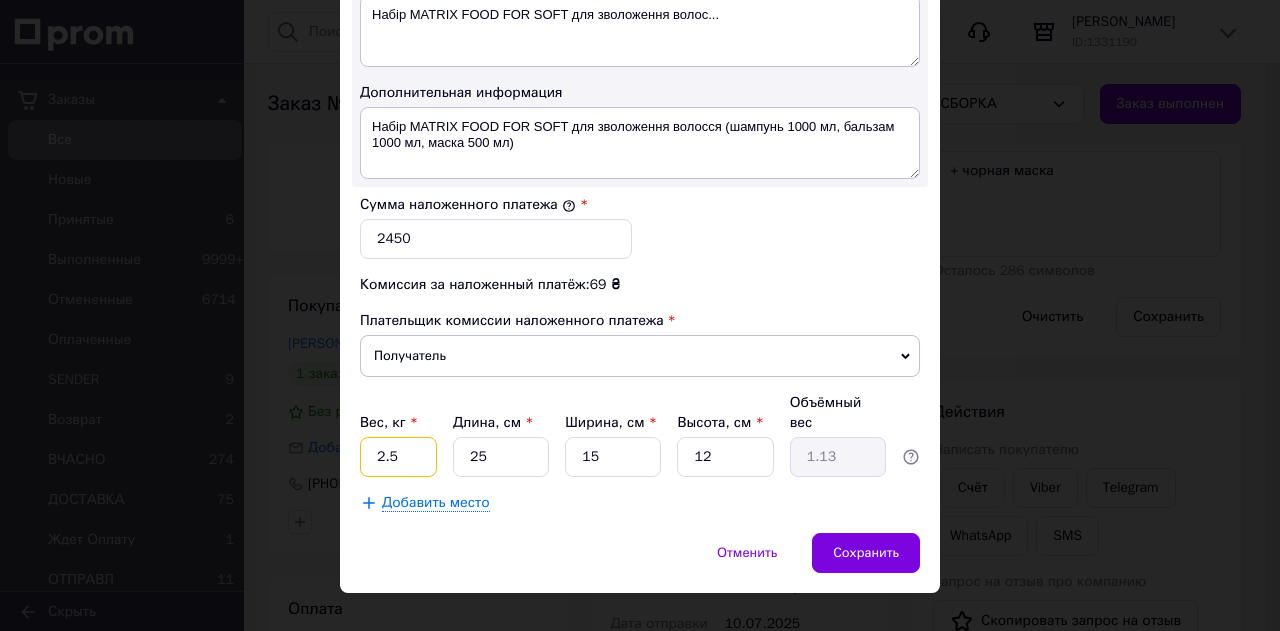type on "2.5" 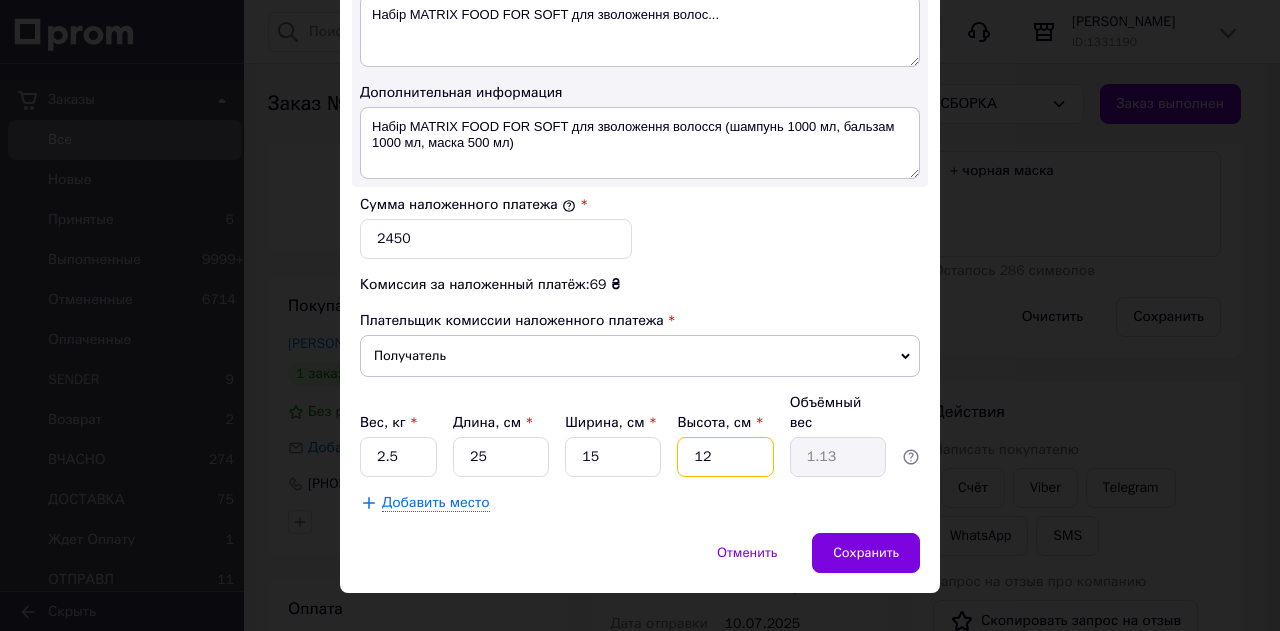 click on "12" at bounding box center (725, 457) 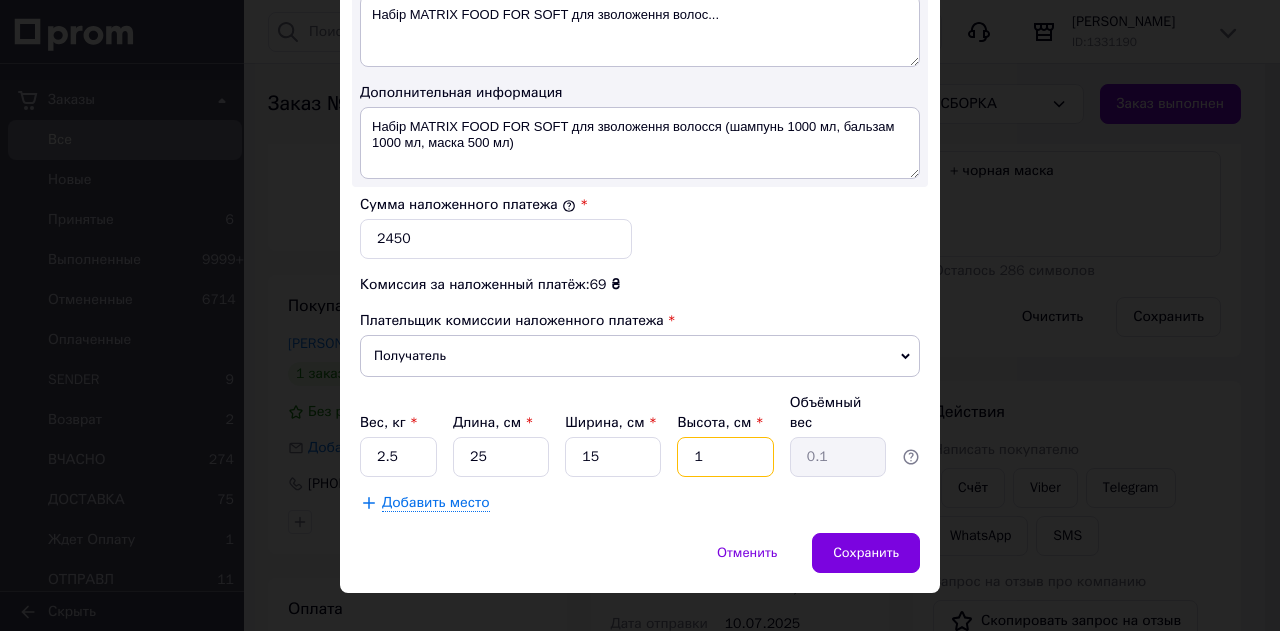 type 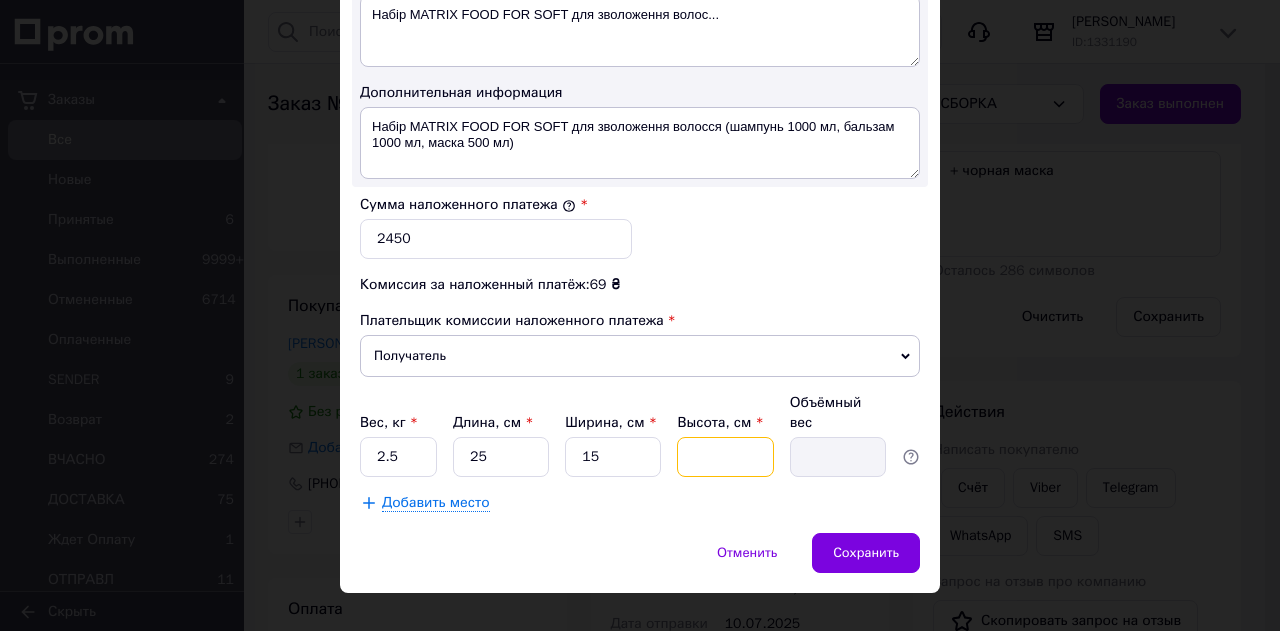 type on "2" 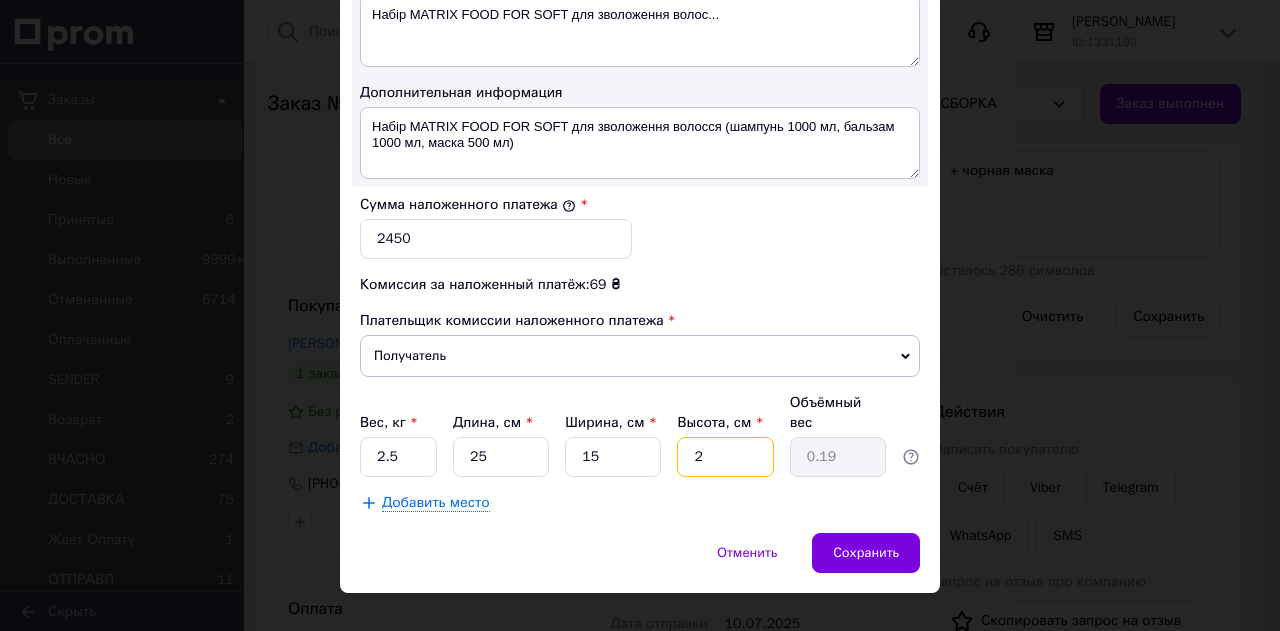 type on "20" 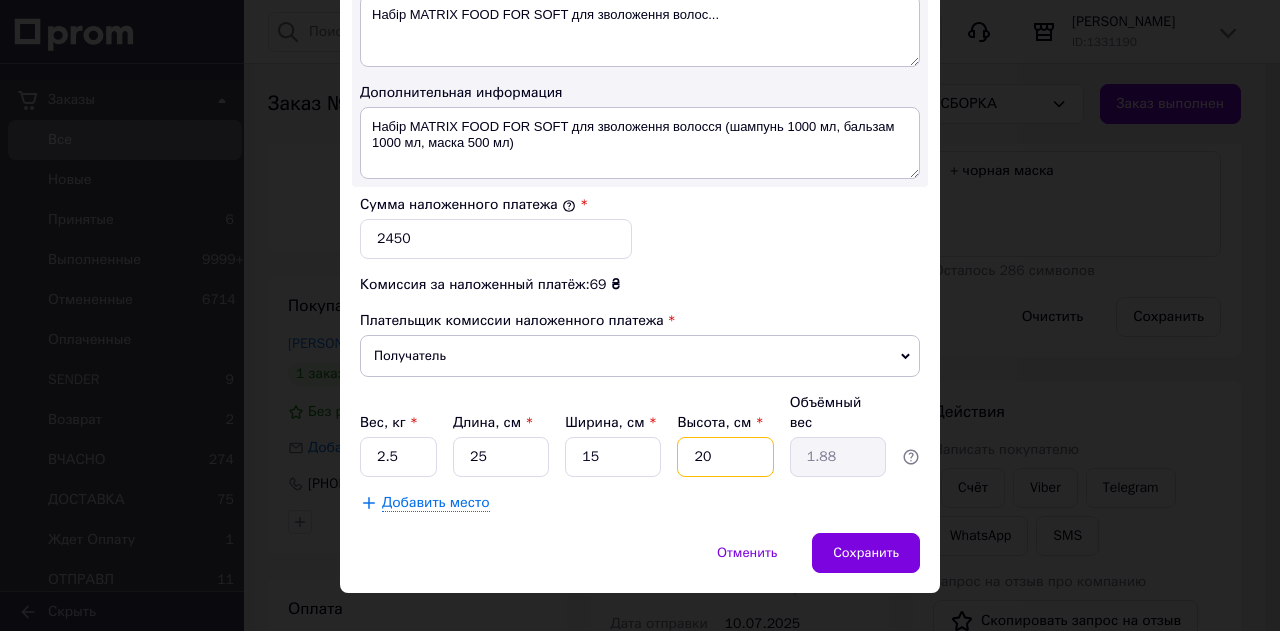 type on "20" 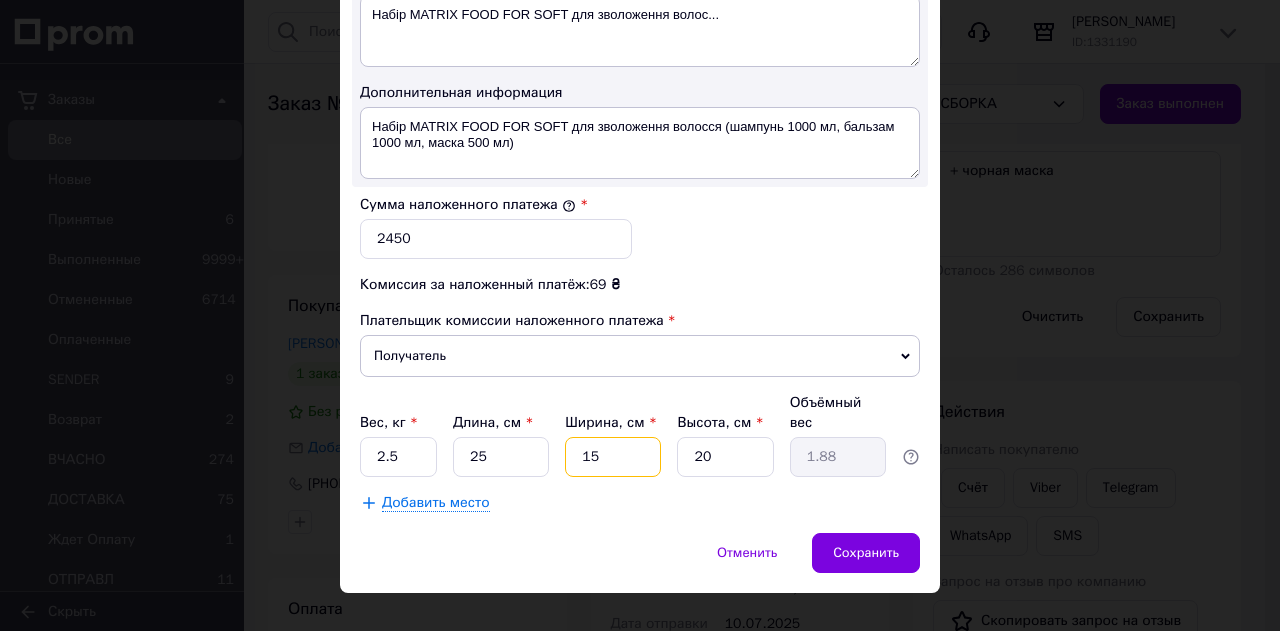 click on "15" at bounding box center [613, 457] 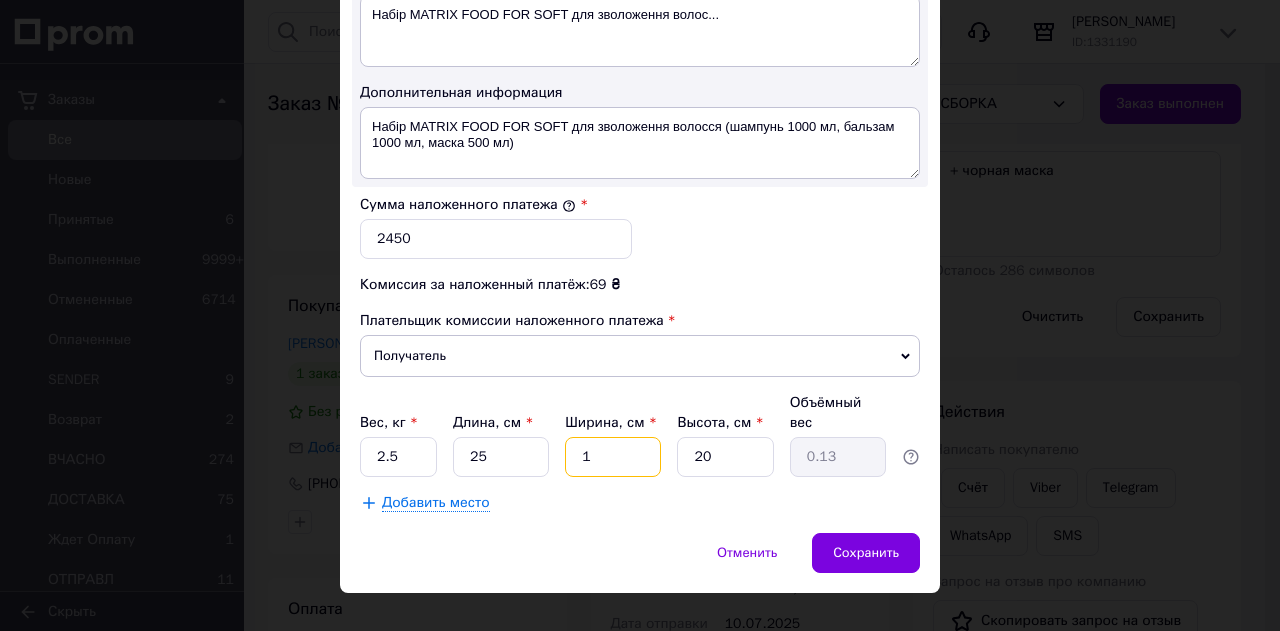 type 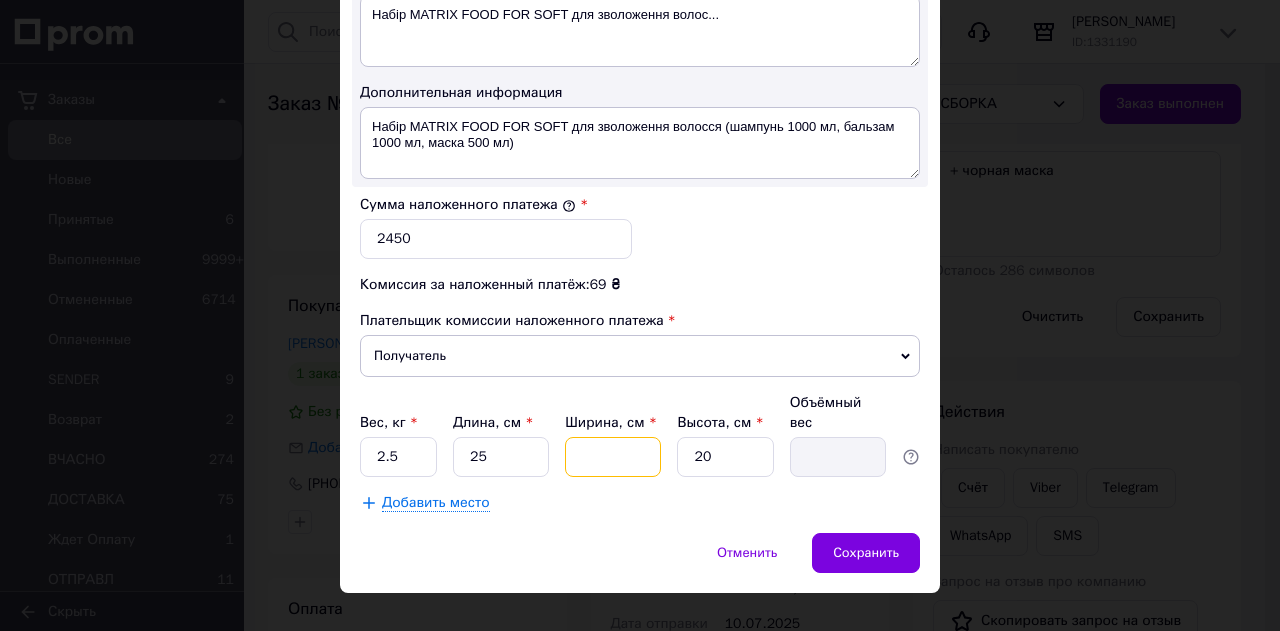 type on "2" 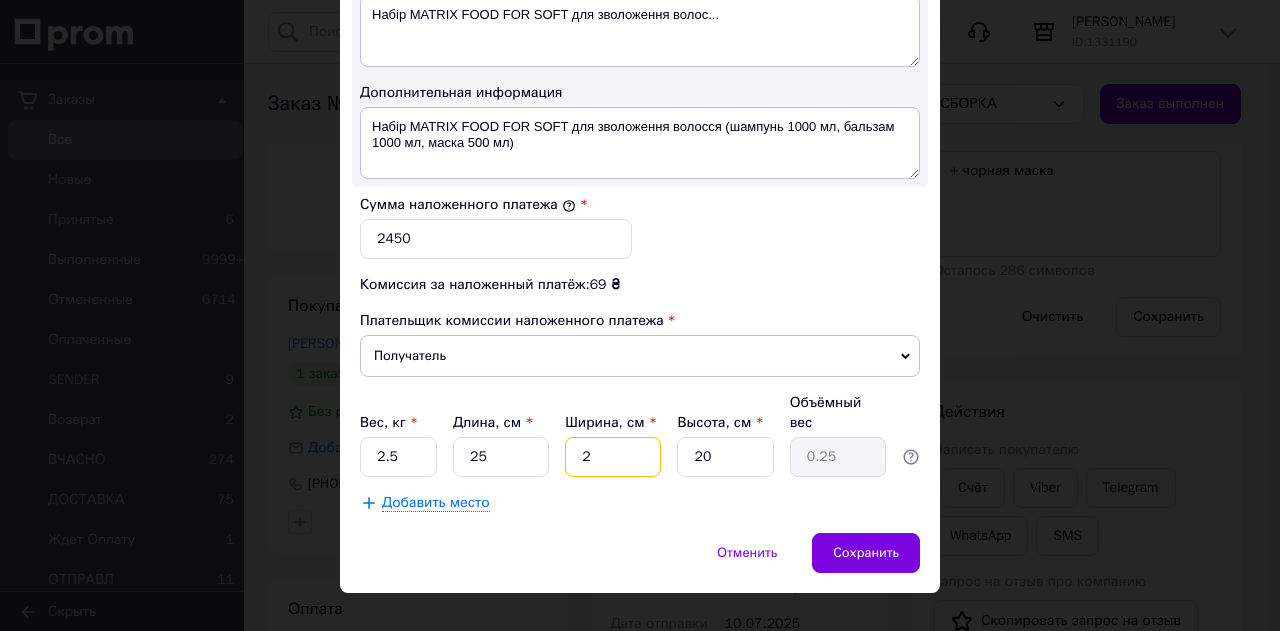type on "20" 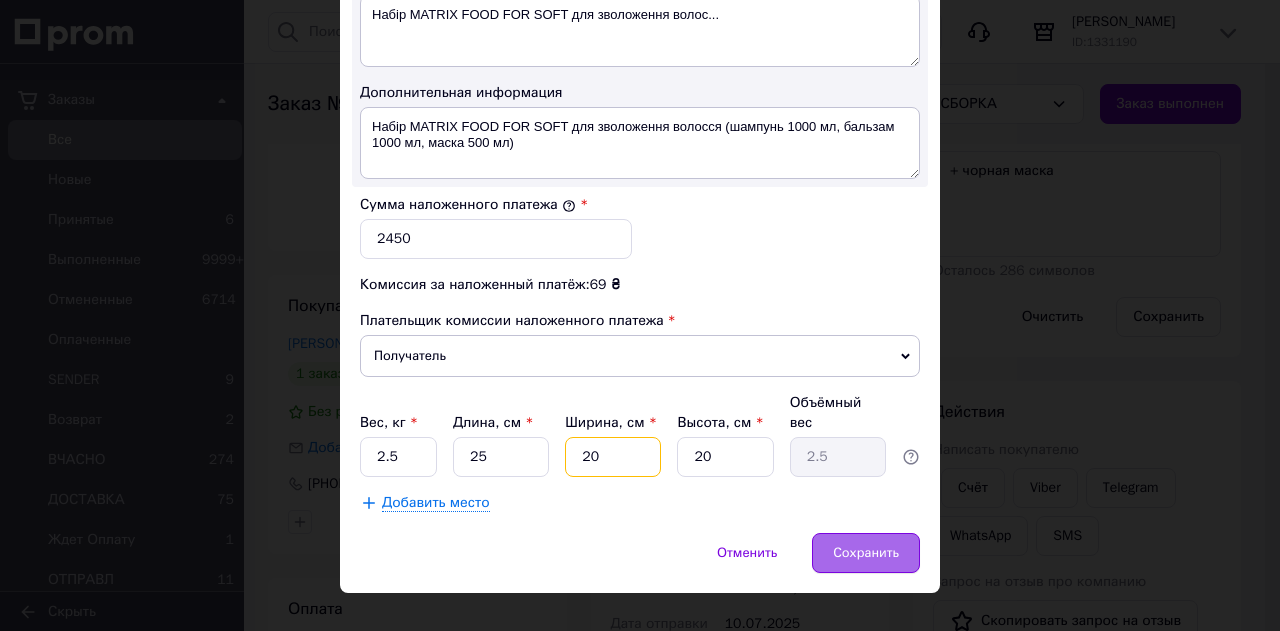 type on "20" 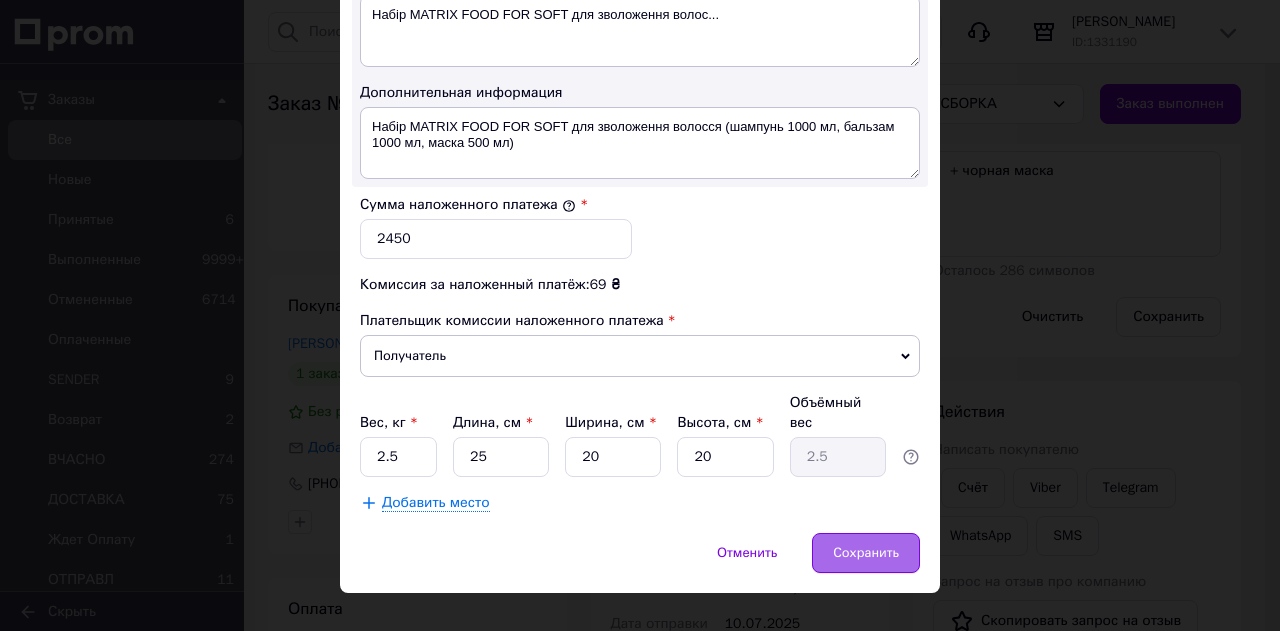 click on "Сохранить" at bounding box center (866, 553) 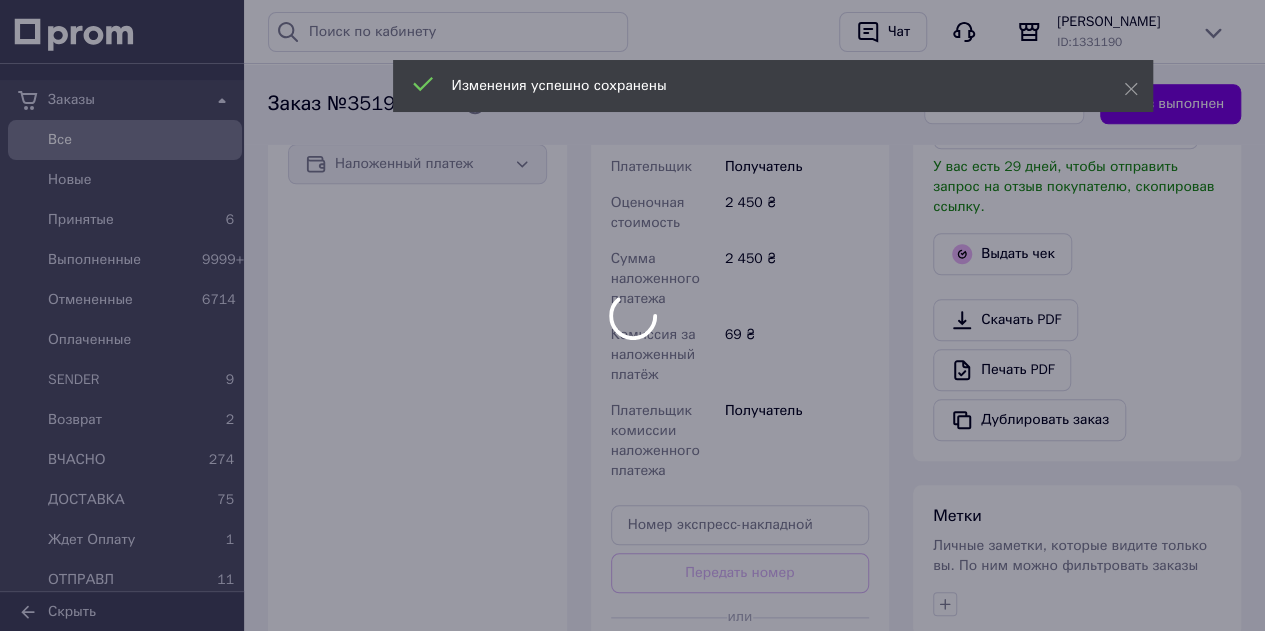 scroll, scrollTop: 800, scrollLeft: 0, axis: vertical 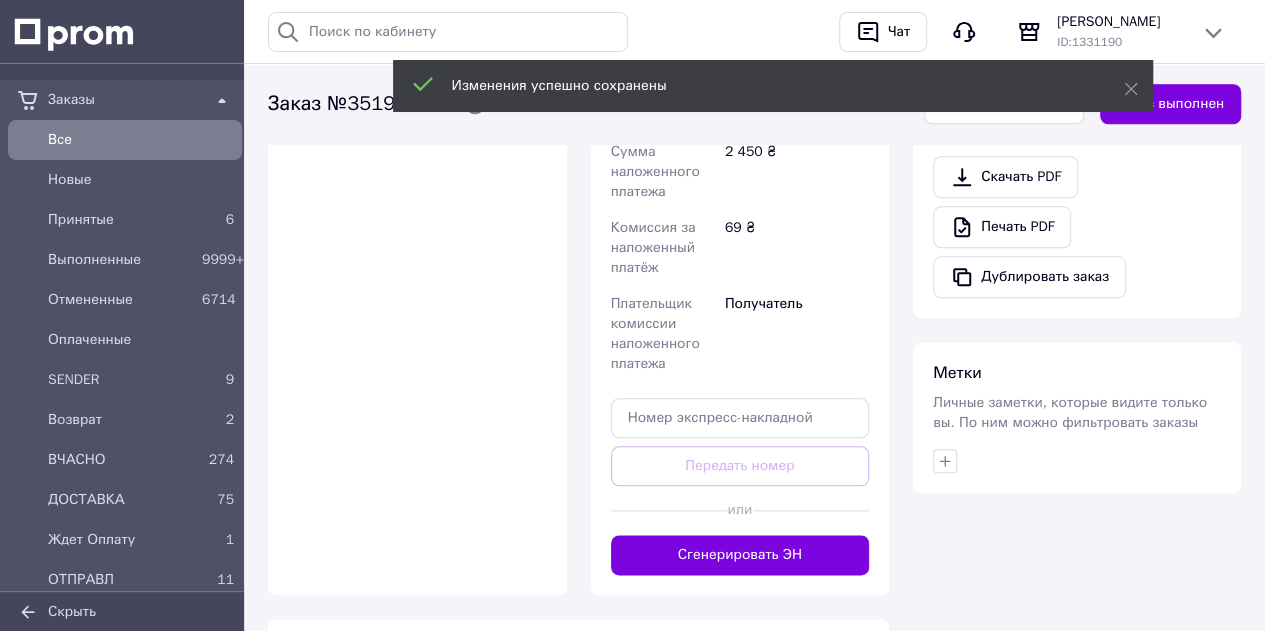 drag, startPoint x: 770, startPoint y: 506, endPoint x: 784, endPoint y: 472, distance: 36.769554 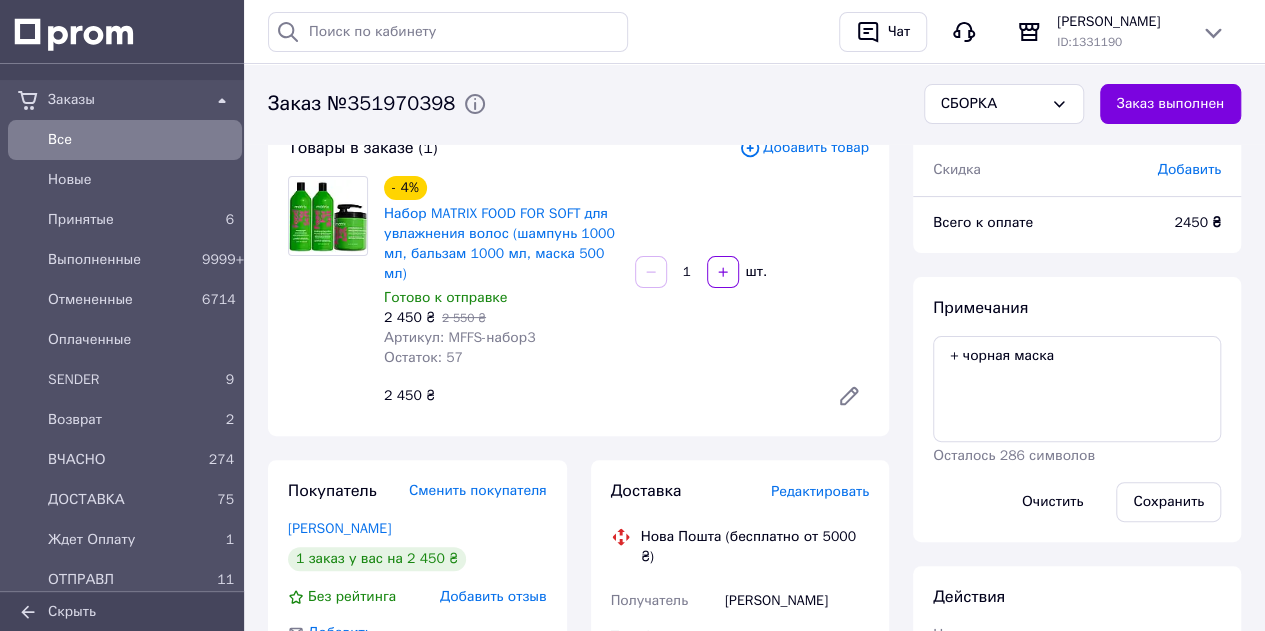 scroll, scrollTop: 0, scrollLeft: 0, axis: both 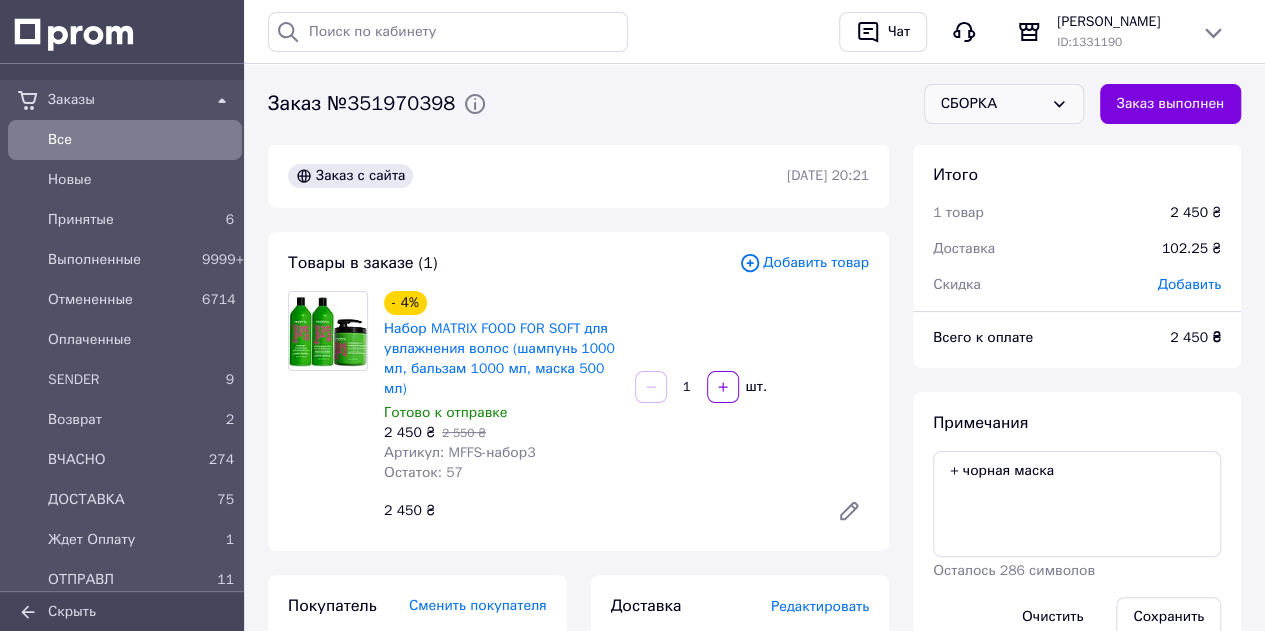 click on "СБОРКА" at bounding box center (992, 104) 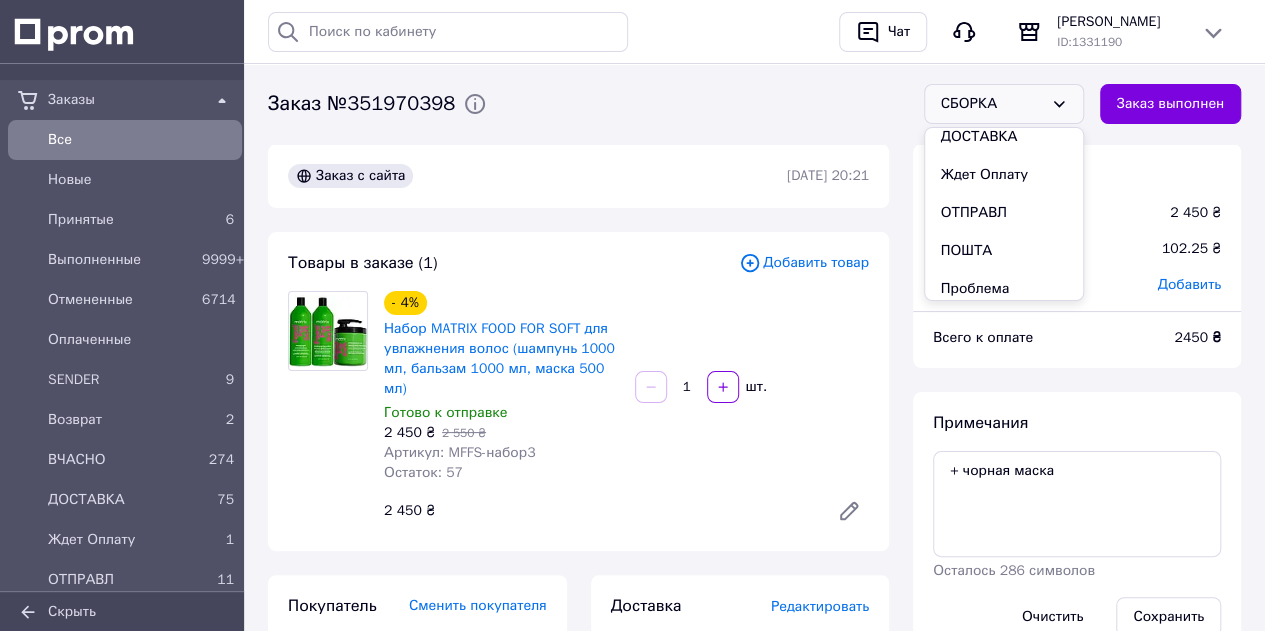 scroll, scrollTop: 300, scrollLeft: 0, axis: vertical 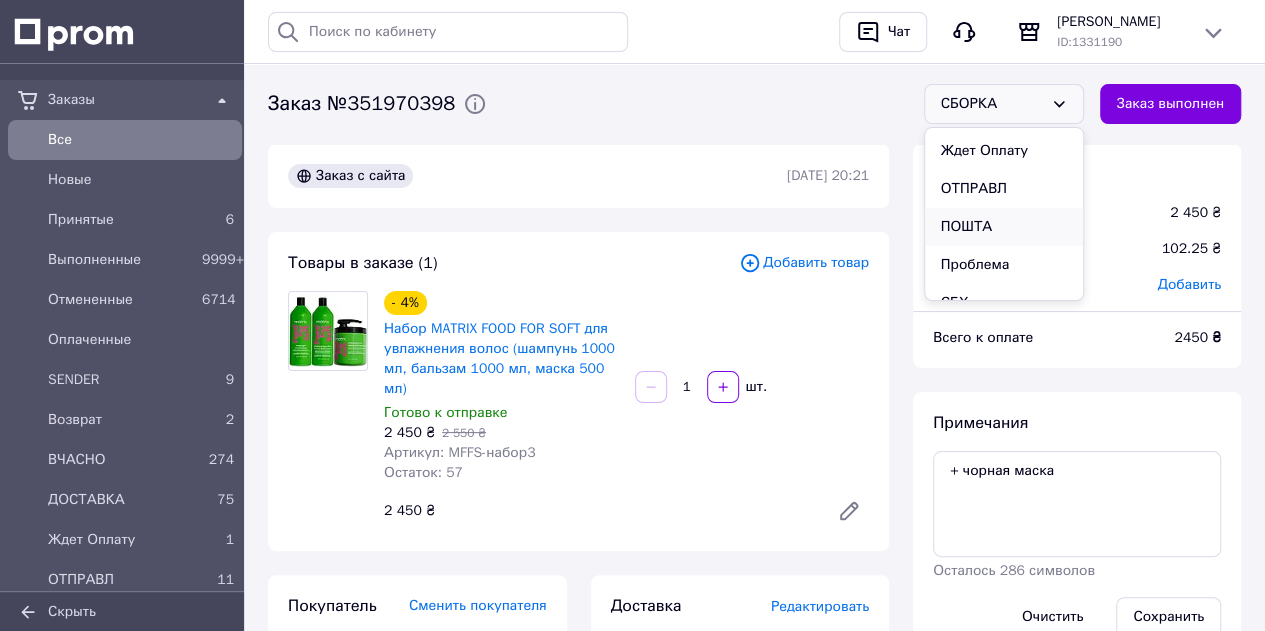 click on "ПОШТА" at bounding box center (1004, 227) 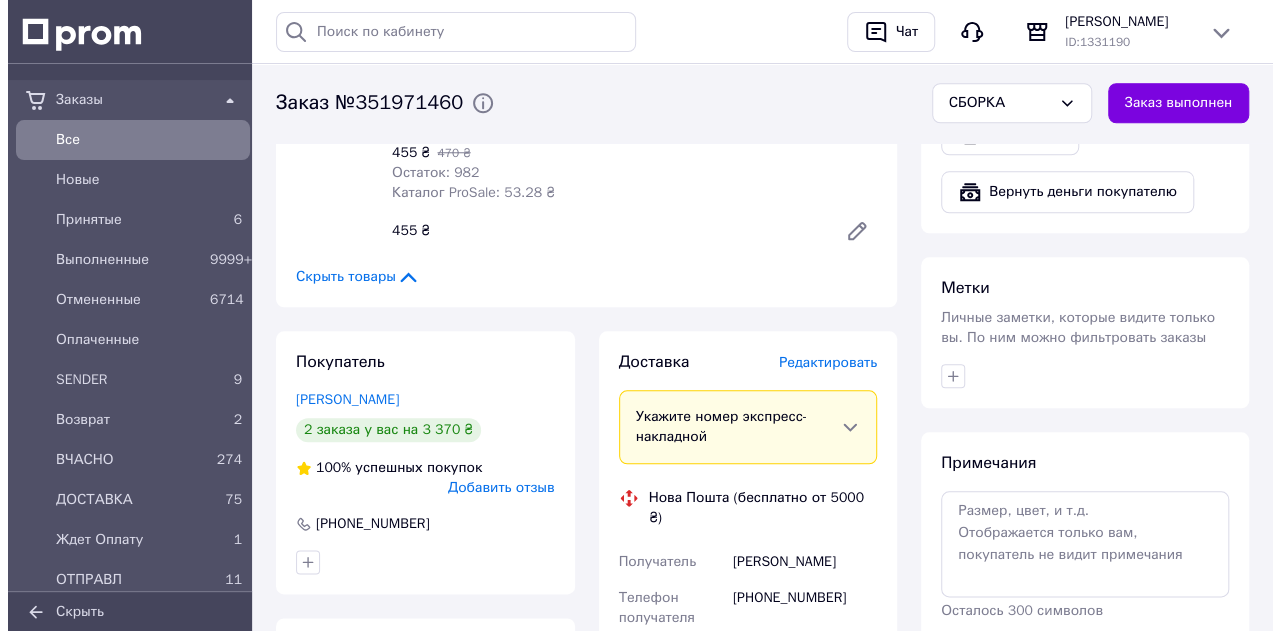 scroll, scrollTop: 1000, scrollLeft: 0, axis: vertical 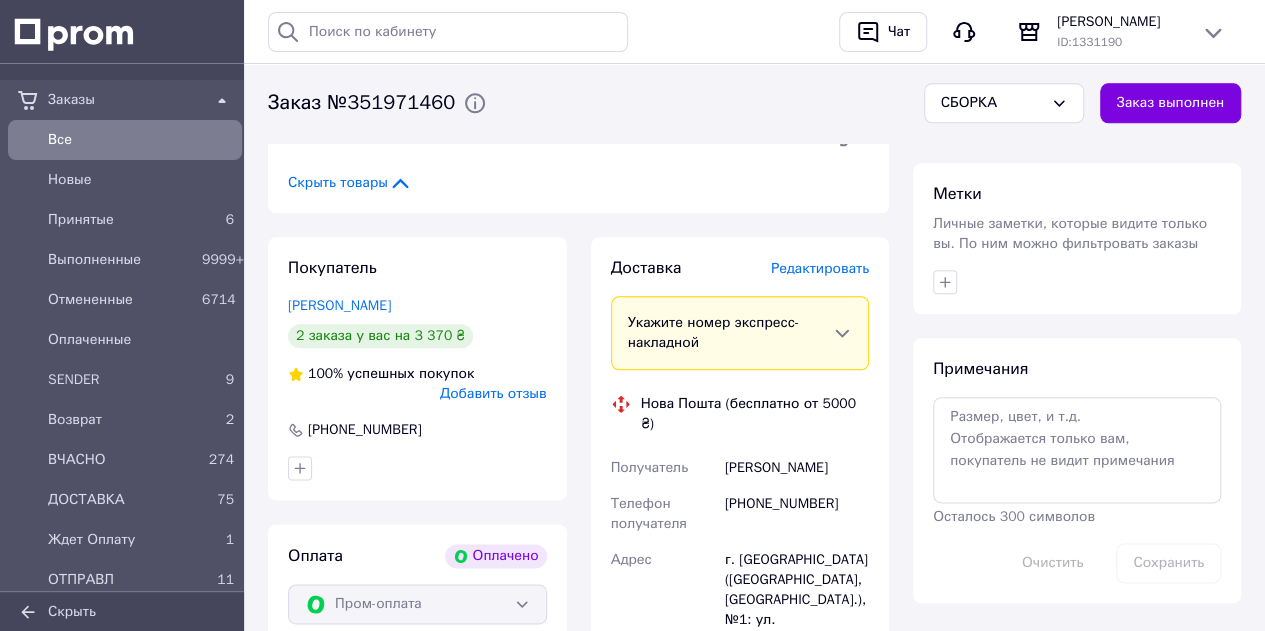 click on "Редактировать" at bounding box center [820, 268] 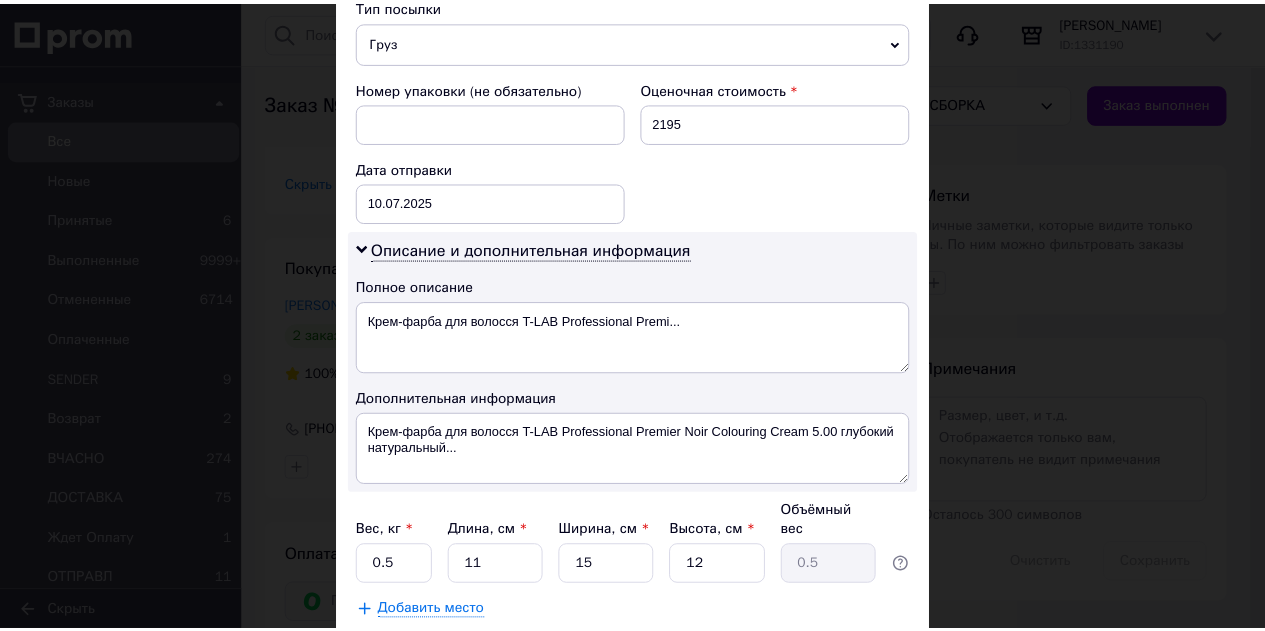 scroll, scrollTop: 910, scrollLeft: 0, axis: vertical 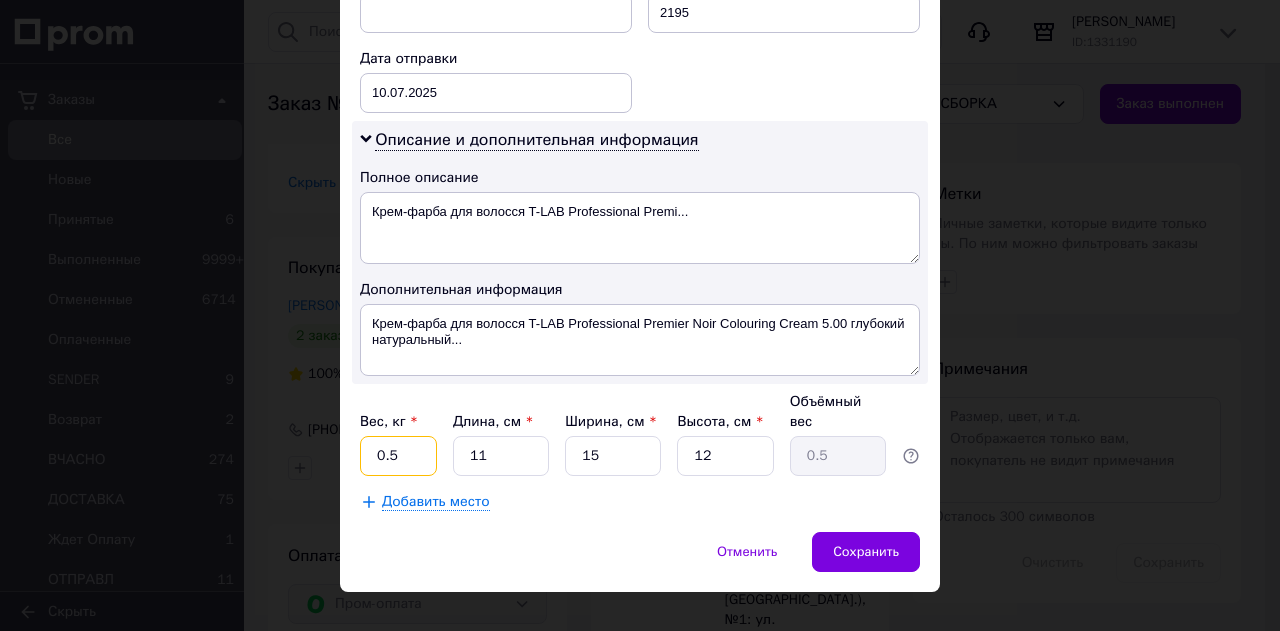 click on "0.5" at bounding box center [398, 456] 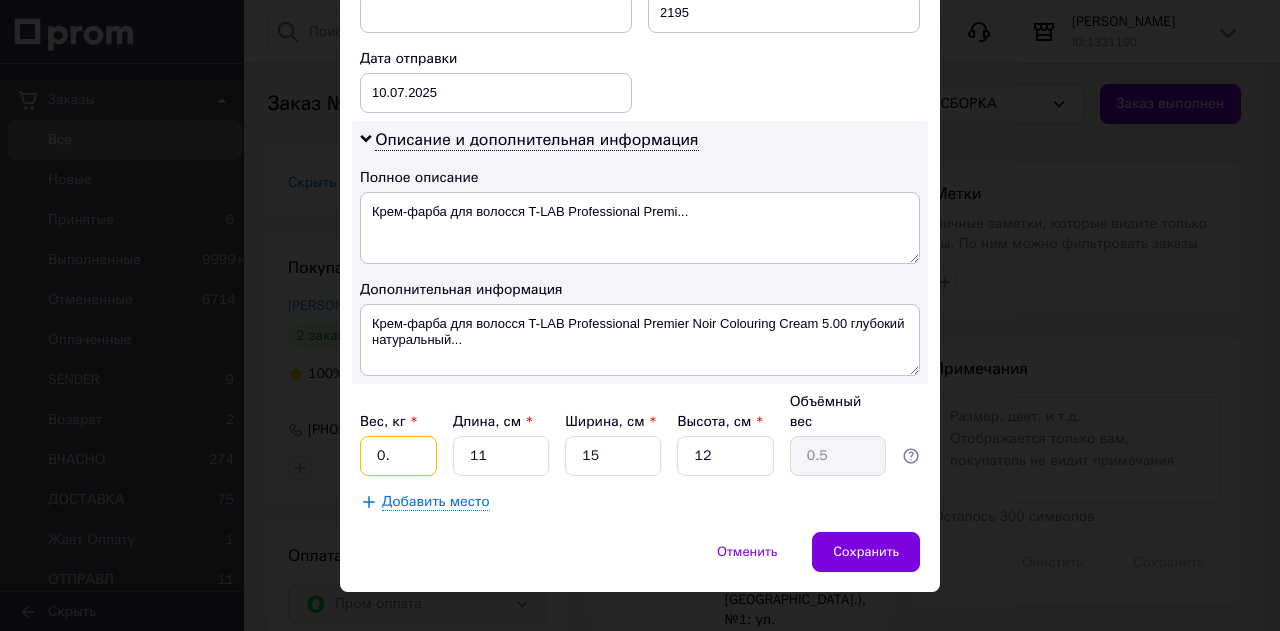 type on "0" 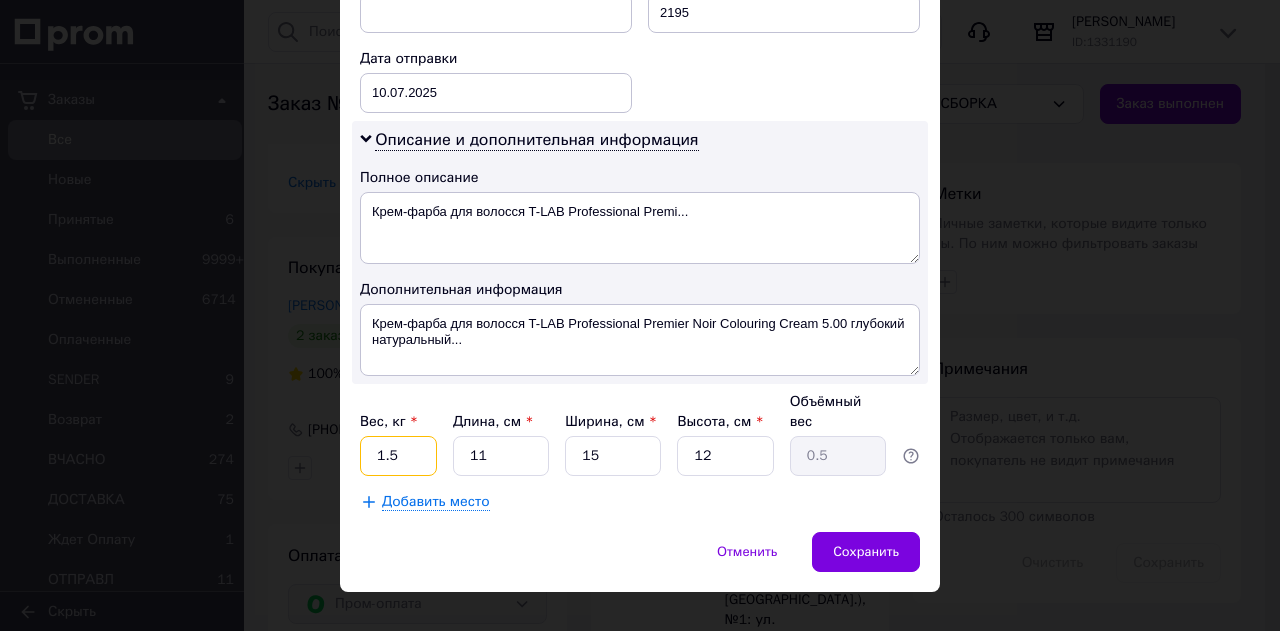 type on "1.5" 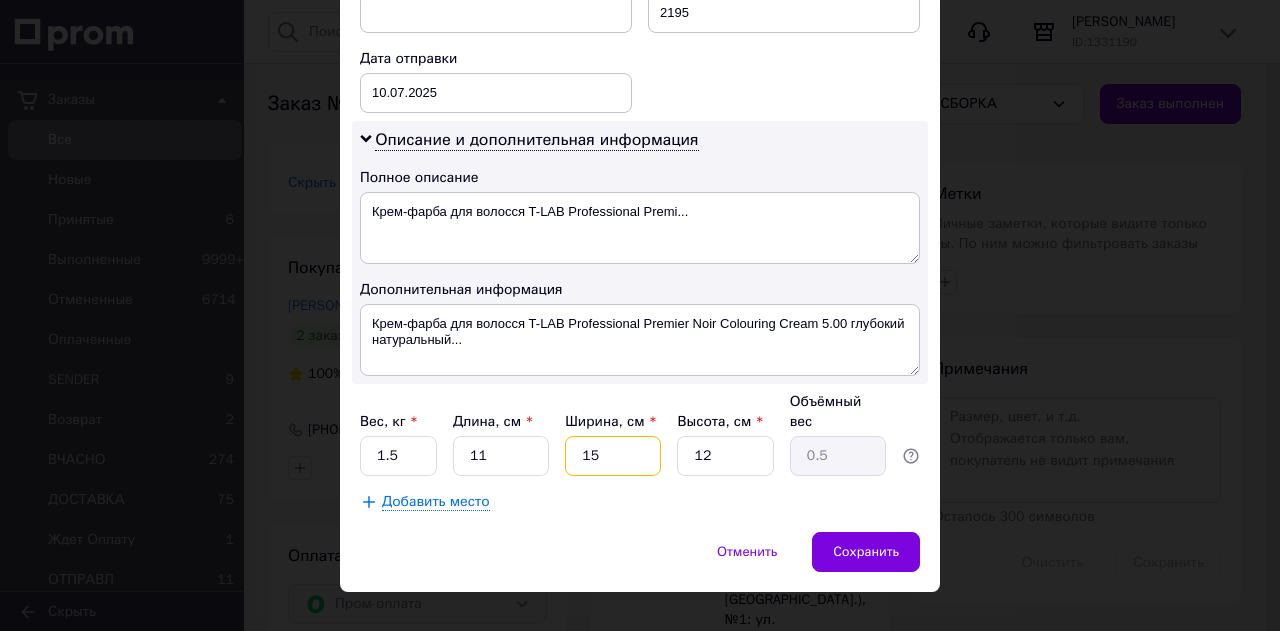 click on "15" at bounding box center [613, 456] 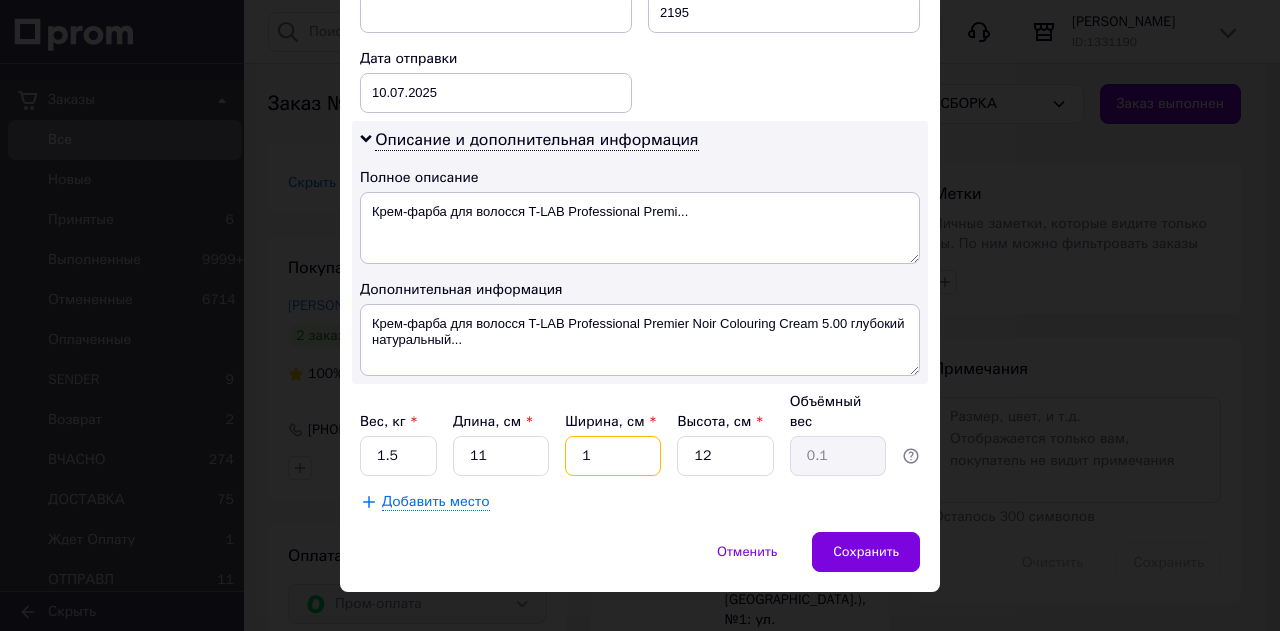 type 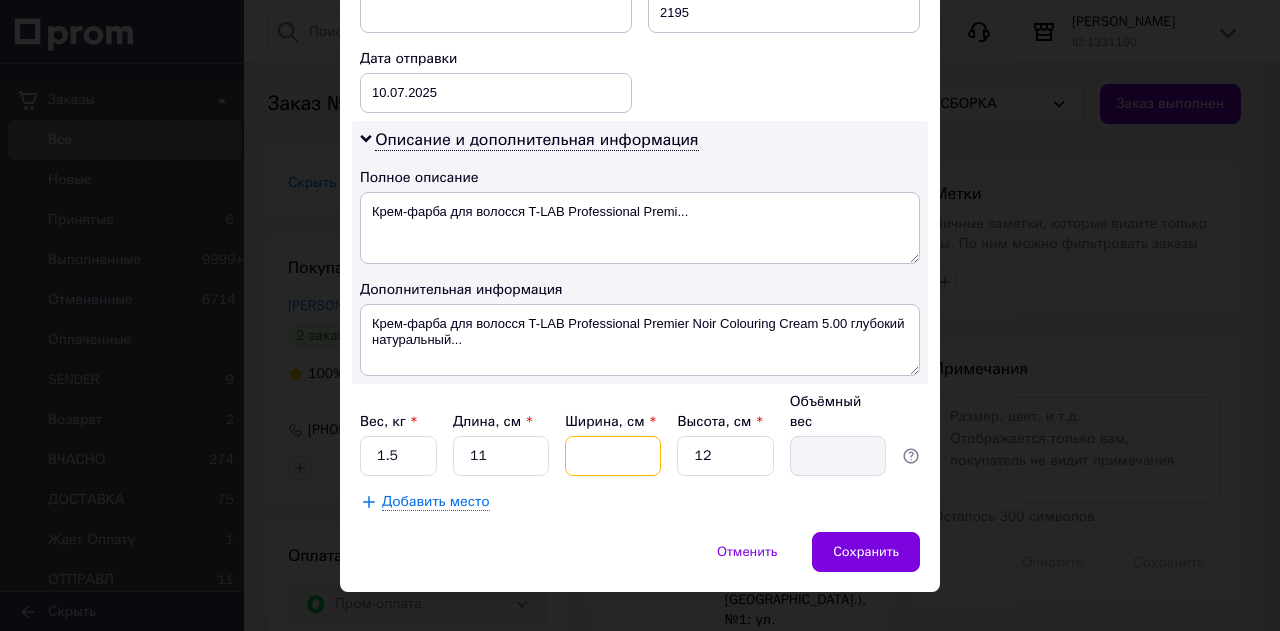 type on "2" 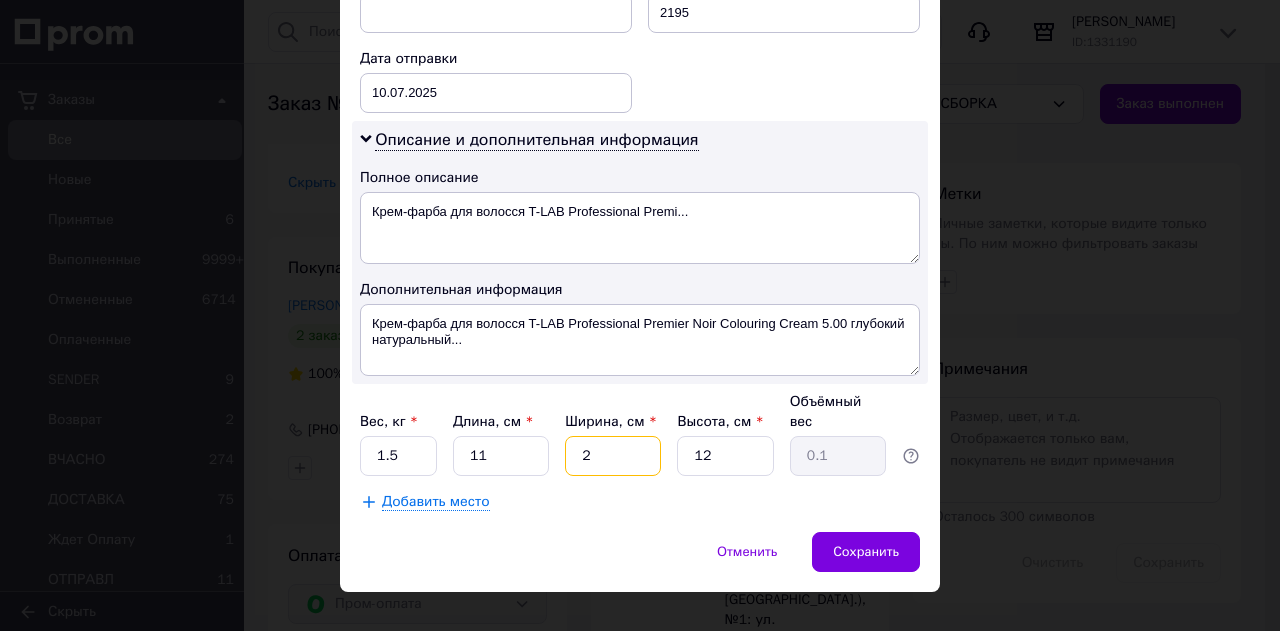 type on "20" 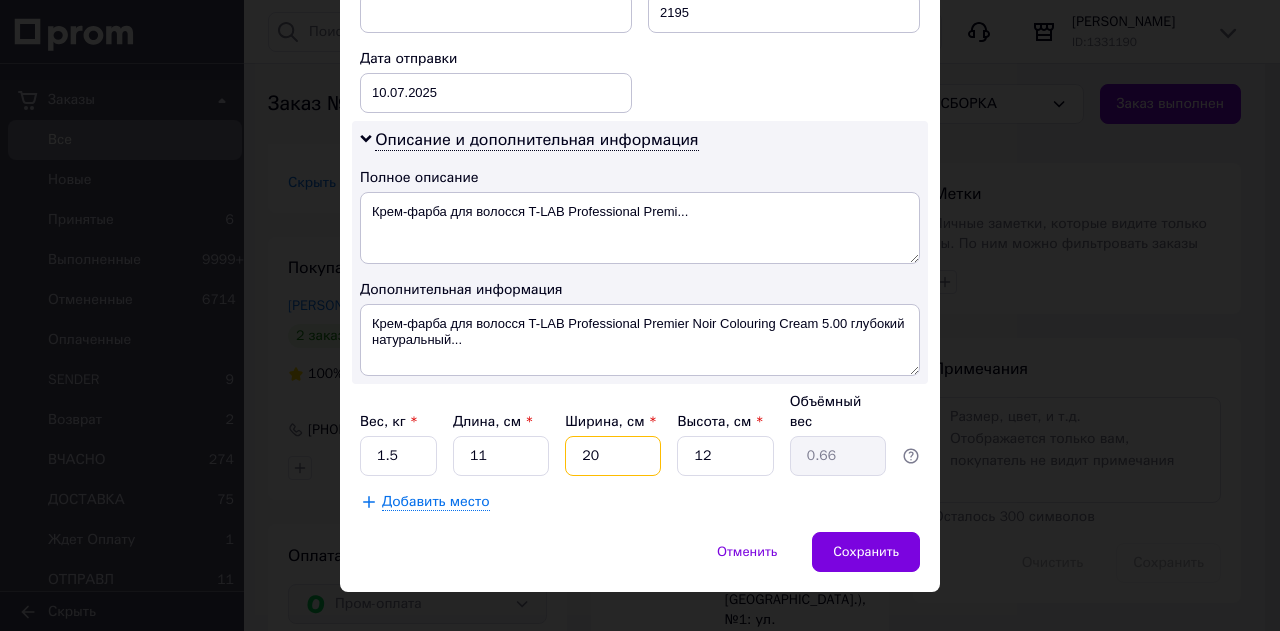 type on "20" 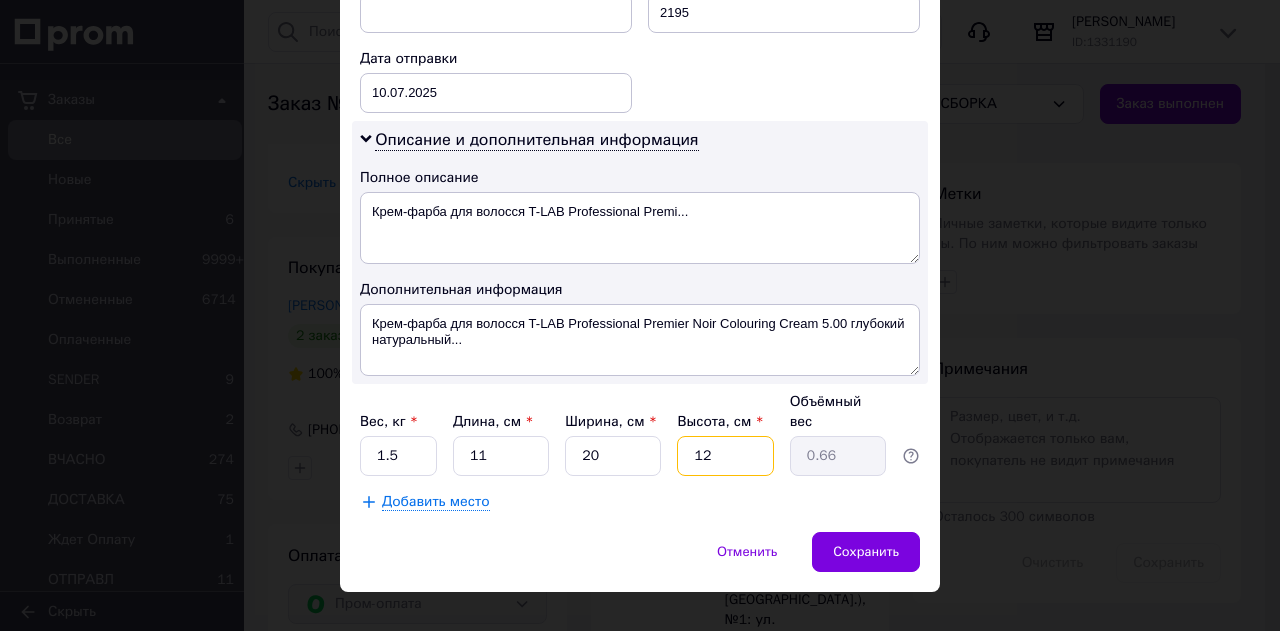 click on "12" at bounding box center (725, 456) 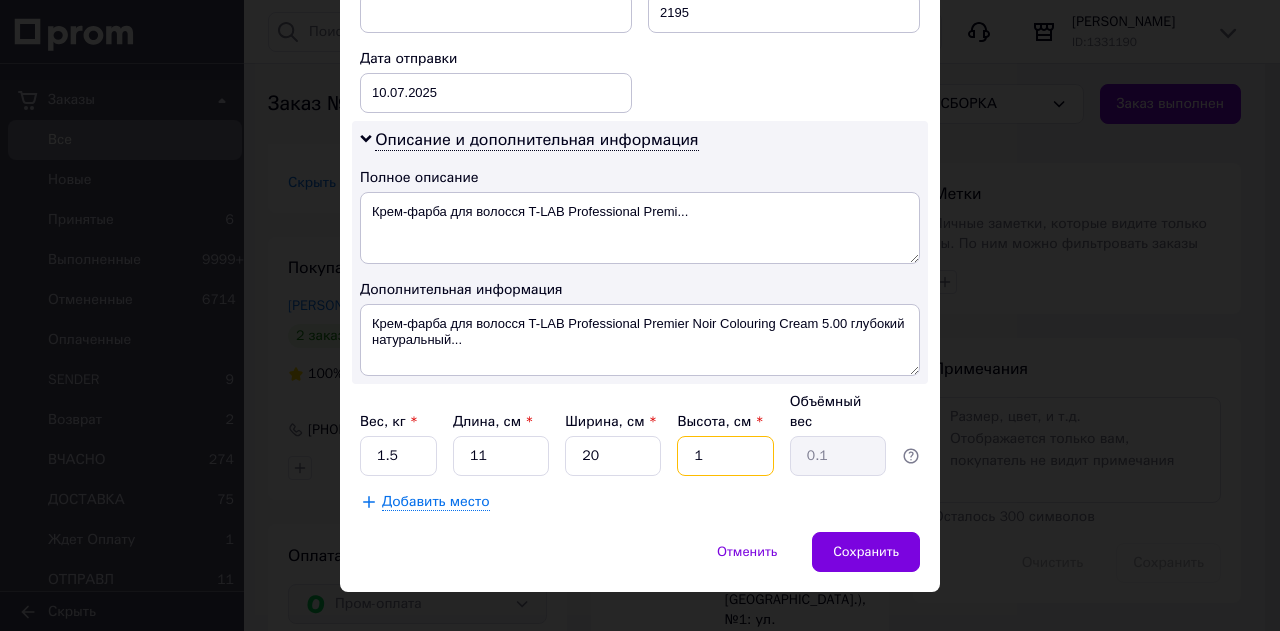 type 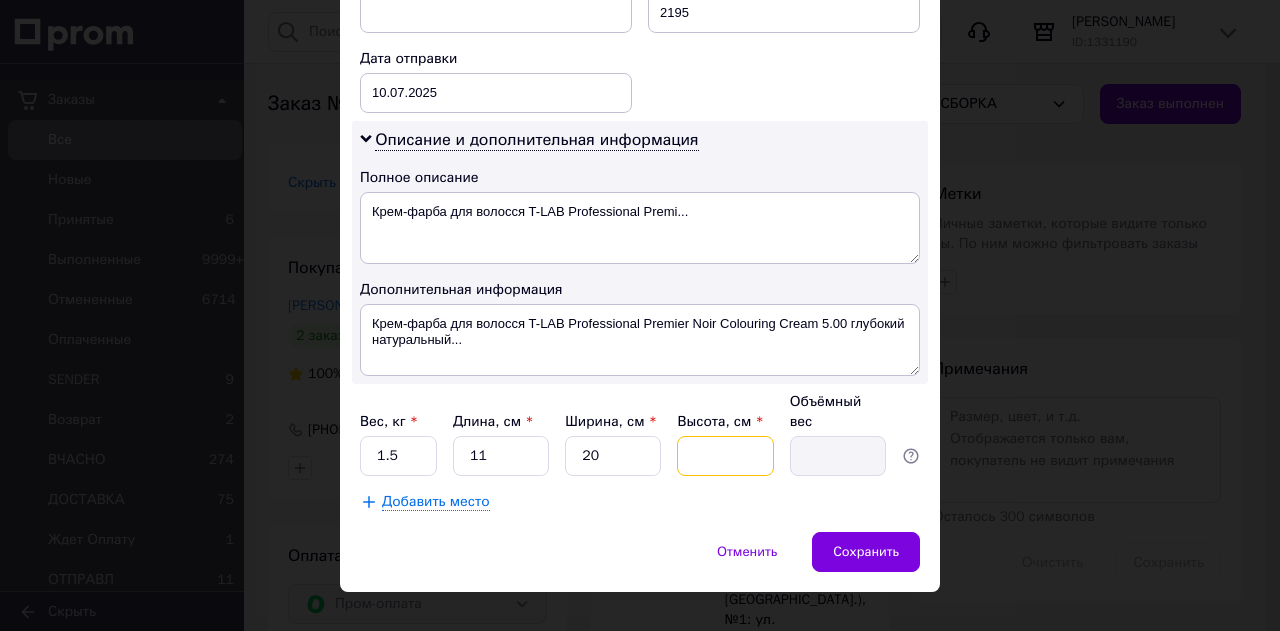 type on "2" 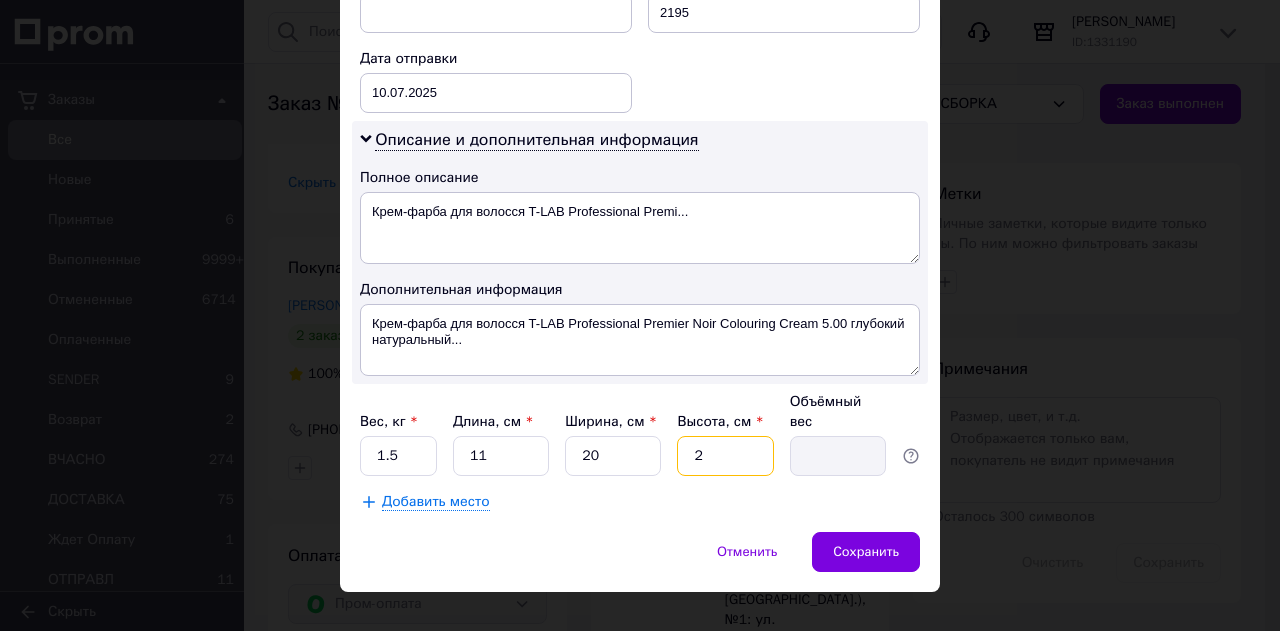 type on "0.11" 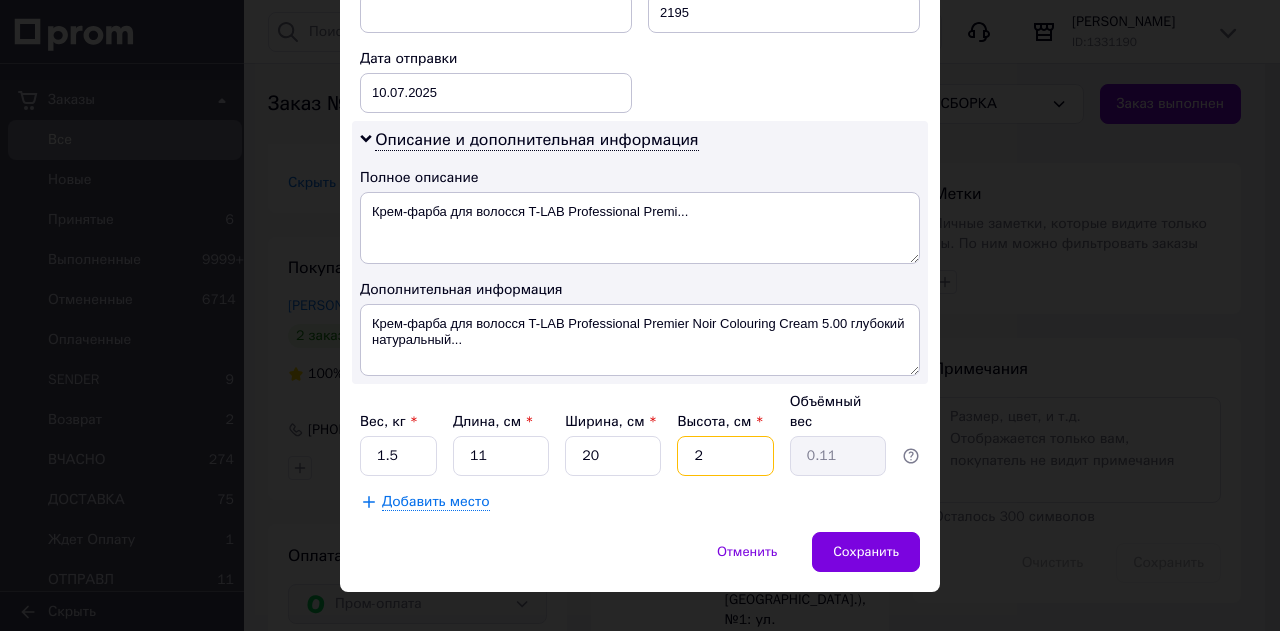 type on "25" 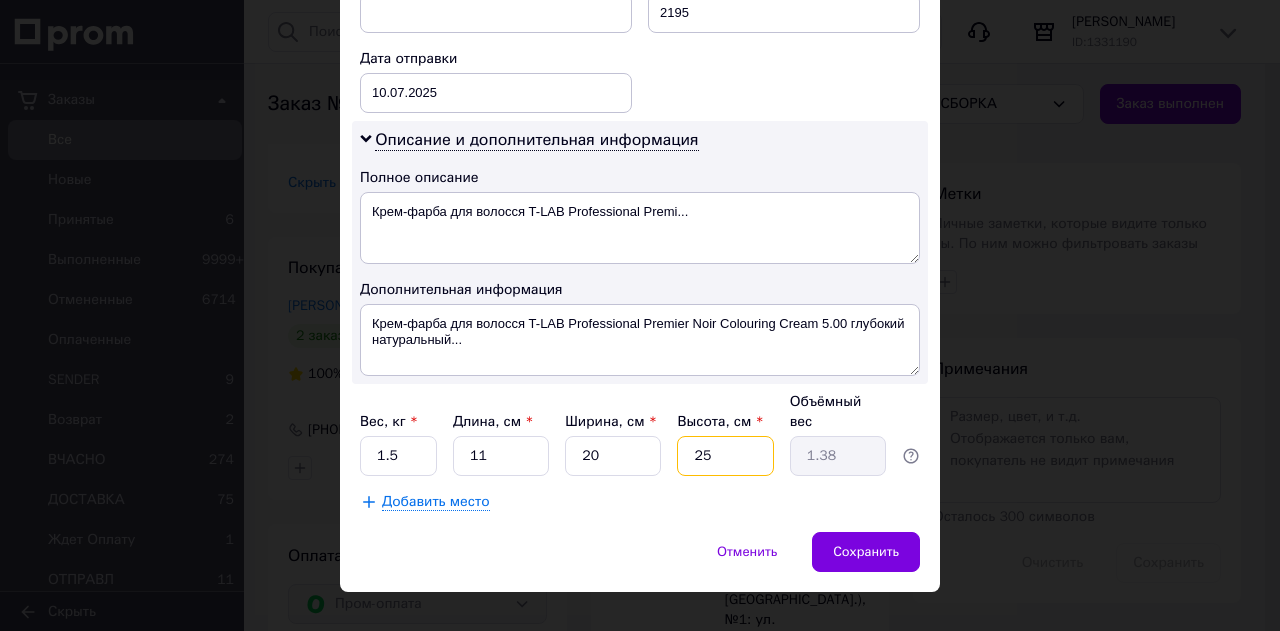 type on "2" 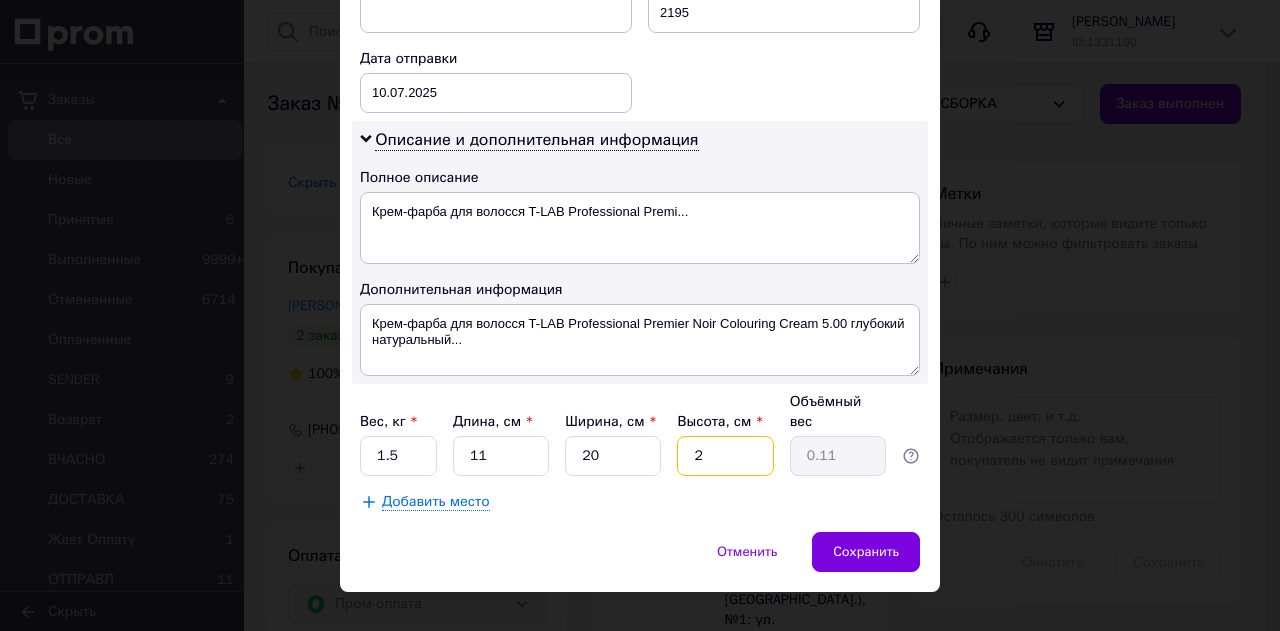 type 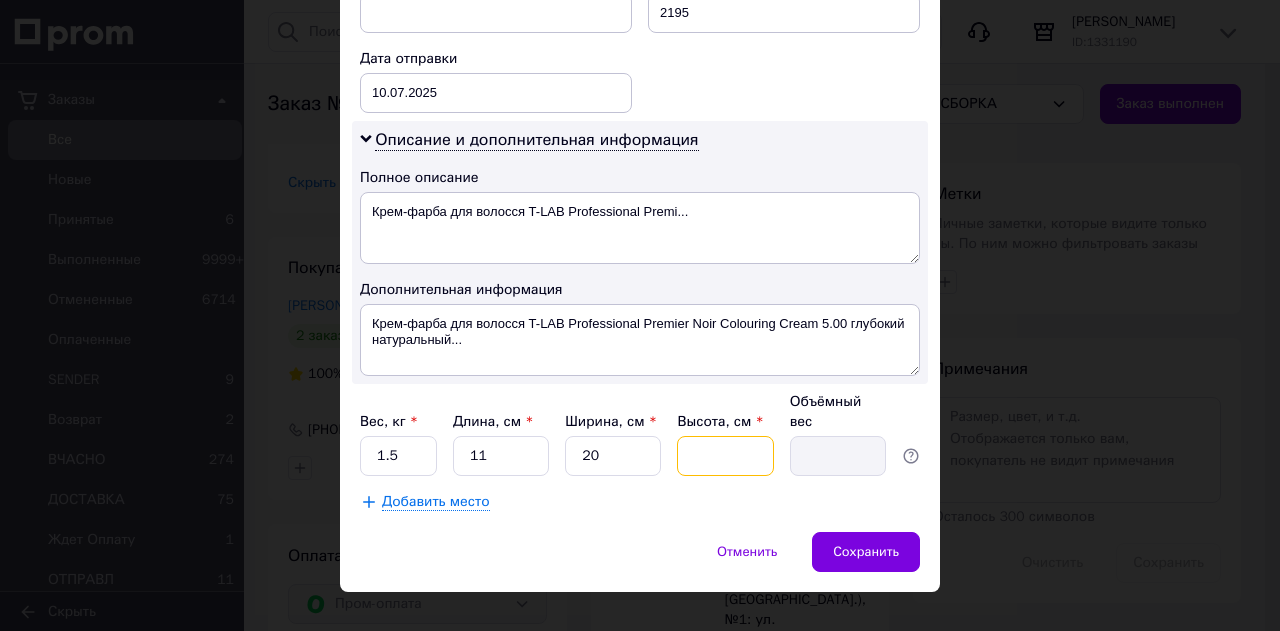 type on "3" 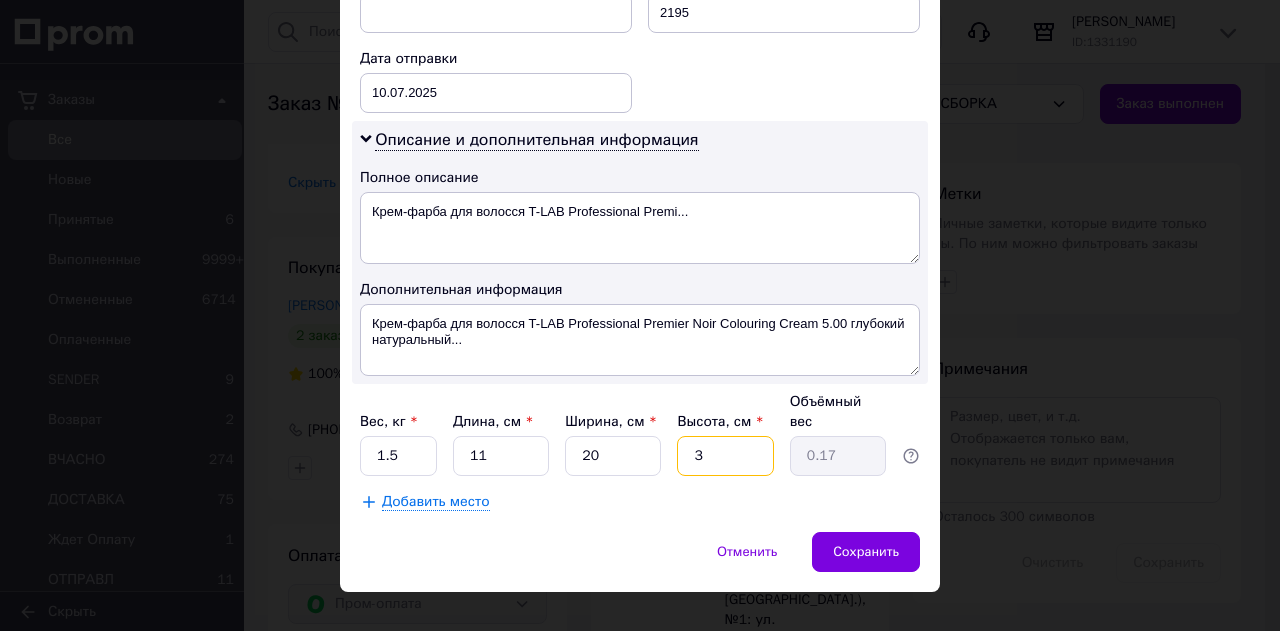 type on "30" 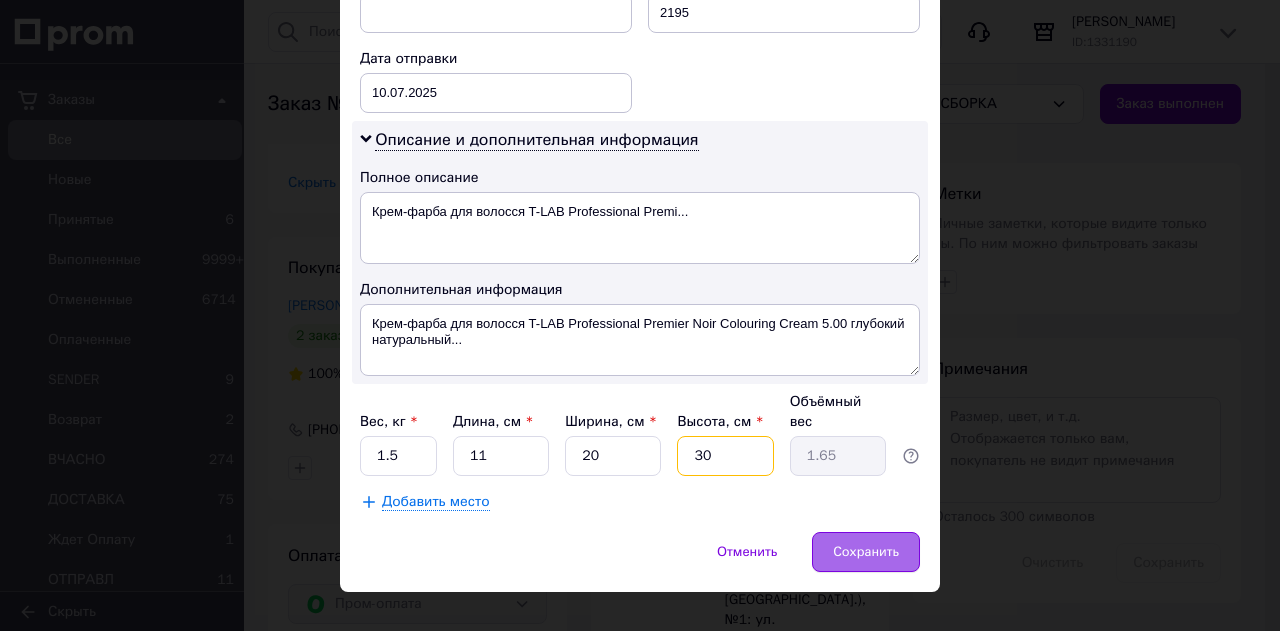 type on "30" 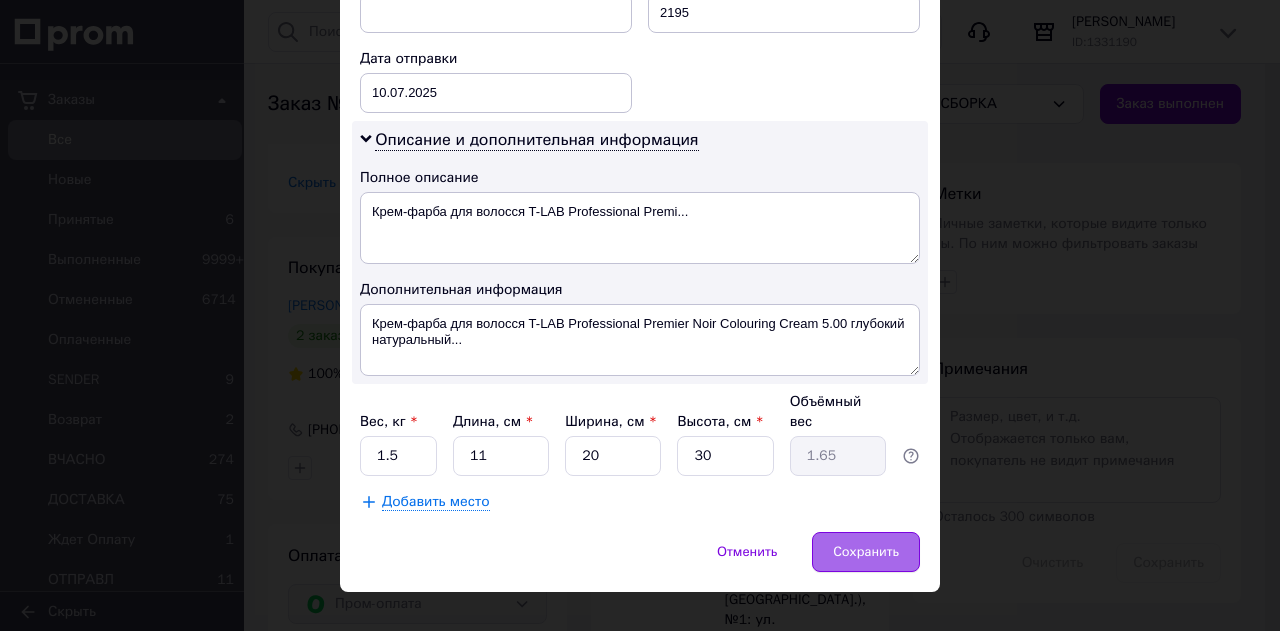 click on "Сохранить" at bounding box center [866, 552] 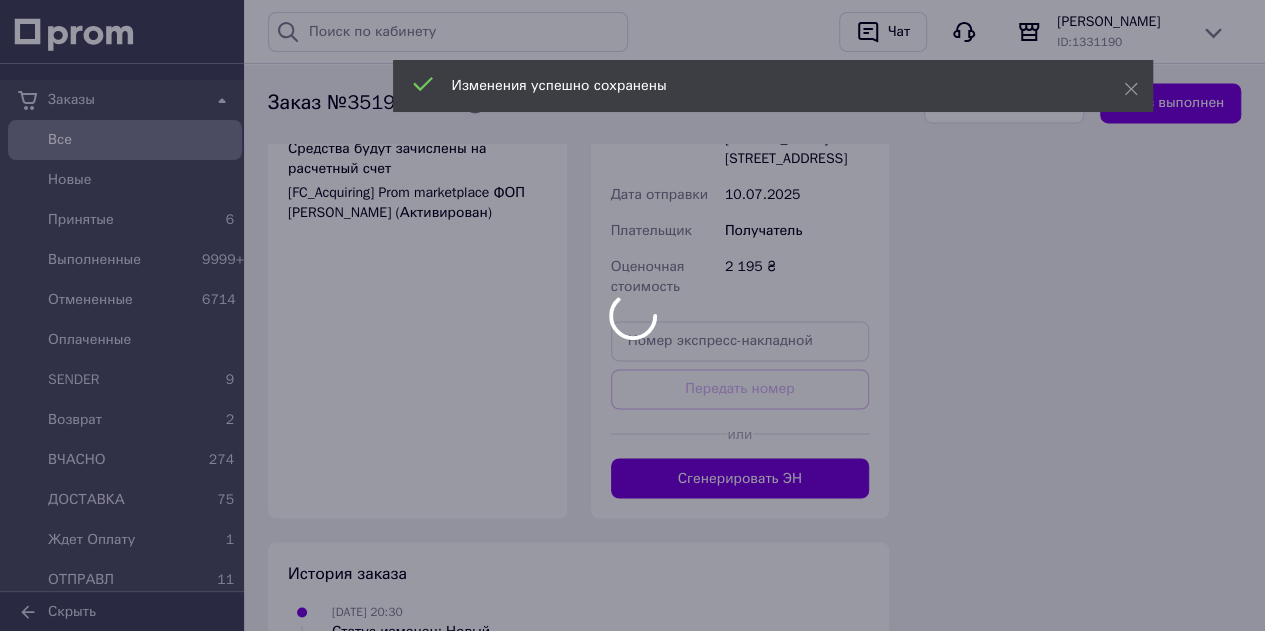 scroll, scrollTop: 1600, scrollLeft: 0, axis: vertical 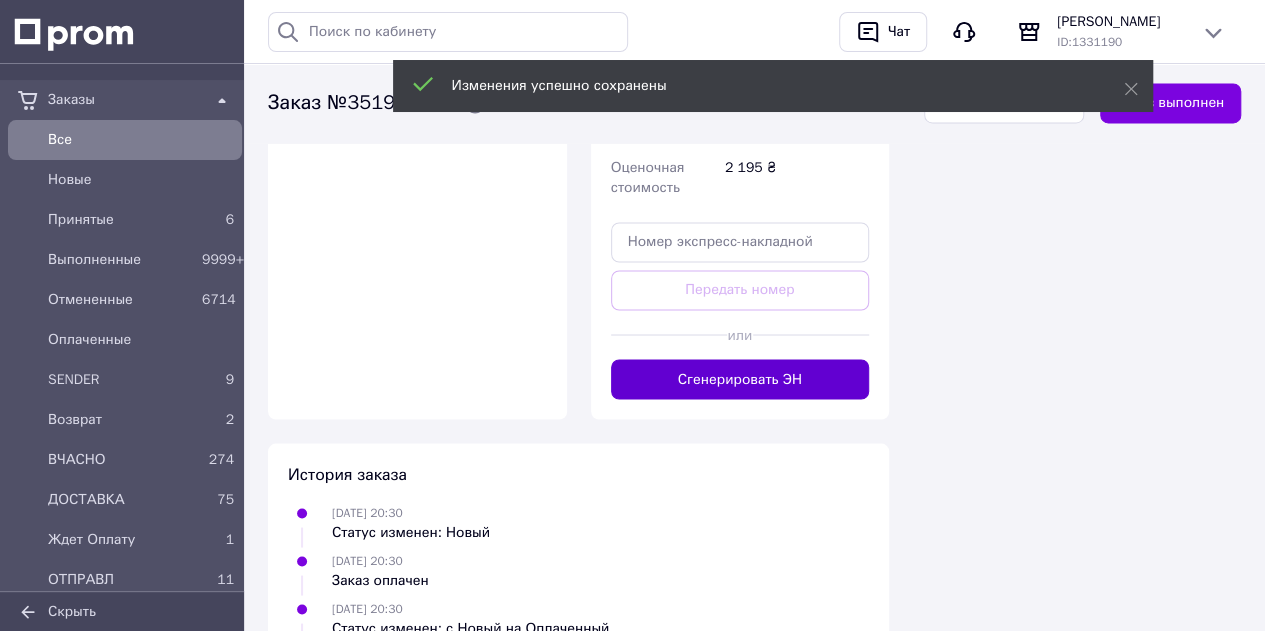 click on "Сгенерировать ЭН" at bounding box center [740, 379] 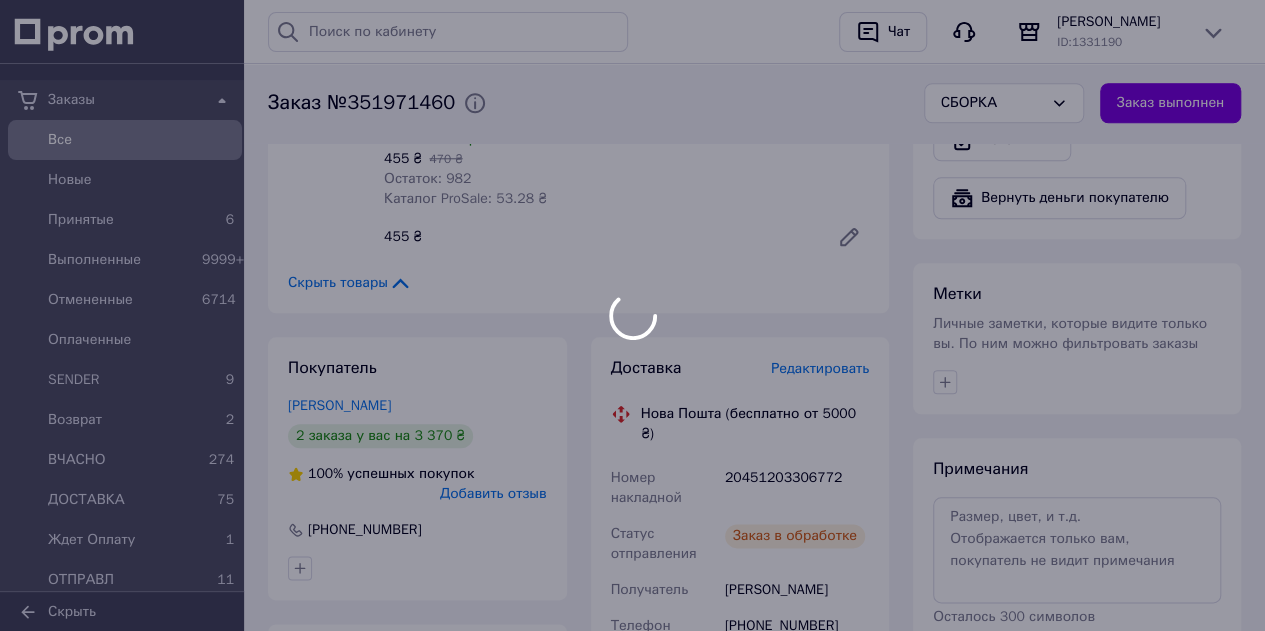 scroll, scrollTop: 1100, scrollLeft: 0, axis: vertical 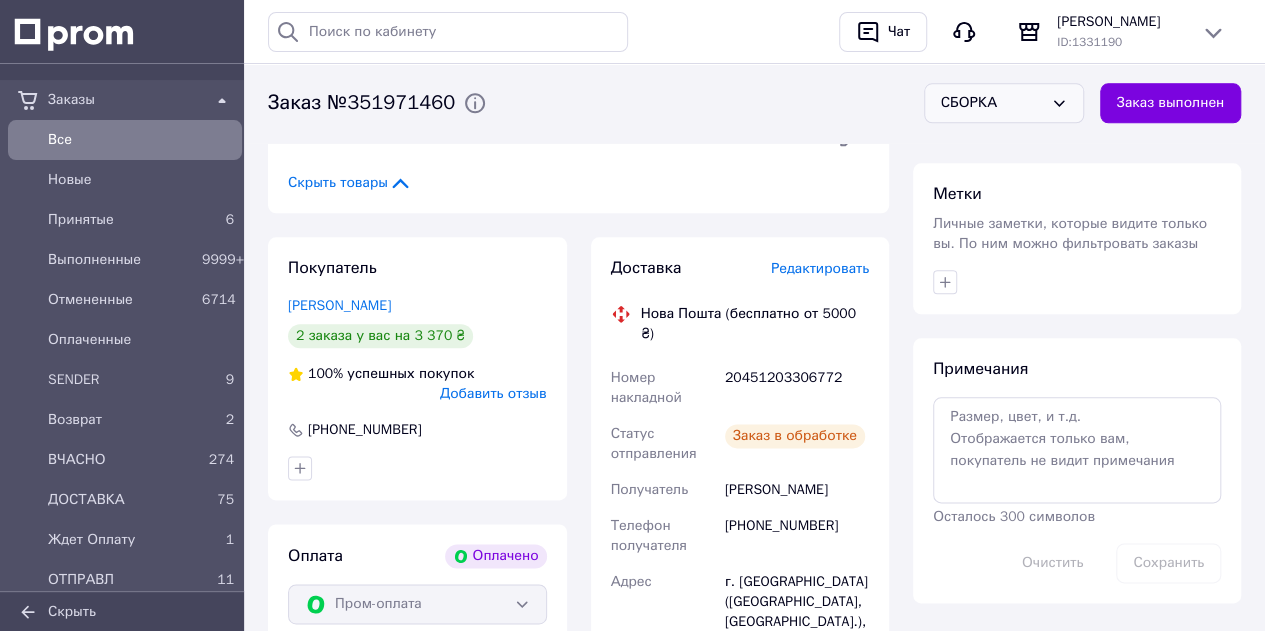 click on "СБОРКА" at bounding box center [1004, 104] 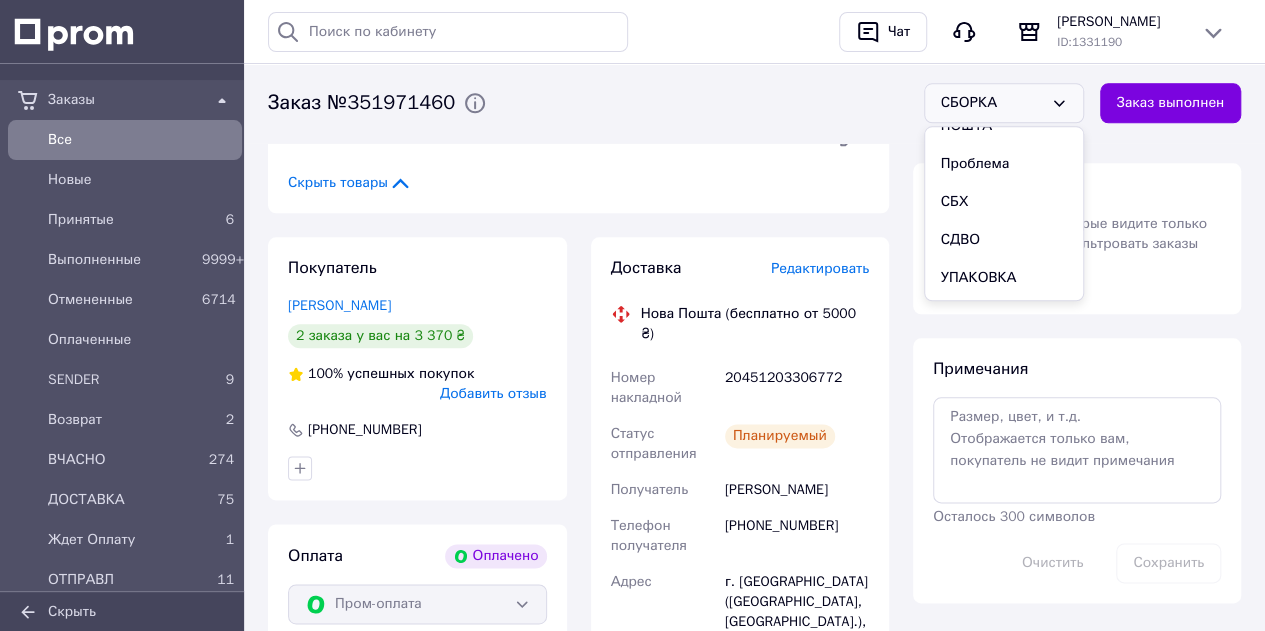 scroll, scrollTop: 300, scrollLeft: 0, axis: vertical 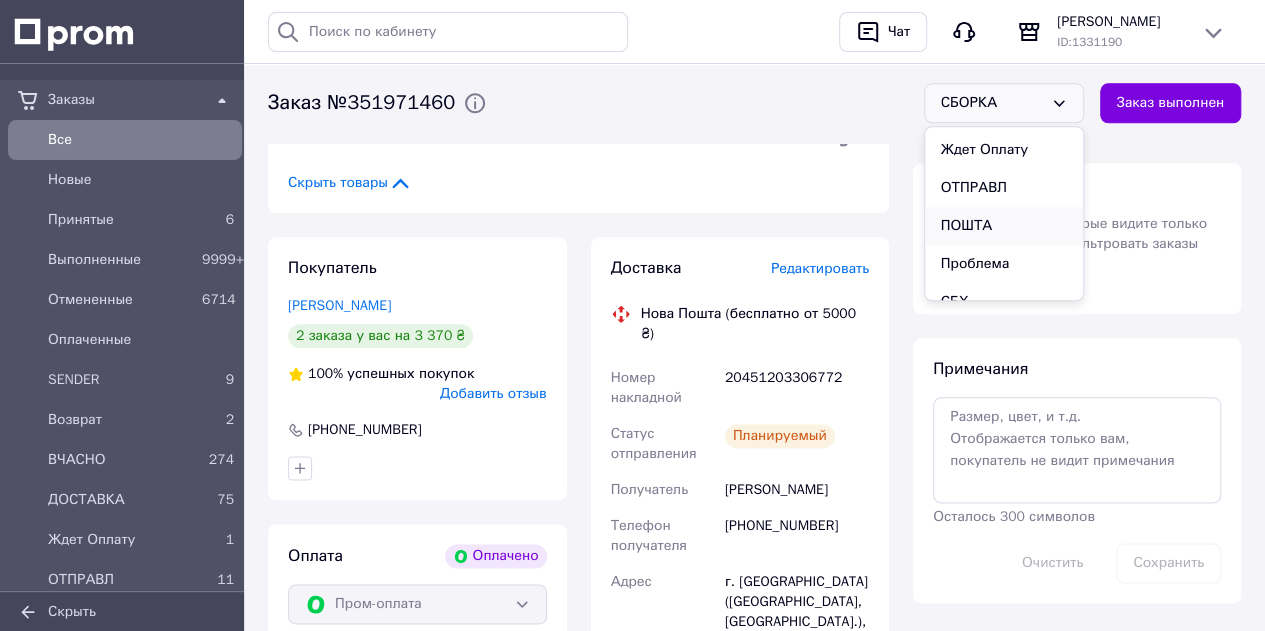 click on "ПОШТА" at bounding box center (1004, 227) 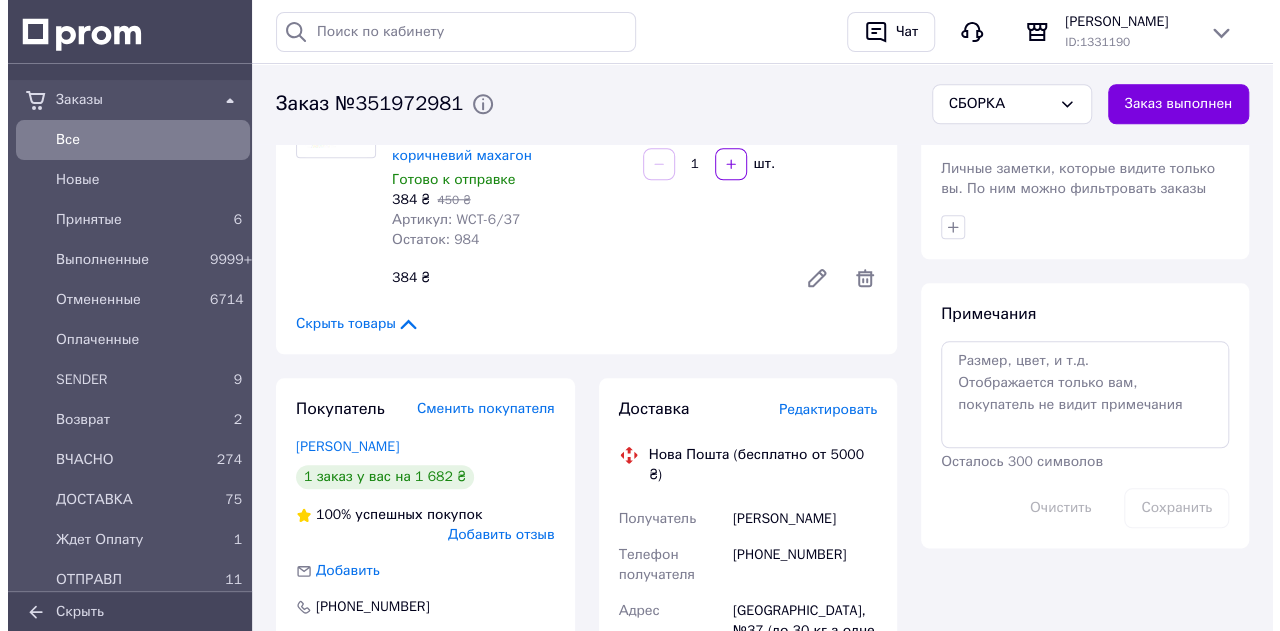 scroll, scrollTop: 1100, scrollLeft: 0, axis: vertical 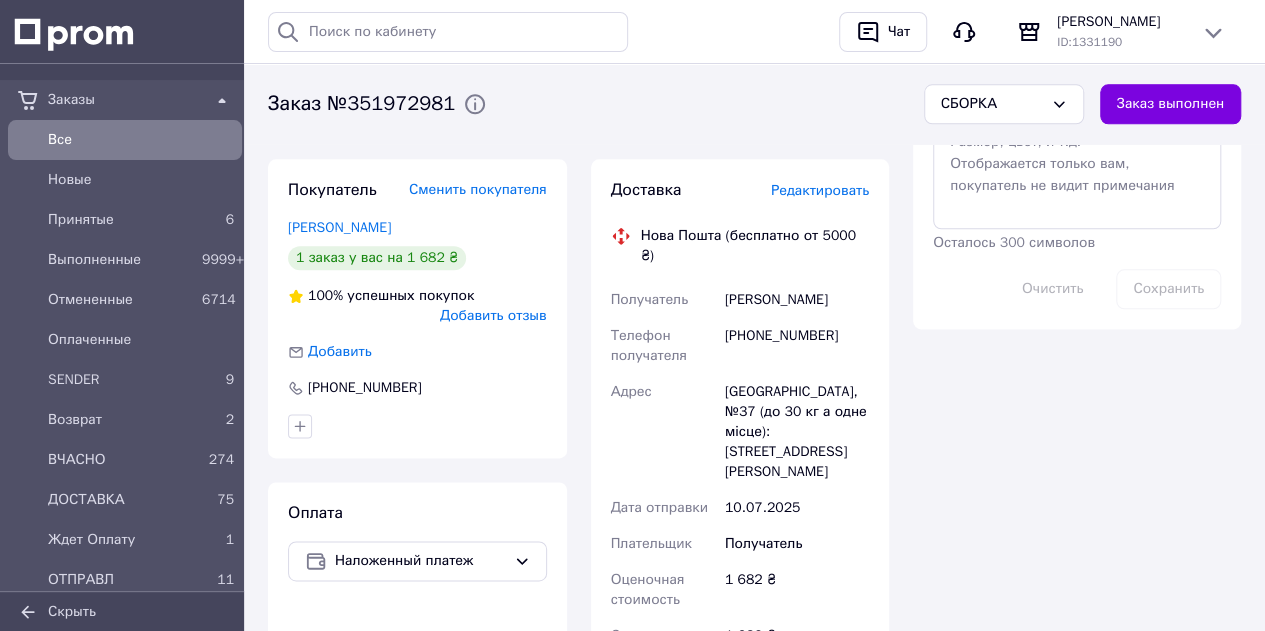 click on "Редактировать" at bounding box center (820, 190) 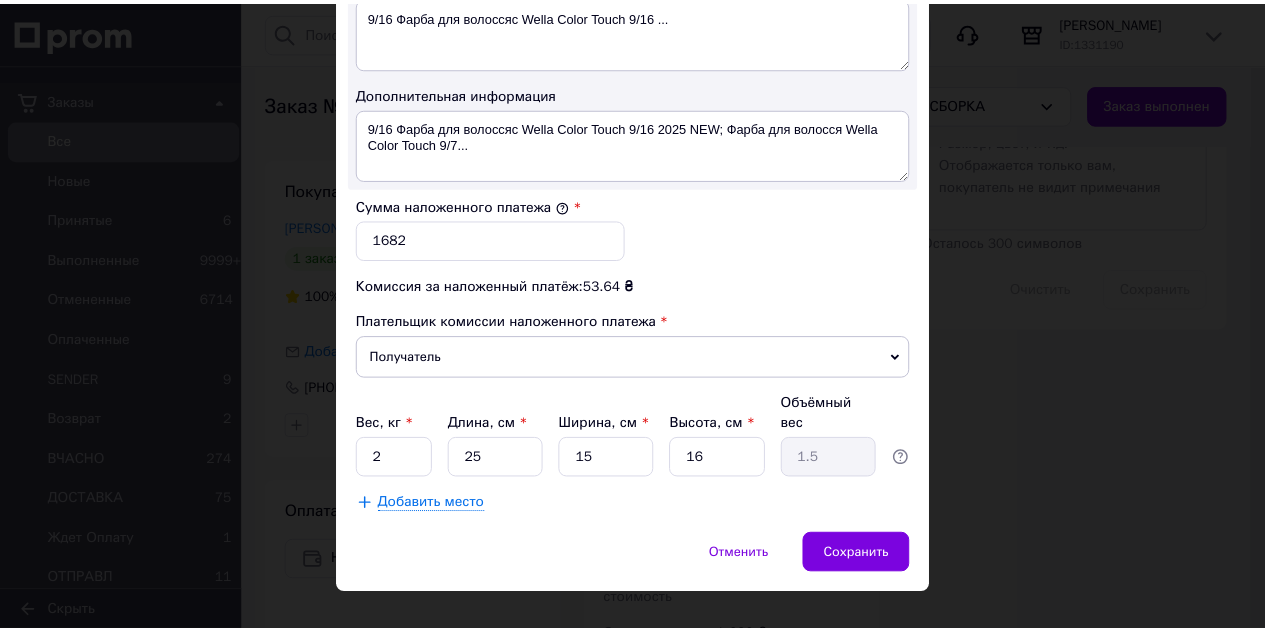 scroll, scrollTop: 1107, scrollLeft: 0, axis: vertical 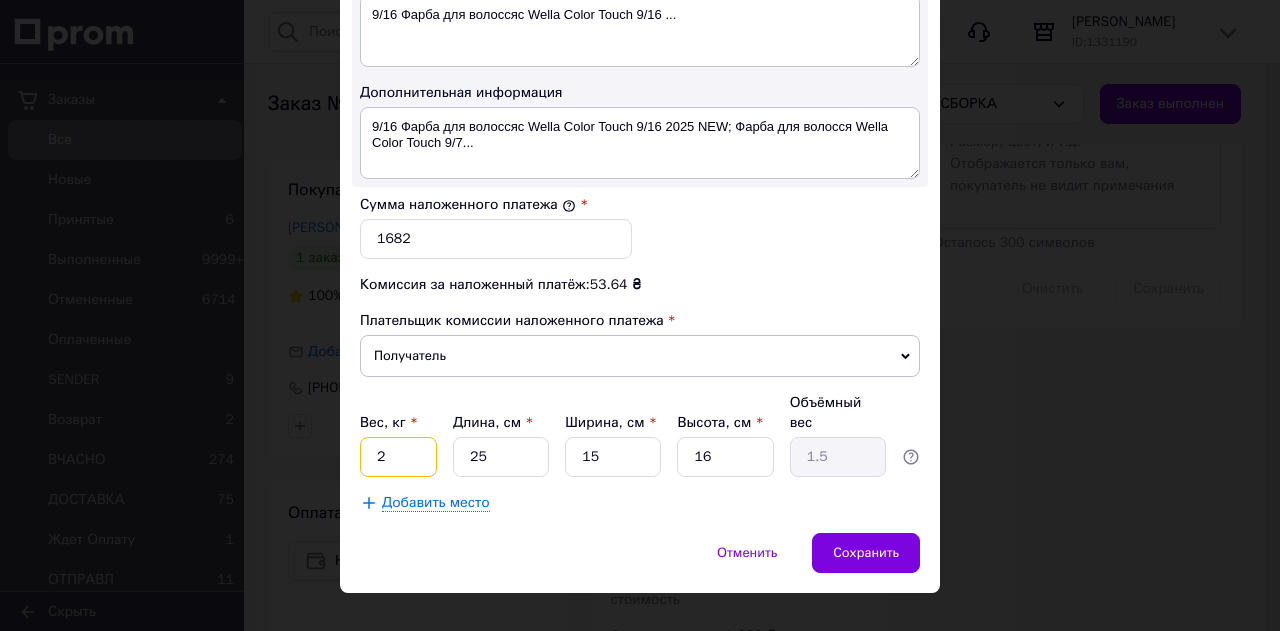 click on "2" at bounding box center (398, 457) 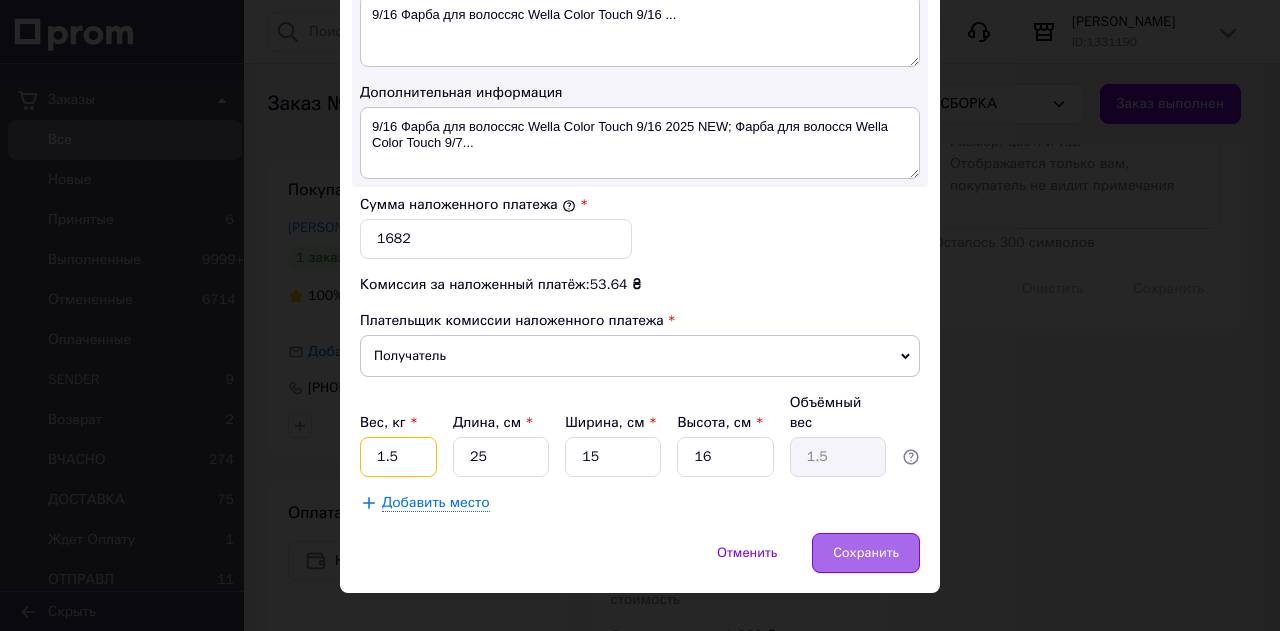 type on "1.5" 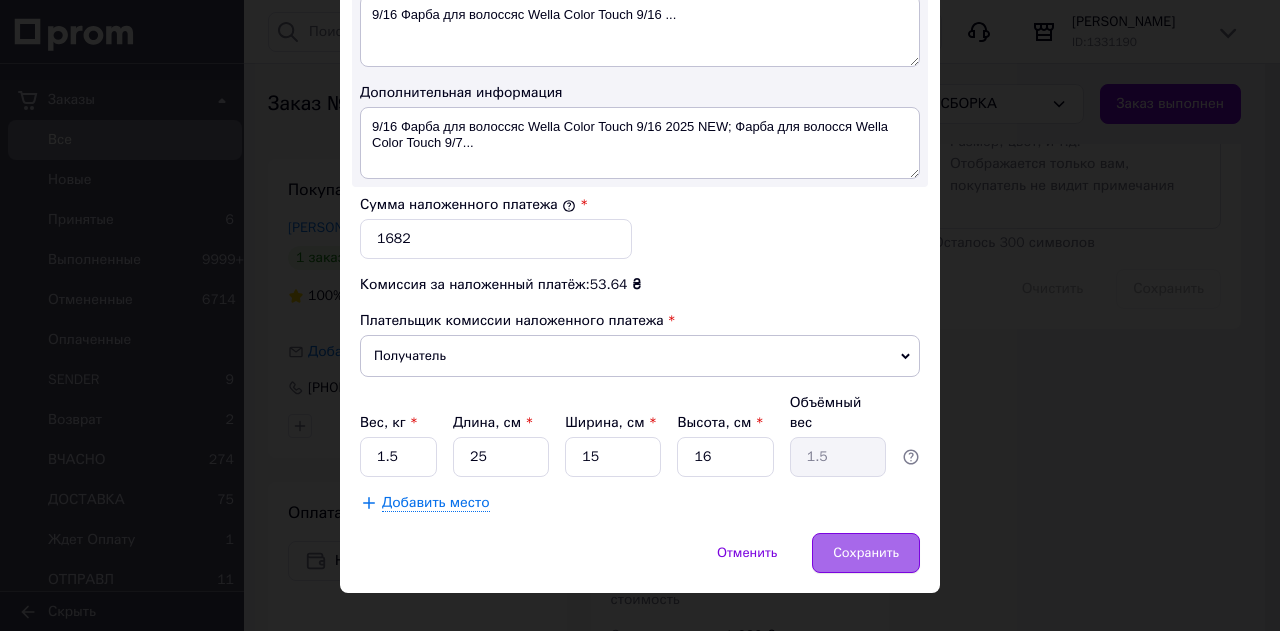 click on "Сохранить" at bounding box center [866, 553] 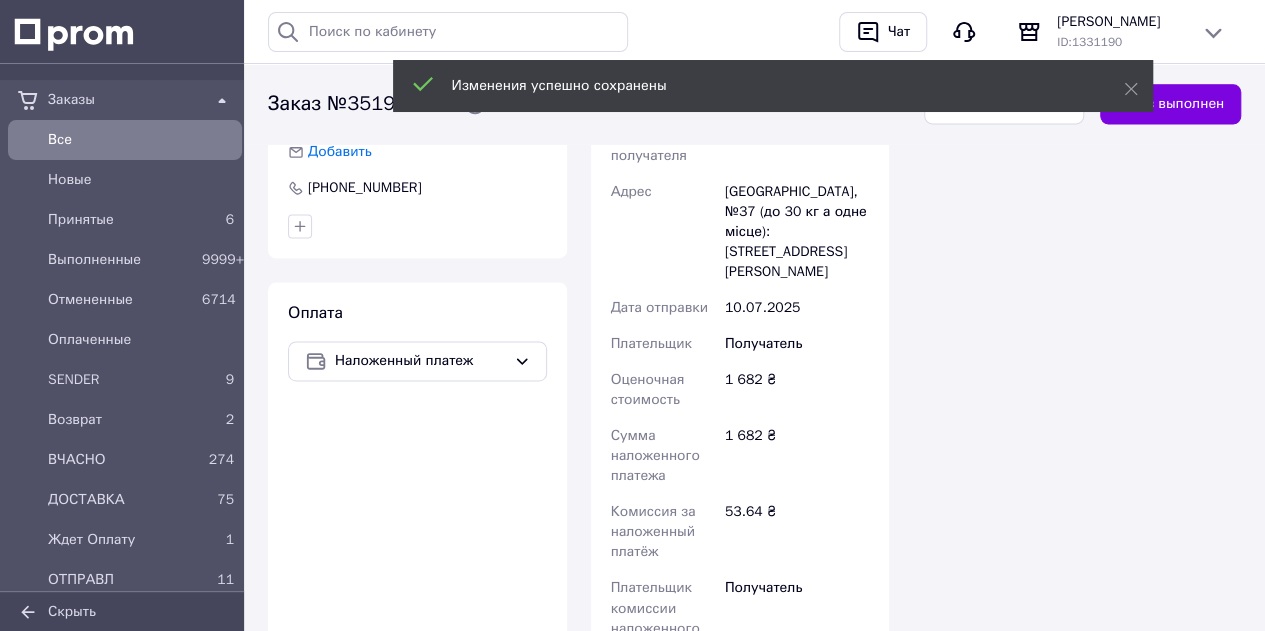 scroll, scrollTop: 1379, scrollLeft: 0, axis: vertical 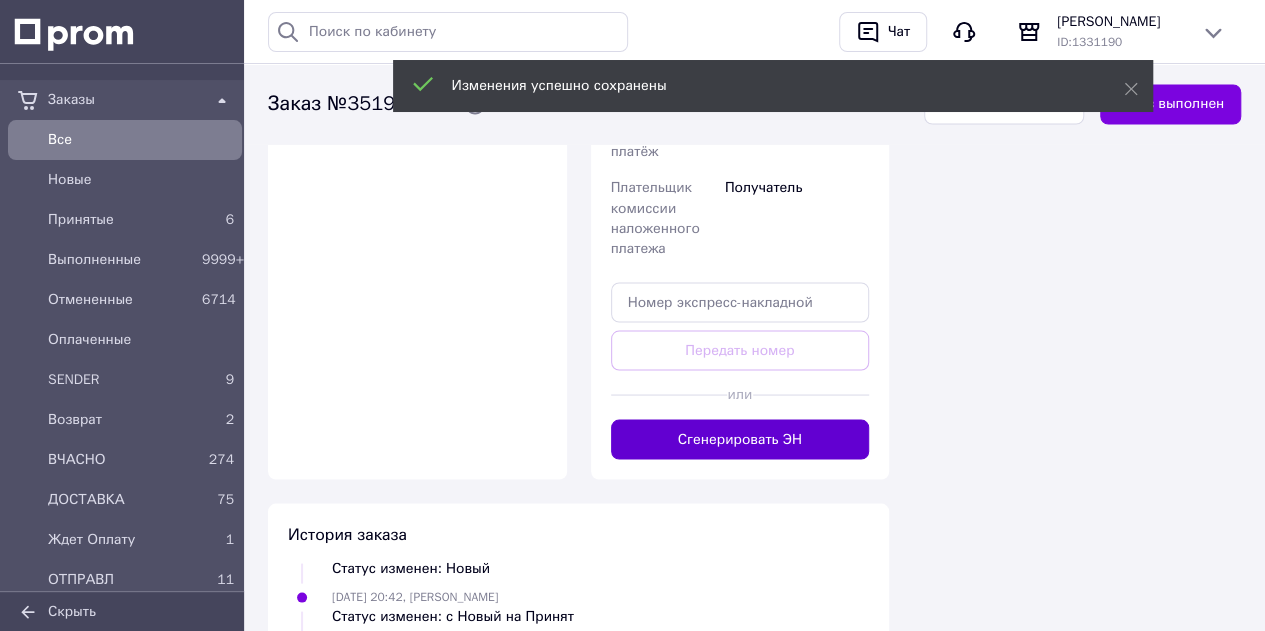 click on "Сгенерировать ЭН" at bounding box center [740, 439] 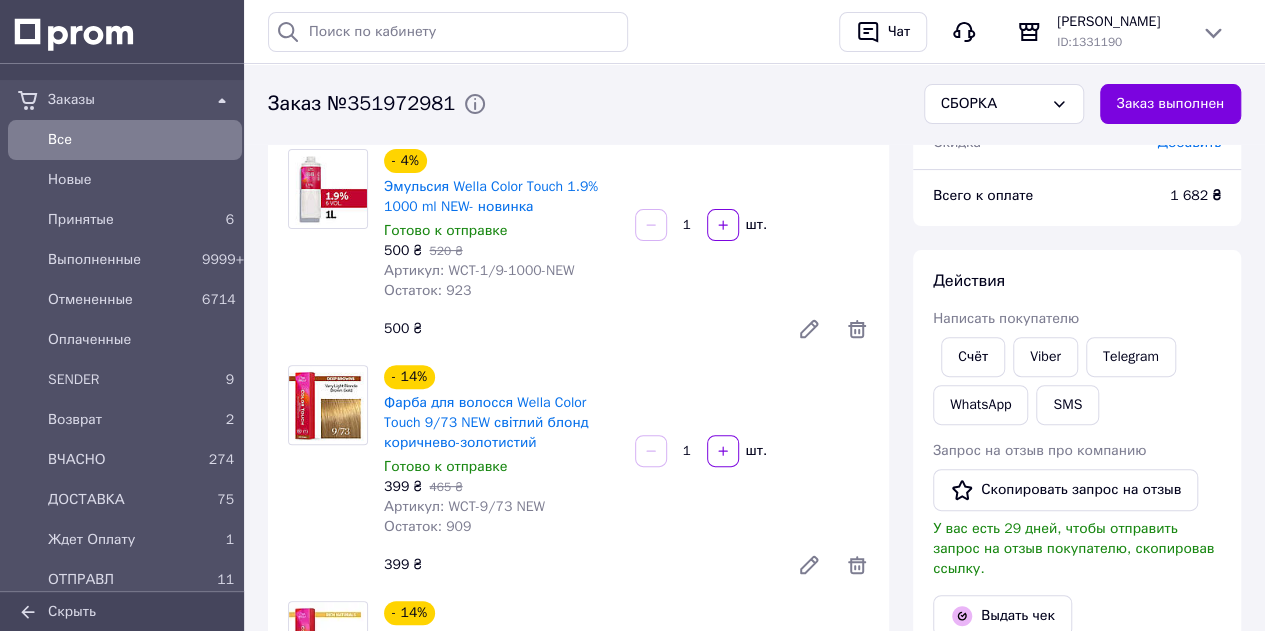 scroll, scrollTop: 400, scrollLeft: 0, axis: vertical 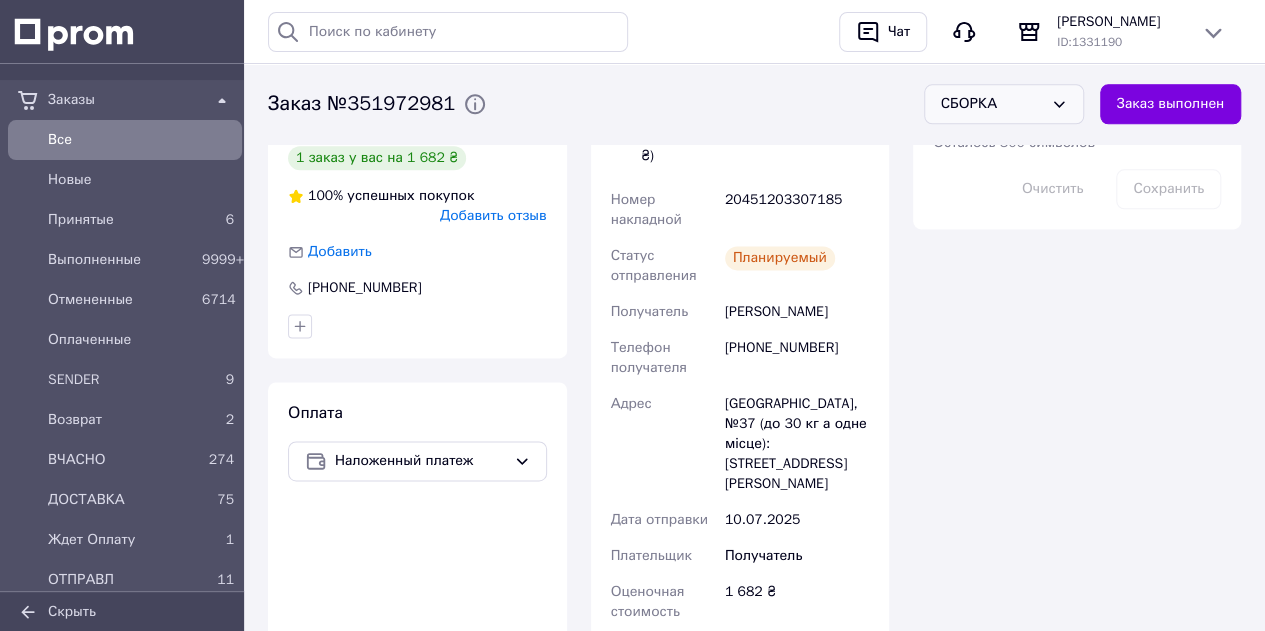 drag, startPoint x: 1028, startPoint y: 91, endPoint x: 1038, endPoint y: 118, distance: 28.79236 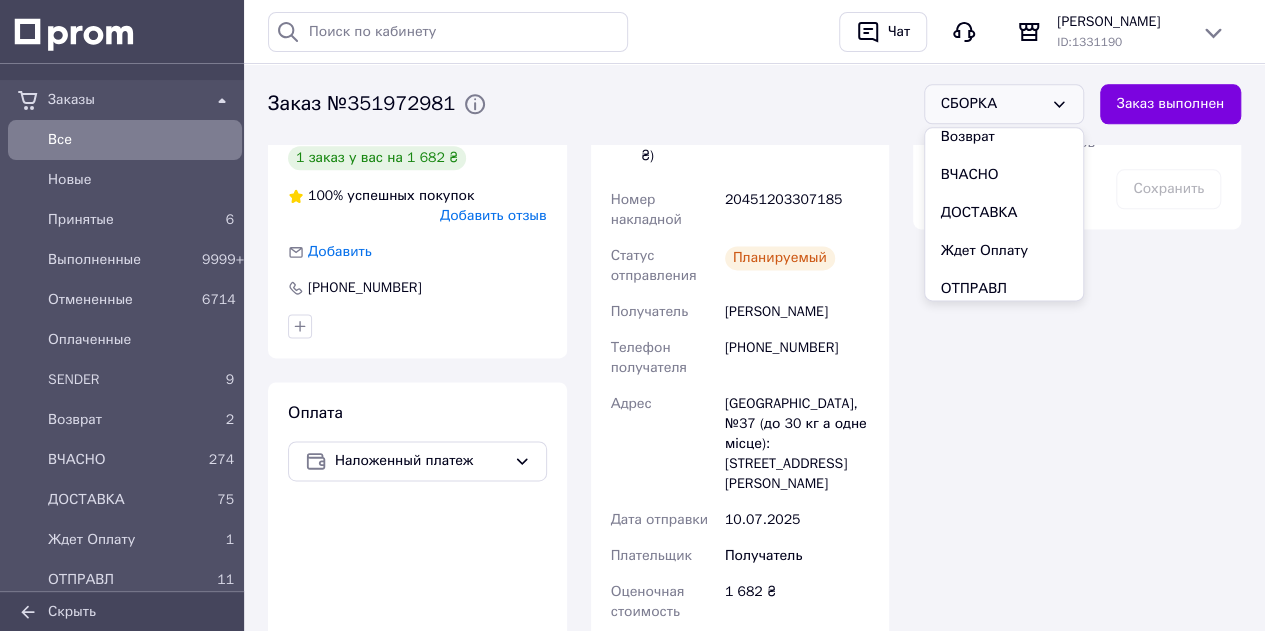 scroll, scrollTop: 300, scrollLeft: 0, axis: vertical 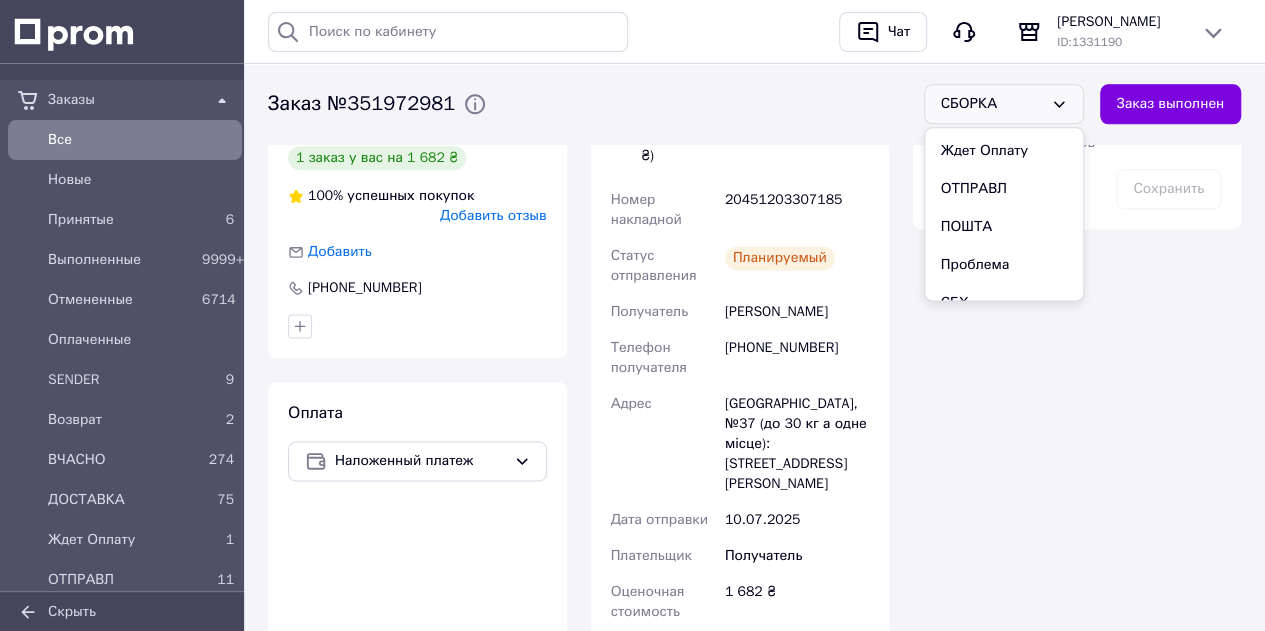 click on "ПОШТА" at bounding box center (1004, 227) 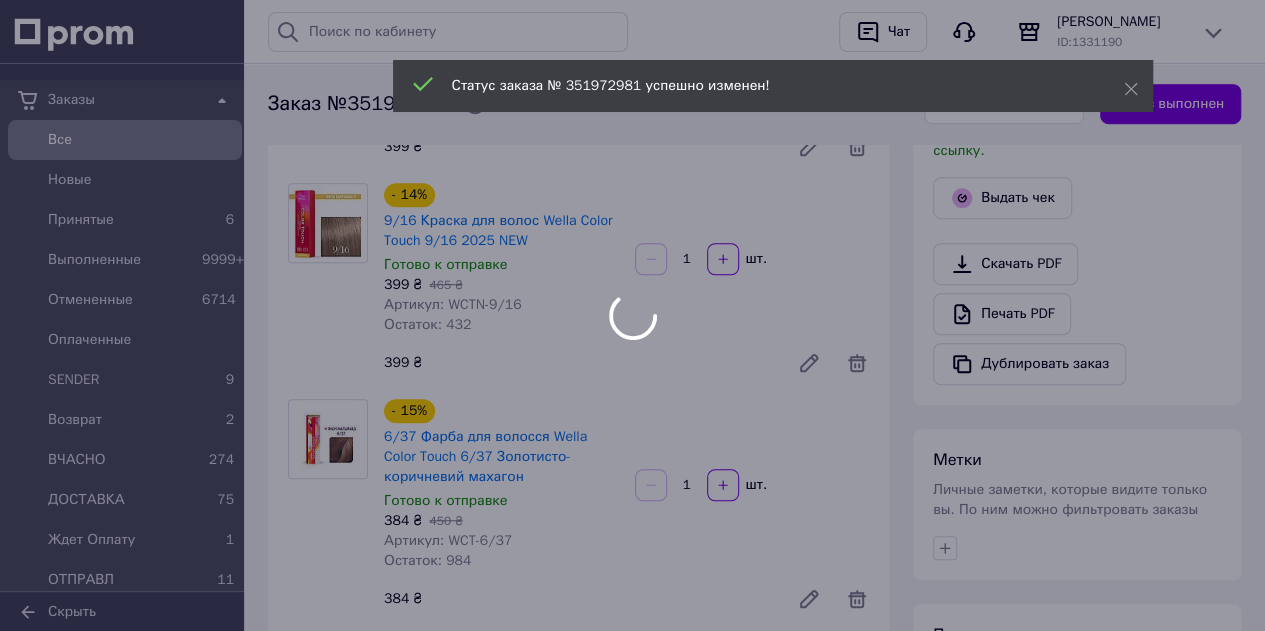 scroll, scrollTop: 500, scrollLeft: 0, axis: vertical 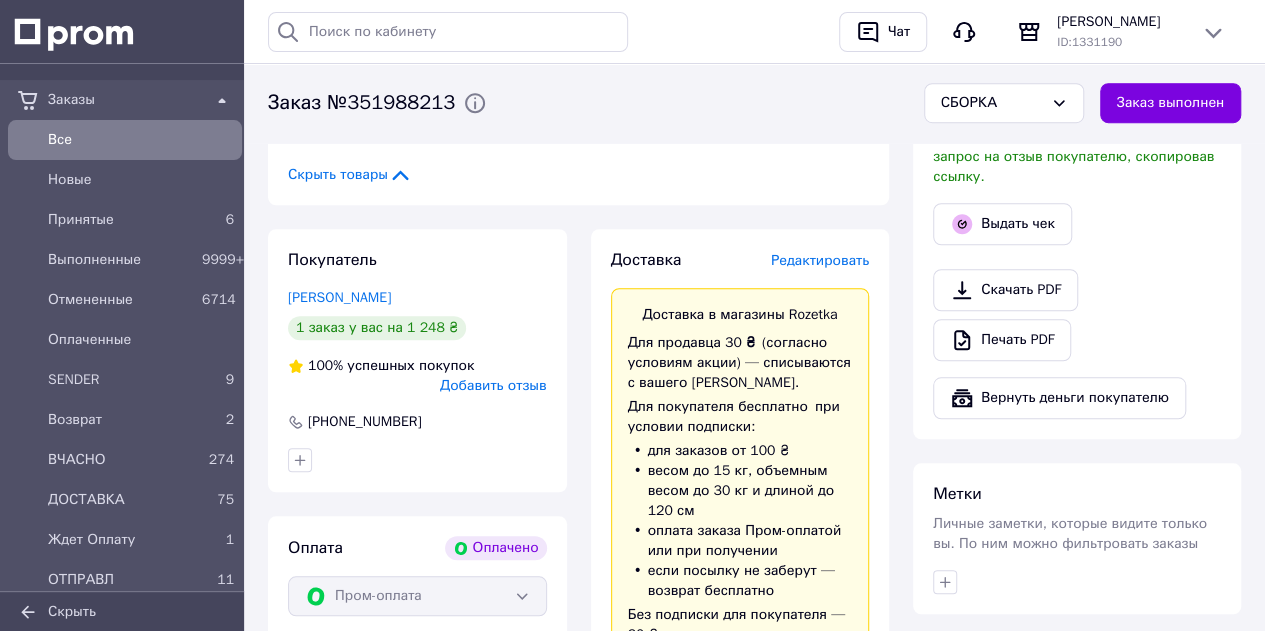 click on "Редактировать" at bounding box center [820, 261] 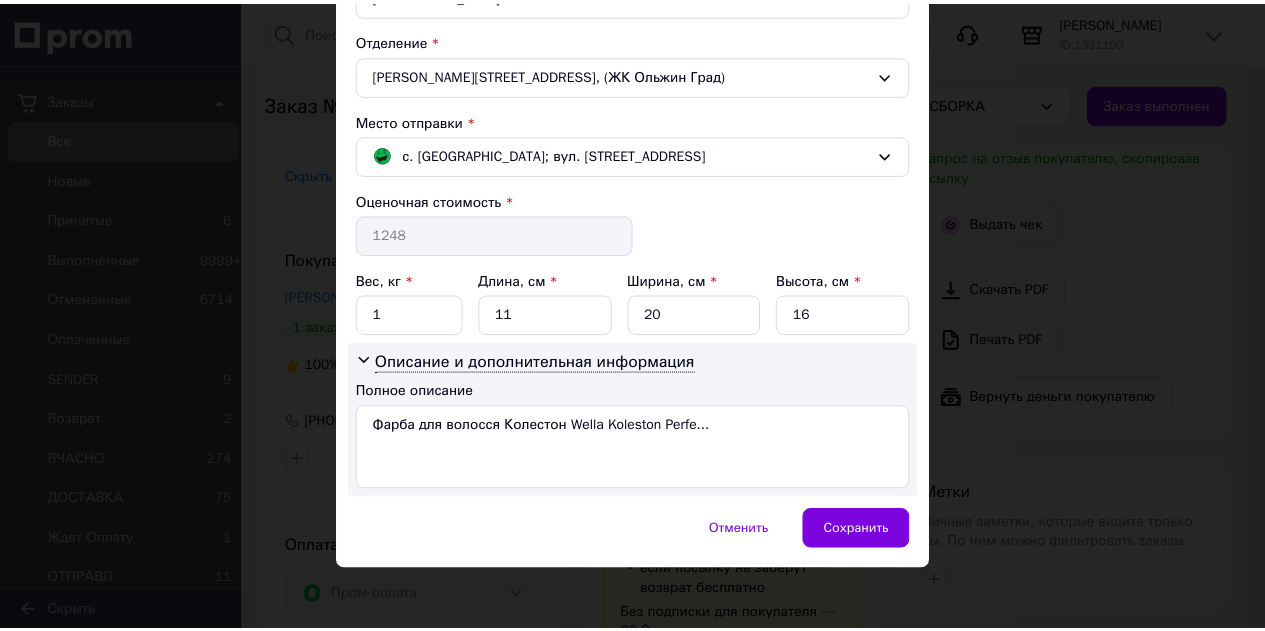 scroll, scrollTop: 600, scrollLeft: 0, axis: vertical 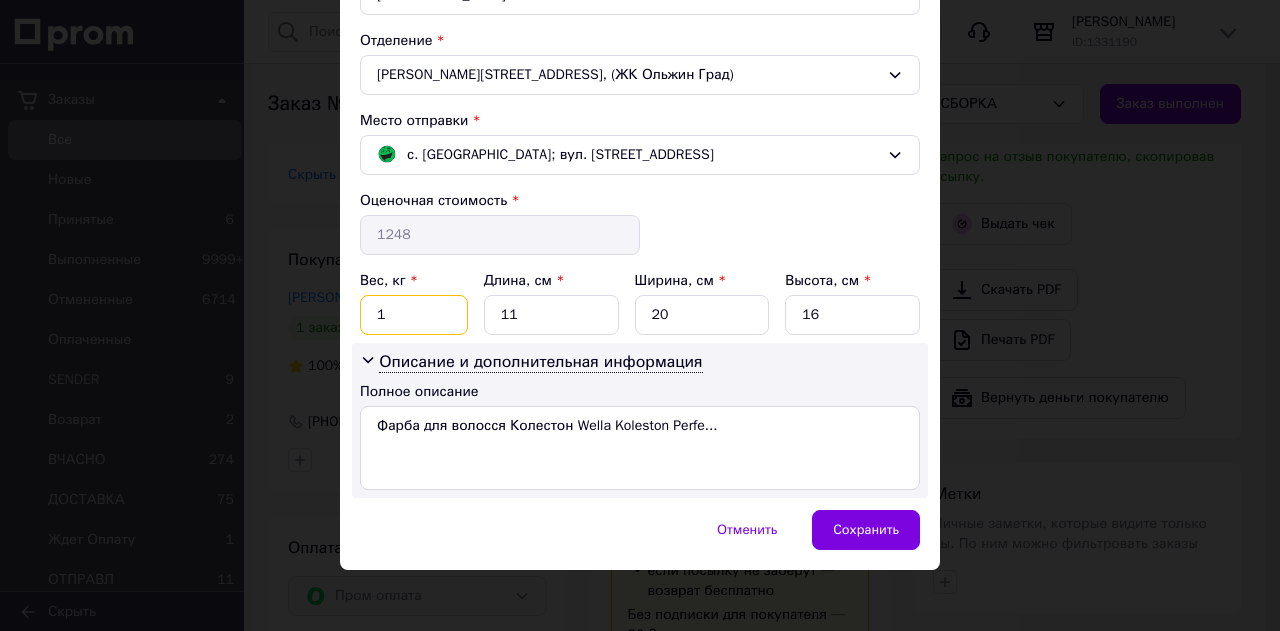 click on "1" at bounding box center [414, 315] 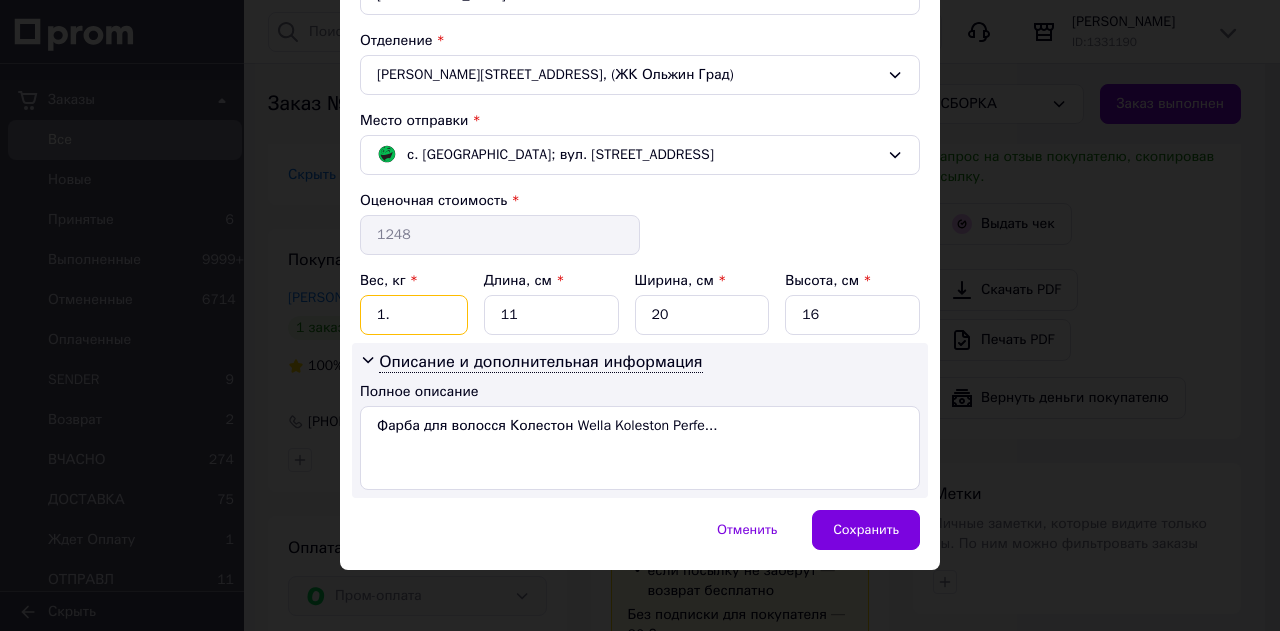 type on "1" 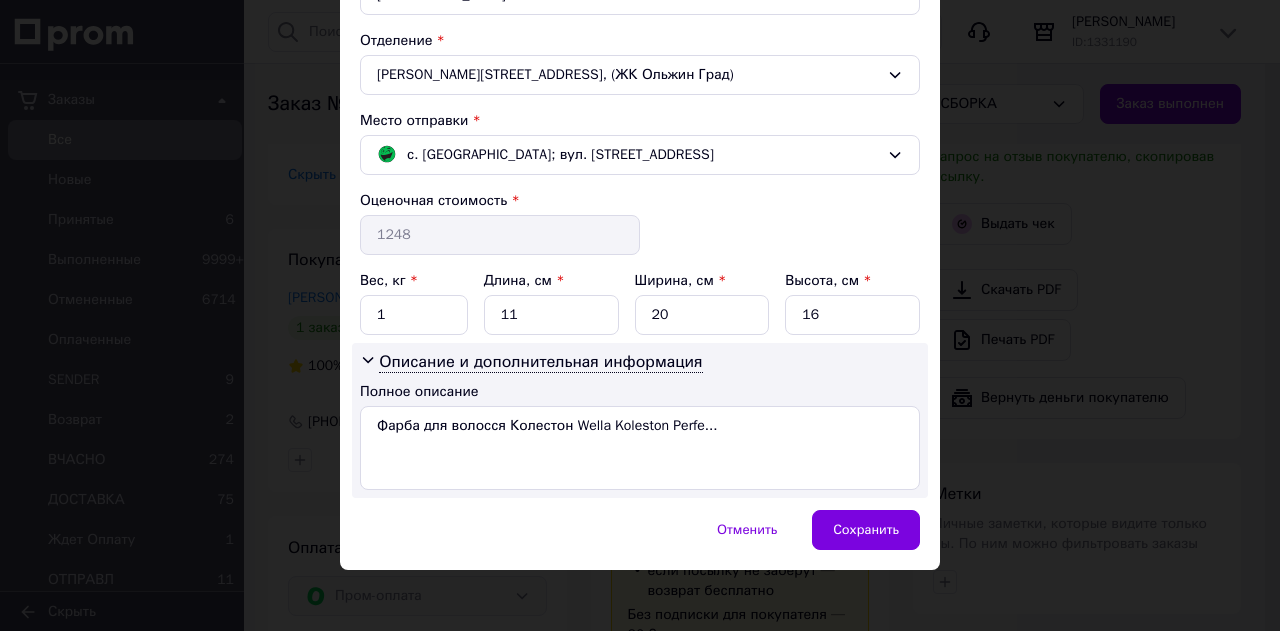 click on "Фамилия получателя   * Гордиенко Имя получателя   * Ирина Отчество получателя Телефон получателя   * +380633291160 Плательщик   * Отправитель Тип доставки   * Отделение Город Вышгород Отделение Шевченка просп., 2Г, (ЖК Ольжин Град) Место отправки   * с. Новые Петровцы; вул. Свято-Покровська, 235 Оценочная стоимость   * 1248 Вес, кг   * 1 Длина, см   * 11 Ширина, см   * 20 Высота, см   * 16   Описание и дополнительная информация Полное описание Фарба для волосся Колестон Wella Koleston Perfe..." at bounding box center [640, 60] 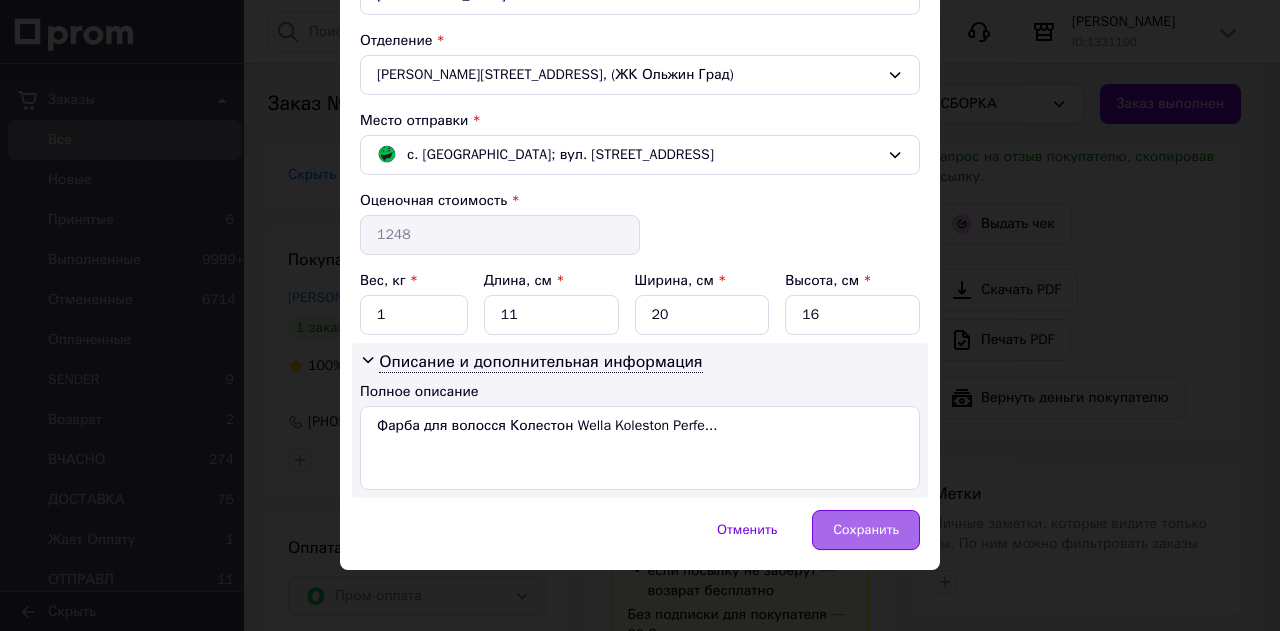 drag, startPoint x: 841, startPoint y: 520, endPoint x: 839, endPoint y: 401, distance: 119.01681 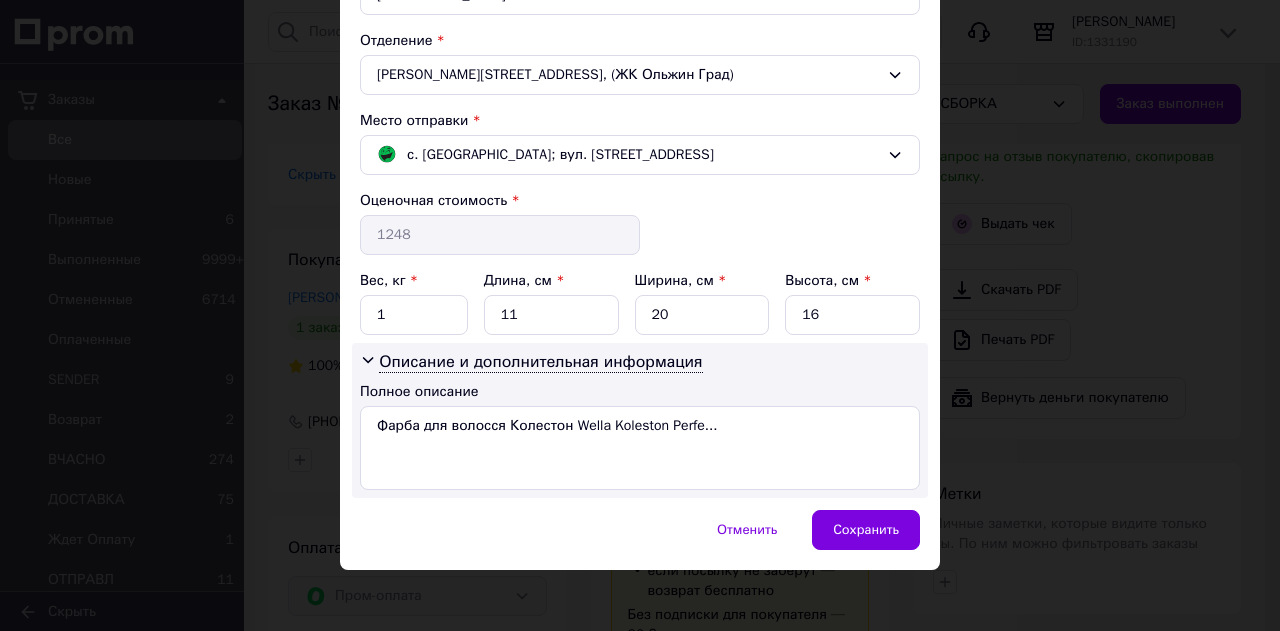 click on "Сохранить" at bounding box center [866, 530] 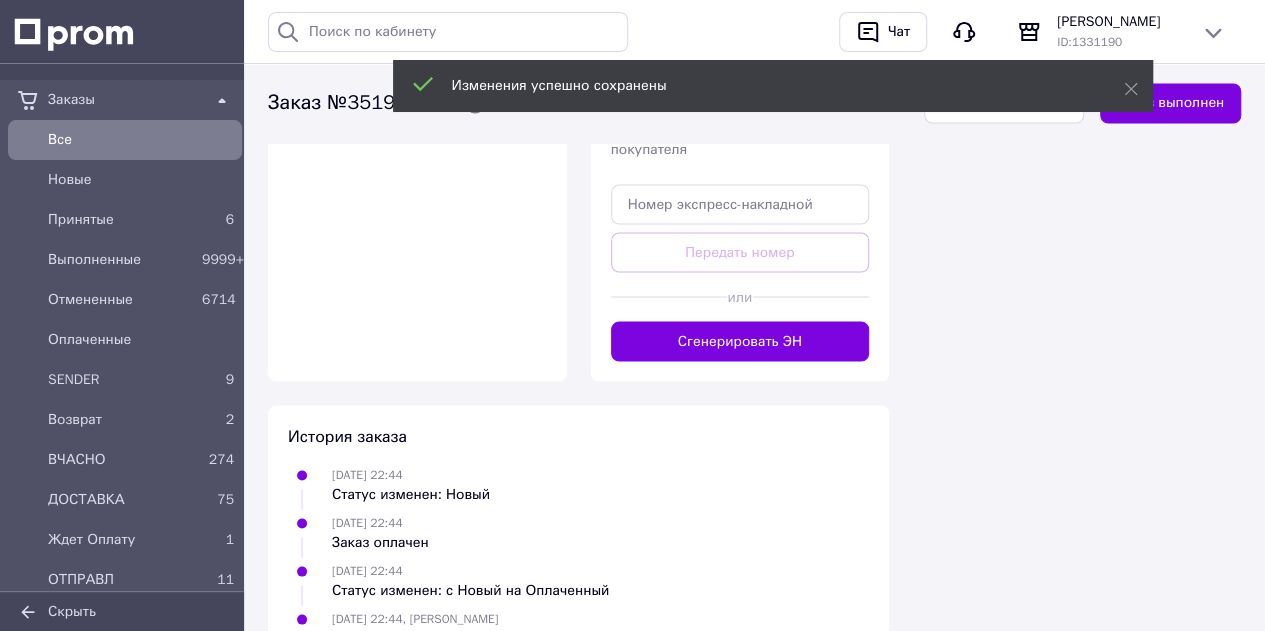 scroll, scrollTop: 1700, scrollLeft: 0, axis: vertical 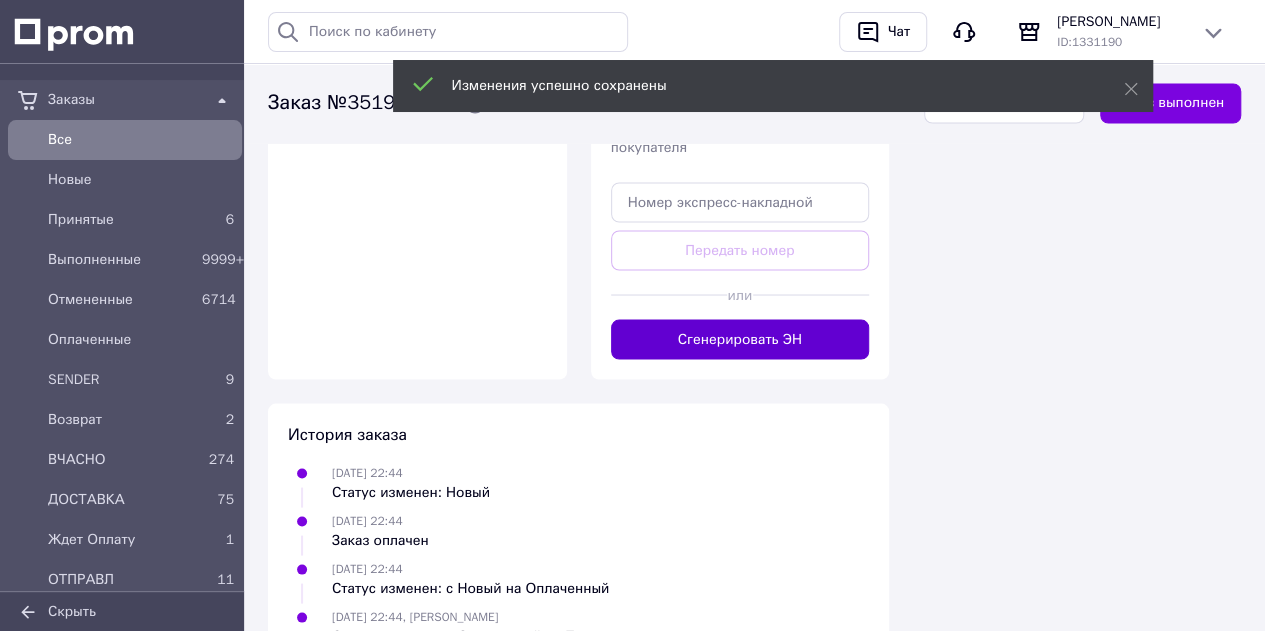 click on "Сгенерировать ЭН" at bounding box center [740, 339] 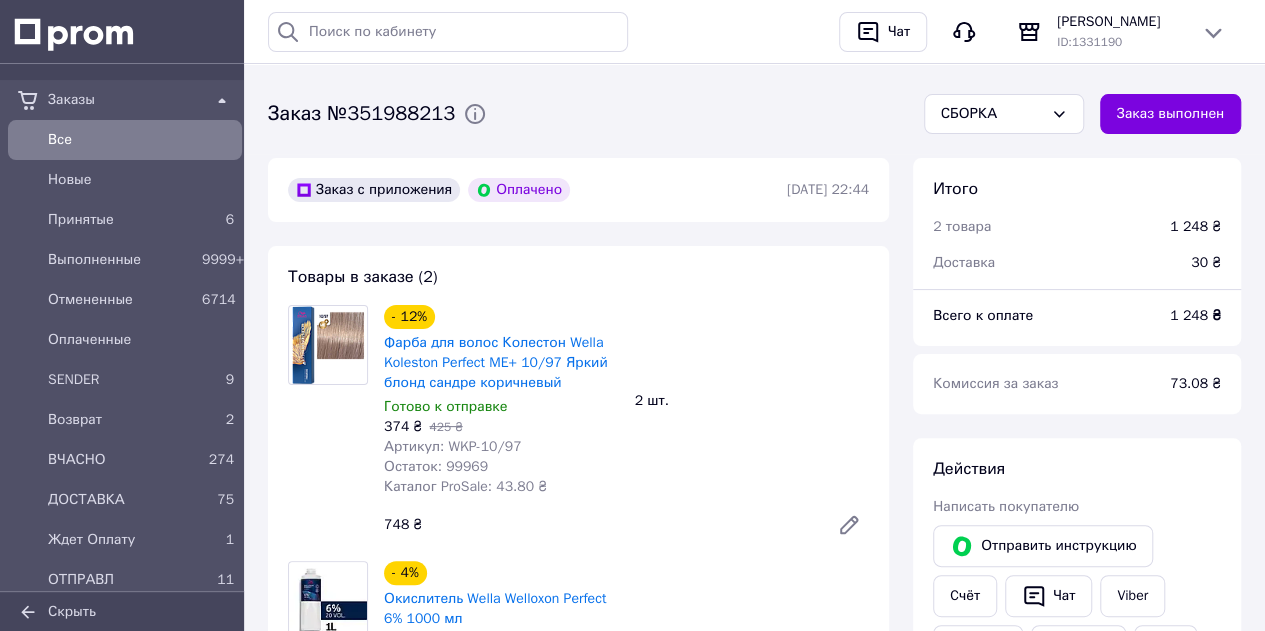 scroll, scrollTop: 100, scrollLeft: 0, axis: vertical 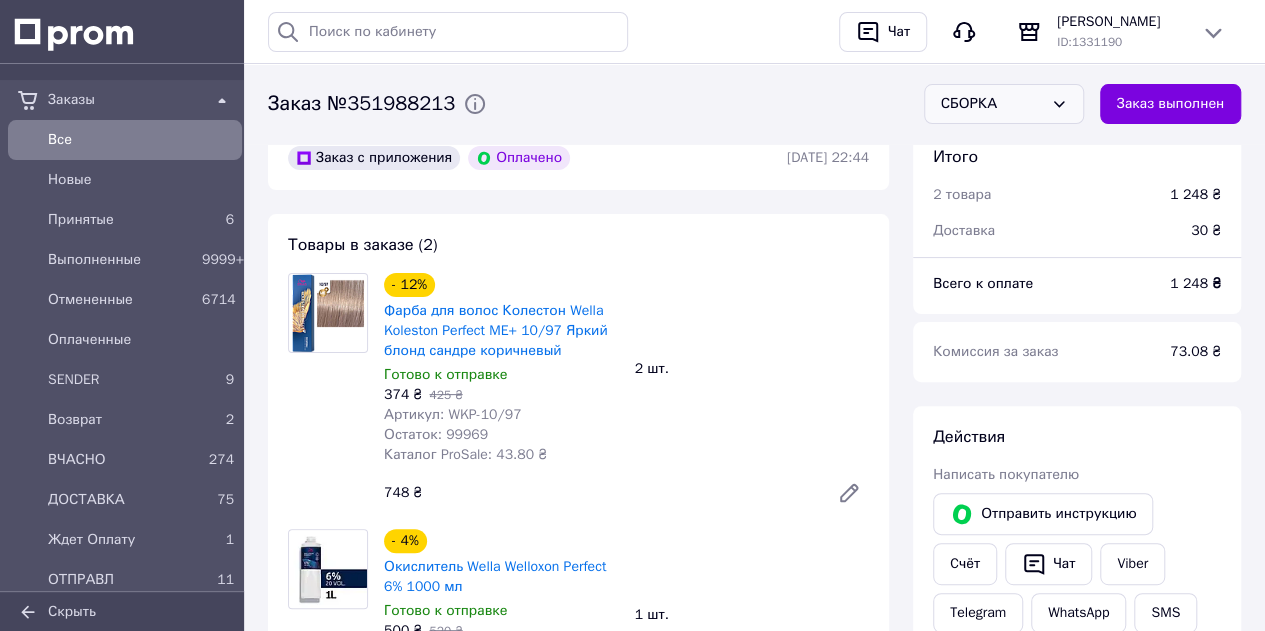 click on "СБОРКА" at bounding box center (992, 104) 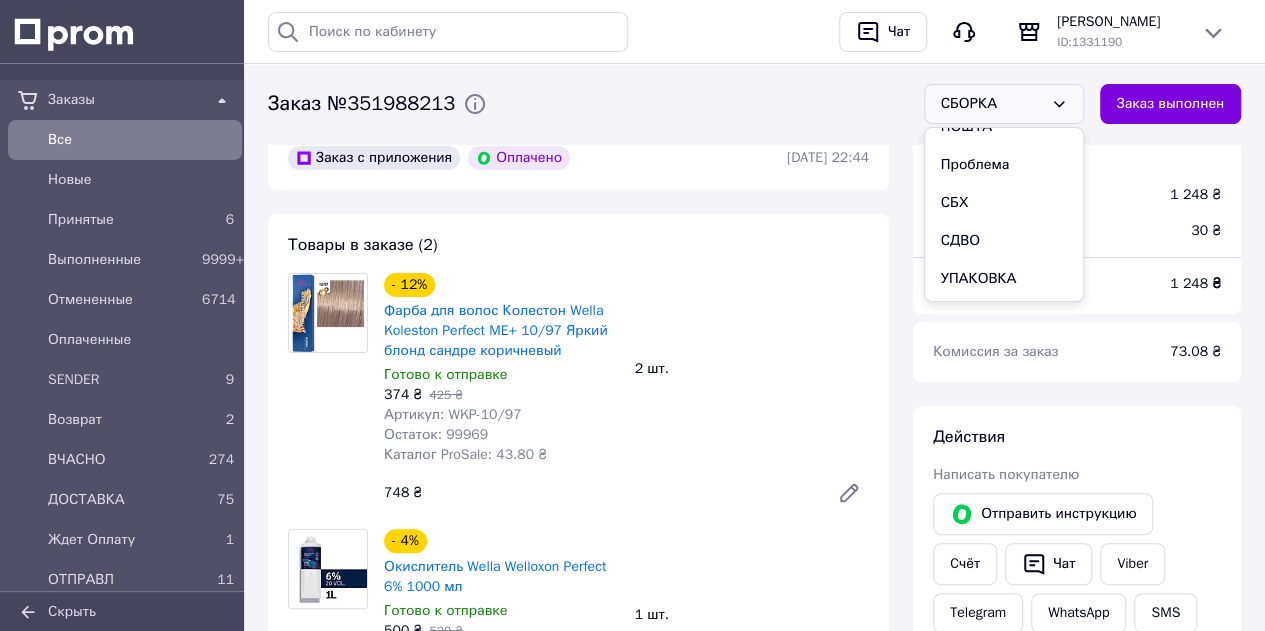 scroll, scrollTop: 300, scrollLeft: 0, axis: vertical 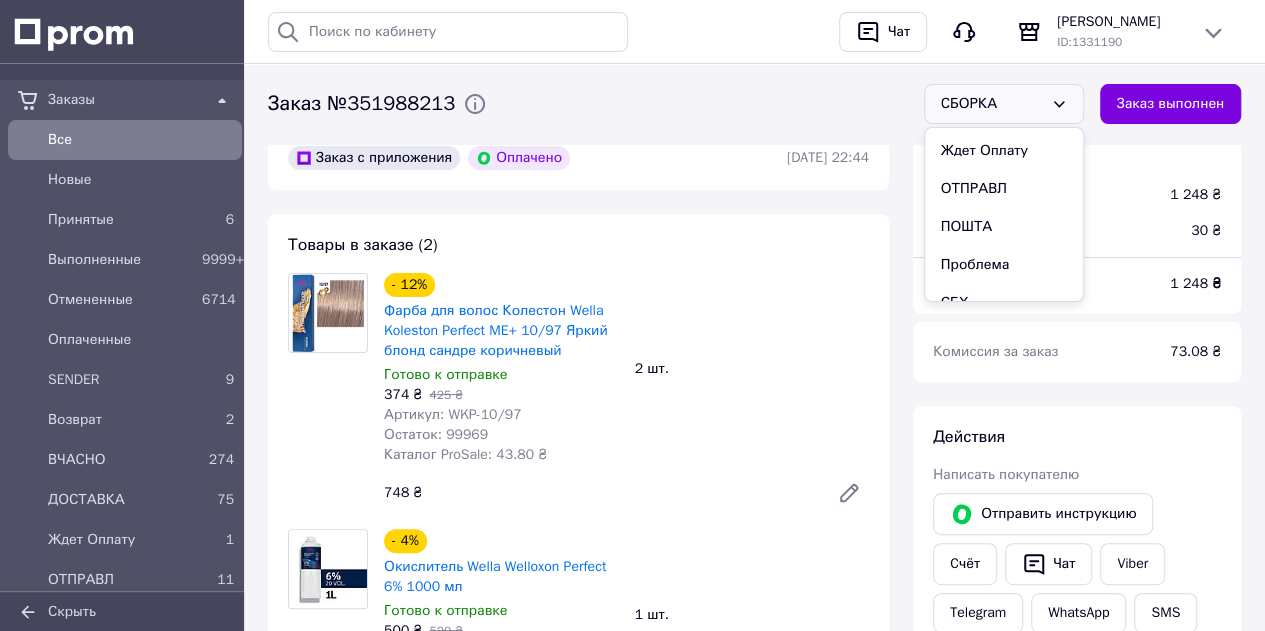 drag, startPoint x: 1004, startPoint y: 217, endPoint x: 1007, endPoint y: 131, distance: 86.05231 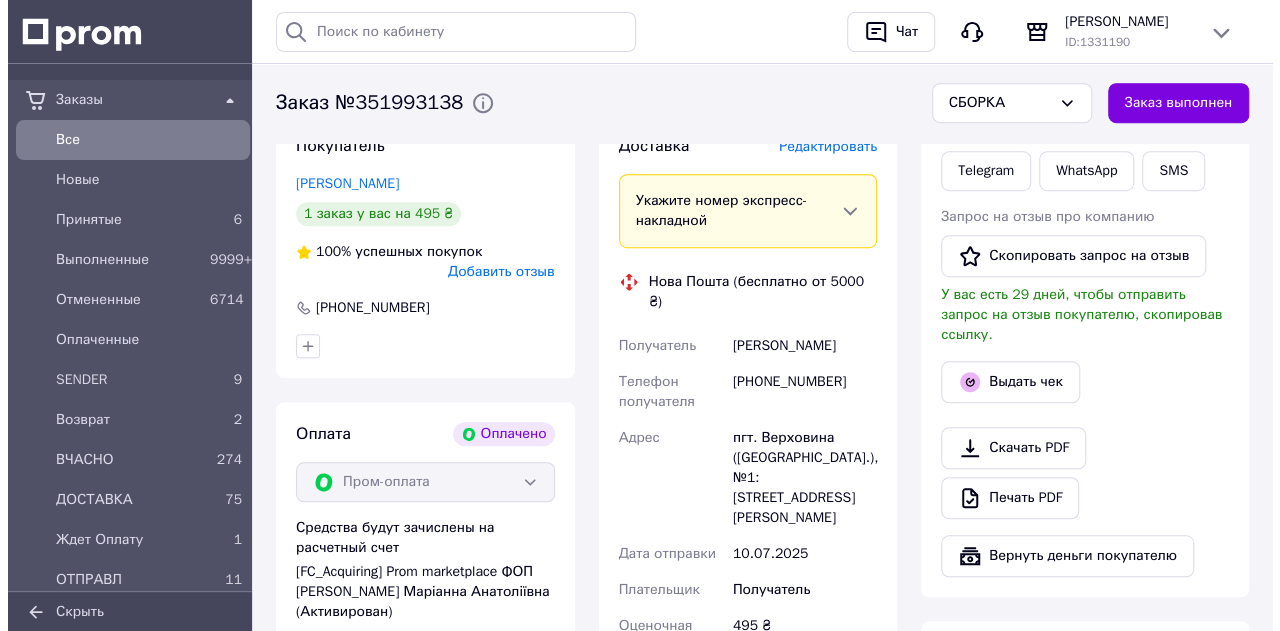 scroll, scrollTop: 500, scrollLeft: 0, axis: vertical 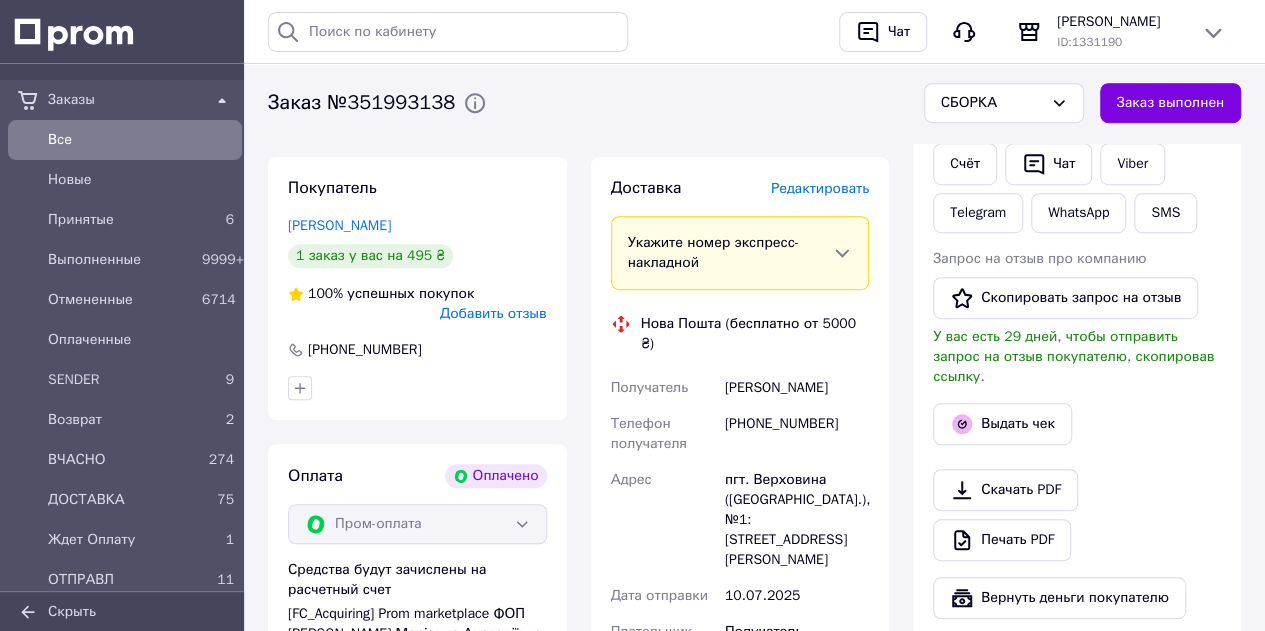 click on "Редактировать" at bounding box center [820, 188] 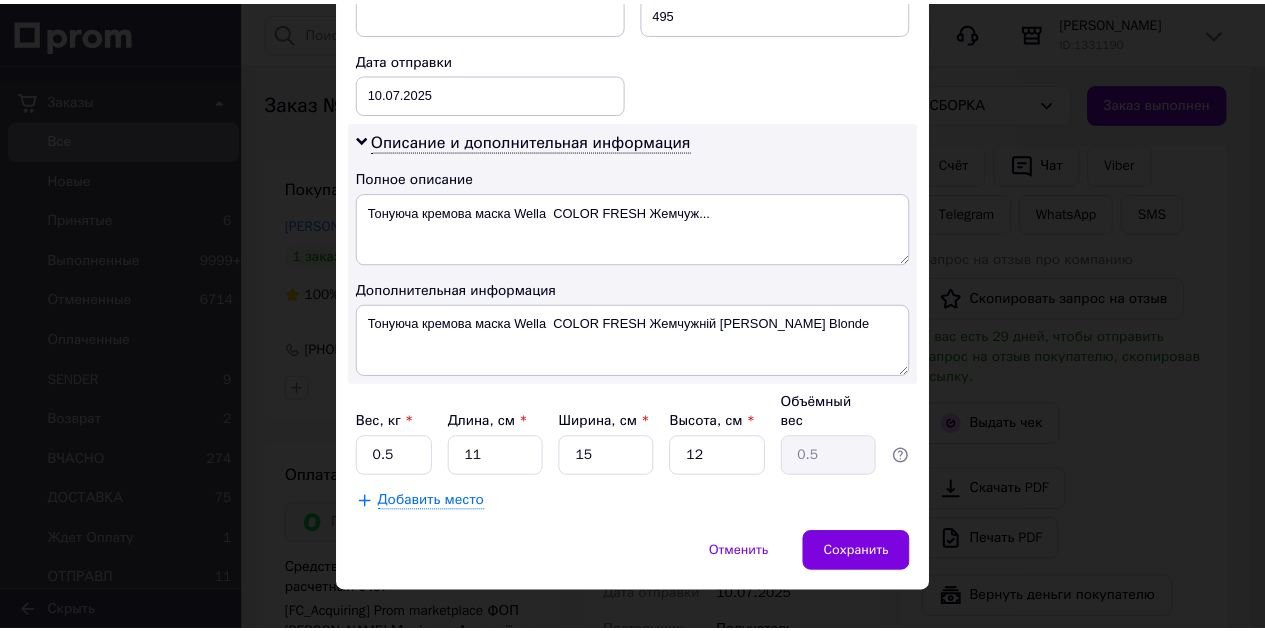 scroll, scrollTop: 910, scrollLeft: 0, axis: vertical 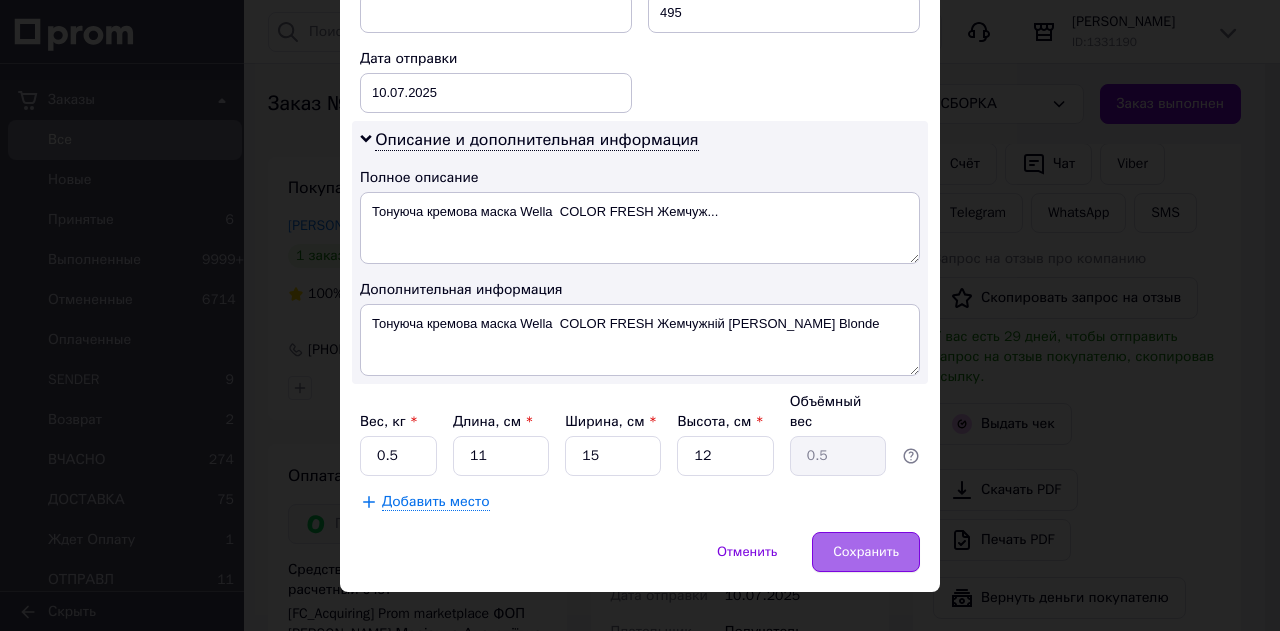 drag, startPoint x: 852, startPoint y: 507, endPoint x: 856, endPoint y: 495, distance: 12.649111 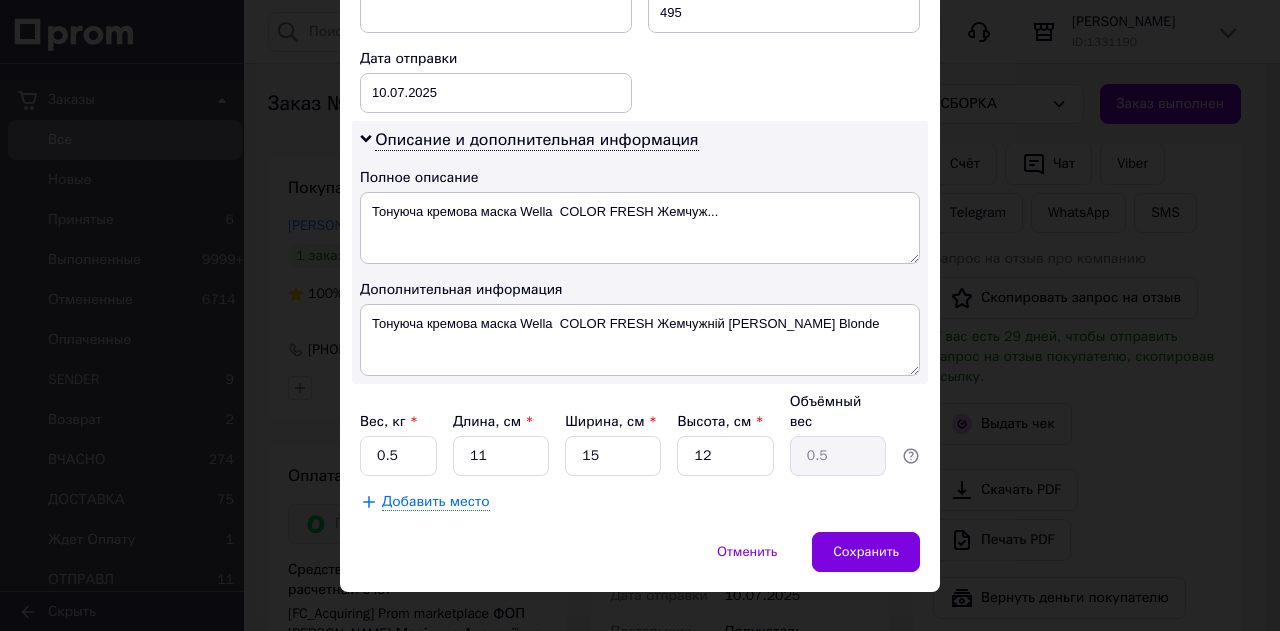 click on "Сохранить" at bounding box center [866, 552] 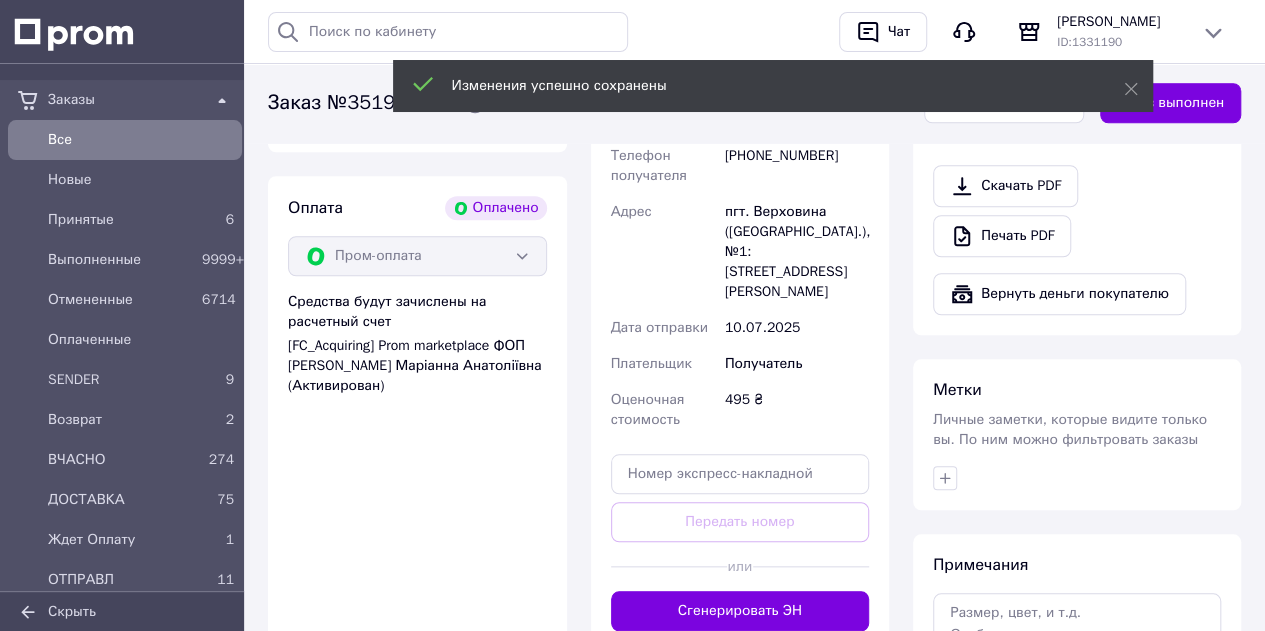 scroll, scrollTop: 800, scrollLeft: 0, axis: vertical 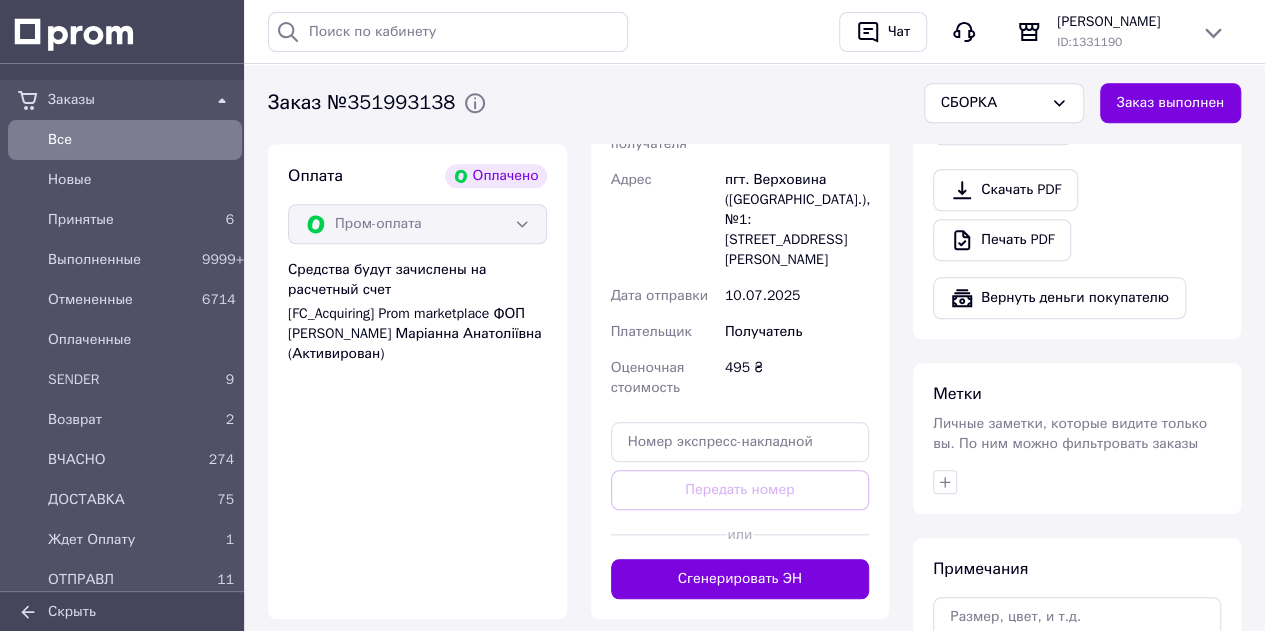 drag, startPoint x: 804, startPoint y: 543, endPoint x: 851, endPoint y: 483, distance: 76.2168 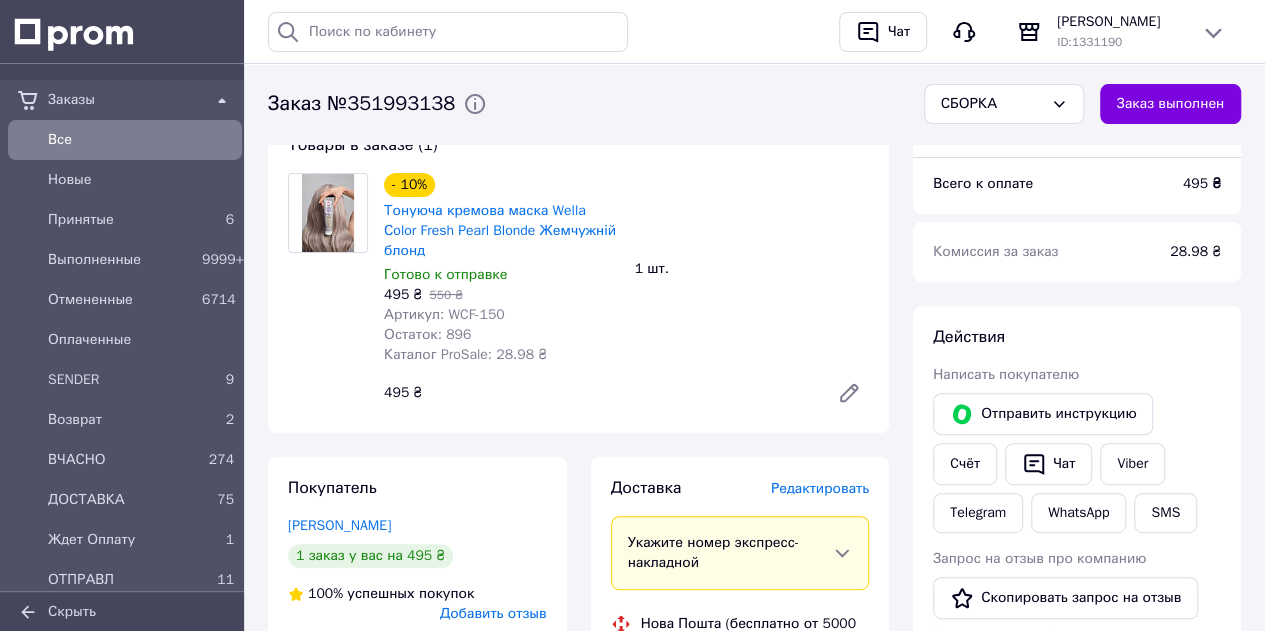 scroll, scrollTop: 0, scrollLeft: 0, axis: both 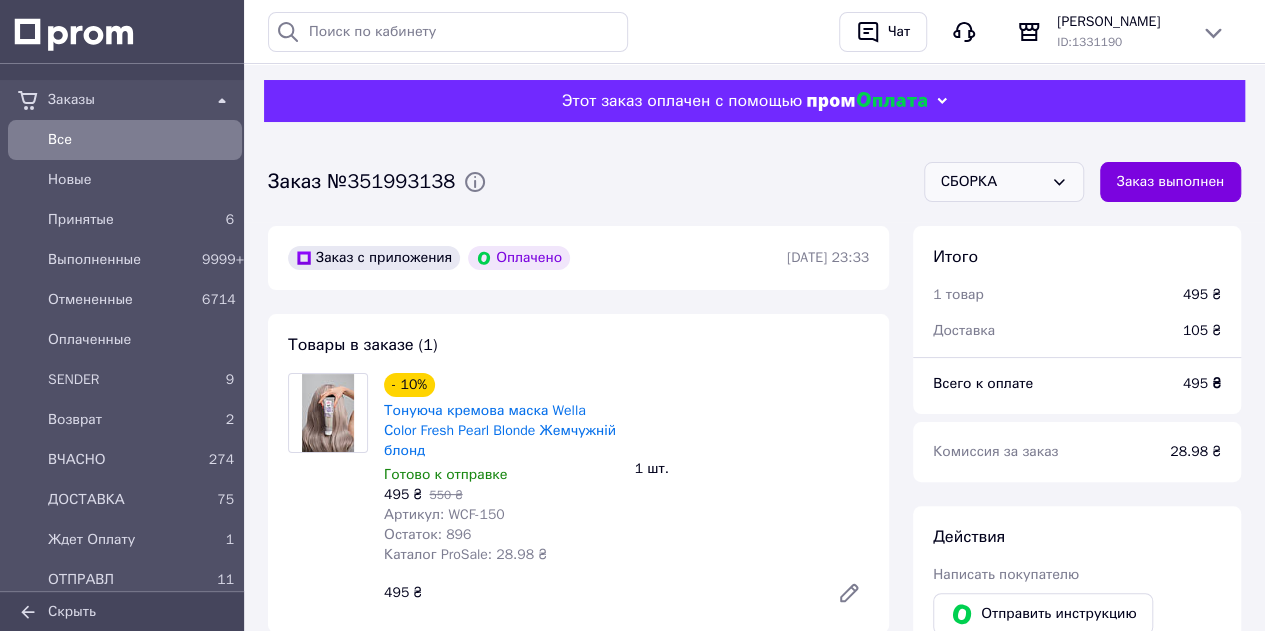click on "СБОРКА" at bounding box center [992, 182] 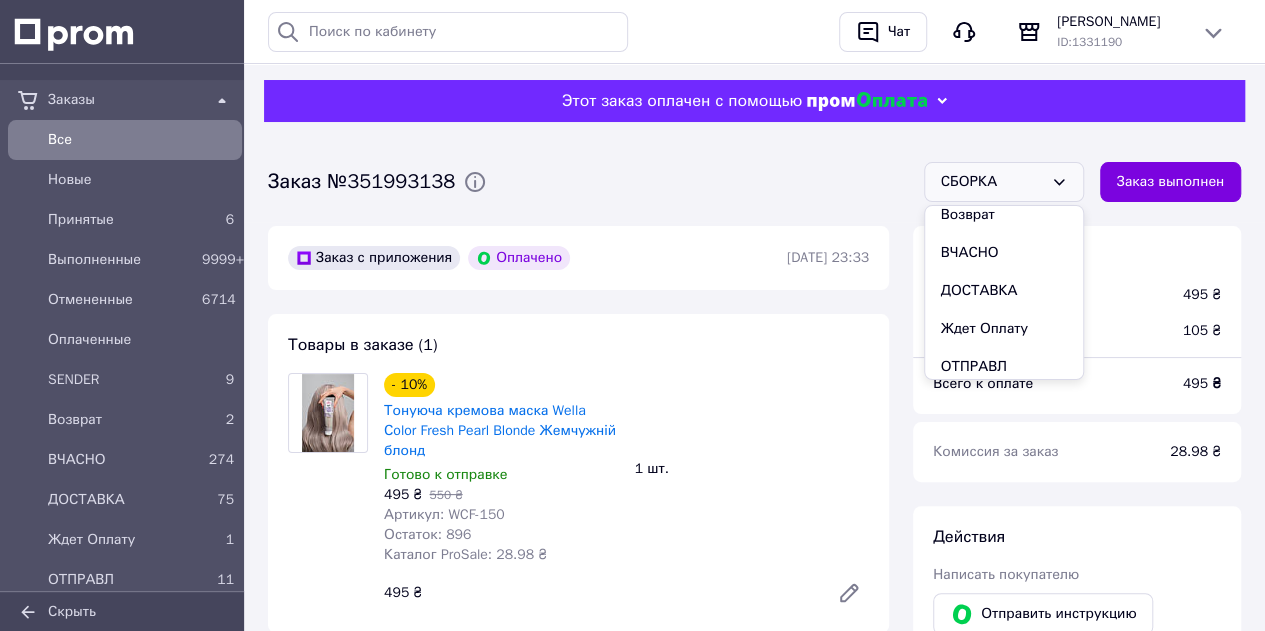 scroll, scrollTop: 300, scrollLeft: 0, axis: vertical 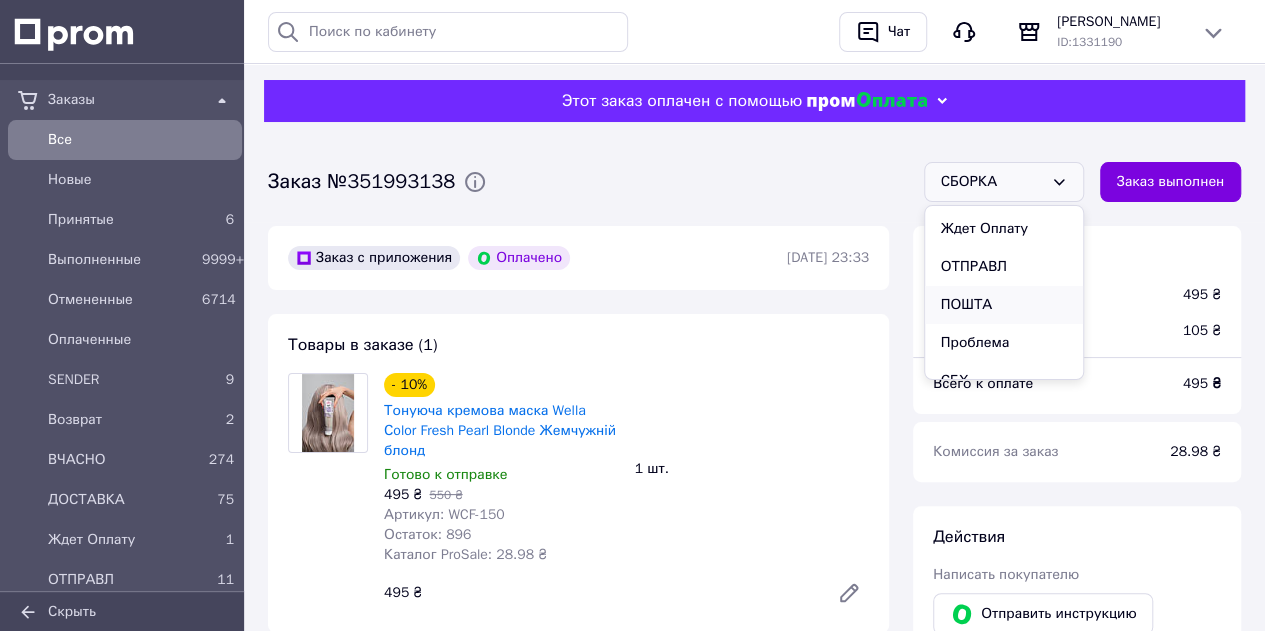 click on "ПОШТА" at bounding box center [1004, 305] 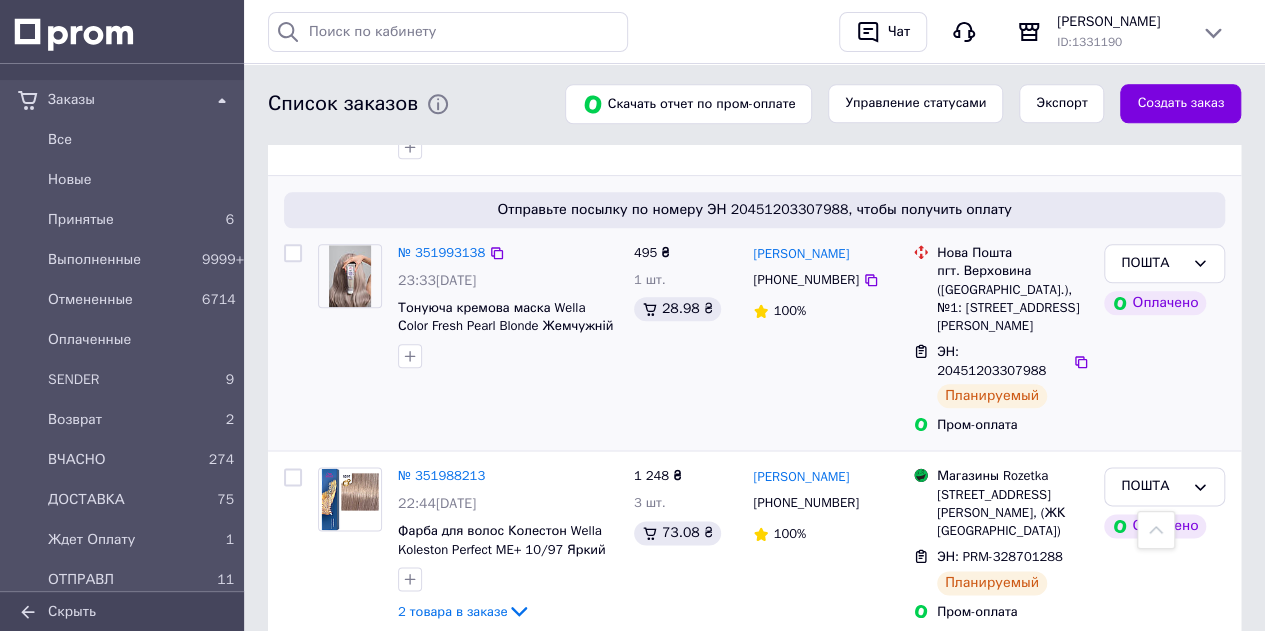 scroll, scrollTop: 1044, scrollLeft: 0, axis: vertical 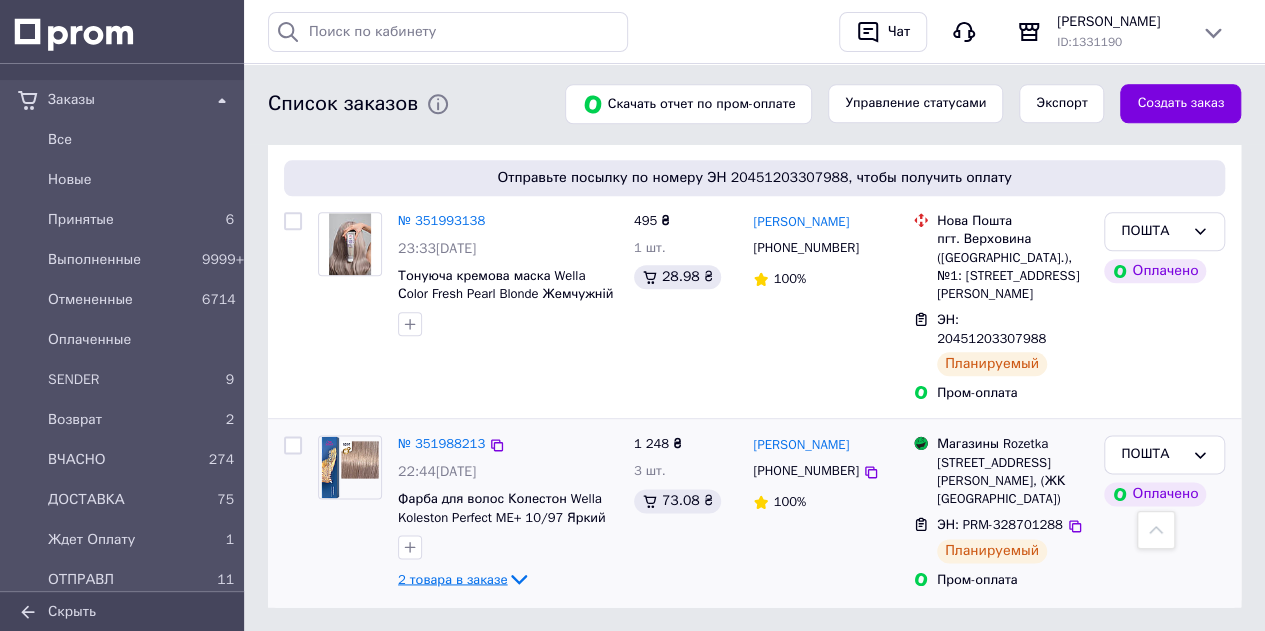 click 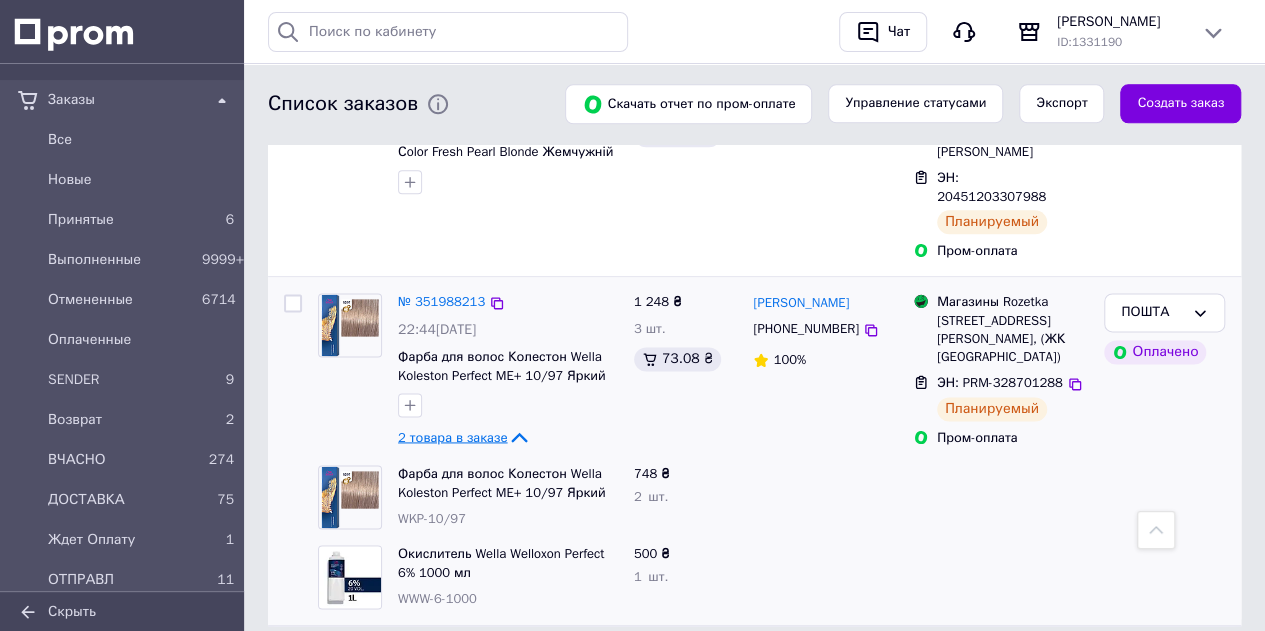 scroll, scrollTop: 1204, scrollLeft: 0, axis: vertical 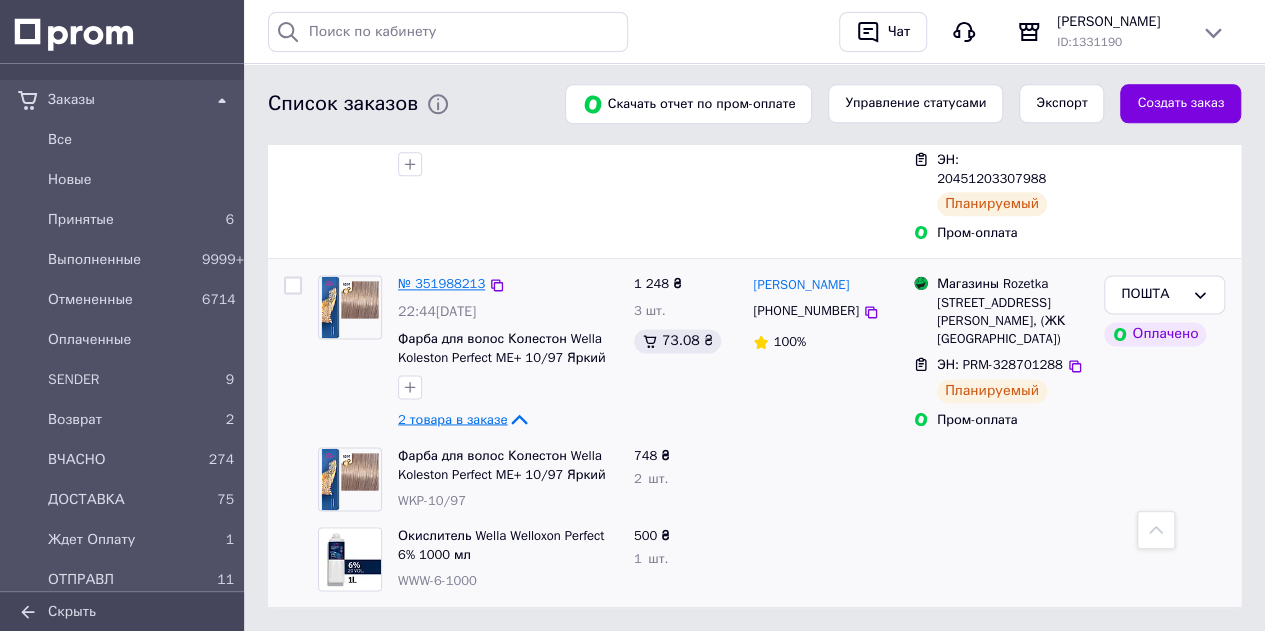 drag, startPoint x: 448, startPoint y: 233, endPoint x: 431, endPoint y: 237, distance: 17.464249 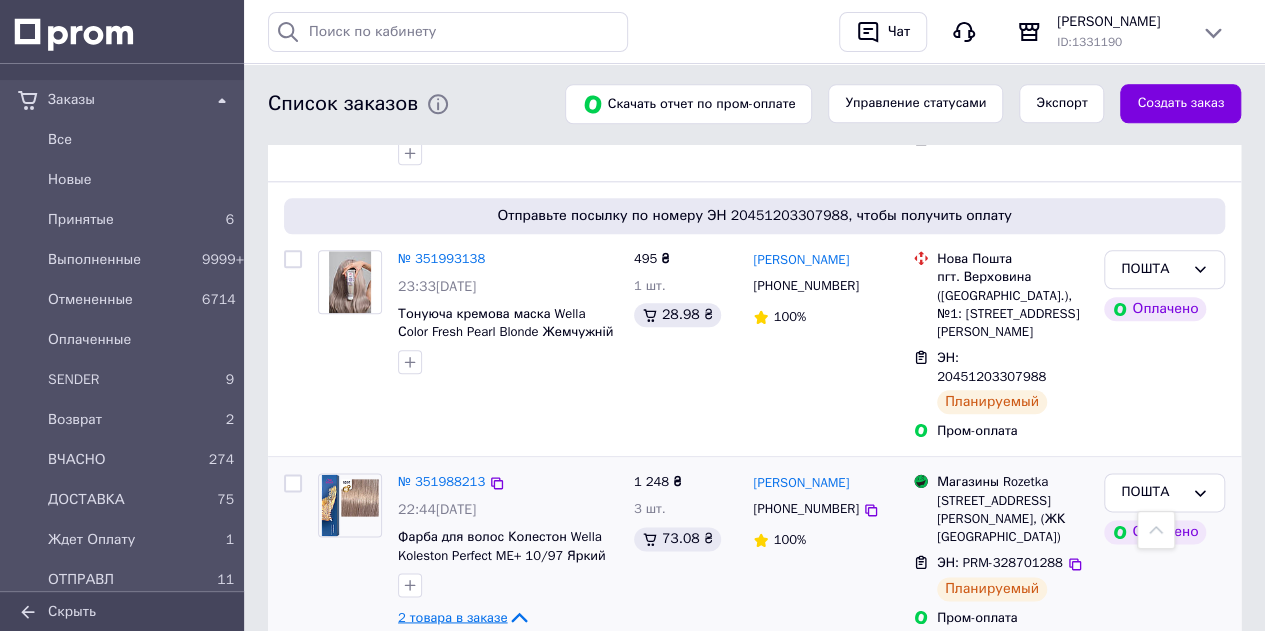 scroll, scrollTop: 1004, scrollLeft: 0, axis: vertical 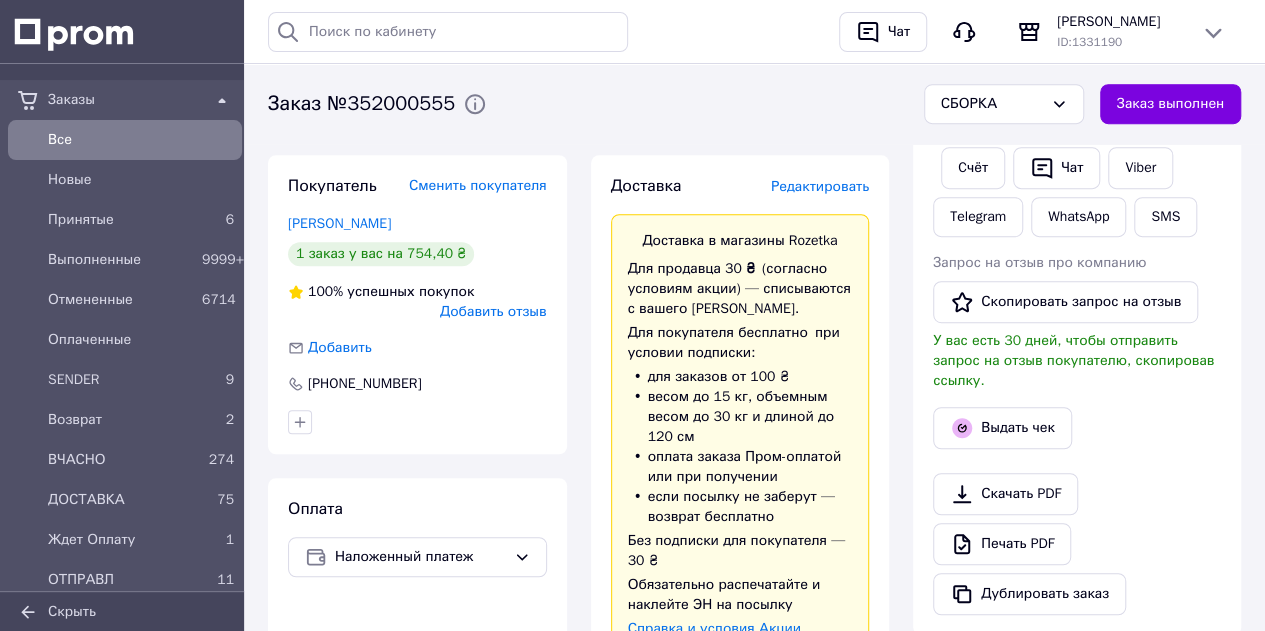 click on "Редактировать" at bounding box center (820, 186) 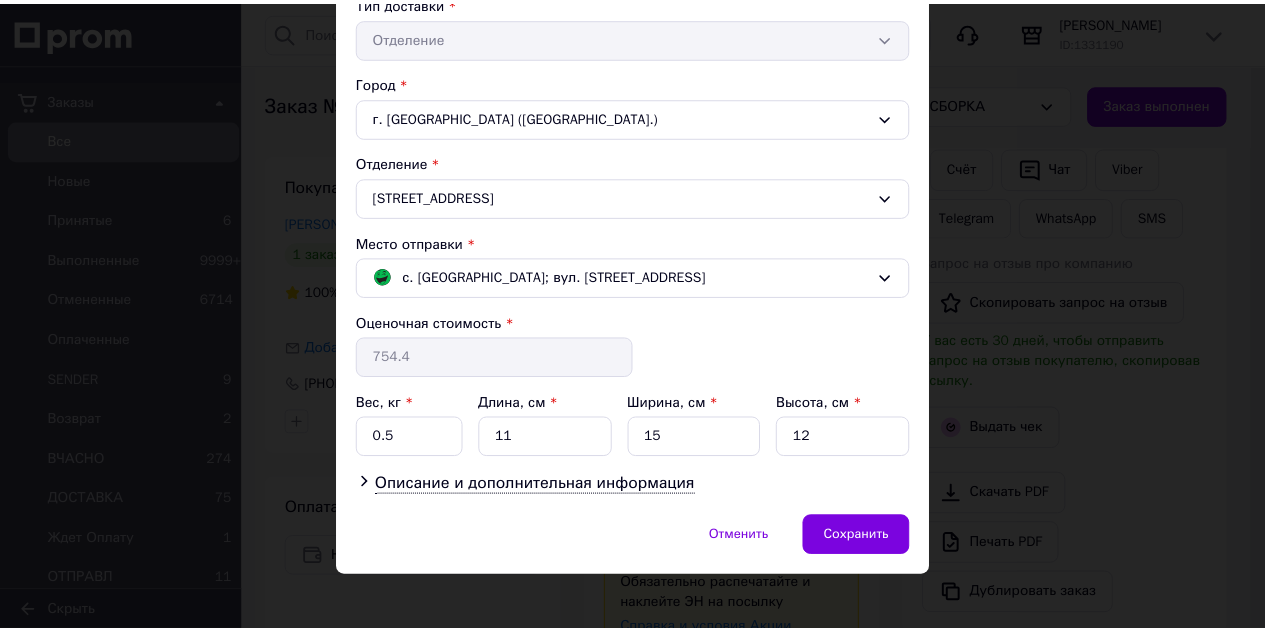 scroll, scrollTop: 485, scrollLeft: 0, axis: vertical 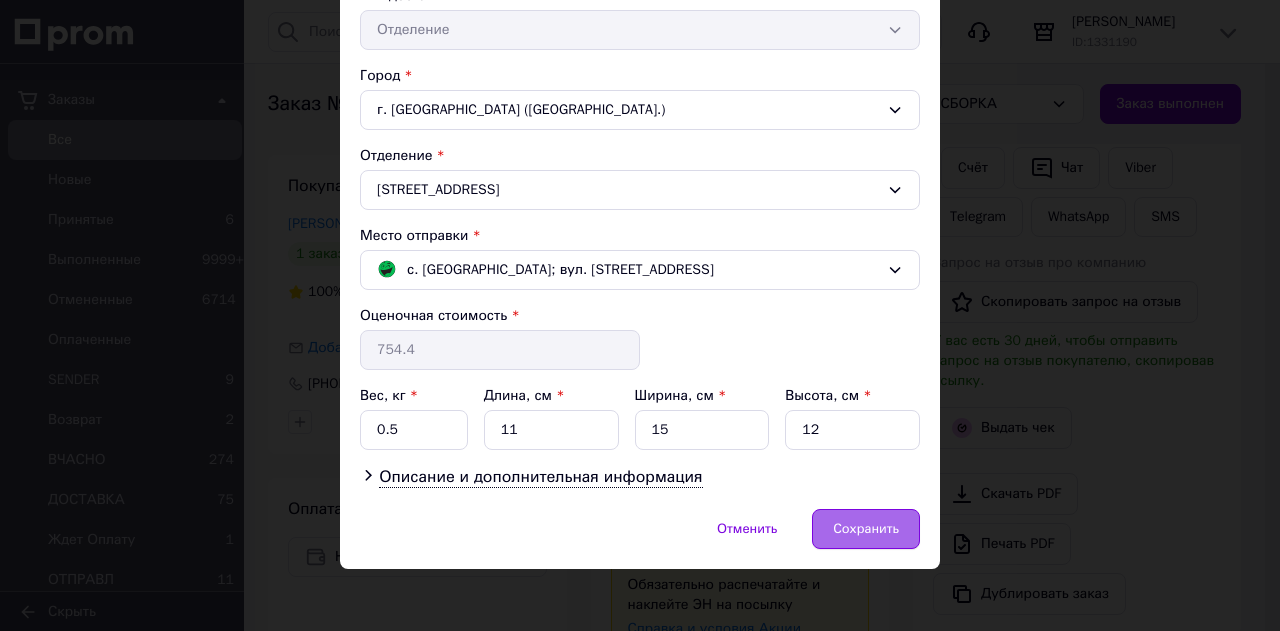 click on "Сохранить" at bounding box center (866, 529) 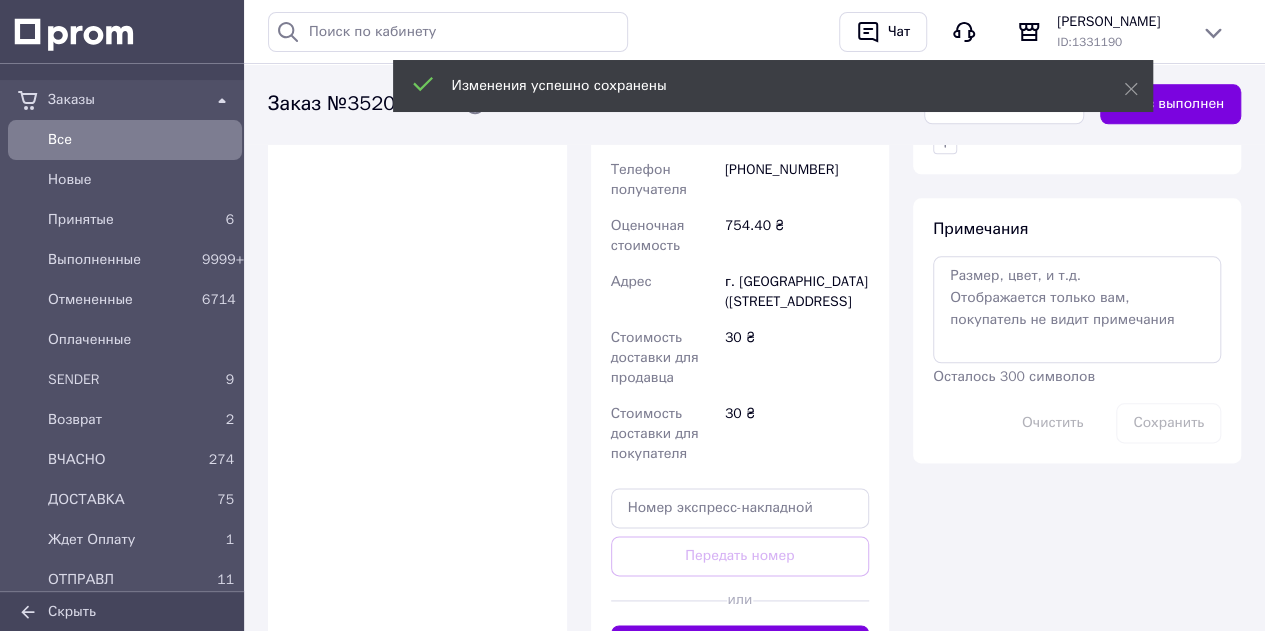scroll, scrollTop: 1100, scrollLeft: 0, axis: vertical 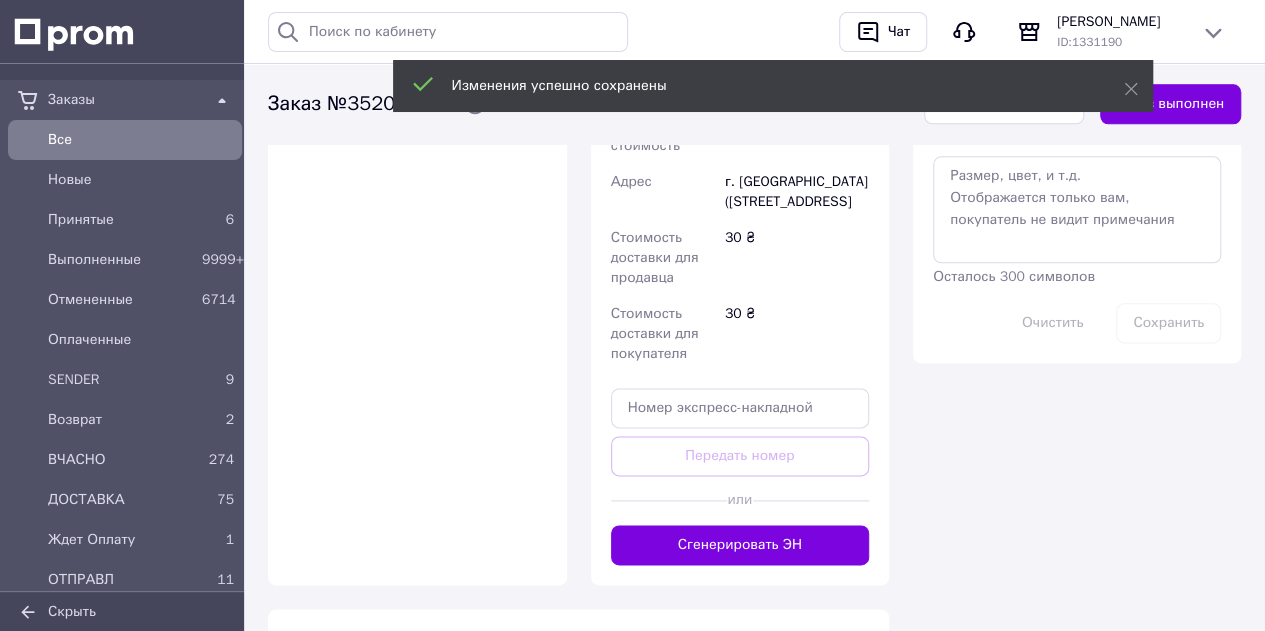 drag, startPoint x: 797, startPoint y: 540, endPoint x: 820, endPoint y: 504, distance: 42.72002 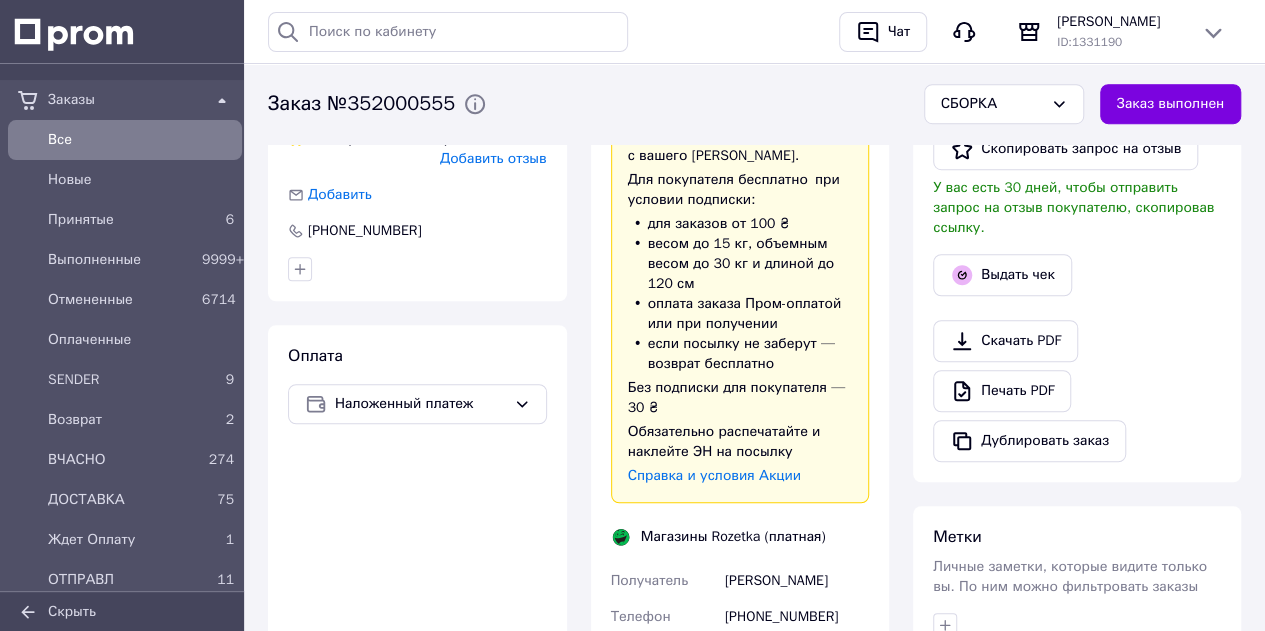 scroll, scrollTop: 700, scrollLeft: 0, axis: vertical 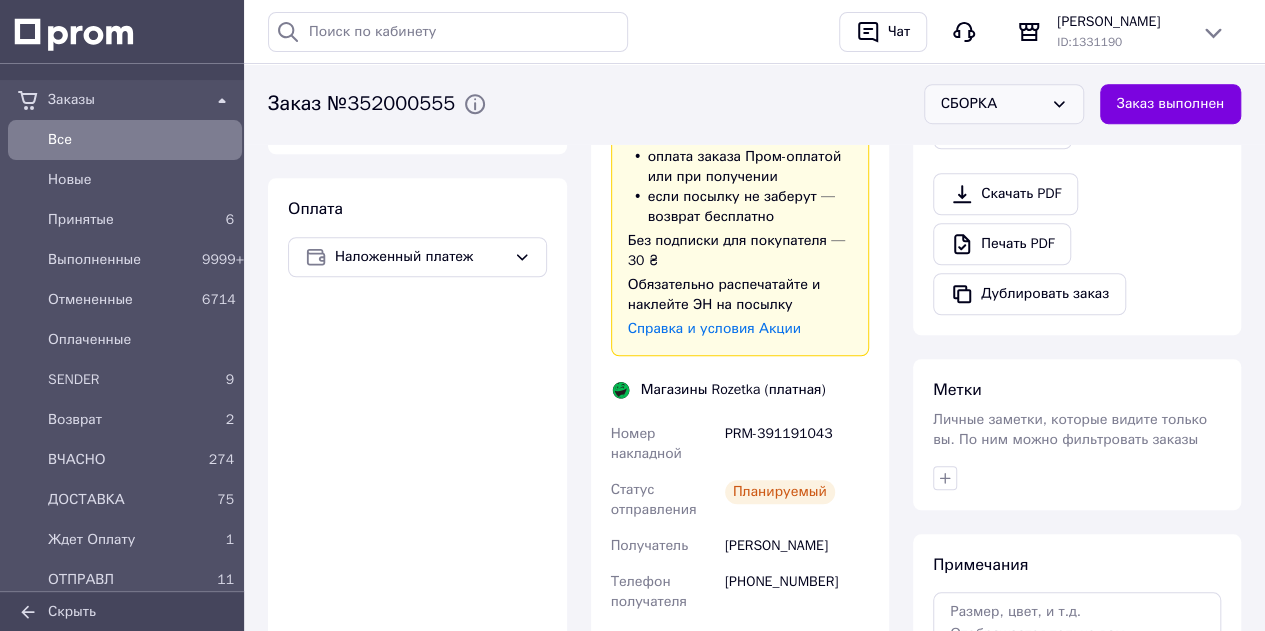click on "СБОРКА" at bounding box center [1004, 104] 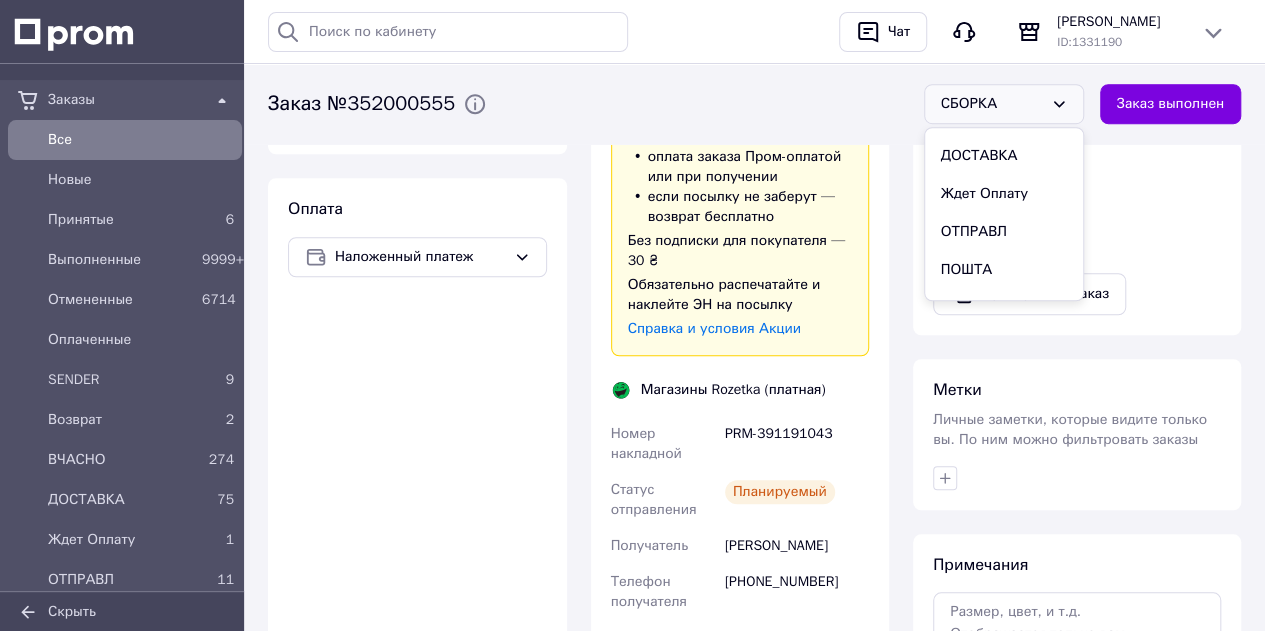 scroll, scrollTop: 300, scrollLeft: 0, axis: vertical 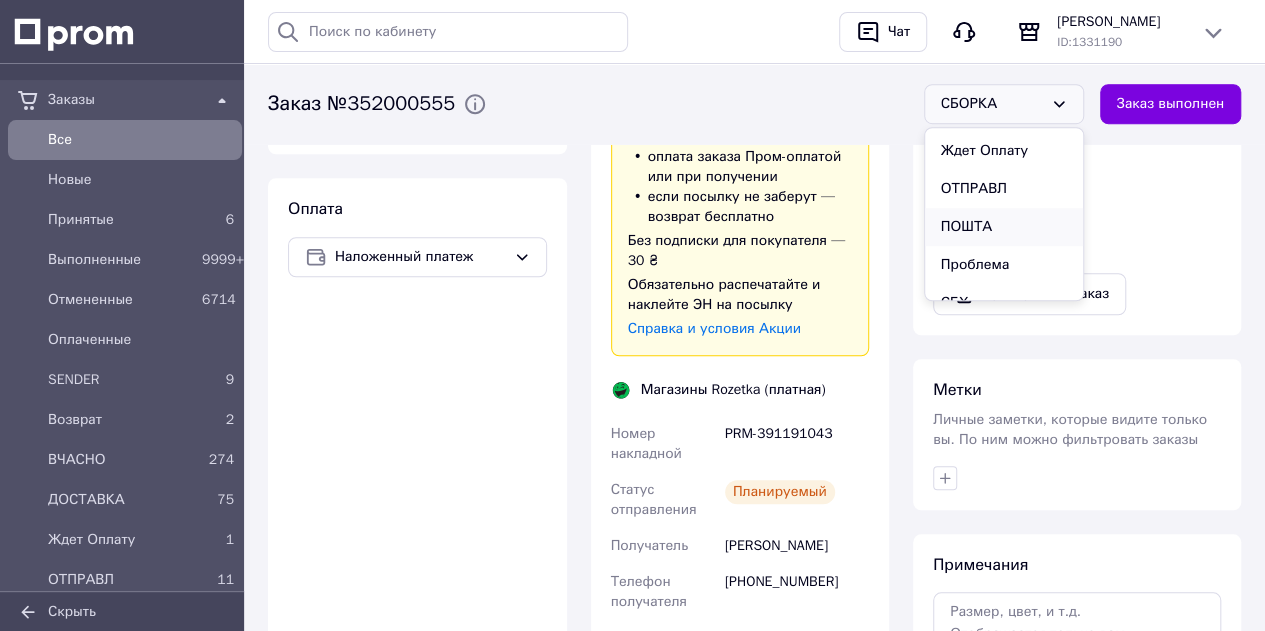 click on "ПОШТА" at bounding box center (1004, 227) 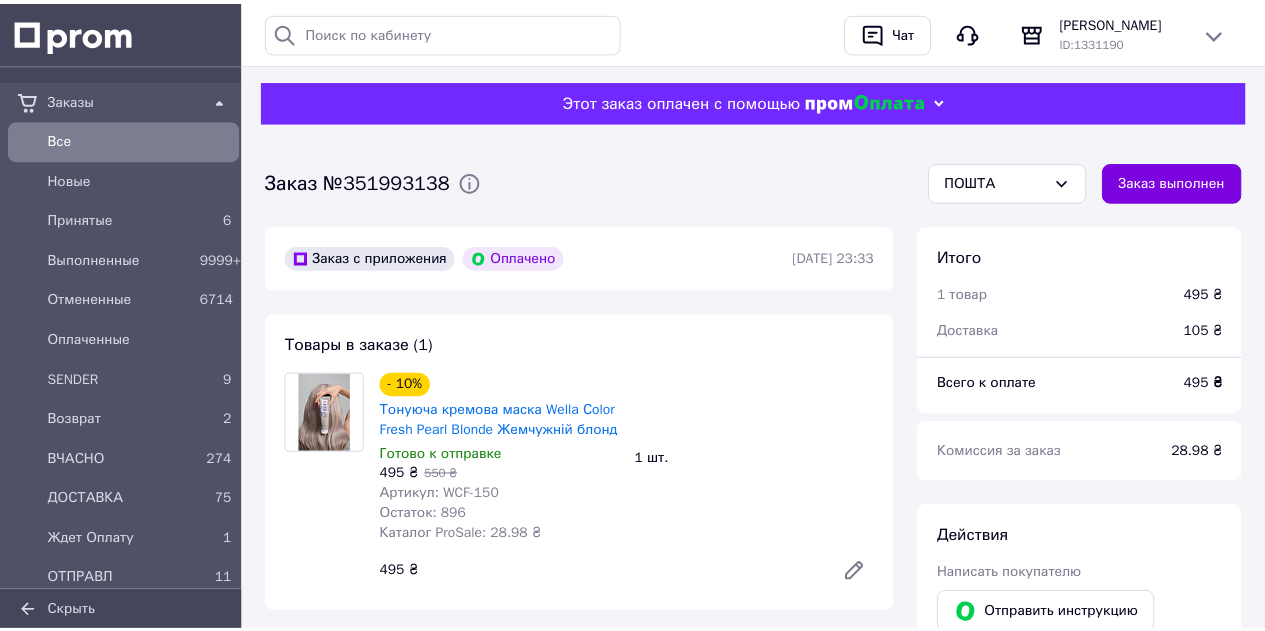 scroll, scrollTop: 0, scrollLeft: 0, axis: both 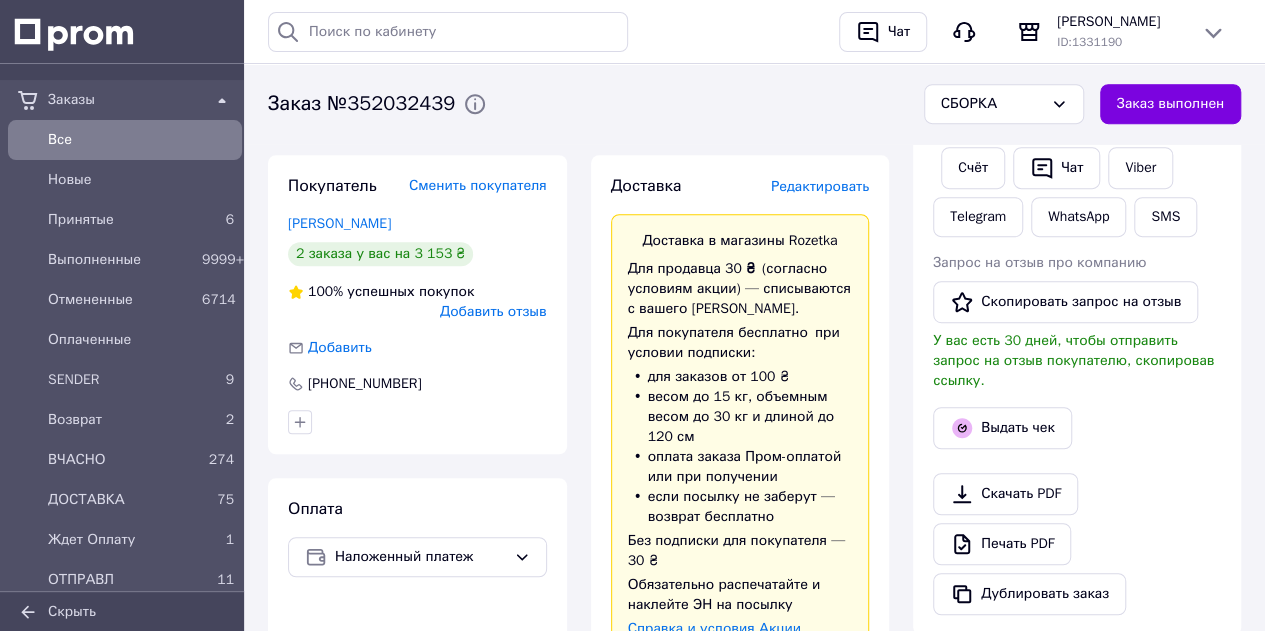 click on "Редактировать" at bounding box center [820, 186] 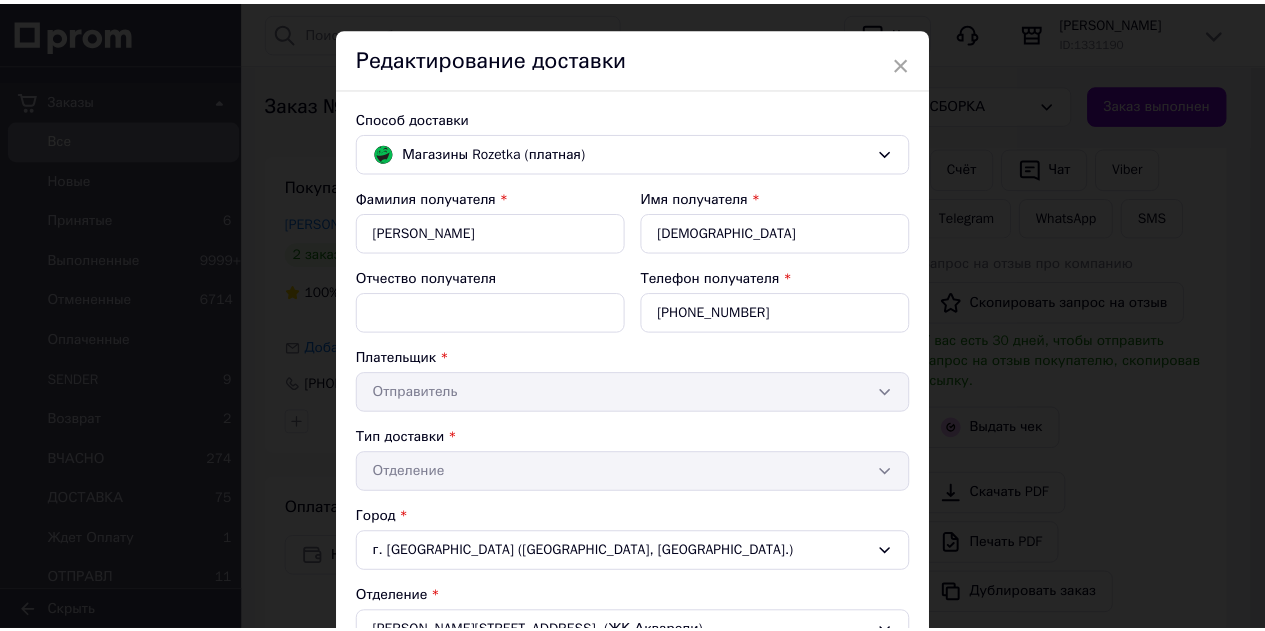 scroll, scrollTop: 0, scrollLeft: 0, axis: both 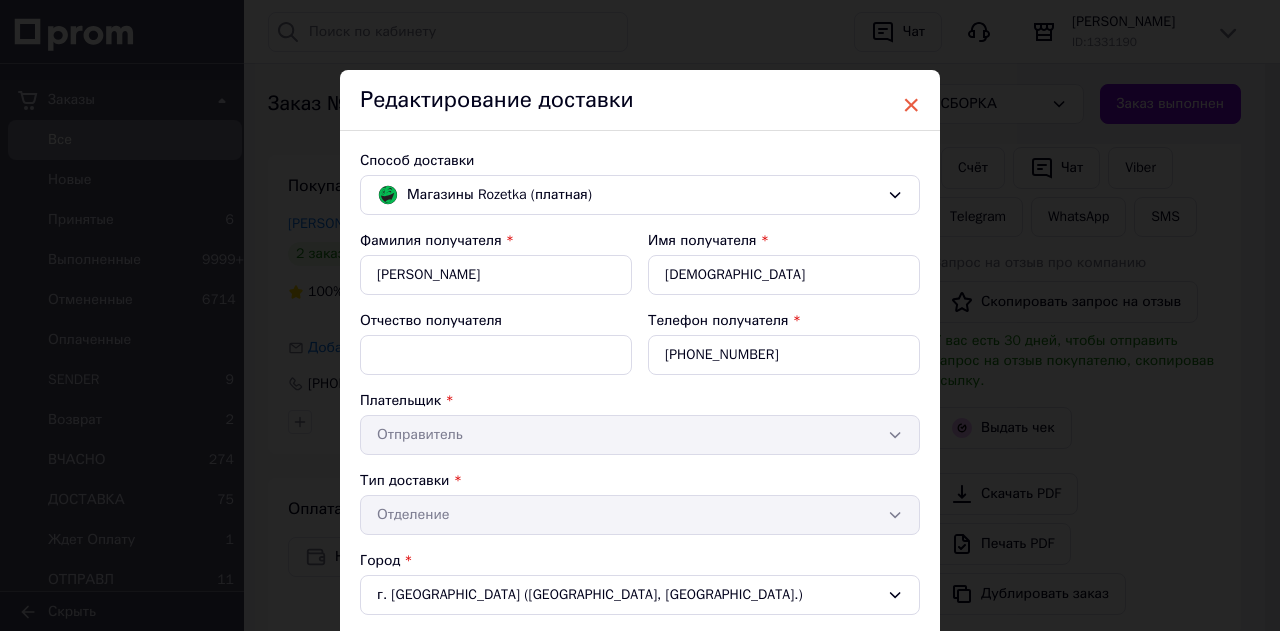 click on "×" at bounding box center (911, 105) 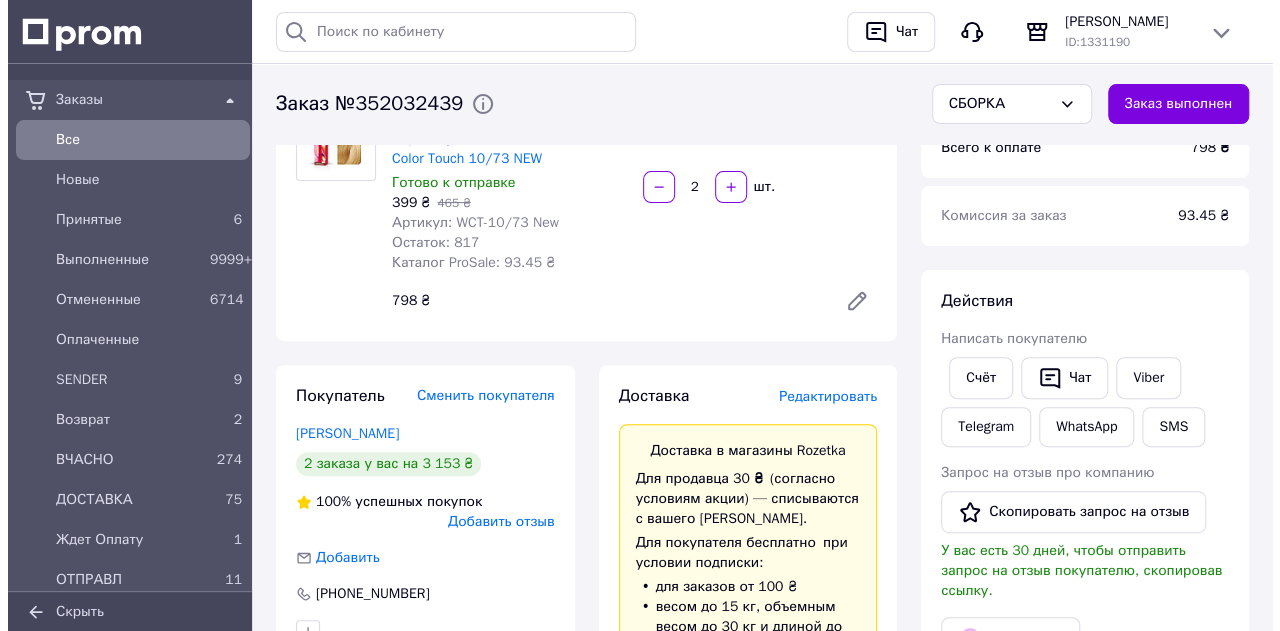 scroll, scrollTop: 300, scrollLeft: 0, axis: vertical 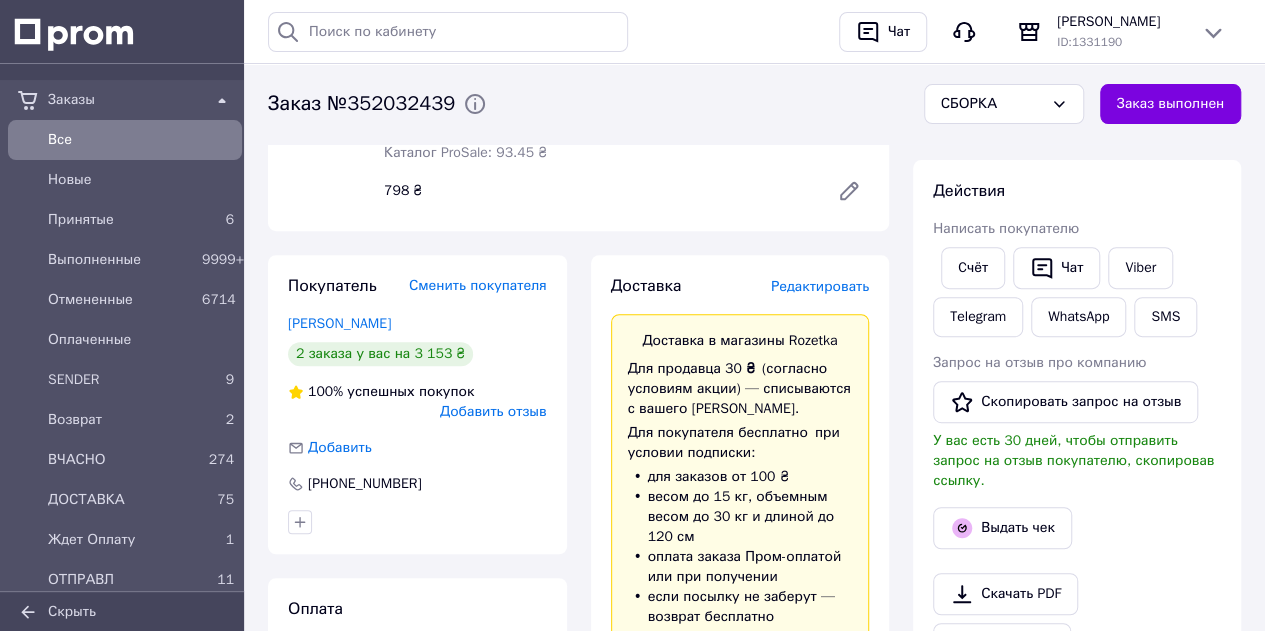 click on "Редактировать" at bounding box center (820, 286) 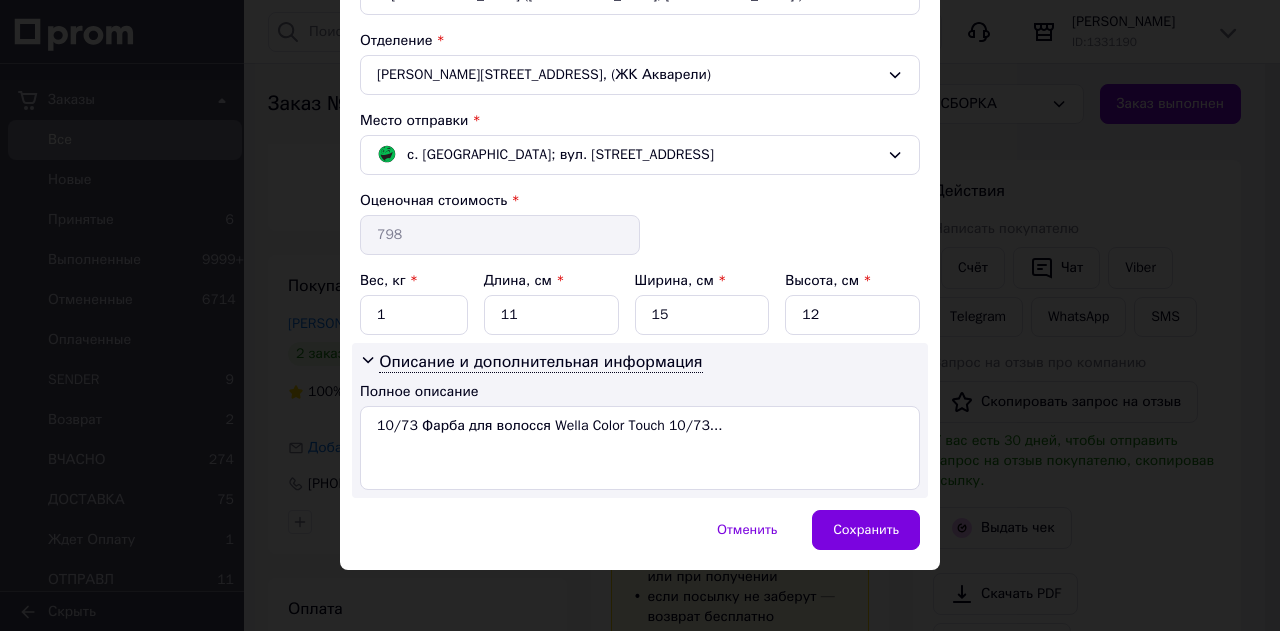scroll, scrollTop: 600, scrollLeft: 0, axis: vertical 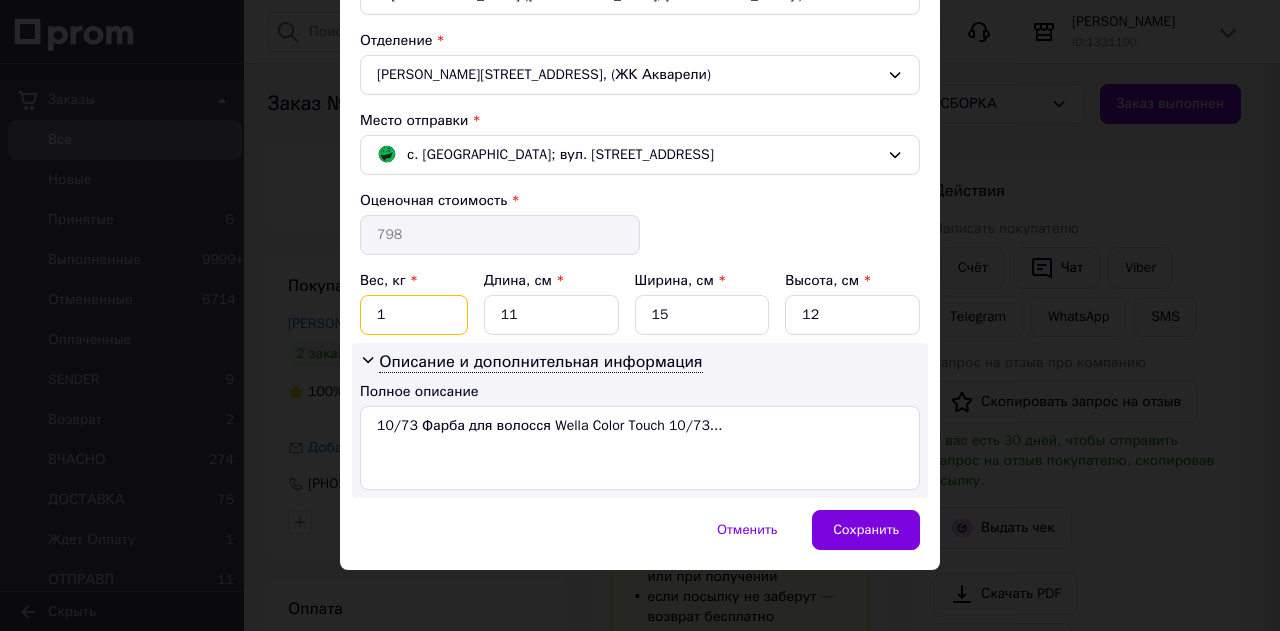 drag, startPoint x: 432, startPoint y: 308, endPoint x: 448, endPoint y: 307, distance: 16.03122 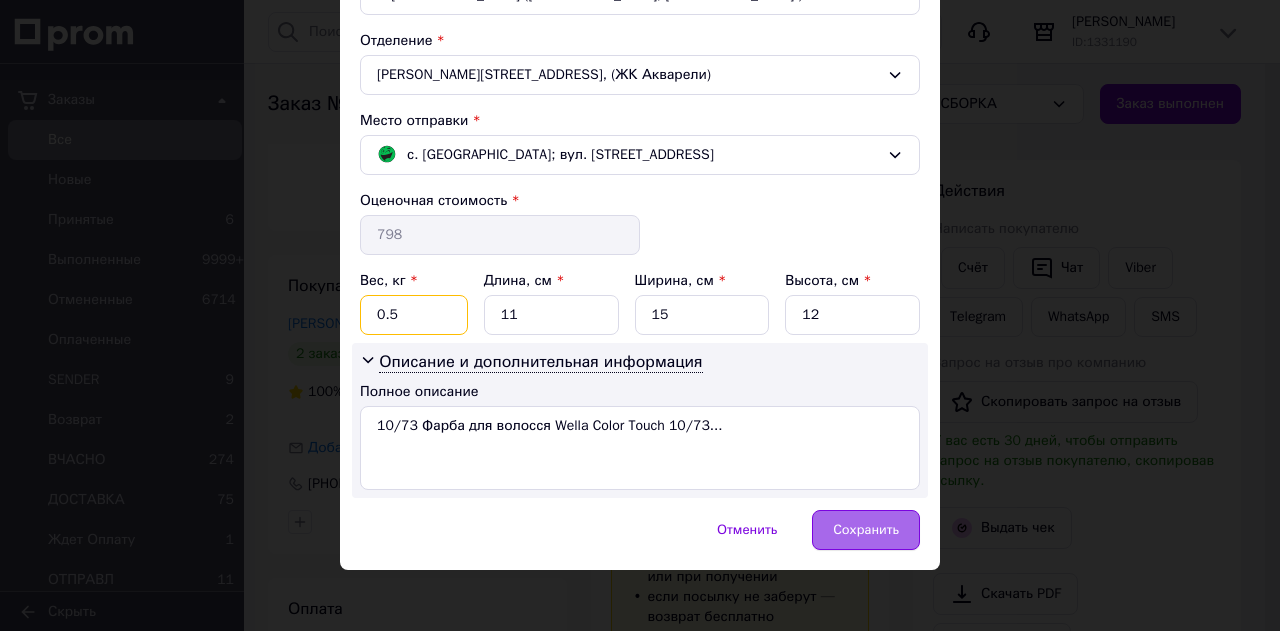type on "0.5" 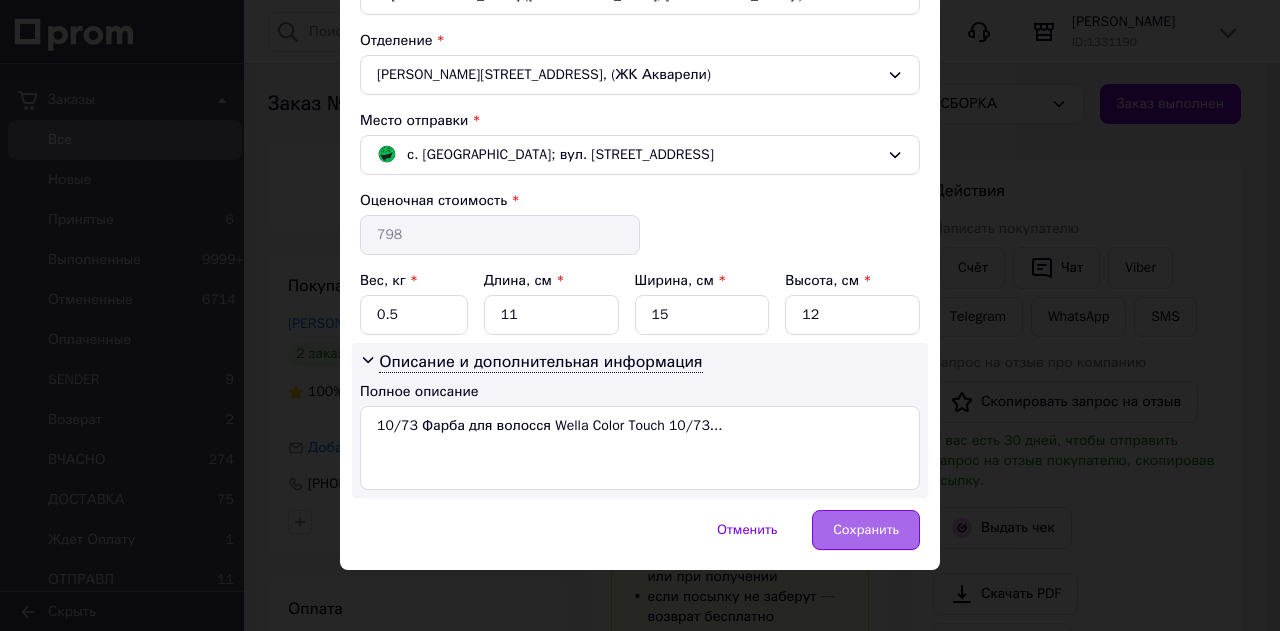 click on "Сохранить" at bounding box center [866, 530] 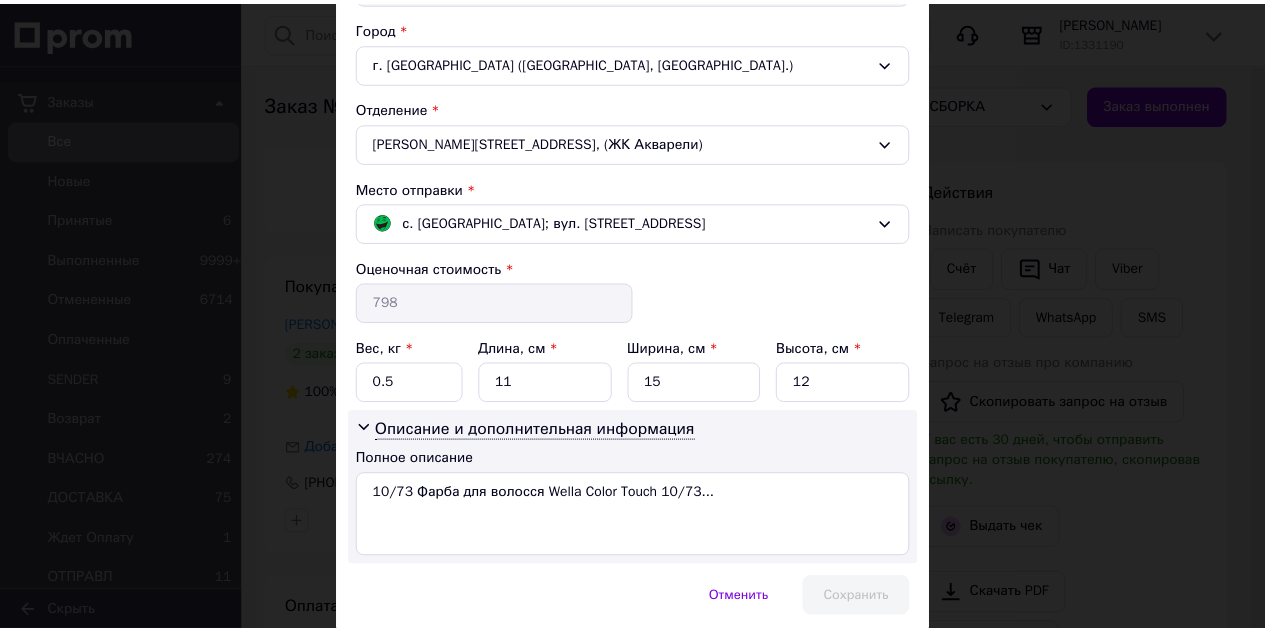 scroll, scrollTop: 0, scrollLeft: 0, axis: both 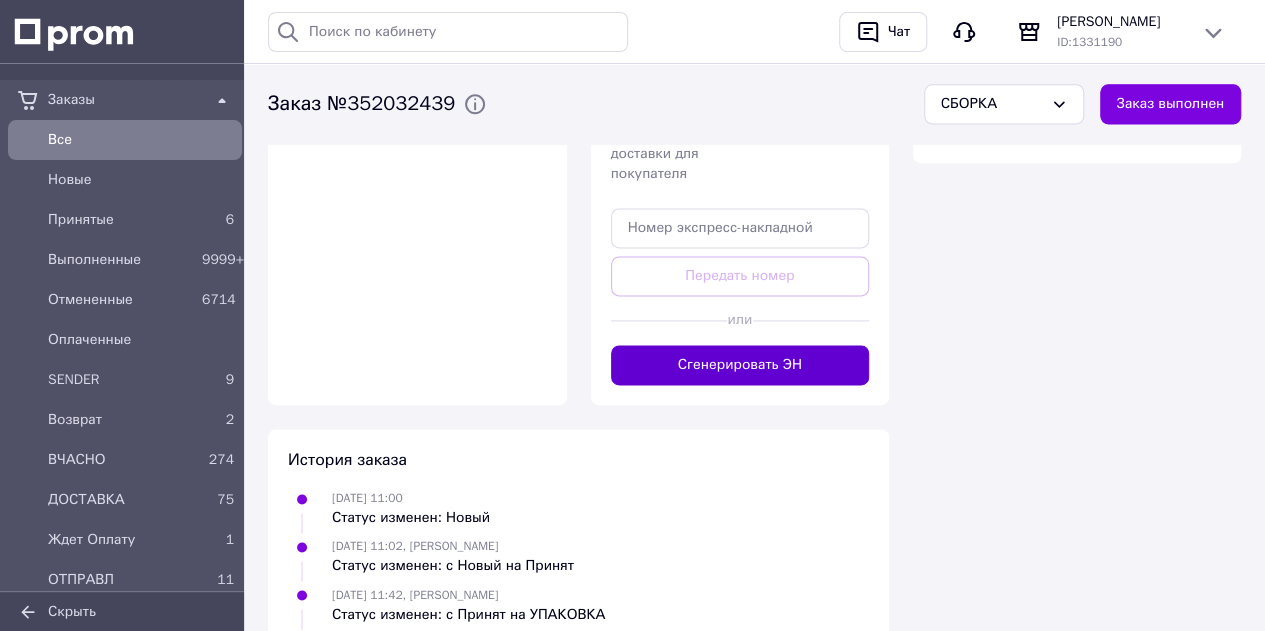 drag, startPoint x: 769, startPoint y: 405, endPoint x: 780, endPoint y: 393, distance: 16.27882 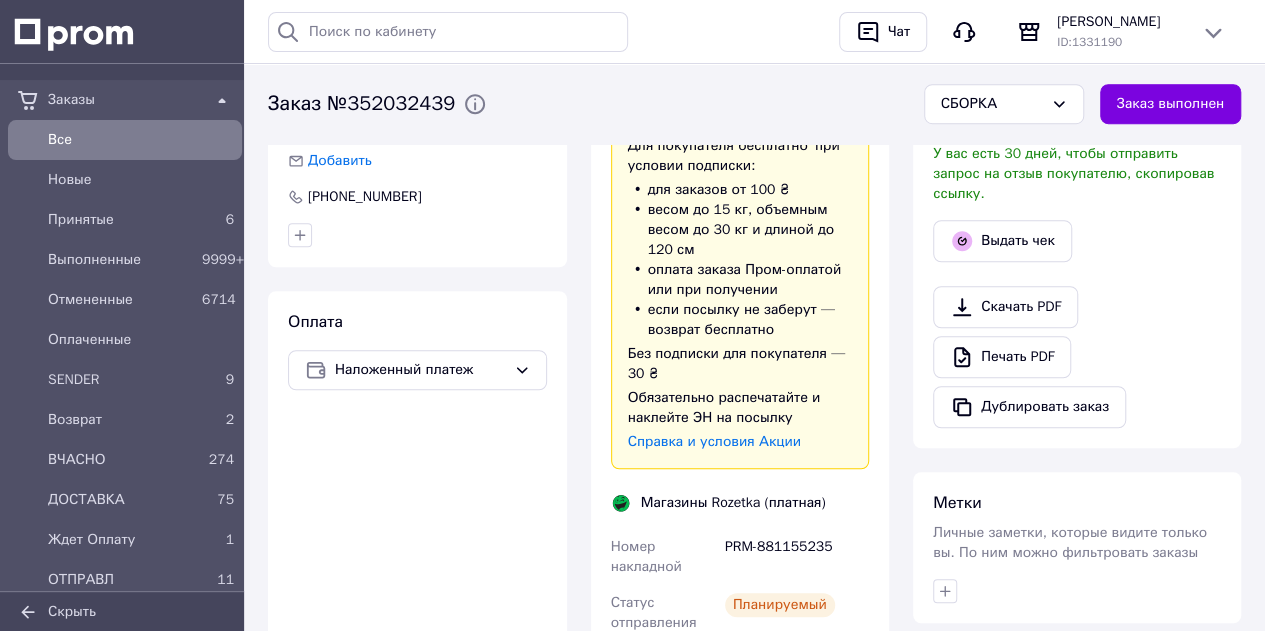 scroll, scrollTop: 800, scrollLeft: 0, axis: vertical 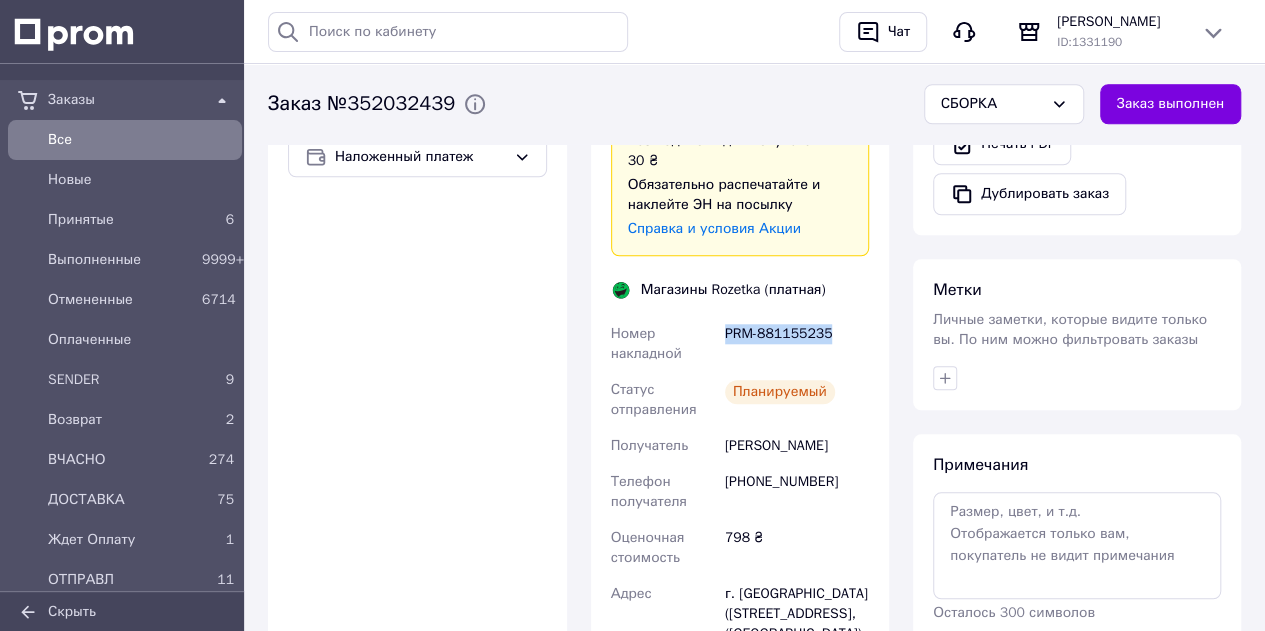 drag, startPoint x: 830, startPoint y: 335, endPoint x: 724, endPoint y: 336, distance: 106.004715 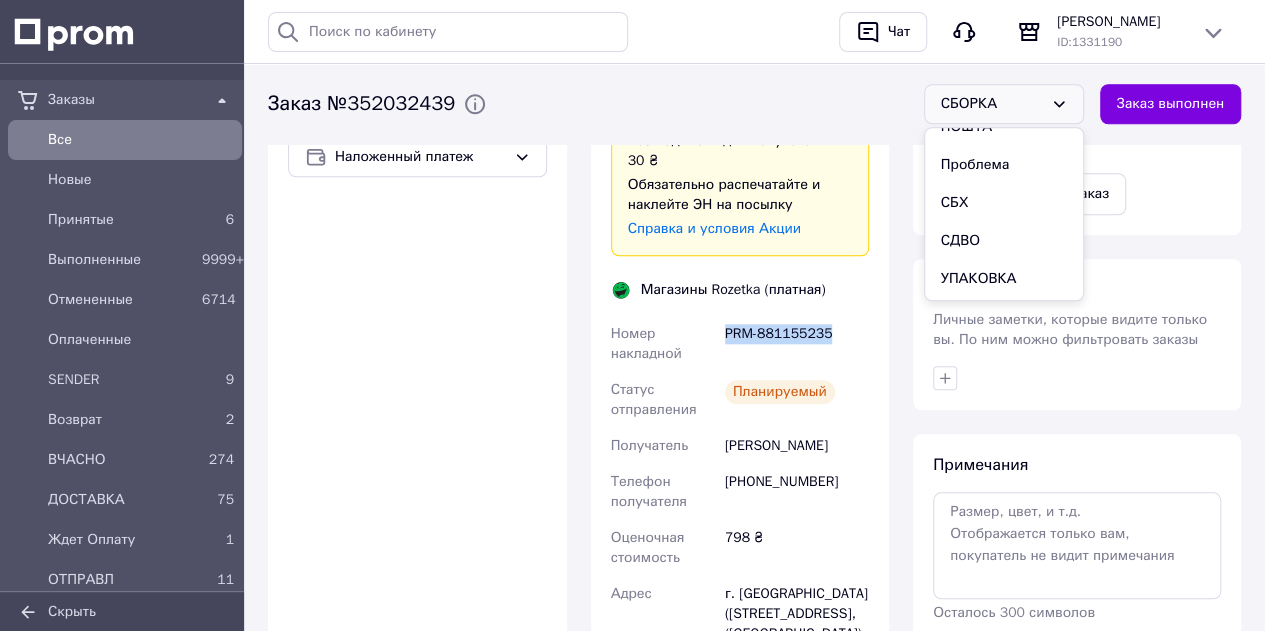 scroll, scrollTop: 300, scrollLeft: 0, axis: vertical 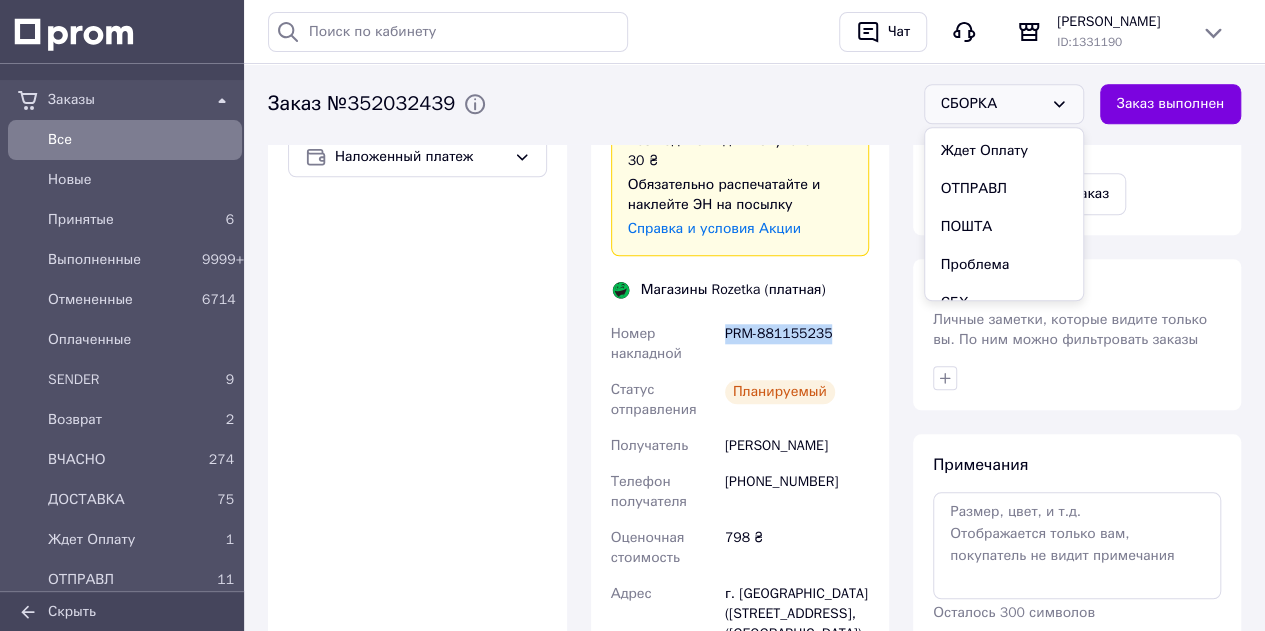 drag, startPoint x: 1007, startPoint y: 224, endPoint x: 1040, endPoint y: 130, distance: 99.62429 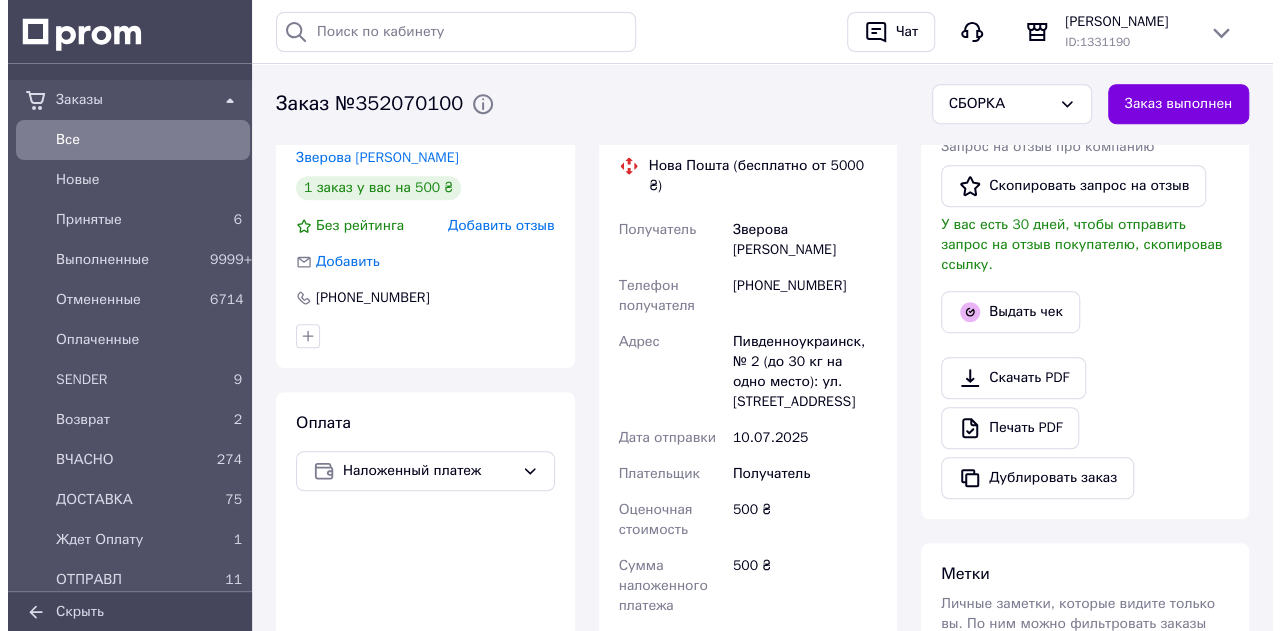 scroll, scrollTop: 400, scrollLeft: 0, axis: vertical 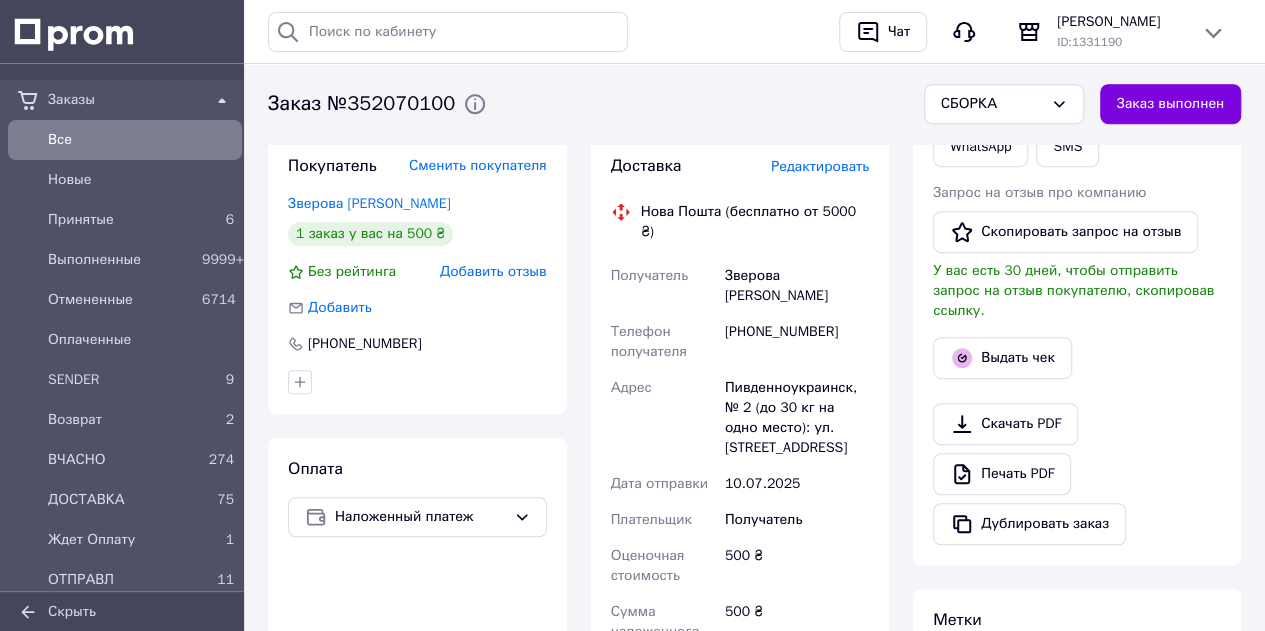 click on "Редактировать" at bounding box center (820, 166) 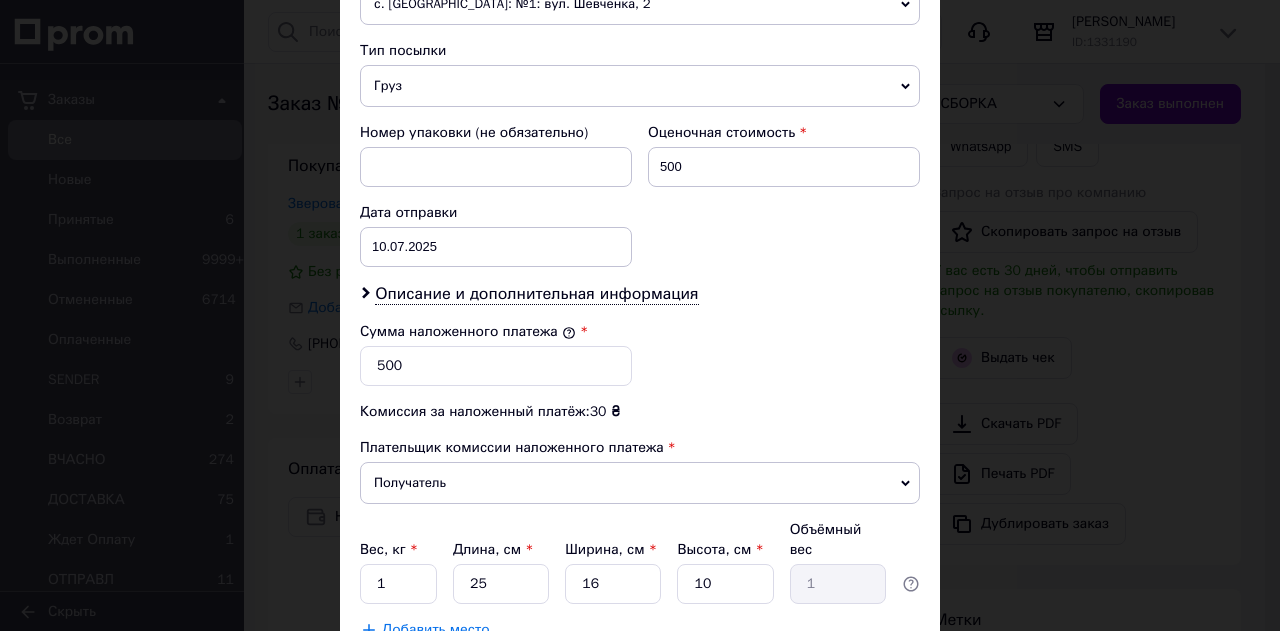 scroll, scrollTop: 884, scrollLeft: 0, axis: vertical 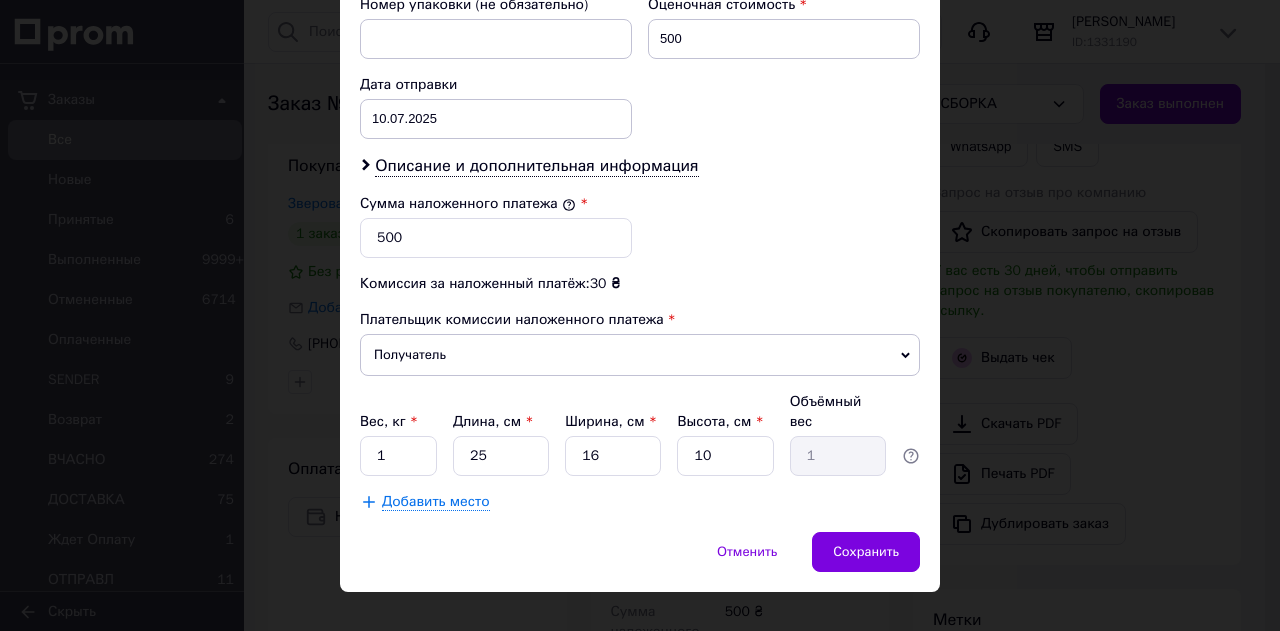 drag, startPoint x: 824, startPoint y: 519, endPoint x: 848, endPoint y: 476, distance: 49.24429 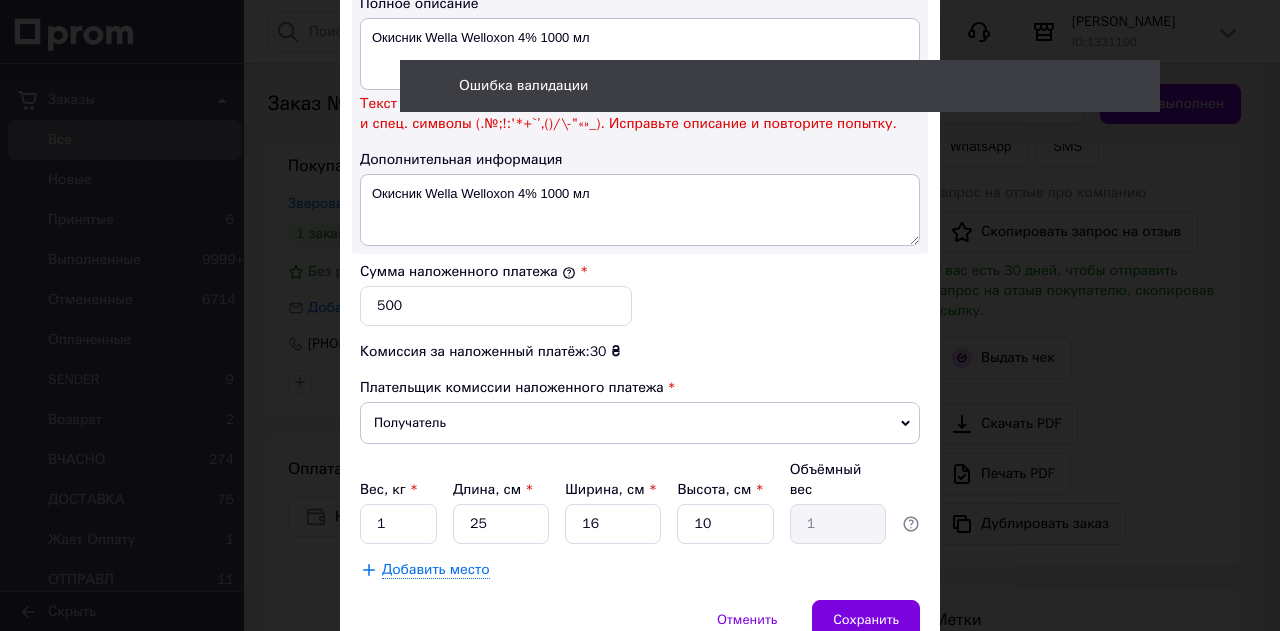 scroll, scrollTop: 784, scrollLeft: 0, axis: vertical 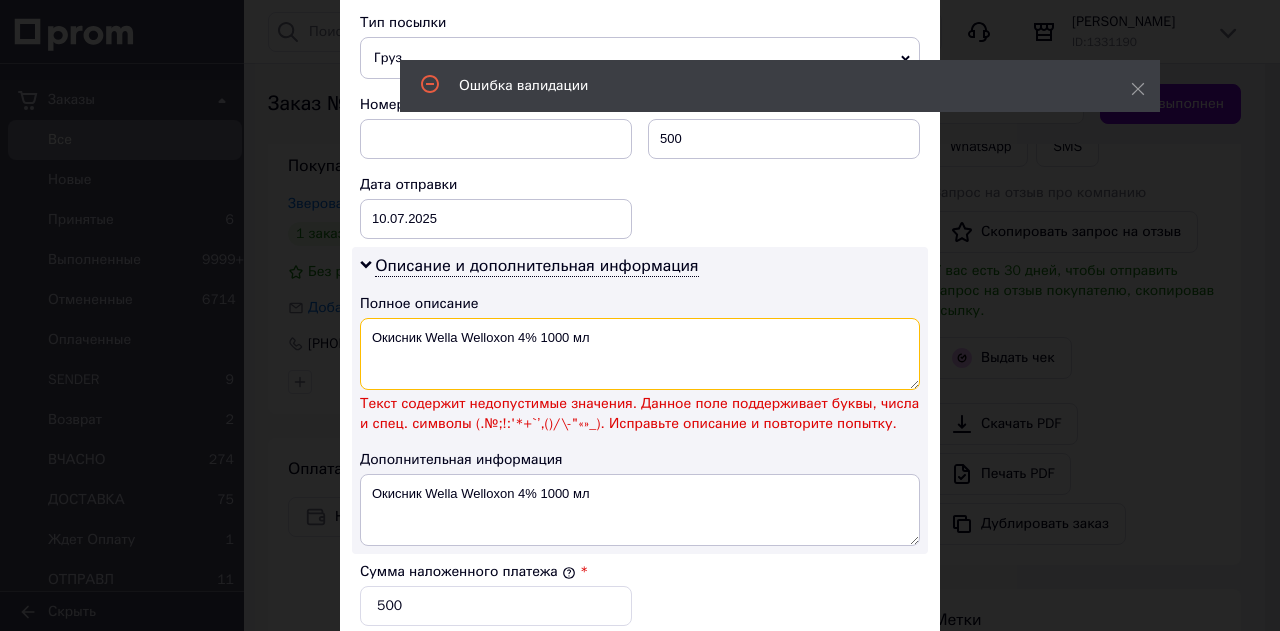 drag, startPoint x: 526, startPoint y: 329, endPoint x: 642, endPoint y: 338, distance: 116.34862 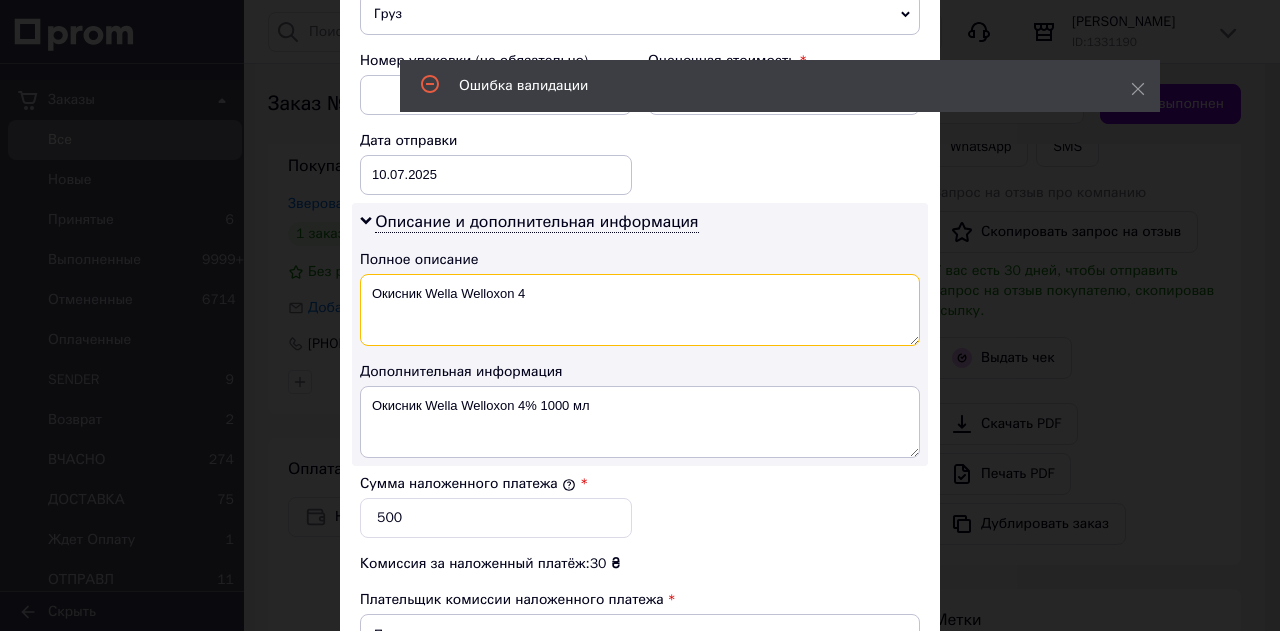 scroll, scrollTop: 884, scrollLeft: 0, axis: vertical 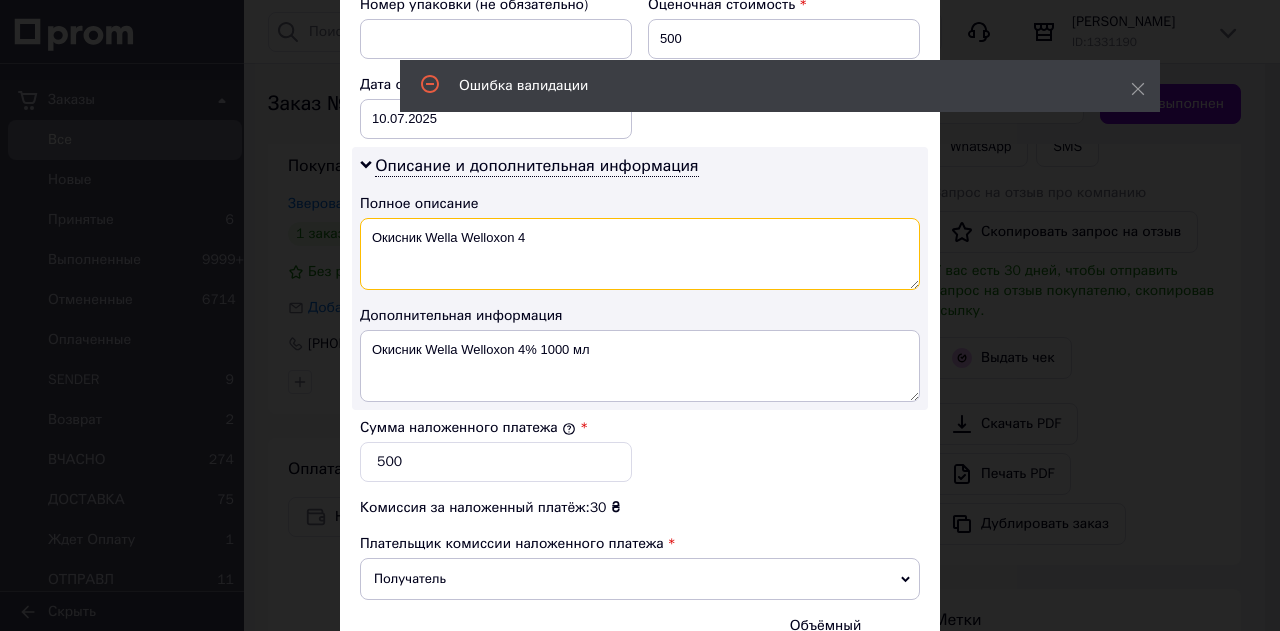 type on "Окисник Wella Welloxon 4" 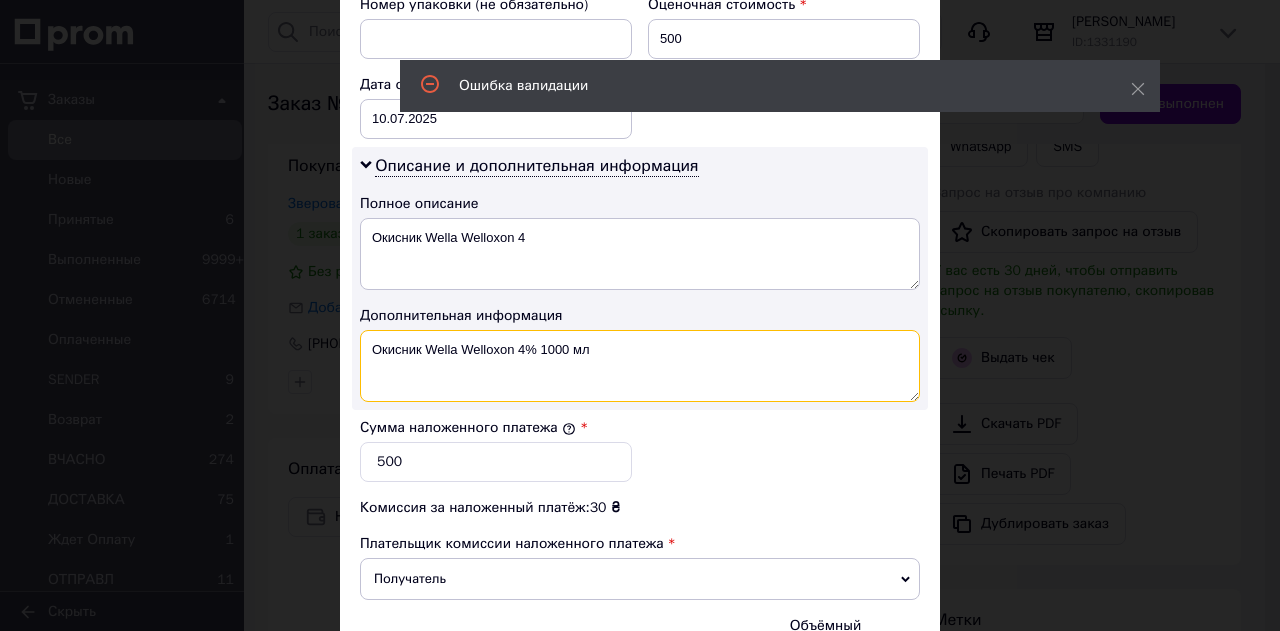 drag, startPoint x: 526, startPoint y: 334, endPoint x: 594, endPoint y: 331, distance: 68.06615 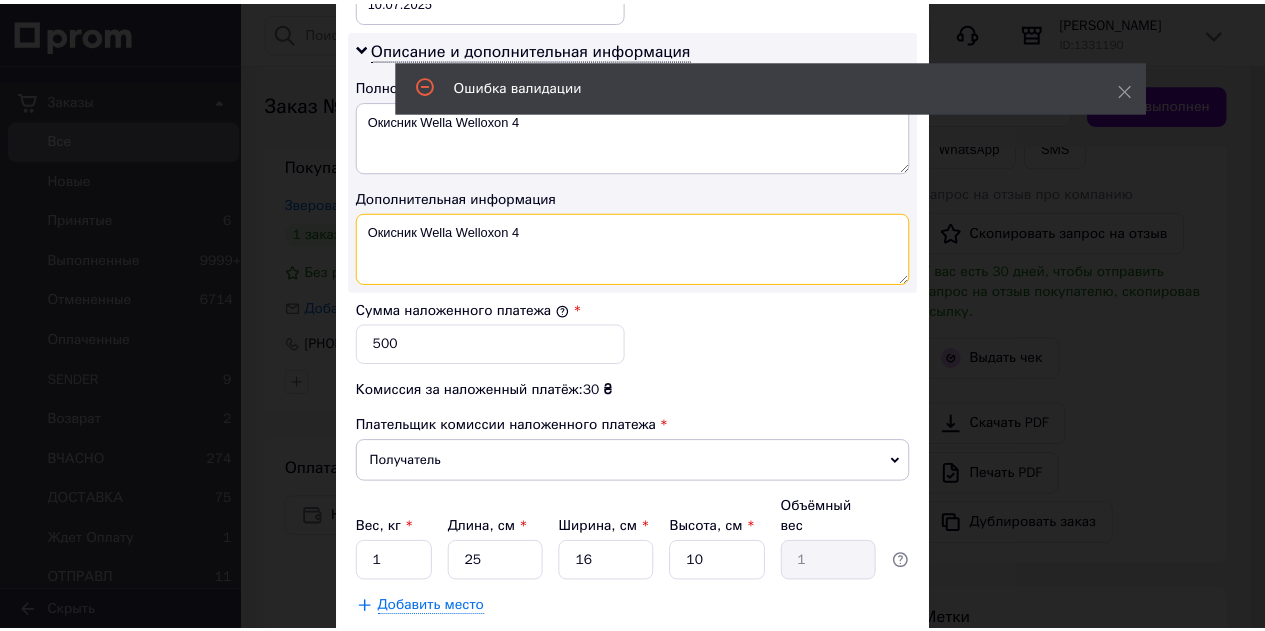 scroll, scrollTop: 1107, scrollLeft: 0, axis: vertical 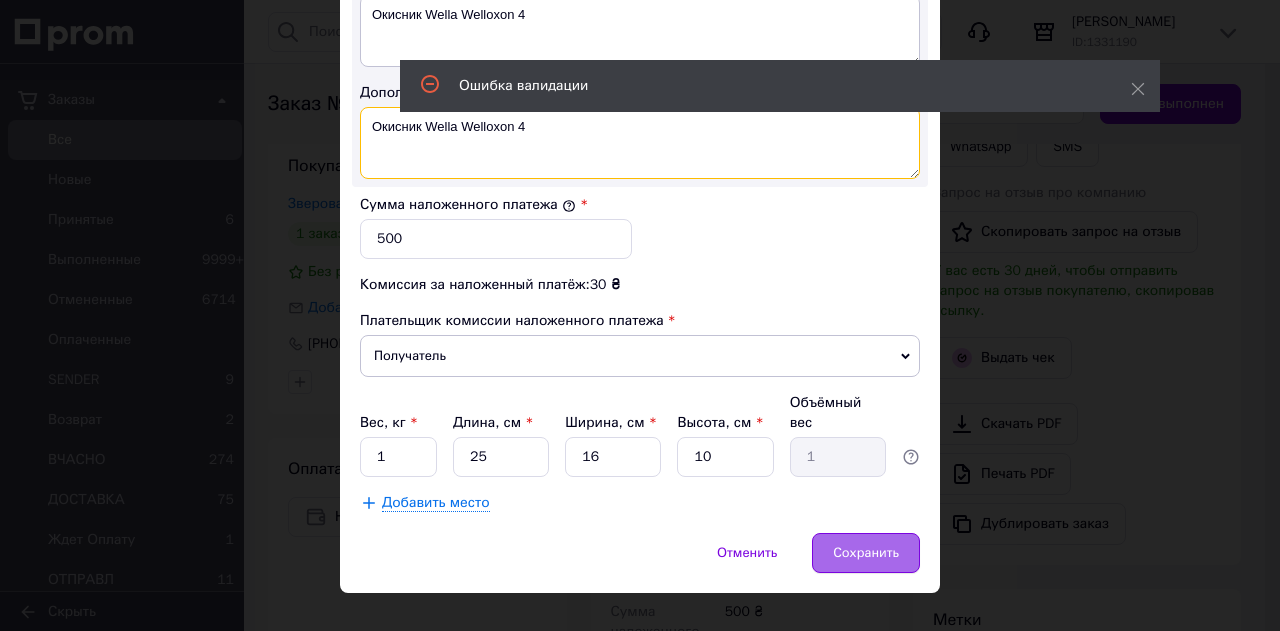 type on "Окисник Wella Welloxon 4" 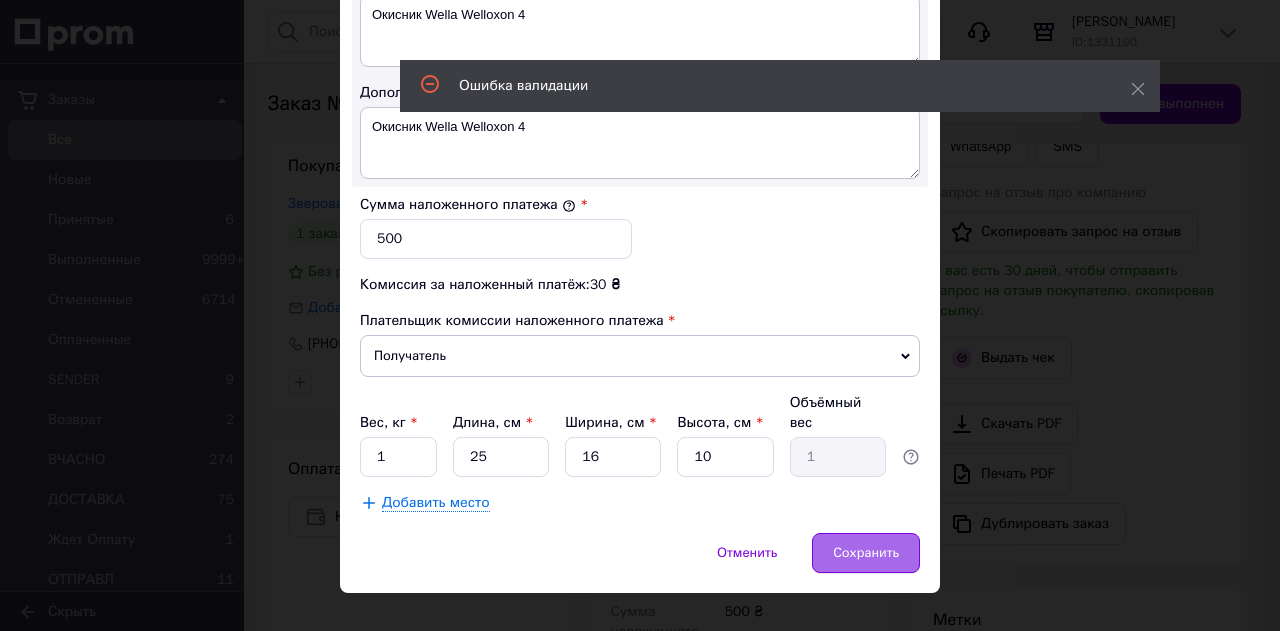 click on "Сохранить" at bounding box center (866, 553) 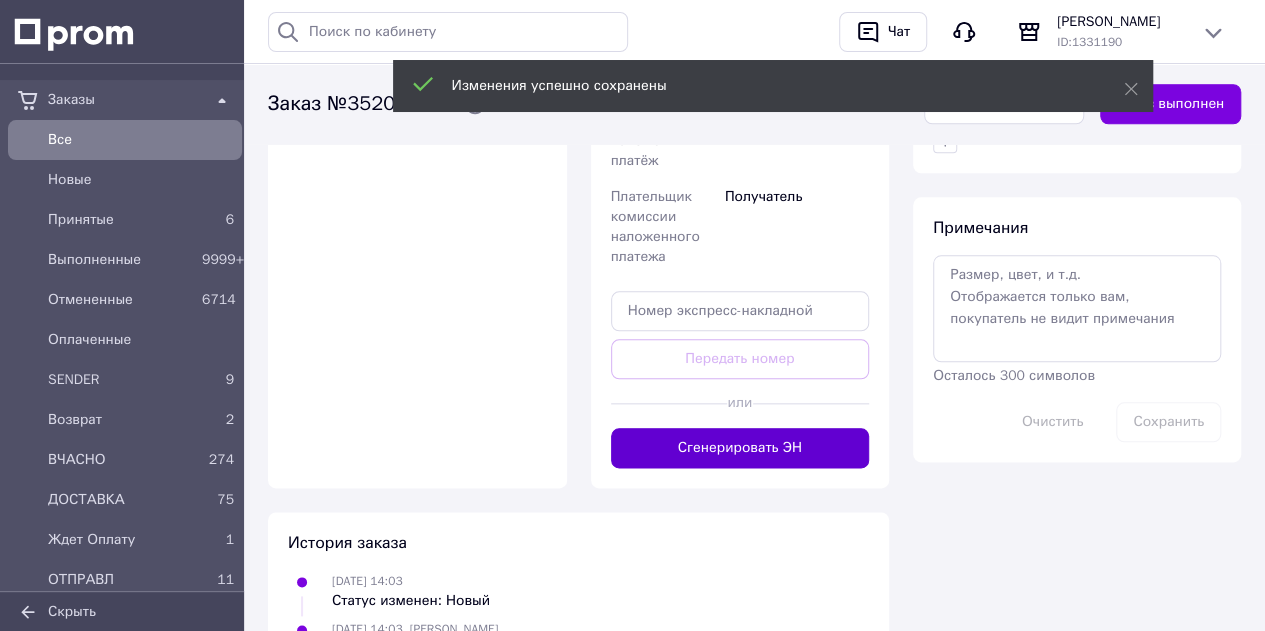 click on "Сгенерировать ЭН" at bounding box center (740, 448) 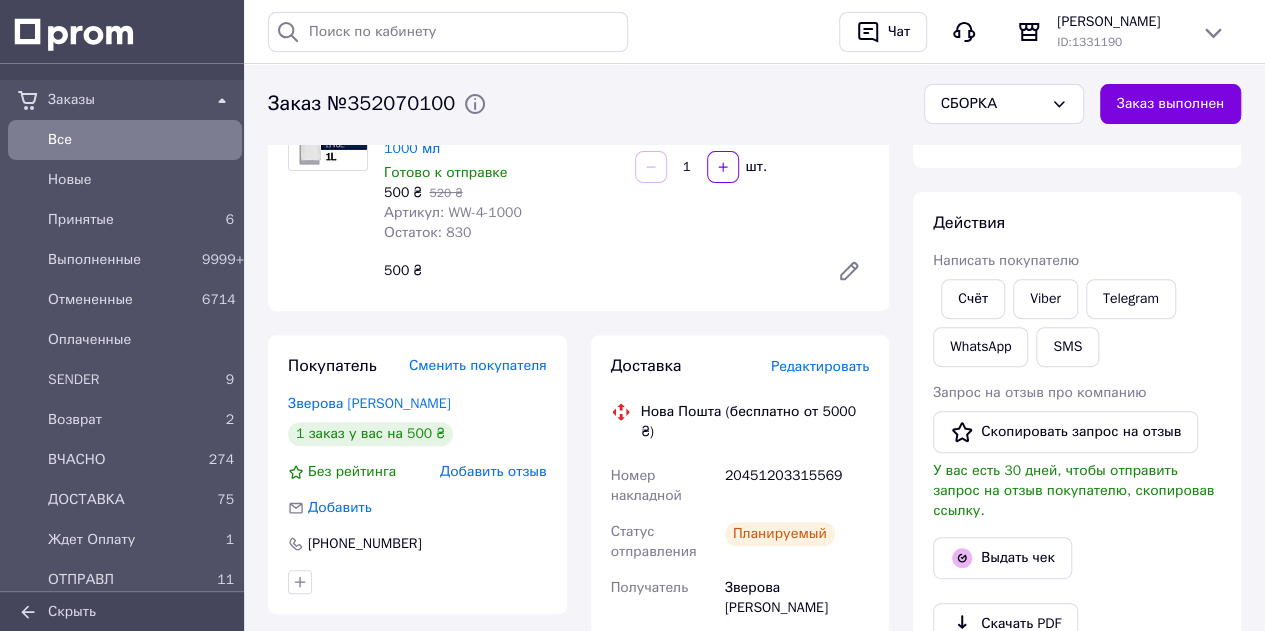 scroll, scrollTop: 0, scrollLeft: 0, axis: both 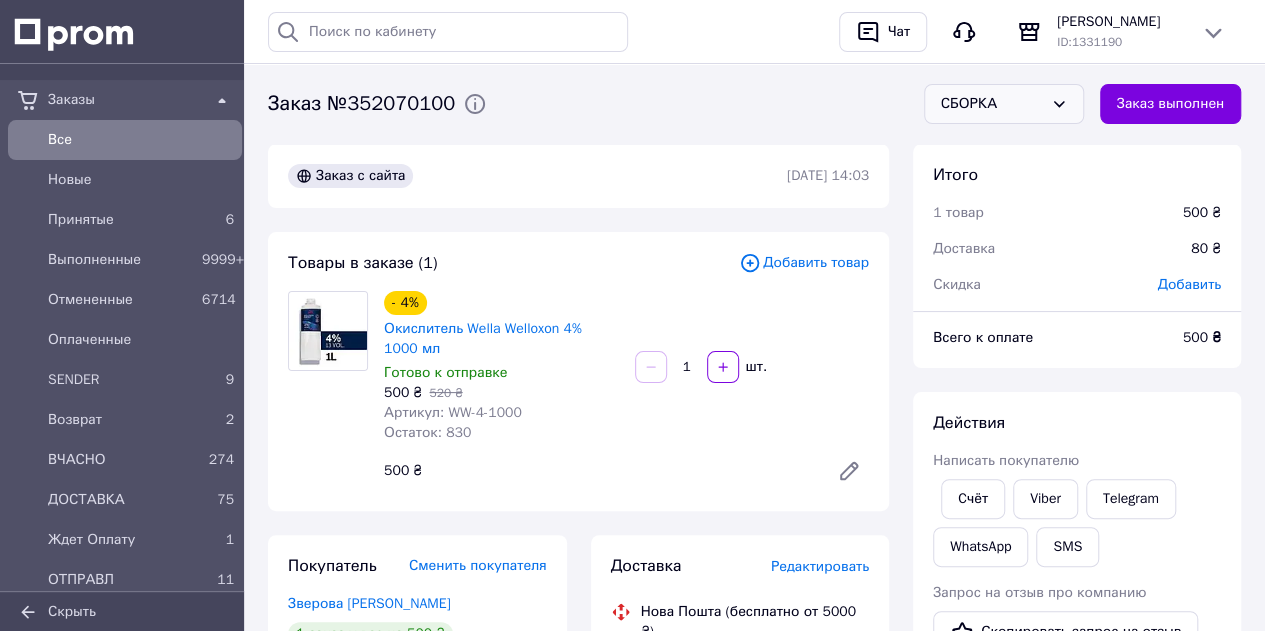 click on "СБОРКА" at bounding box center (992, 104) 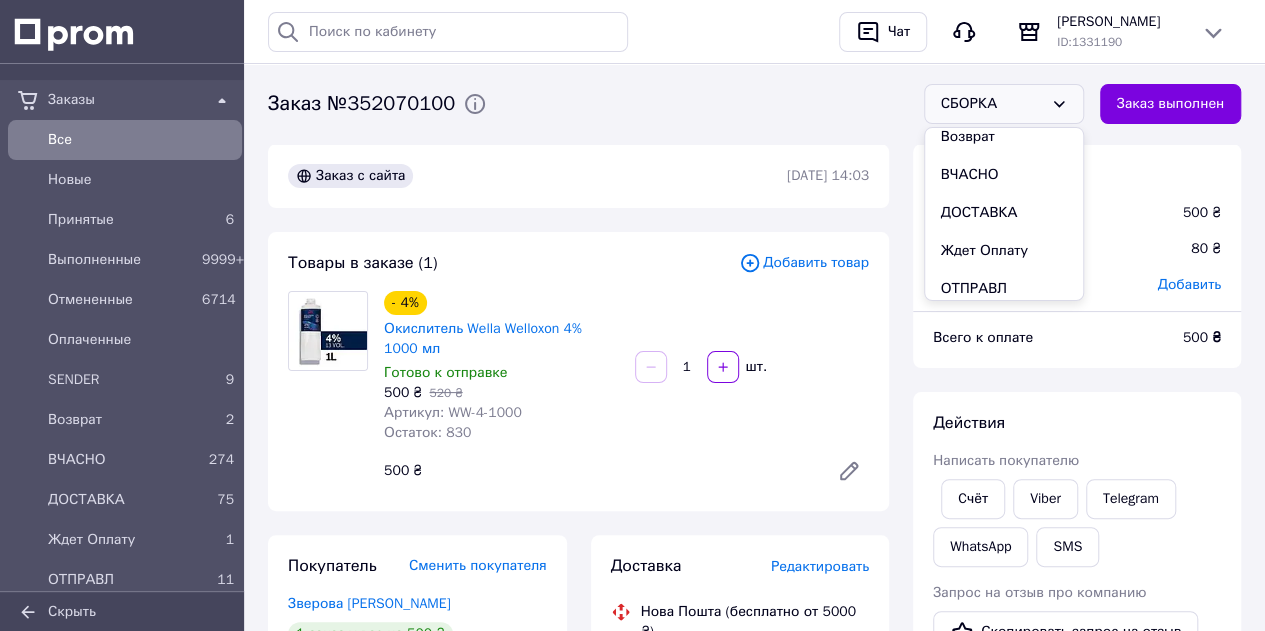 scroll, scrollTop: 300, scrollLeft: 0, axis: vertical 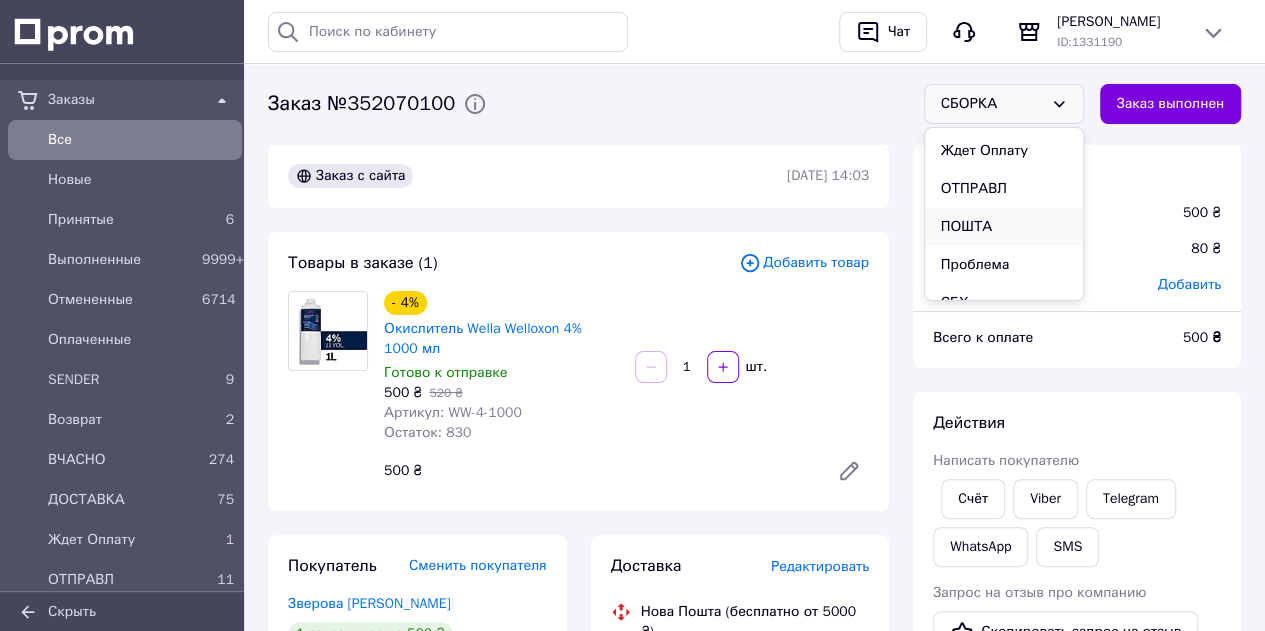 click on "ПОШТА" at bounding box center [1004, 227] 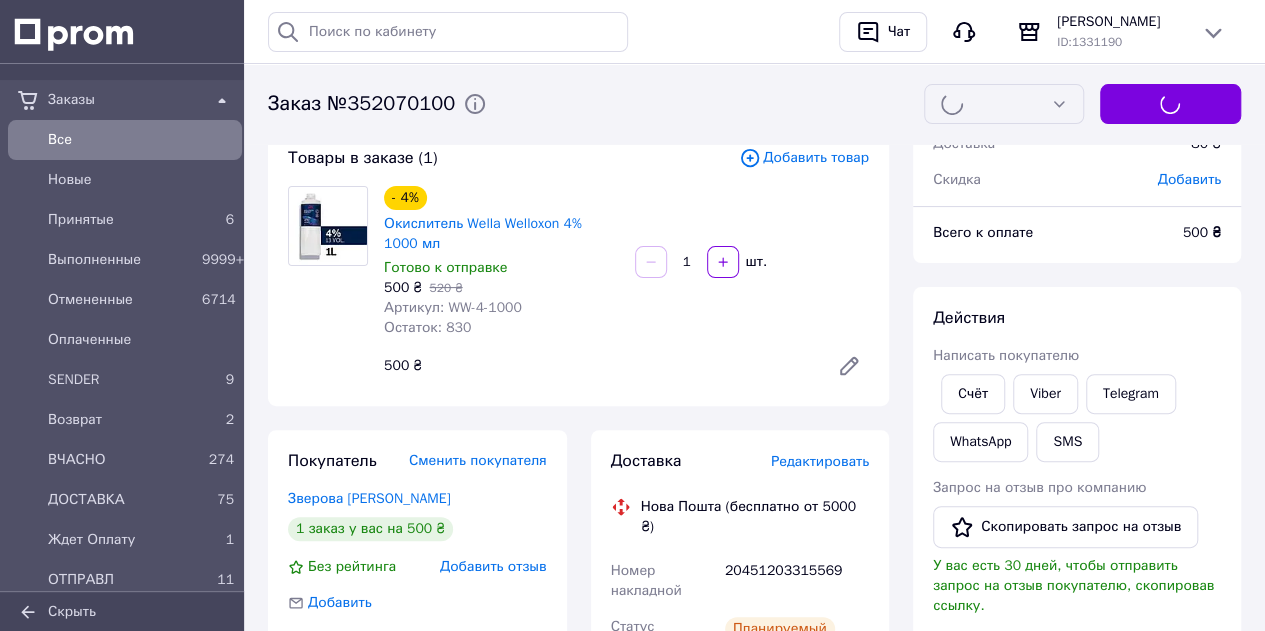 scroll, scrollTop: 200, scrollLeft: 0, axis: vertical 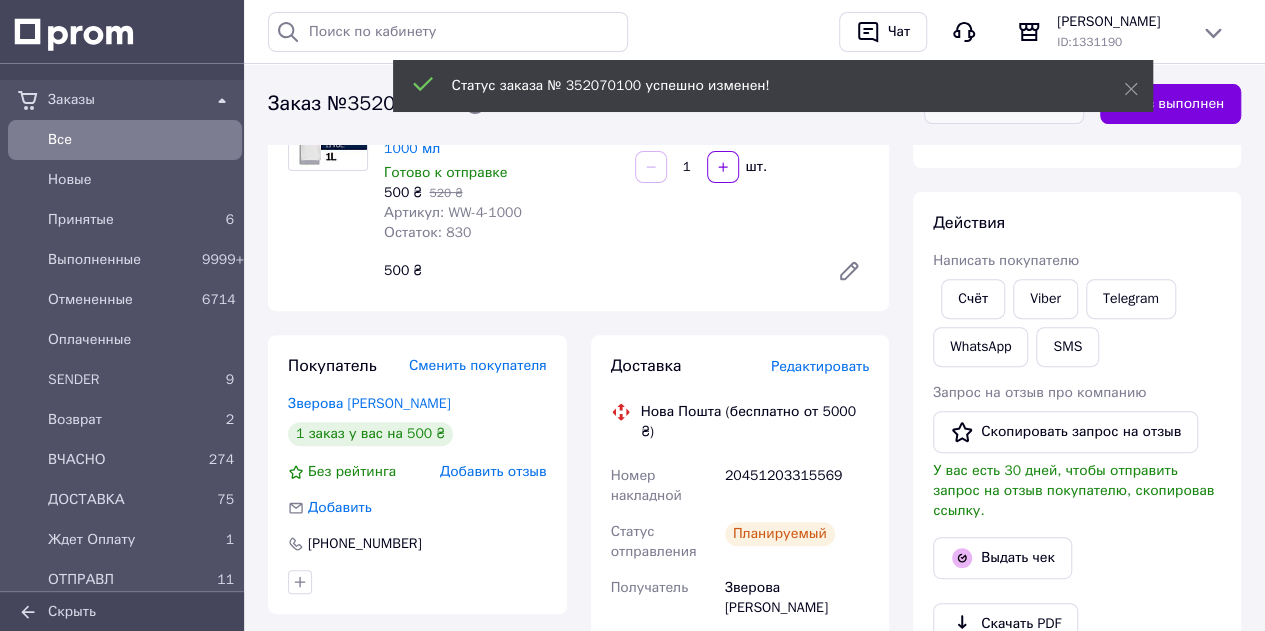 click on "Viber" at bounding box center (1045, 299) 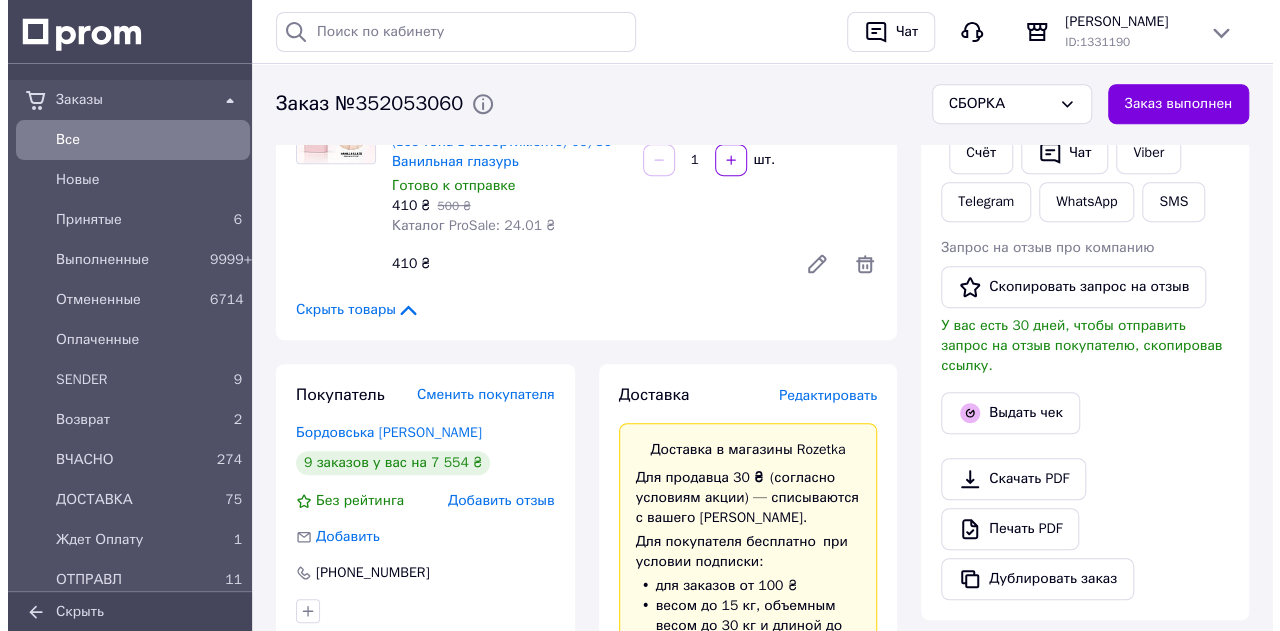 scroll, scrollTop: 500, scrollLeft: 0, axis: vertical 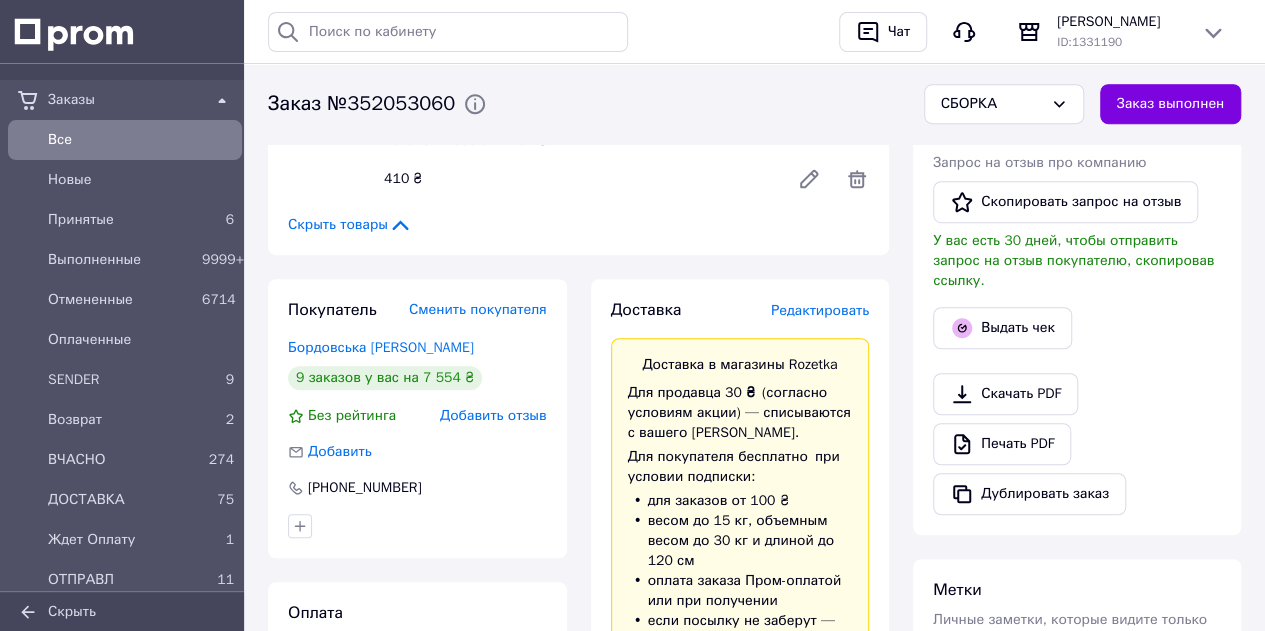 click on "Редактировать" at bounding box center (820, 310) 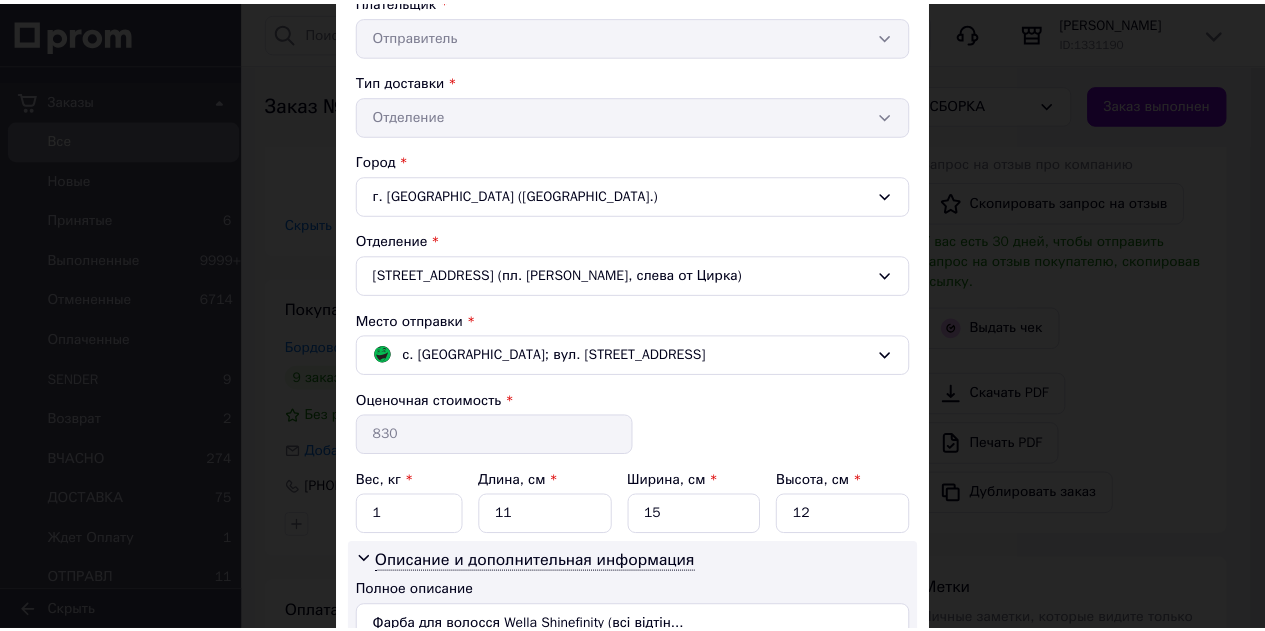 scroll, scrollTop: 600, scrollLeft: 0, axis: vertical 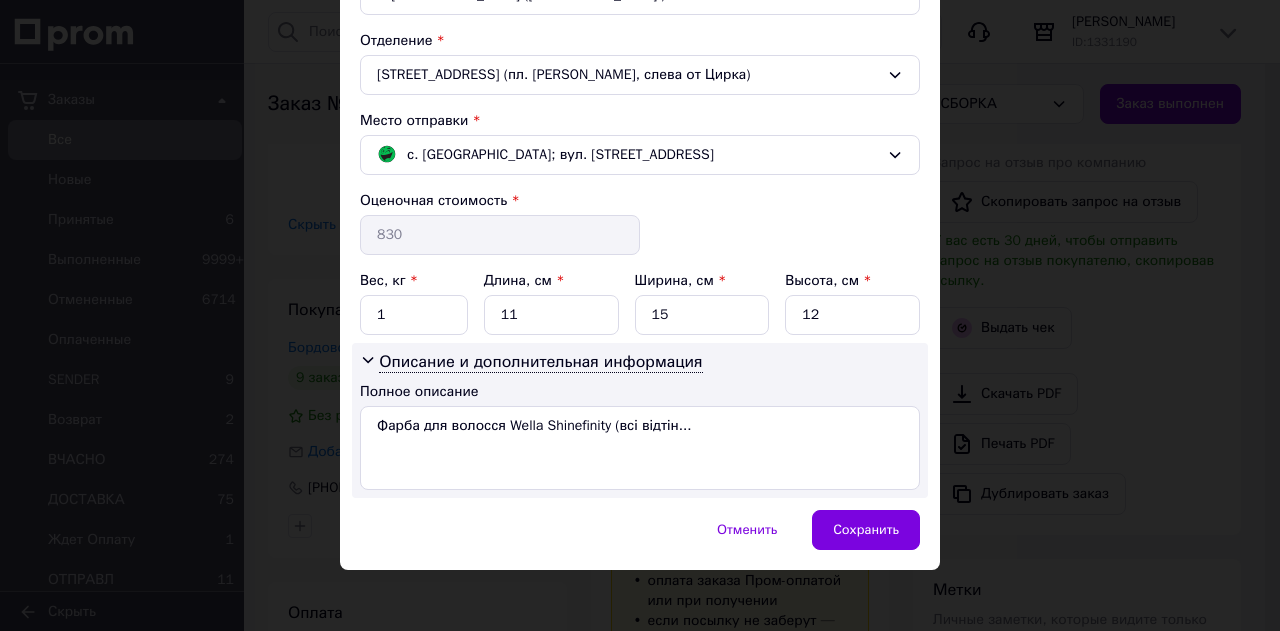 click on "Способ доставки Магазины Rozetka (платная) Фамилия получателя   * Бордовська Имя получателя   * [PERSON_NAME] Отчество получателя Телефон получателя   * [PHONE_NUMBER] Плательщик   * Отправитель Тип доставки   * Отделение Город г. [GEOGRAPHIC_DATA] ([GEOGRAPHIC_DATA].) Отделение [STREET_ADDRESS] (пл. [PERSON_NAME], слева от Цирка) Место отправки   * с. [GEOGRAPHIC_DATA]; вул. Свято-Покровська, 235 Оценочная стоимость   * 830 Вес, кг   * 1 Длина, см   * 11 Ширина, см   * 15 Высота, см   * 12   Описание и дополнительная информация Полное описание Фарба для волосся Wella Shinefinity (всі відтін..." at bounding box center (640, 20) 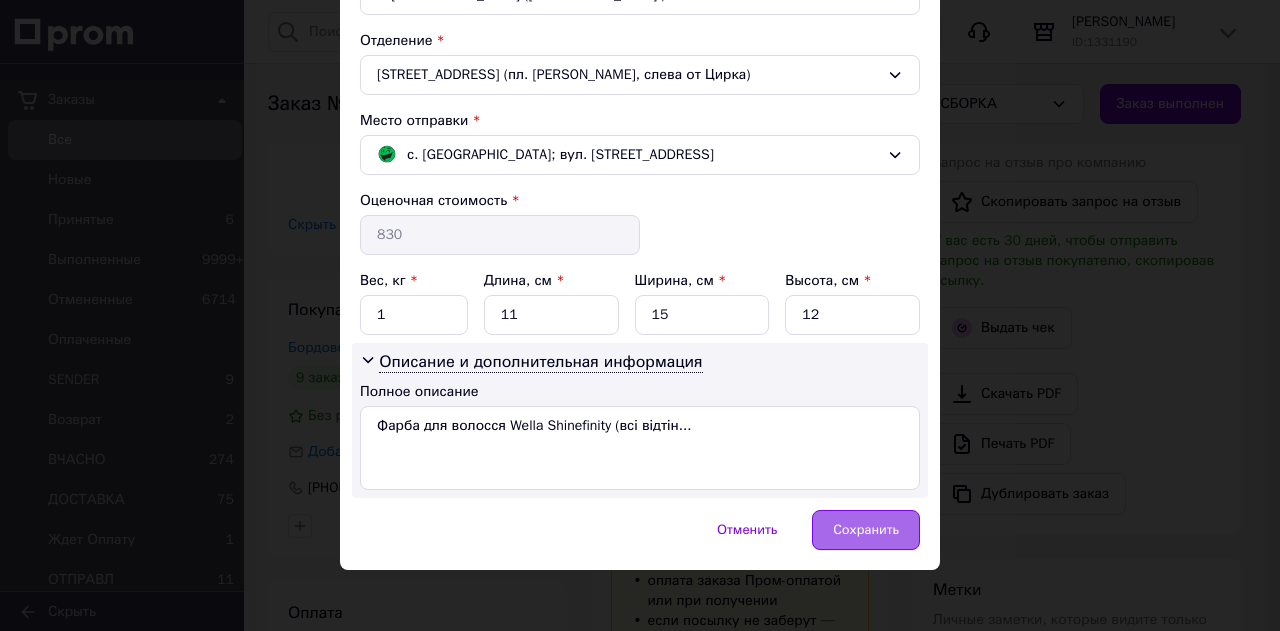 click on "Сохранить" at bounding box center (866, 530) 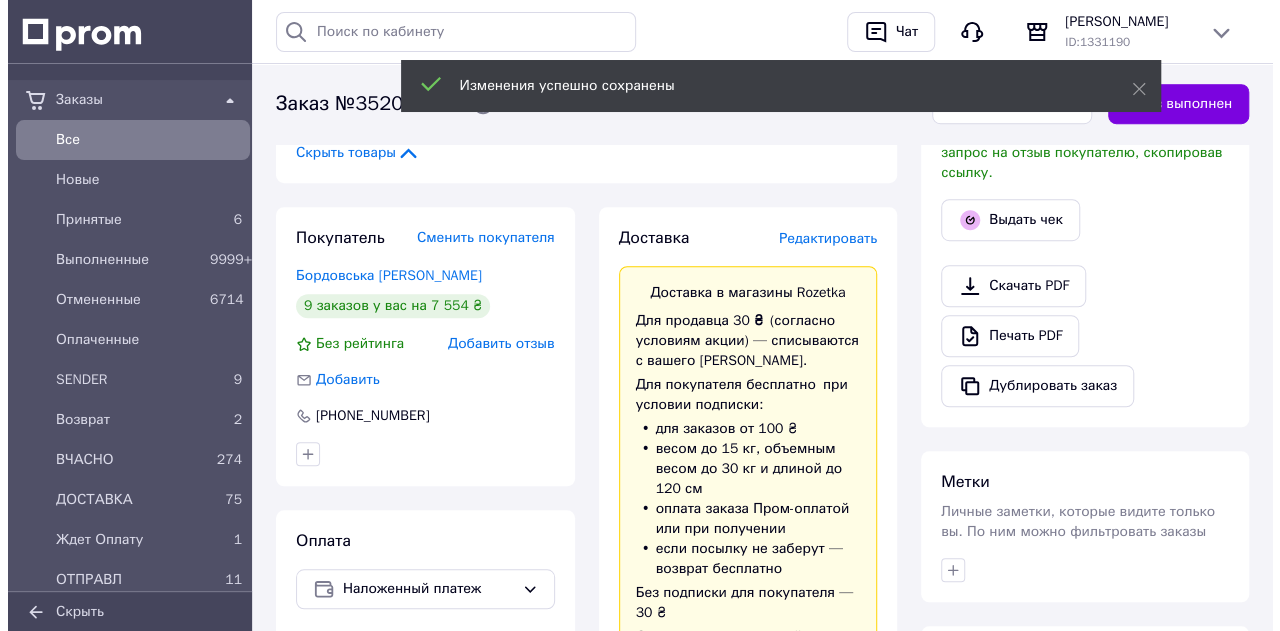 scroll, scrollTop: 500, scrollLeft: 0, axis: vertical 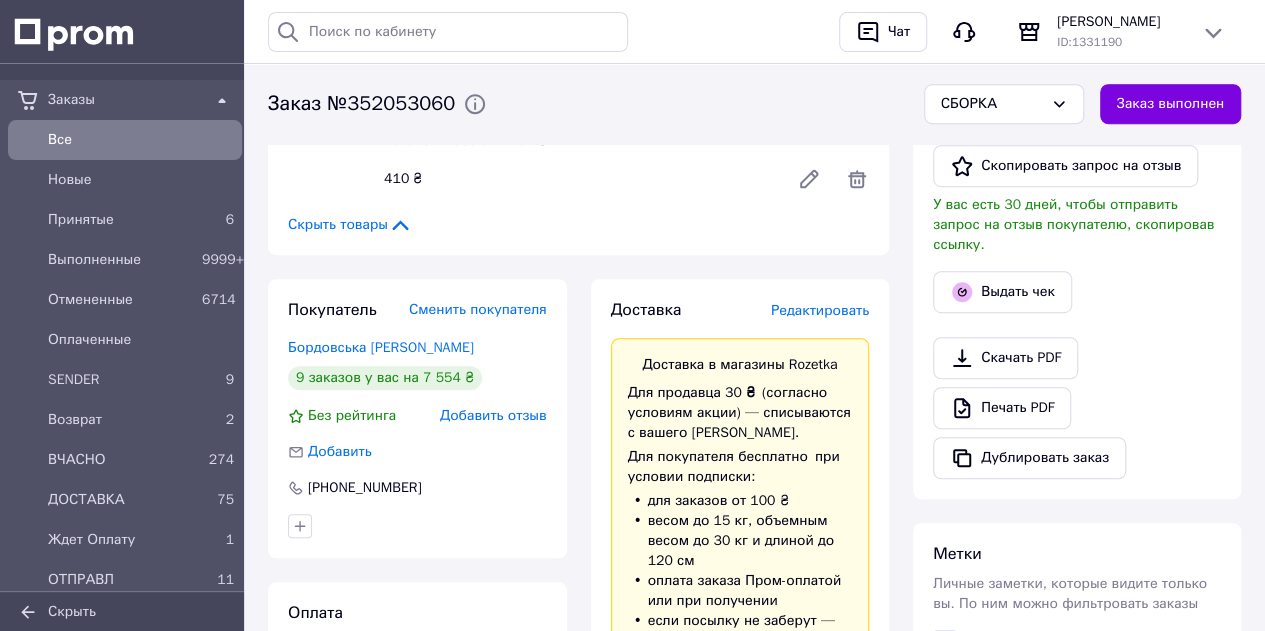 click on "Редактировать" at bounding box center (820, 310) 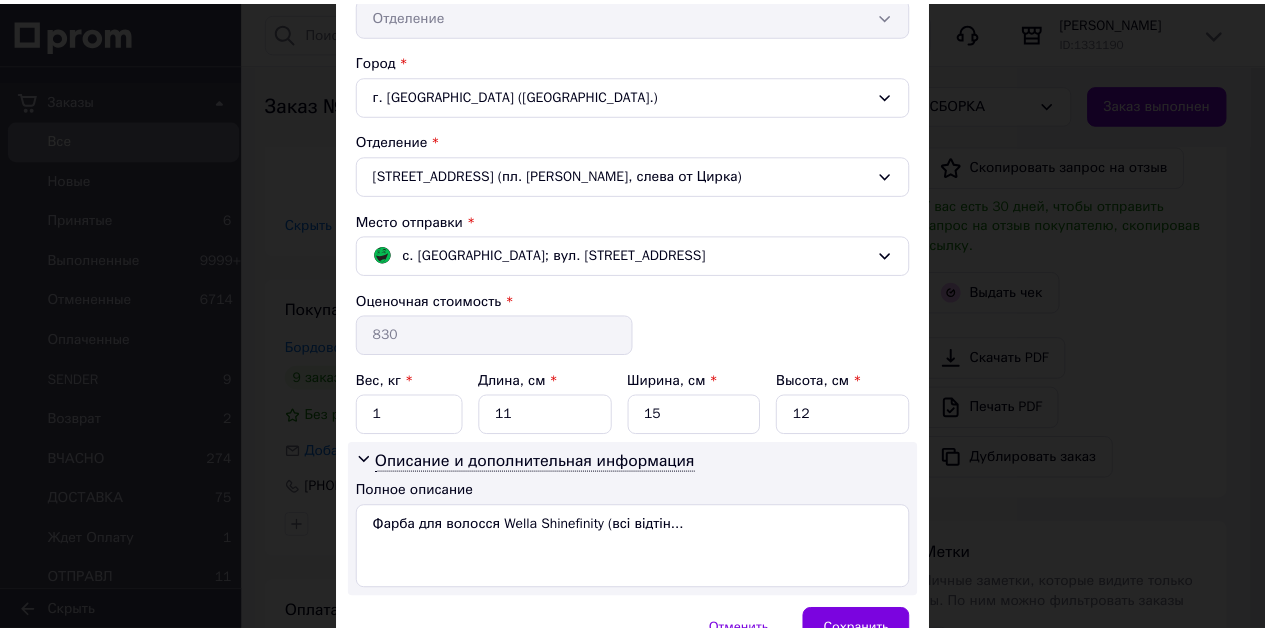 scroll, scrollTop: 600, scrollLeft: 0, axis: vertical 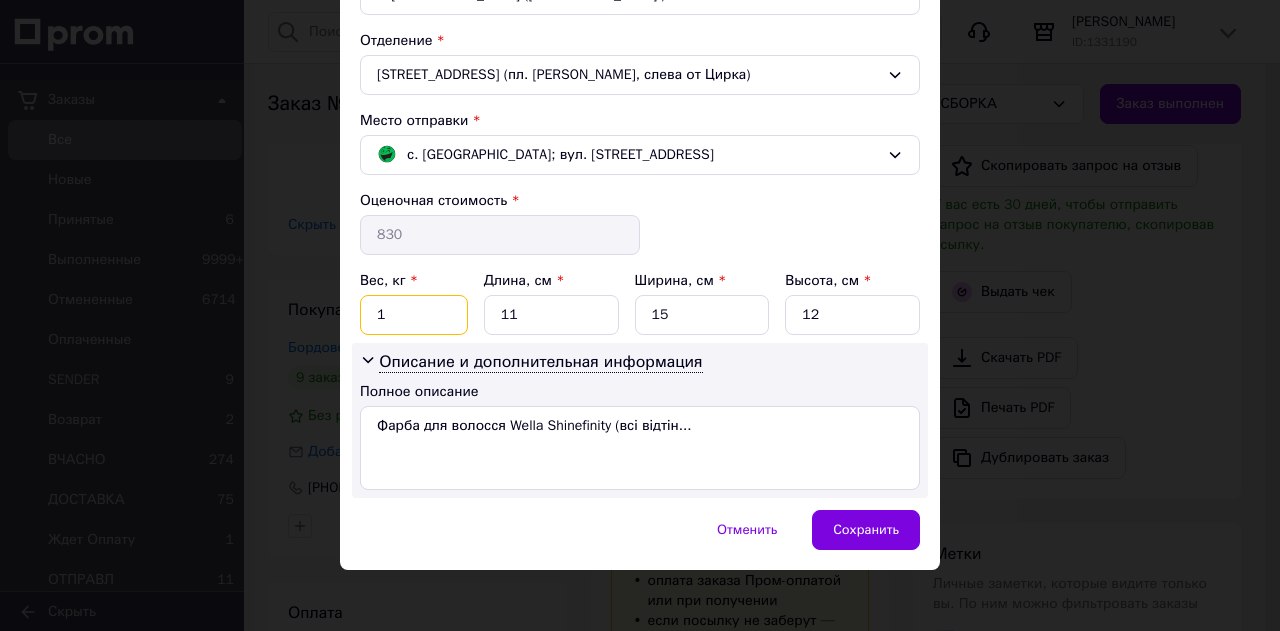 click on "1" at bounding box center (414, 315) 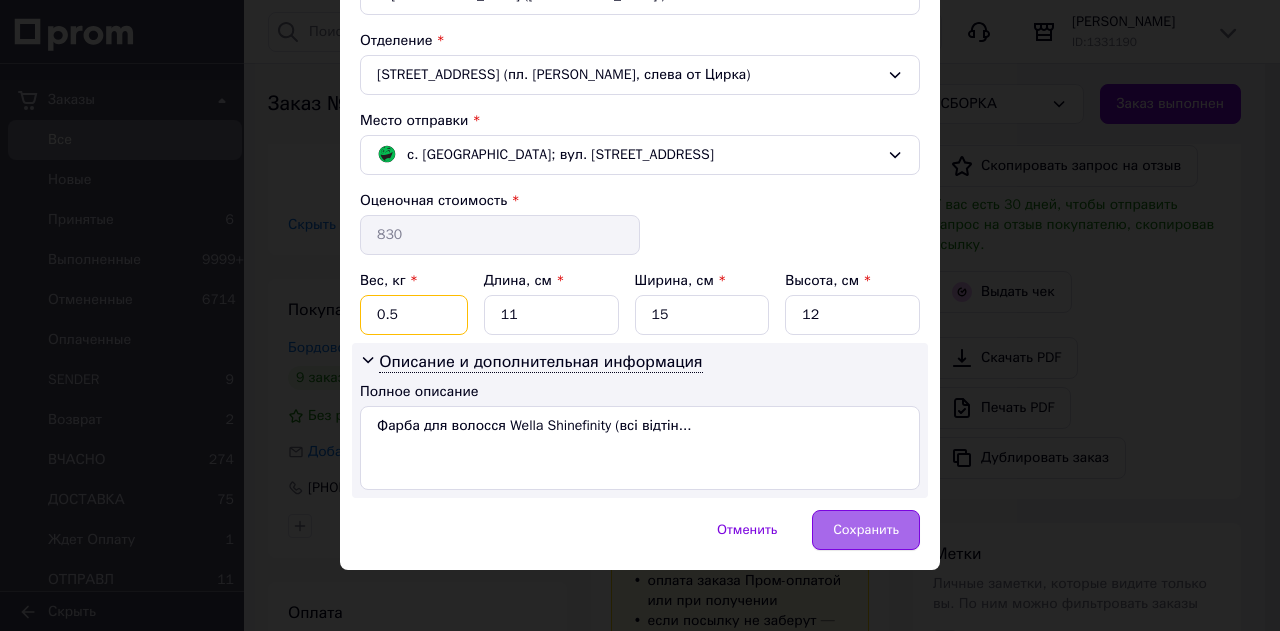 type on "0.5" 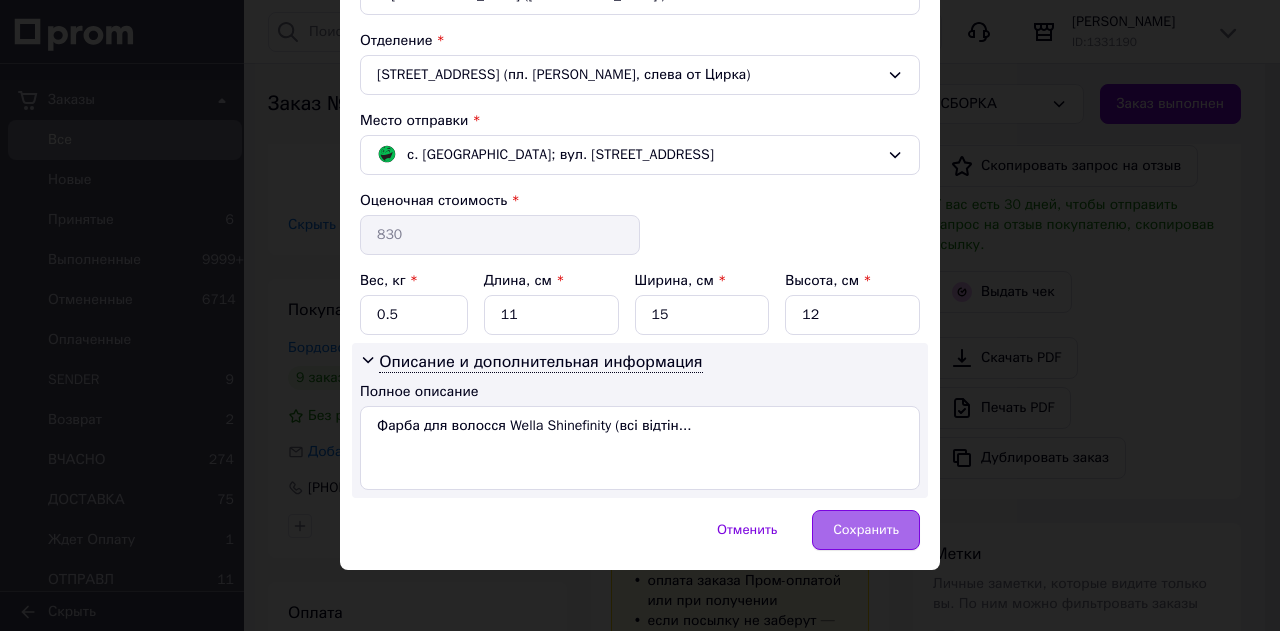 click on "Сохранить" at bounding box center [866, 530] 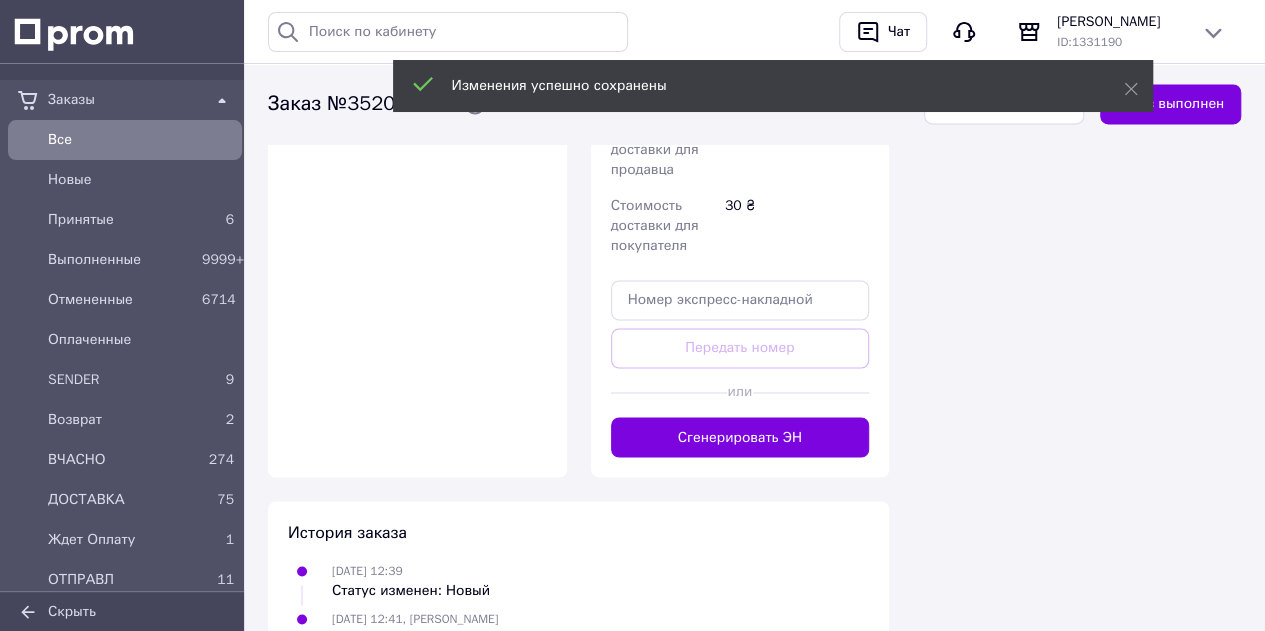 scroll, scrollTop: 1500, scrollLeft: 0, axis: vertical 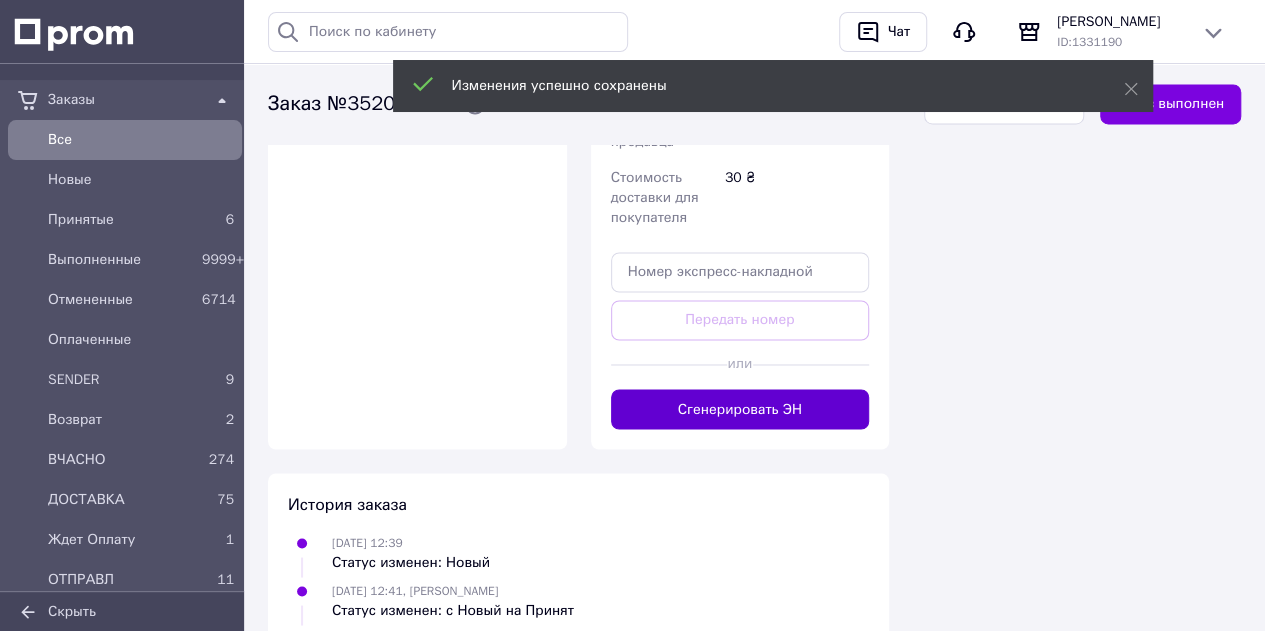 click on "Сгенерировать ЭН" at bounding box center (740, 409) 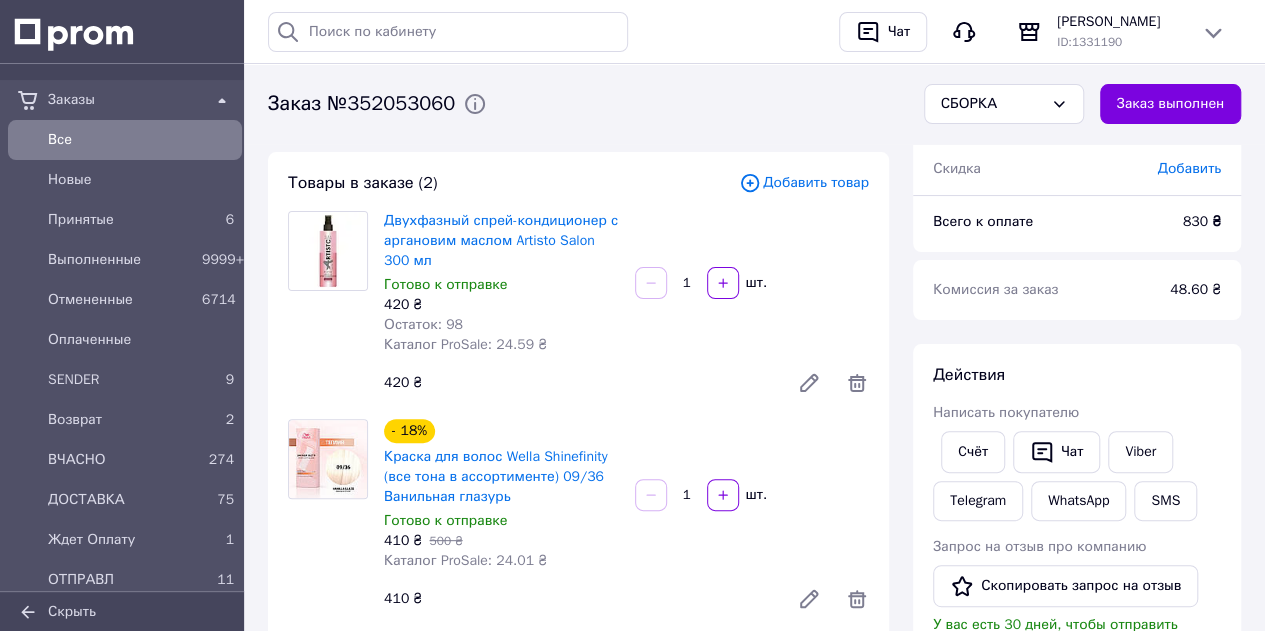 scroll, scrollTop: 0, scrollLeft: 0, axis: both 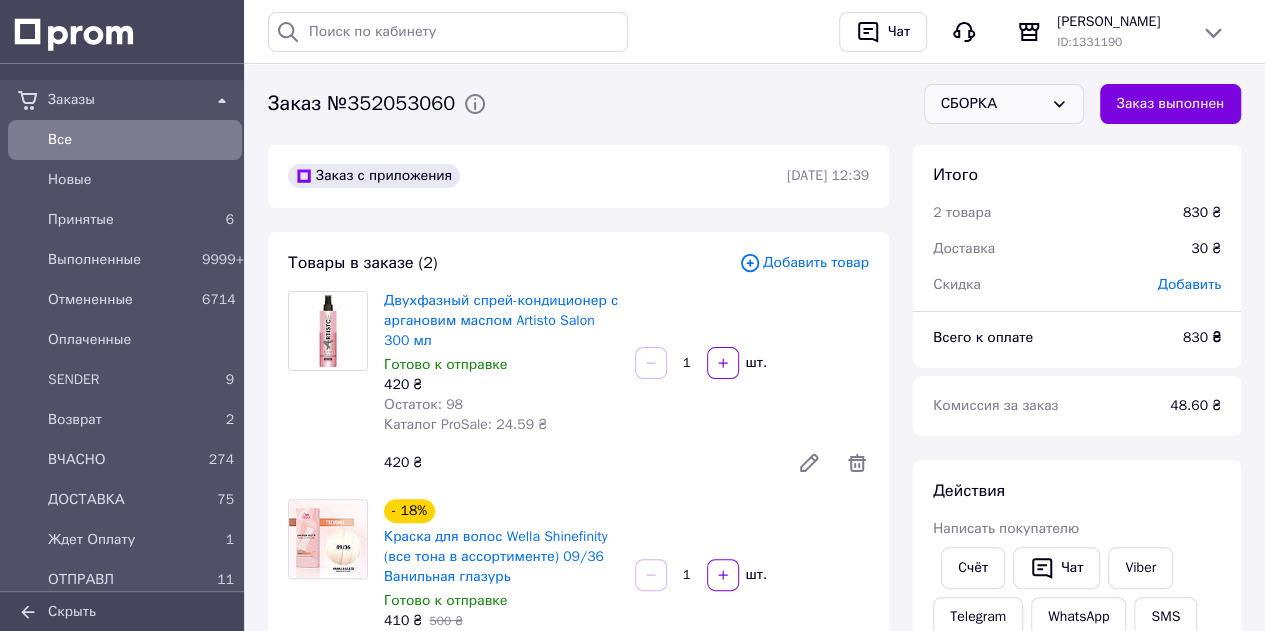 click on "СБОРКА" at bounding box center (992, 104) 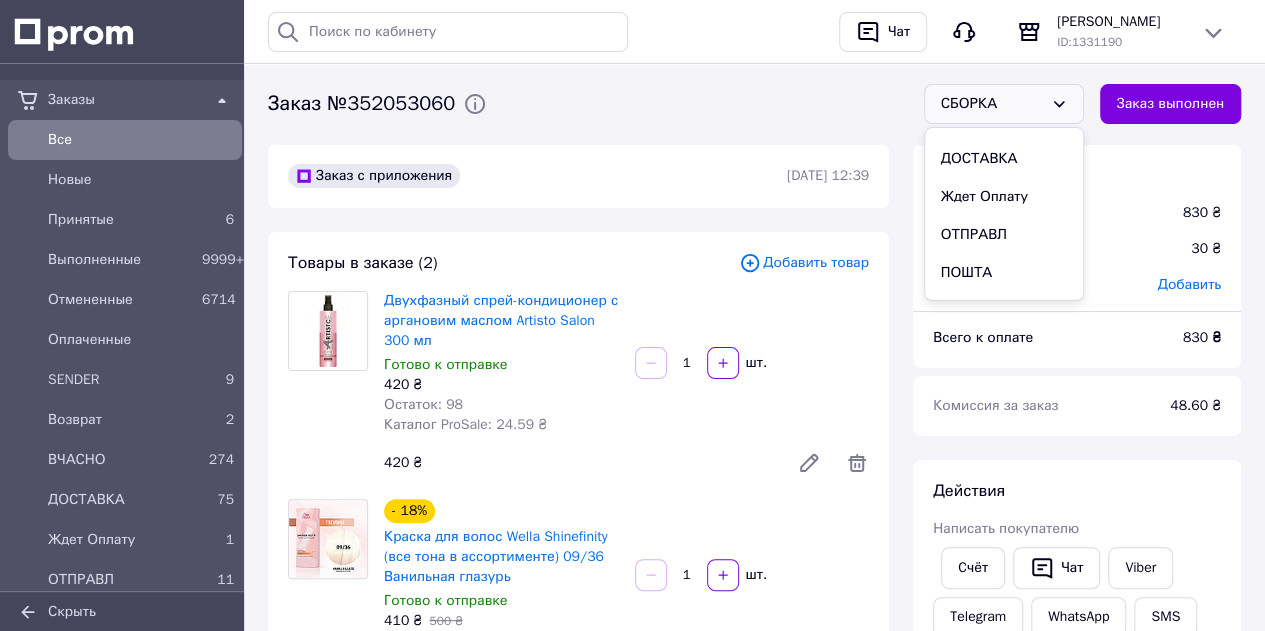 scroll, scrollTop: 300, scrollLeft: 0, axis: vertical 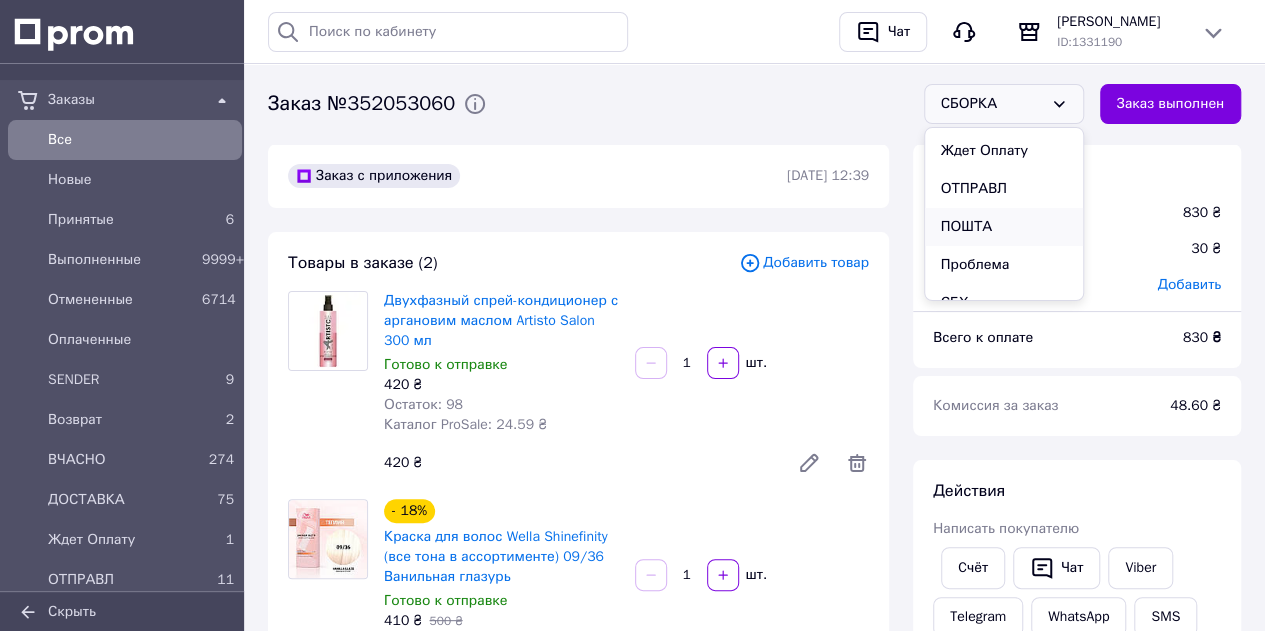 click on "ПОШТА" at bounding box center [1004, 227] 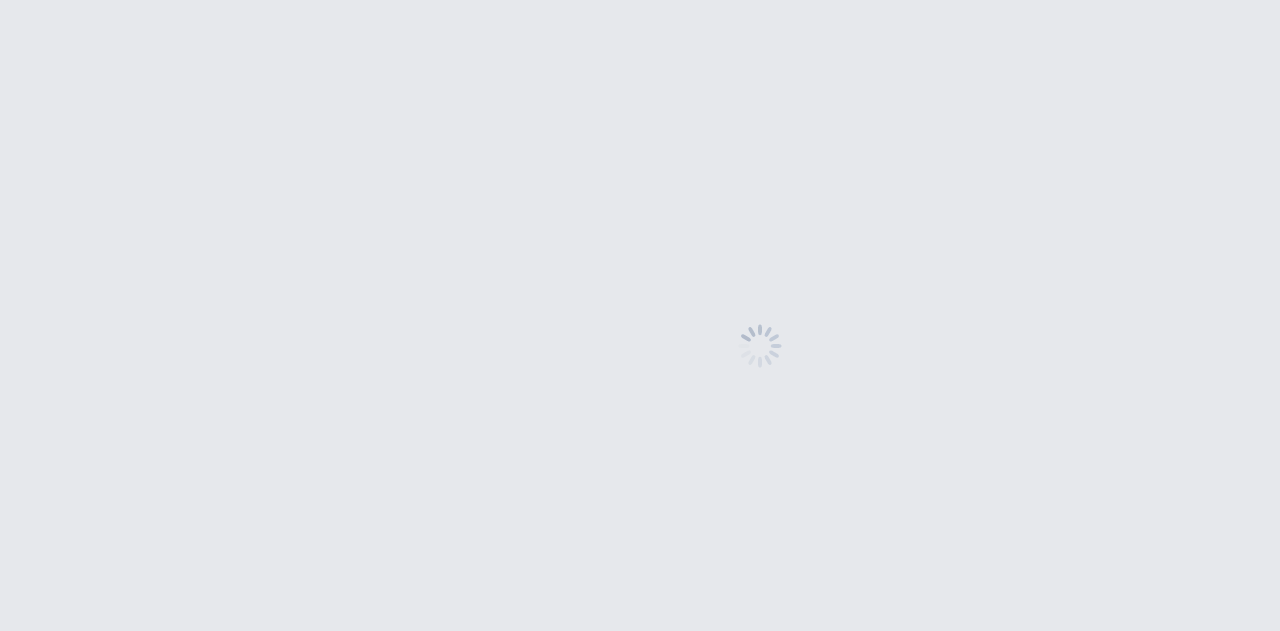 scroll, scrollTop: 0, scrollLeft: 0, axis: both 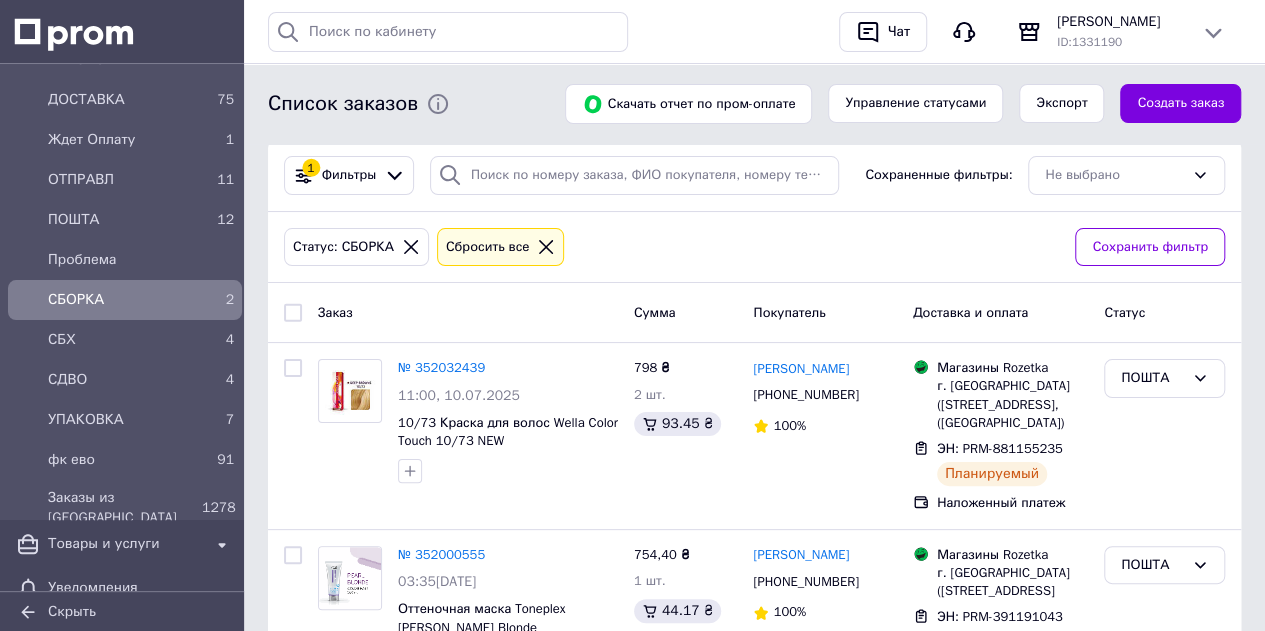 click on "2" at bounding box center (218, 300) 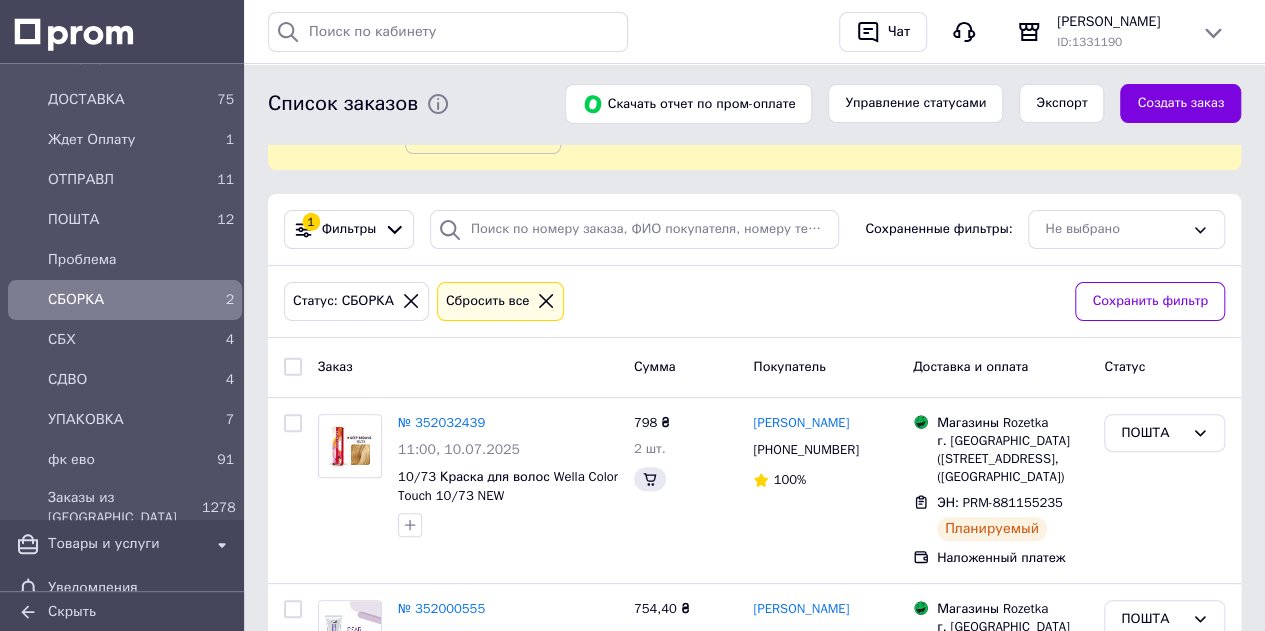 scroll, scrollTop: 0, scrollLeft: 0, axis: both 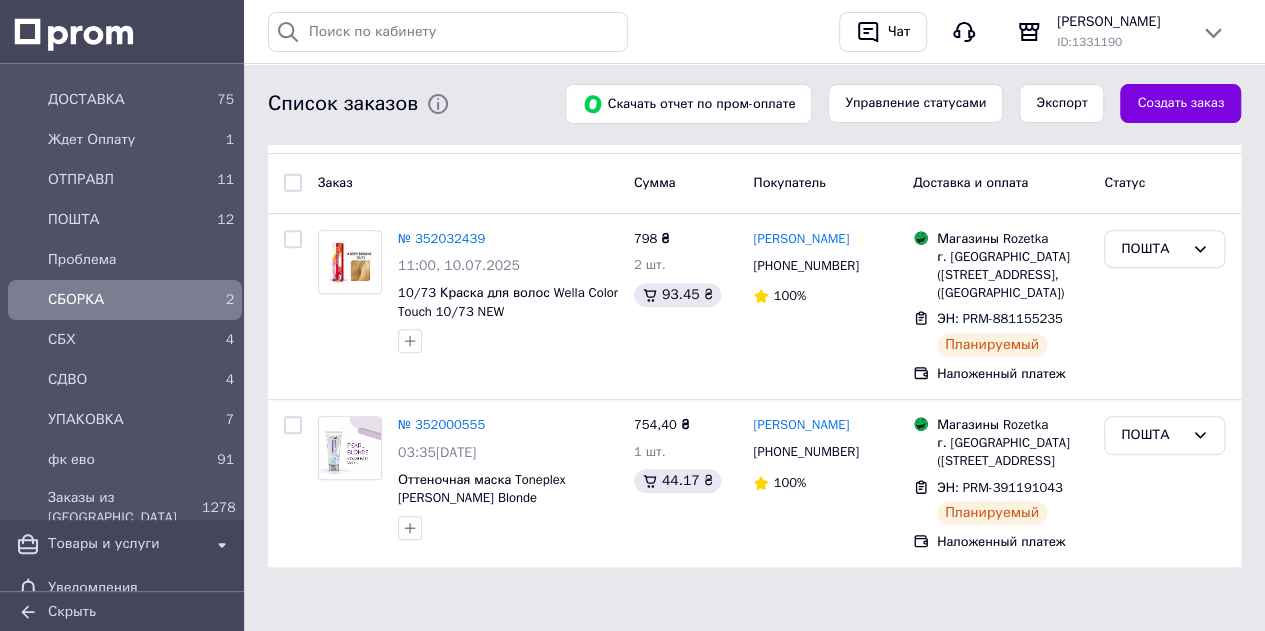 click on "СБОРКА" at bounding box center [121, 300] 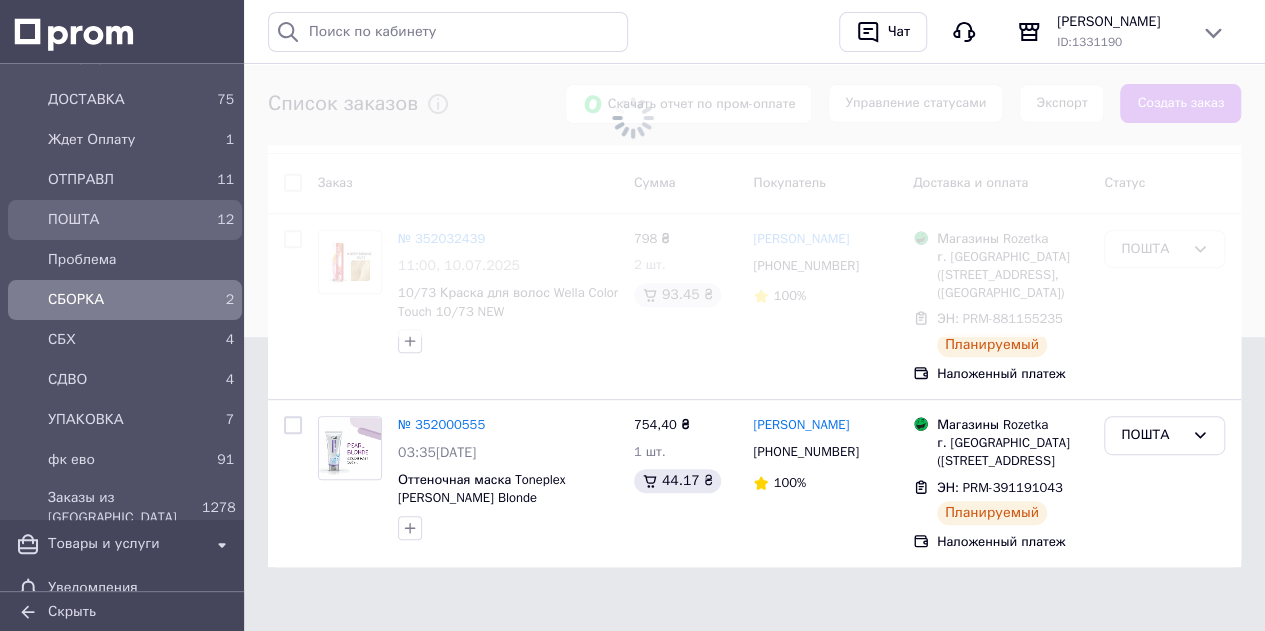 click on "ПОШТА 12" at bounding box center [125, 220] 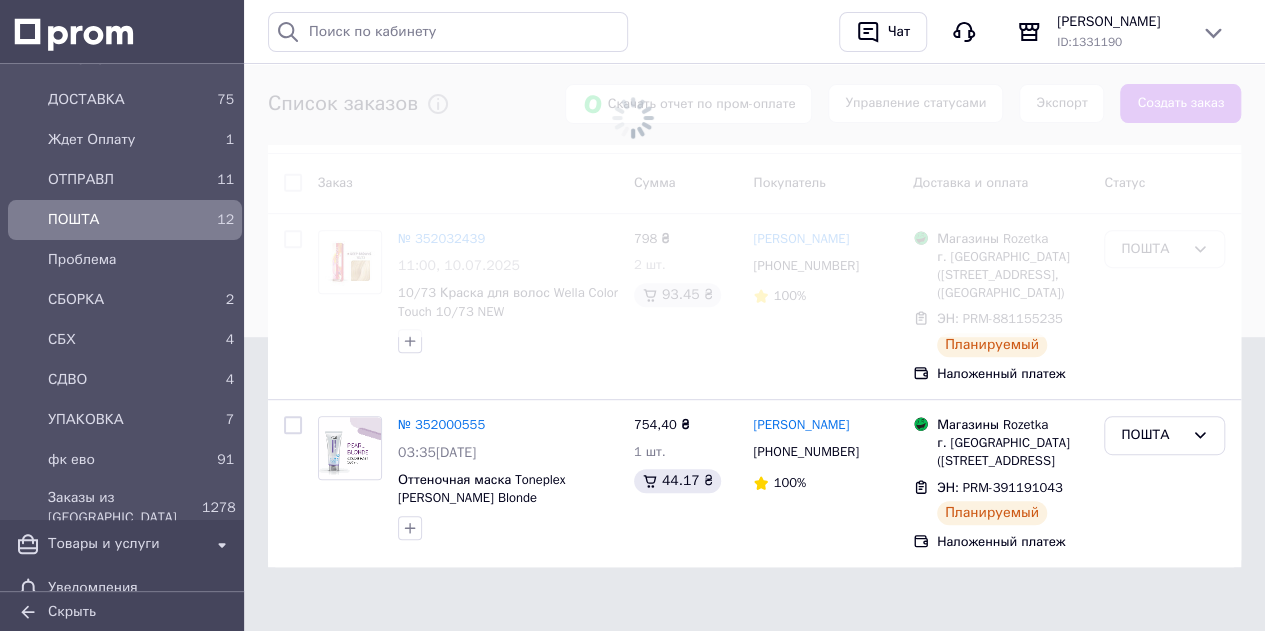 scroll, scrollTop: 0, scrollLeft: 0, axis: both 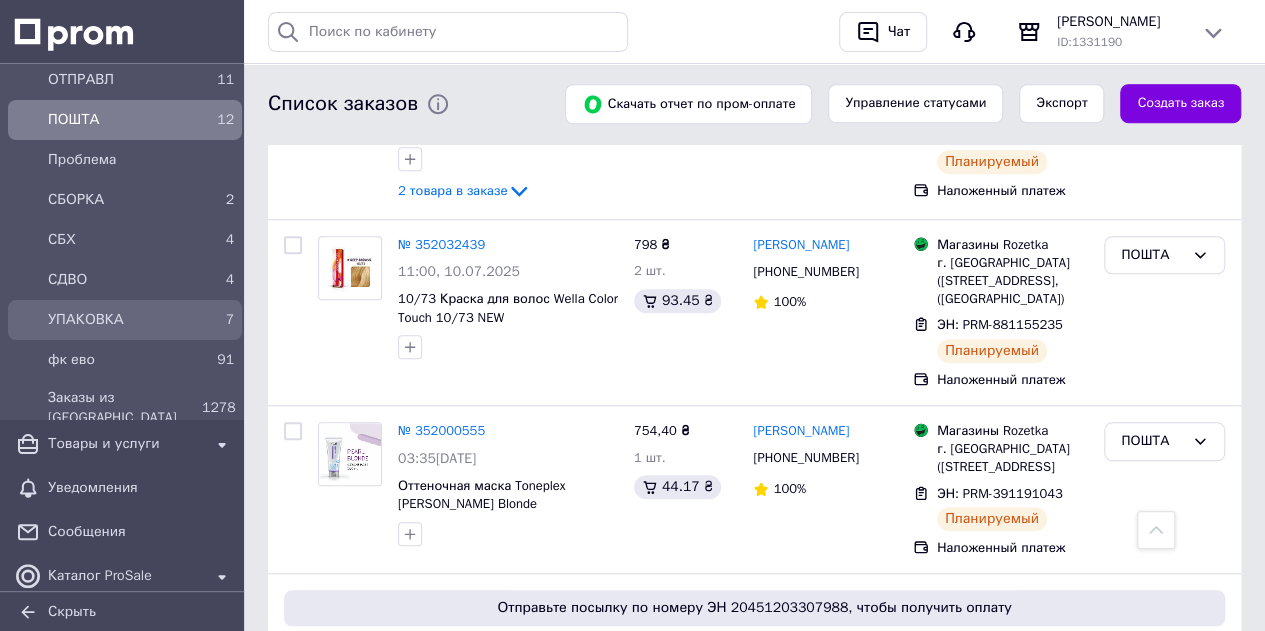 click on "УПАКОВКА" at bounding box center [121, 320] 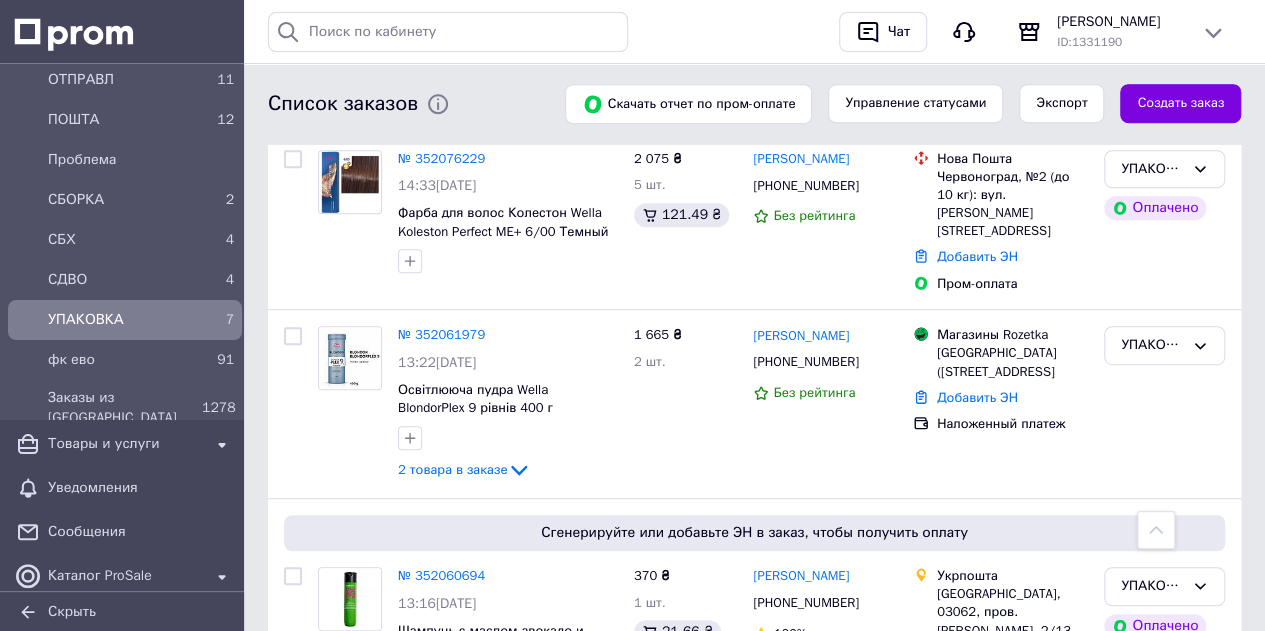 scroll, scrollTop: 394, scrollLeft: 0, axis: vertical 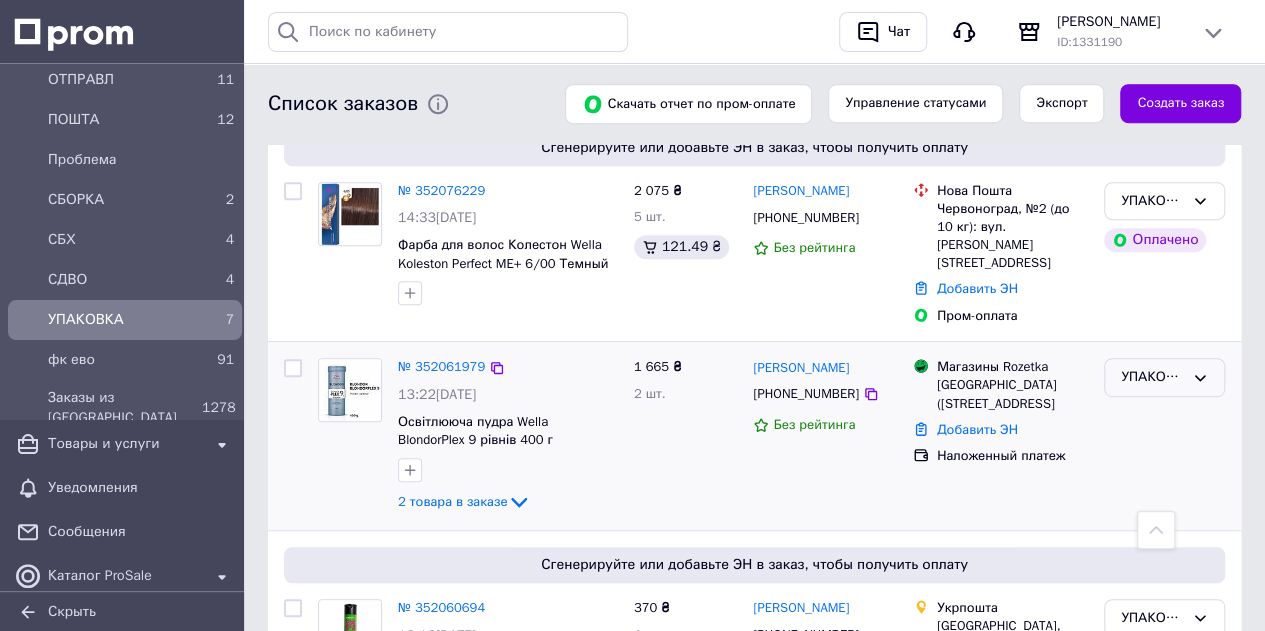 click on "УПАКОВКА" at bounding box center (1152, 377) 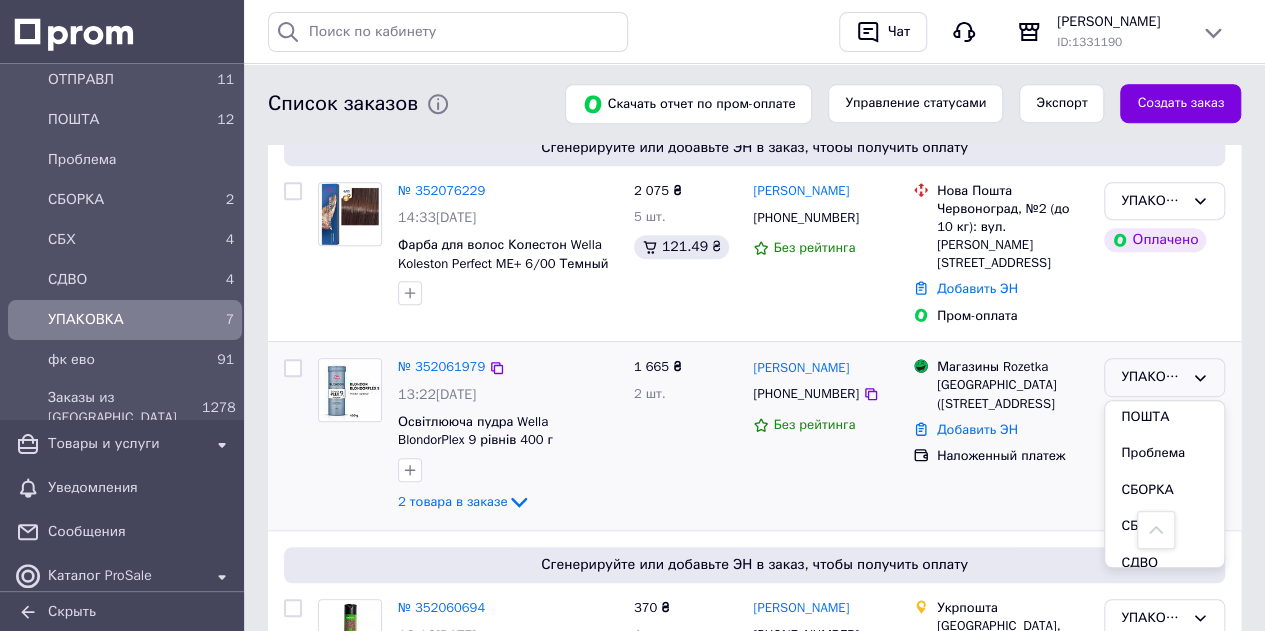 scroll, scrollTop: 400, scrollLeft: 0, axis: vertical 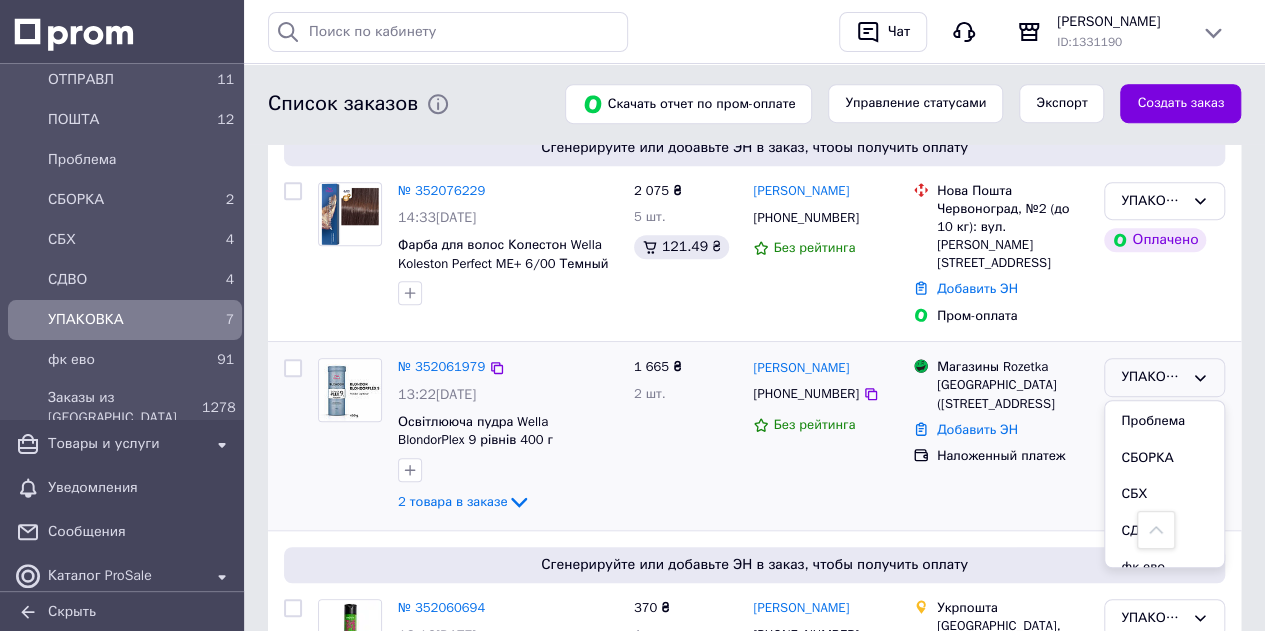 click on "СБОРКА" at bounding box center [1164, 458] 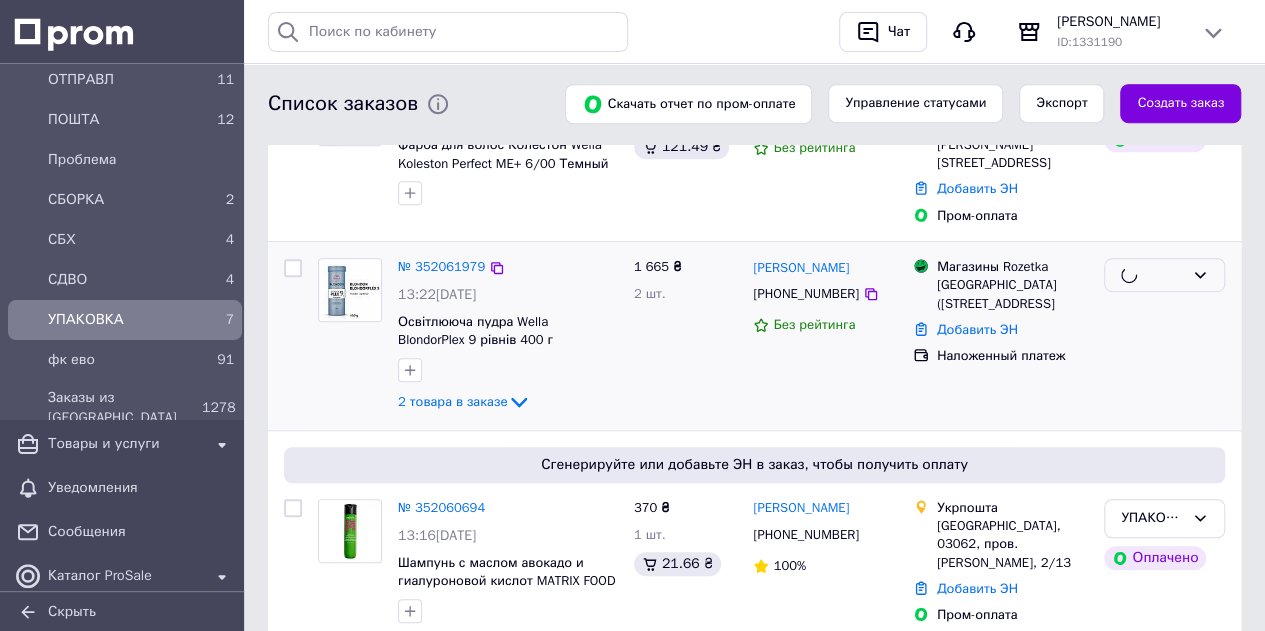 scroll, scrollTop: 494, scrollLeft: 0, axis: vertical 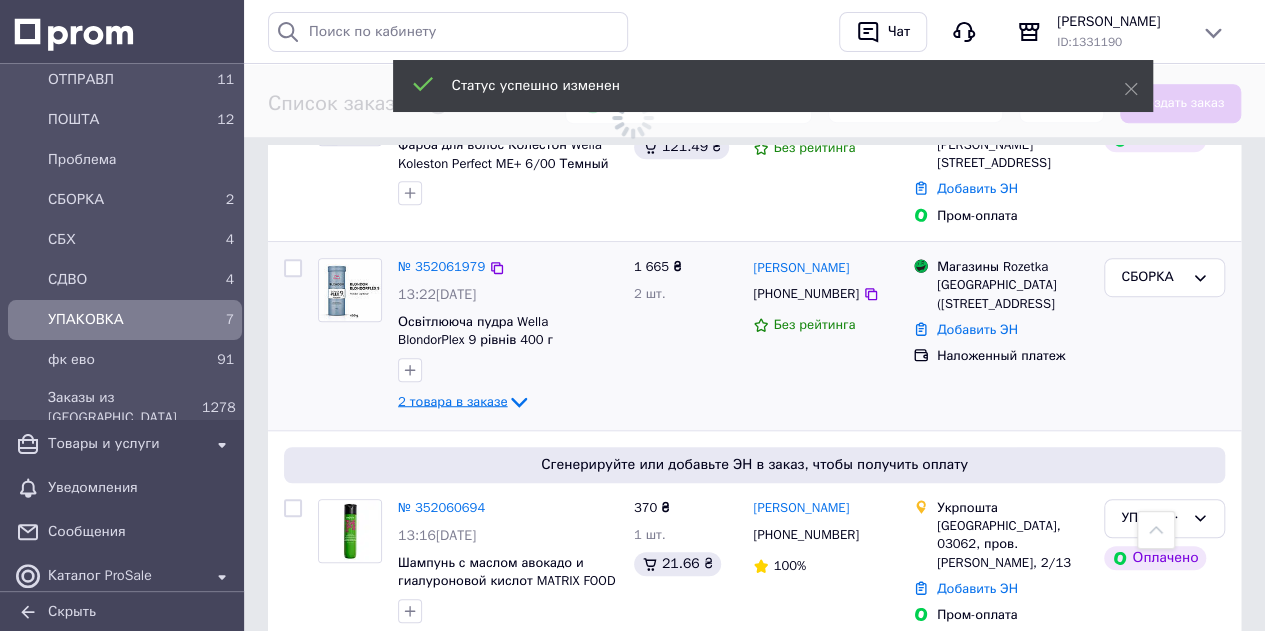 click 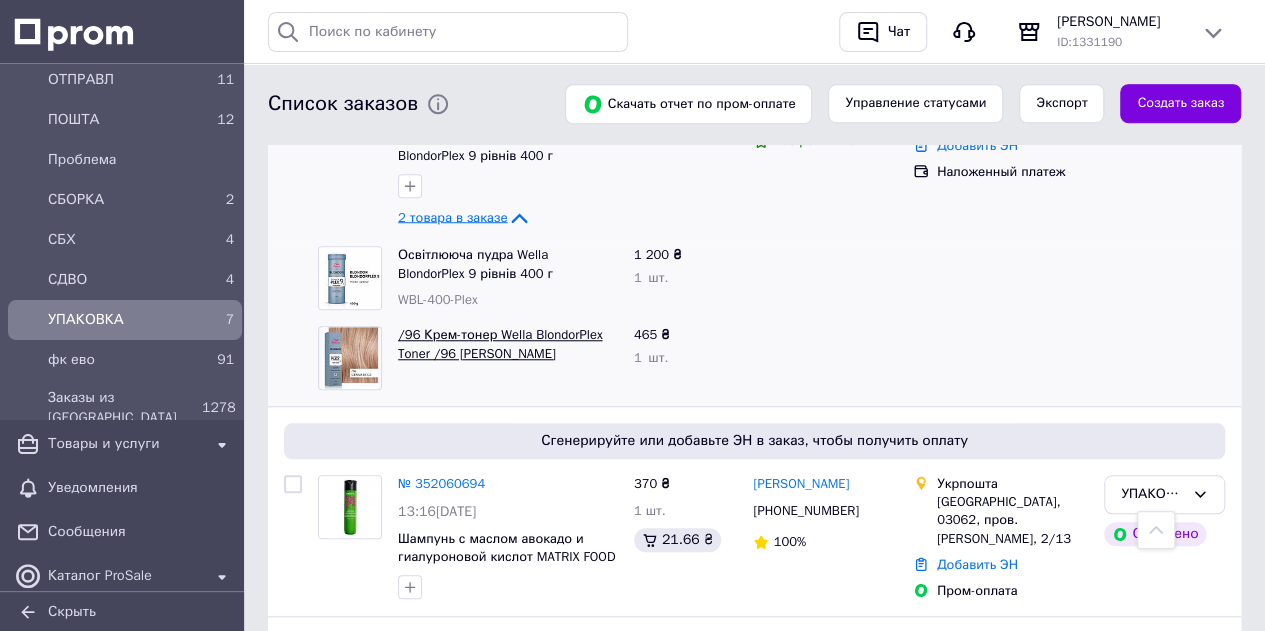 scroll, scrollTop: 594, scrollLeft: 0, axis: vertical 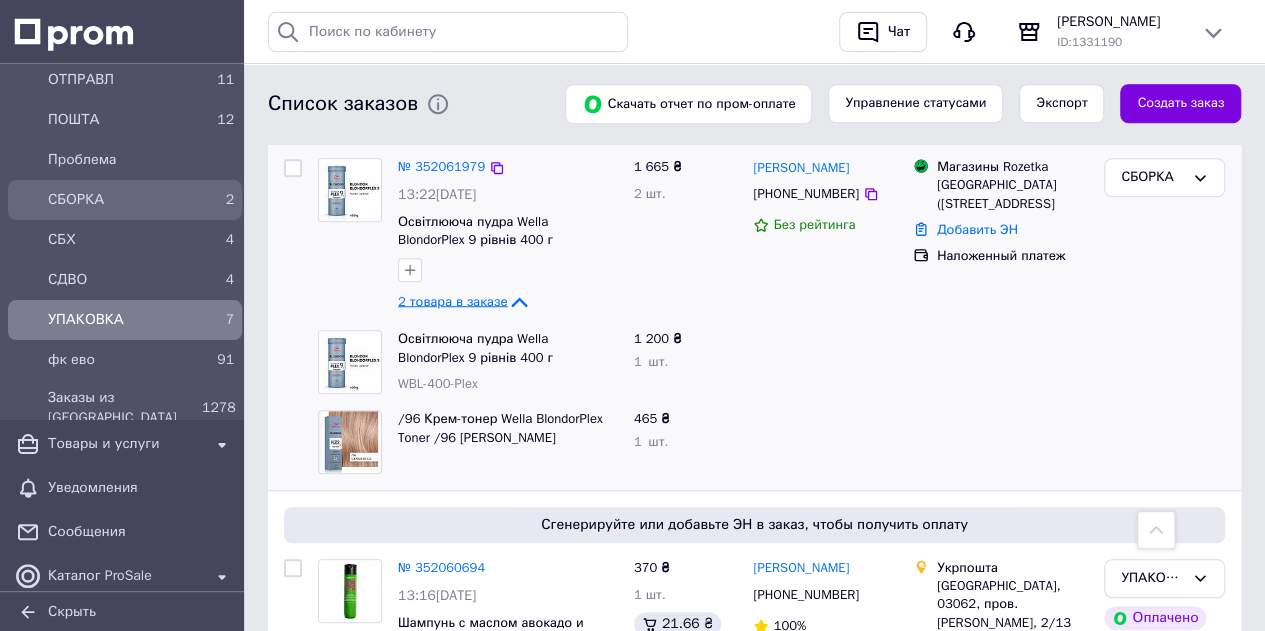 click on "СБОРКА" at bounding box center [121, 200] 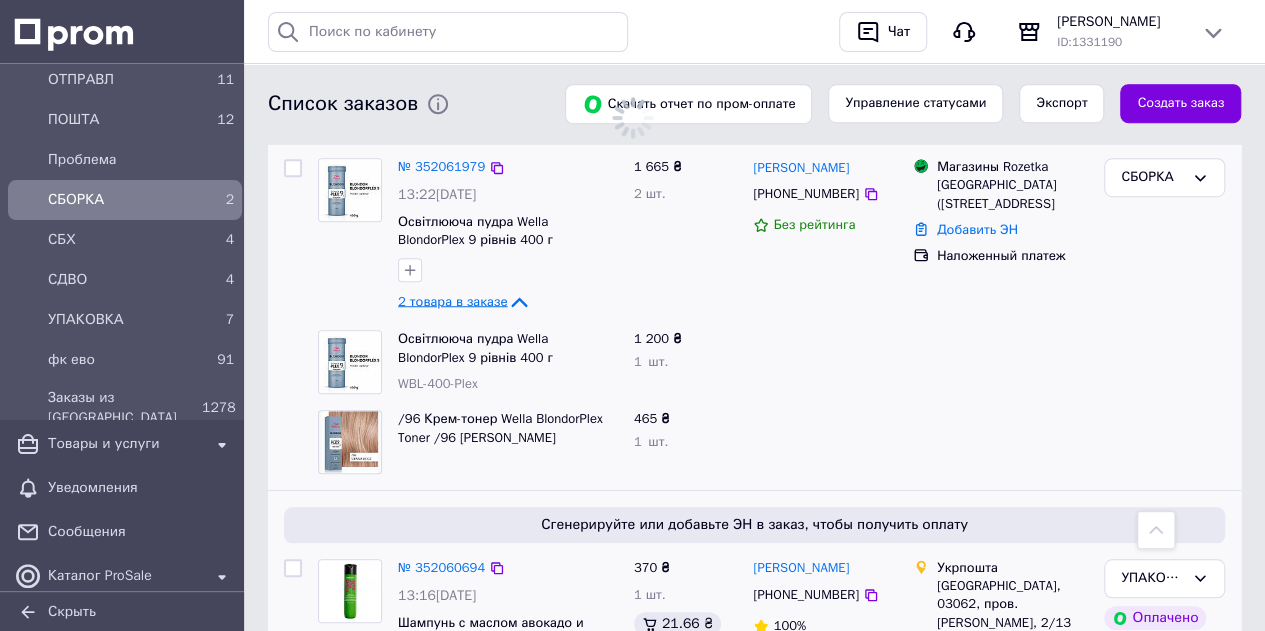 scroll, scrollTop: 0, scrollLeft: 0, axis: both 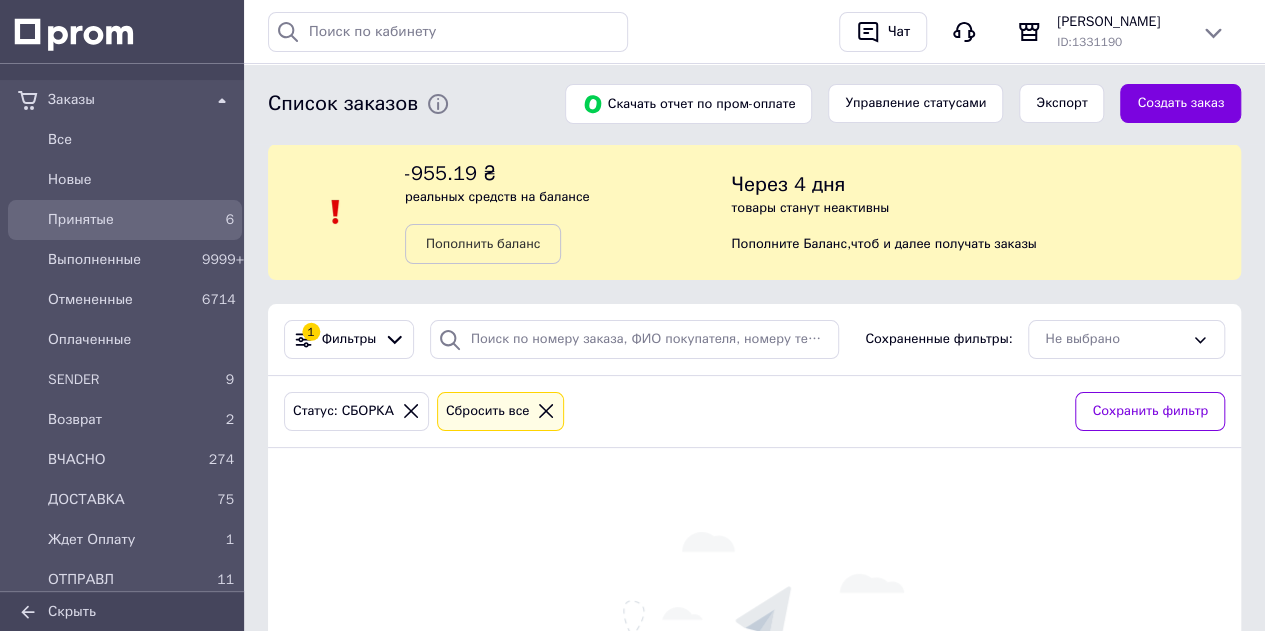 click on "Принятые" at bounding box center [121, 220] 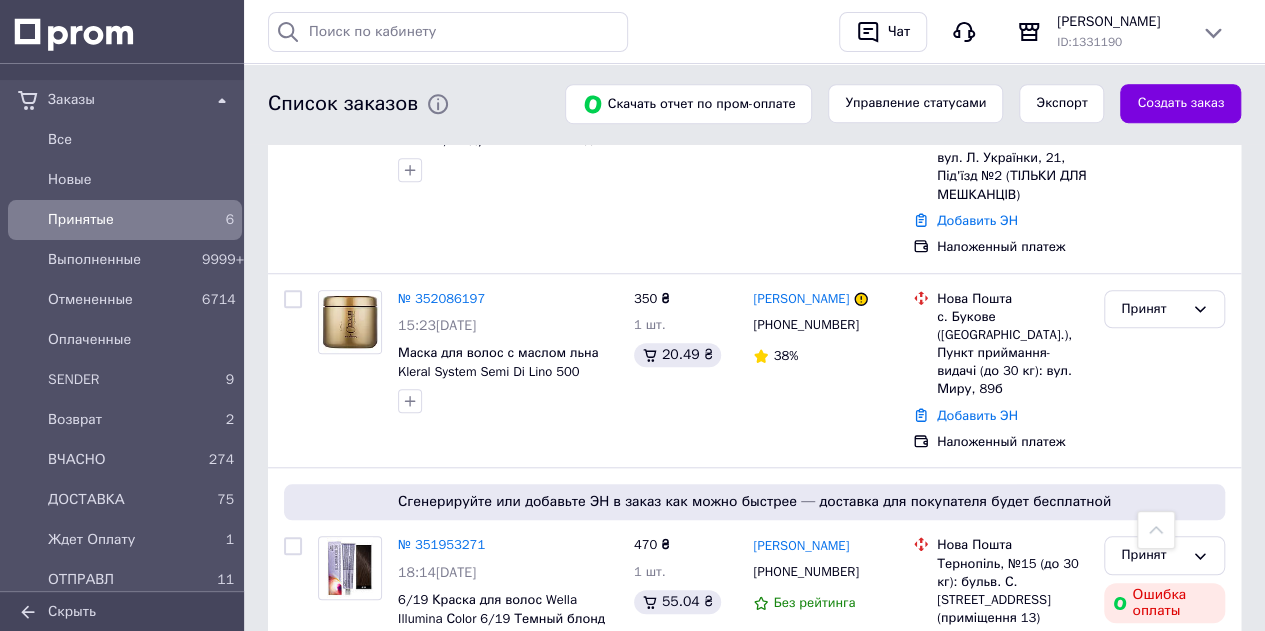 scroll, scrollTop: 668, scrollLeft: 0, axis: vertical 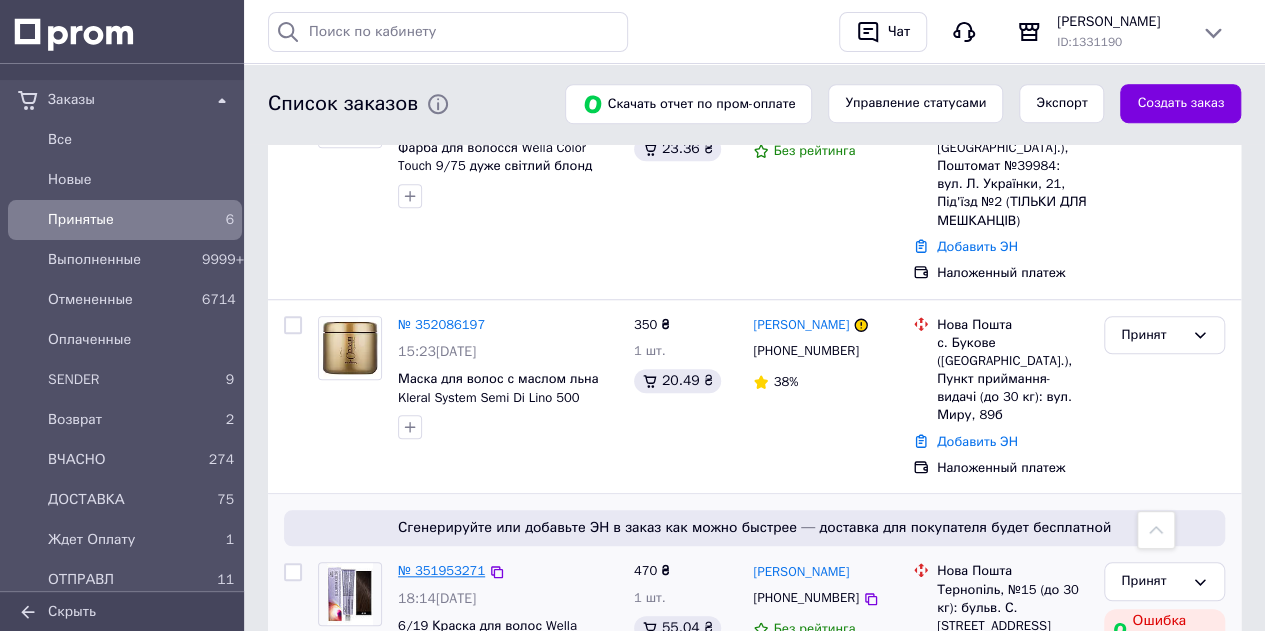 click on "№ 351953271" at bounding box center [441, 570] 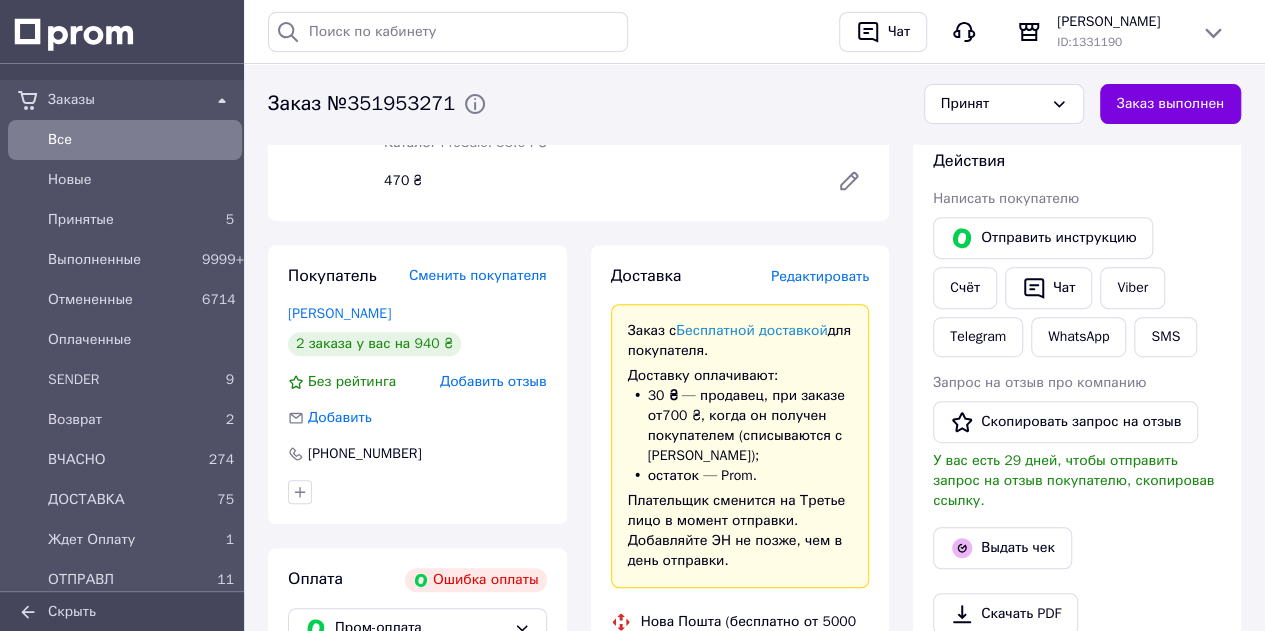 scroll, scrollTop: 300, scrollLeft: 0, axis: vertical 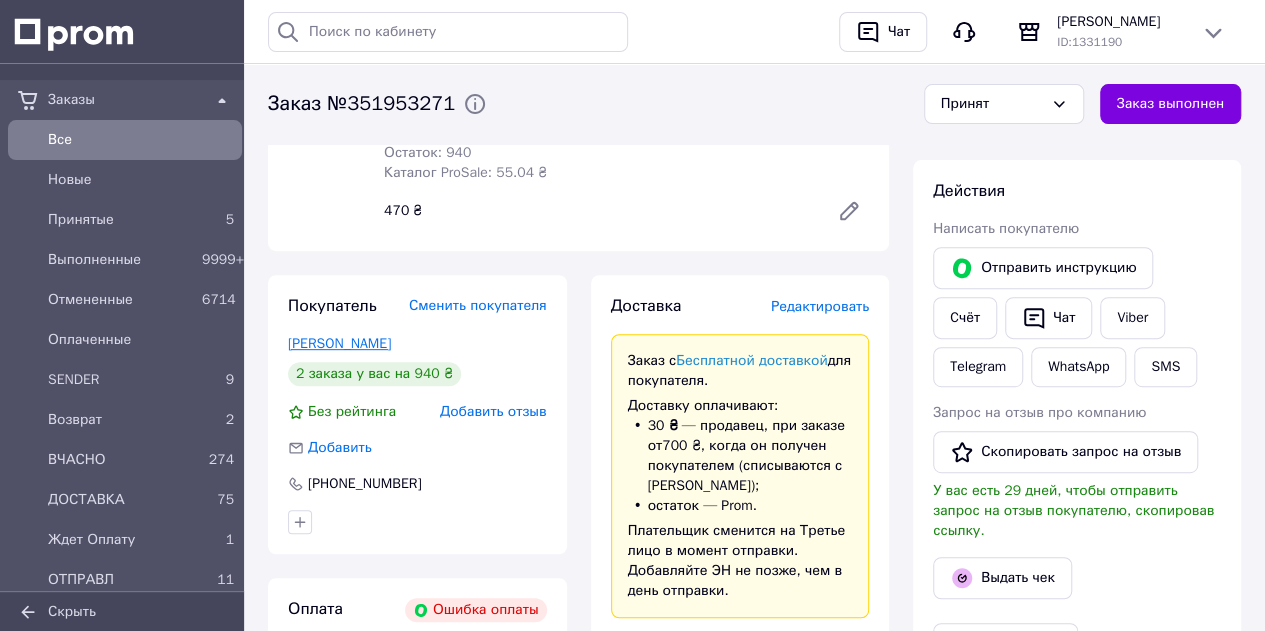 click on "Пилипчук Юля" at bounding box center [339, 343] 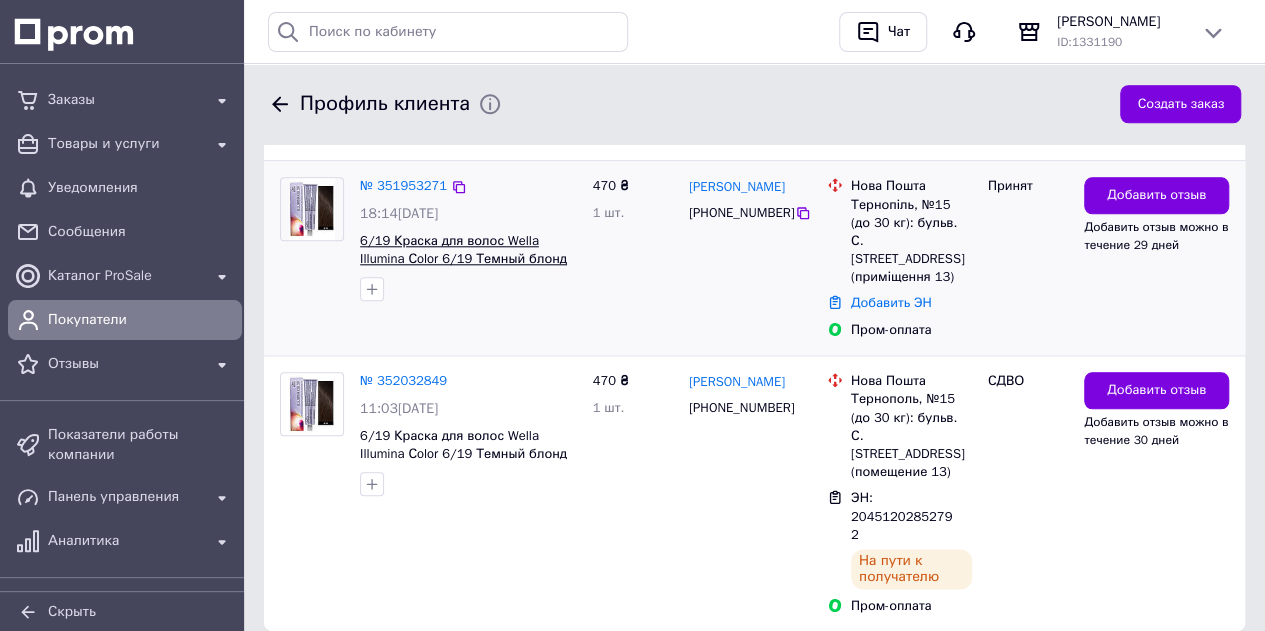 scroll, scrollTop: 940, scrollLeft: 0, axis: vertical 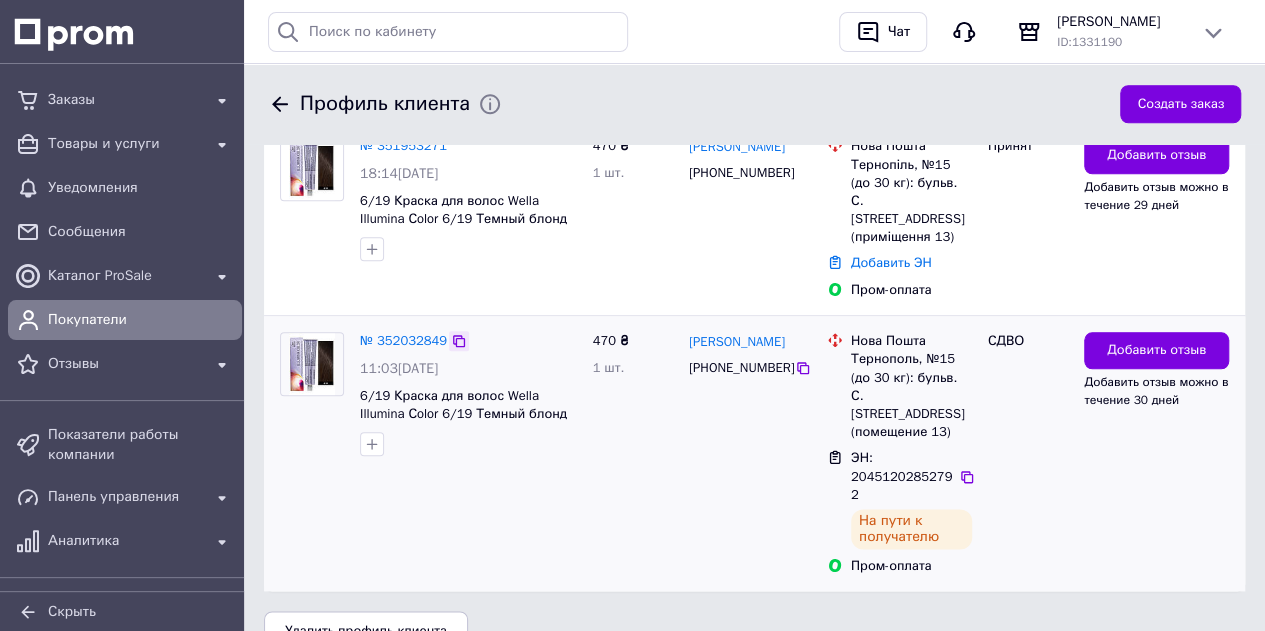 click 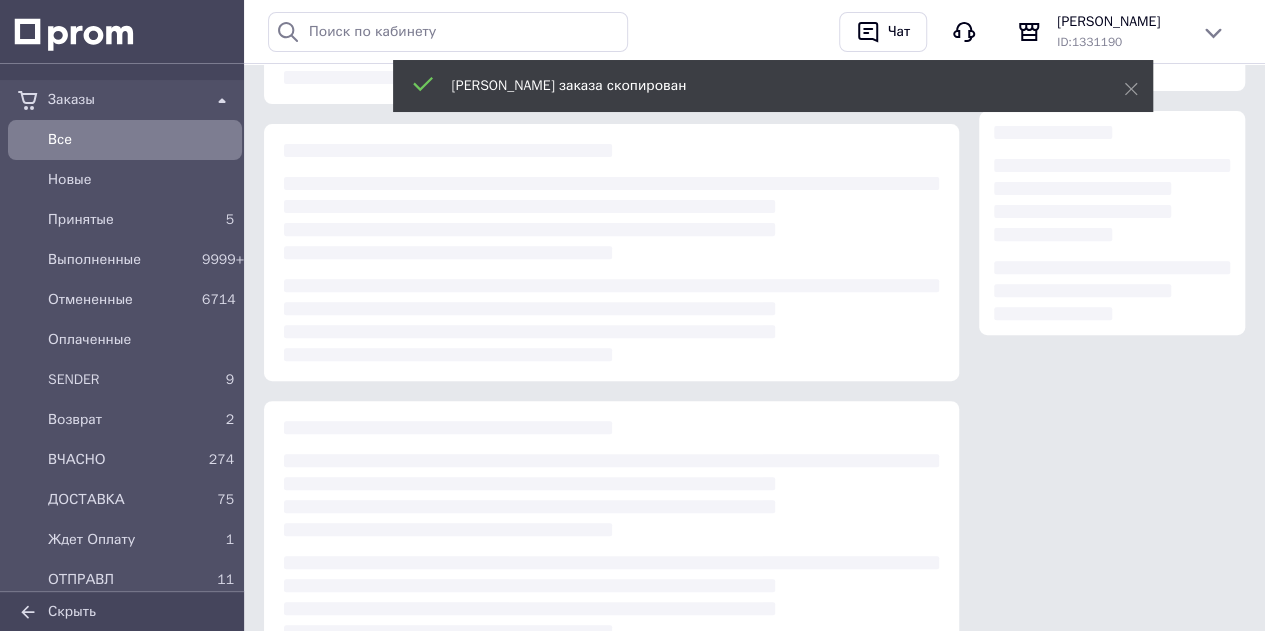 scroll, scrollTop: 300, scrollLeft: 0, axis: vertical 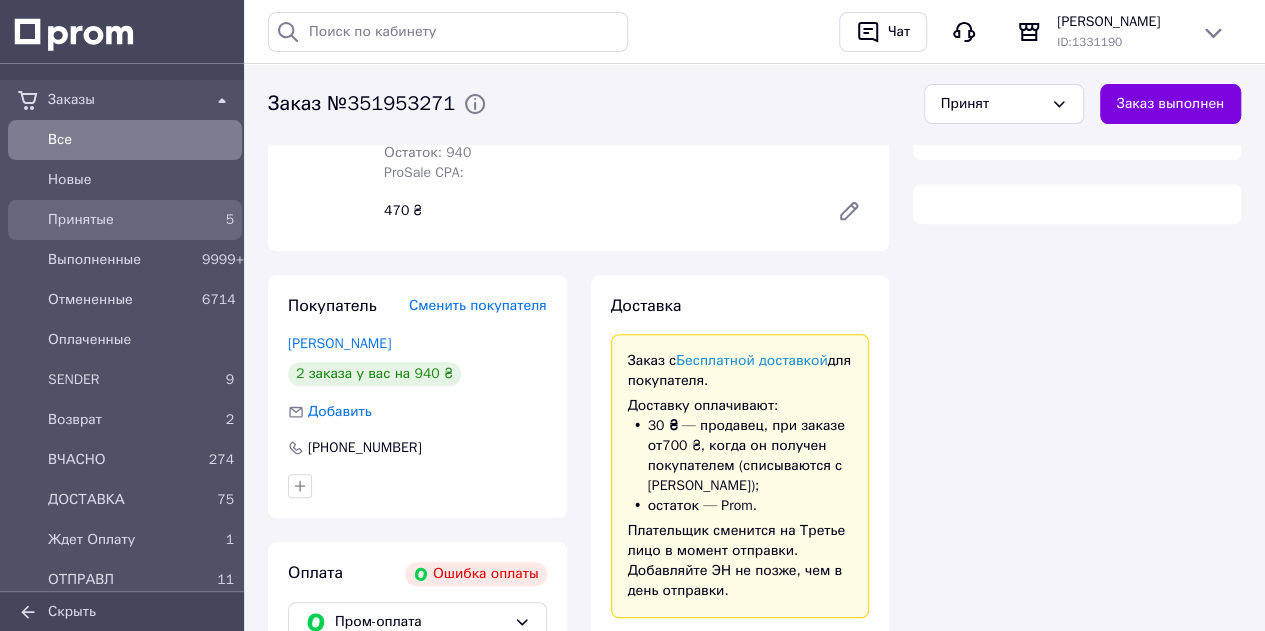 click on "Принятые" at bounding box center (121, 220) 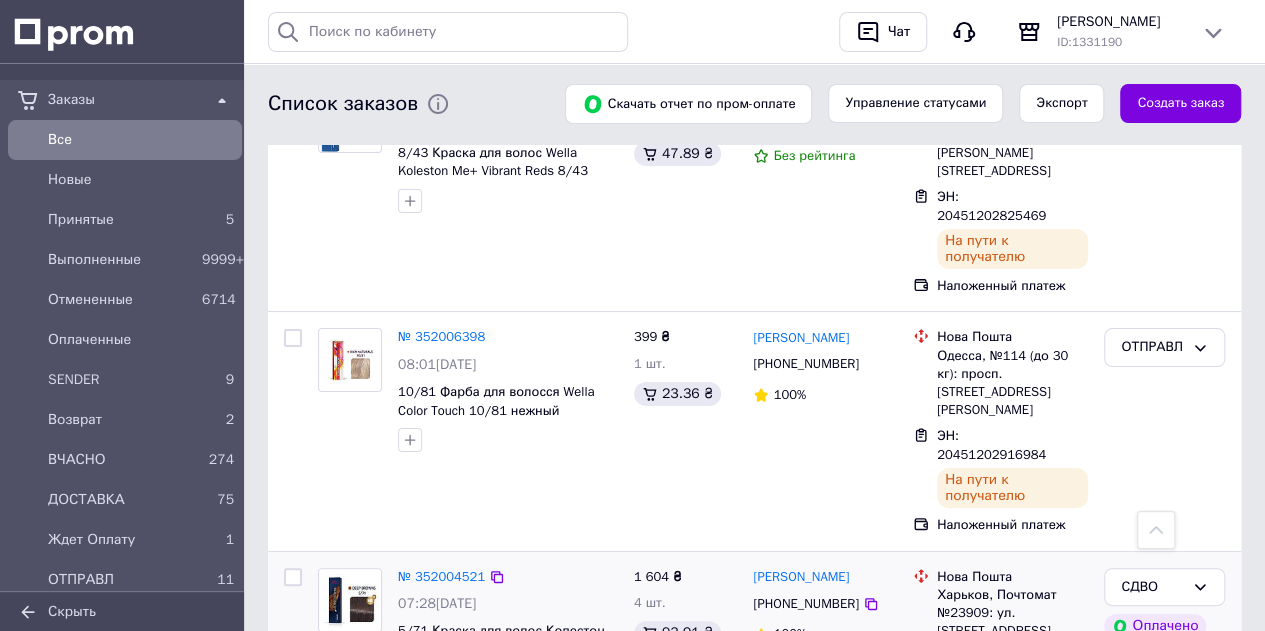scroll, scrollTop: 3808, scrollLeft: 0, axis: vertical 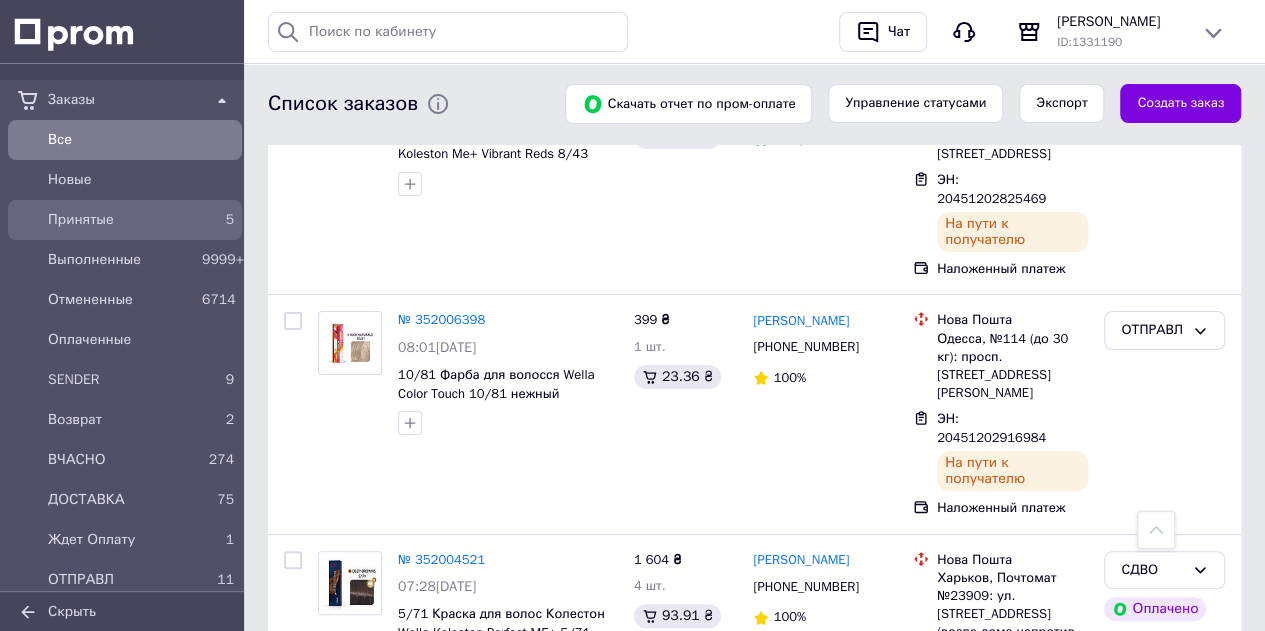 drag, startPoint x: 163, startPoint y: 207, endPoint x: 211, endPoint y: 234, distance: 55.072678 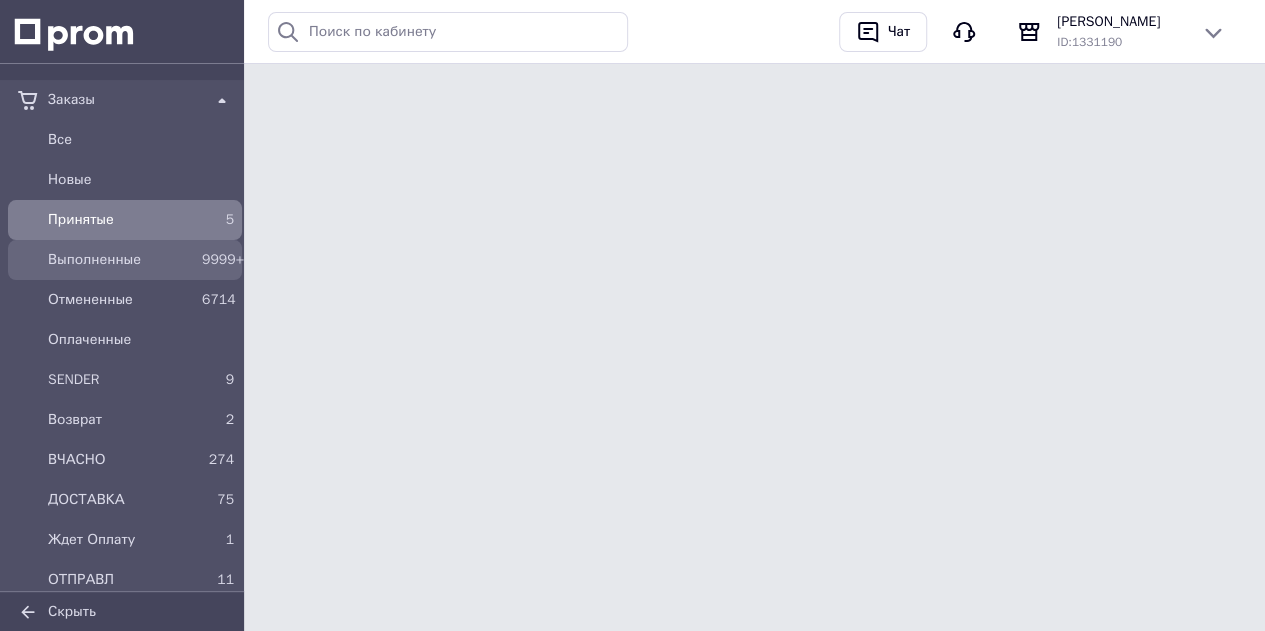 scroll, scrollTop: 0, scrollLeft: 0, axis: both 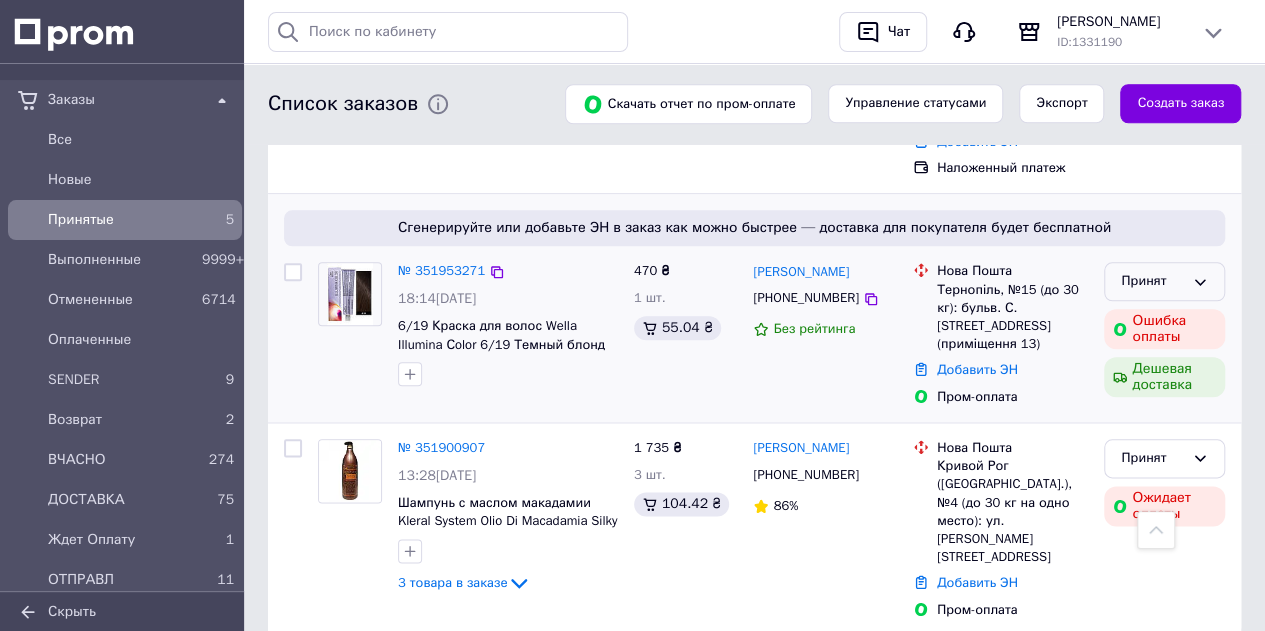 click on "Принят" at bounding box center (1152, 281) 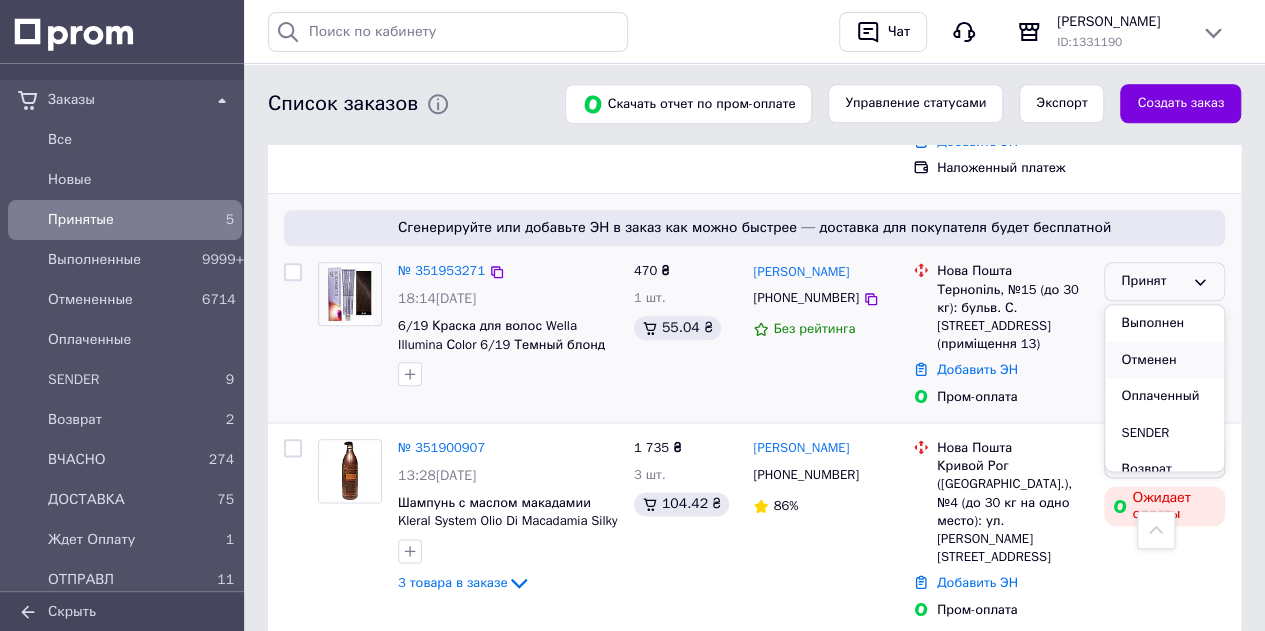 click on "Отменен" at bounding box center (1164, 360) 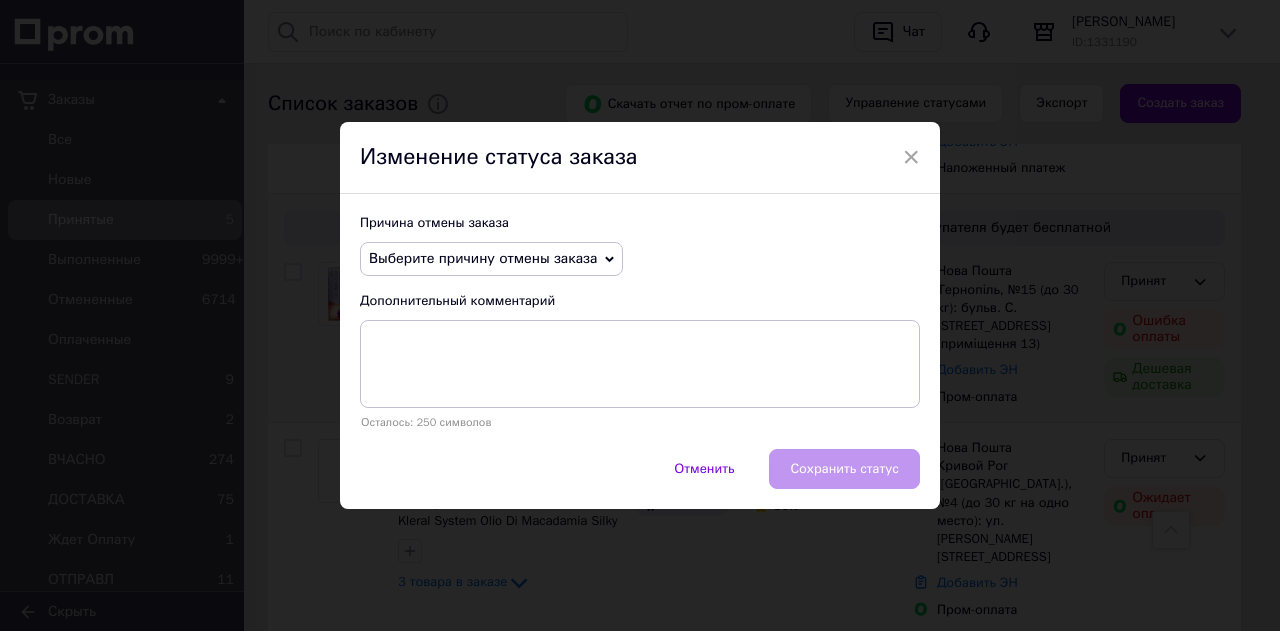 click on "Выберите причину отмены заказа" at bounding box center [483, 258] 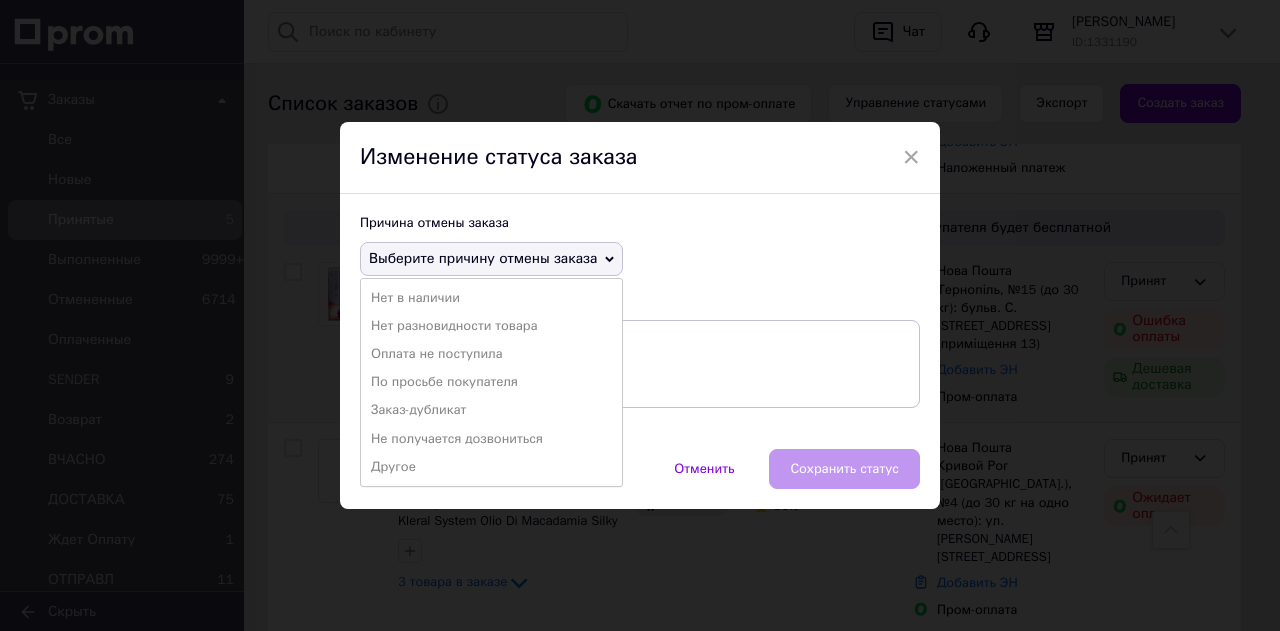 click on "Заказ-дубликат" at bounding box center [491, 410] 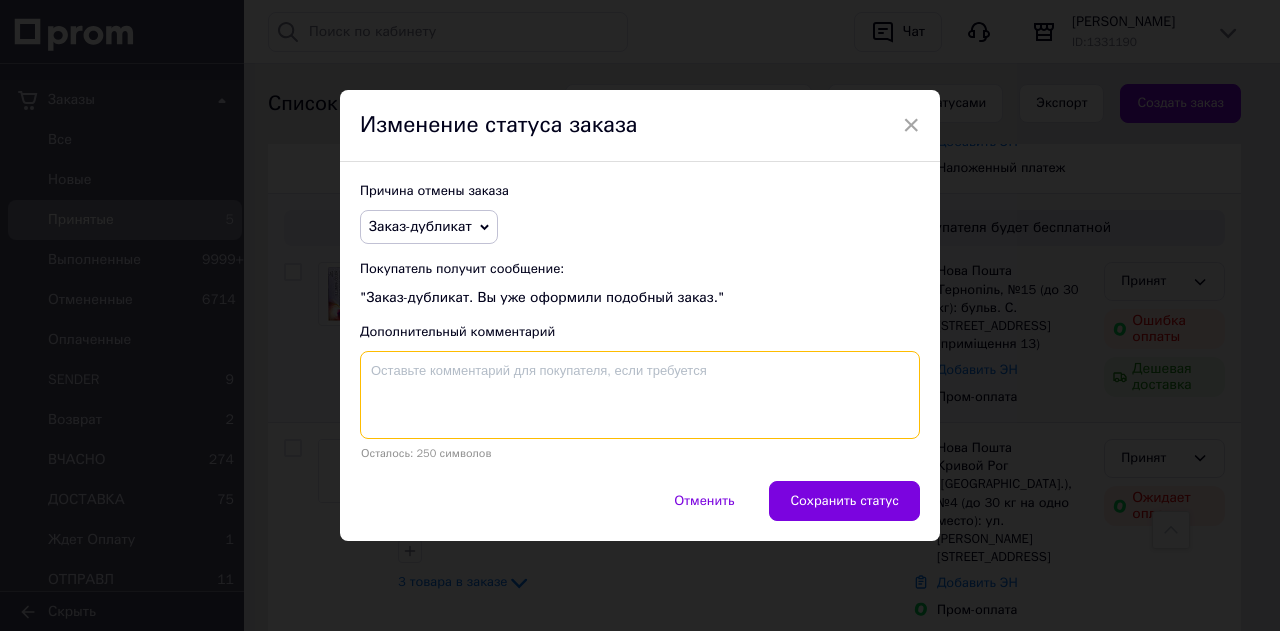 click at bounding box center [640, 395] 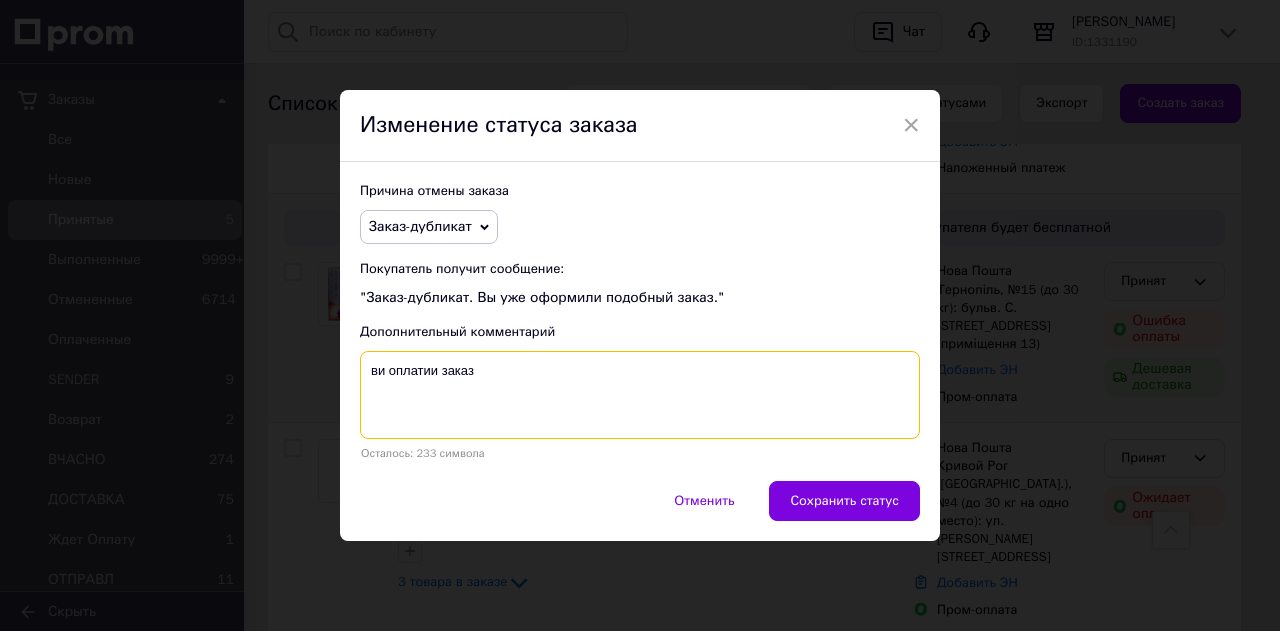 paste on "352032849" 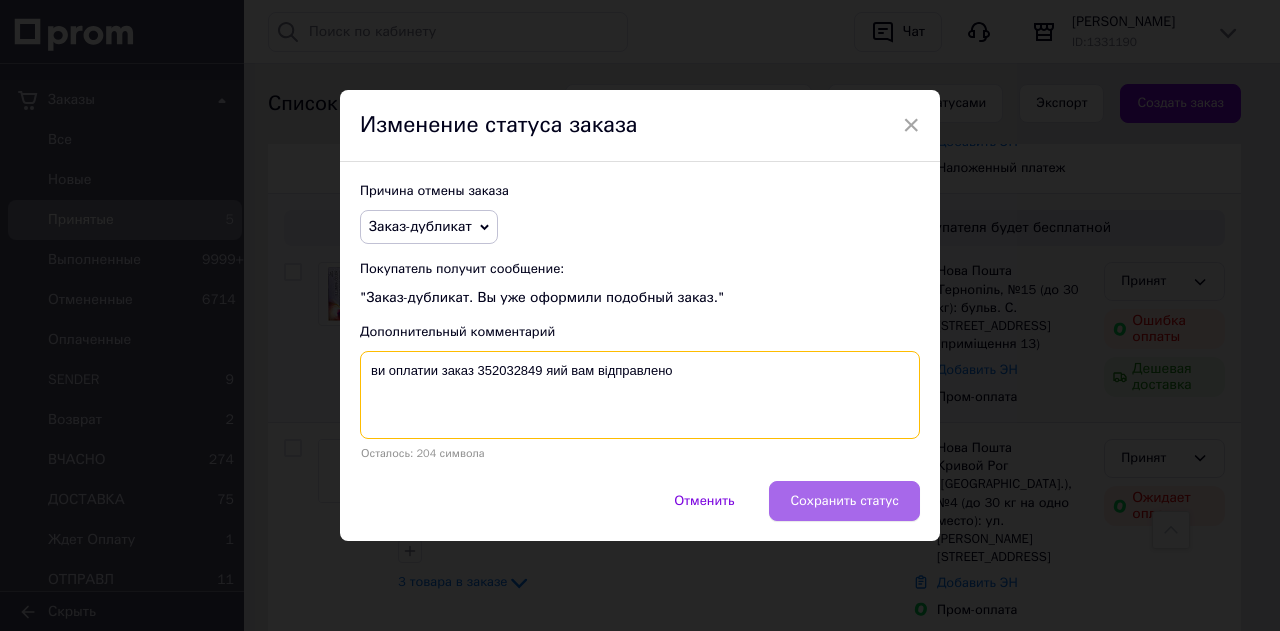 type on "ви оплатии заказ 352032849 яий вам відправлено" 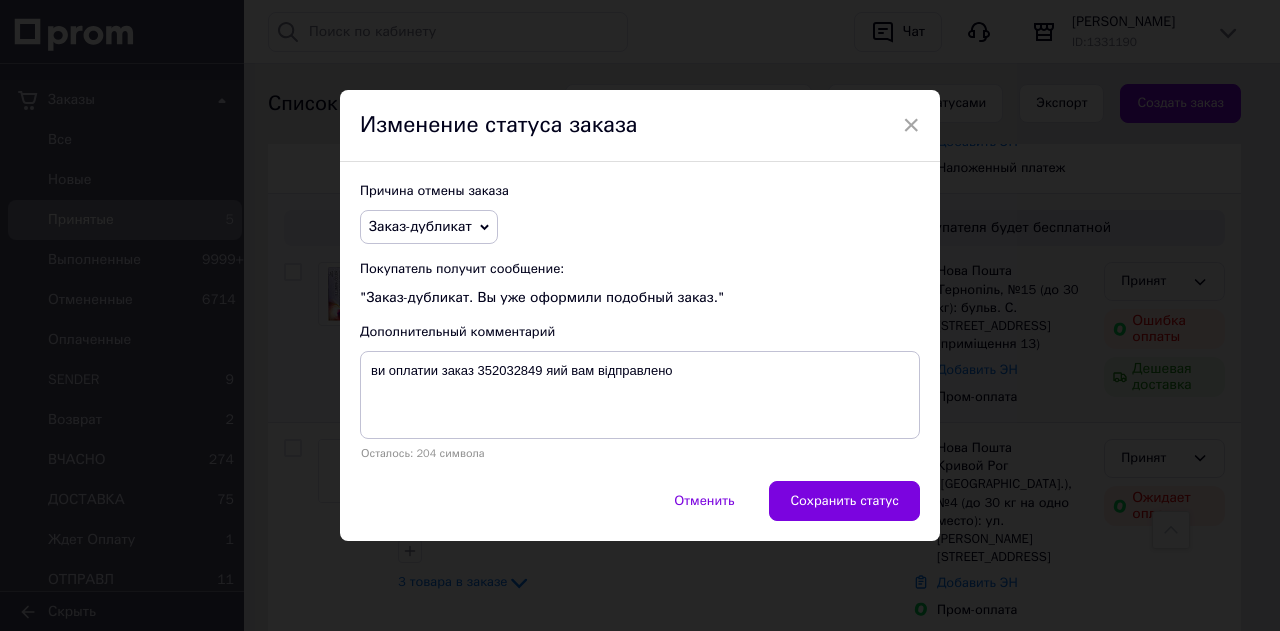 click on "Сохранить статус" at bounding box center (844, 501) 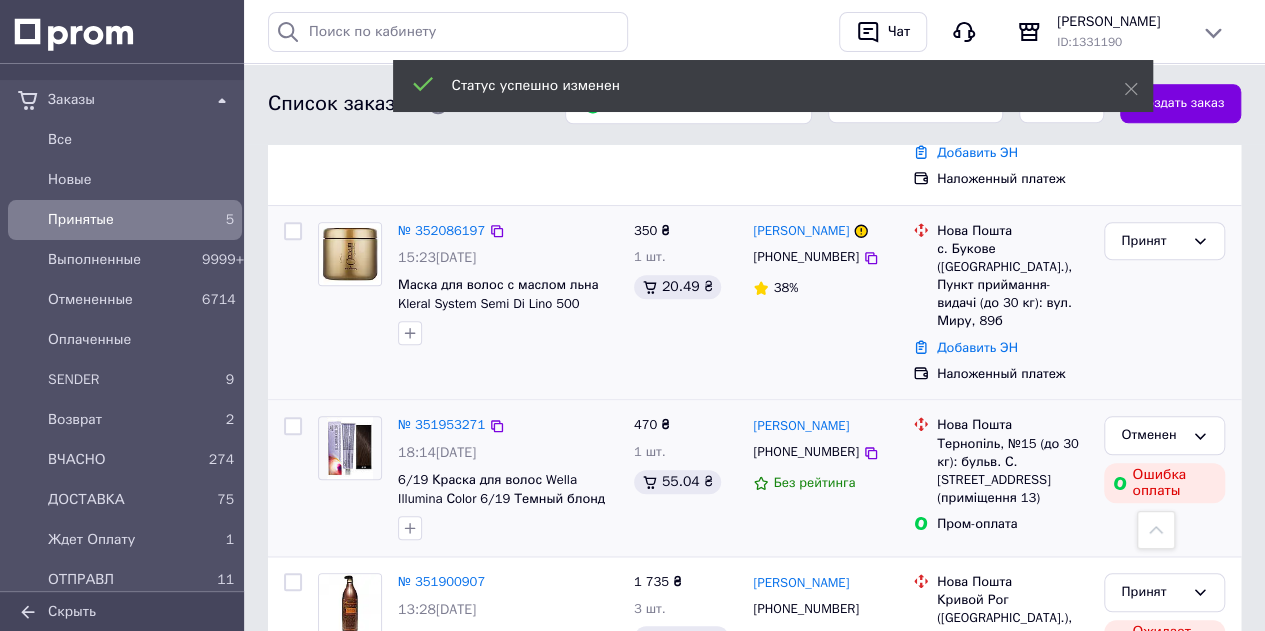 scroll, scrollTop: 764, scrollLeft: 0, axis: vertical 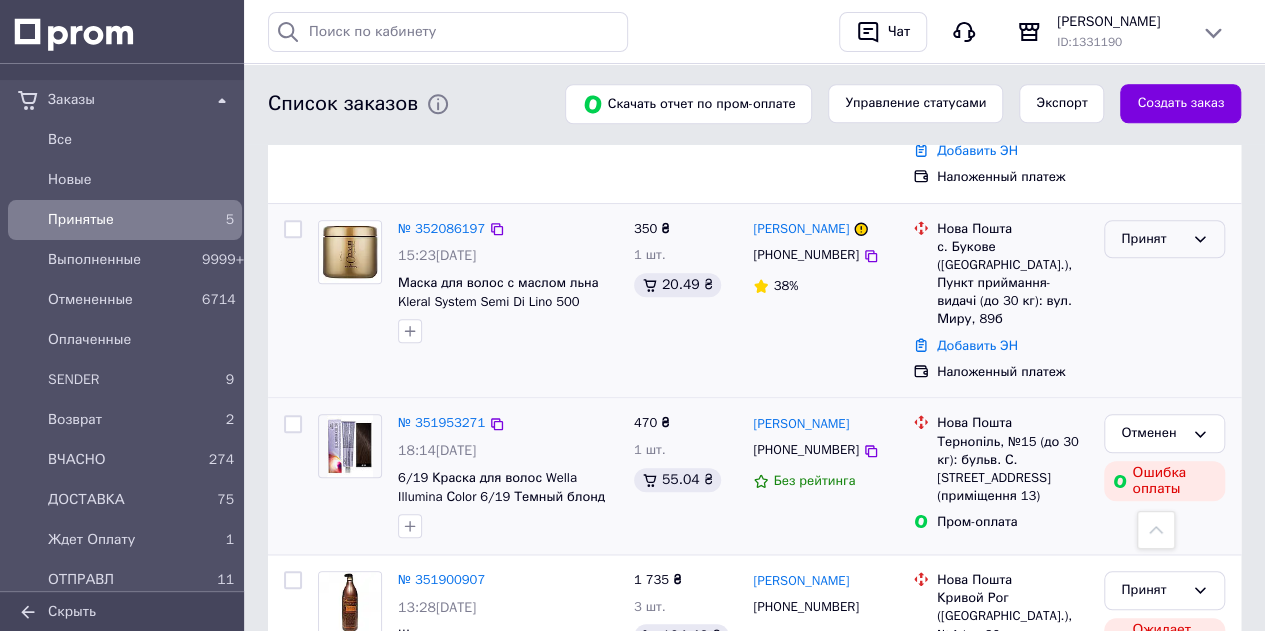 click on "Принят" at bounding box center (1152, 239) 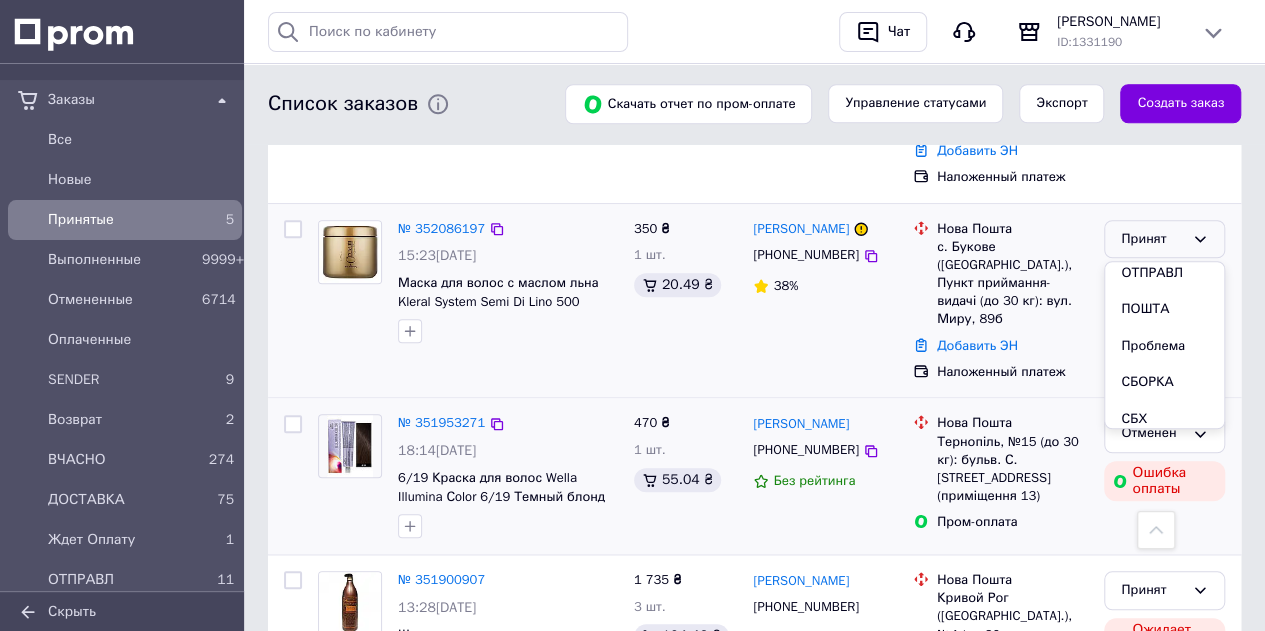 scroll, scrollTop: 400, scrollLeft: 0, axis: vertical 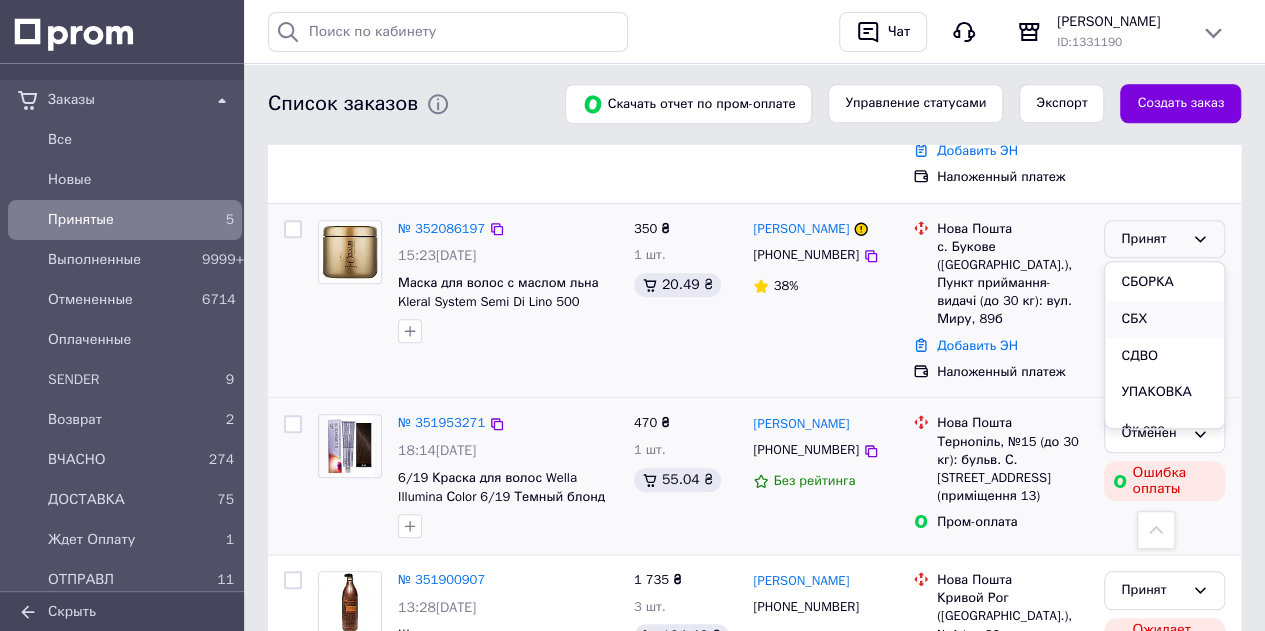 click on "СБХ" at bounding box center (1164, 319) 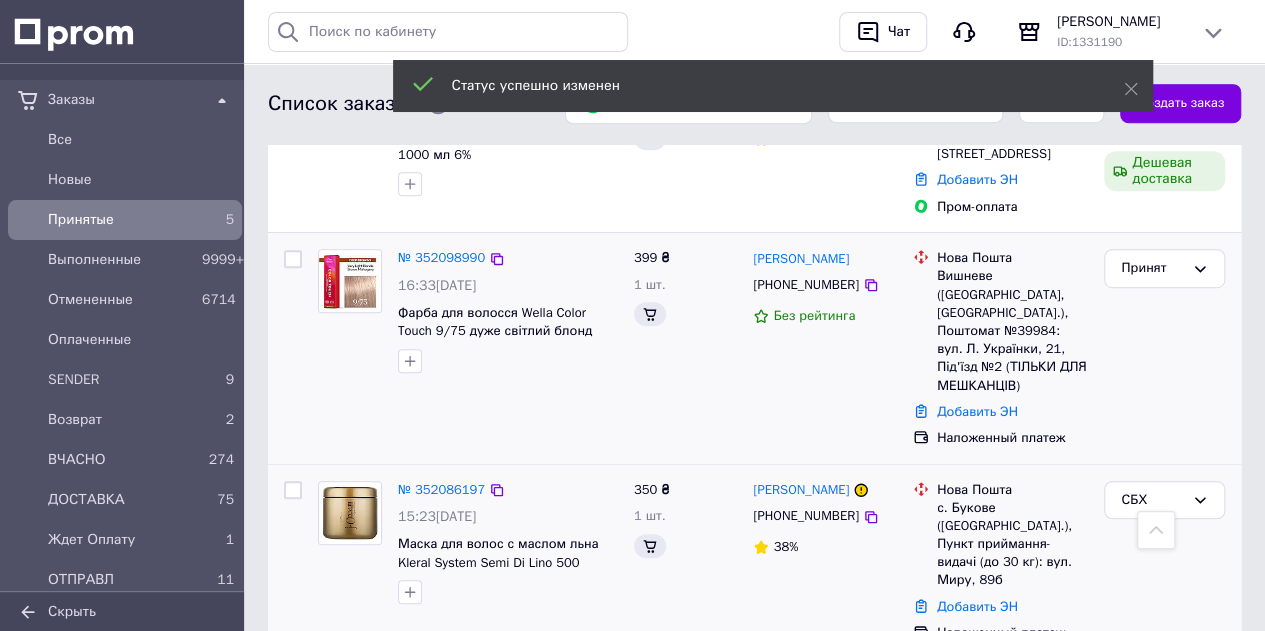 scroll, scrollTop: 564, scrollLeft: 0, axis: vertical 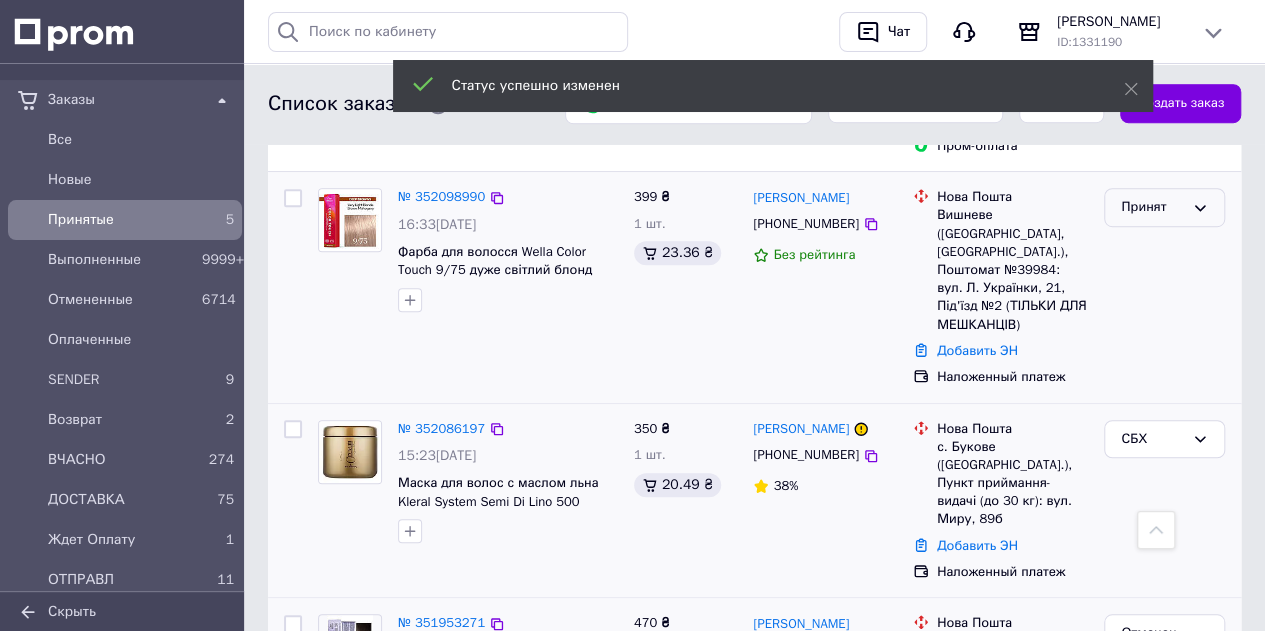 click on "Принят" at bounding box center (1152, 207) 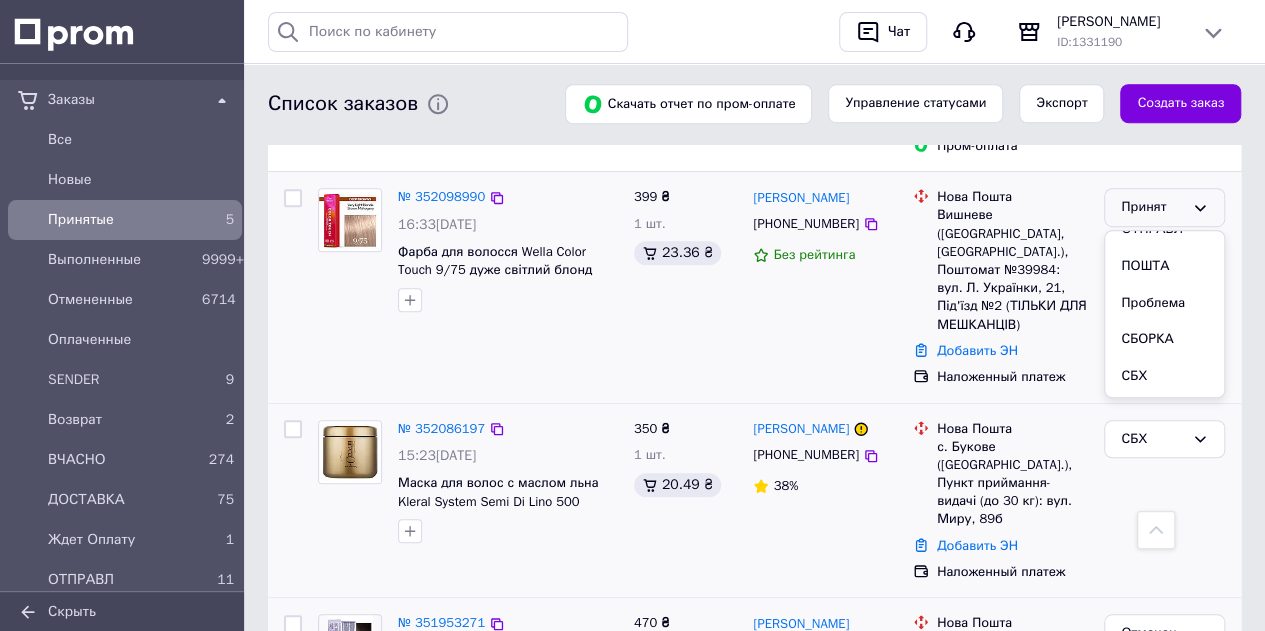 scroll, scrollTop: 400, scrollLeft: 0, axis: vertical 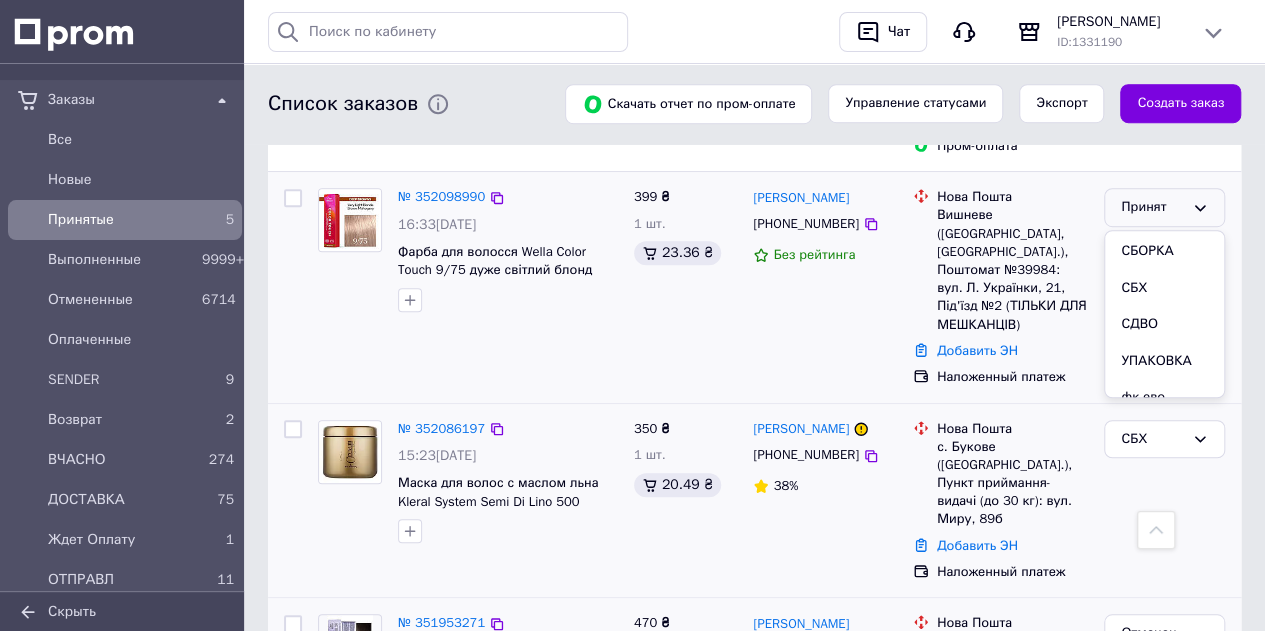 click on "СБОРКА" at bounding box center (1164, 251) 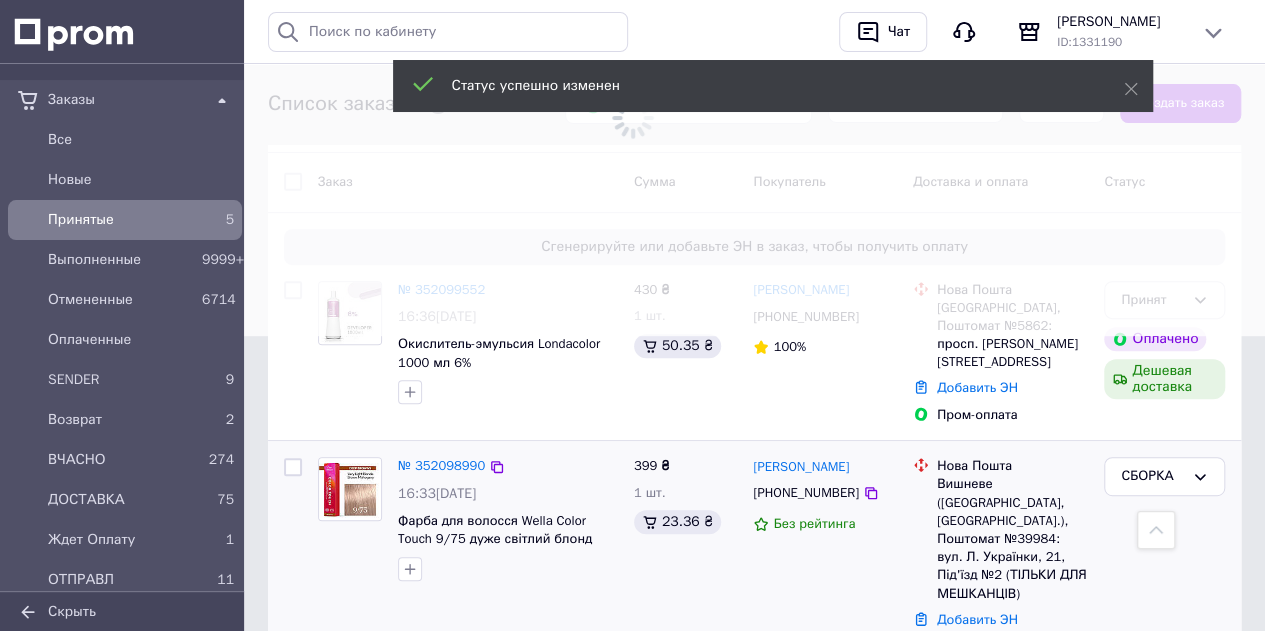 scroll, scrollTop: 264, scrollLeft: 0, axis: vertical 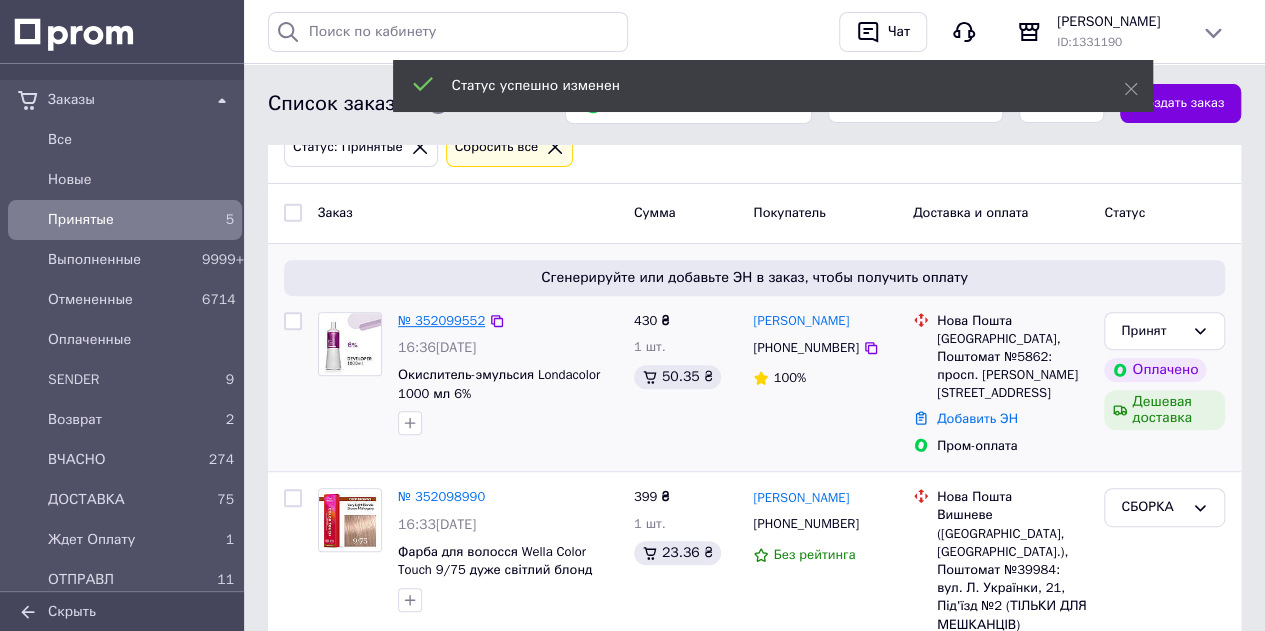 click on "№ 352099552" at bounding box center [441, 320] 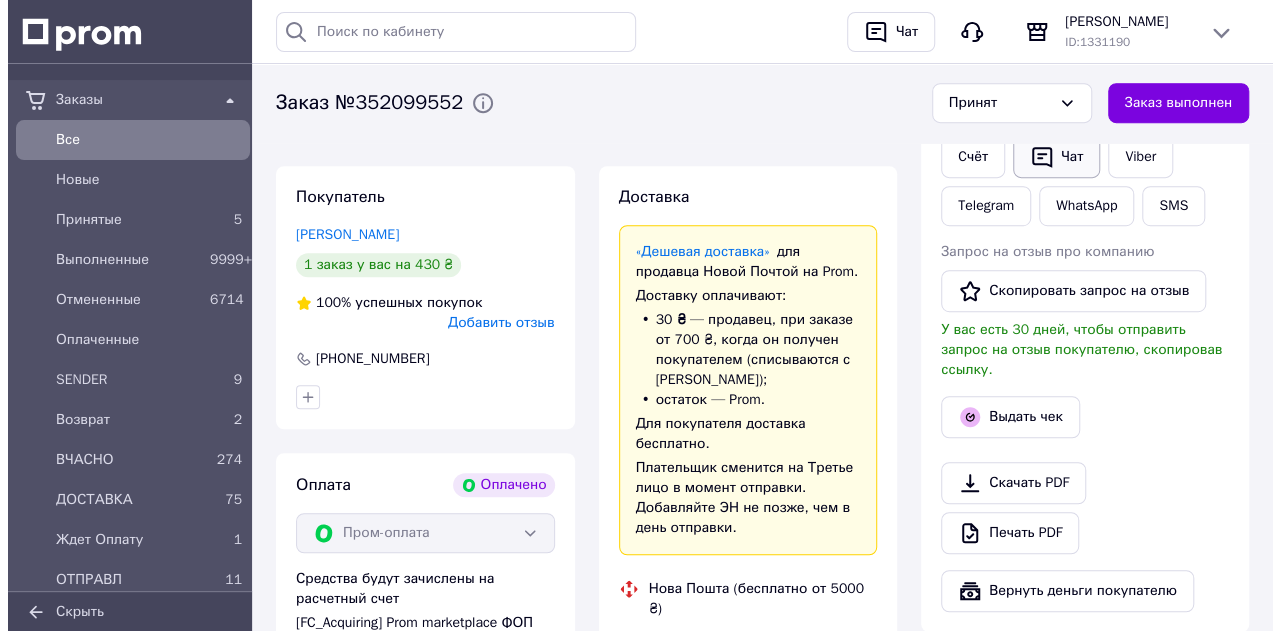 scroll, scrollTop: 500, scrollLeft: 0, axis: vertical 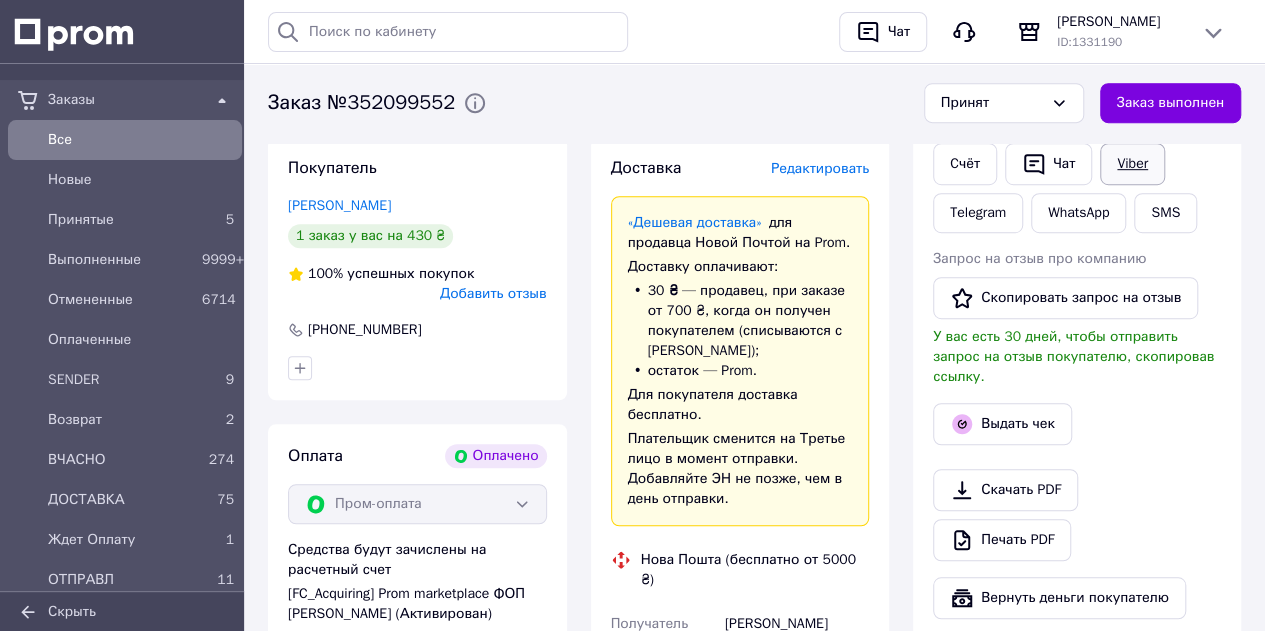 click on "Viber" at bounding box center (1132, 164) 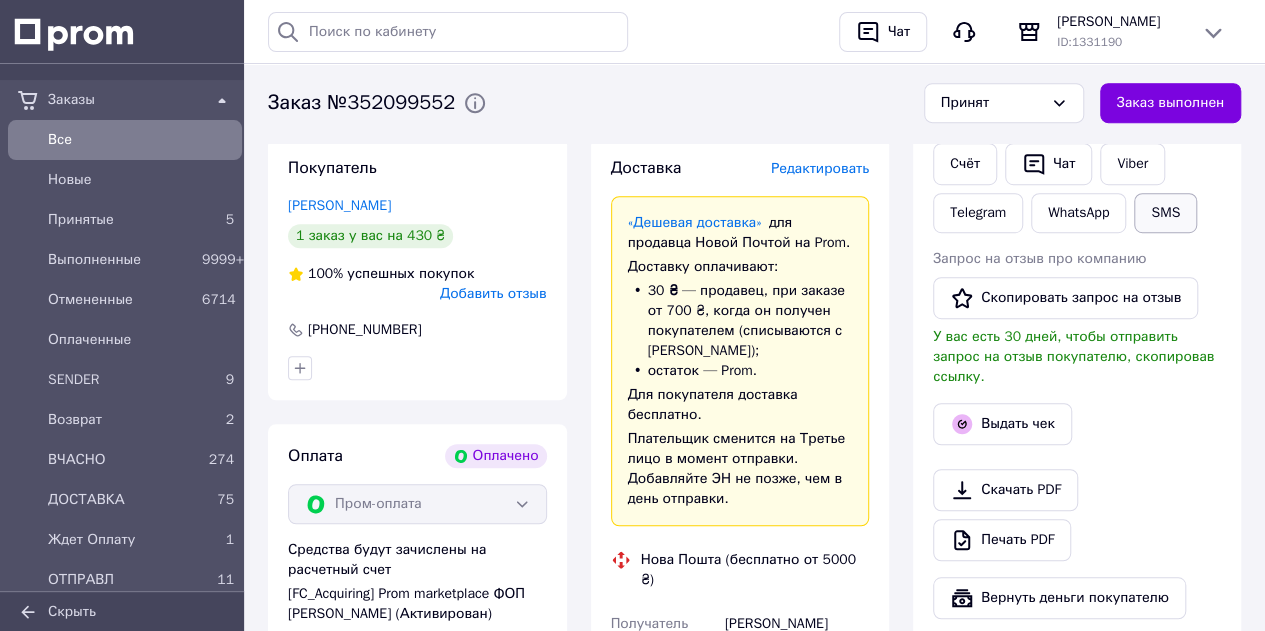 click on "SMS" at bounding box center [1165, 213] 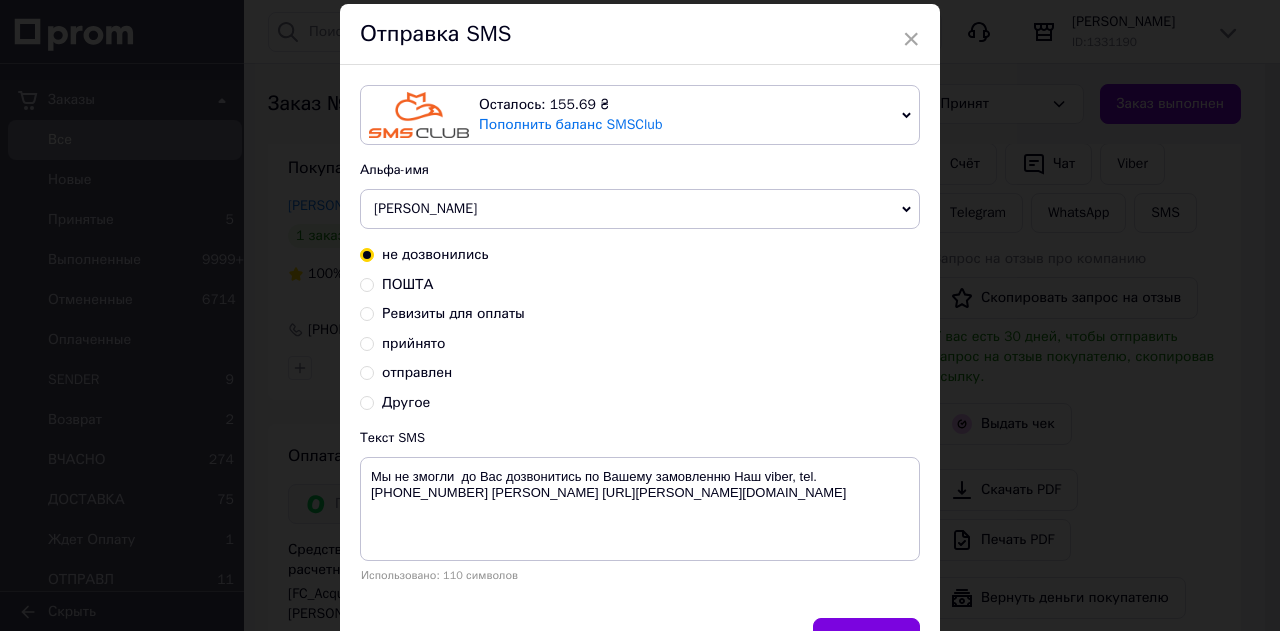 scroll, scrollTop: 178, scrollLeft: 0, axis: vertical 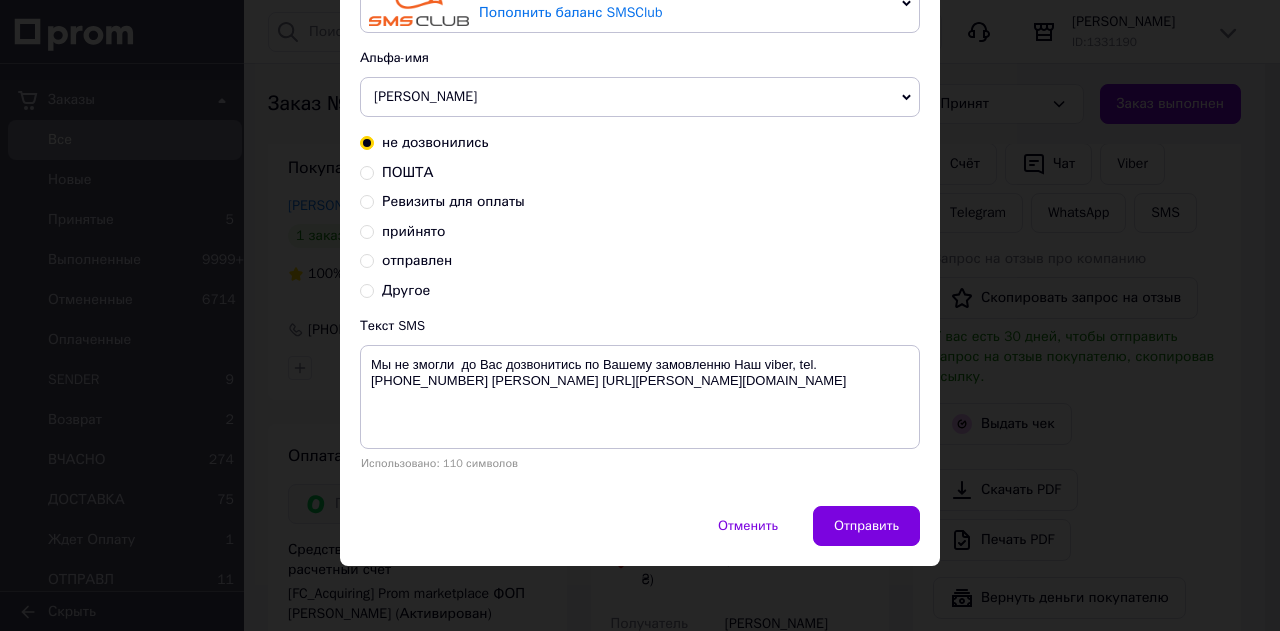 click on "прийнято" at bounding box center [413, 231] 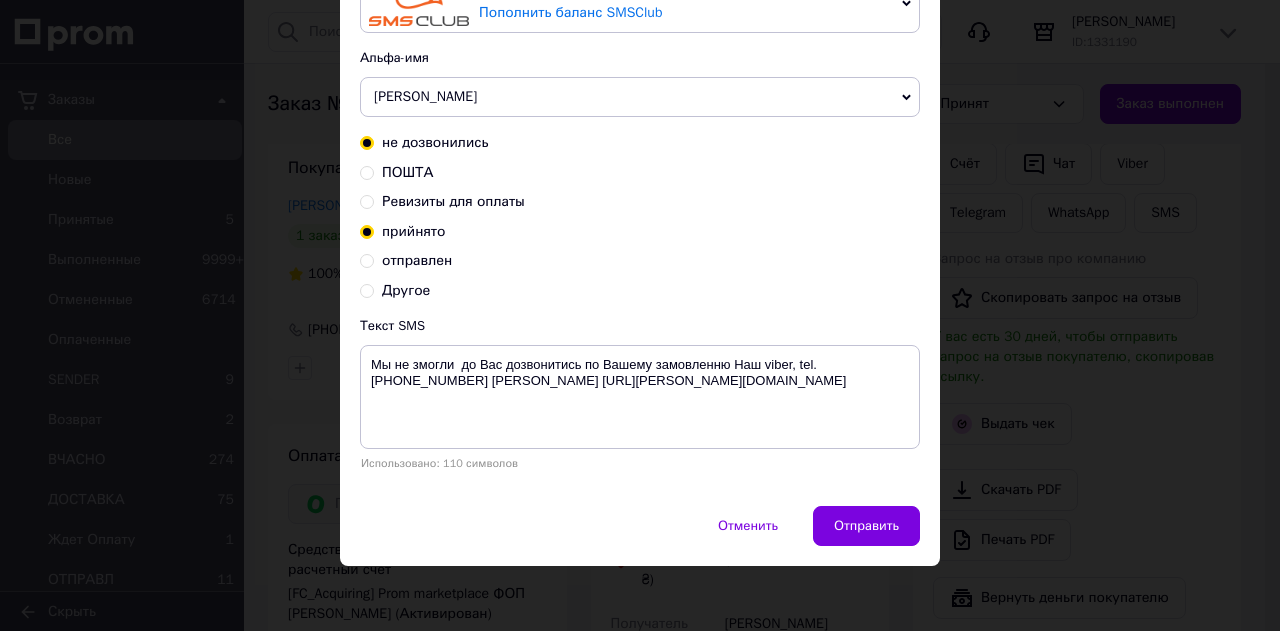 radio on "true" 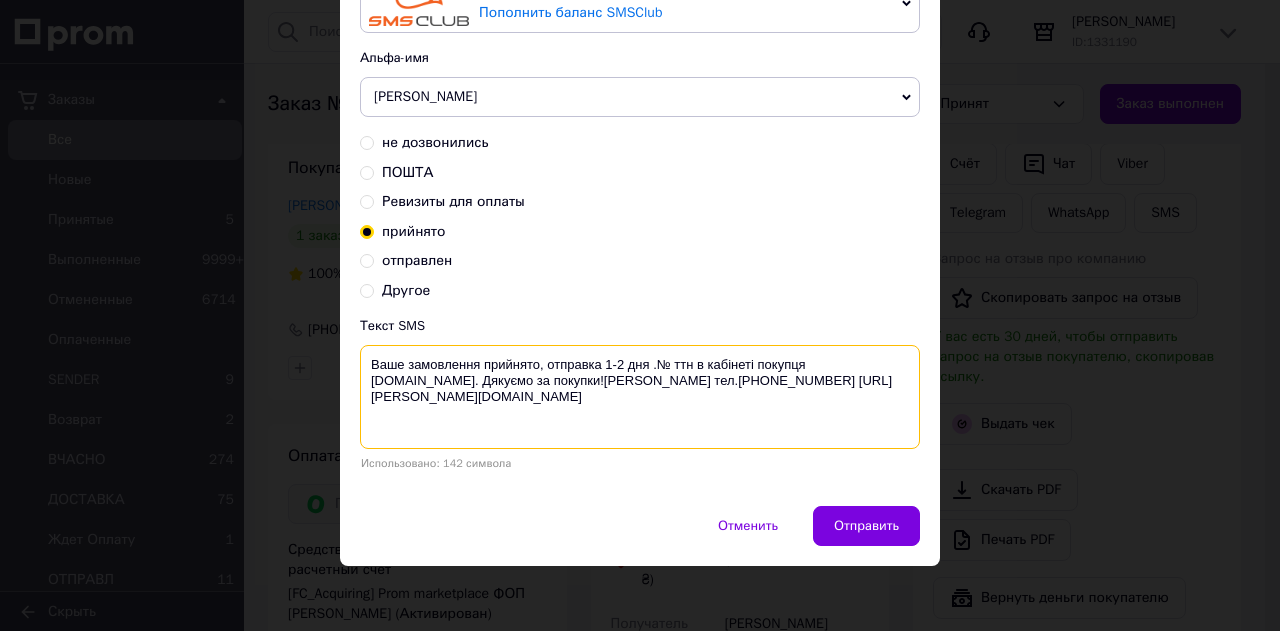 drag, startPoint x: 655, startPoint y: 363, endPoint x: 802, endPoint y: 363, distance: 147 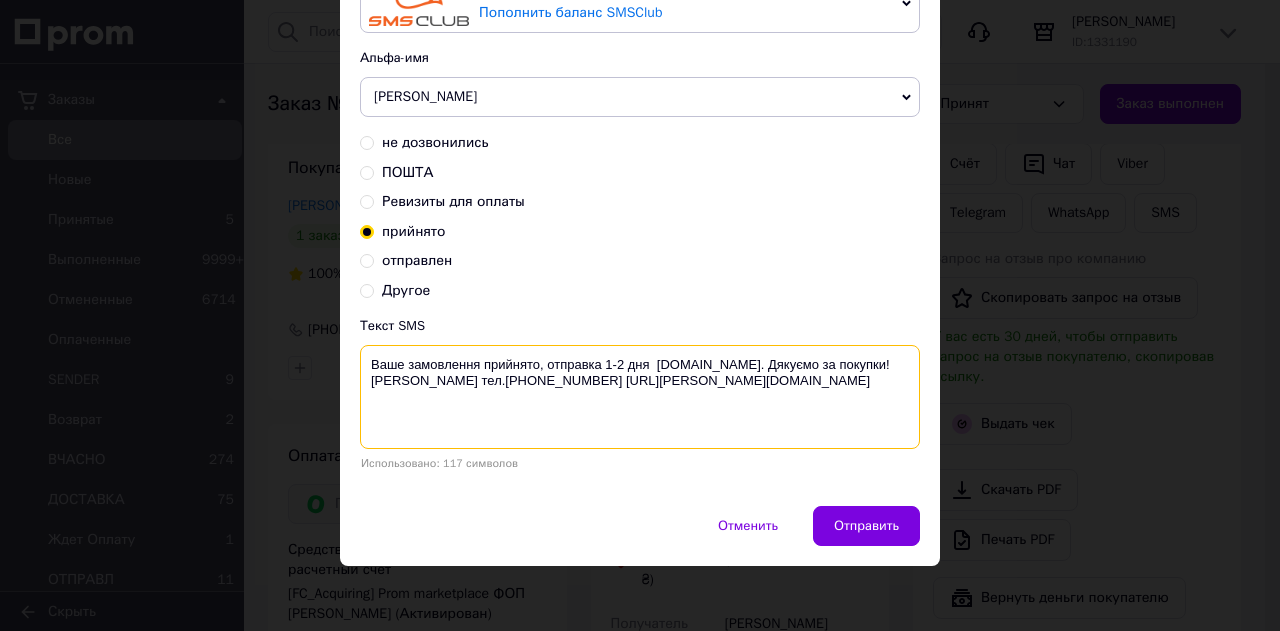 drag, startPoint x: 466, startPoint y: 378, endPoint x: 620, endPoint y: 377, distance: 154.00325 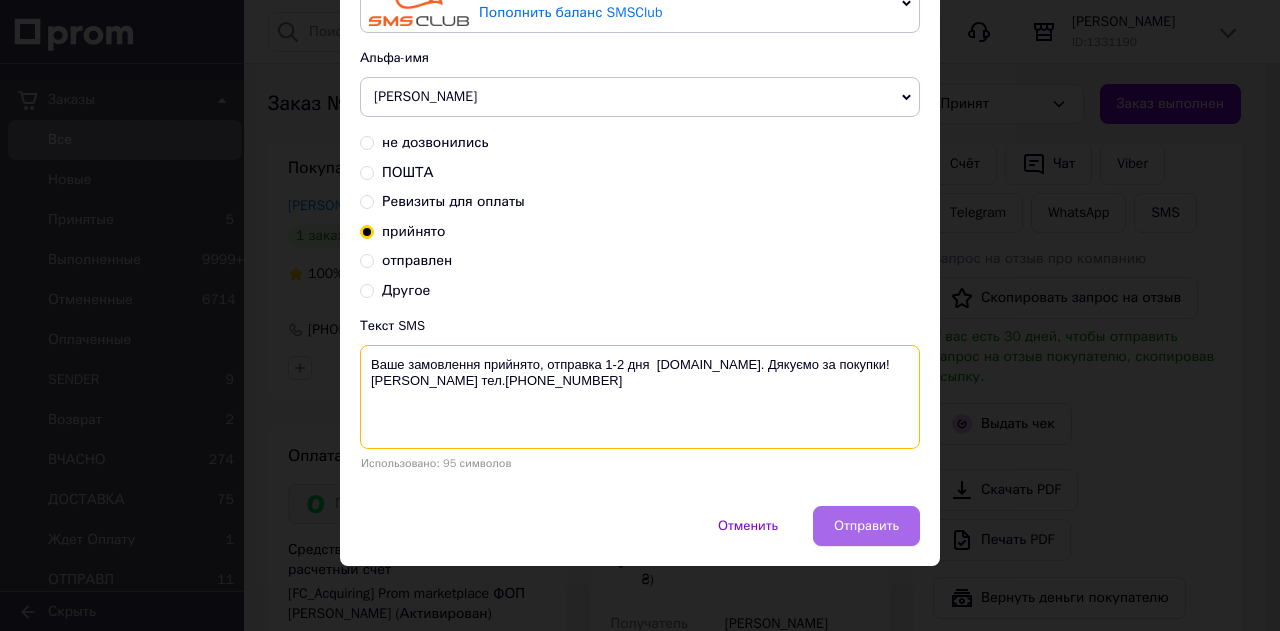 type on "Ваше замовлення прийнято, отправка 1-2 дня  Prom.Ua. Дякуємо за покупки!BARBARA тел.0979080085" 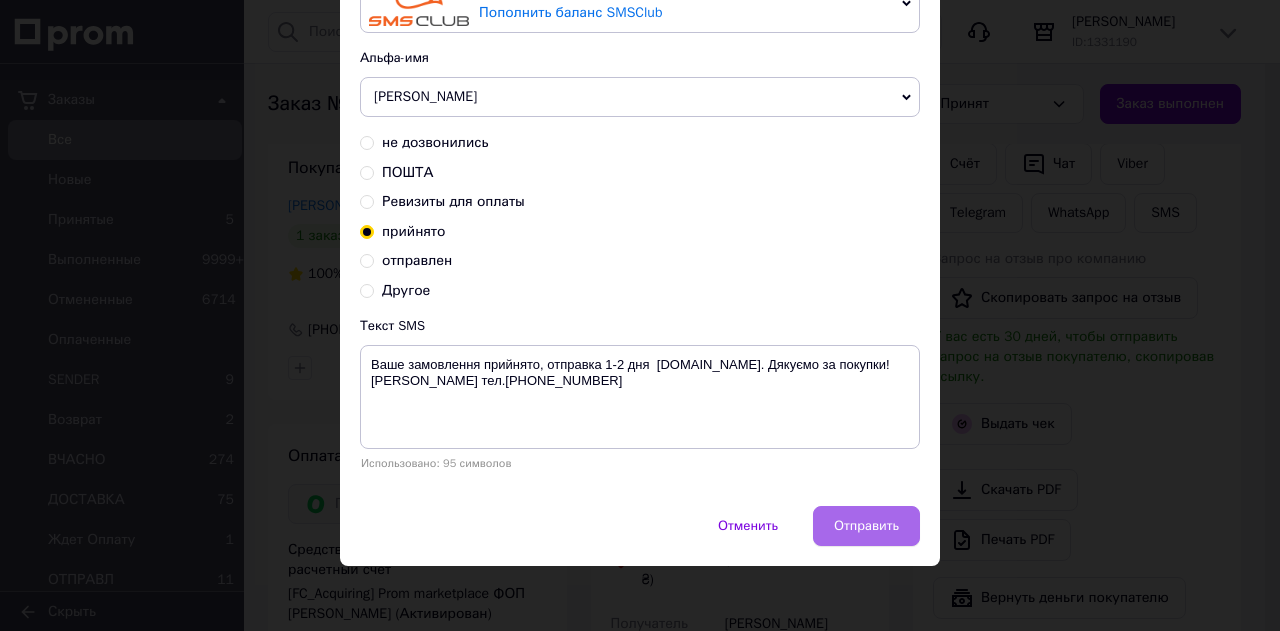 click on "Отправить" at bounding box center (866, 526) 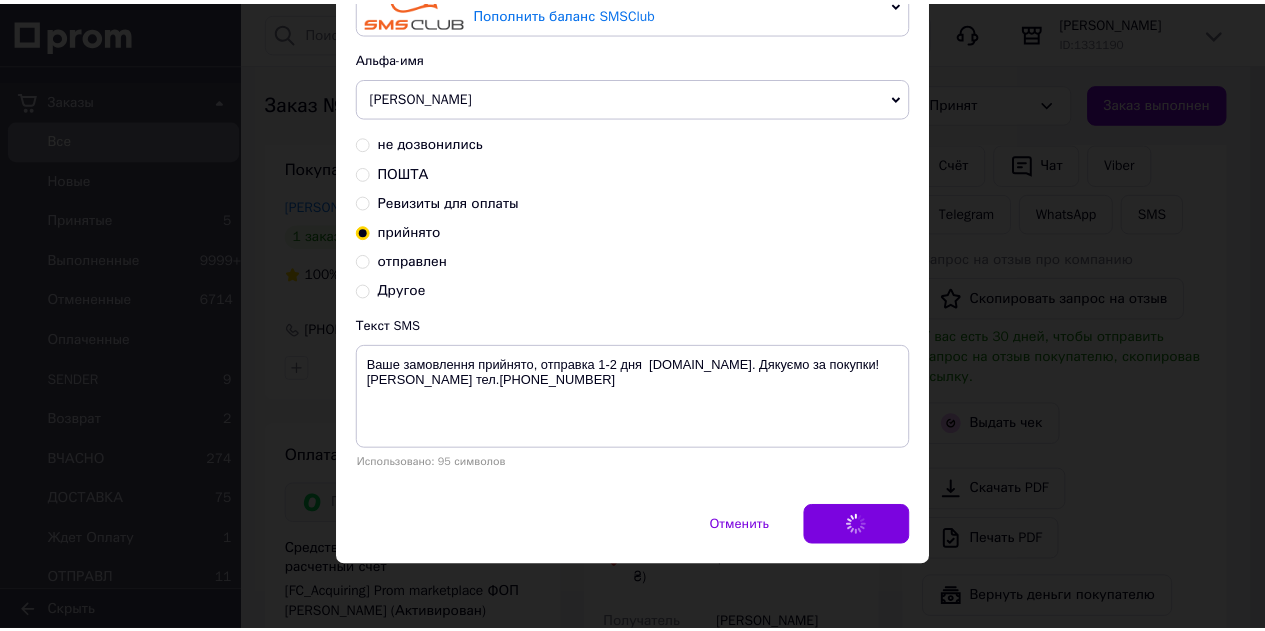 scroll, scrollTop: 0, scrollLeft: 0, axis: both 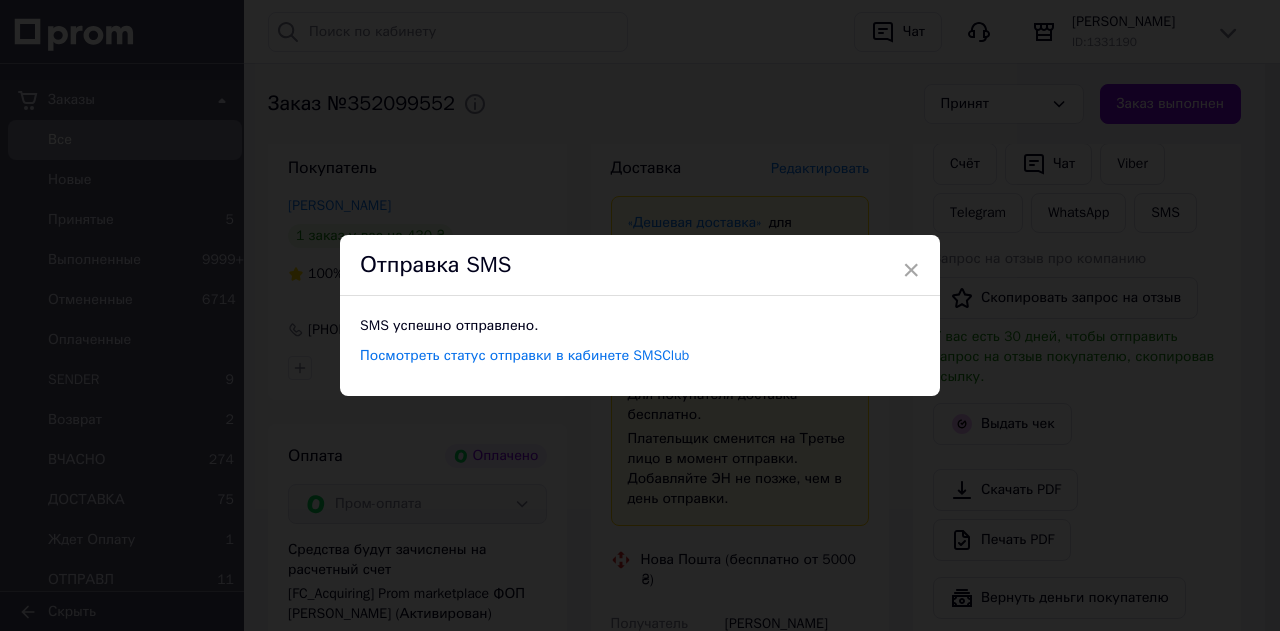 click on "×" at bounding box center (911, 270) 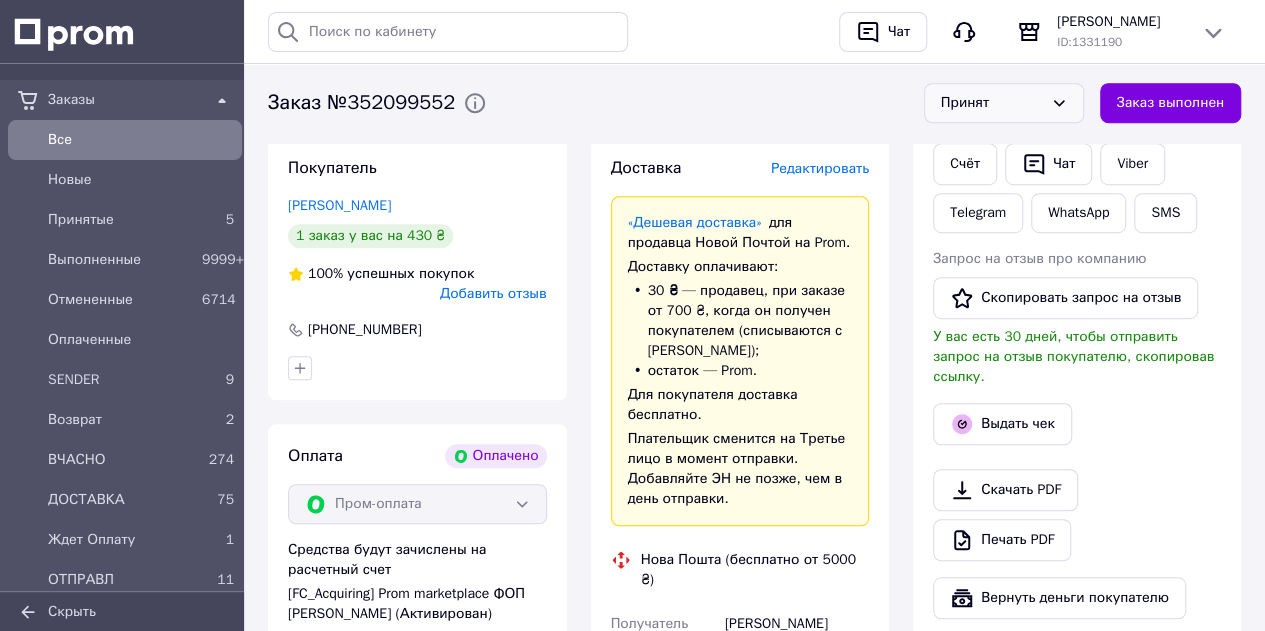 click on "Принят" at bounding box center [992, 104] 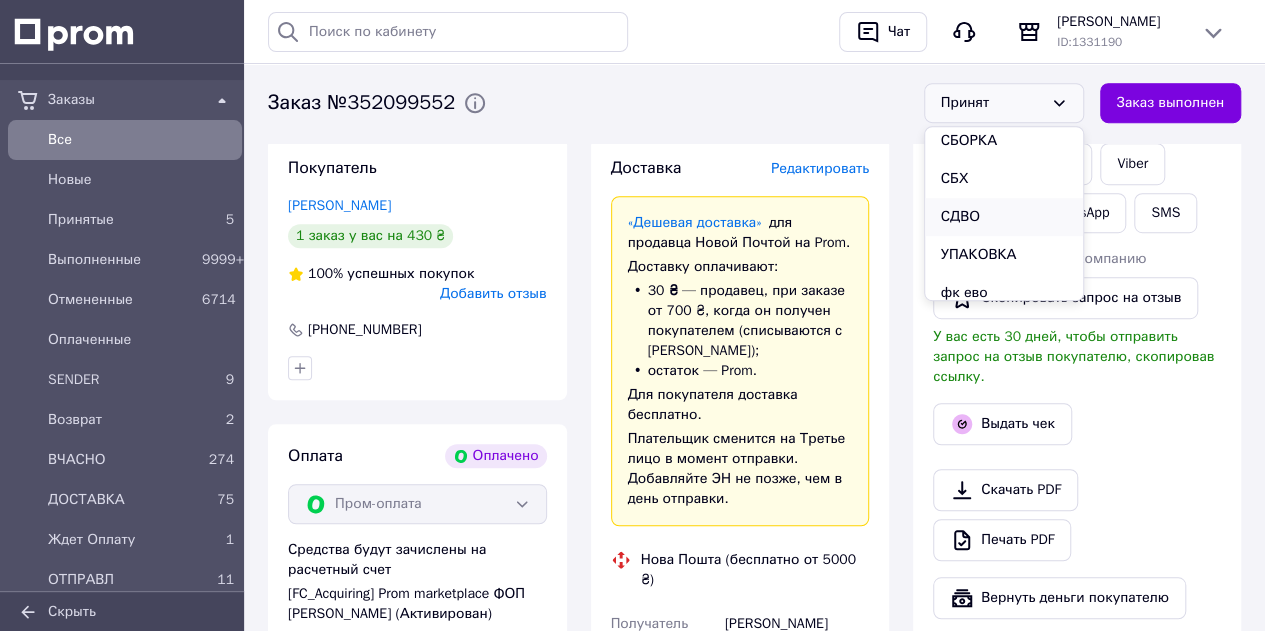 scroll, scrollTop: 436, scrollLeft: 0, axis: vertical 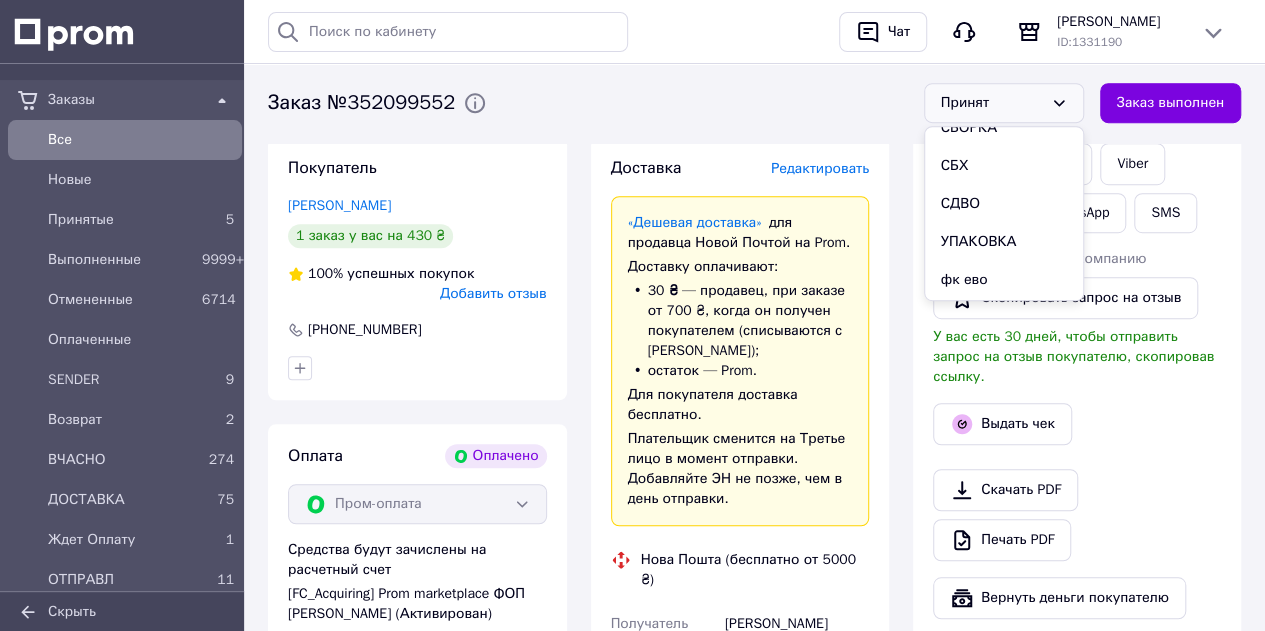 drag, startPoint x: 992, startPoint y: 243, endPoint x: 887, endPoint y: 235, distance: 105.30432 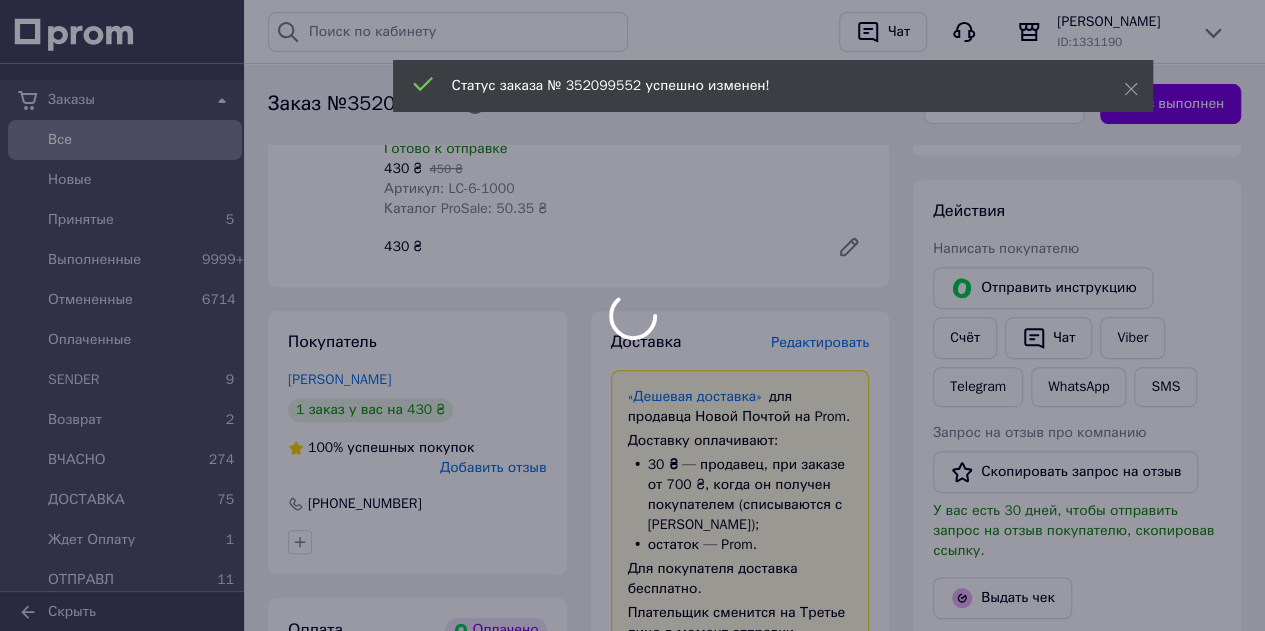 scroll, scrollTop: 300, scrollLeft: 0, axis: vertical 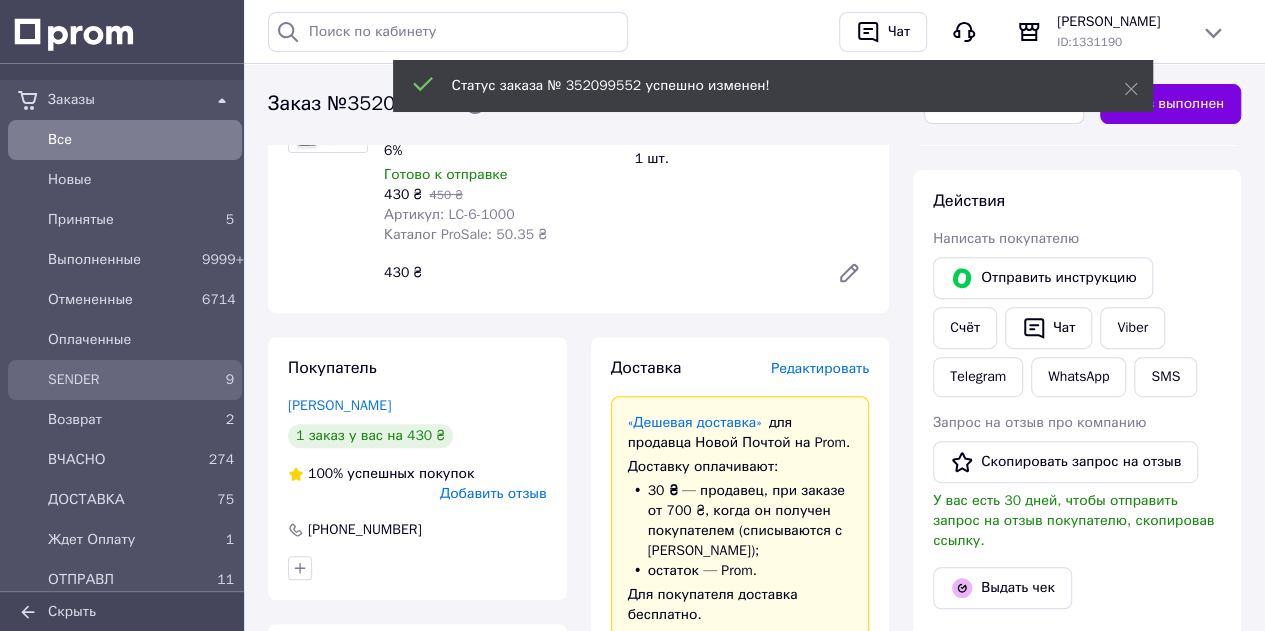 click on "SENDER  9" at bounding box center (125, 380) 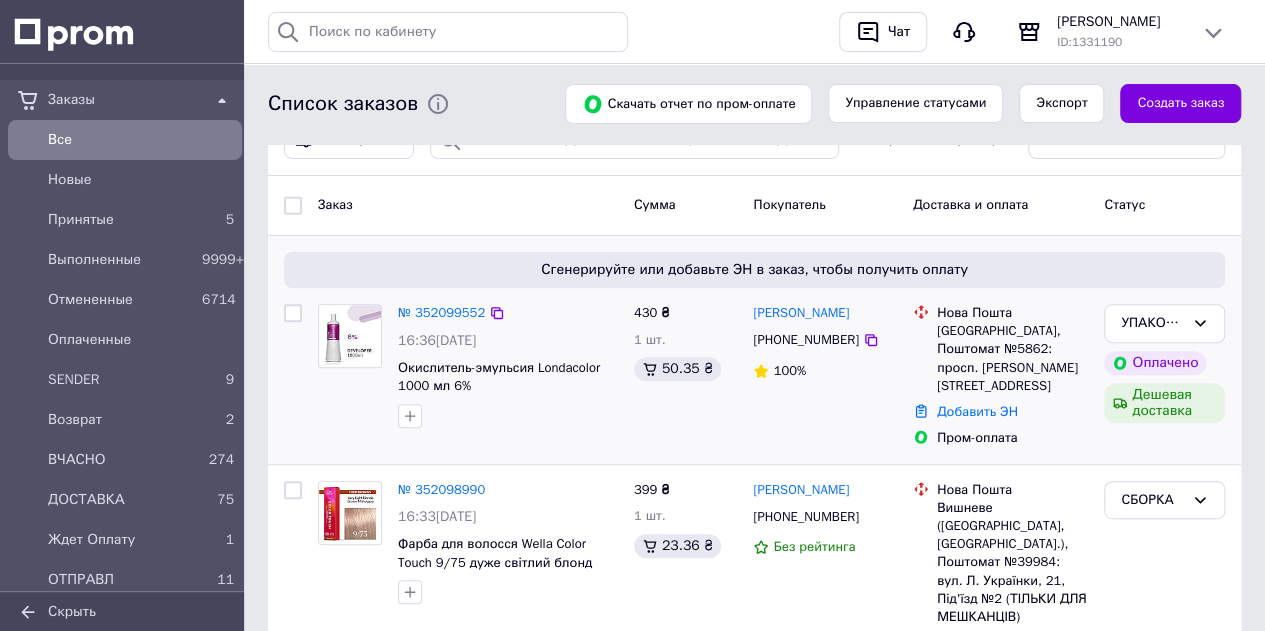 scroll, scrollTop: 400, scrollLeft: 0, axis: vertical 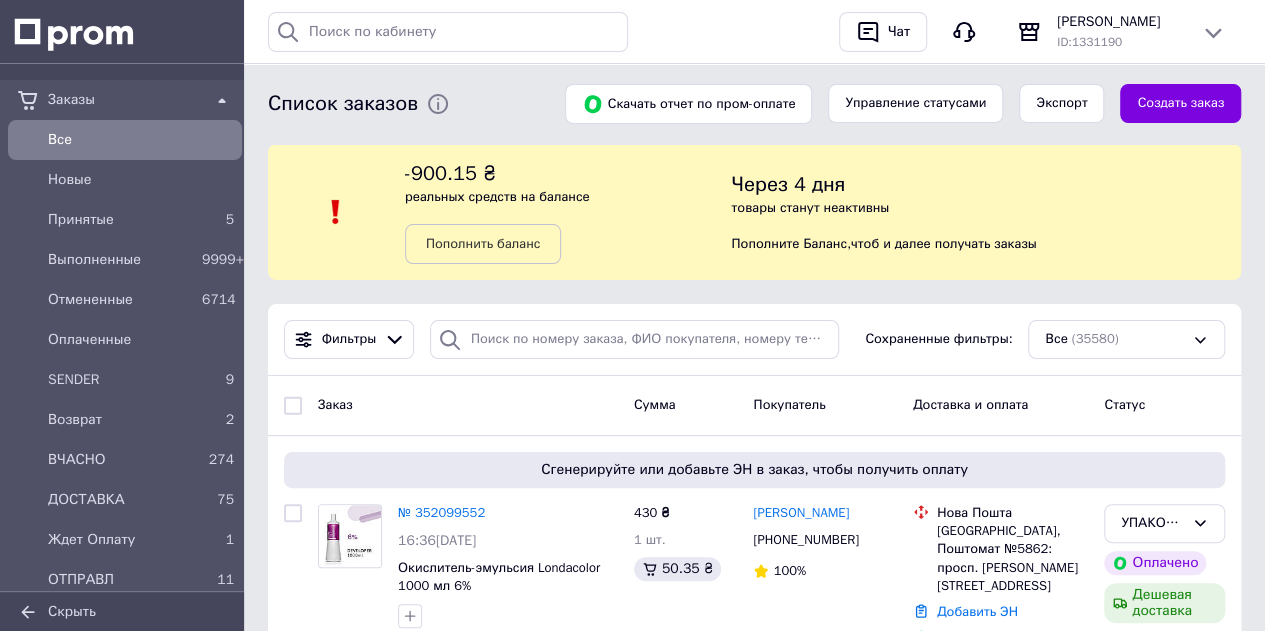 click on "Все" at bounding box center [141, 140] 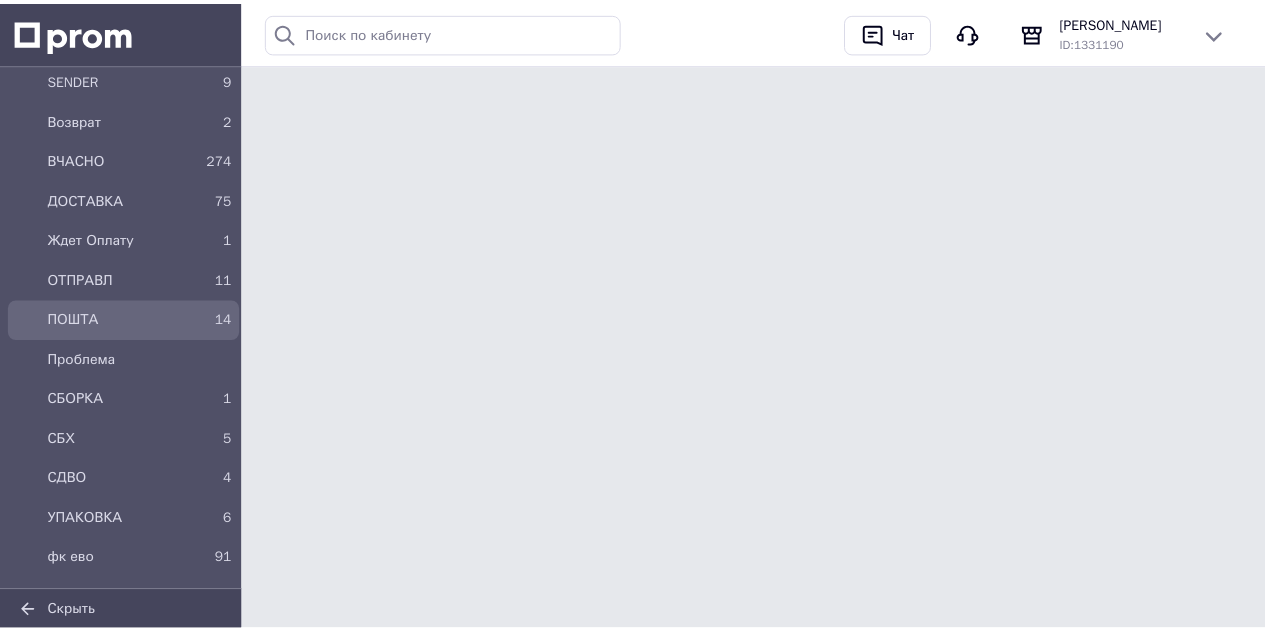 scroll, scrollTop: 500, scrollLeft: 0, axis: vertical 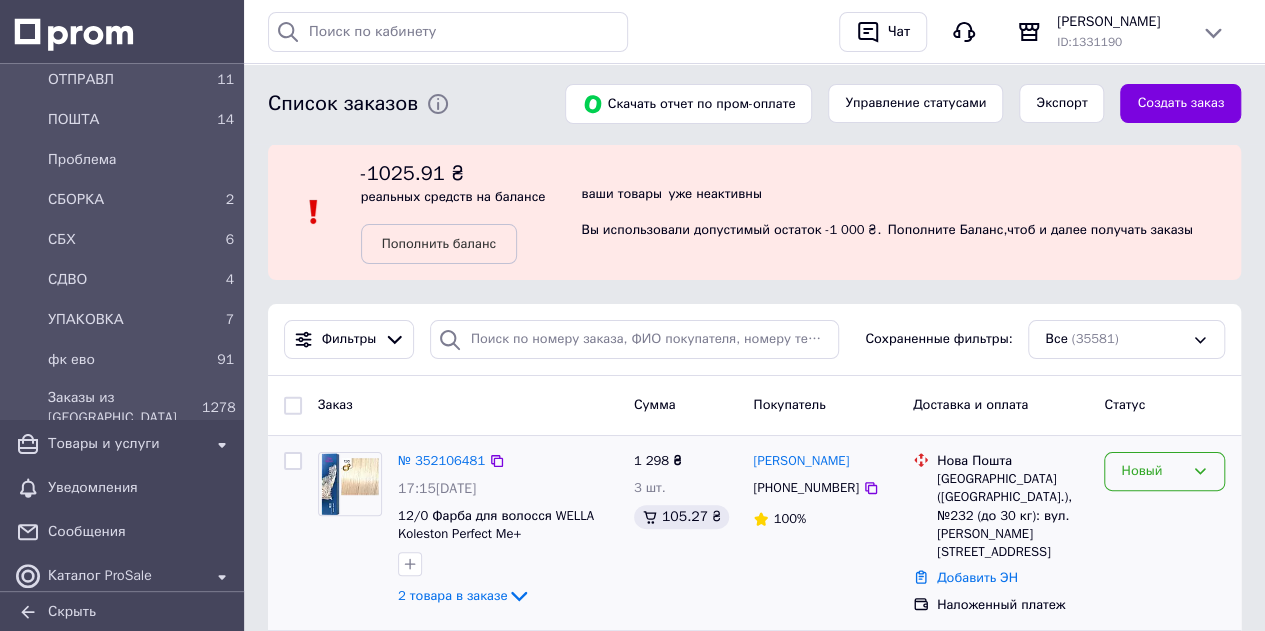 drag, startPoint x: 1115, startPoint y: 470, endPoint x: 1136, endPoint y: 485, distance: 25.806976 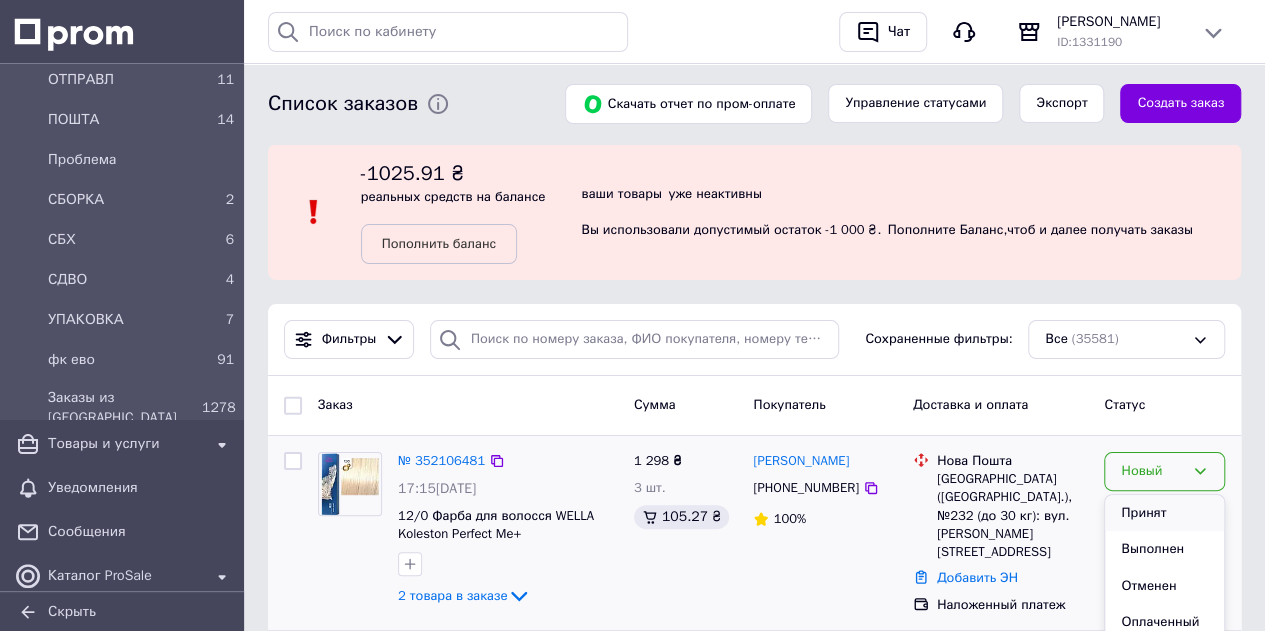 click on "Принят" at bounding box center (1164, 513) 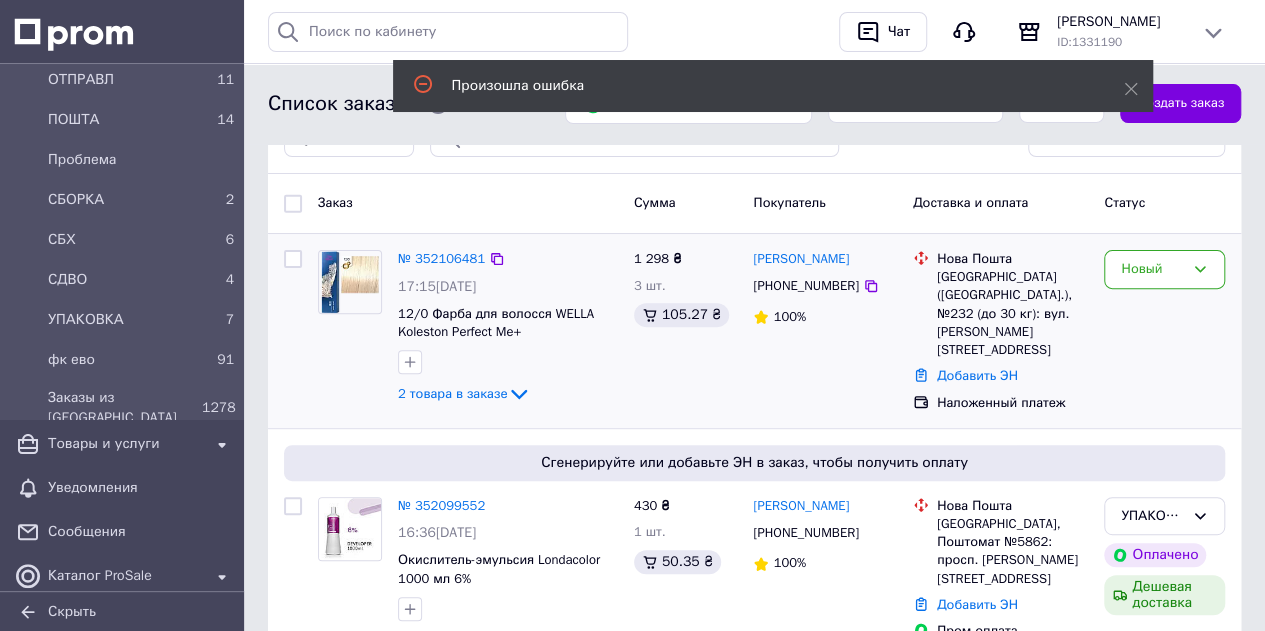 scroll, scrollTop: 300, scrollLeft: 0, axis: vertical 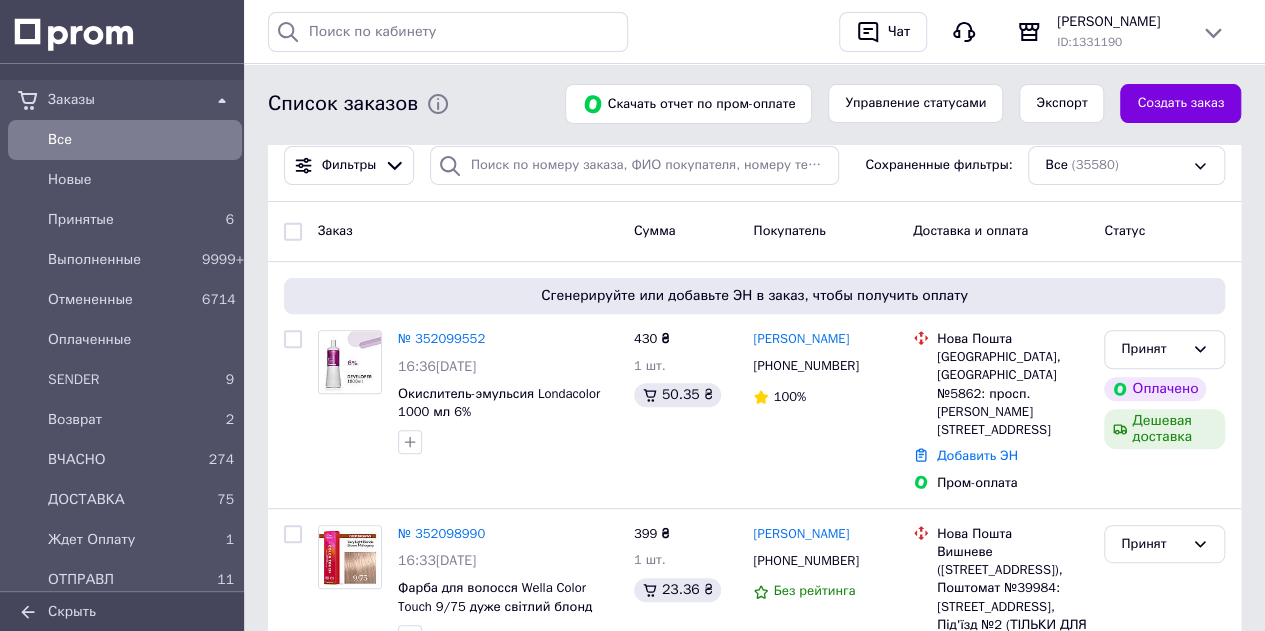 click on "Все" at bounding box center (141, 140) 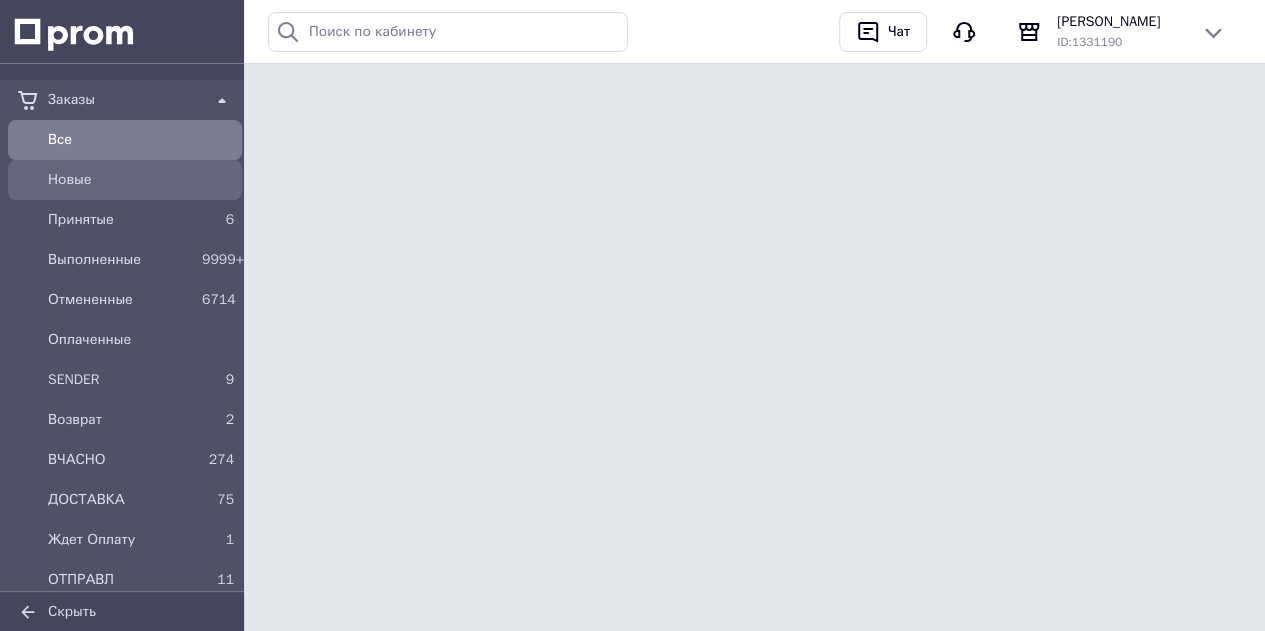scroll, scrollTop: 0, scrollLeft: 0, axis: both 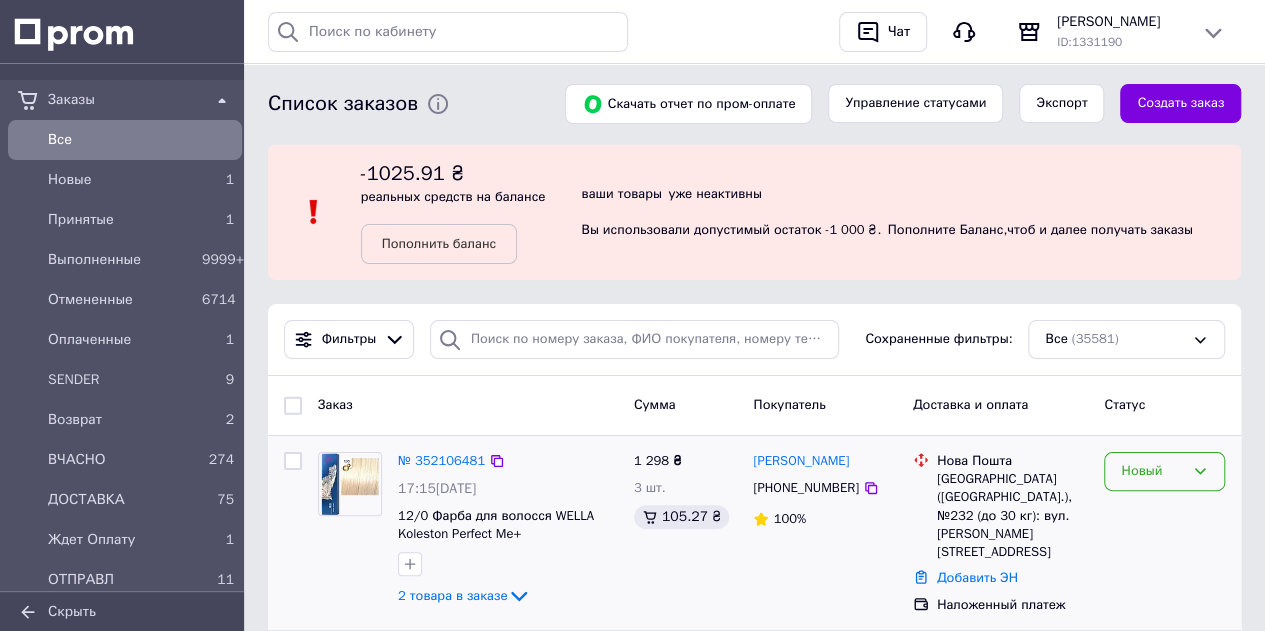click on "Новый" at bounding box center [1152, 471] 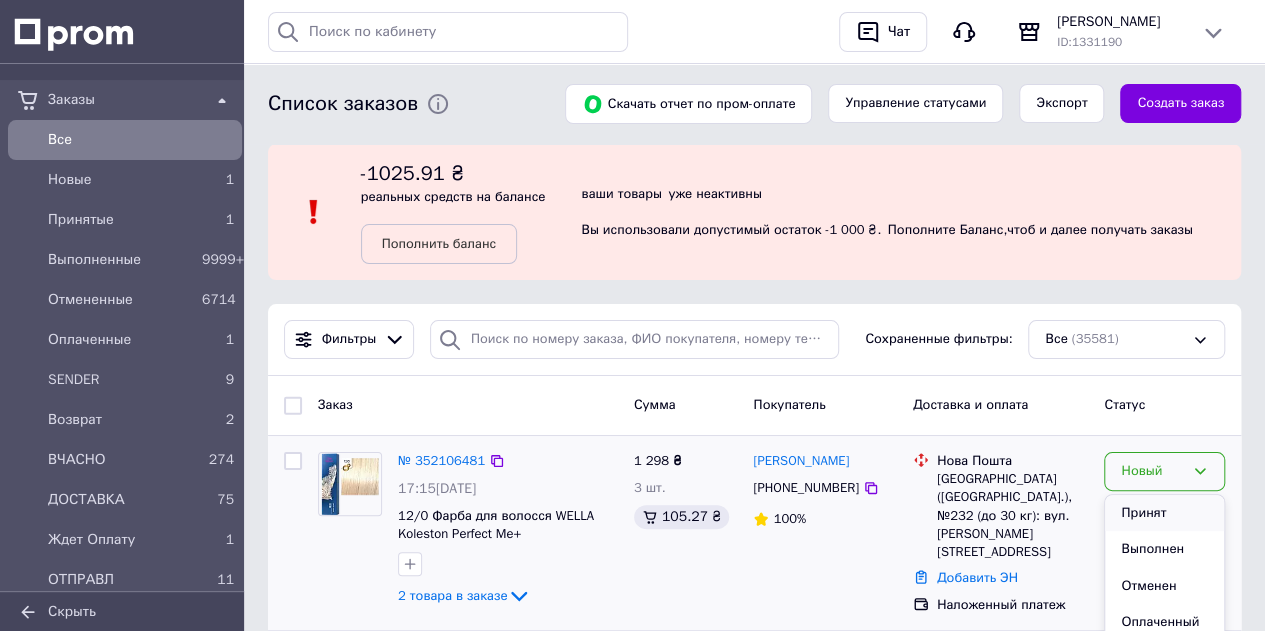 click on "Принят" at bounding box center (1164, 513) 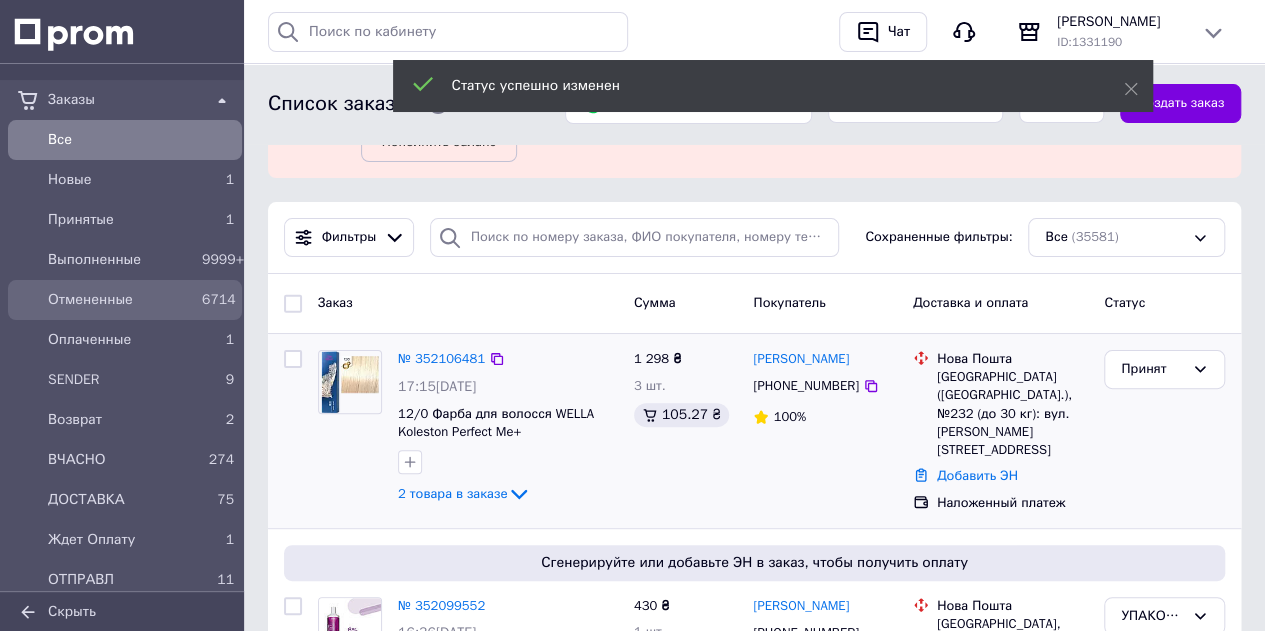 scroll, scrollTop: 100, scrollLeft: 0, axis: vertical 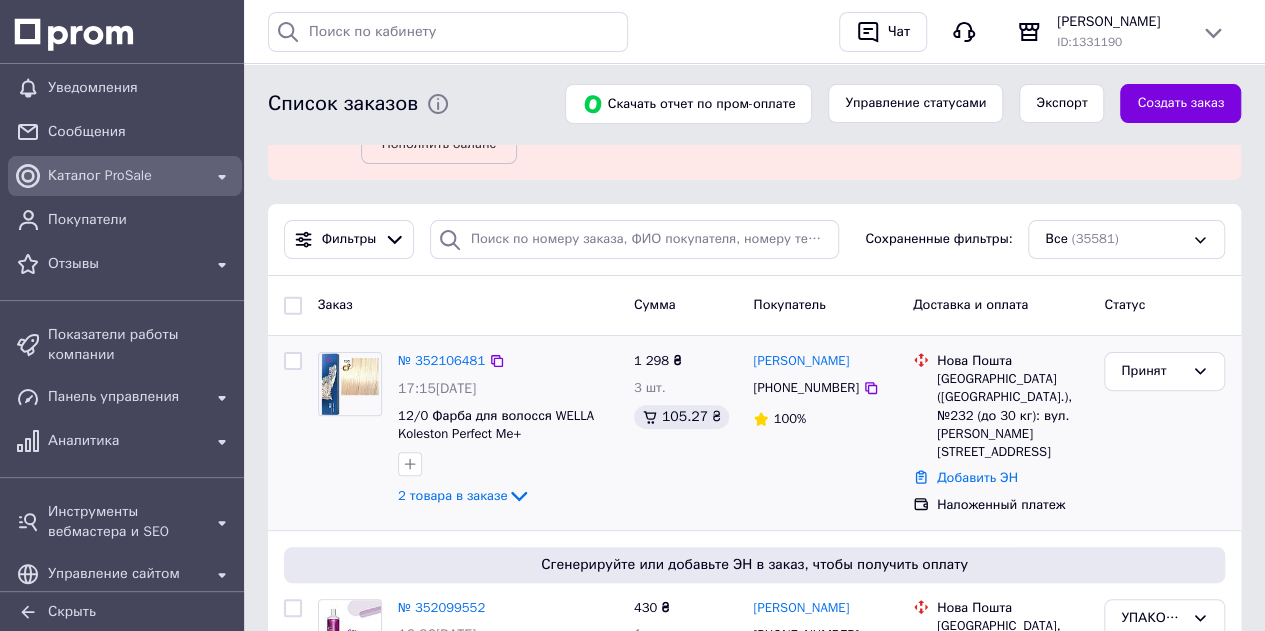 click on "Каталог ProSale" at bounding box center [125, 176] 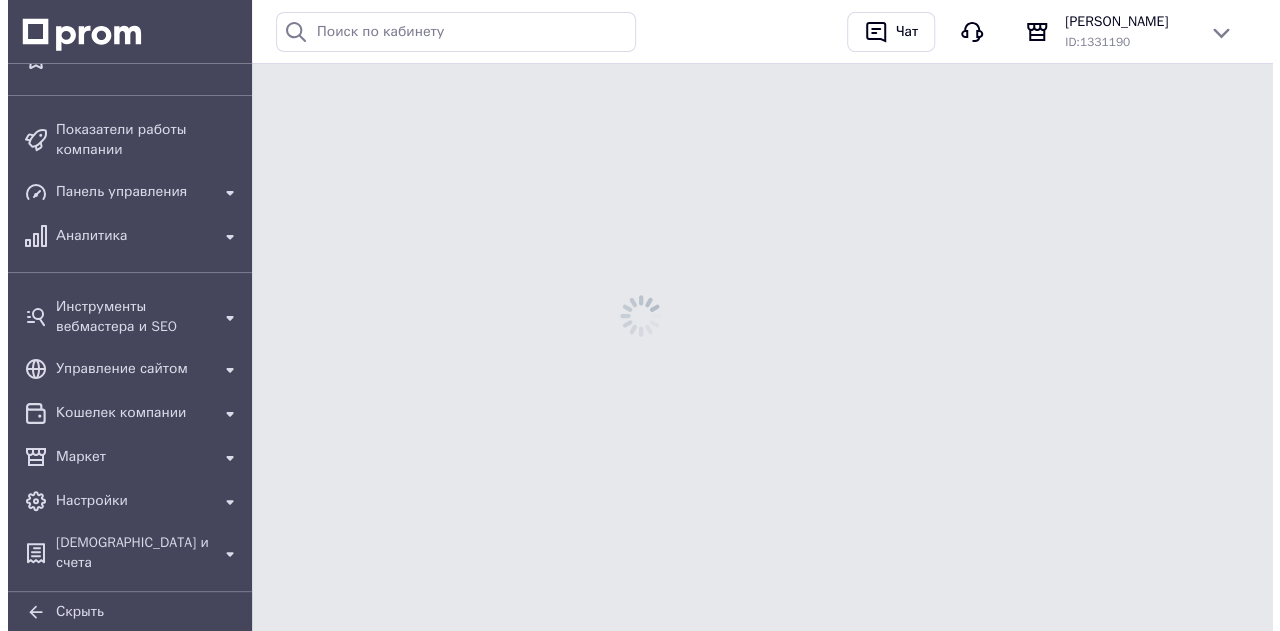 scroll, scrollTop: 0, scrollLeft: 0, axis: both 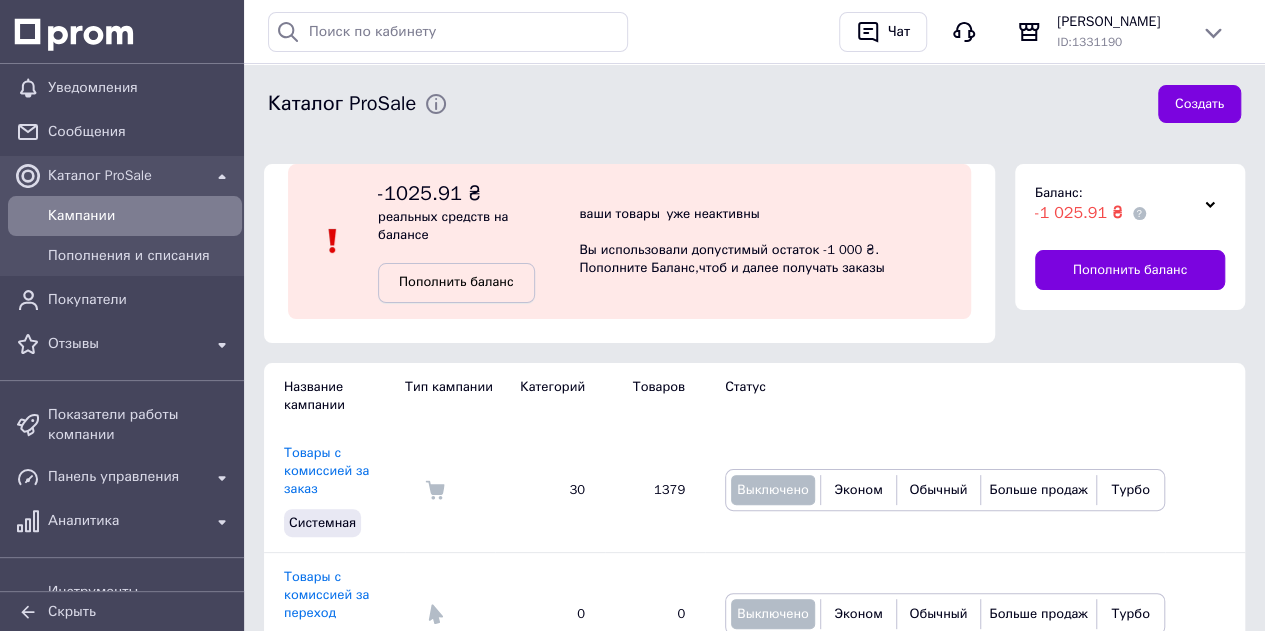 click on "Пополнить баланс" at bounding box center (456, 283) 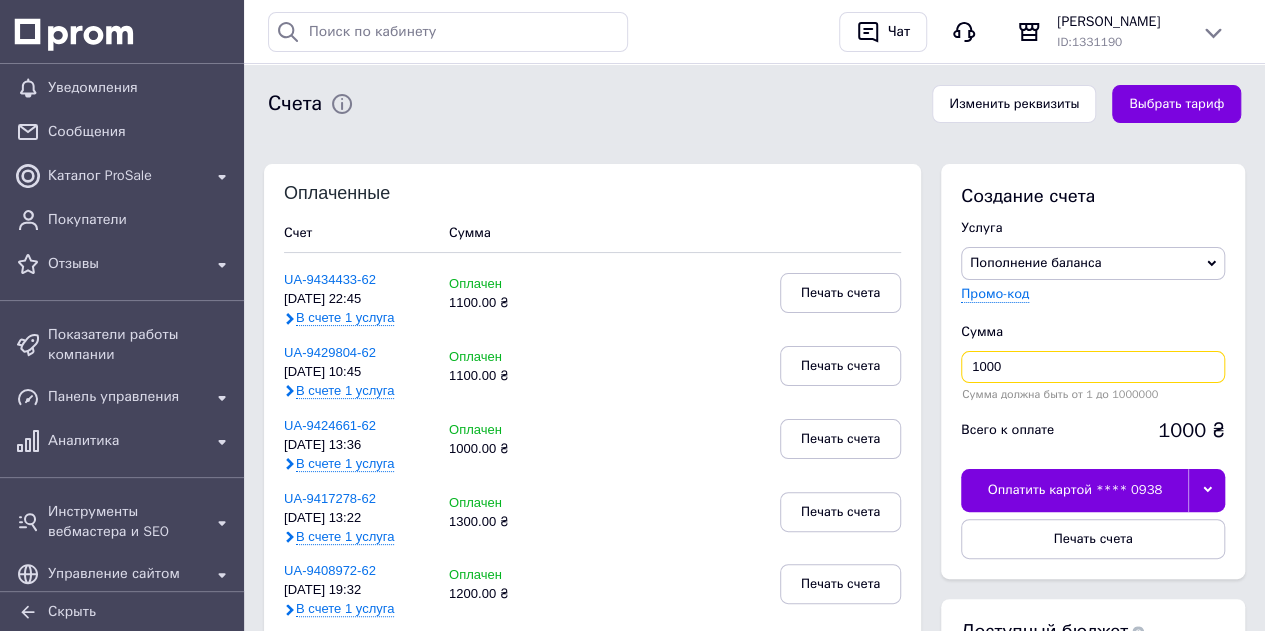 click on "1000" at bounding box center [1093, 367] 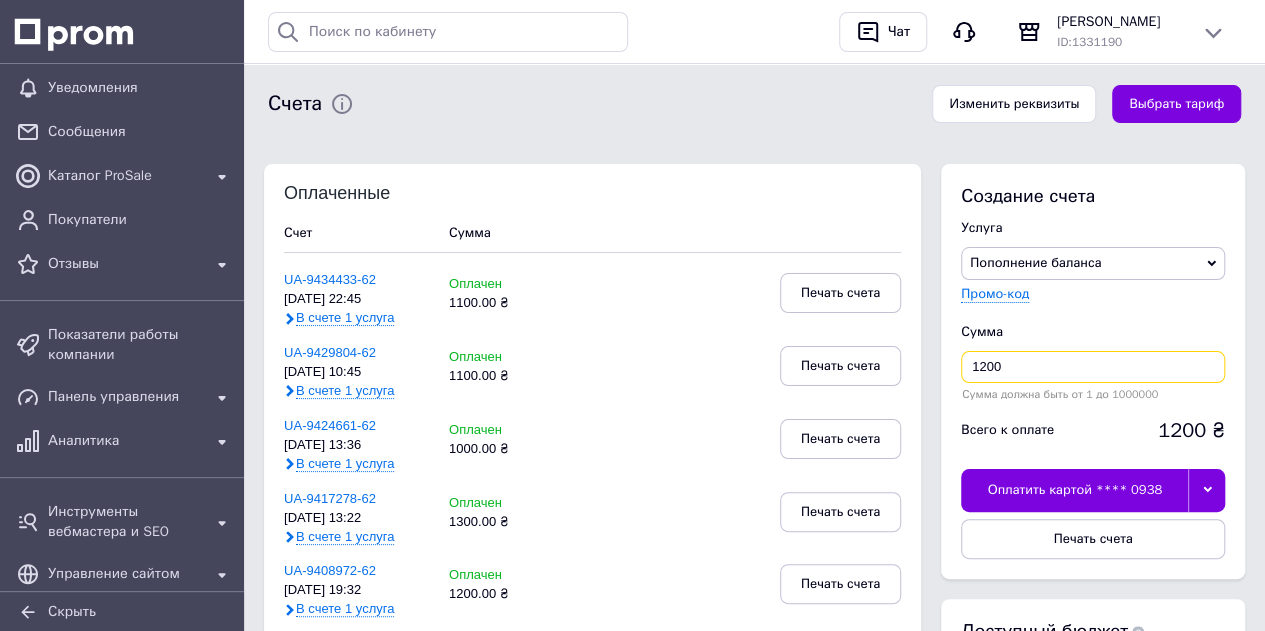 type on "1200" 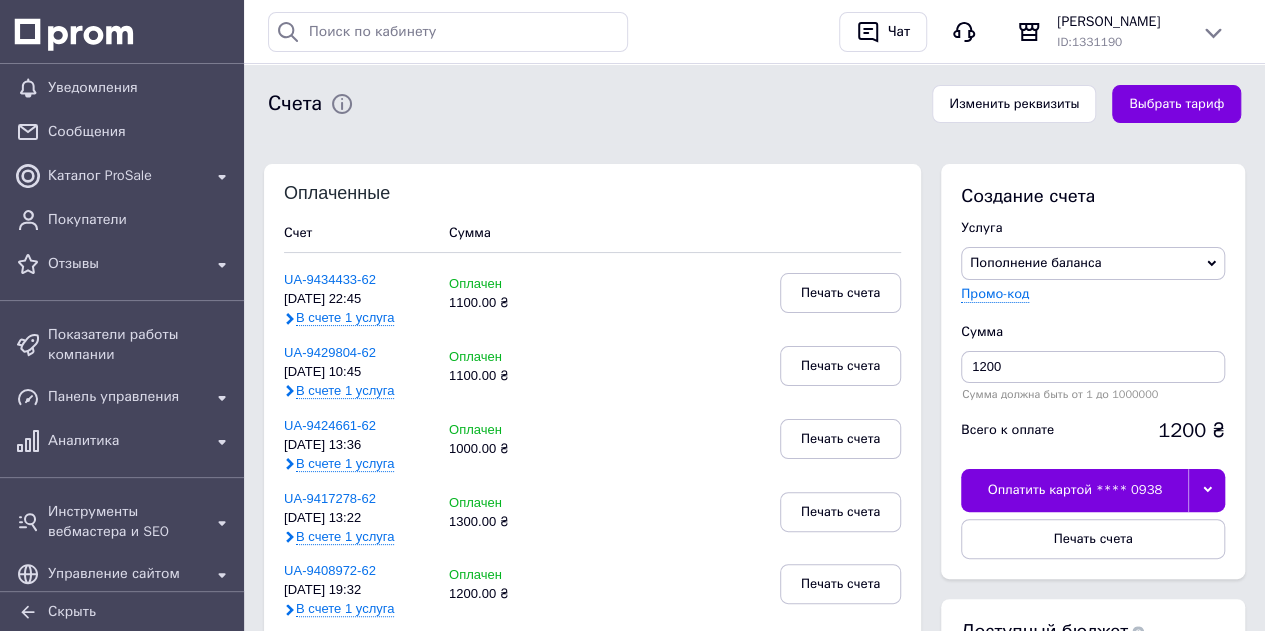 click at bounding box center (1206, 490) 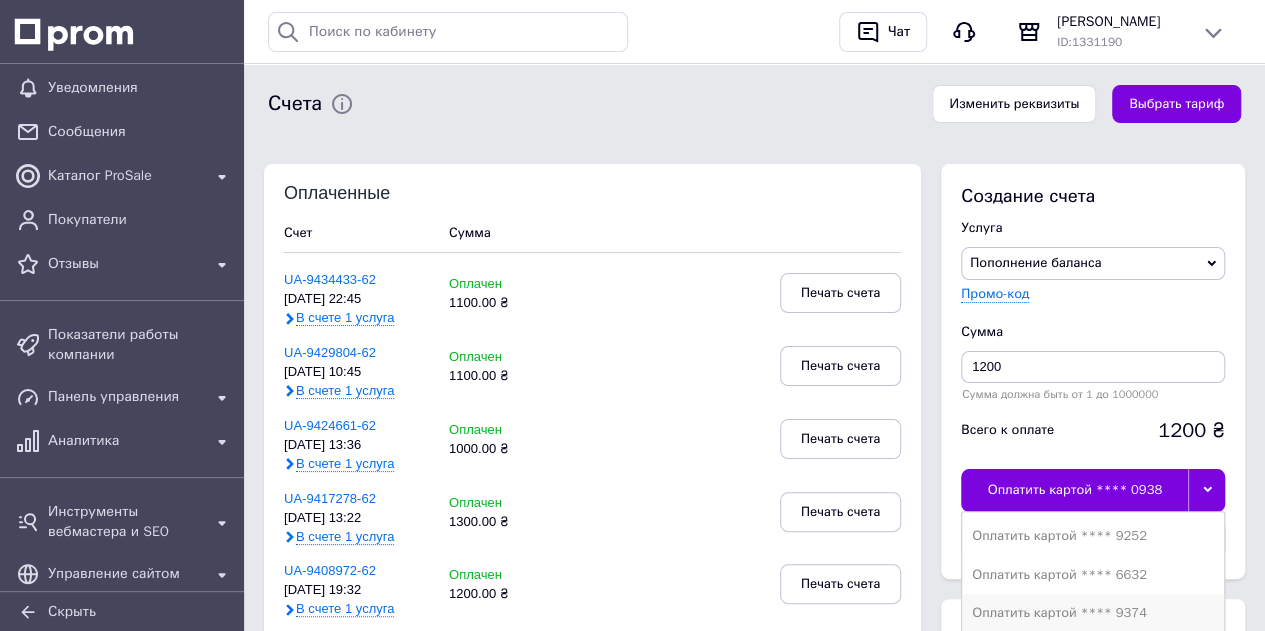 click on "Оплатить картой  **** 9374" at bounding box center [1093, 613] 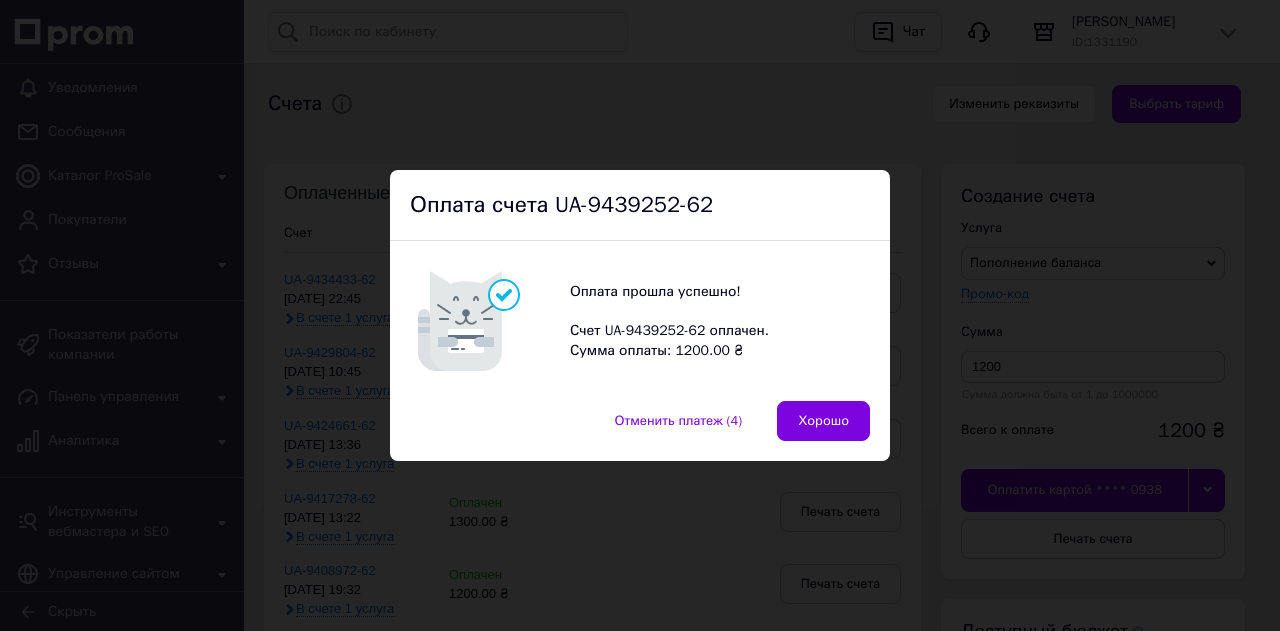 drag, startPoint x: 849, startPoint y: 420, endPoint x: 846, endPoint y: 394, distance: 26.172504 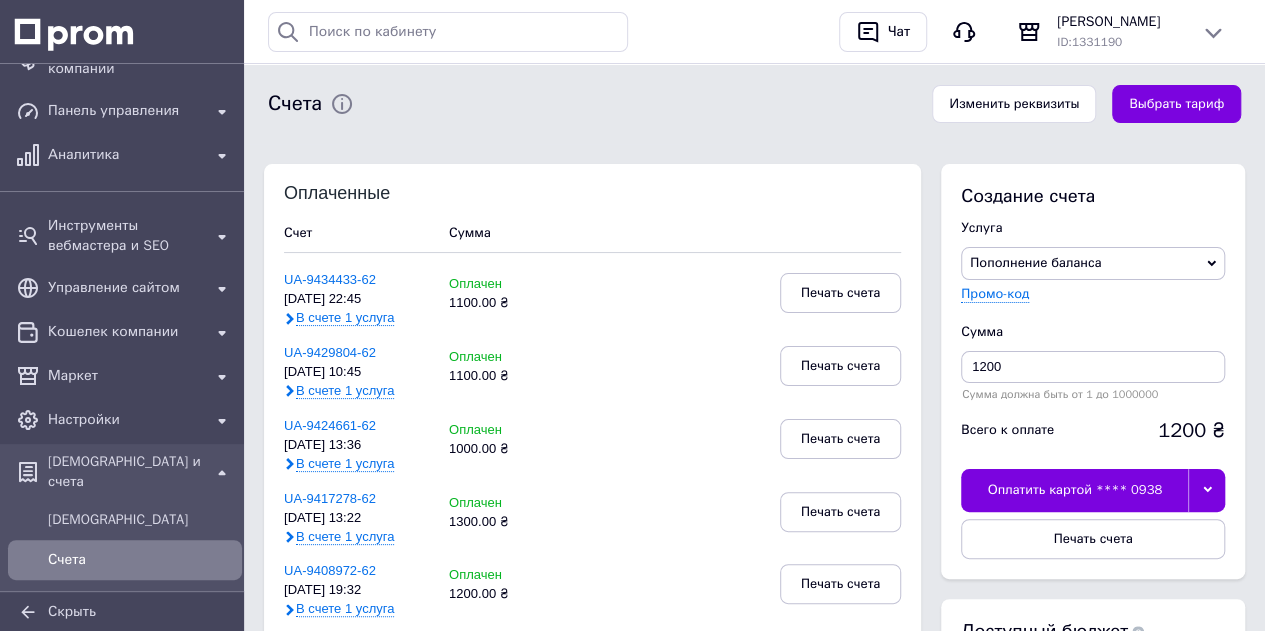 scroll, scrollTop: 400, scrollLeft: 0, axis: vertical 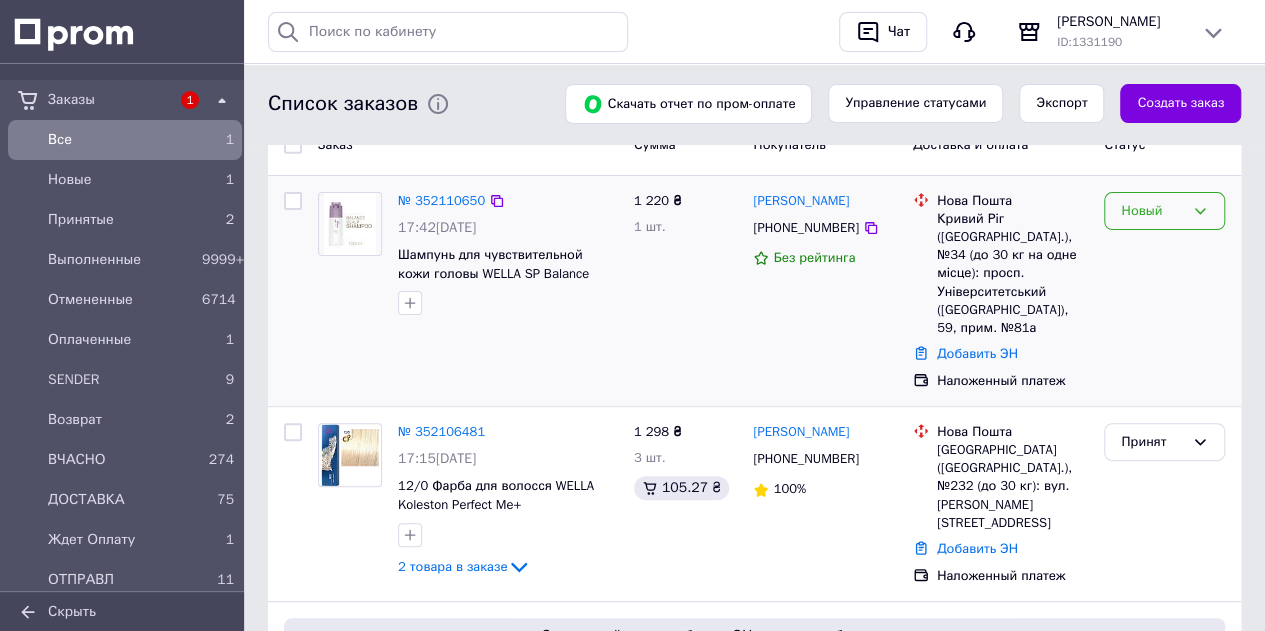 click on "Новый" at bounding box center [1152, 211] 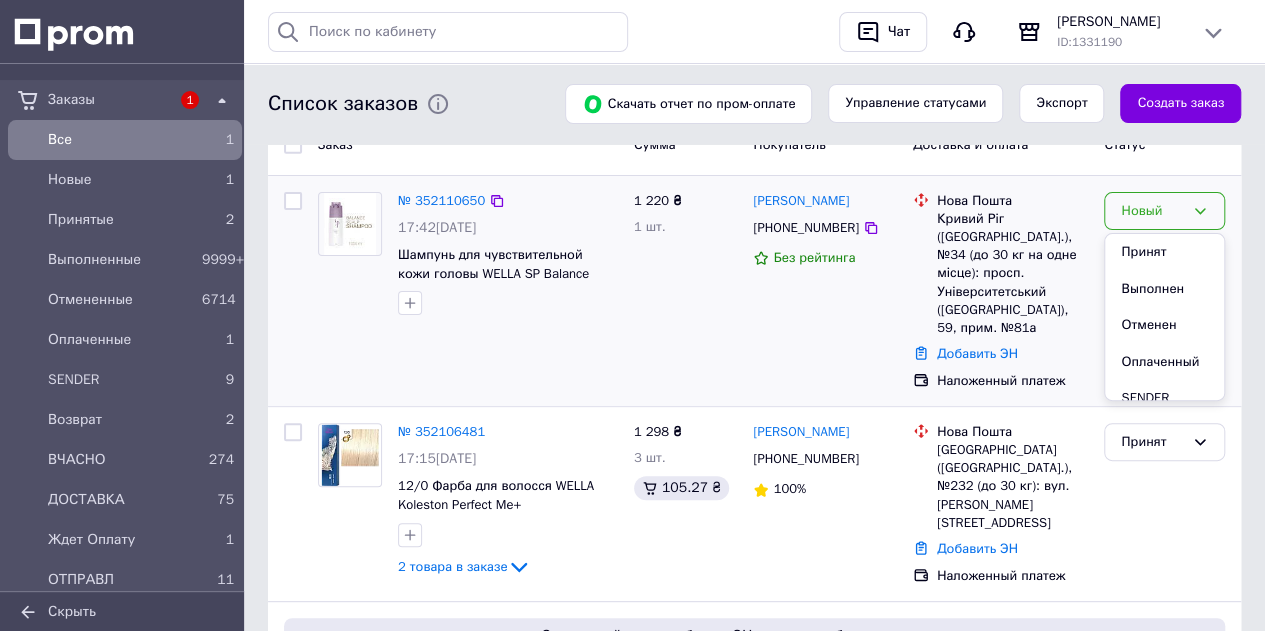 click on "Принят" at bounding box center [1164, 252] 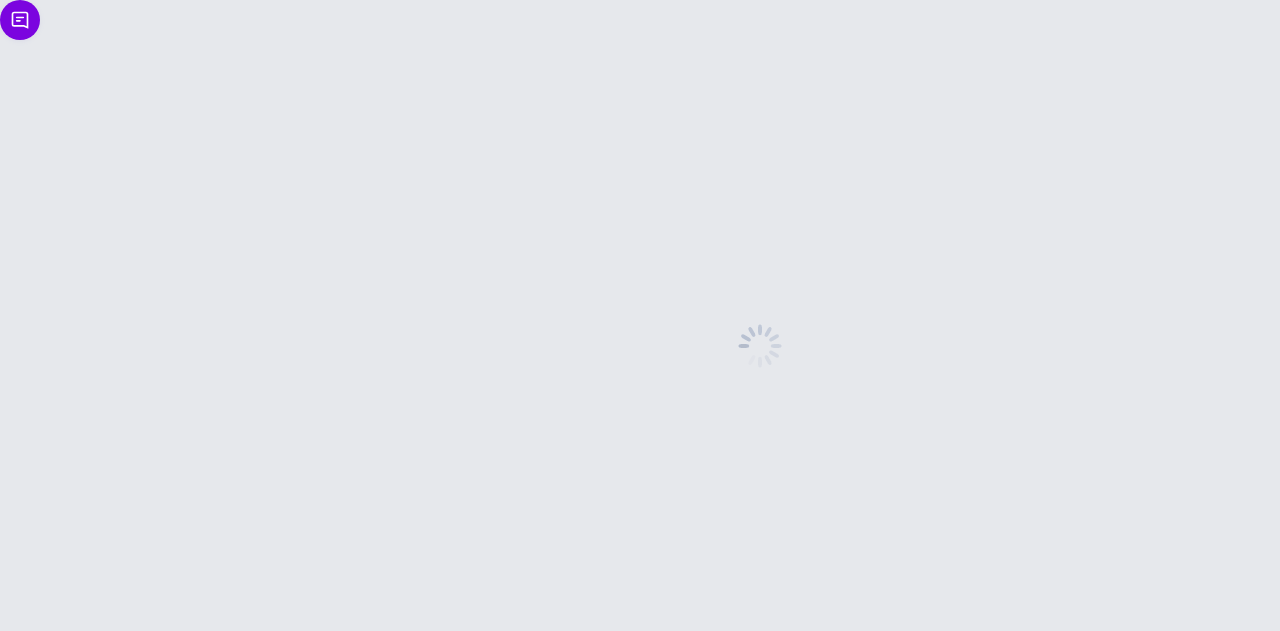 scroll, scrollTop: 0, scrollLeft: 0, axis: both 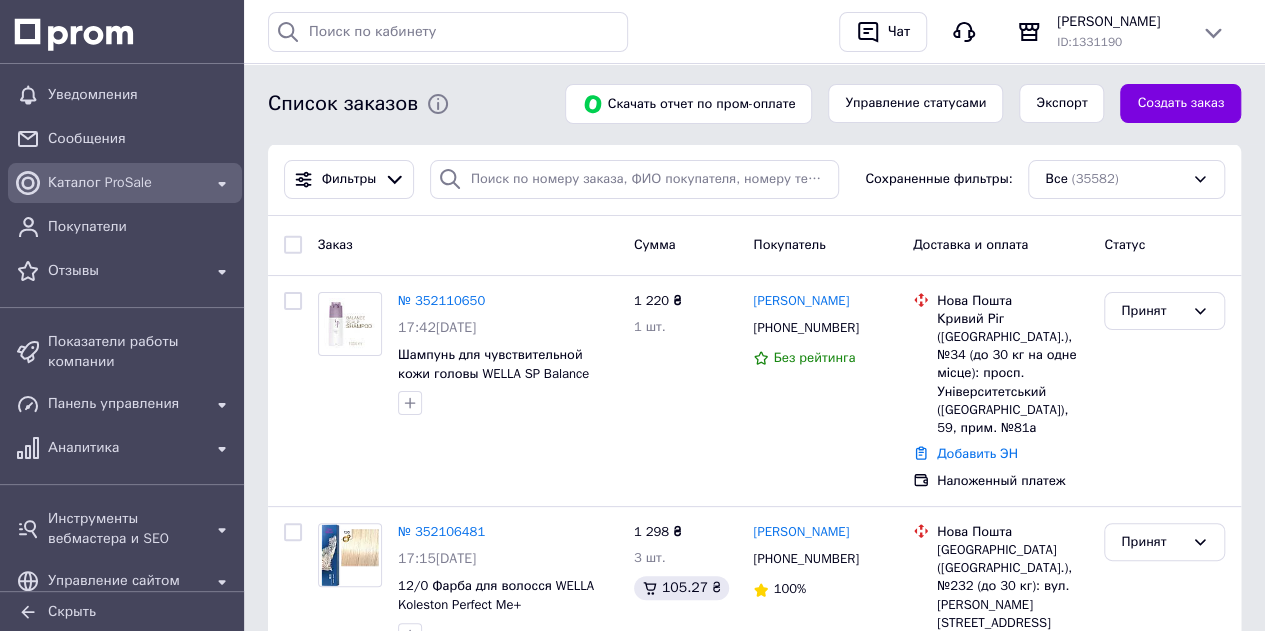 click on "Каталог ProSale" at bounding box center [125, 183] 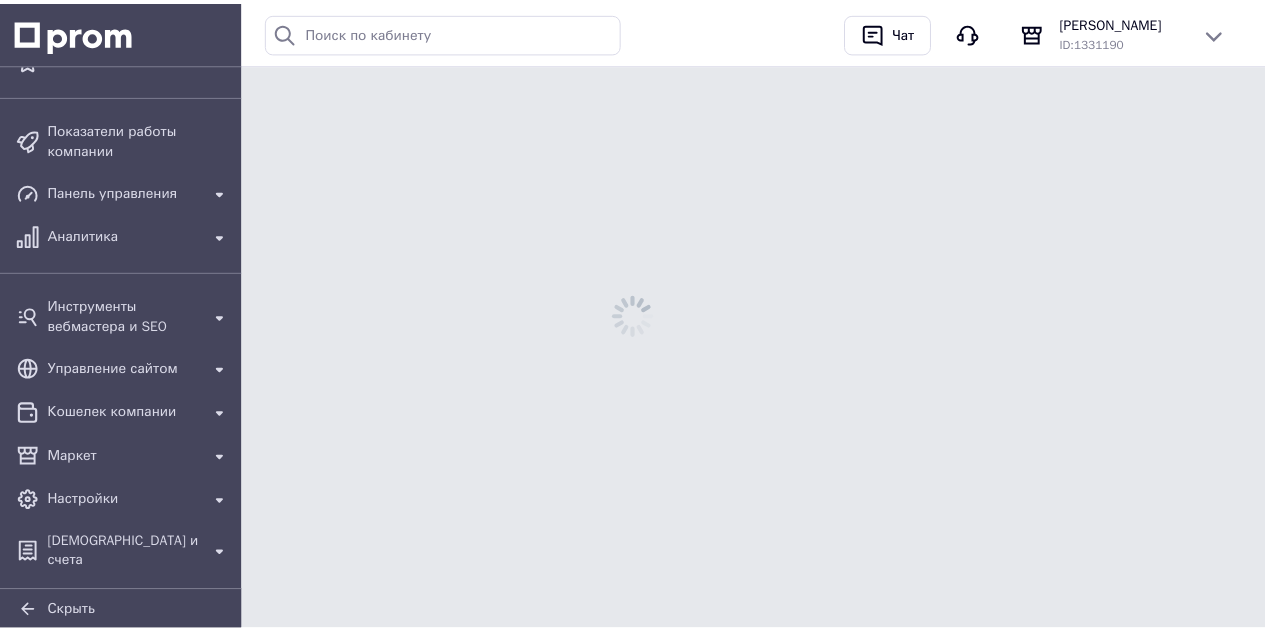 scroll, scrollTop: 93, scrollLeft: 0, axis: vertical 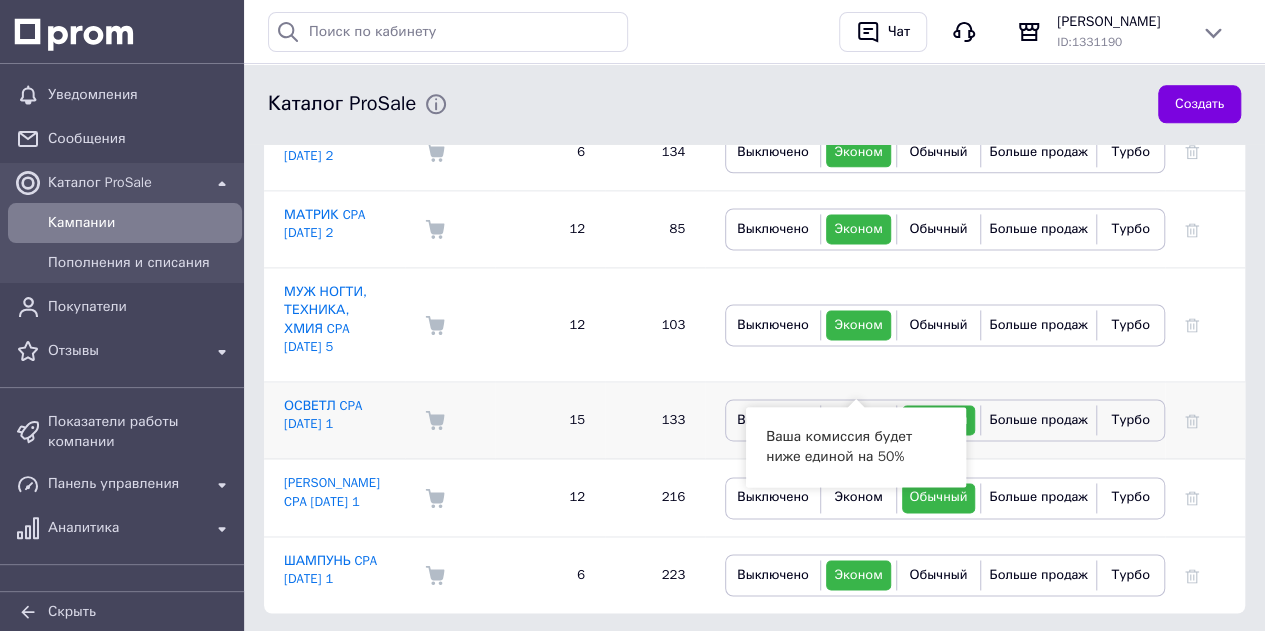 click on "Эконом" at bounding box center [858, 420] 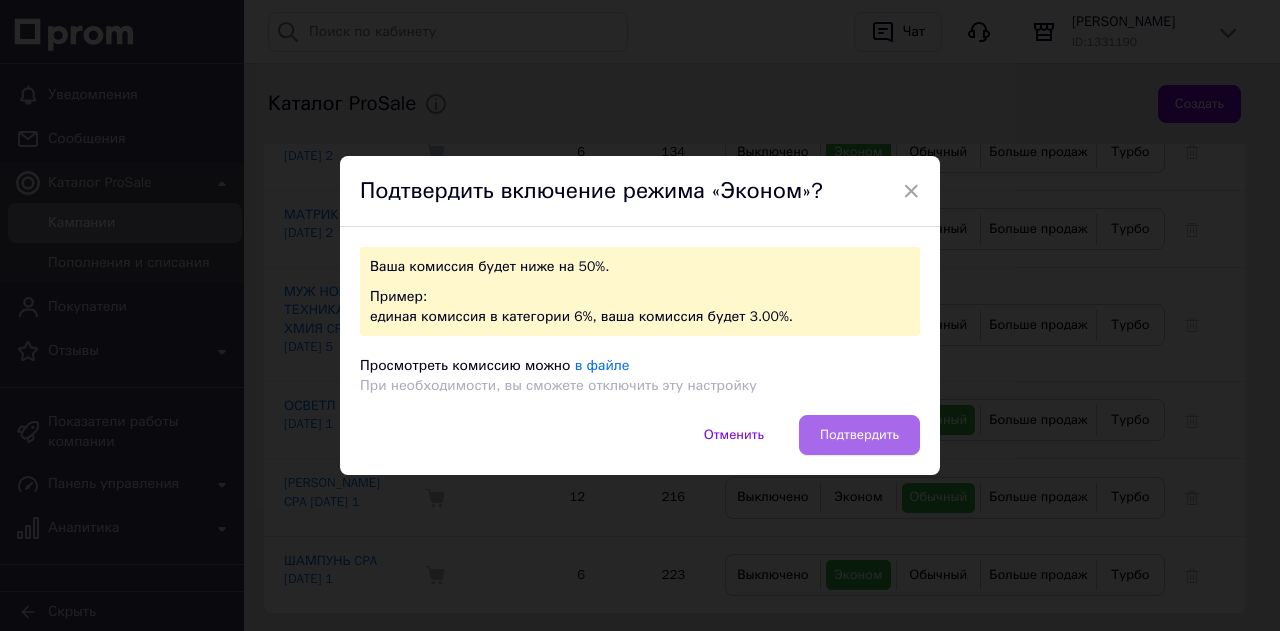 click on "Подтвердить" at bounding box center [859, 435] 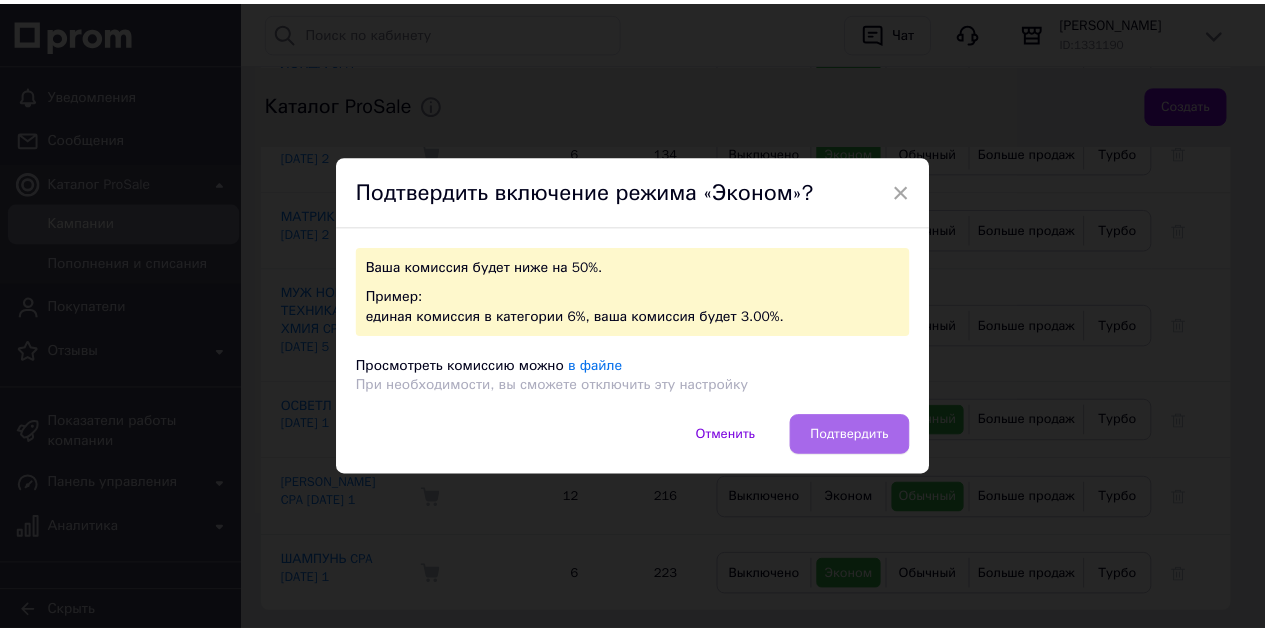 scroll, scrollTop: 1228, scrollLeft: 0, axis: vertical 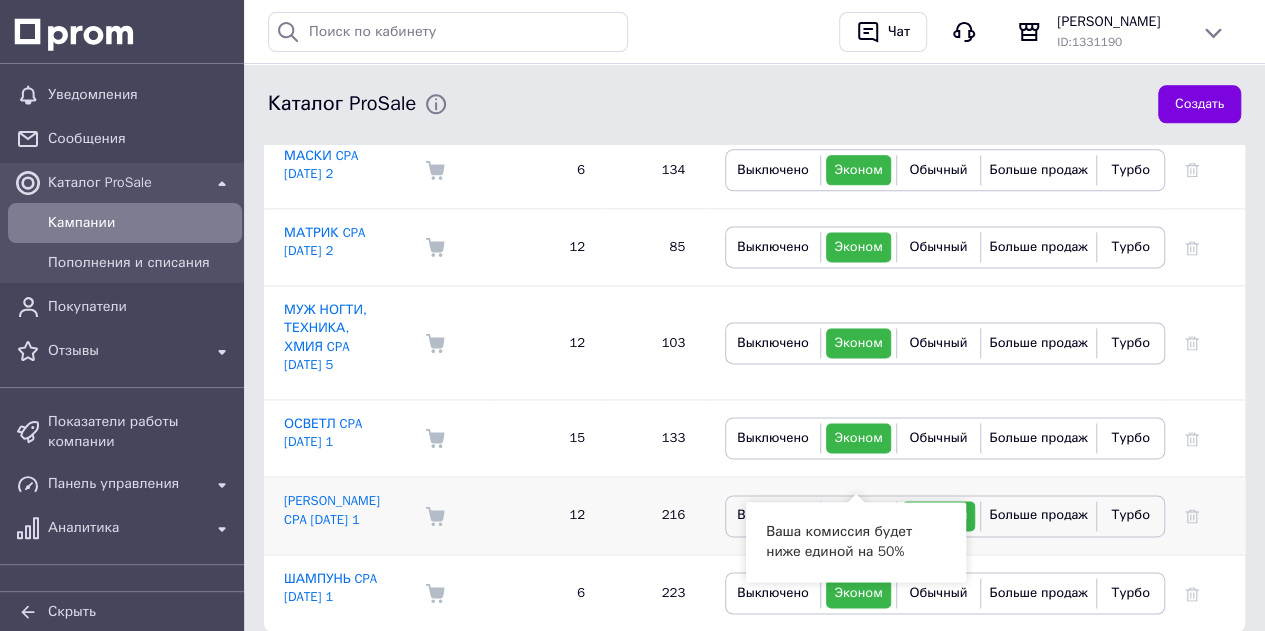 click on "Эконом" at bounding box center (858, 514) 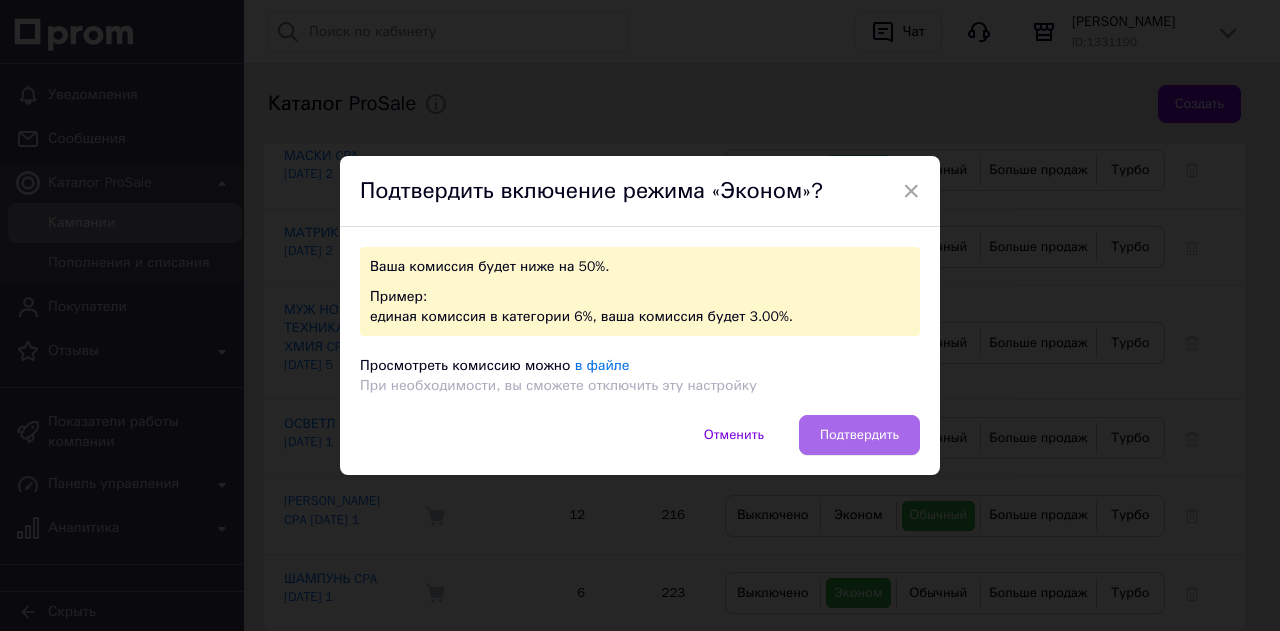 click on "Подтвердить" at bounding box center (859, 435) 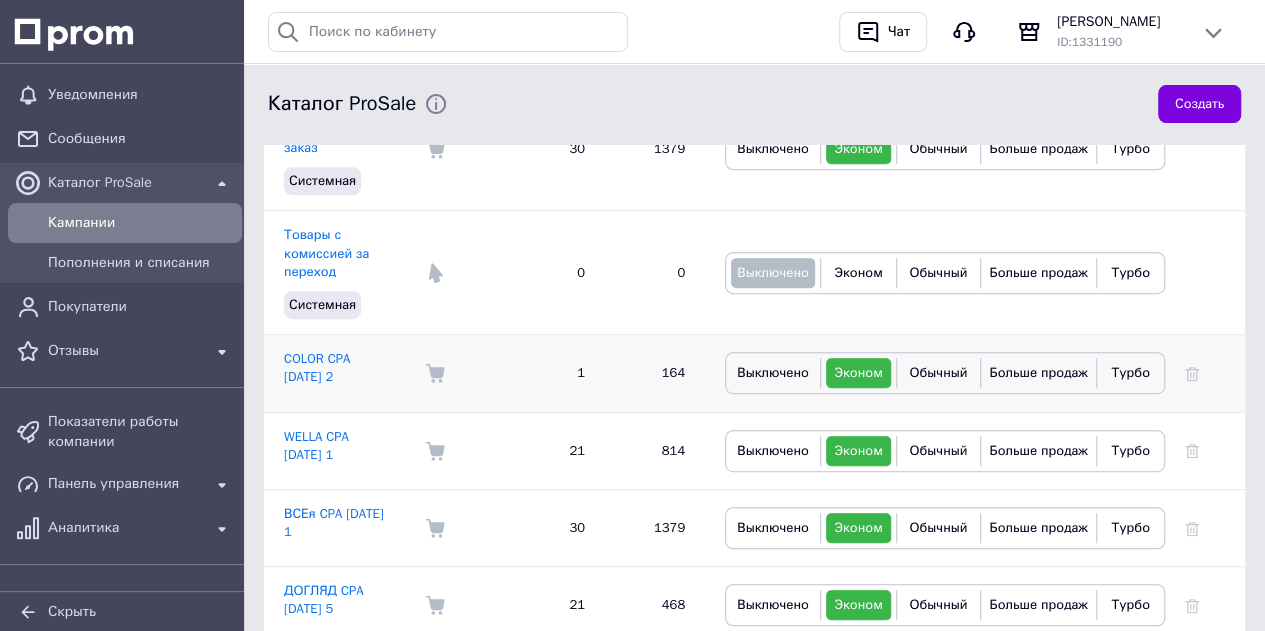 scroll, scrollTop: 128, scrollLeft: 0, axis: vertical 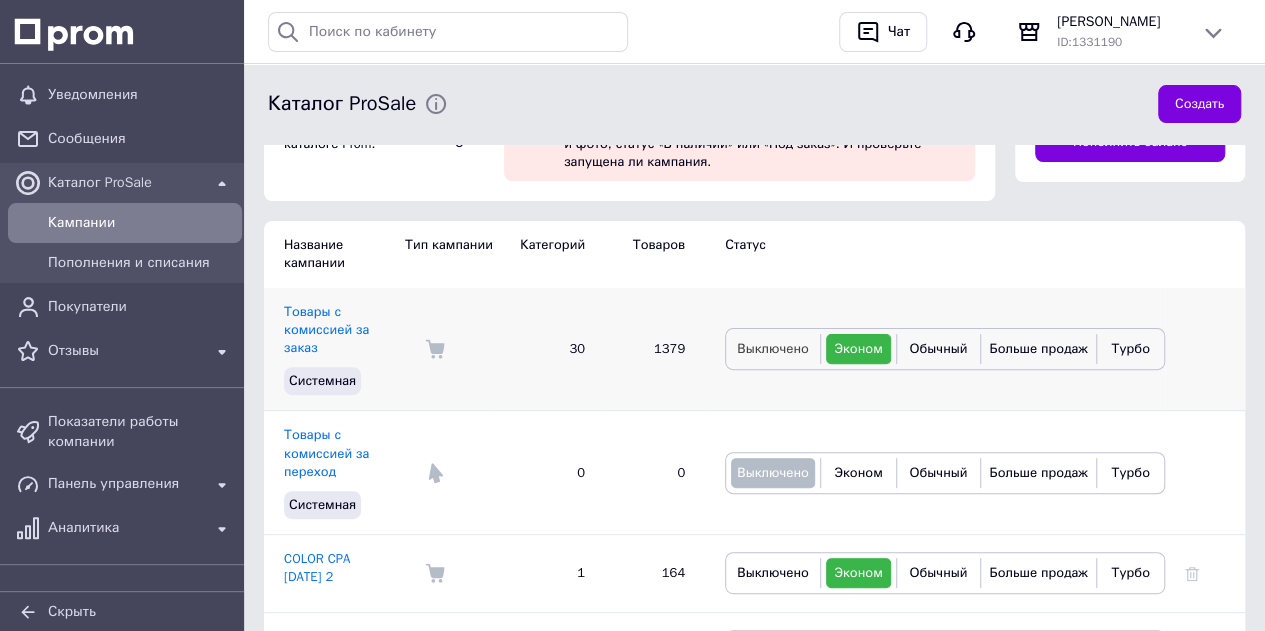 click on "Выключено" at bounding box center (773, 348) 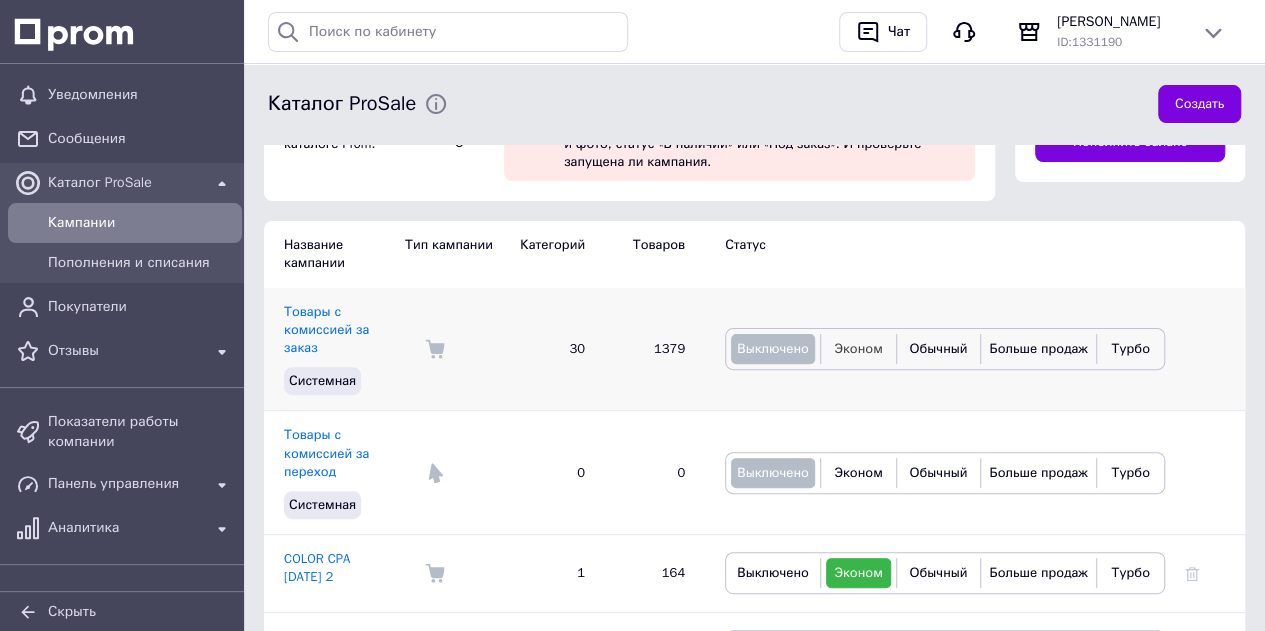 click on "Эконом" at bounding box center [858, 348] 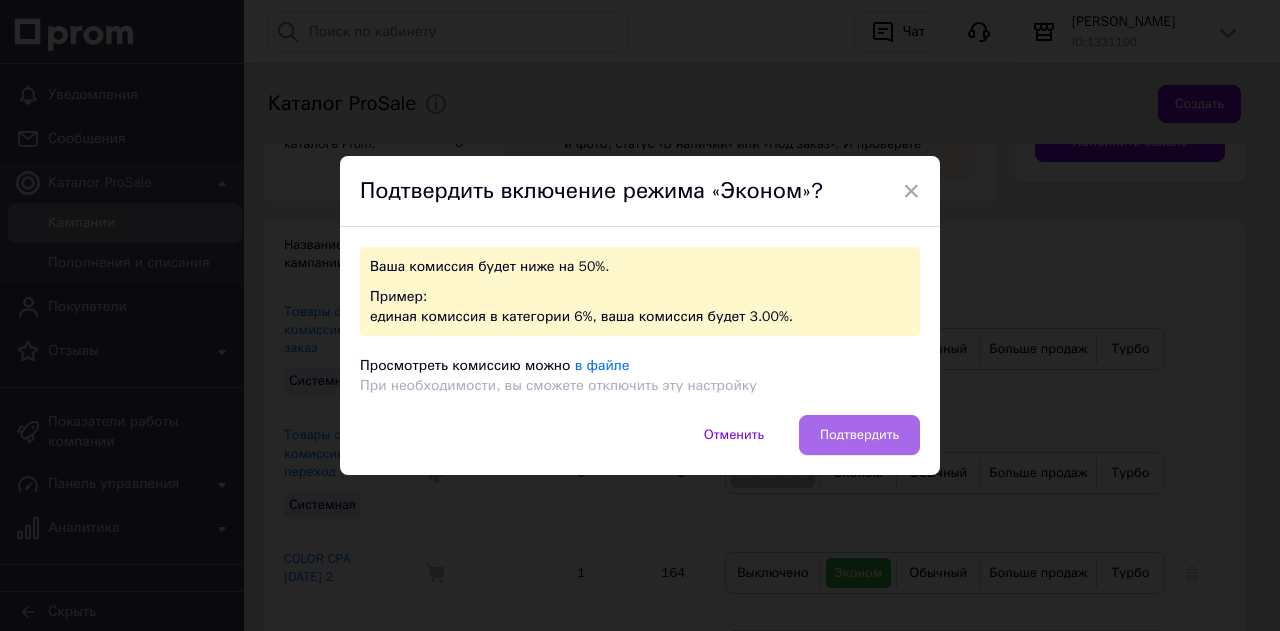 click on "Подтвердить" at bounding box center (859, 435) 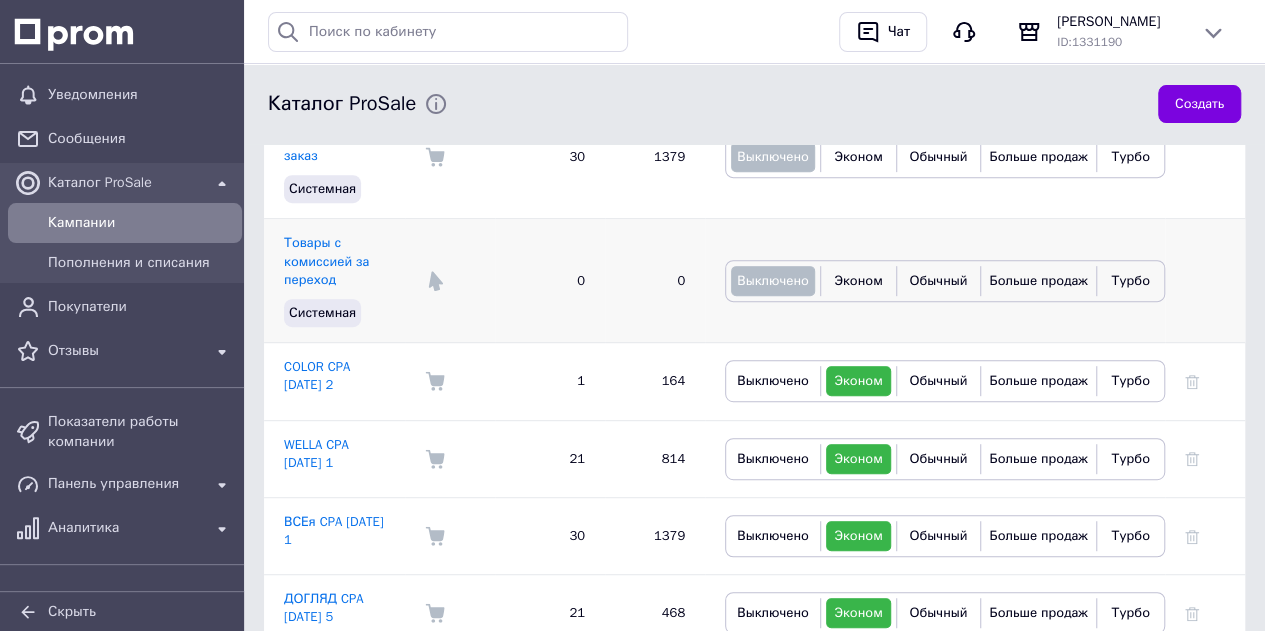 scroll, scrollTop: 328, scrollLeft: 0, axis: vertical 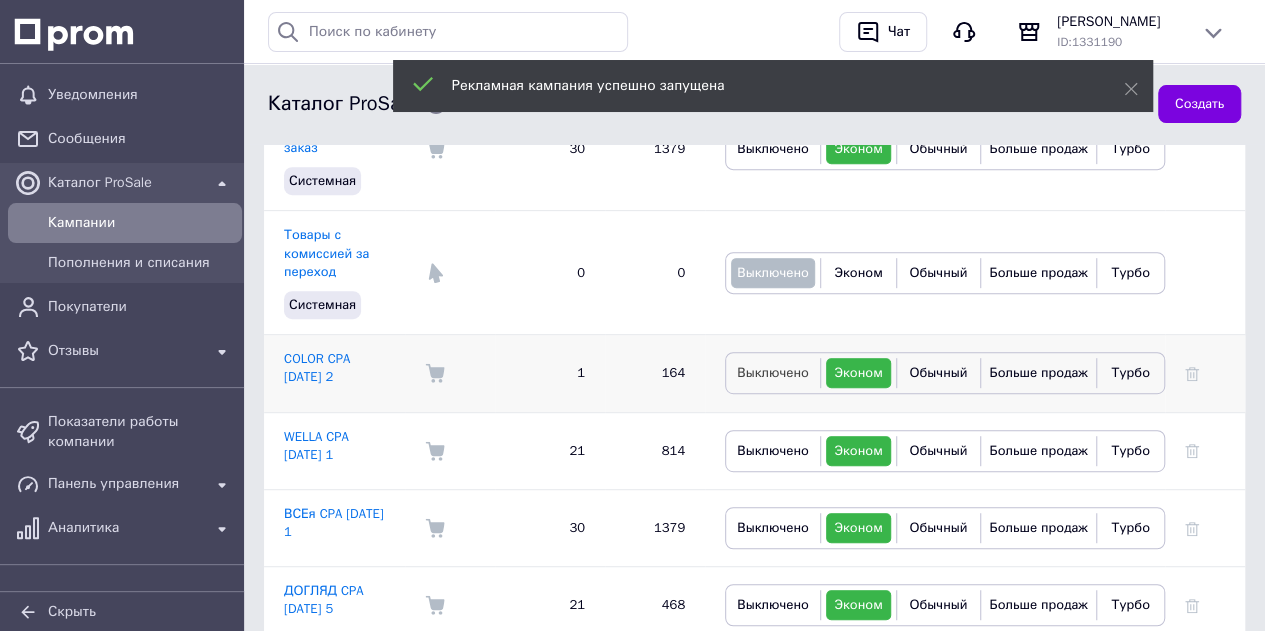 click on "Выключено" at bounding box center (773, 372) 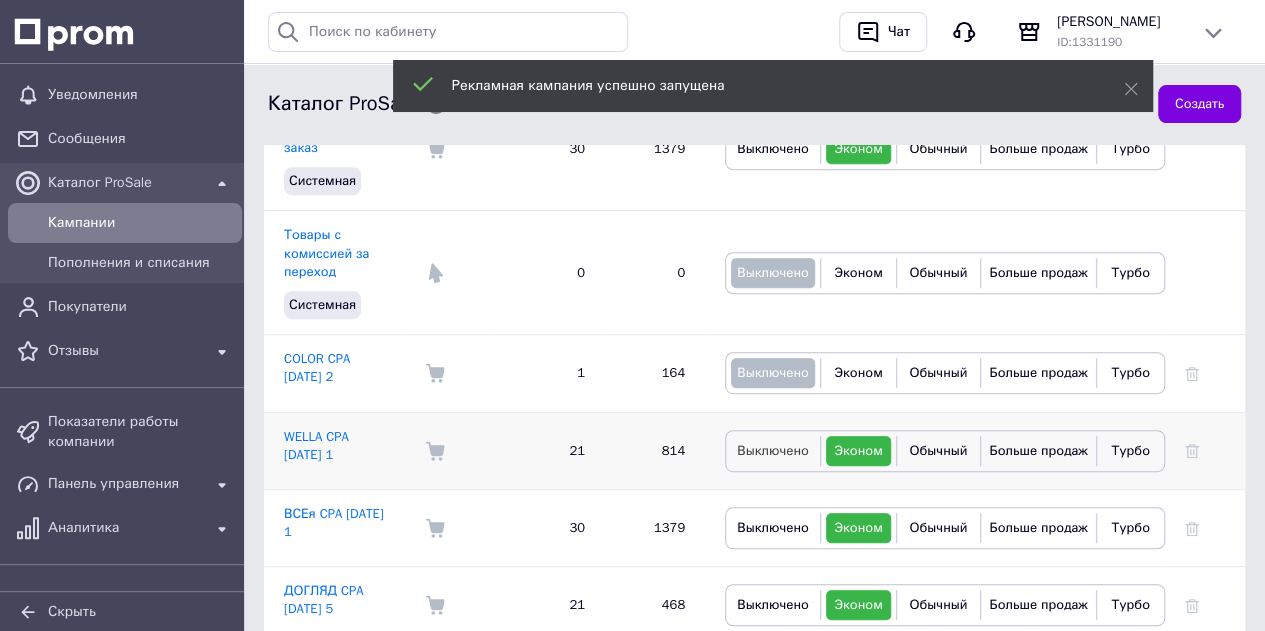 click on "Выключено" at bounding box center [773, 450] 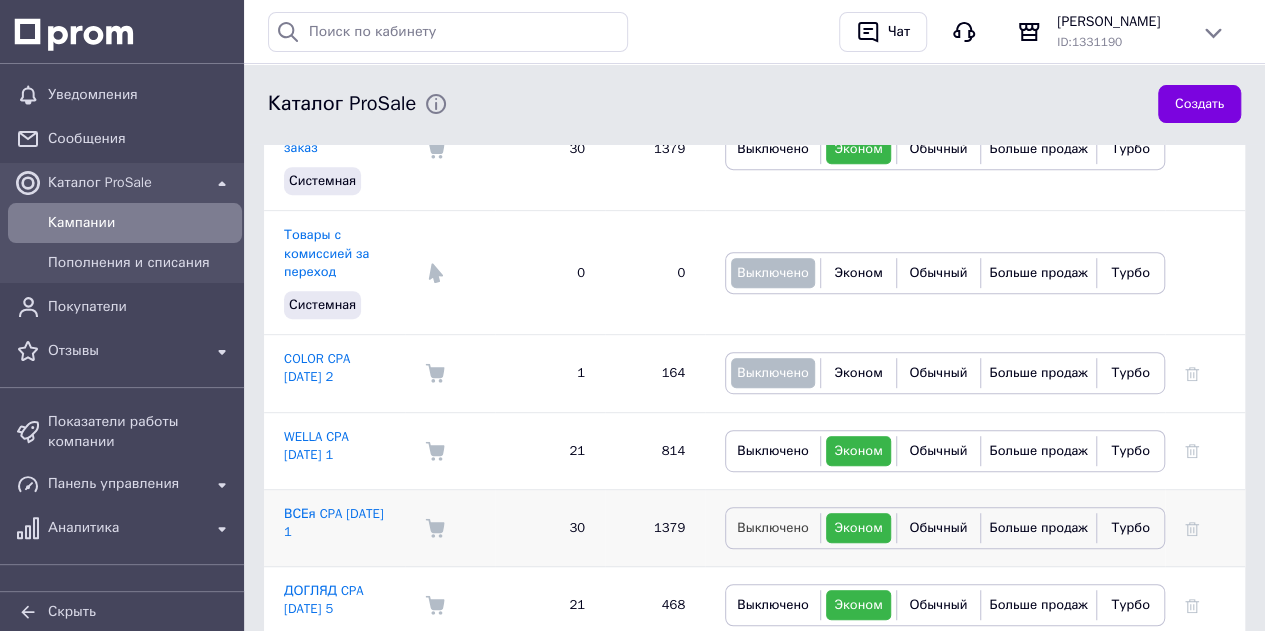 click on "Выключено" at bounding box center [773, 527] 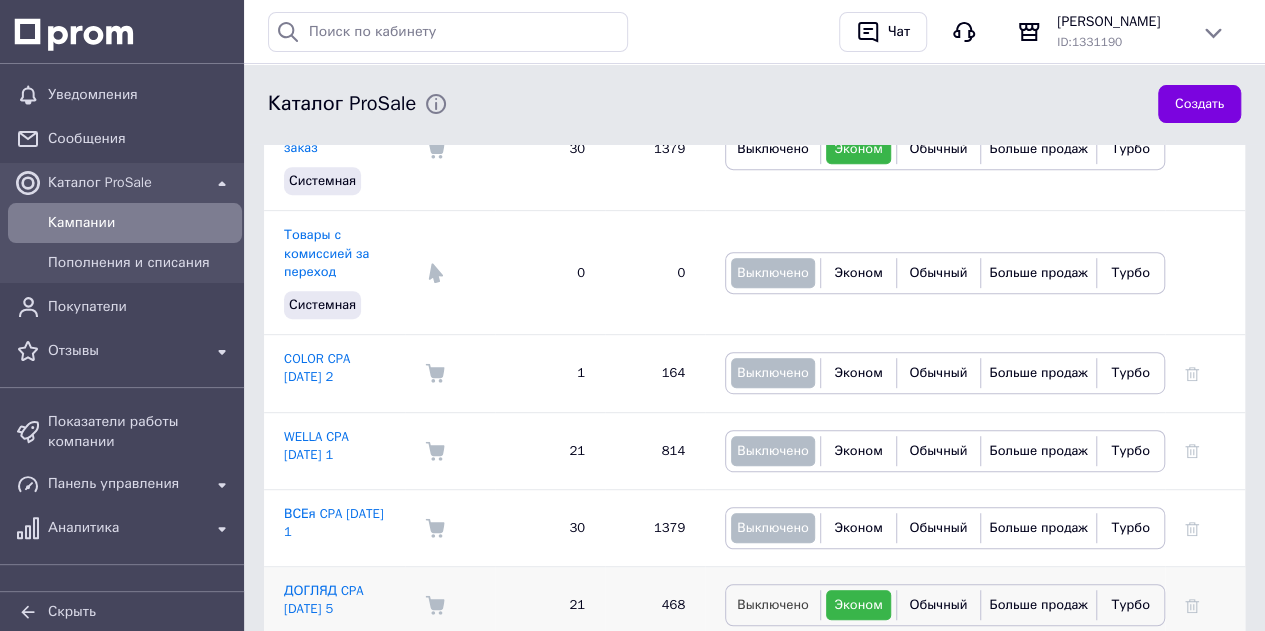 click on "Выключено" at bounding box center (773, 604) 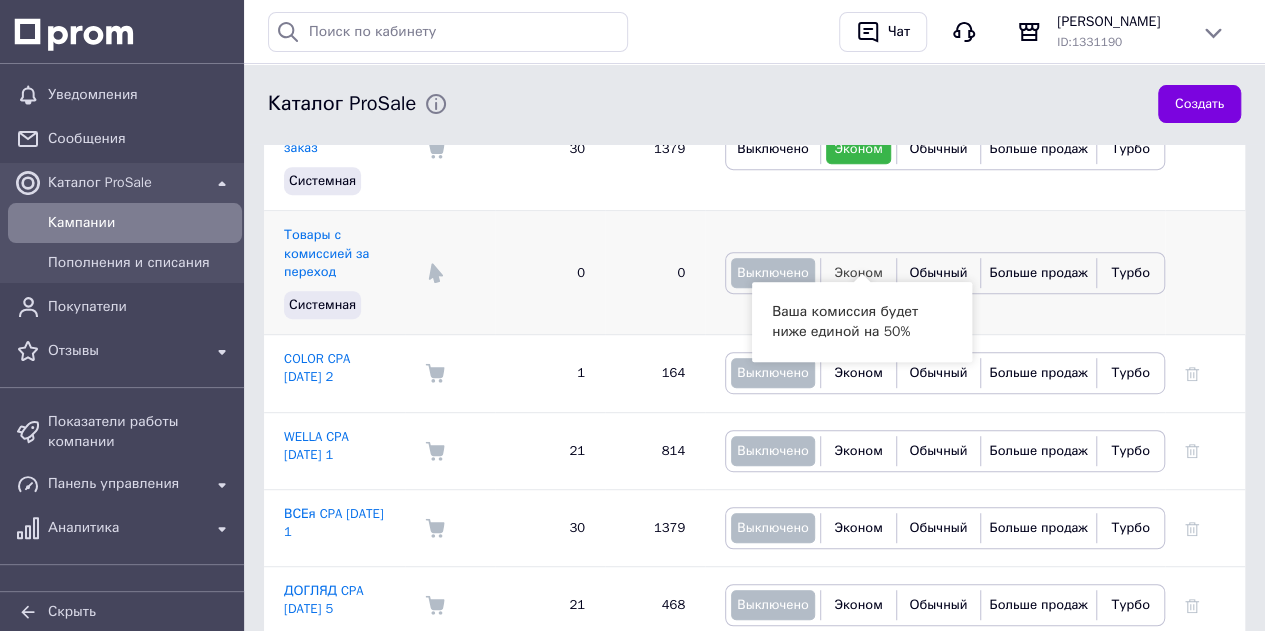 click on "Эконом" at bounding box center [858, 272] 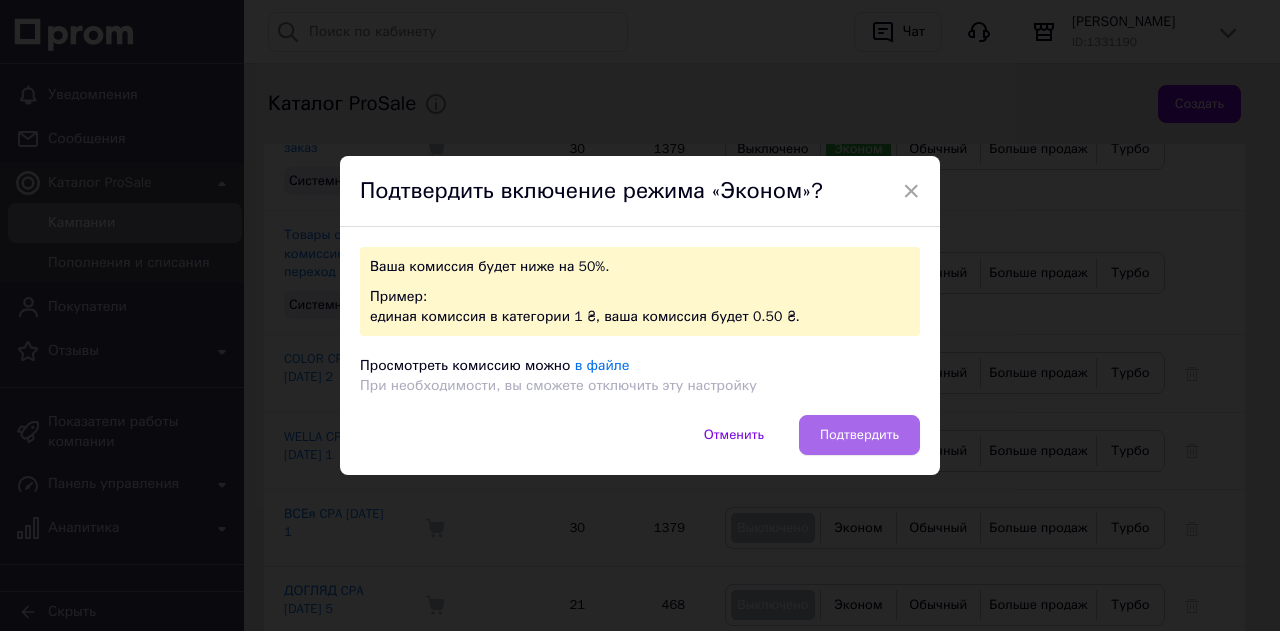 click on "Подтвердить" at bounding box center (859, 435) 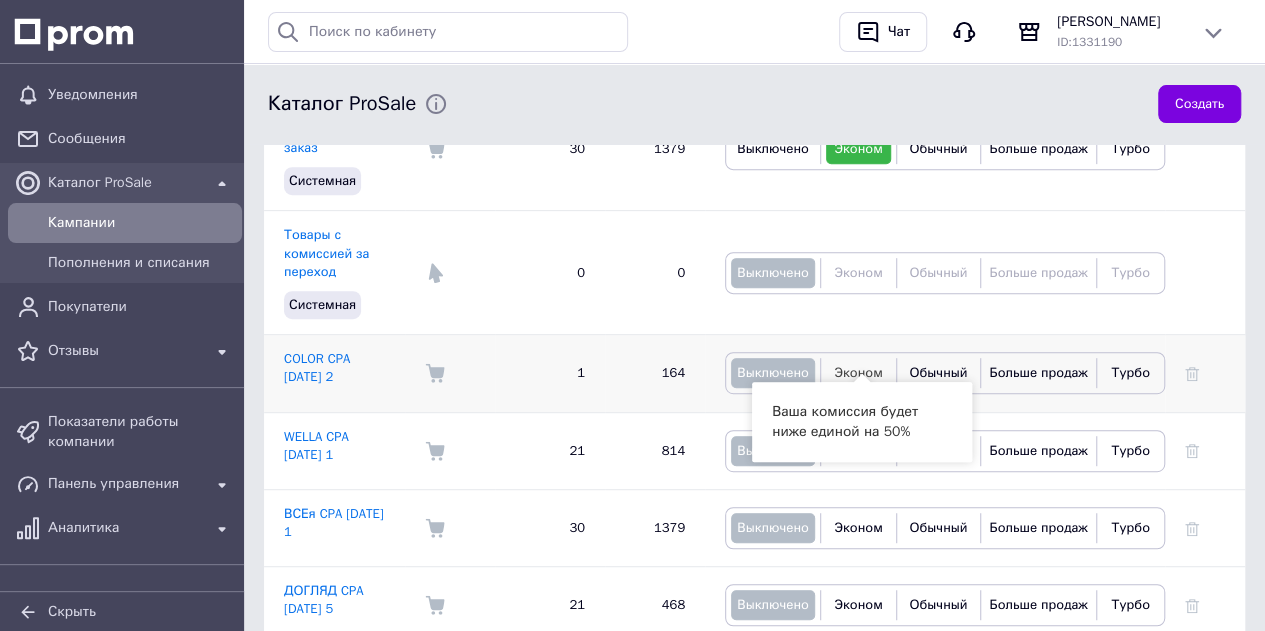 click on "Эконом" at bounding box center (858, 372) 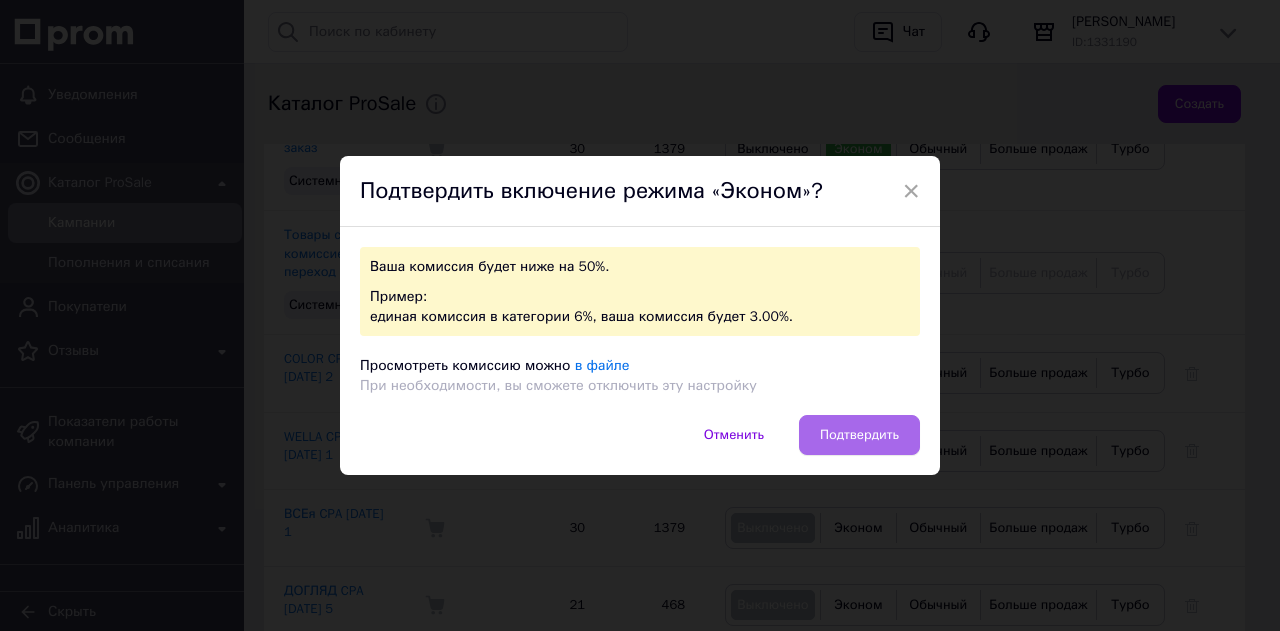 click on "Подтвердить" at bounding box center (859, 435) 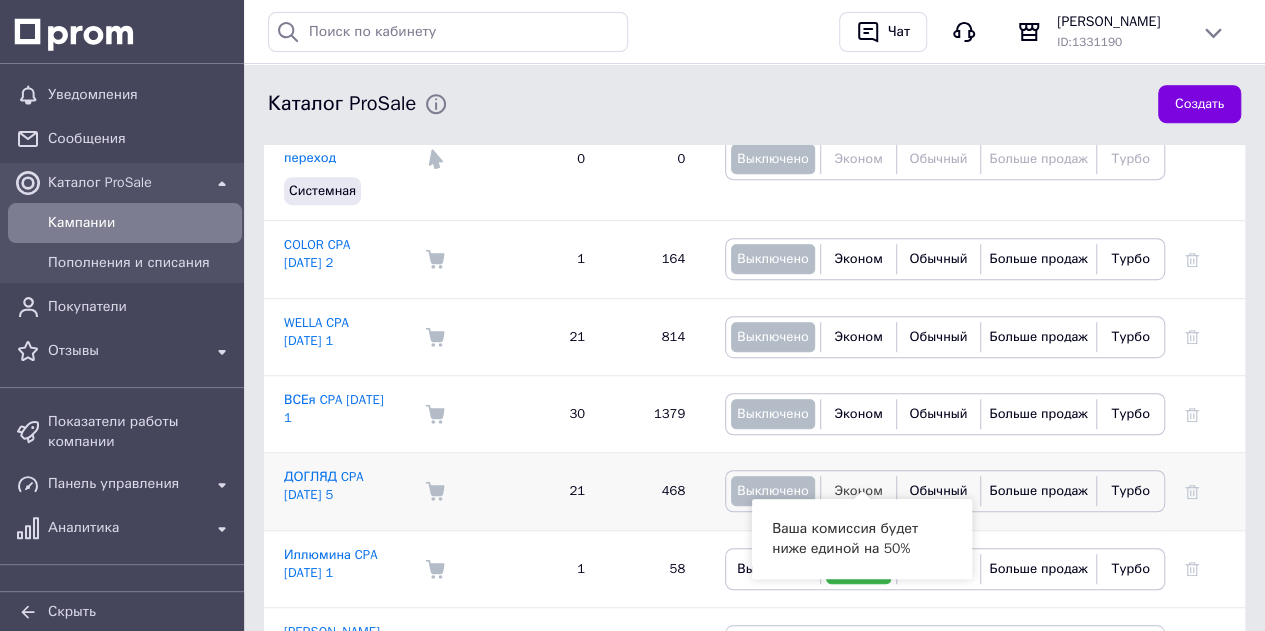 scroll, scrollTop: 528, scrollLeft: 0, axis: vertical 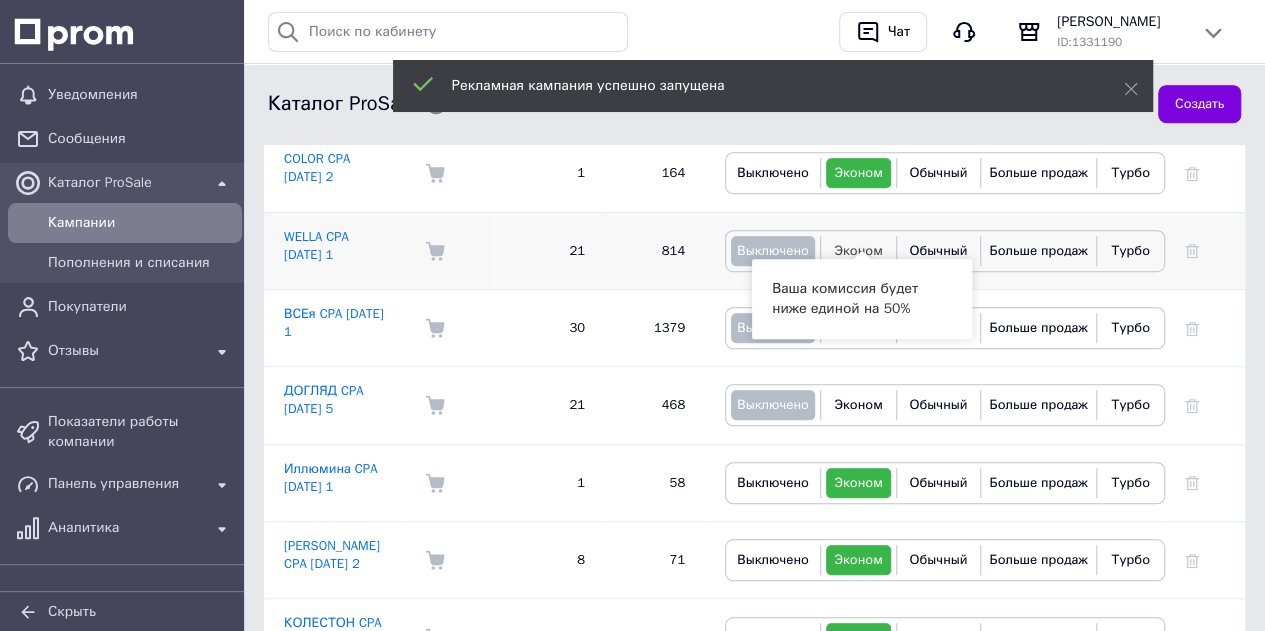 click on "Эконом" at bounding box center [858, 251] 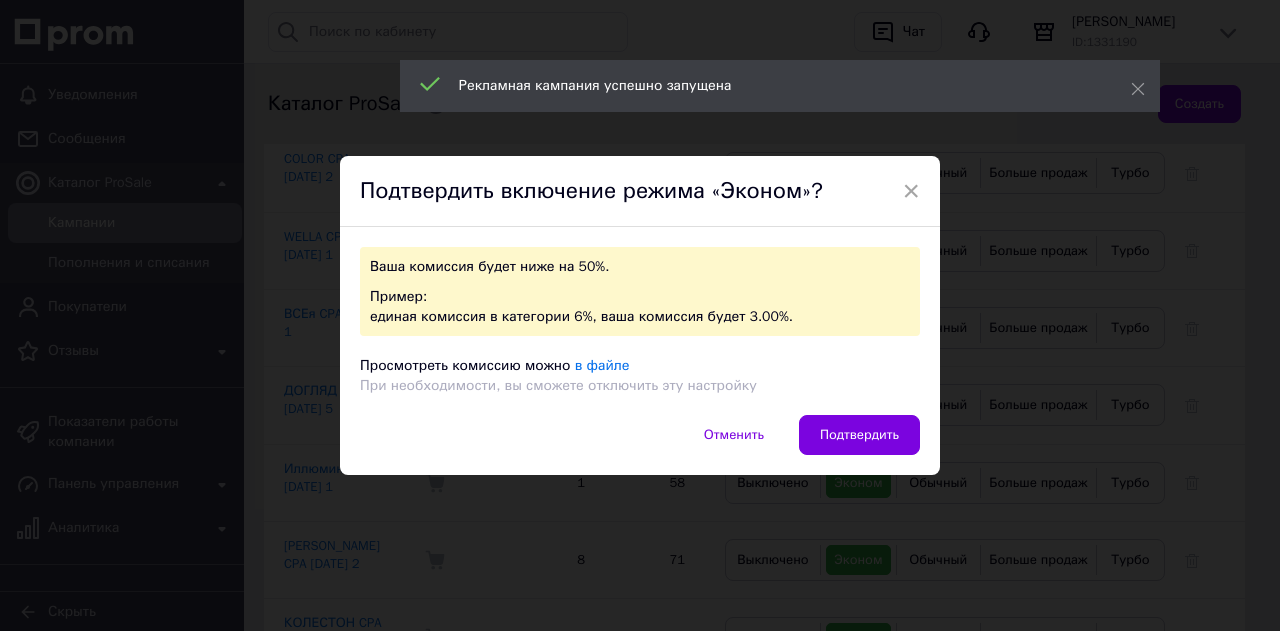click on "Ваша комиссия будет ниже на 50%. Пример: единая комиссия в категории 6%, ваша комиссия будет 3.00%. Просмотреть комиссию можно   в файле При необходимости, вы сможете отключить эту настройку" at bounding box center (640, 321) 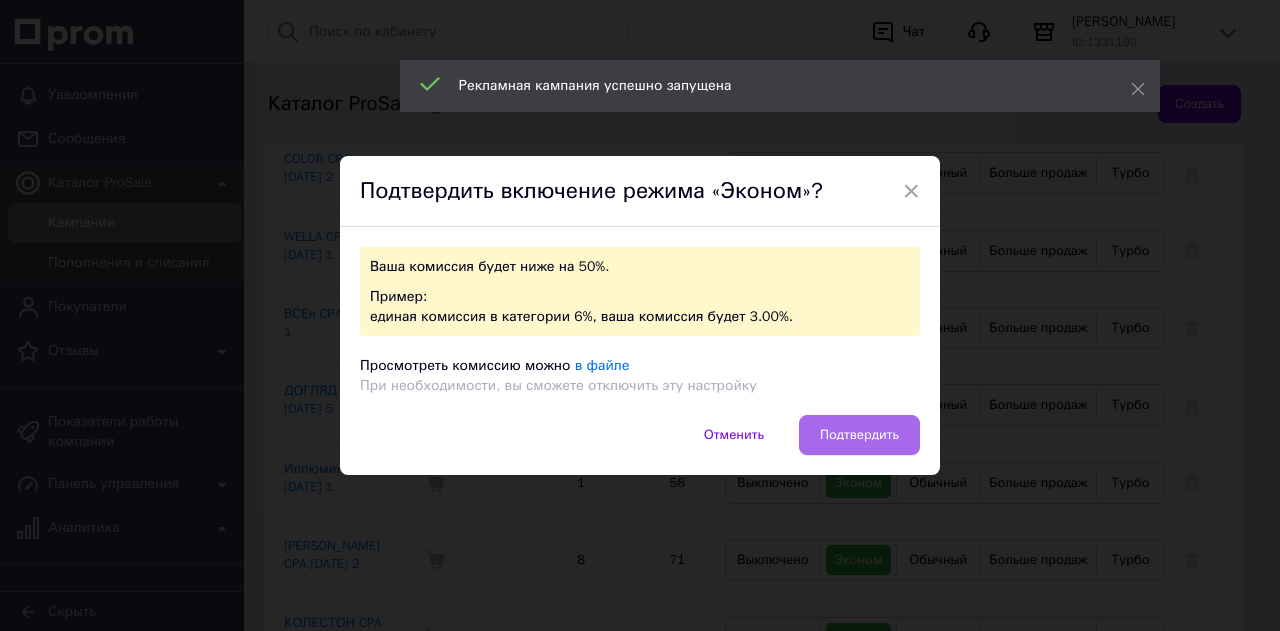 click on "Подтвердить" at bounding box center [859, 435] 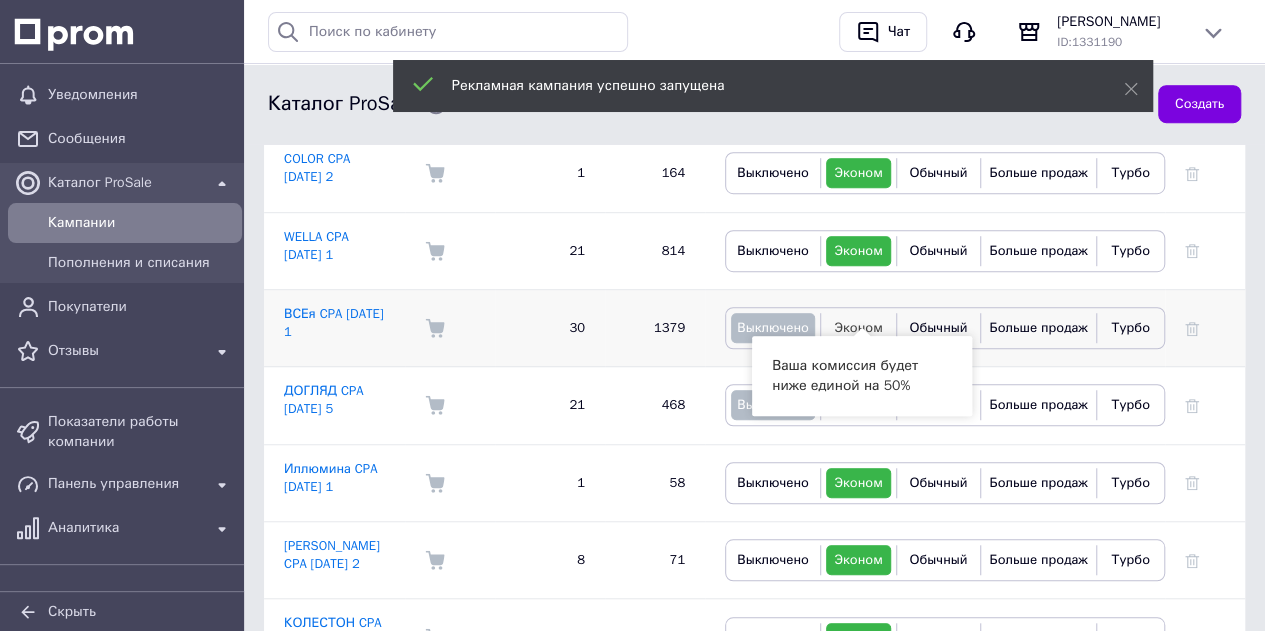 click on "Эконом" at bounding box center [858, 327] 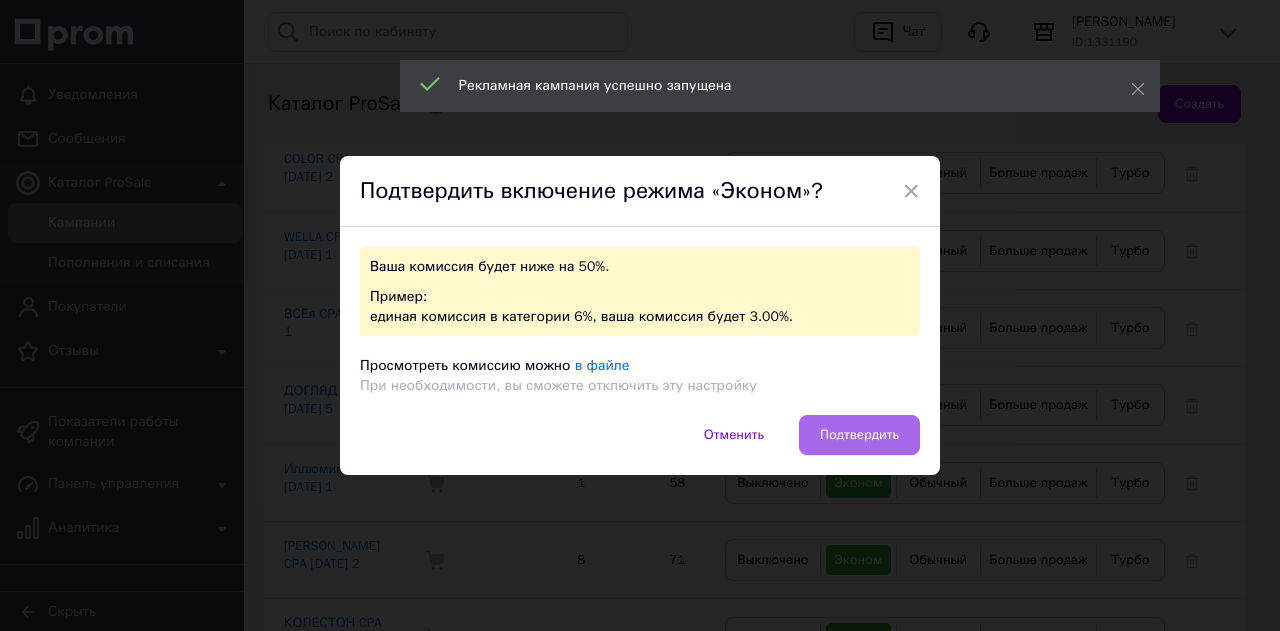 click on "Подтвердить" at bounding box center [859, 435] 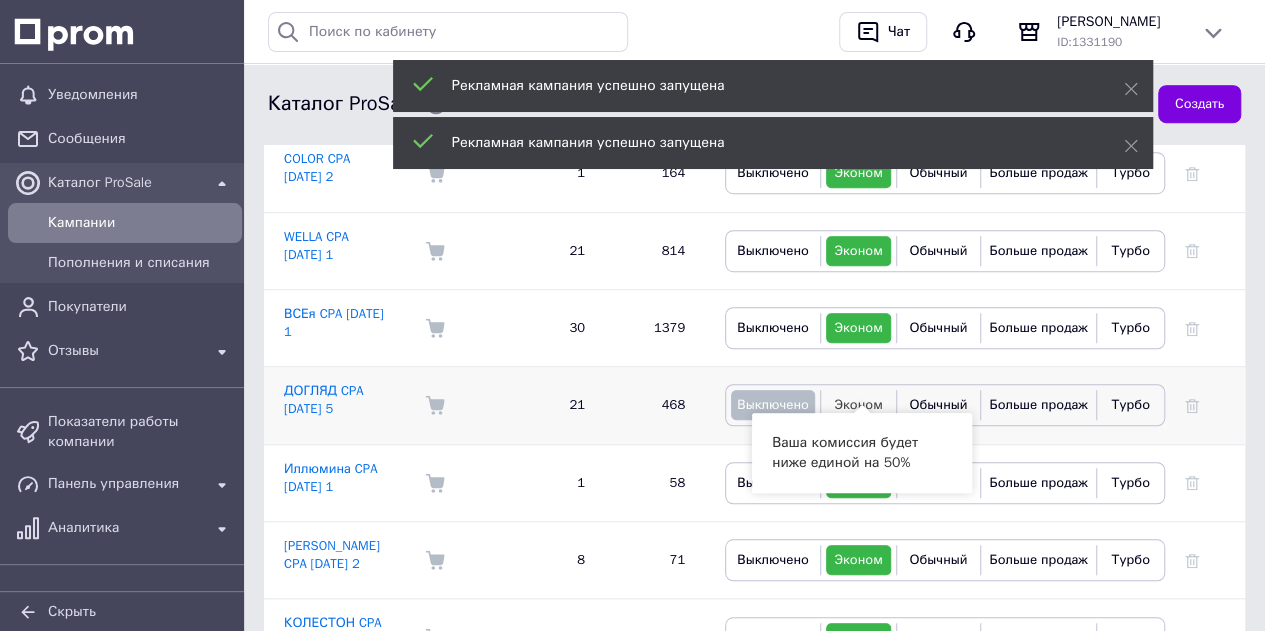 click on "Эконом" at bounding box center [858, 404] 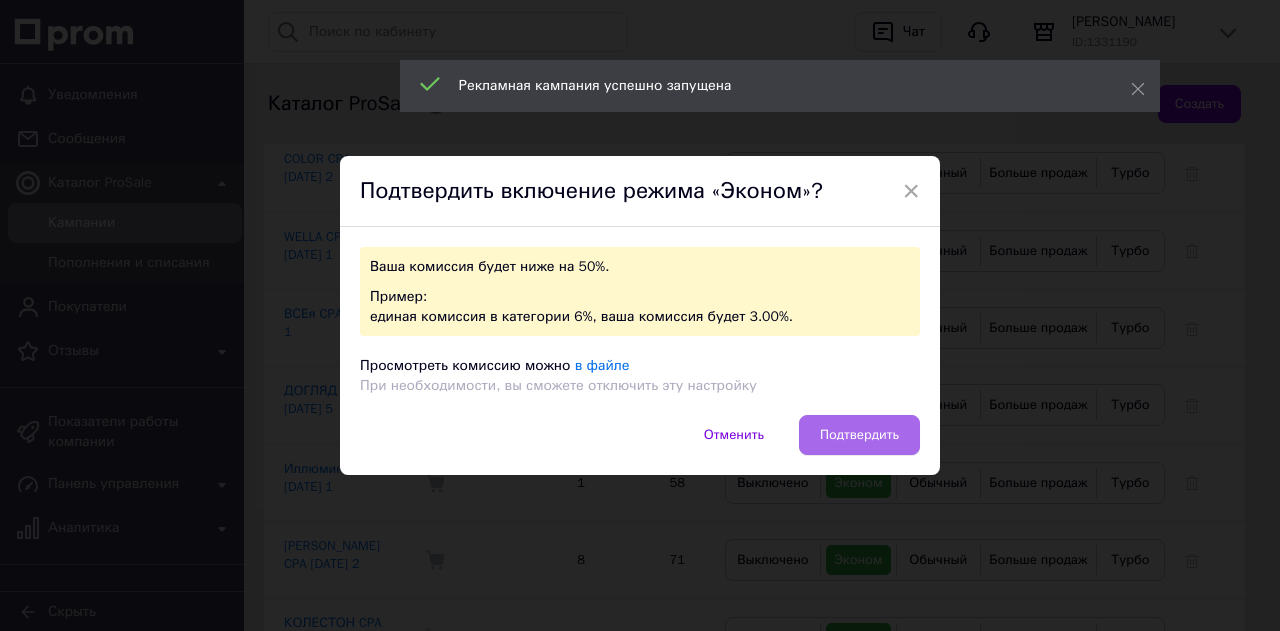 click on "Подтвердить" at bounding box center (859, 435) 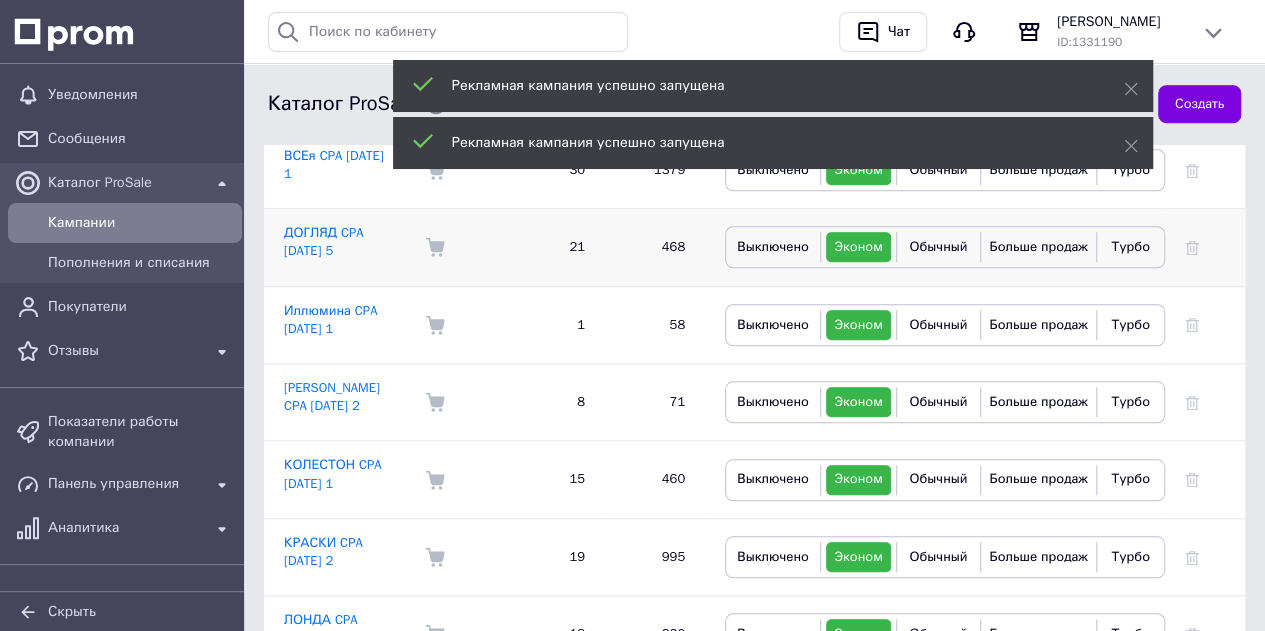 scroll, scrollTop: 728, scrollLeft: 0, axis: vertical 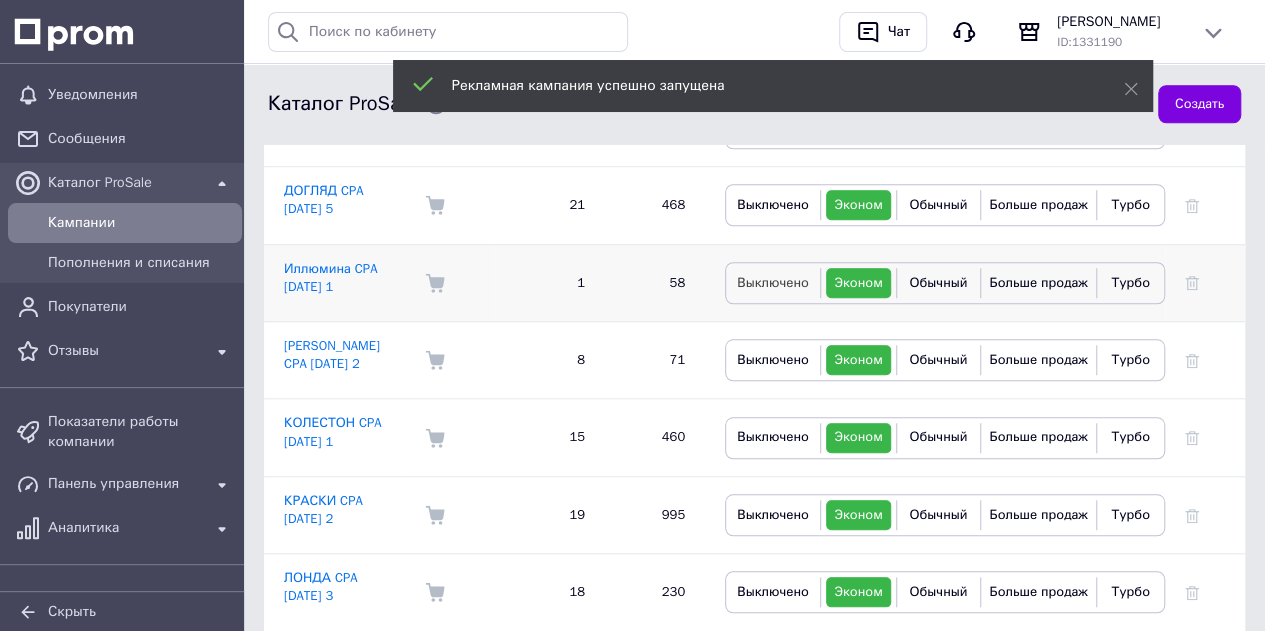 click on "Выключено" at bounding box center [773, 283] 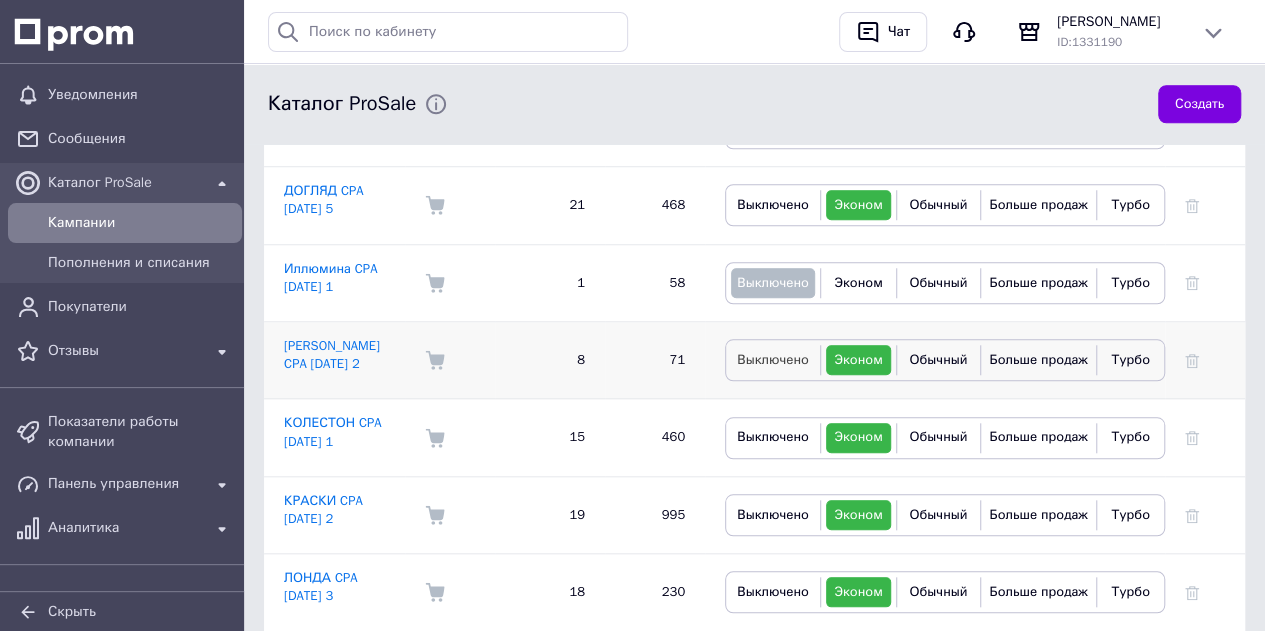click on "Выключено" at bounding box center [773, 359] 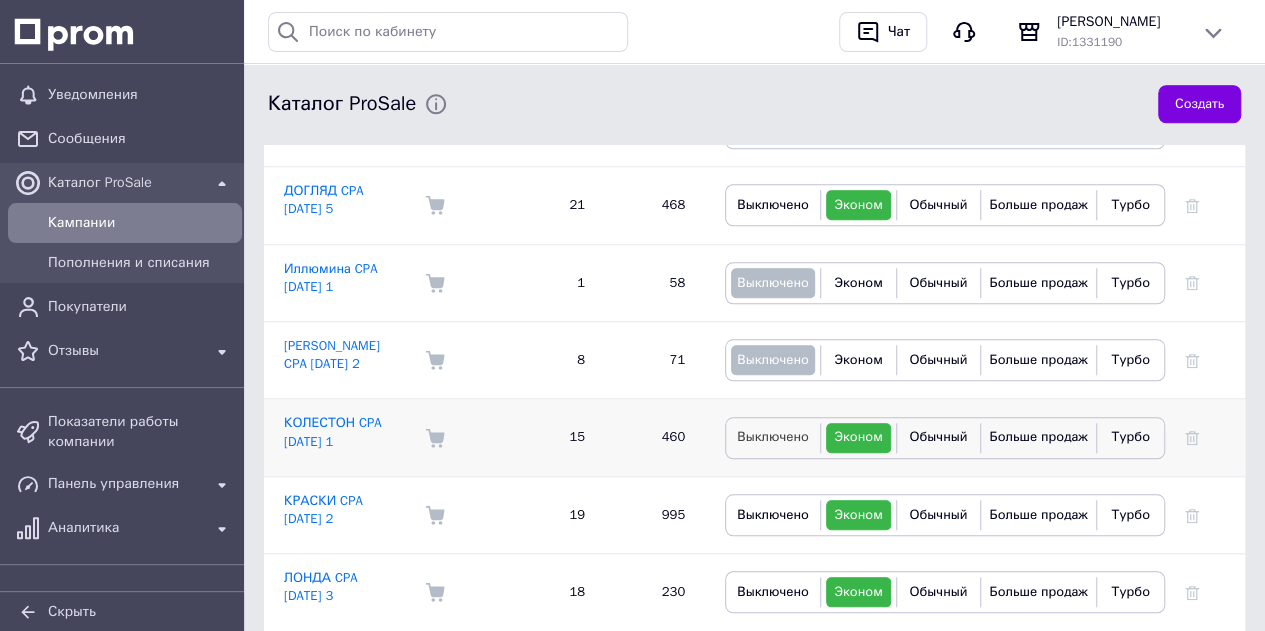 click on "Выключено" at bounding box center (773, 436) 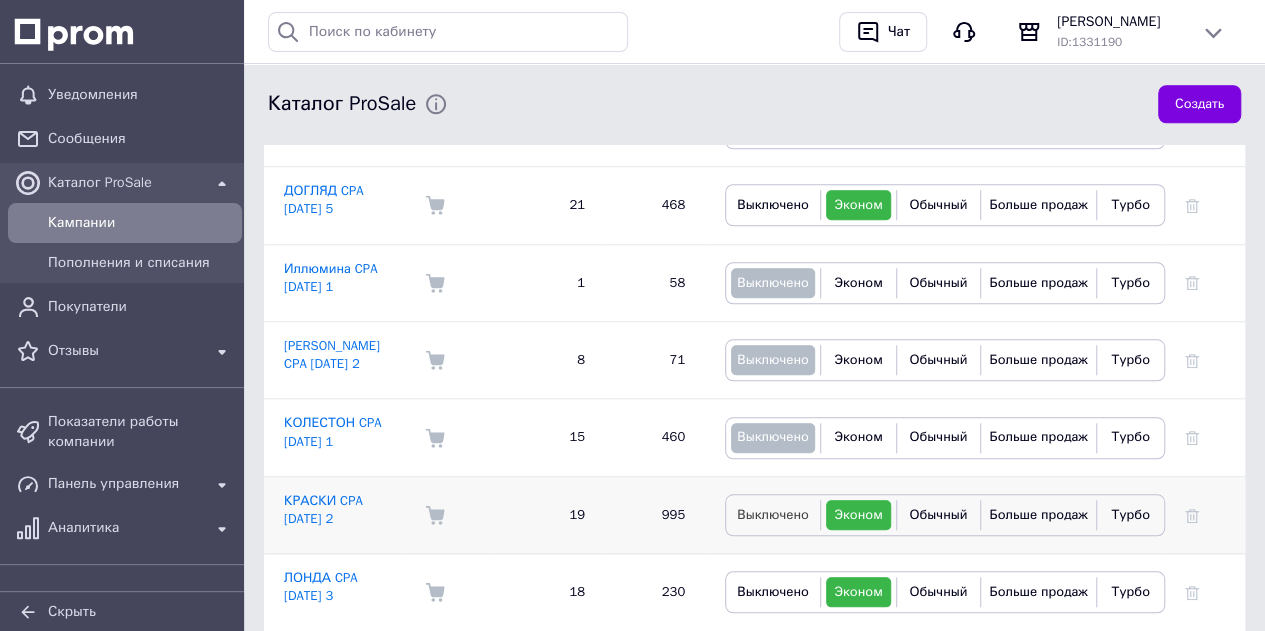 click on "Выключено" at bounding box center [773, 515] 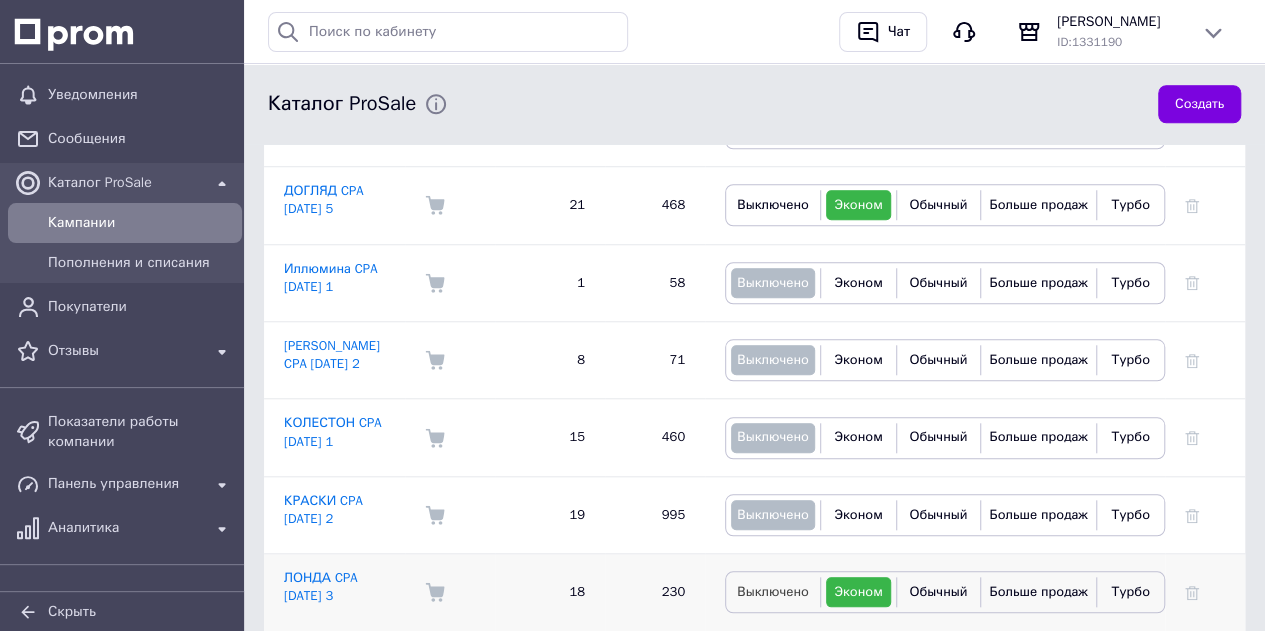 click on "Выключено" at bounding box center (773, 591) 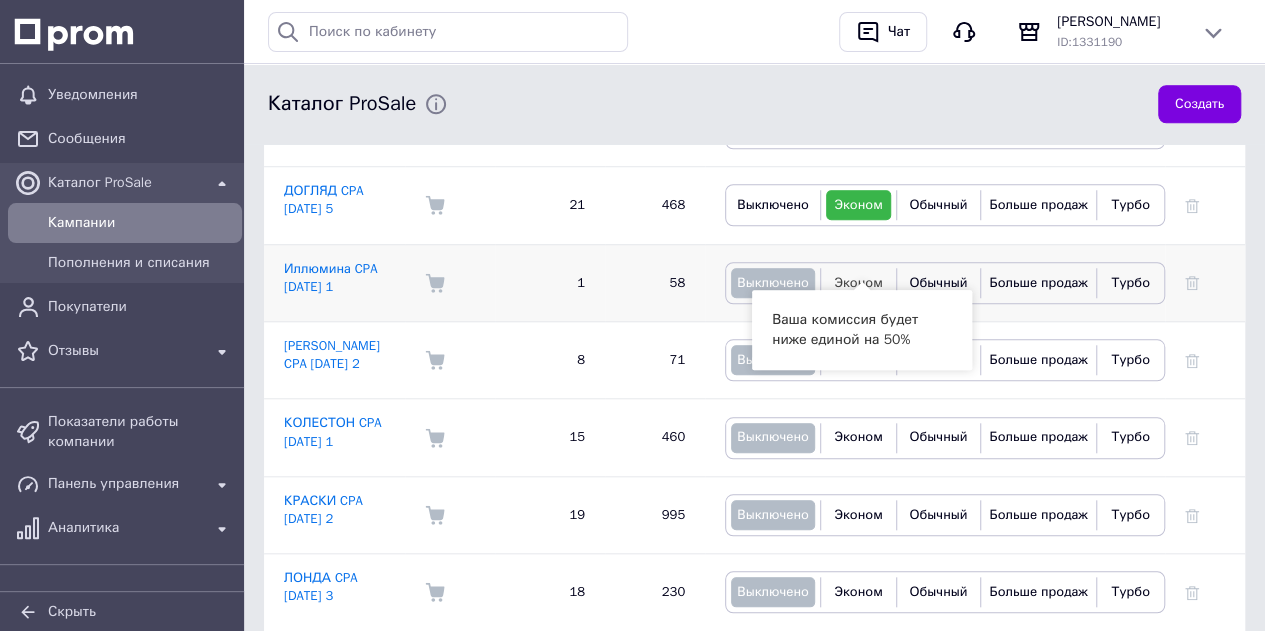 click on "Эконом" at bounding box center [858, 282] 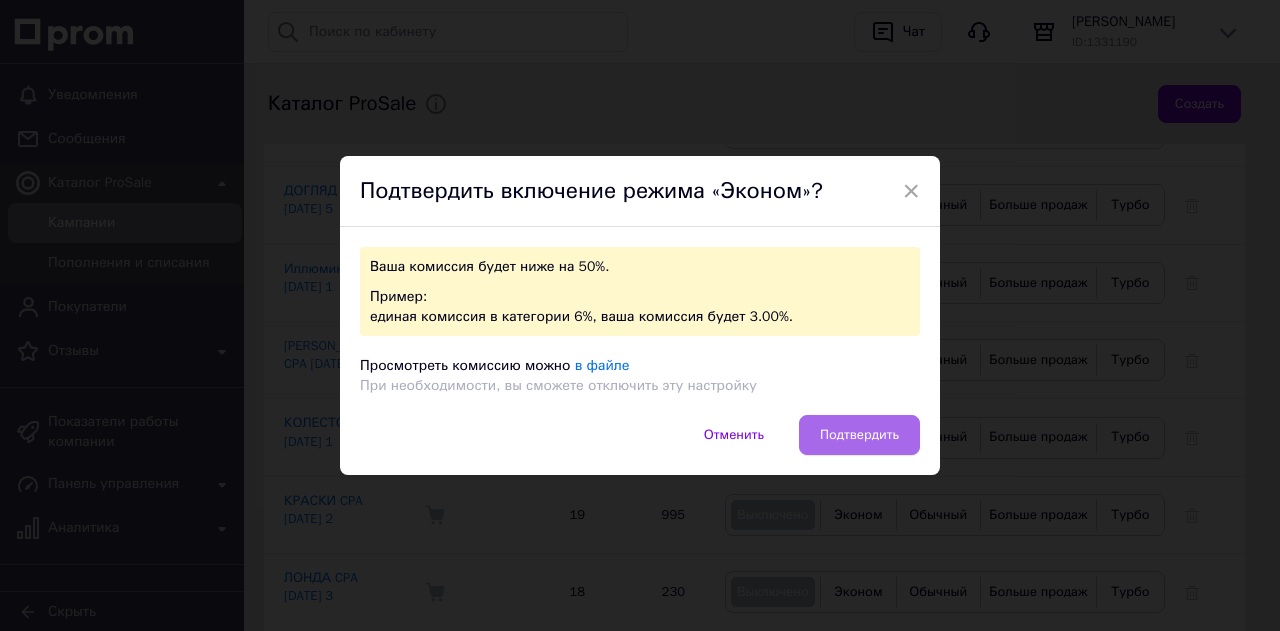 click on "Подтвердить" at bounding box center (859, 435) 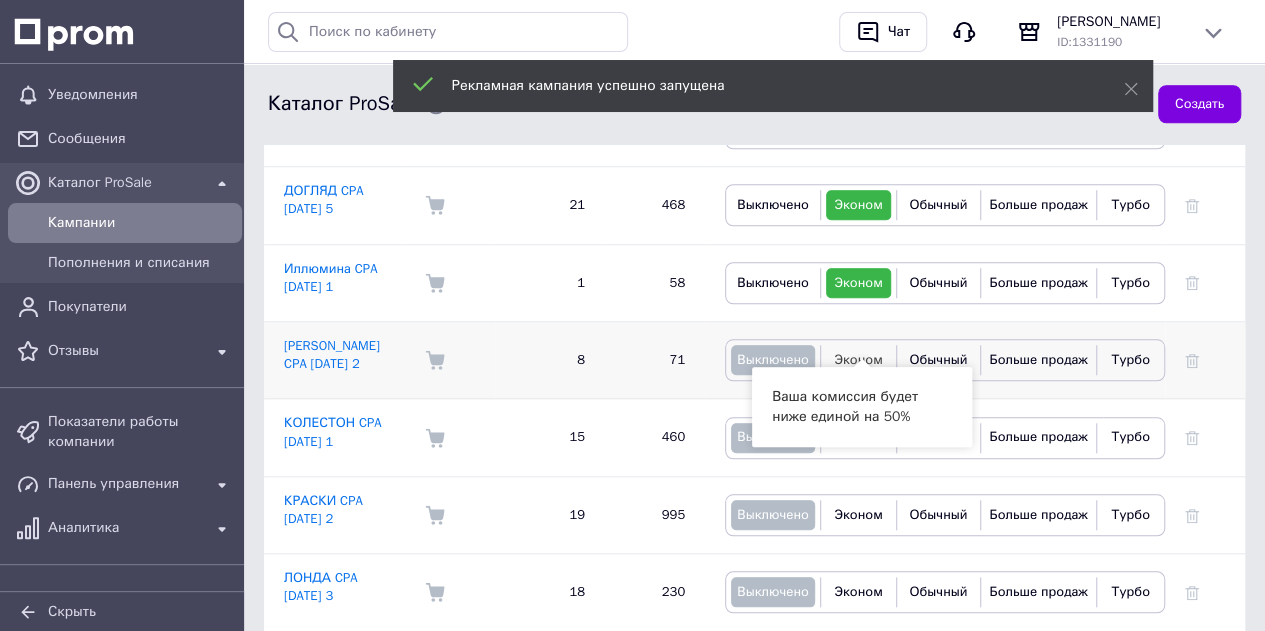 click on "Эконом" at bounding box center (858, 359) 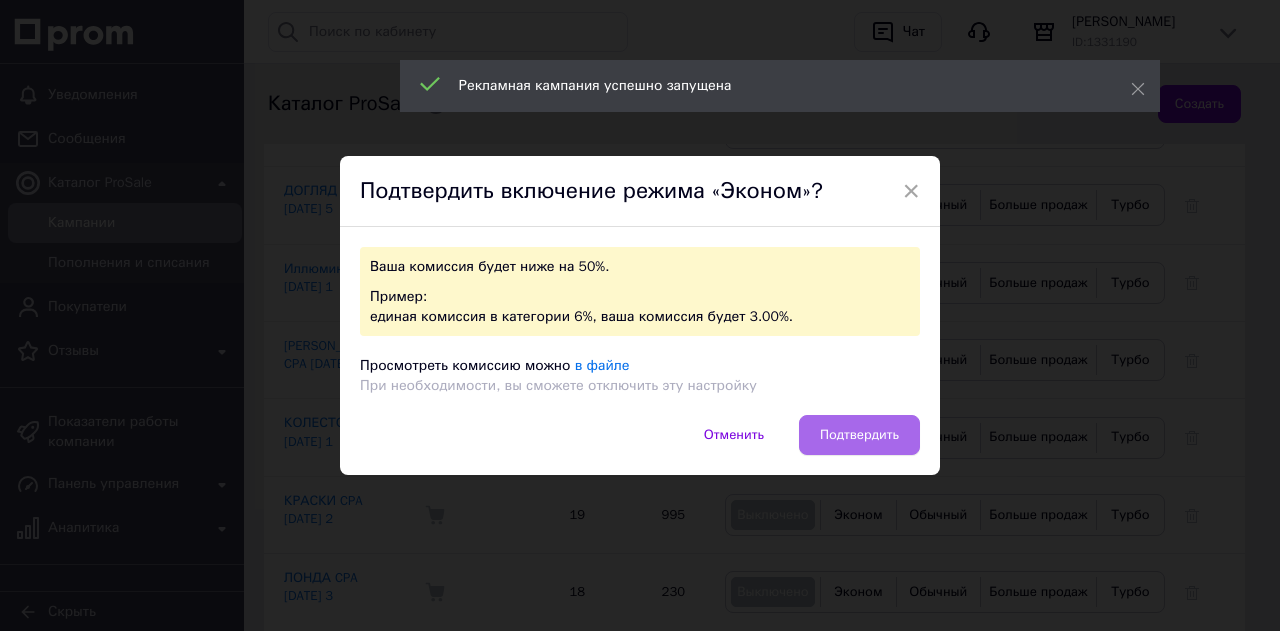 click on "Подтвердить" at bounding box center [859, 435] 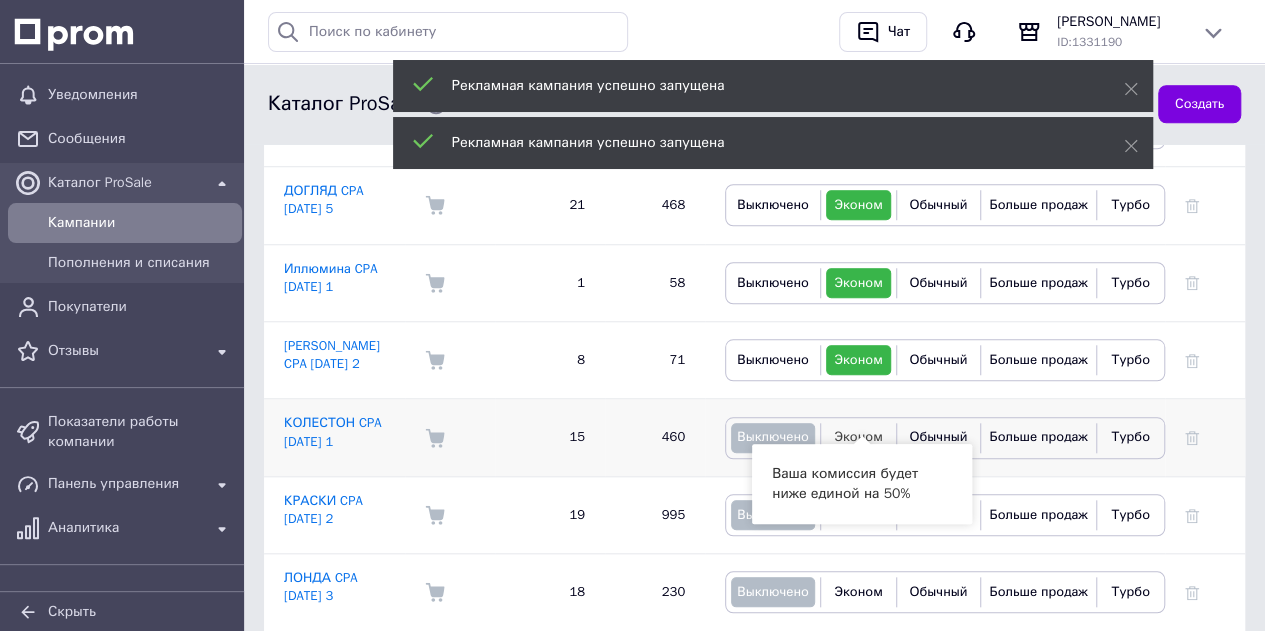 click on "Эконом" at bounding box center [858, 436] 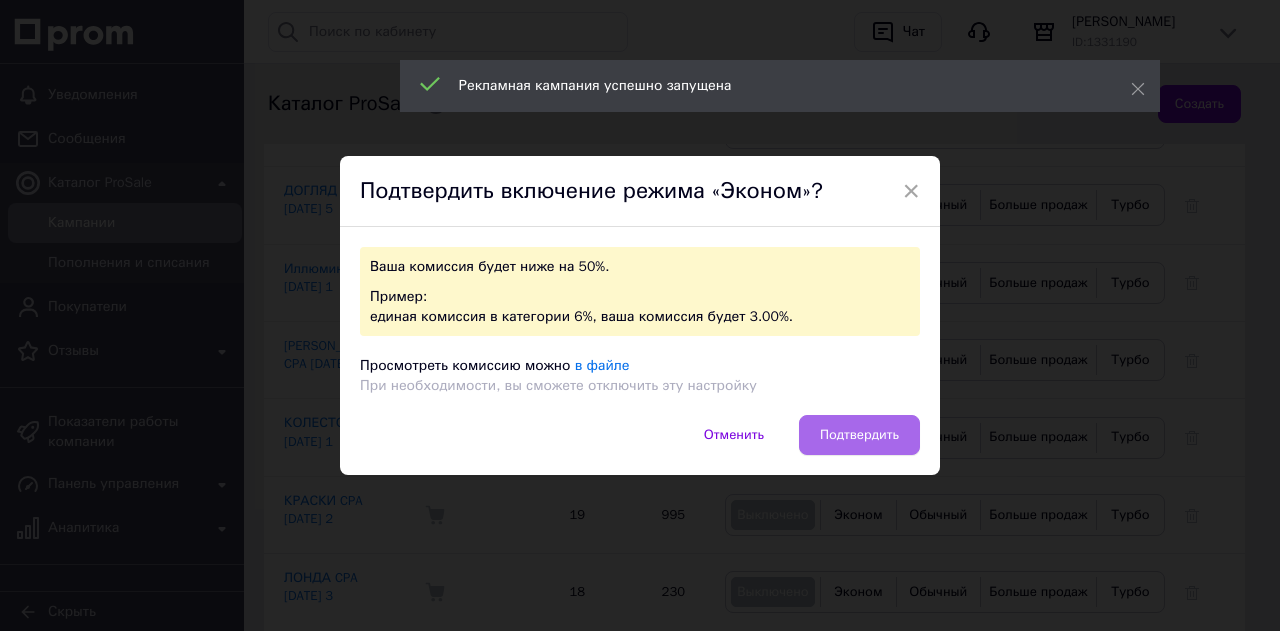 click on "Подтвердить" at bounding box center (859, 435) 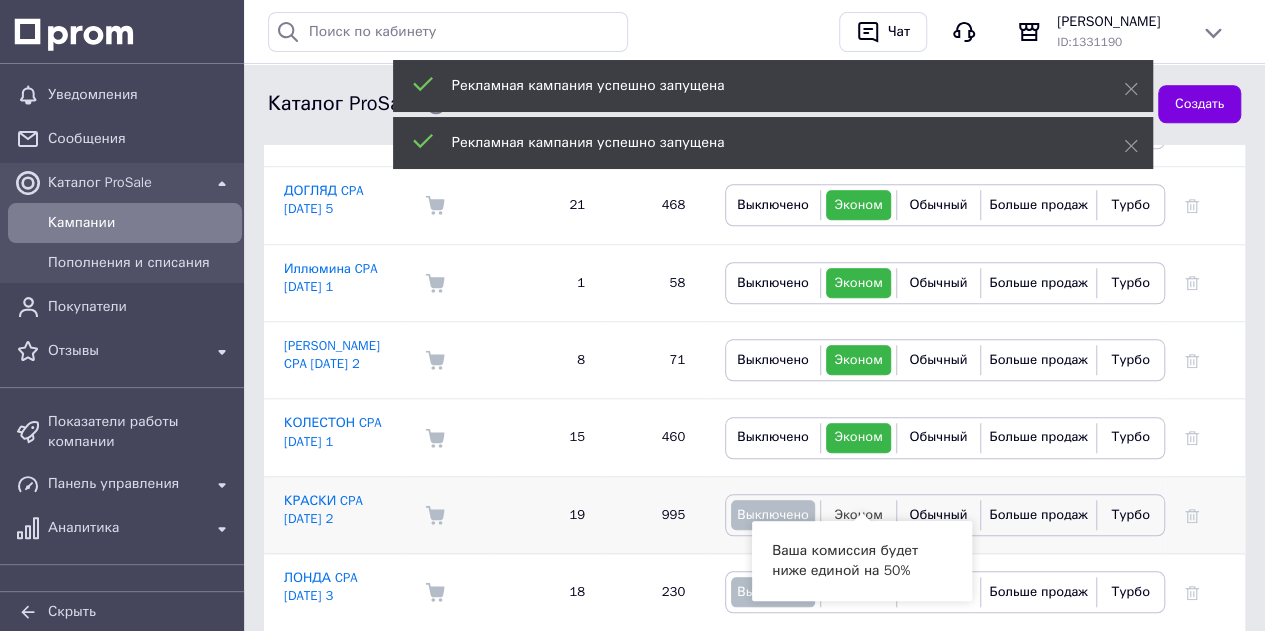 click on "Эконом" at bounding box center (858, 515) 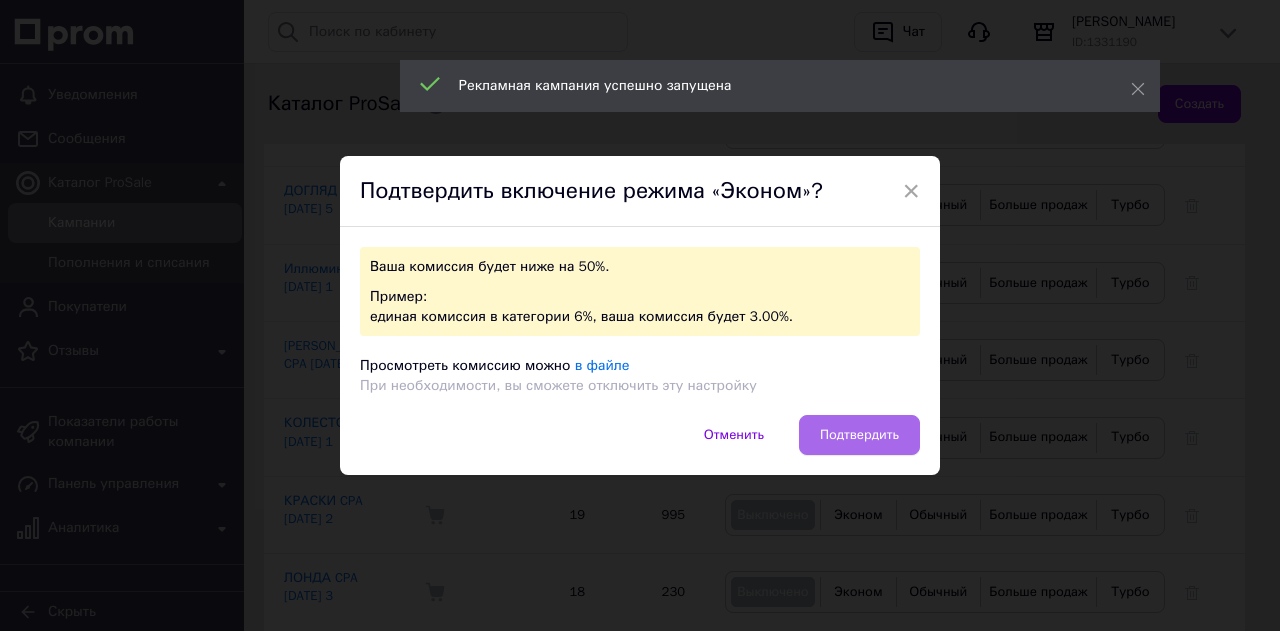 click on "Подтвердить" at bounding box center (859, 435) 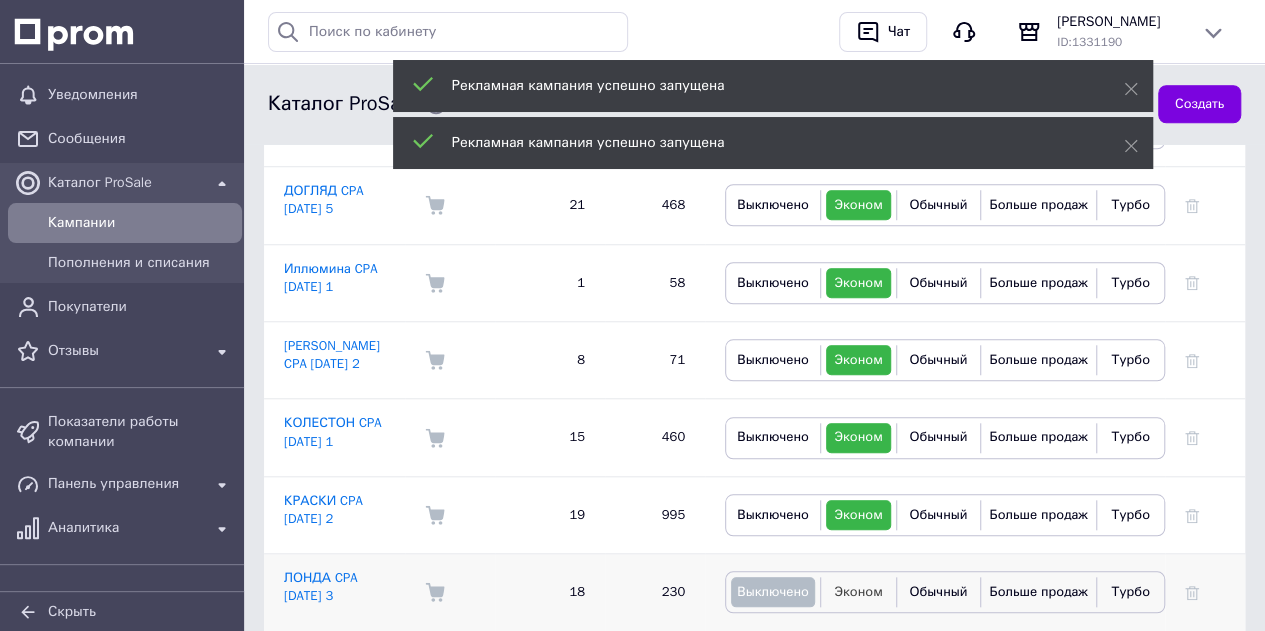 click on "Эконом" at bounding box center [858, 591] 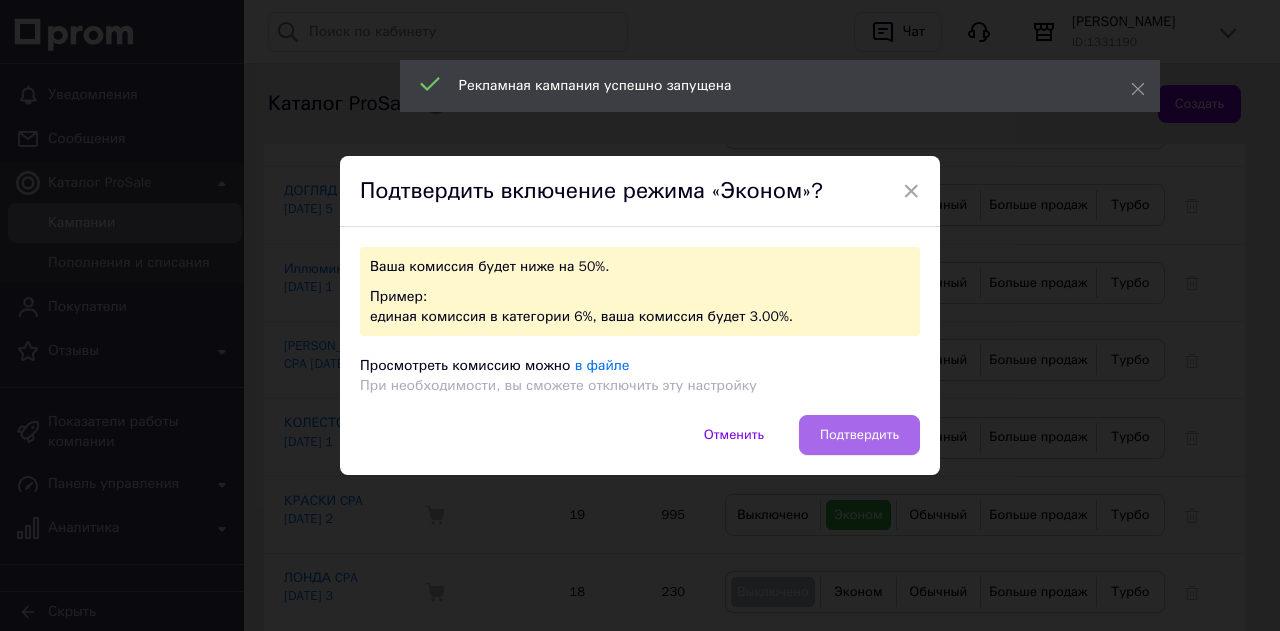 click on "Подтвердить" at bounding box center (859, 435) 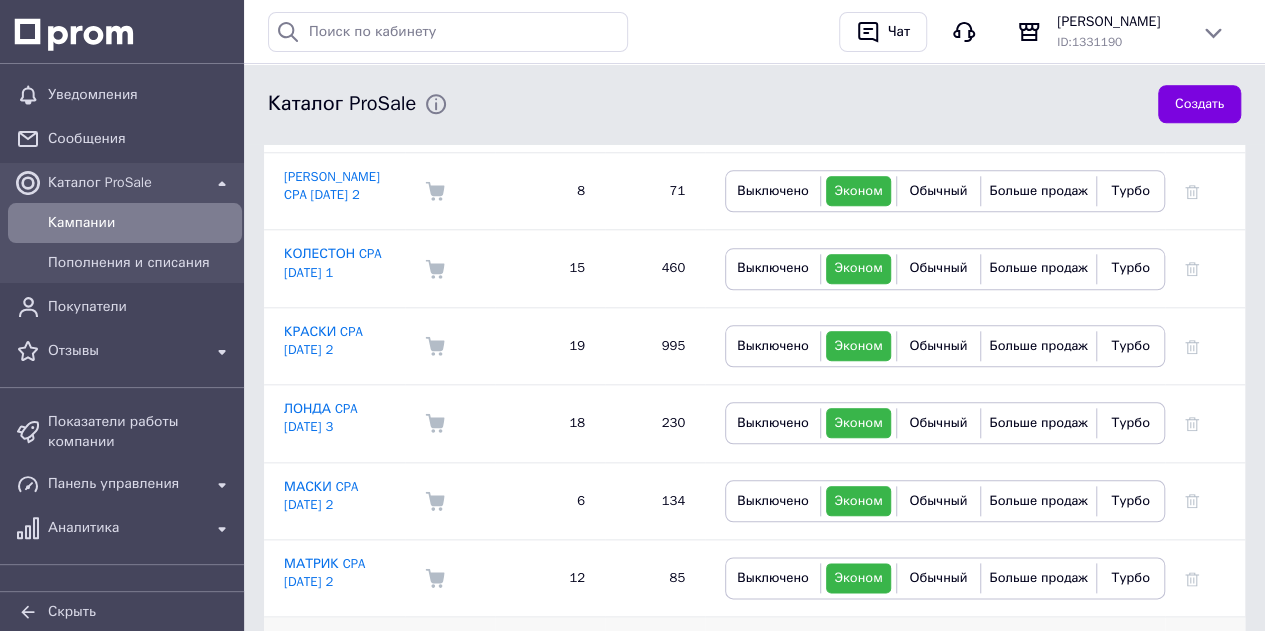 scroll, scrollTop: 928, scrollLeft: 0, axis: vertical 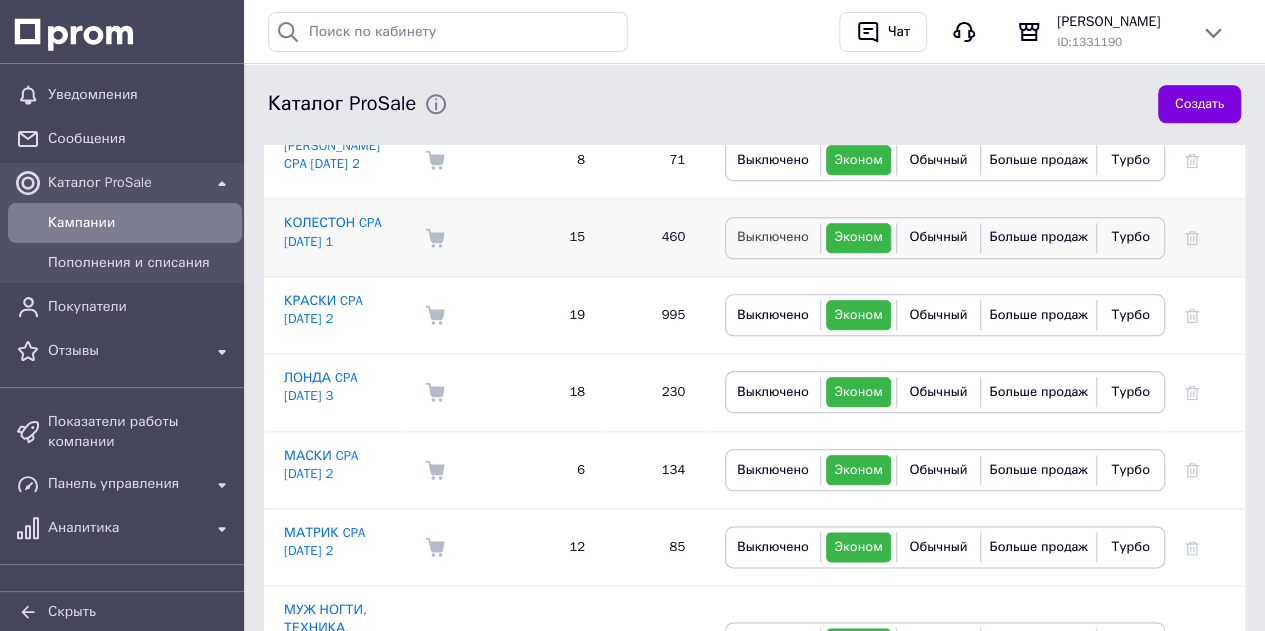 click on "Выключено" at bounding box center [773, 236] 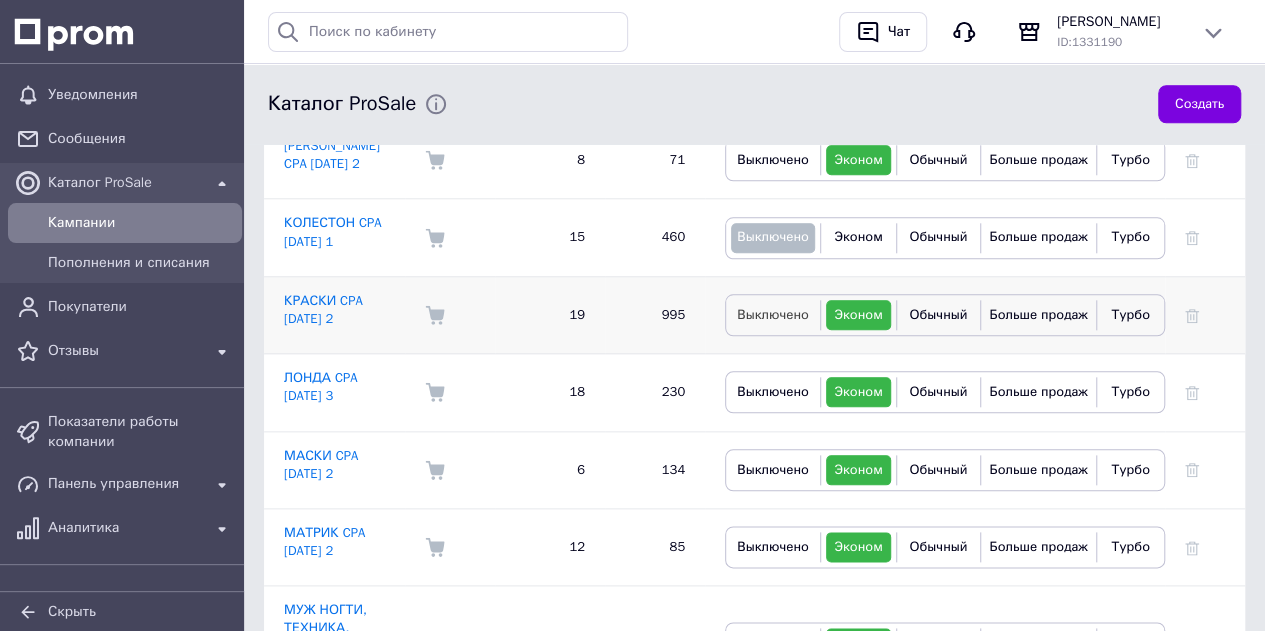 click on "Выключено" at bounding box center (773, 314) 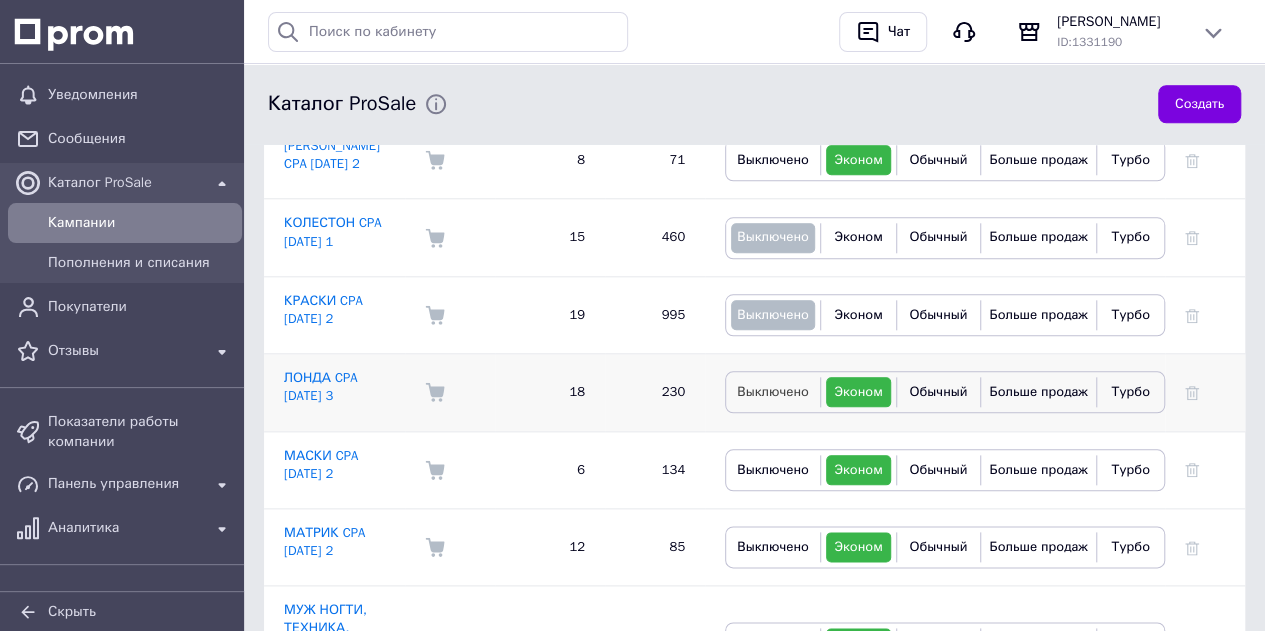 click on "Выключено" at bounding box center (773, 391) 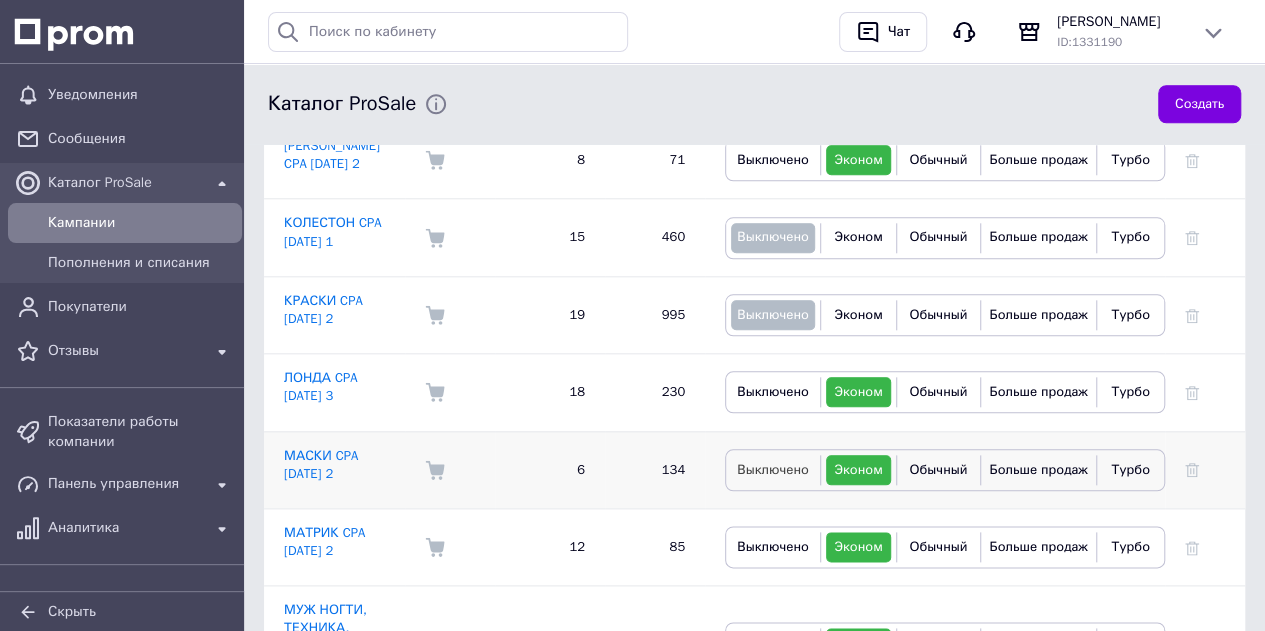 click on "Выключено" at bounding box center (773, 470) 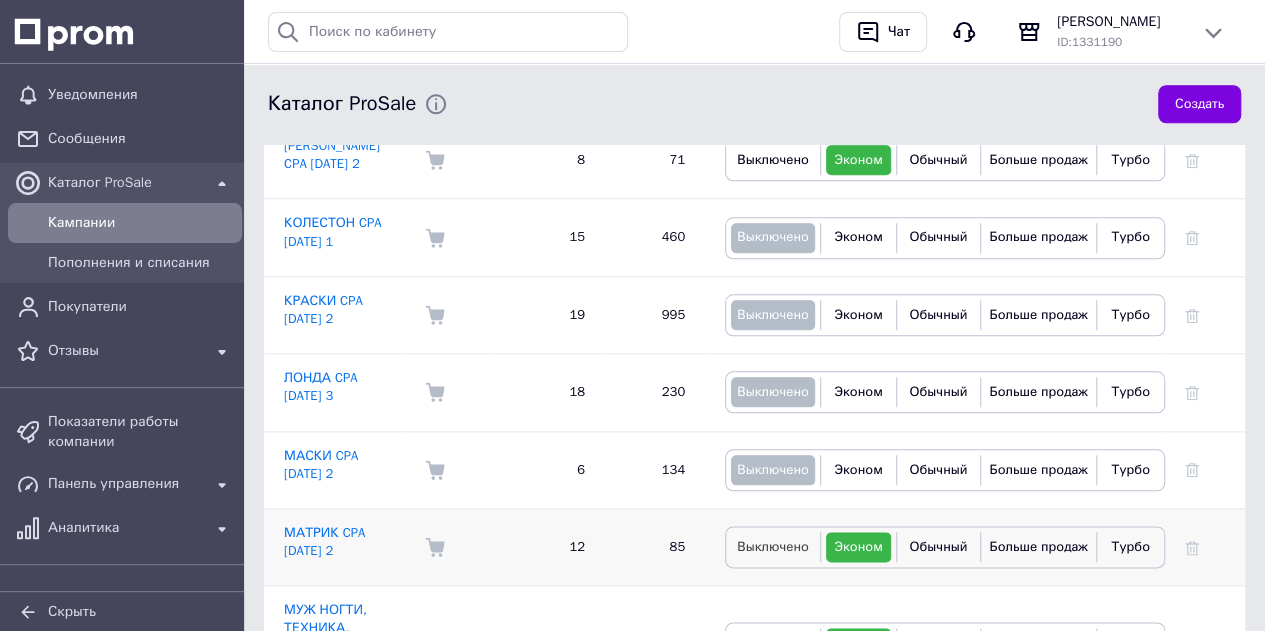 click on "Выключено" at bounding box center [773, 547] 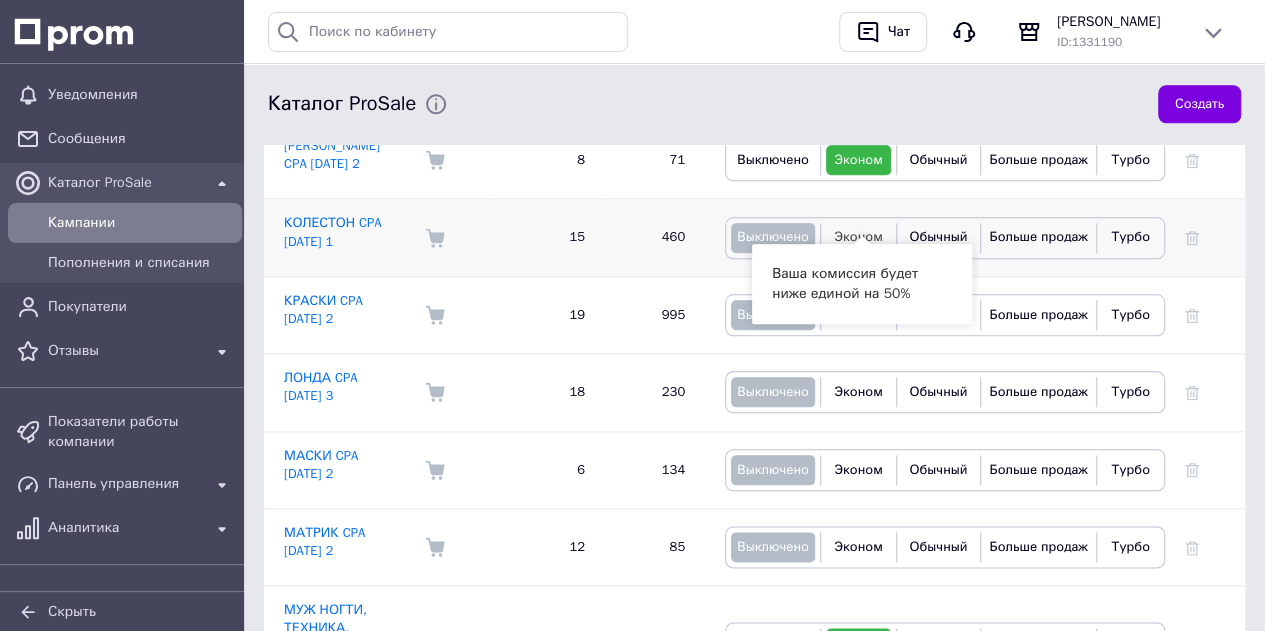 click on "Эконом" at bounding box center [858, 236] 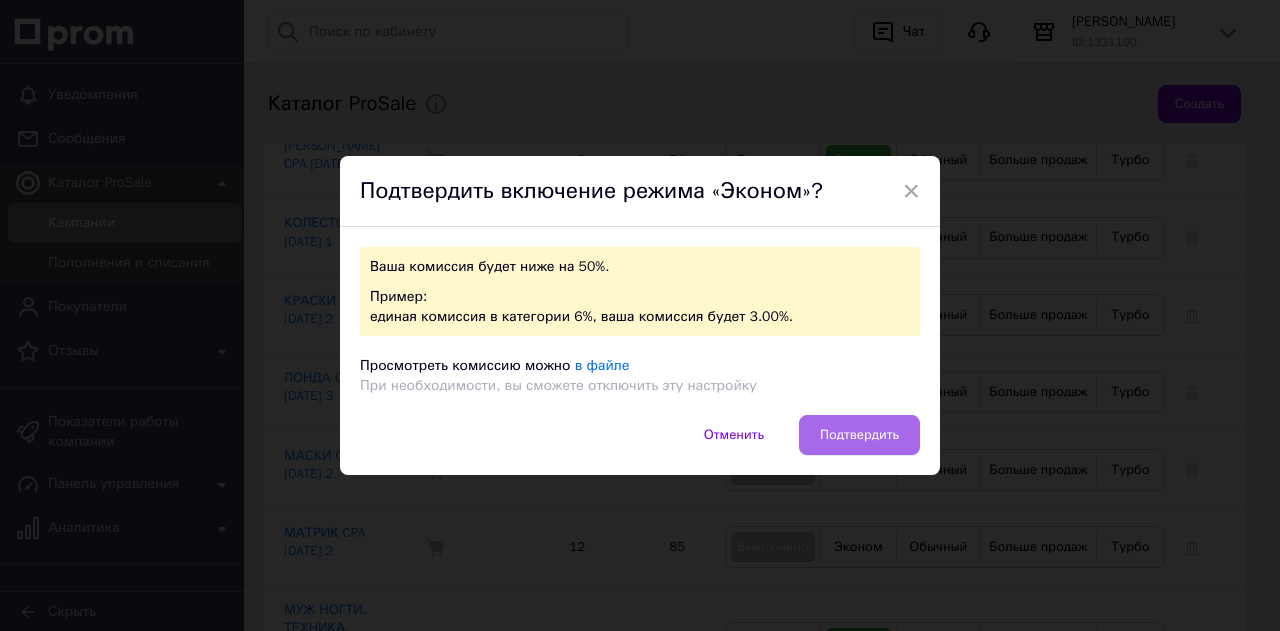 click on "Подтвердить" at bounding box center [859, 435] 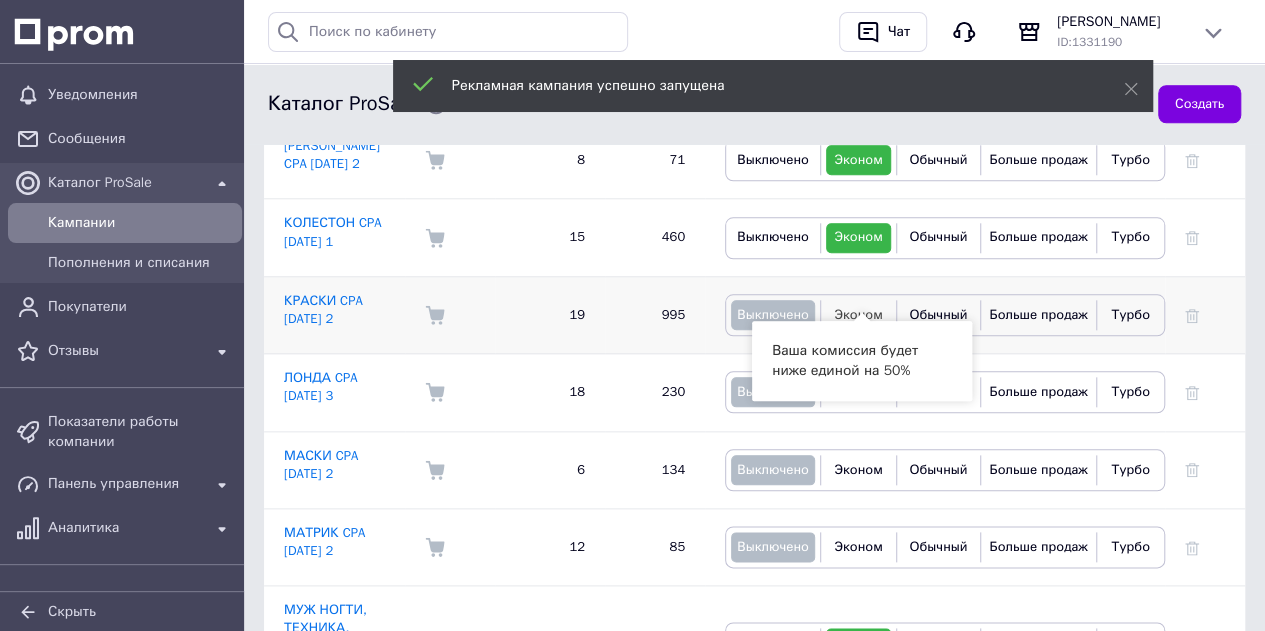 click on "Эконом" at bounding box center [858, 315] 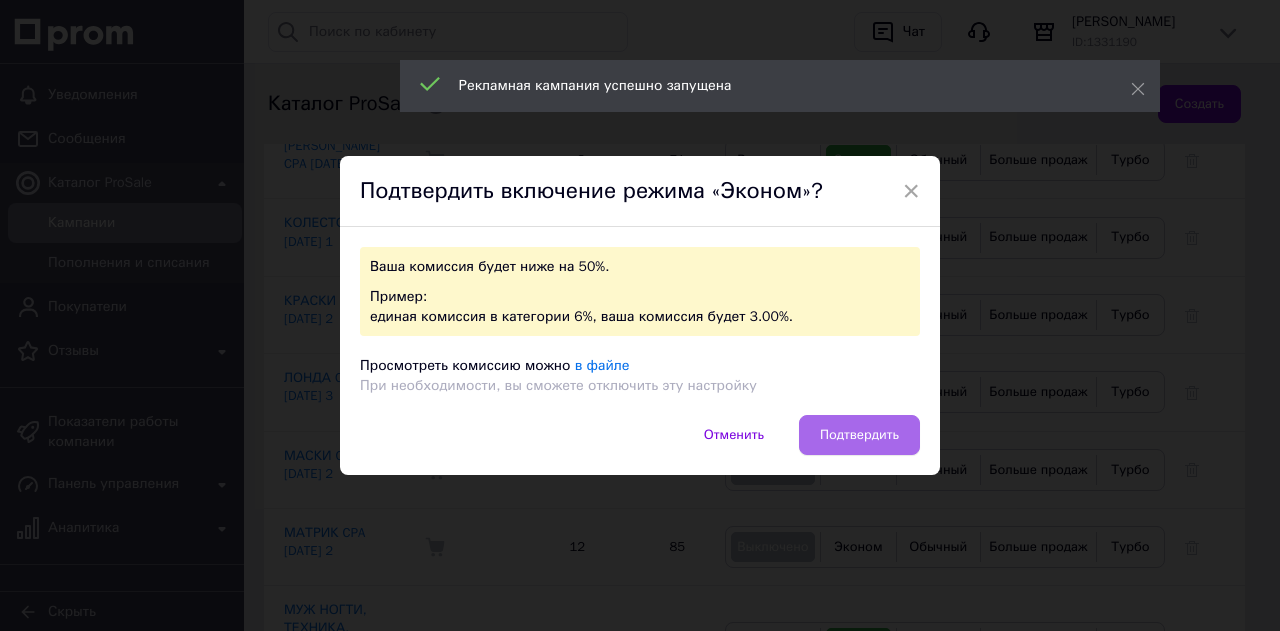 click on "Подтвердить" at bounding box center [859, 435] 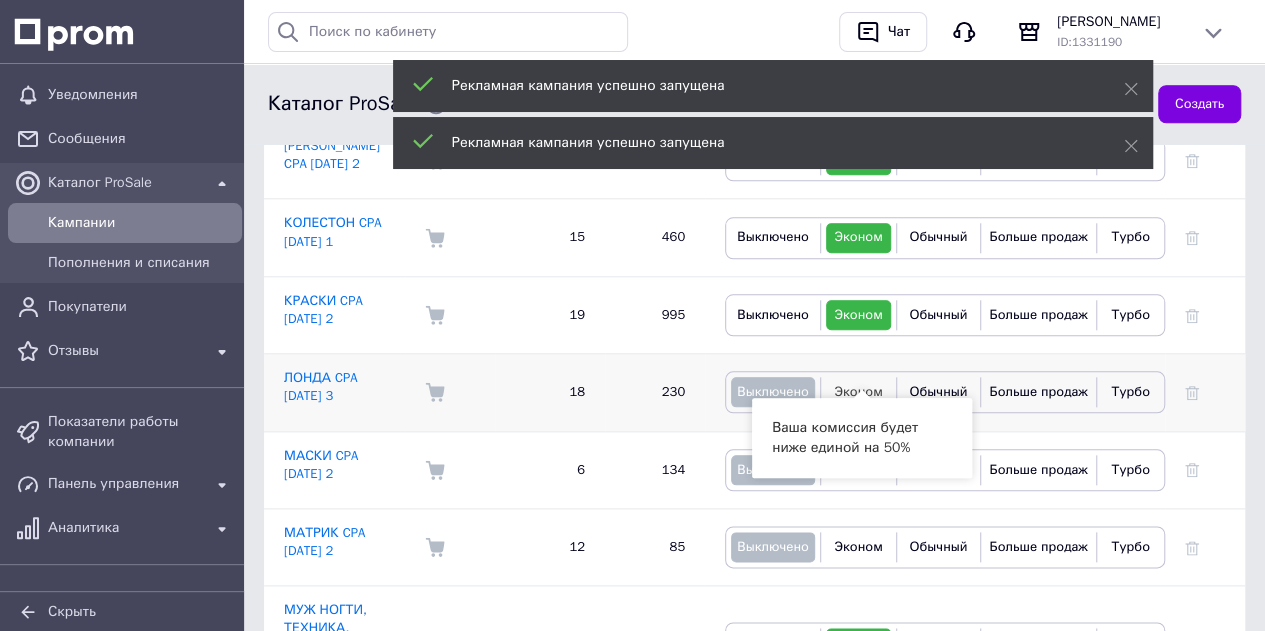 click on "Эконом" at bounding box center (858, 392) 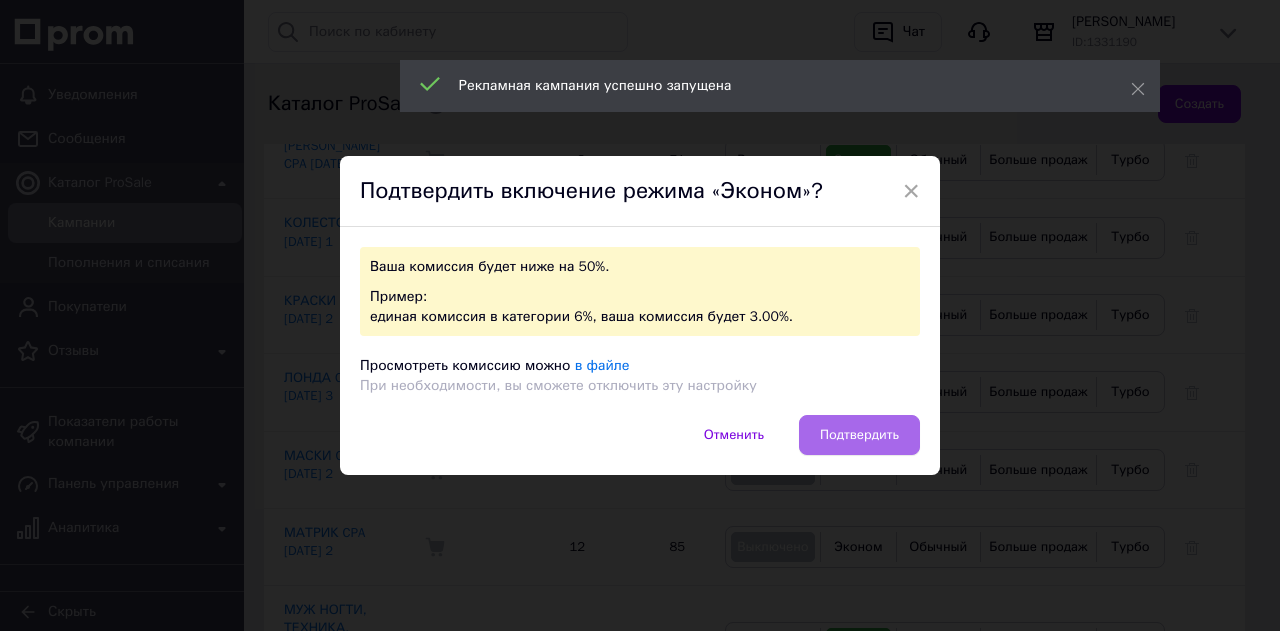 click on "Подтвердить" at bounding box center (859, 435) 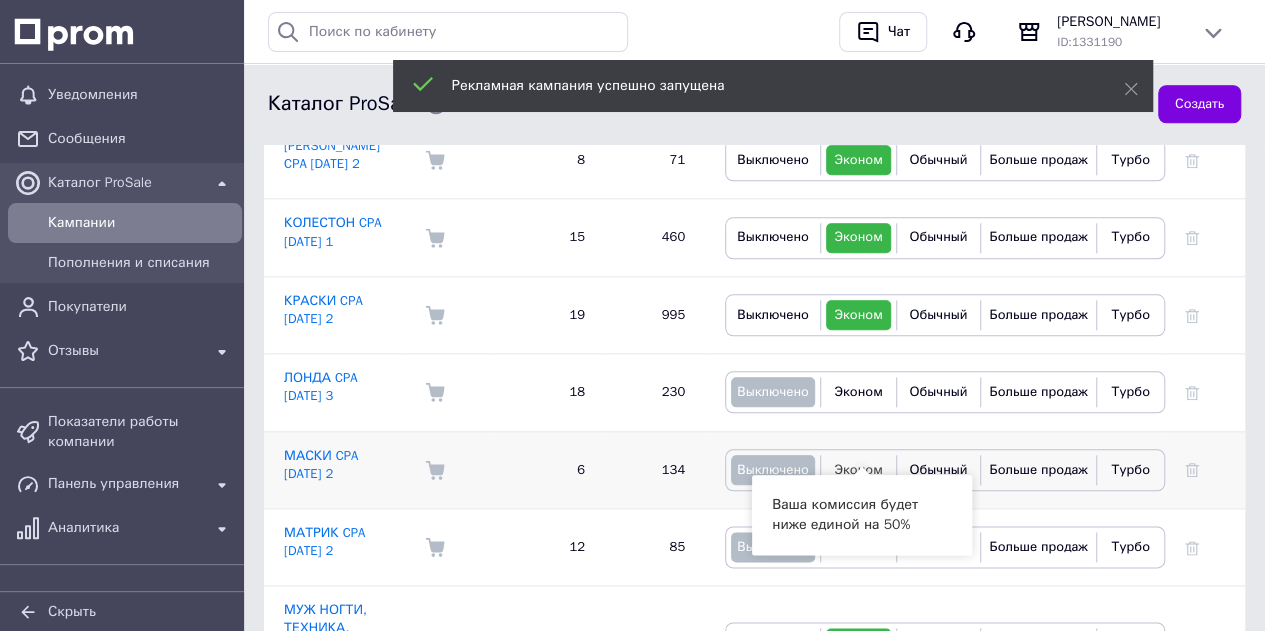click on "Эконом" at bounding box center [858, 469] 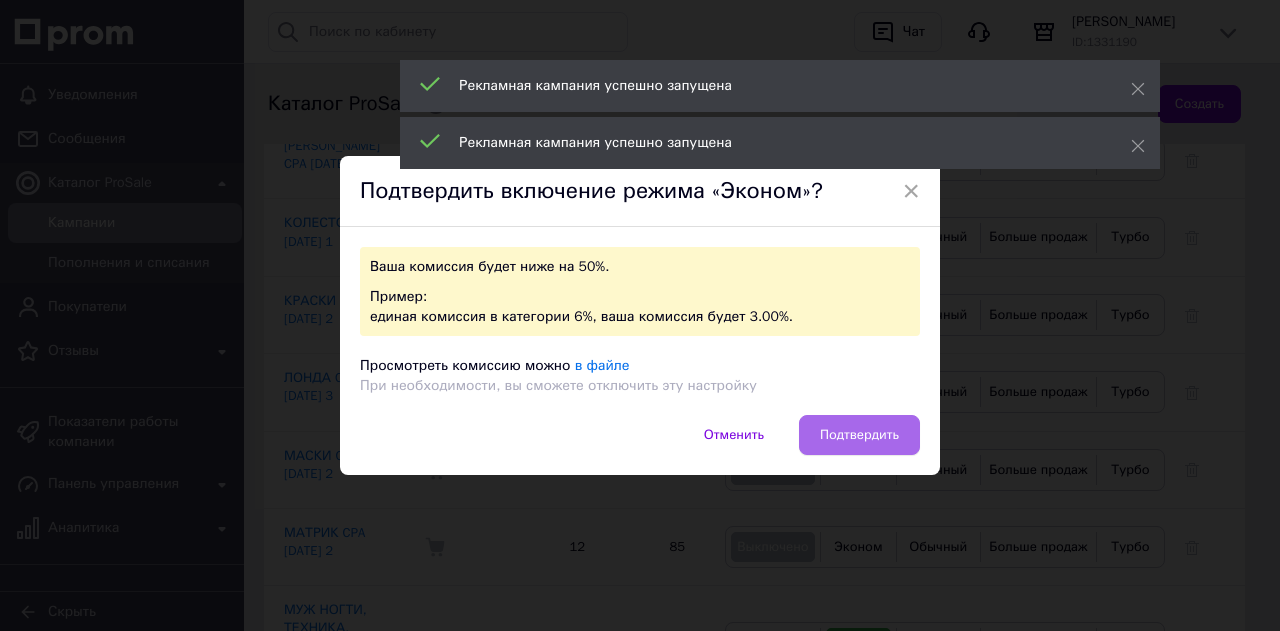 click on "Подтвердить" at bounding box center [859, 435] 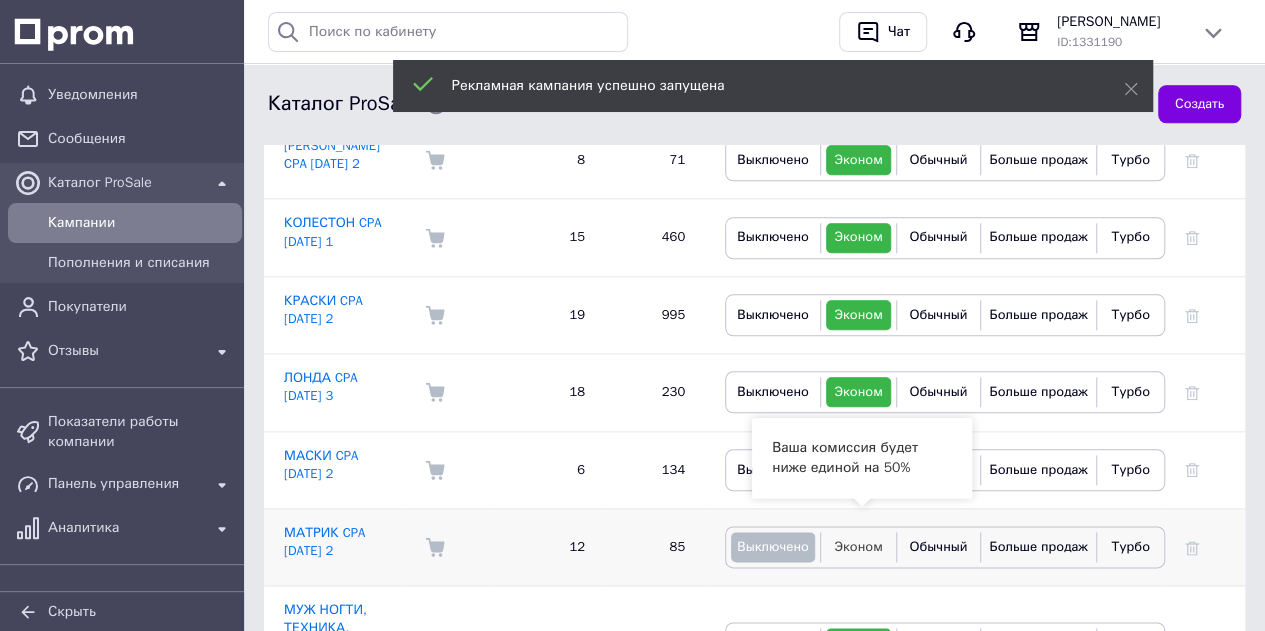 click on "Эконом" at bounding box center (858, 546) 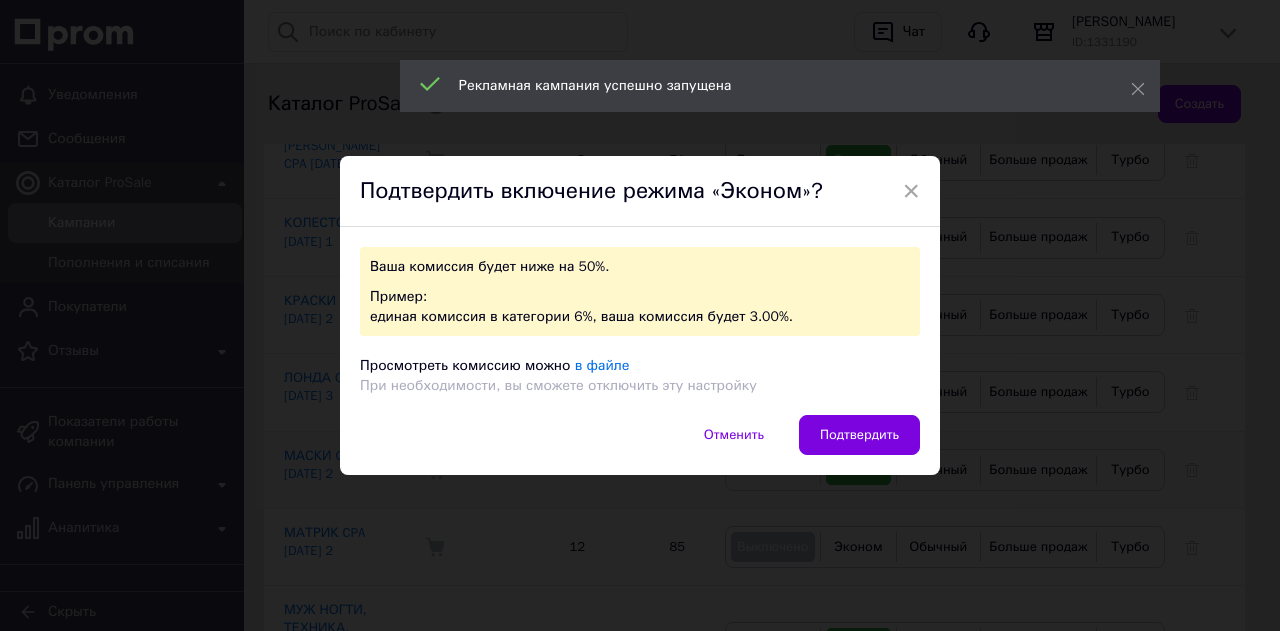 click on "Подтвердить" at bounding box center (859, 435) 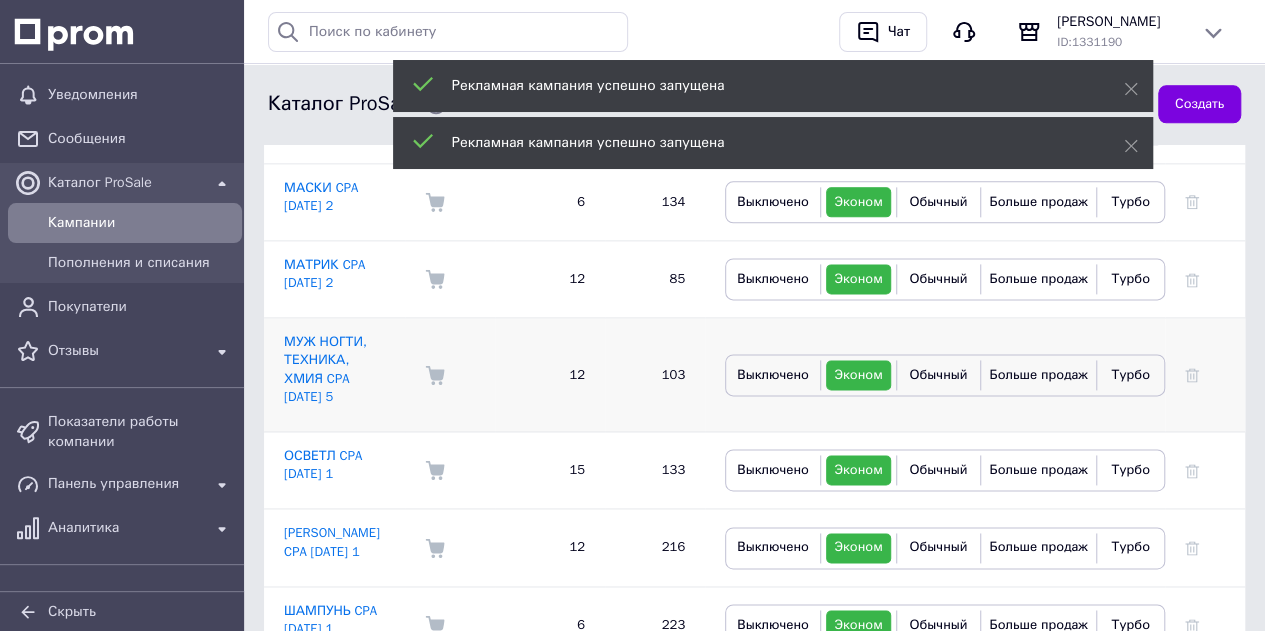 scroll, scrollTop: 1228, scrollLeft: 0, axis: vertical 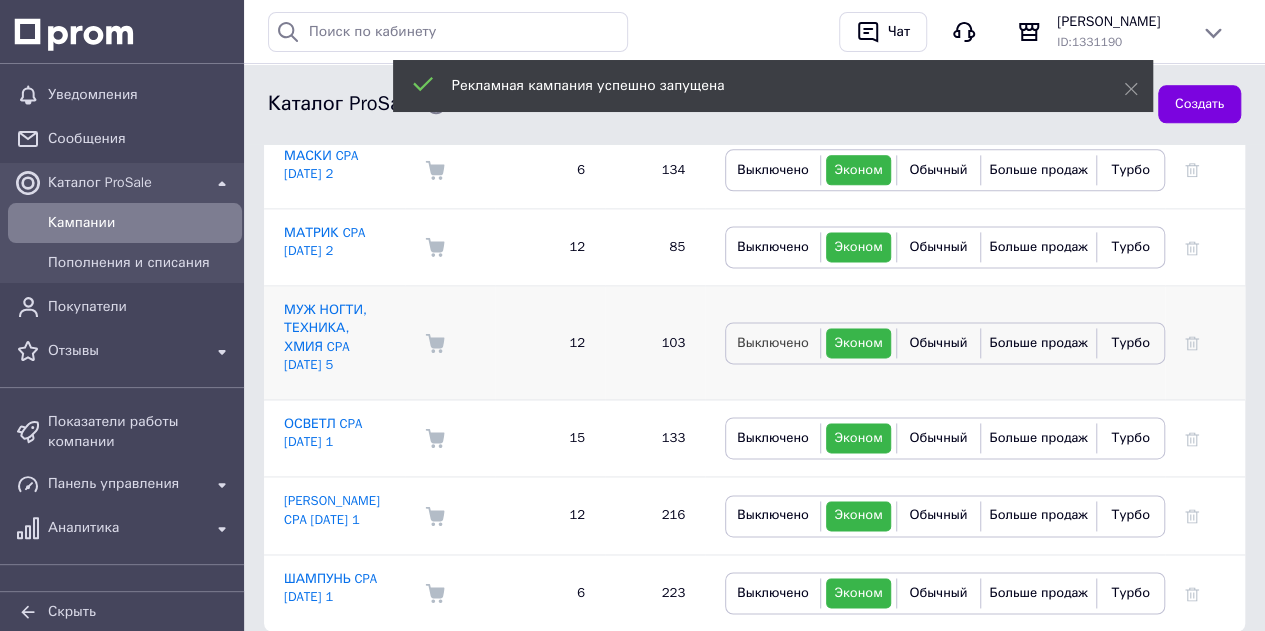 click on "Выключено" at bounding box center (773, 342) 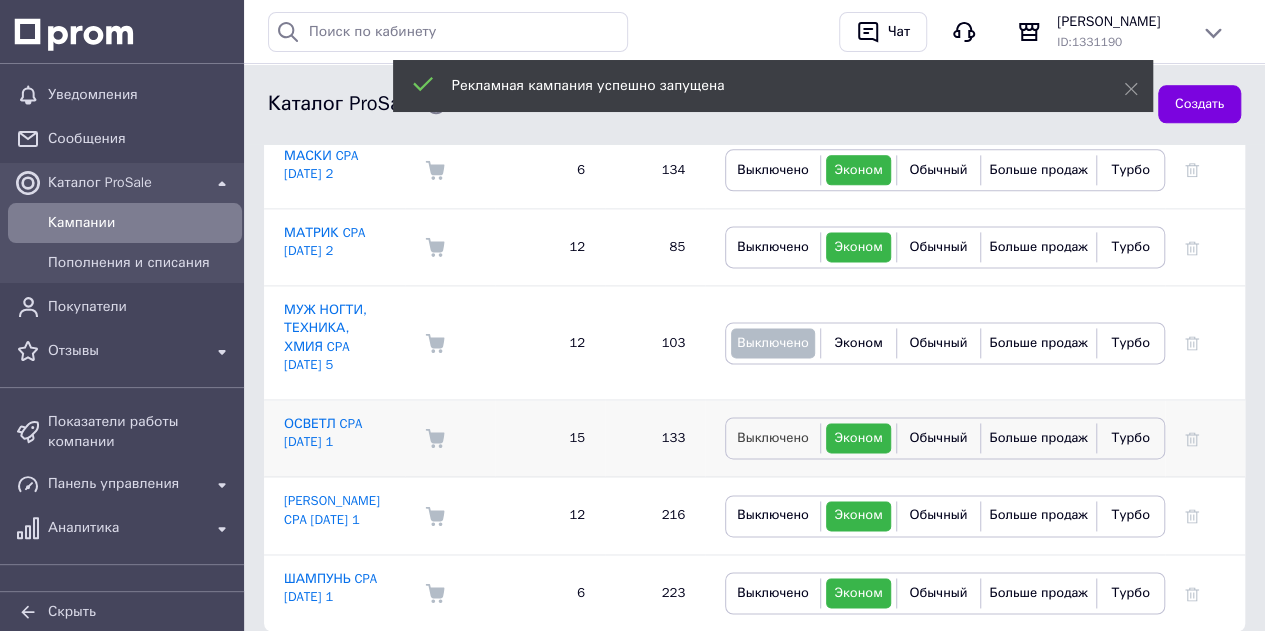 click on "Выключено" at bounding box center [773, 437] 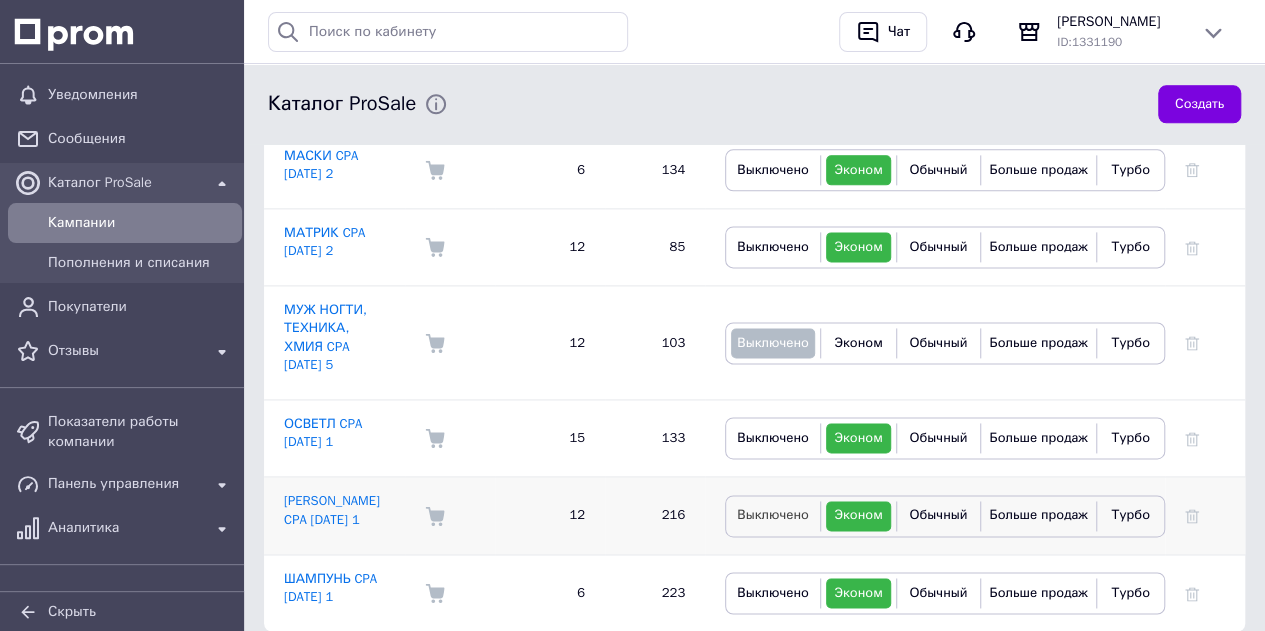 click on "Выключено" at bounding box center (773, 514) 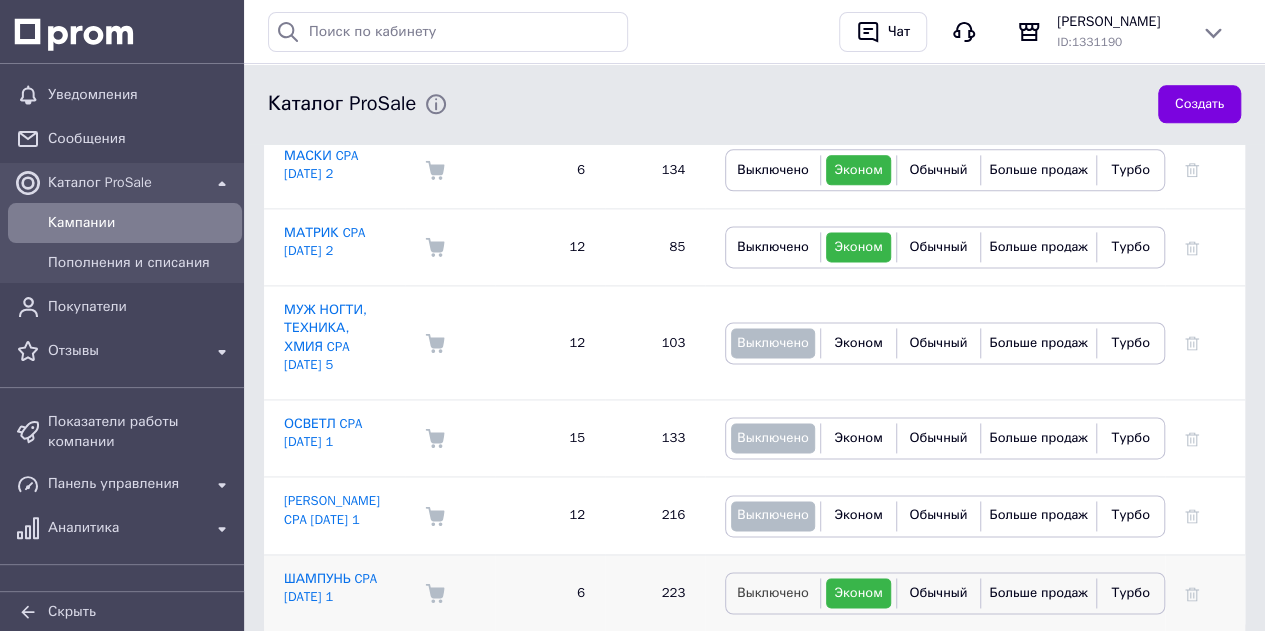 click on "Выключено" at bounding box center (773, 592) 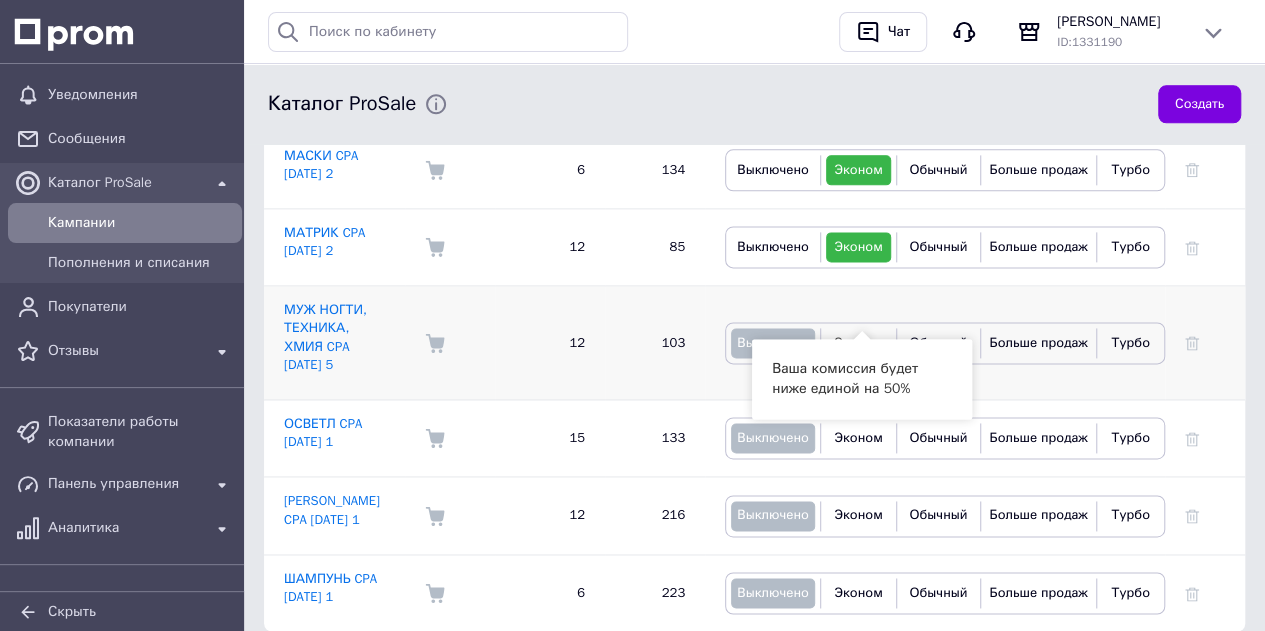 click on "Эконом" at bounding box center [858, 342] 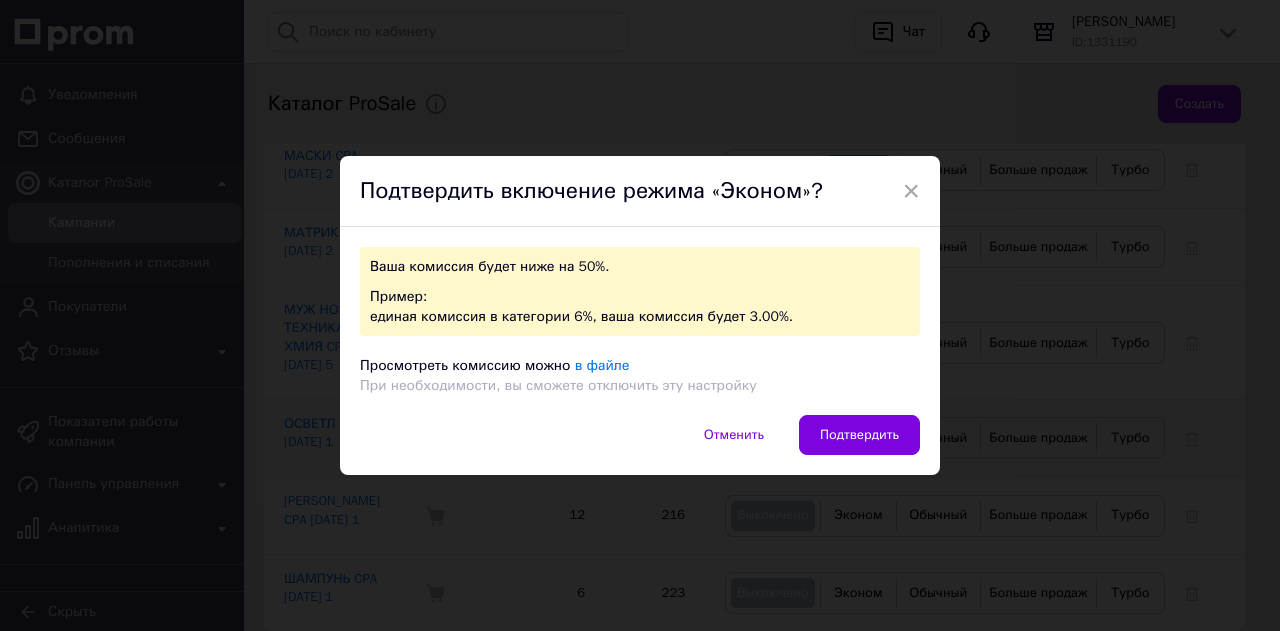 drag, startPoint x: 868, startPoint y: 439, endPoint x: 871, endPoint y: 423, distance: 16.27882 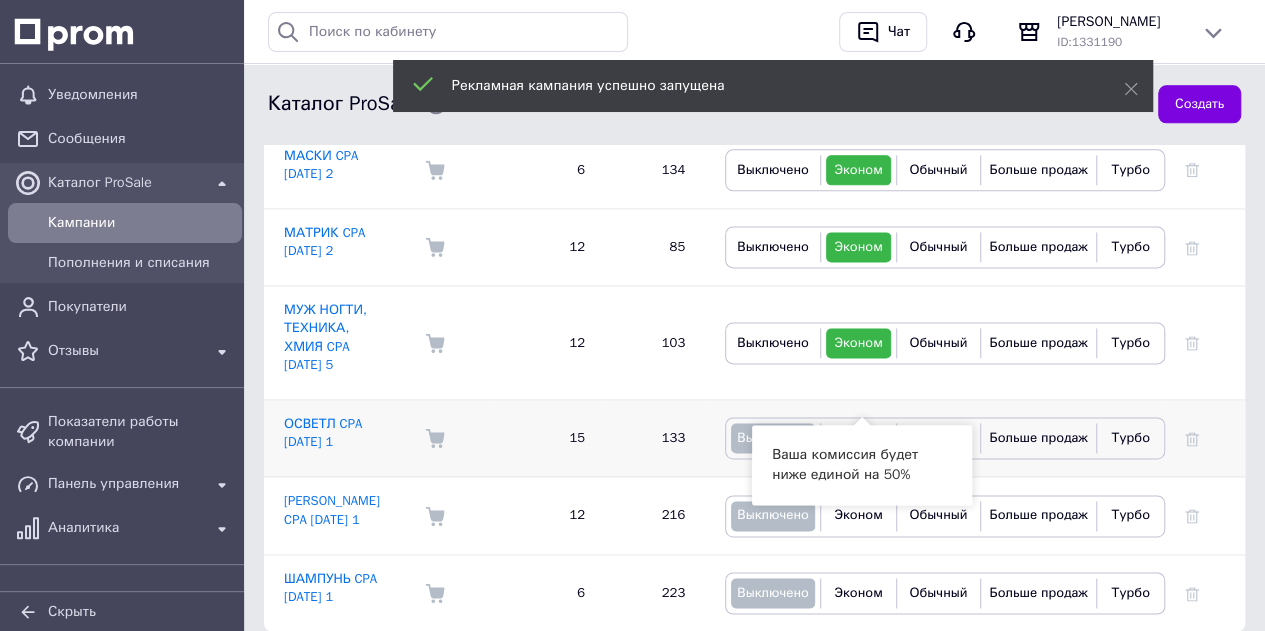 click on "Эконом" at bounding box center (858, 437) 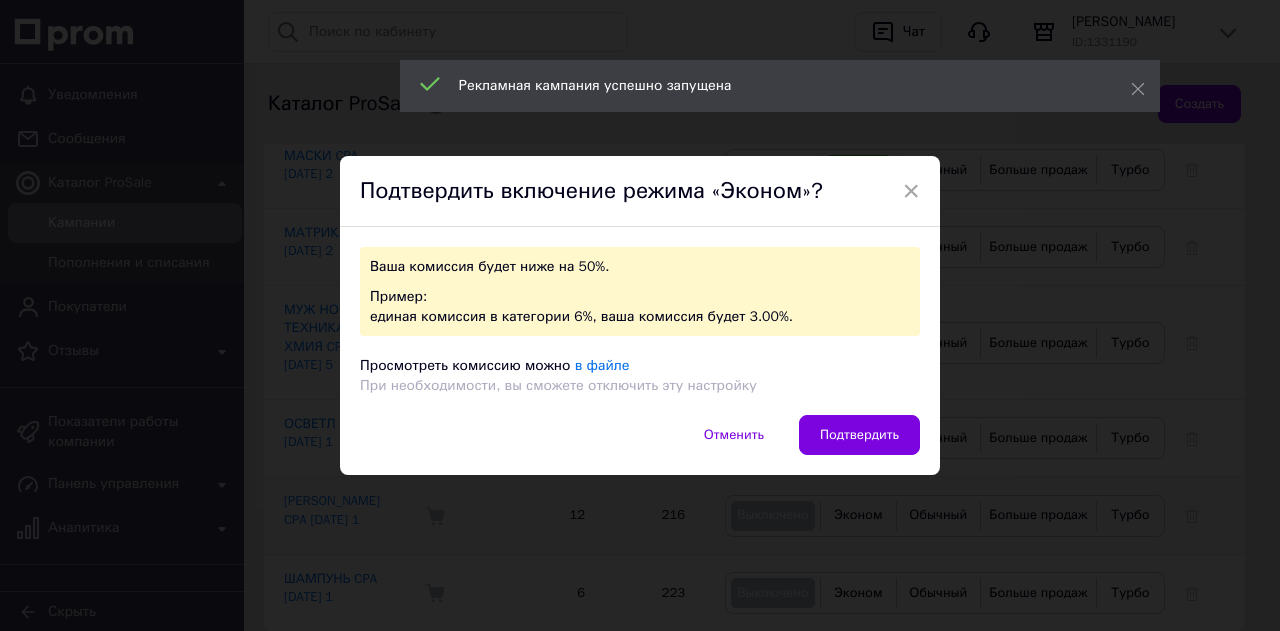click on "Подтвердить" at bounding box center [859, 435] 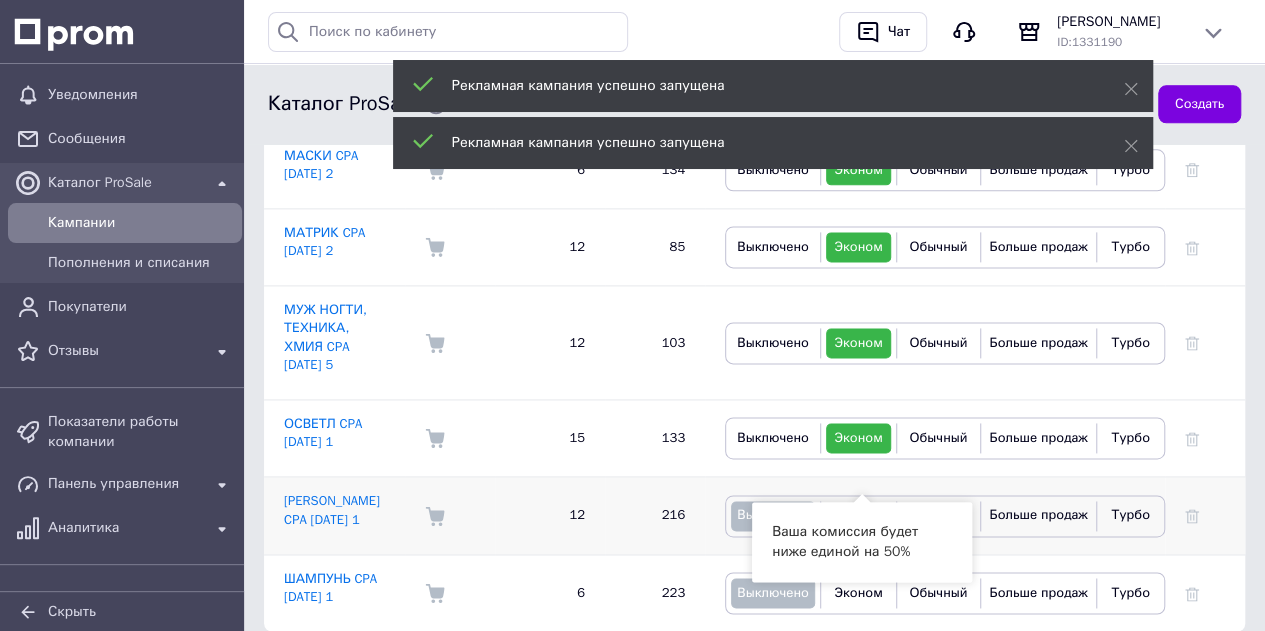 click on "Эконом" at bounding box center [858, 514] 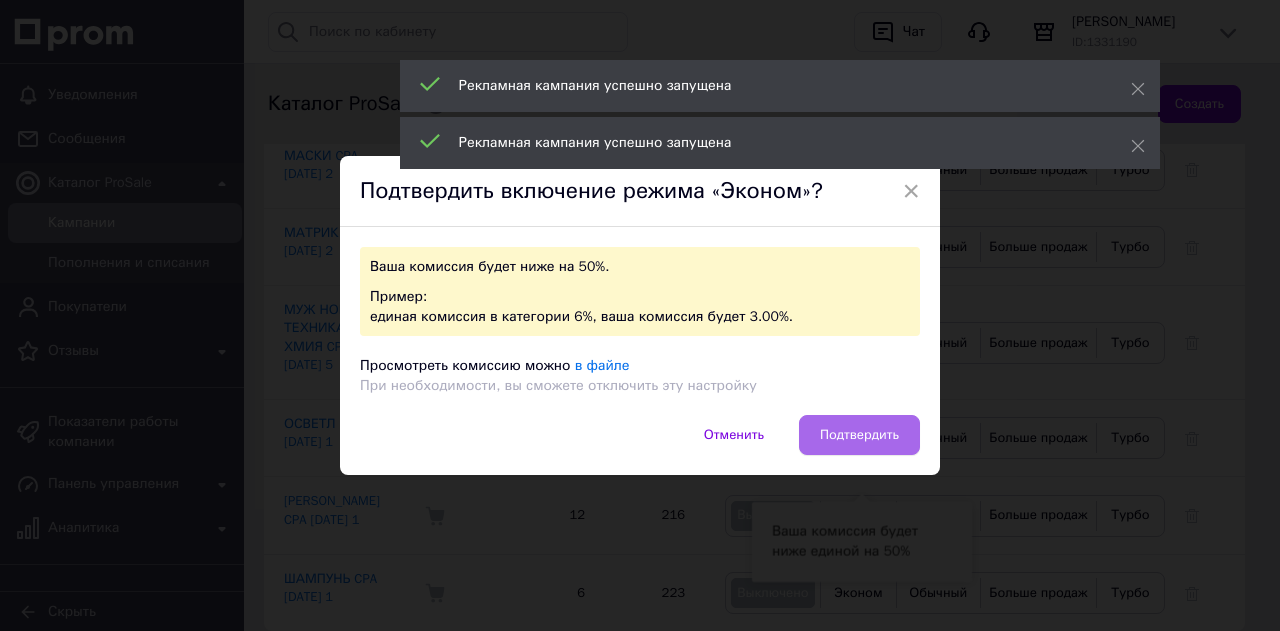 click on "Подтвердить" at bounding box center (859, 435) 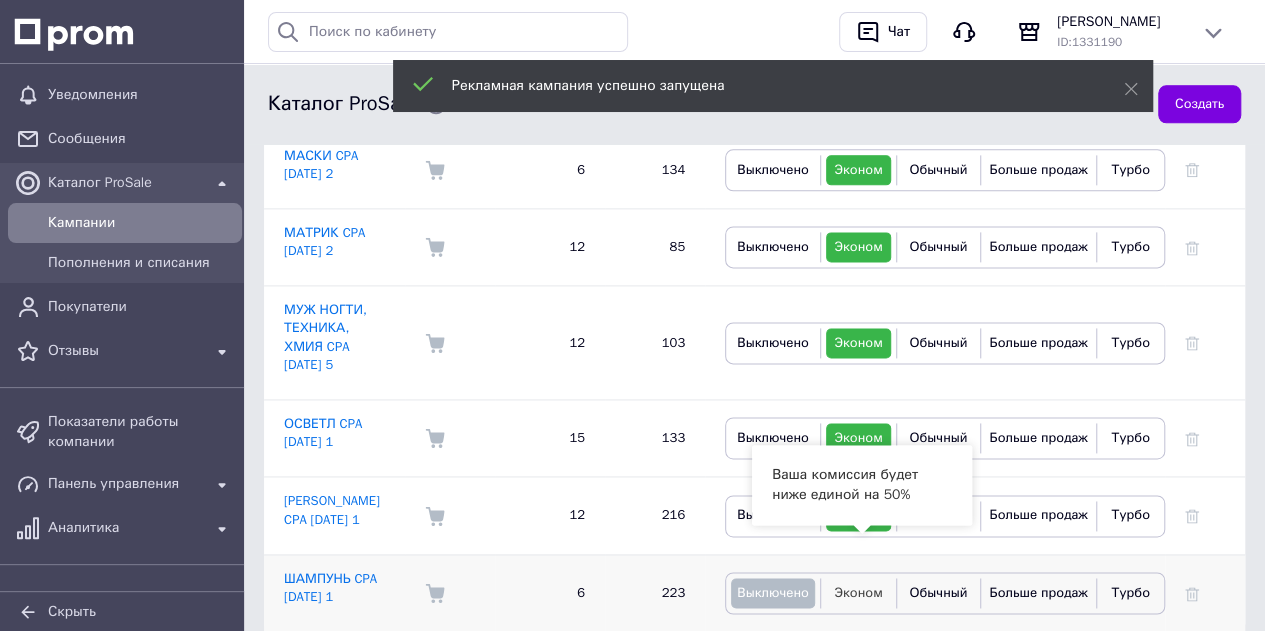 click on "Эконом" at bounding box center (858, 592) 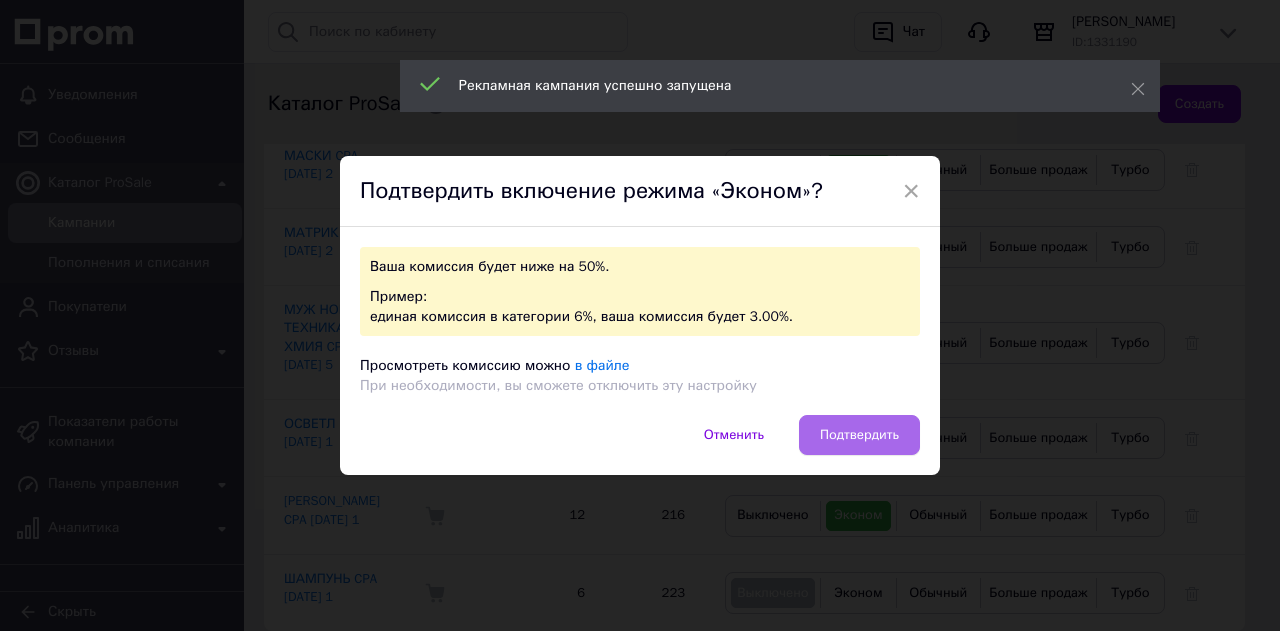 click on "Подтвердить" at bounding box center (859, 435) 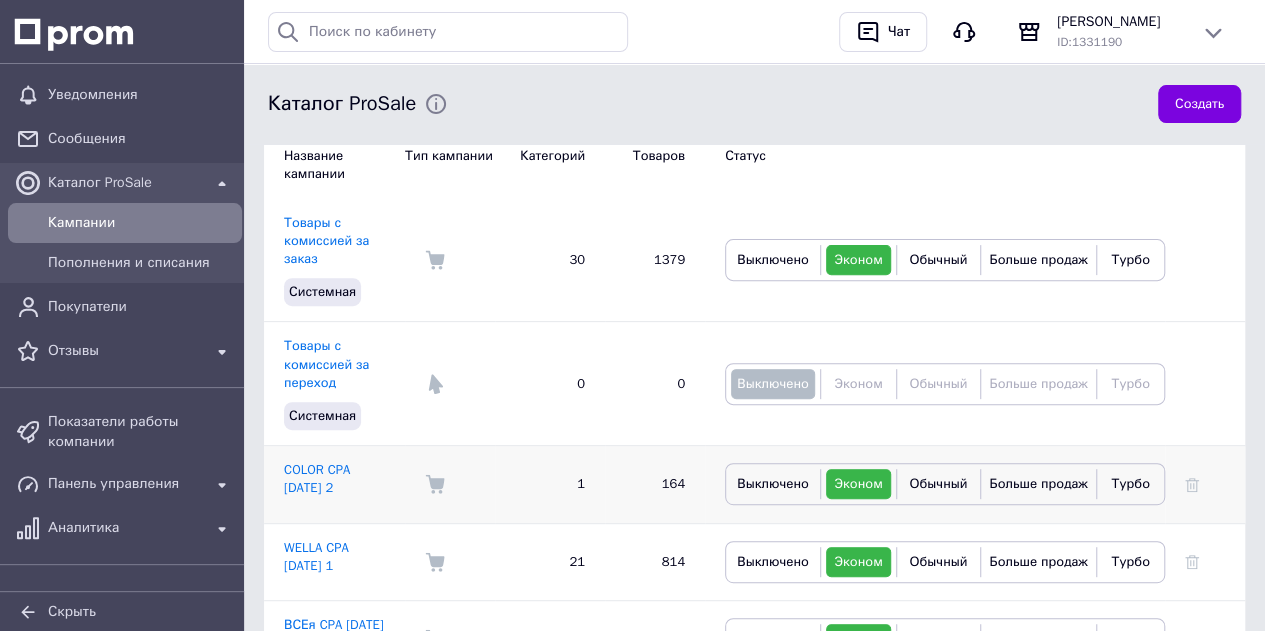 scroll, scrollTop: 246, scrollLeft: 0, axis: vertical 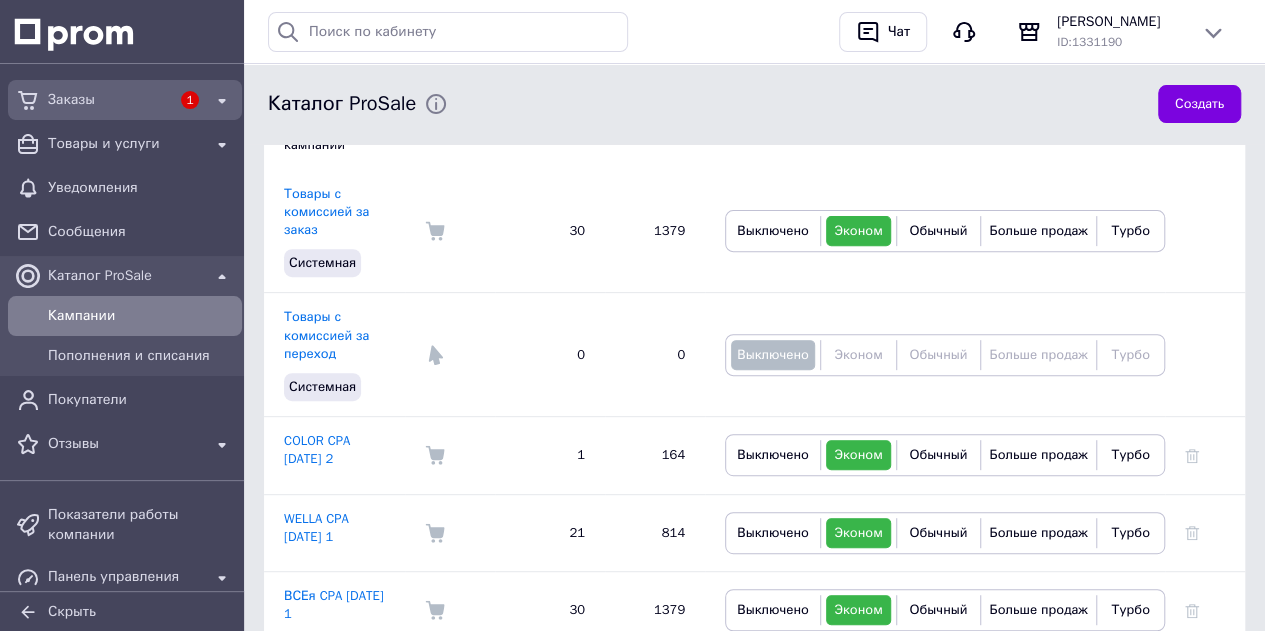 click on "Заказы" at bounding box center (109, 100) 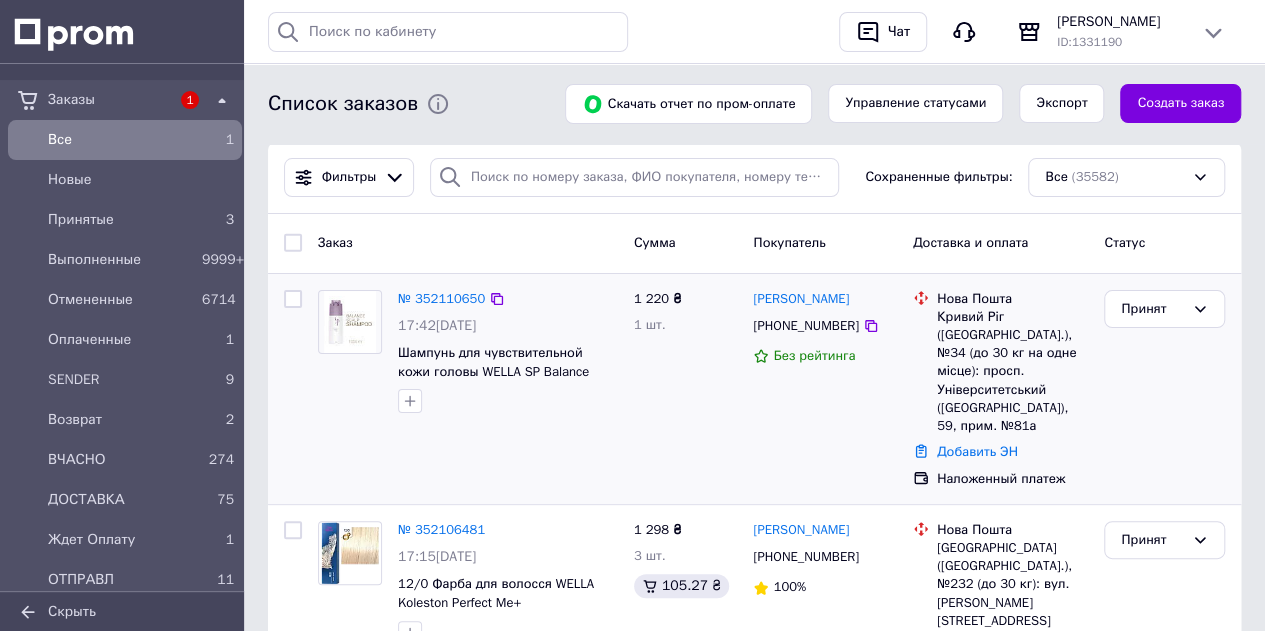 scroll, scrollTop: 0, scrollLeft: 0, axis: both 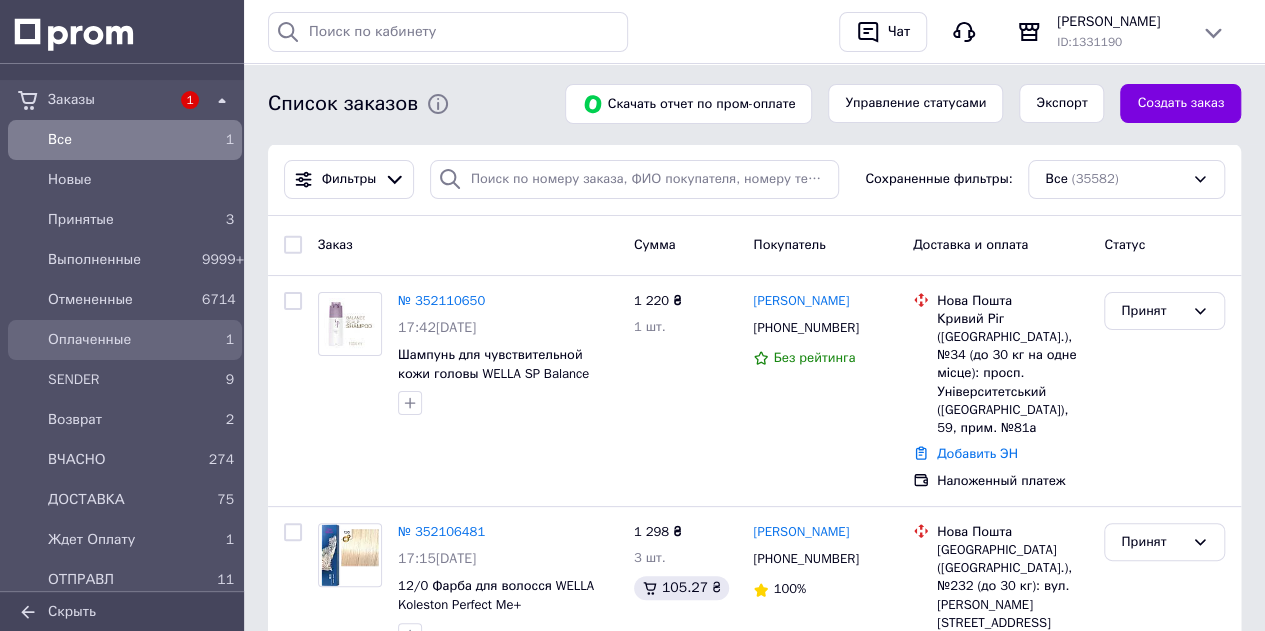 click on "1" at bounding box center (218, 340) 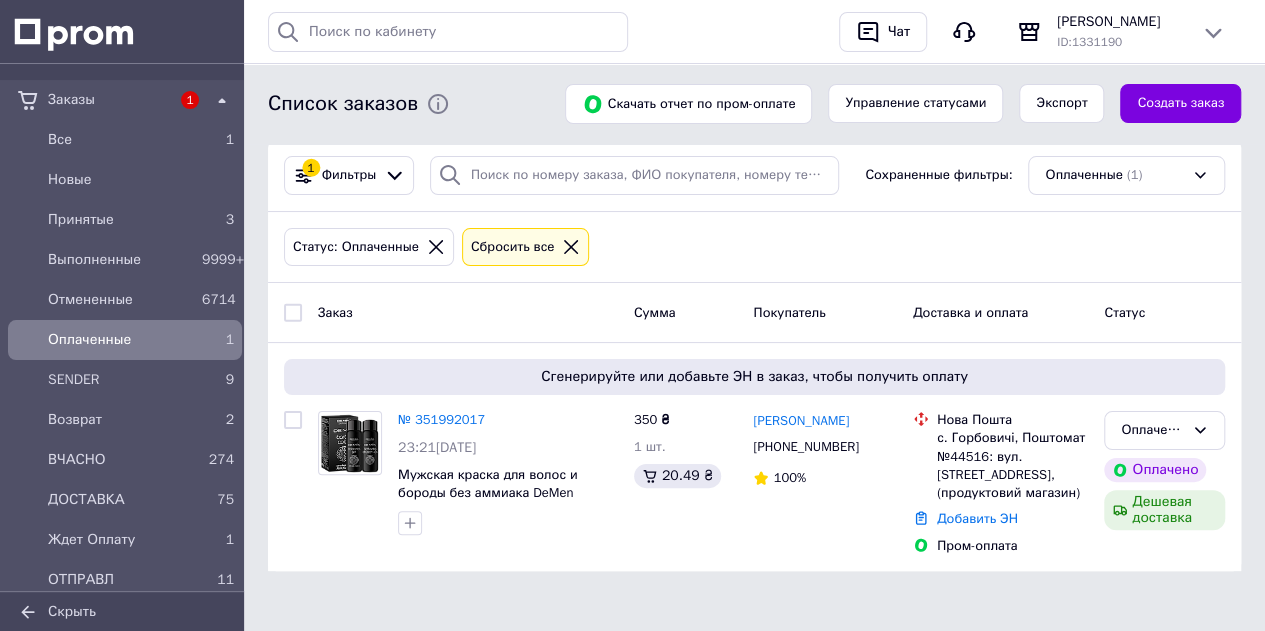 scroll, scrollTop: 5, scrollLeft: 0, axis: vertical 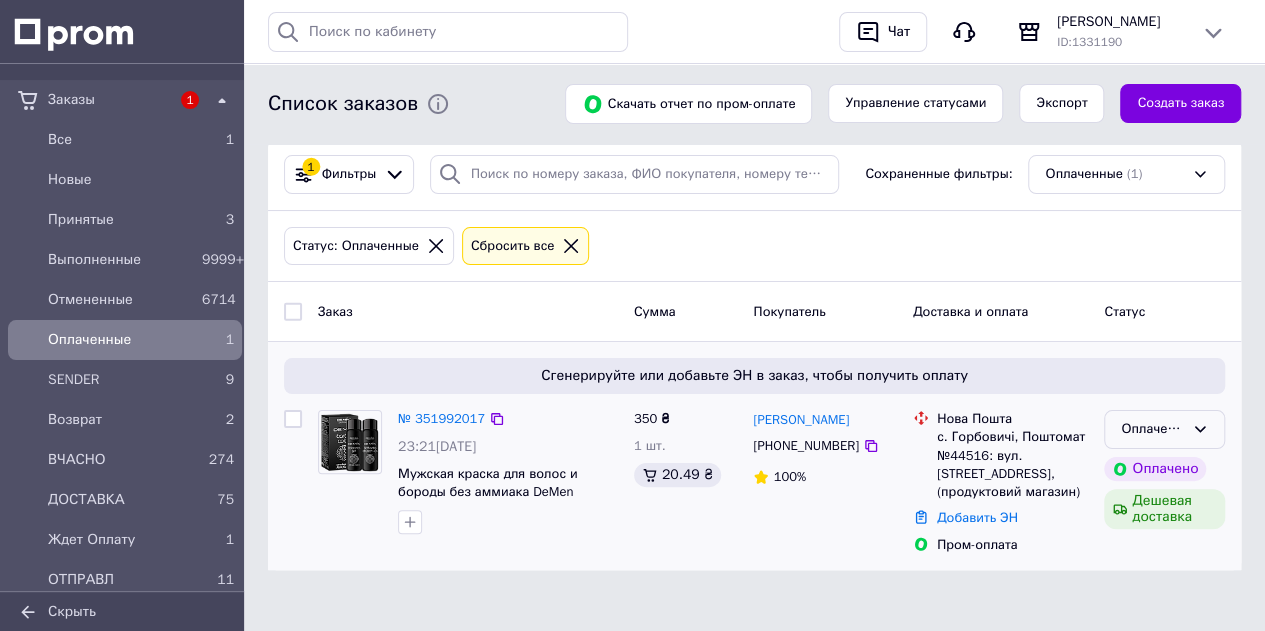 click on "Оплаченный" at bounding box center [1152, 429] 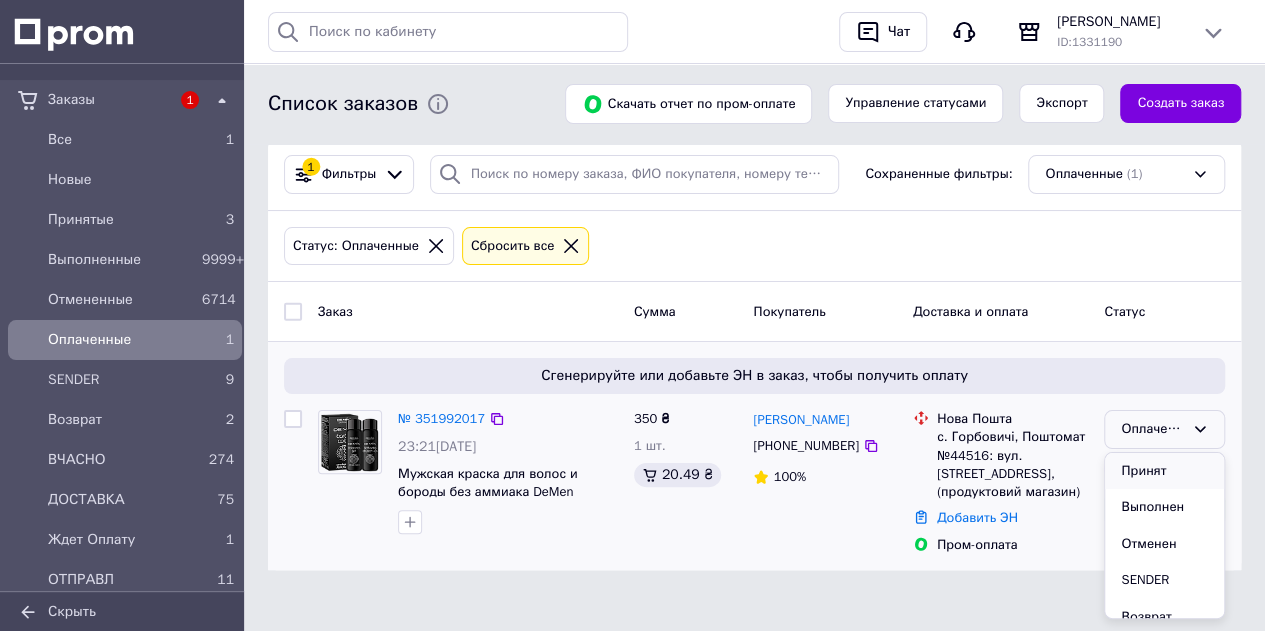 click on "Принят" at bounding box center (1164, 471) 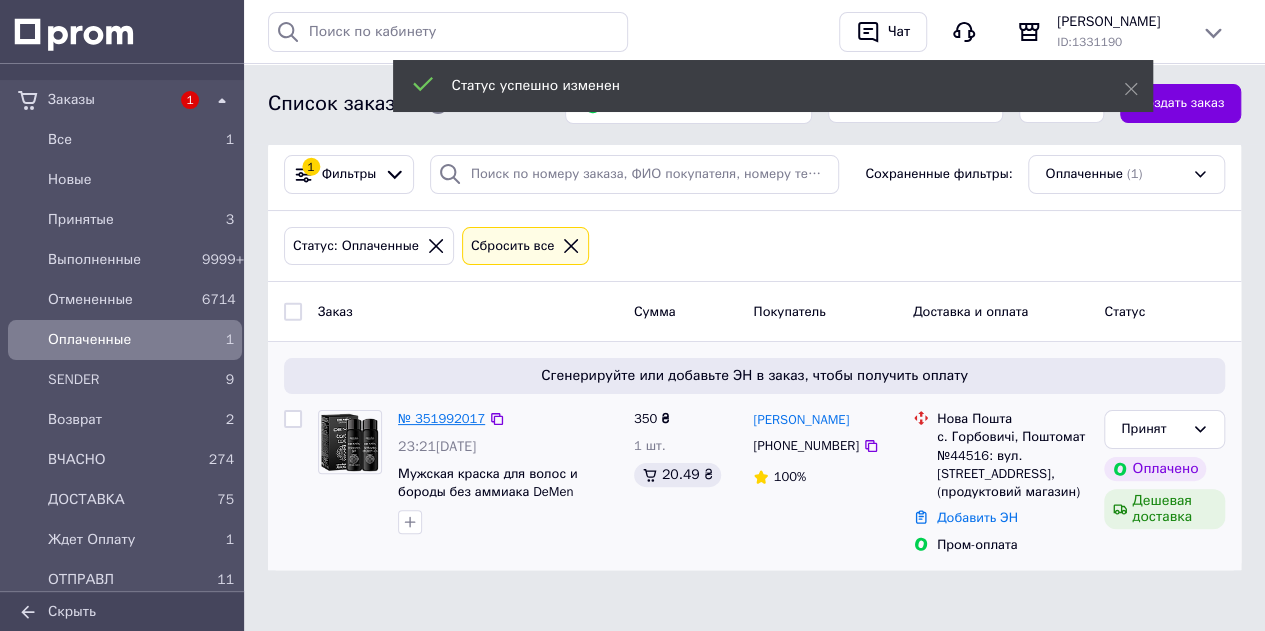 click on "№ 351992017" at bounding box center [441, 418] 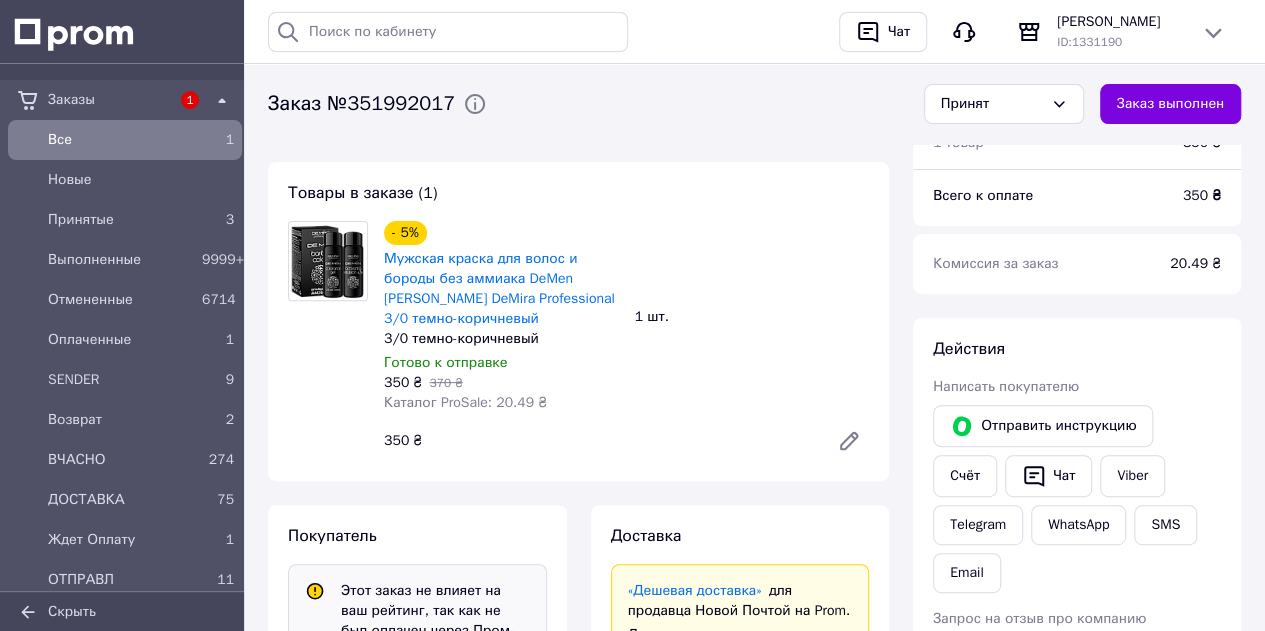scroll, scrollTop: 248, scrollLeft: 0, axis: vertical 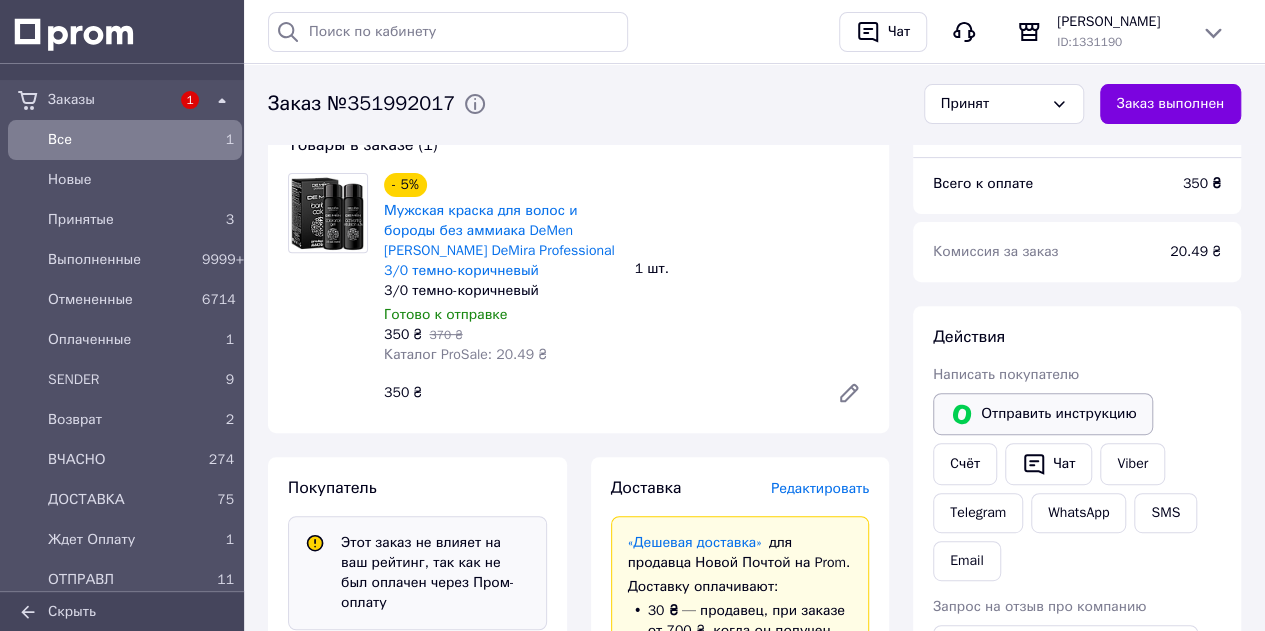click on "Отправить инструкцию" at bounding box center [1043, 414] 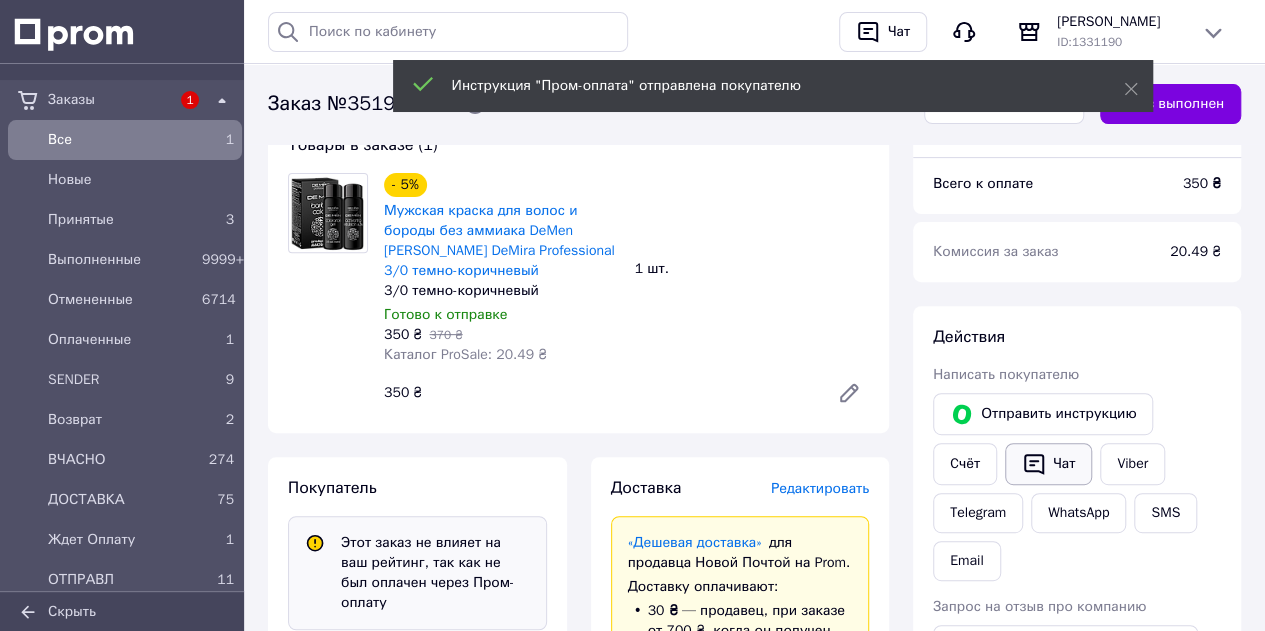 click on "Чат" at bounding box center [1048, 464] 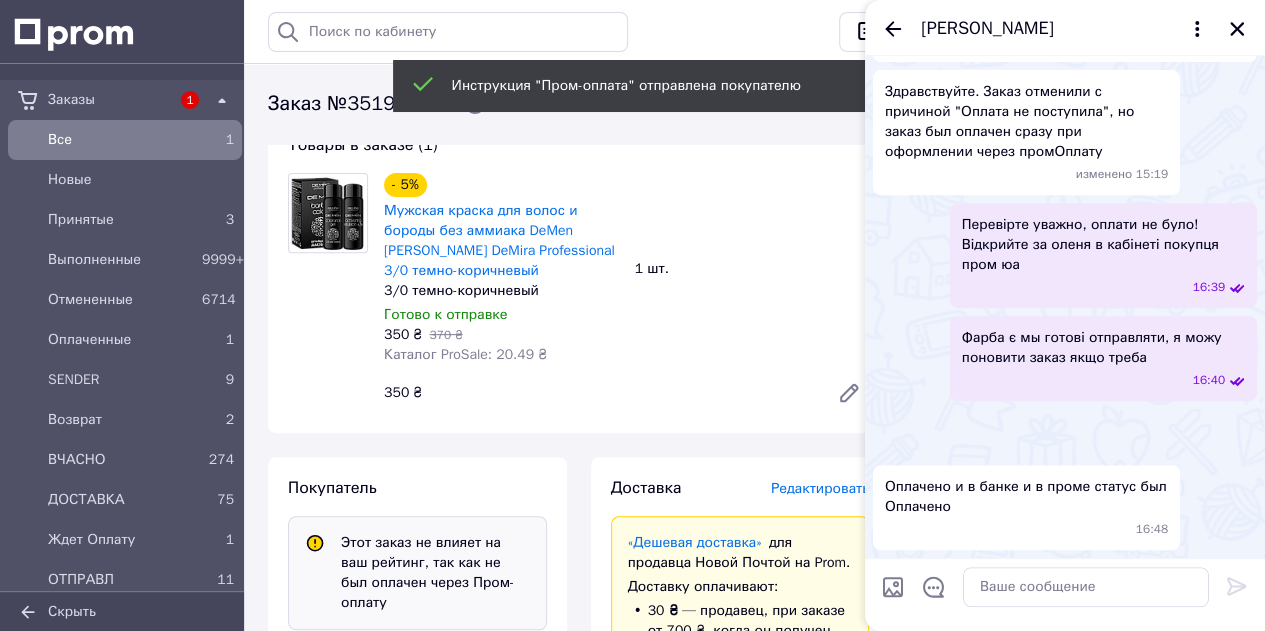 scroll, scrollTop: 900, scrollLeft: 0, axis: vertical 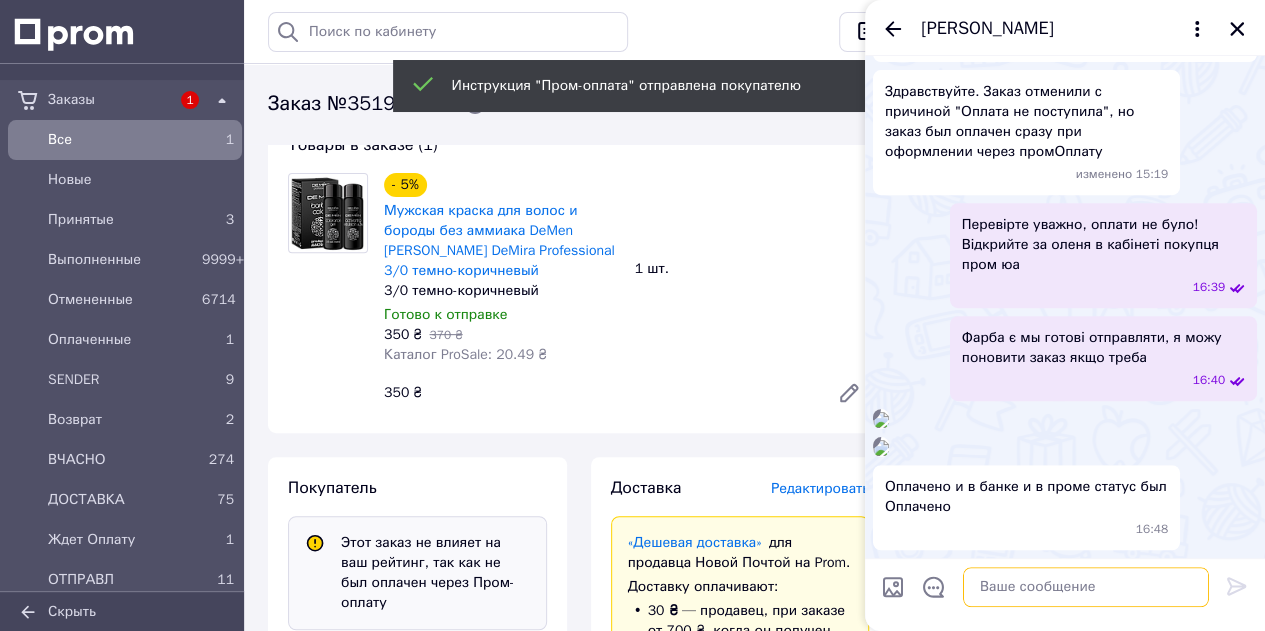 click at bounding box center [1086, 587] 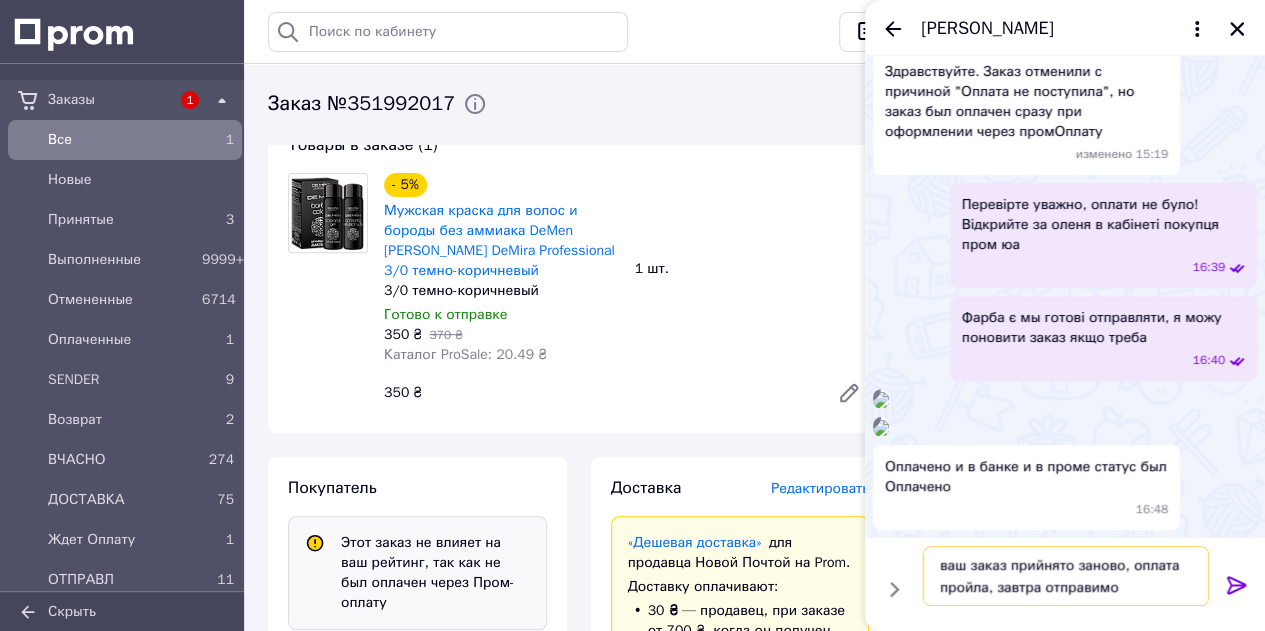 type on "ваш заказ прийнято заново, оплата пройла, завтра отправимо" 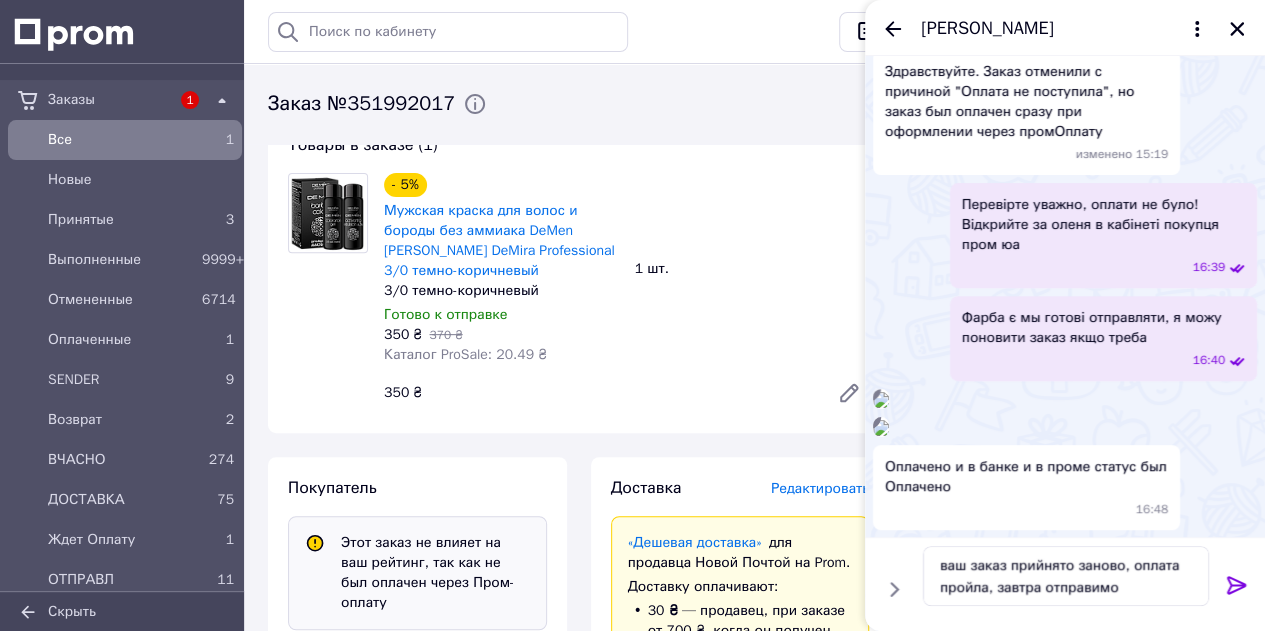click 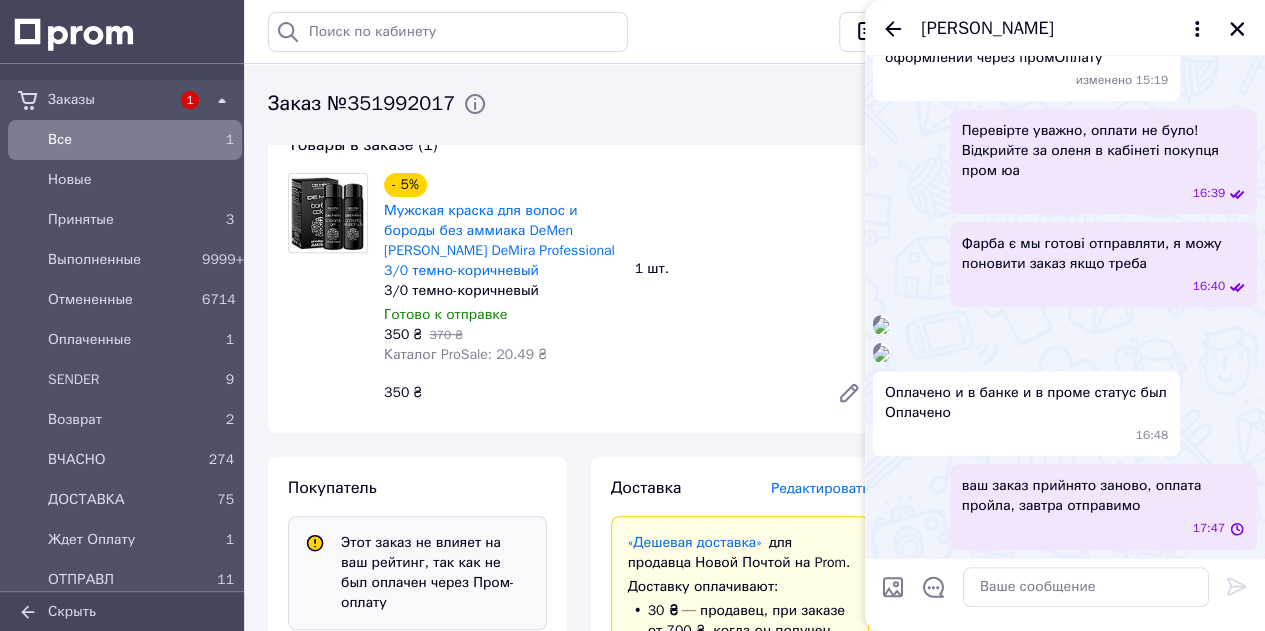 scroll, scrollTop: 994, scrollLeft: 0, axis: vertical 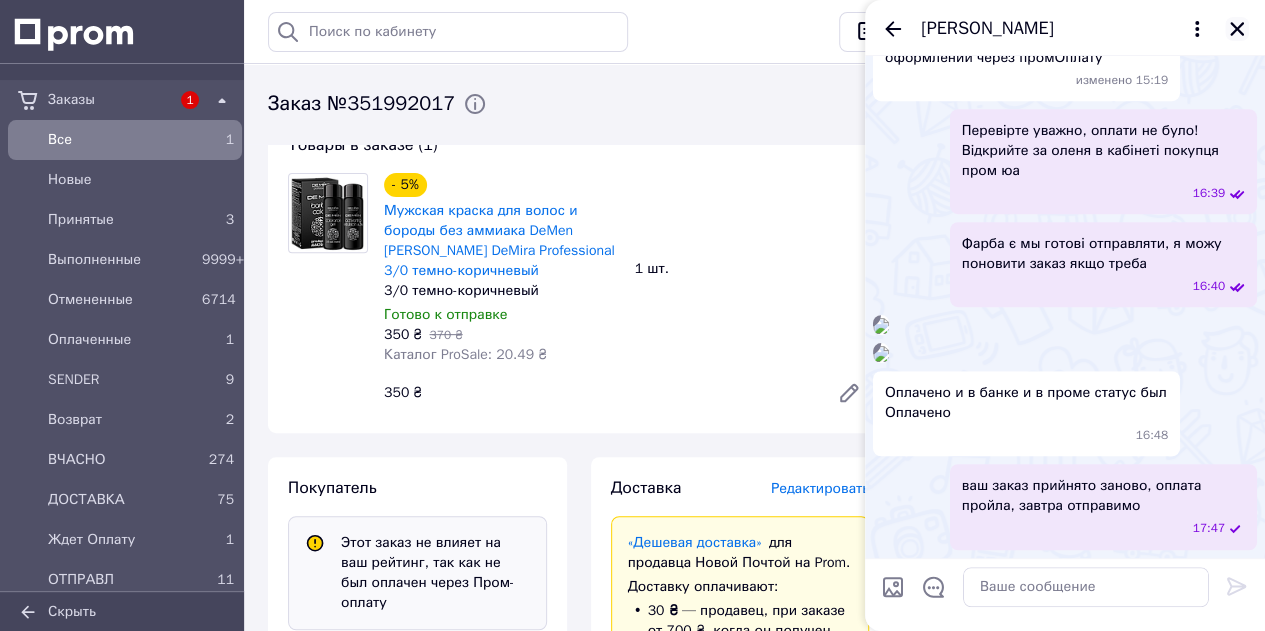 click 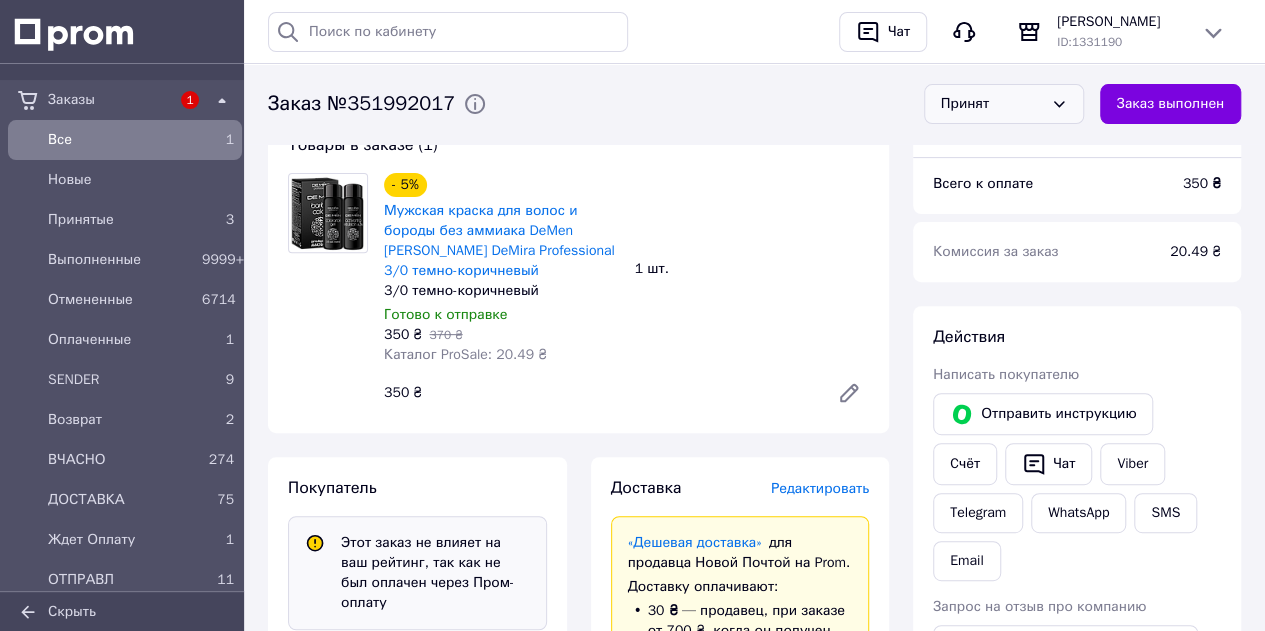 click on "Принят" at bounding box center (992, 104) 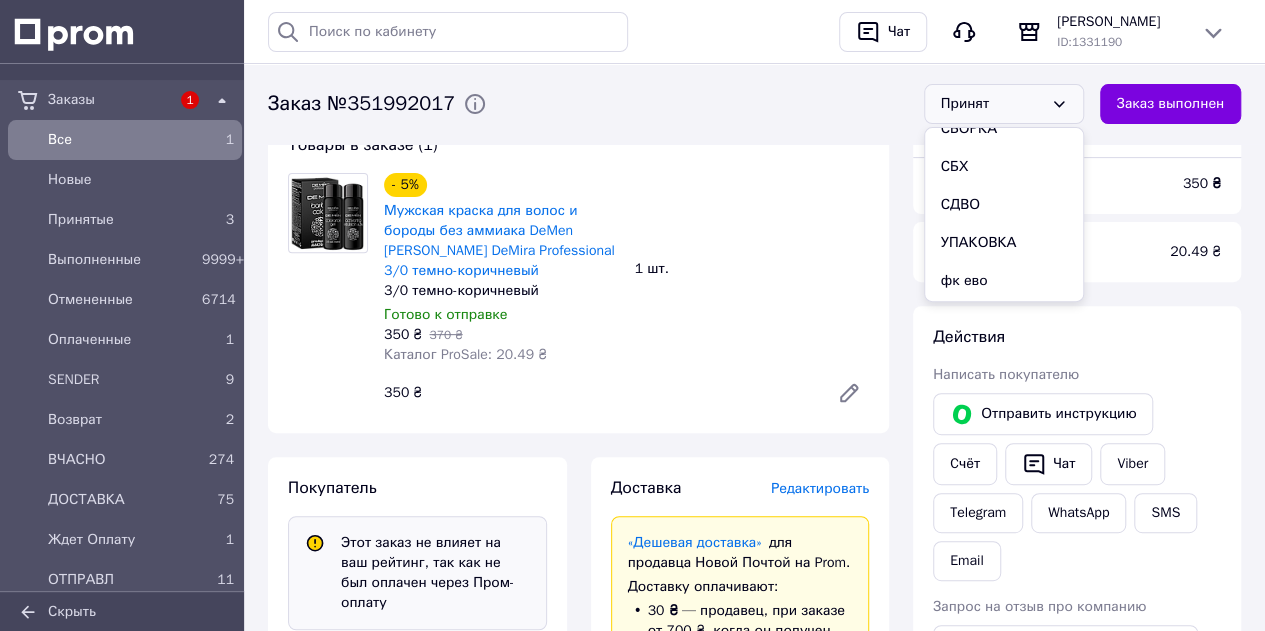 scroll, scrollTop: 336, scrollLeft: 0, axis: vertical 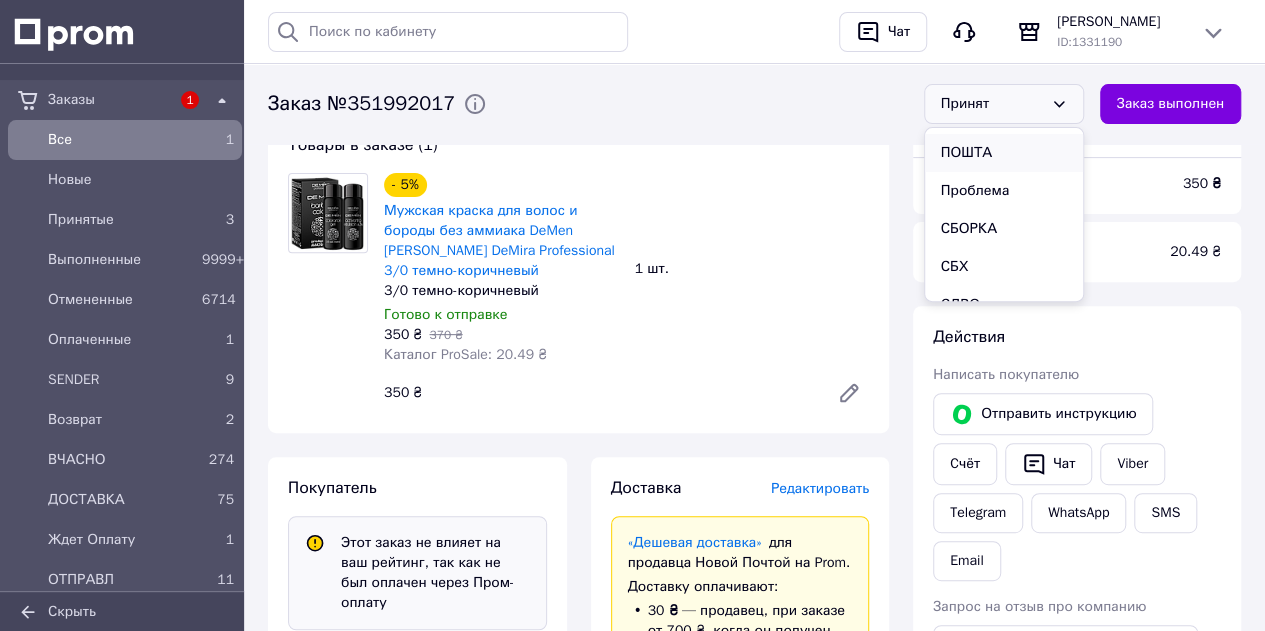 click on "ПОШТА" at bounding box center [1004, 153] 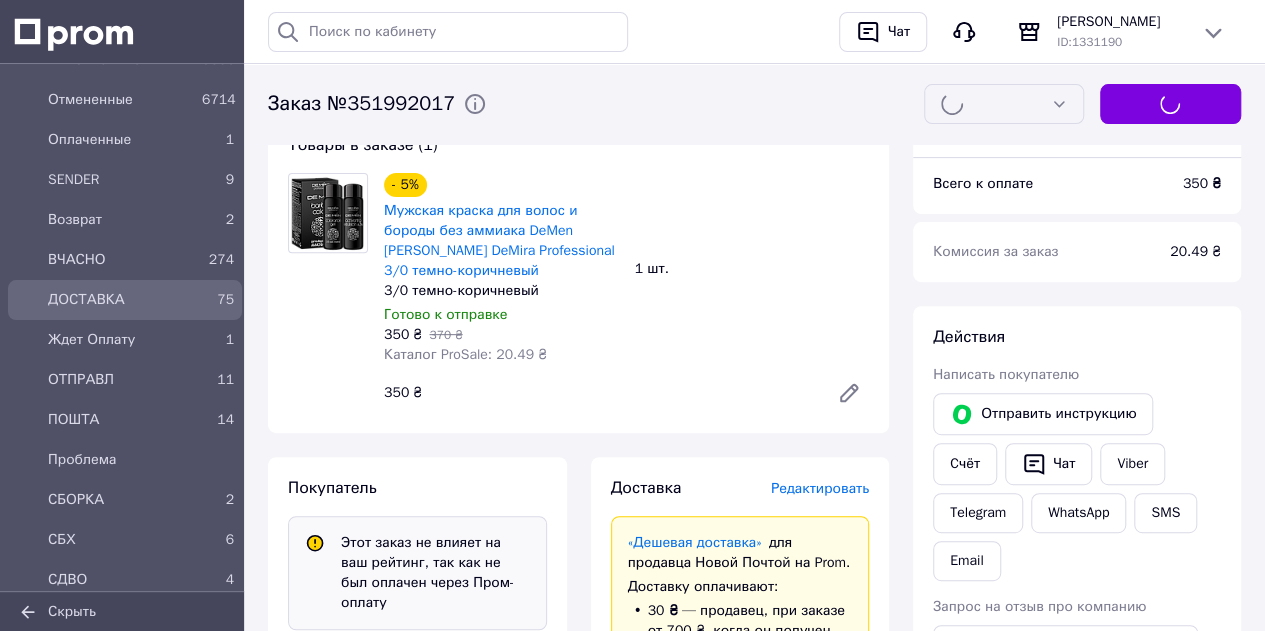 scroll, scrollTop: 400, scrollLeft: 0, axis: vertical 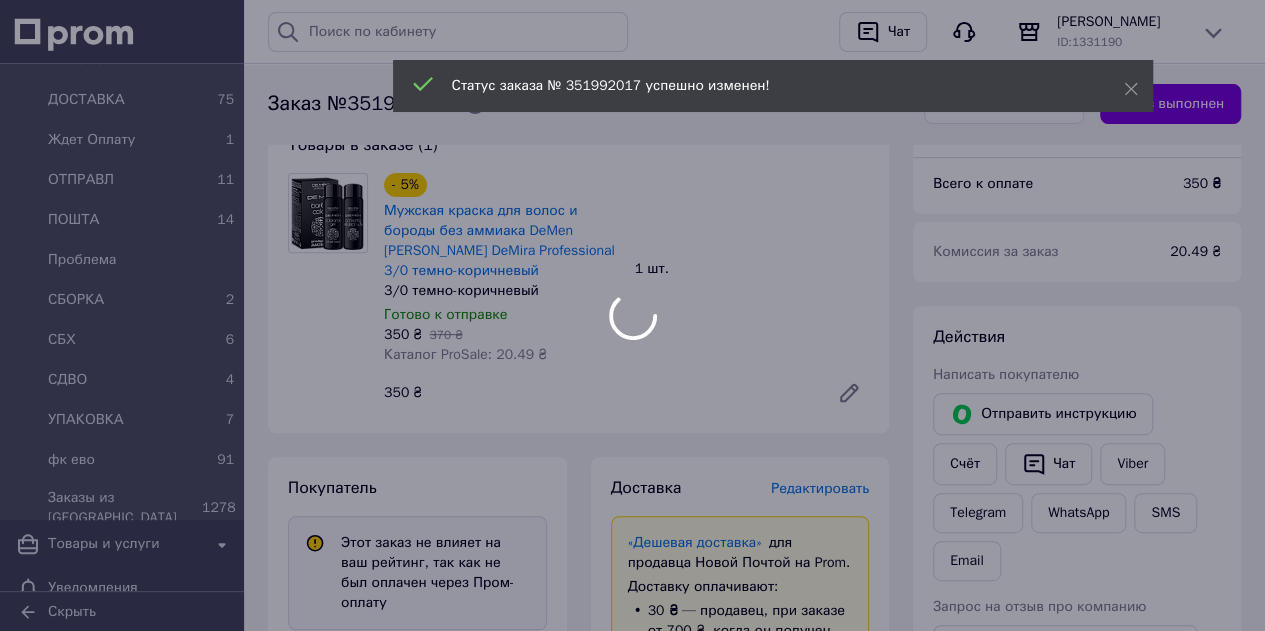 click at bounding box center [632, 315] 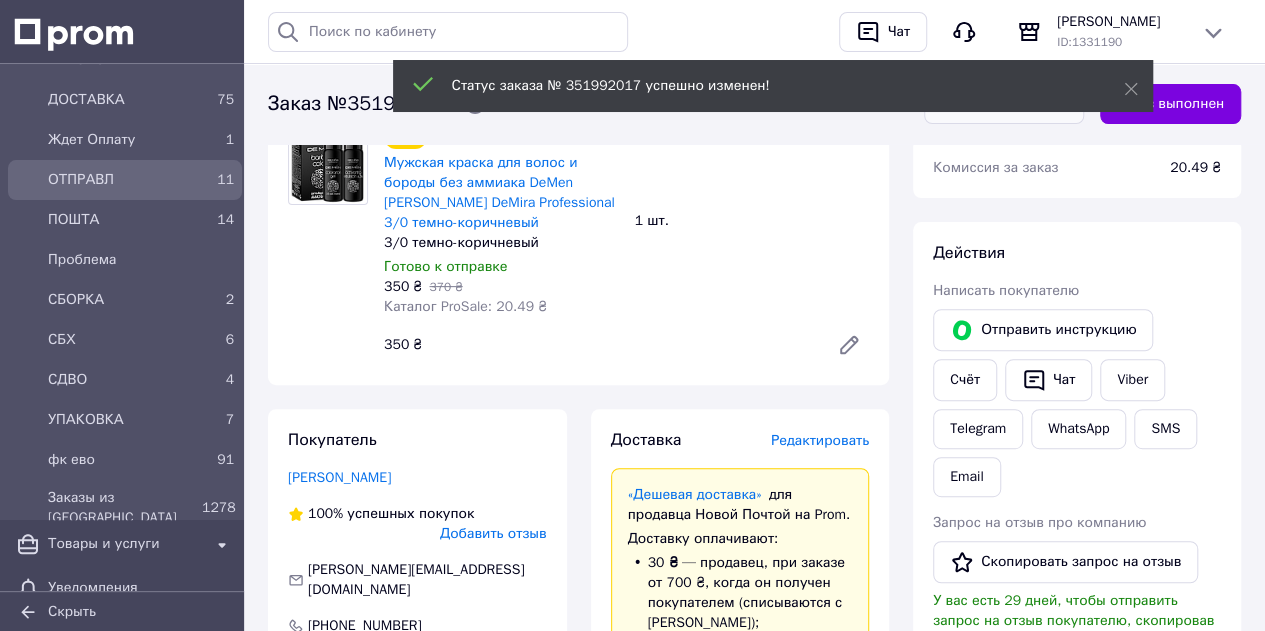 scroll, scrollTop: 200, scrollLeft: 0, axis: vertical 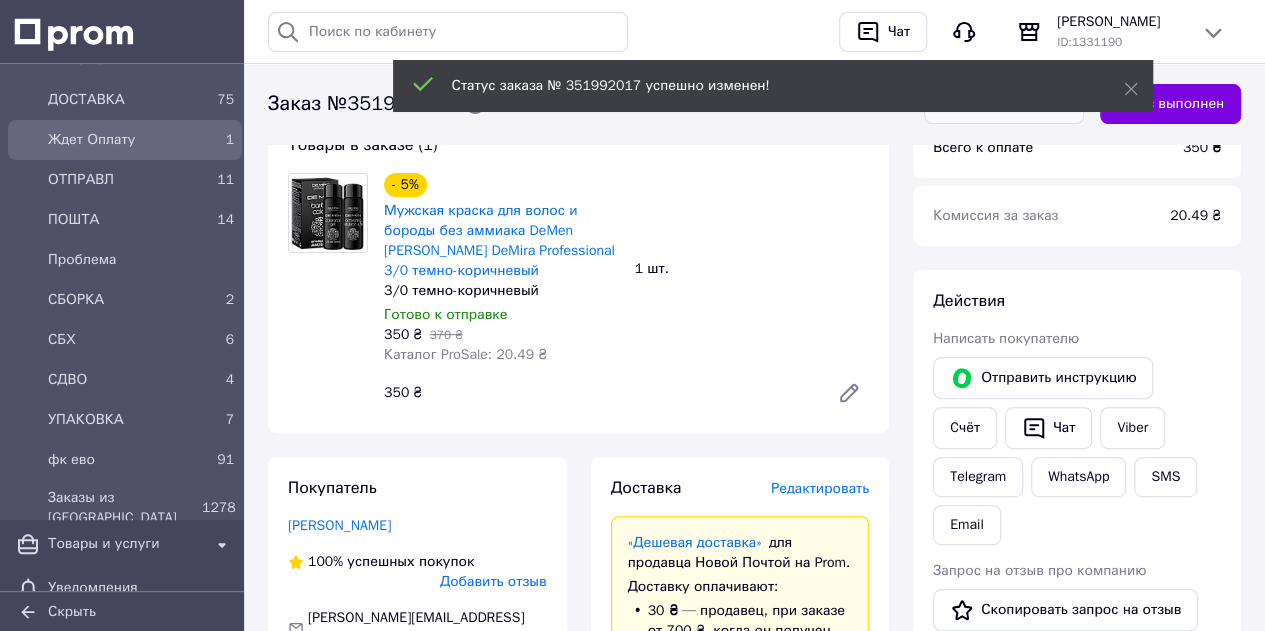 click on "Ждет Оплату" at bounding box center (121, 140) 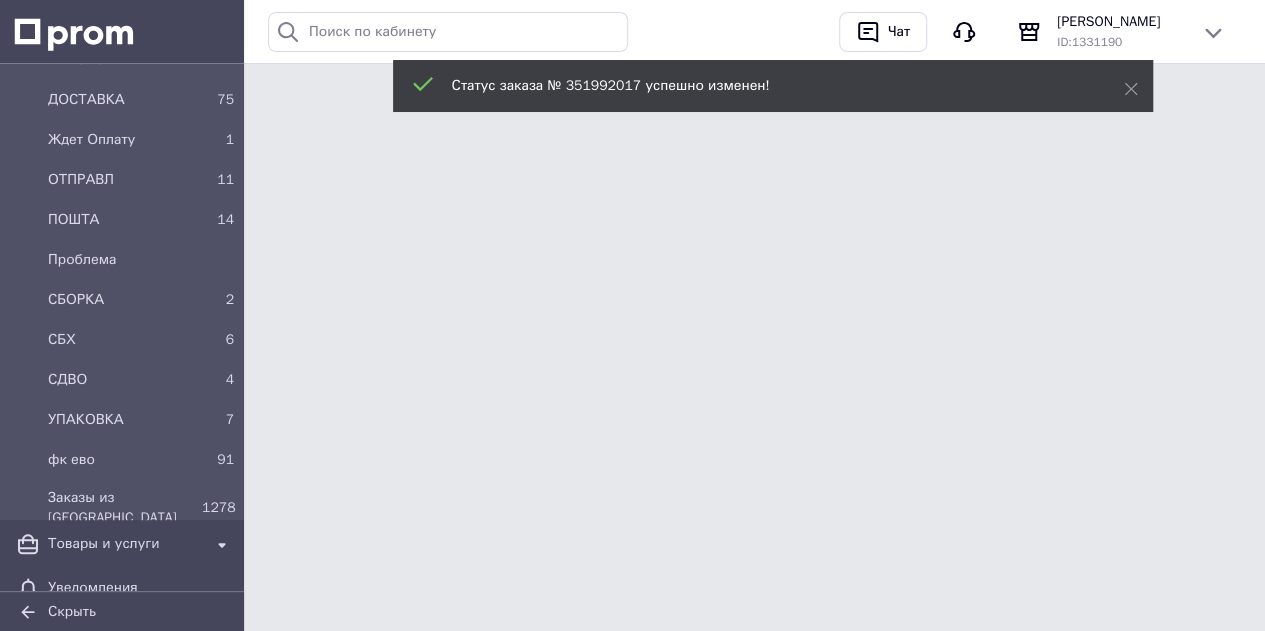 scroll, scrollTop: 0, scrollLeft: 0, axis: both 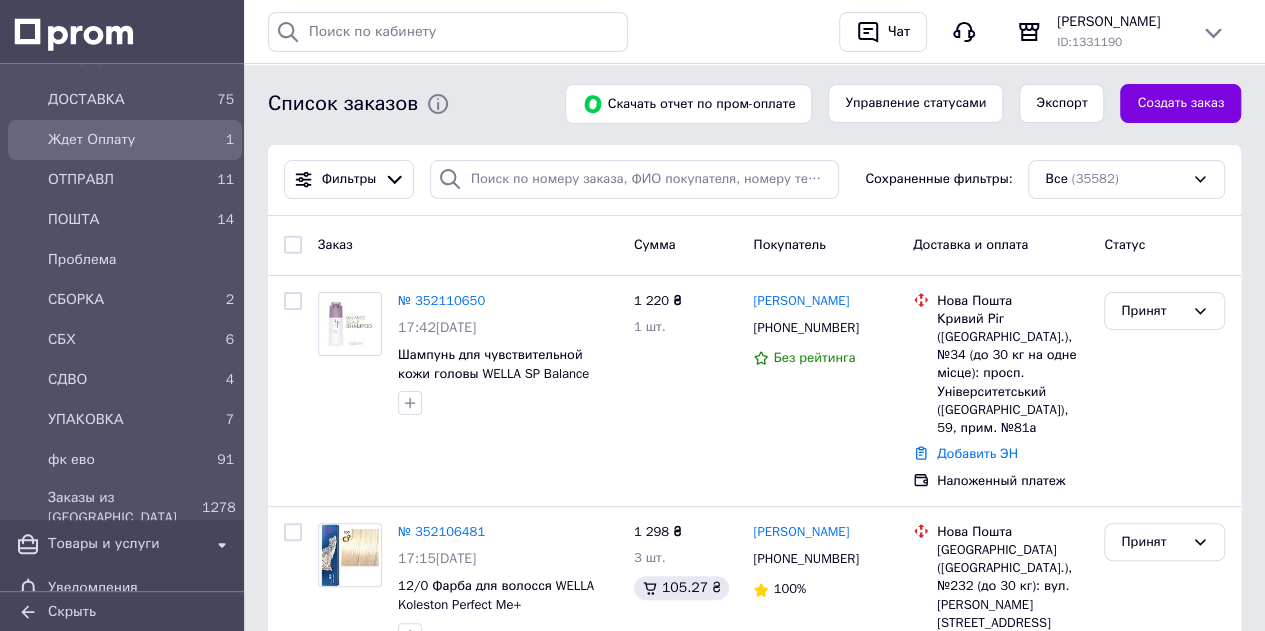 click on "1" at bounding box center [218, 140] 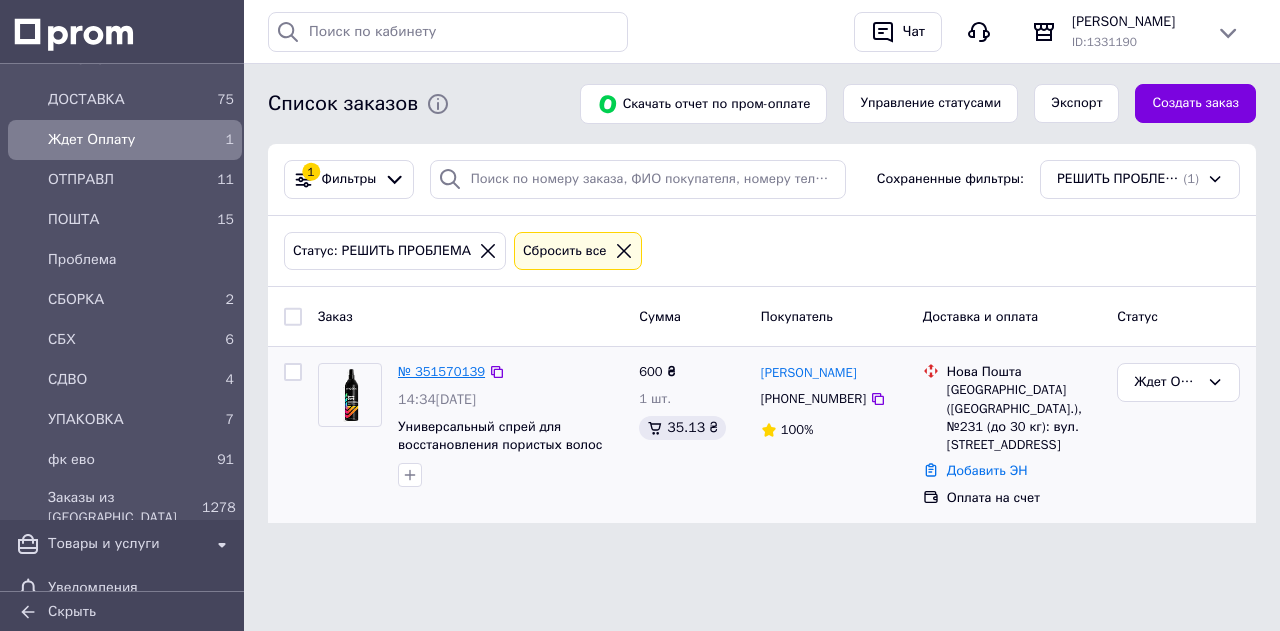 click on "№ 351570139" at bounding box center [441, 371] 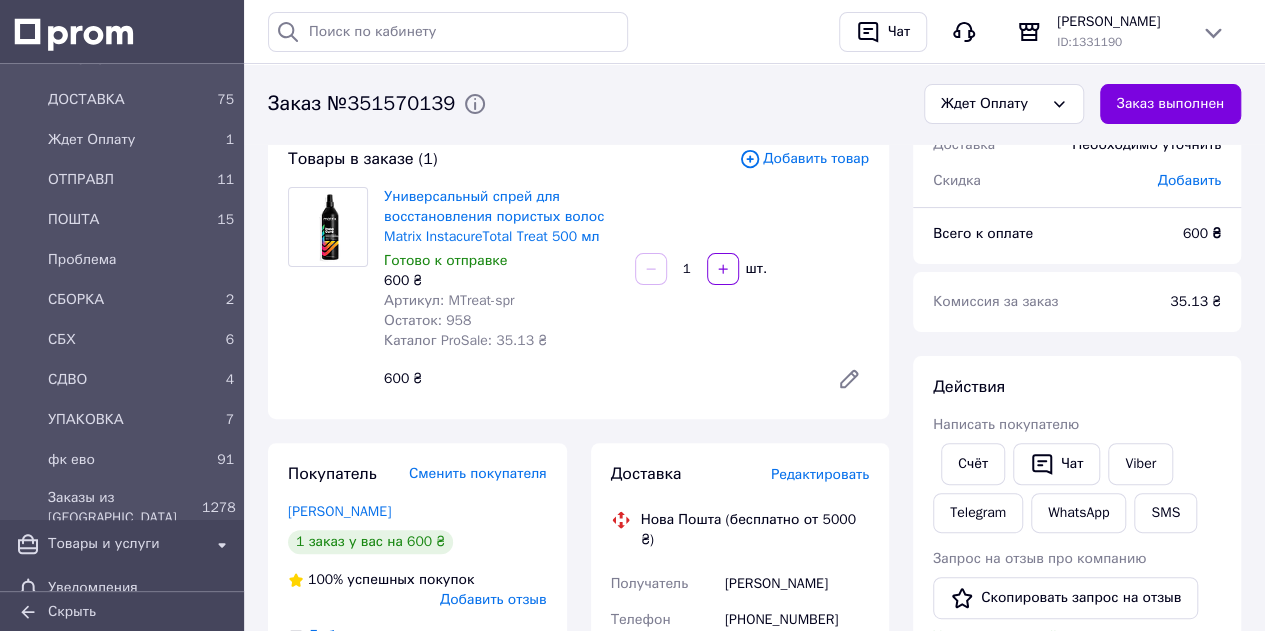 scroll, scrollTop: 100, scrollLeft: 0, axis: vertical 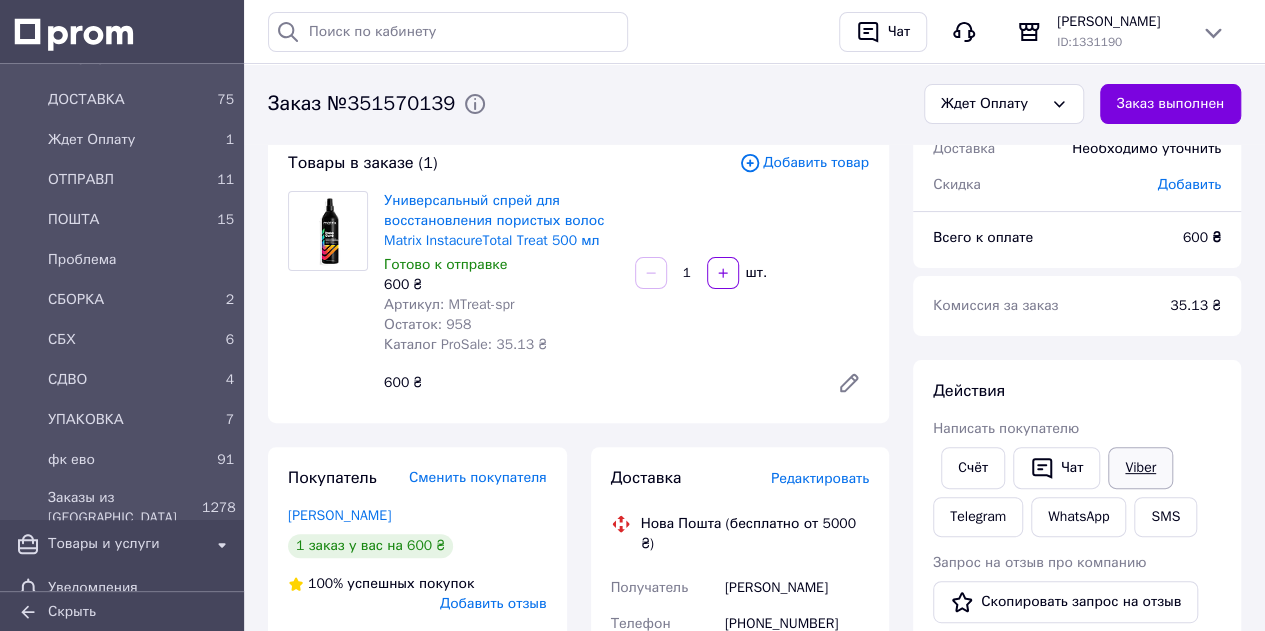 click on "Viber" at bounding box center (1140, 468) 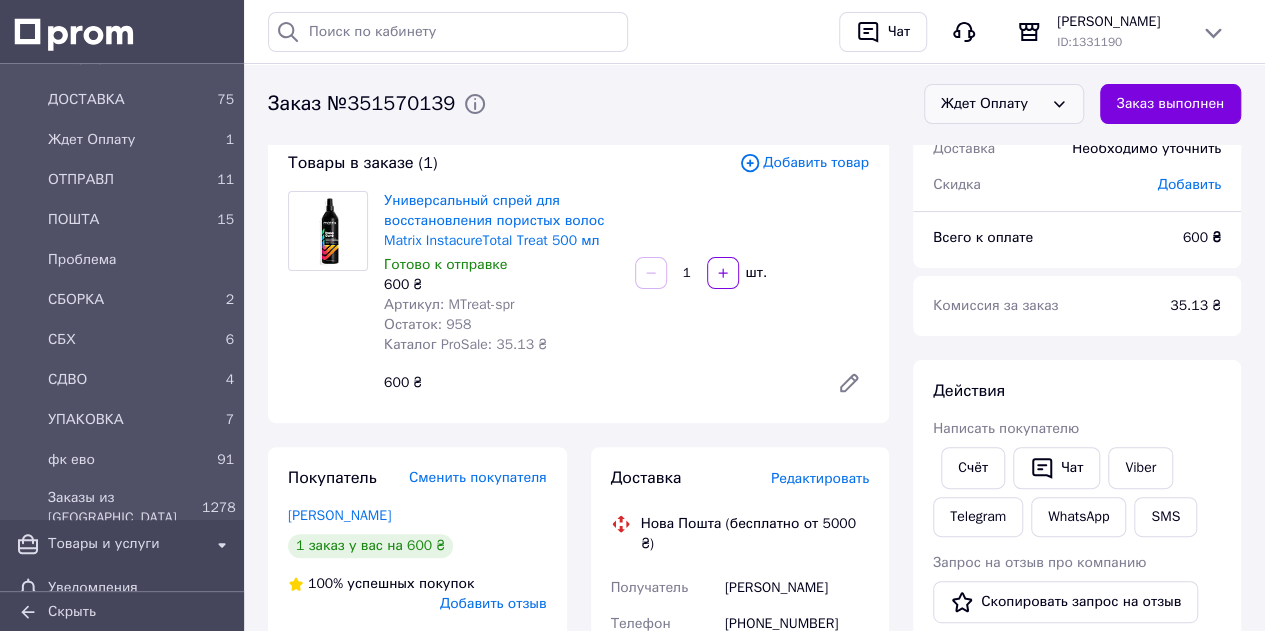 click on "Ждет Оплату" at bounding box center (992, 104) 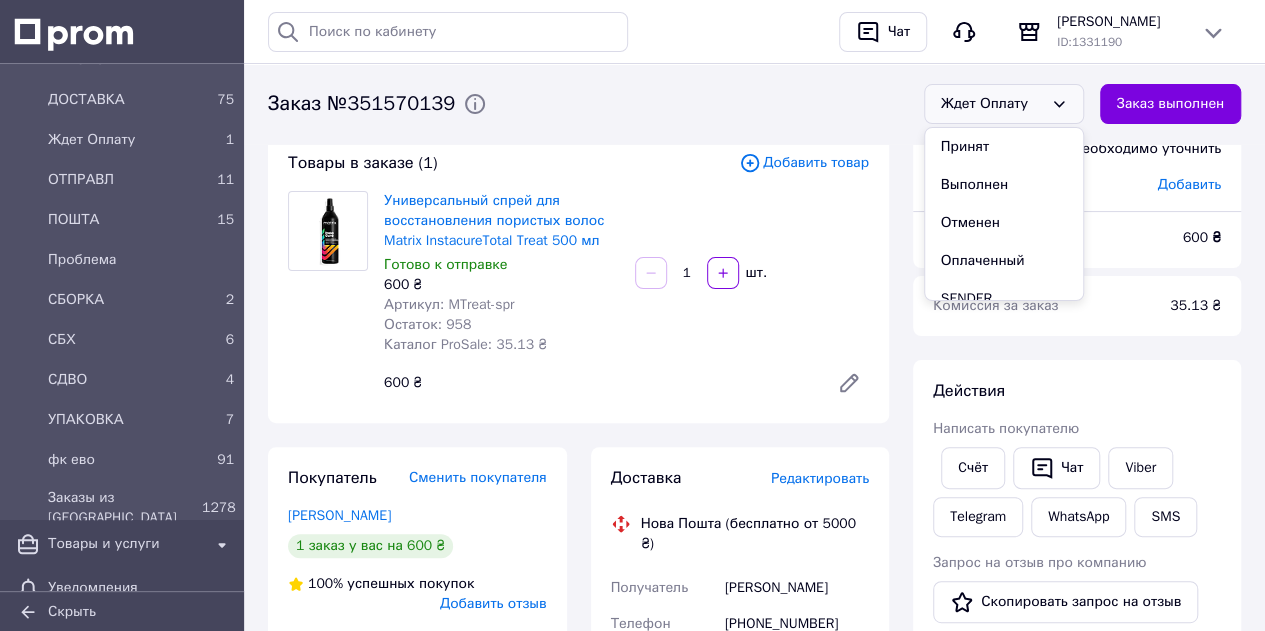 click on "Отменен" at bounding box center [1004, 223] 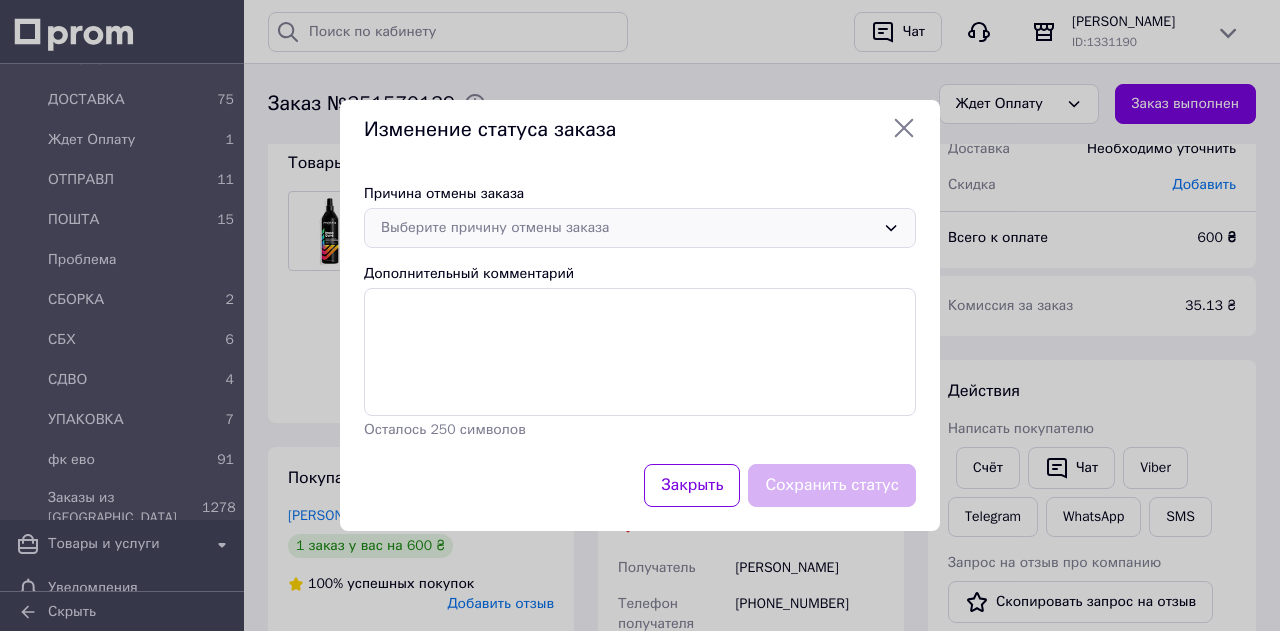 click on "Выберите причину отмены заказа" at bounding box center (628, 228) 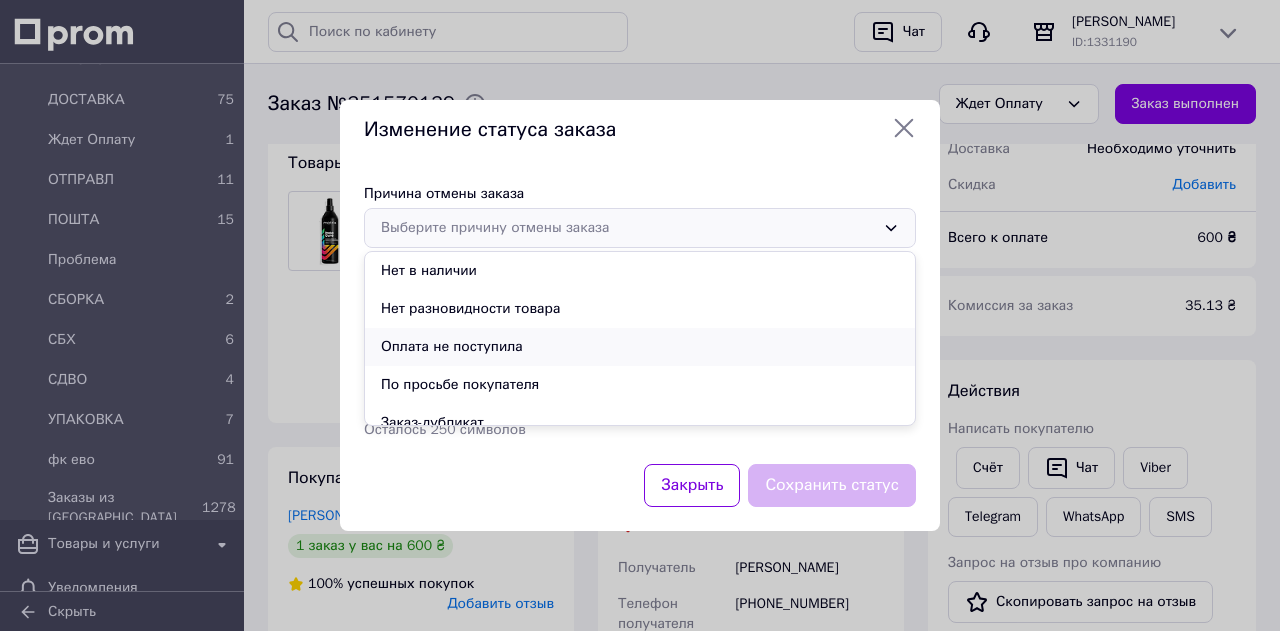 click on "Оплата не поступила" at bounding box center [640, 347] 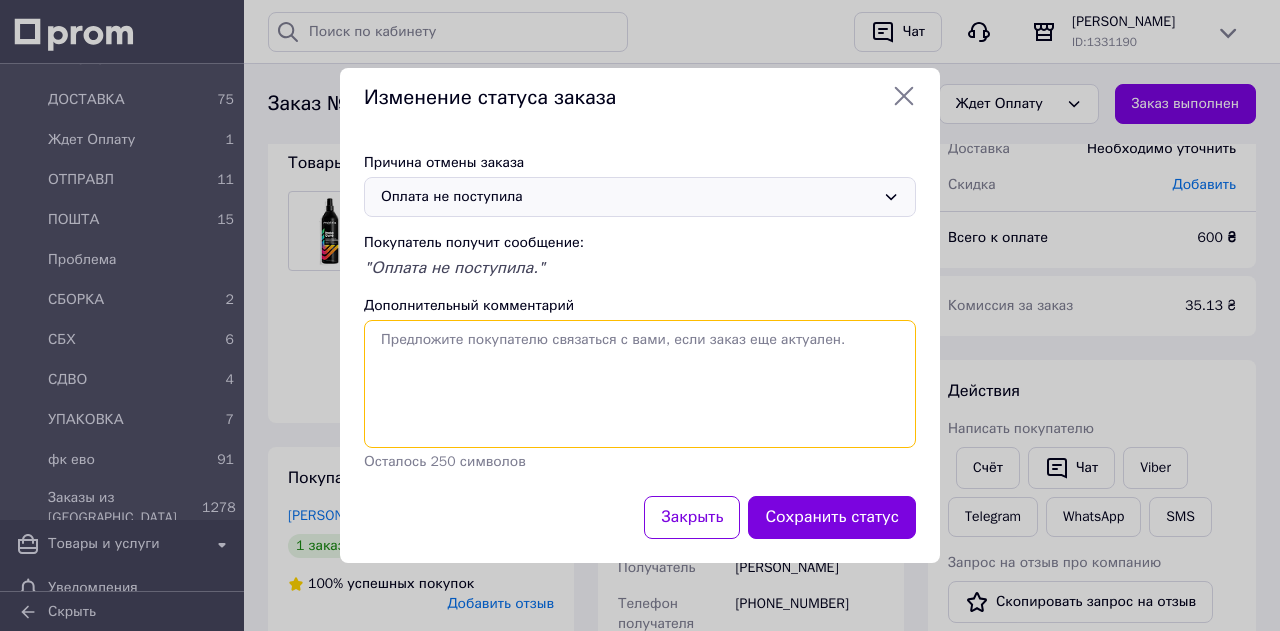 click on "Дополнительный комментарий" at bounding box center [640, 384] 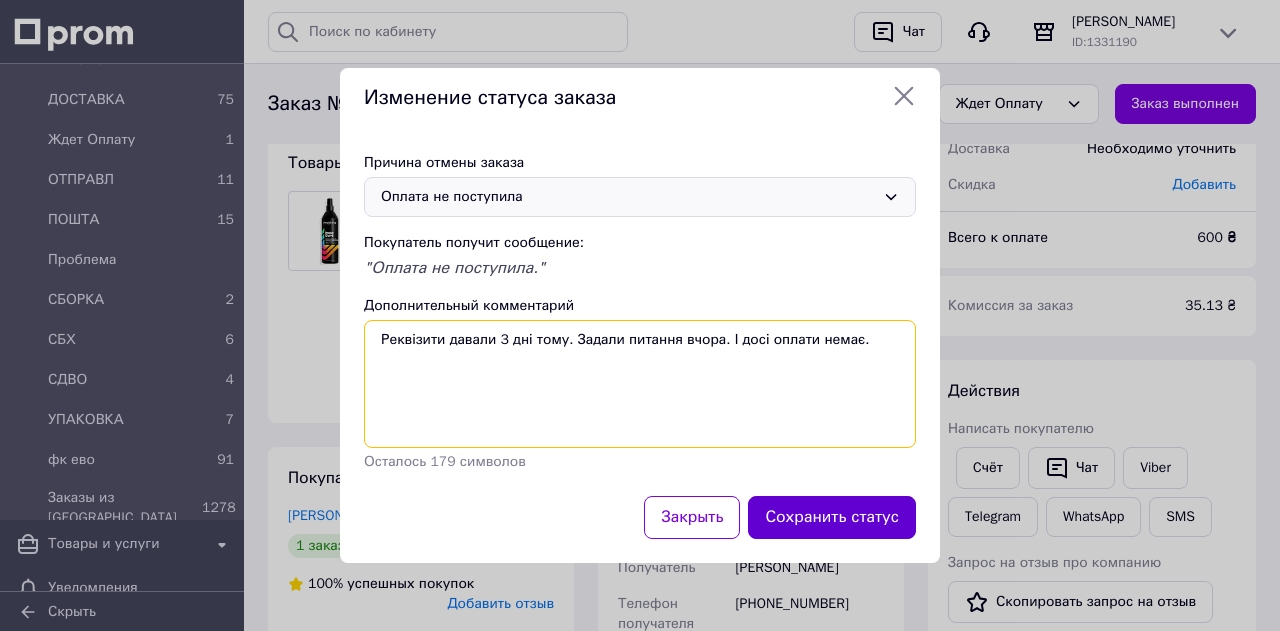 type on "Реквізити давали 3 дні тому. Задали питання вчора. І досі оплати немає." 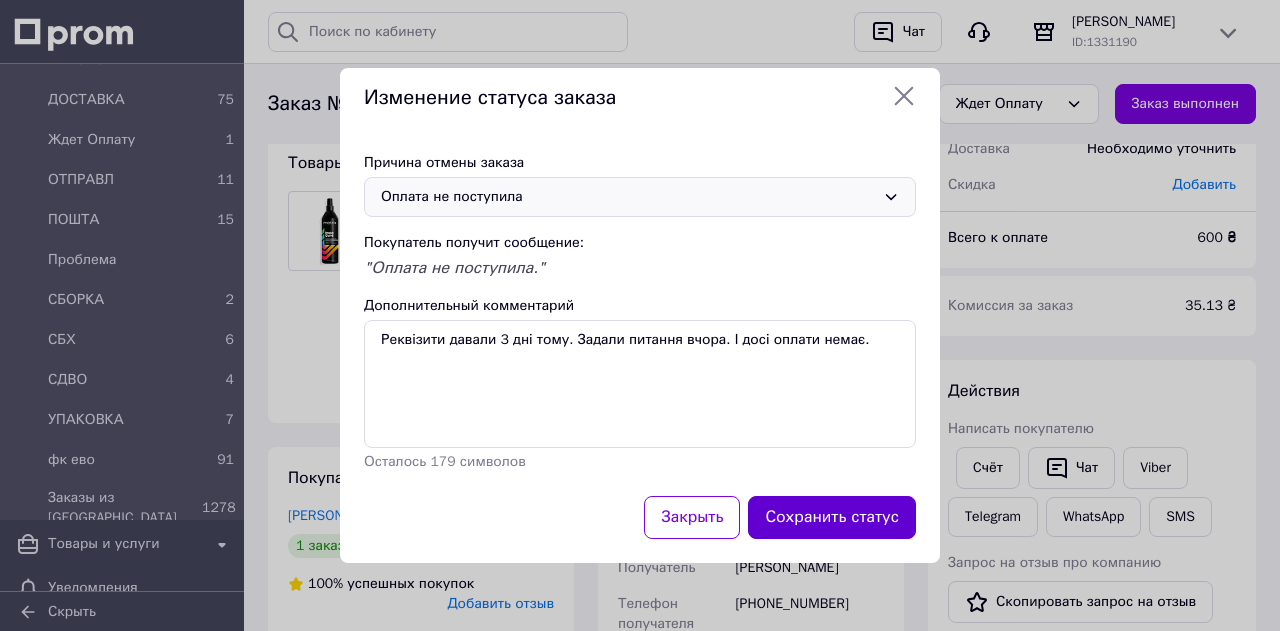 click on "Сохранить статус" at bounding box center [832, 517] 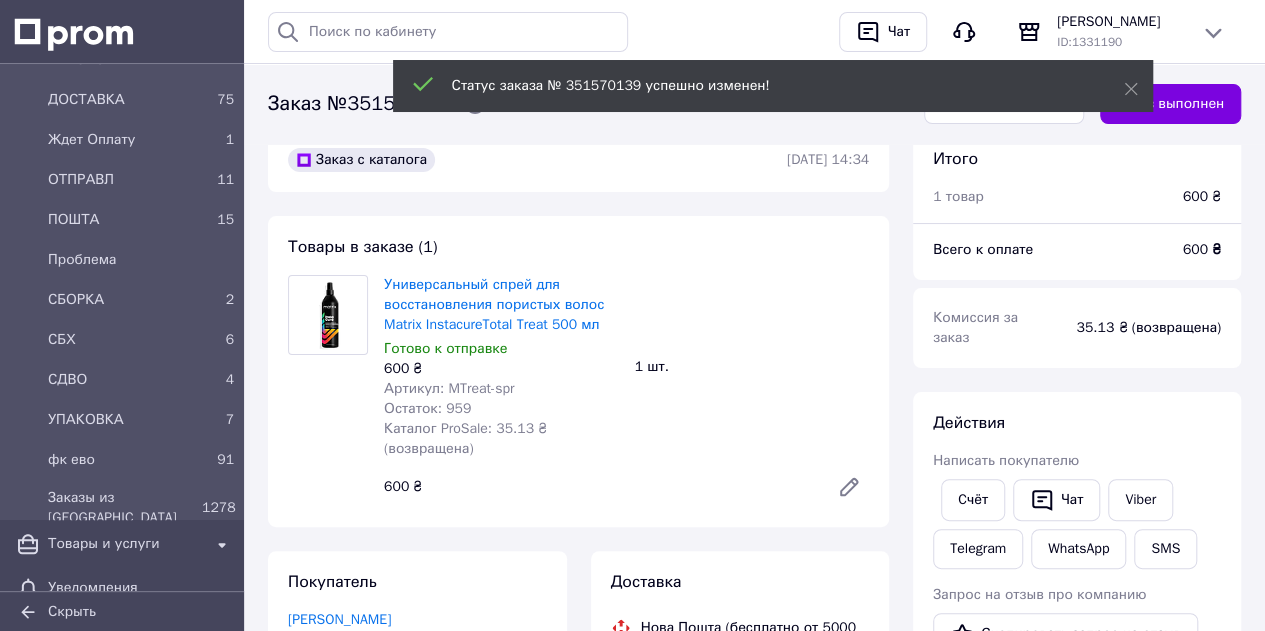 scroll, scrollTop: 0, scrollLeft: 0, axis: both 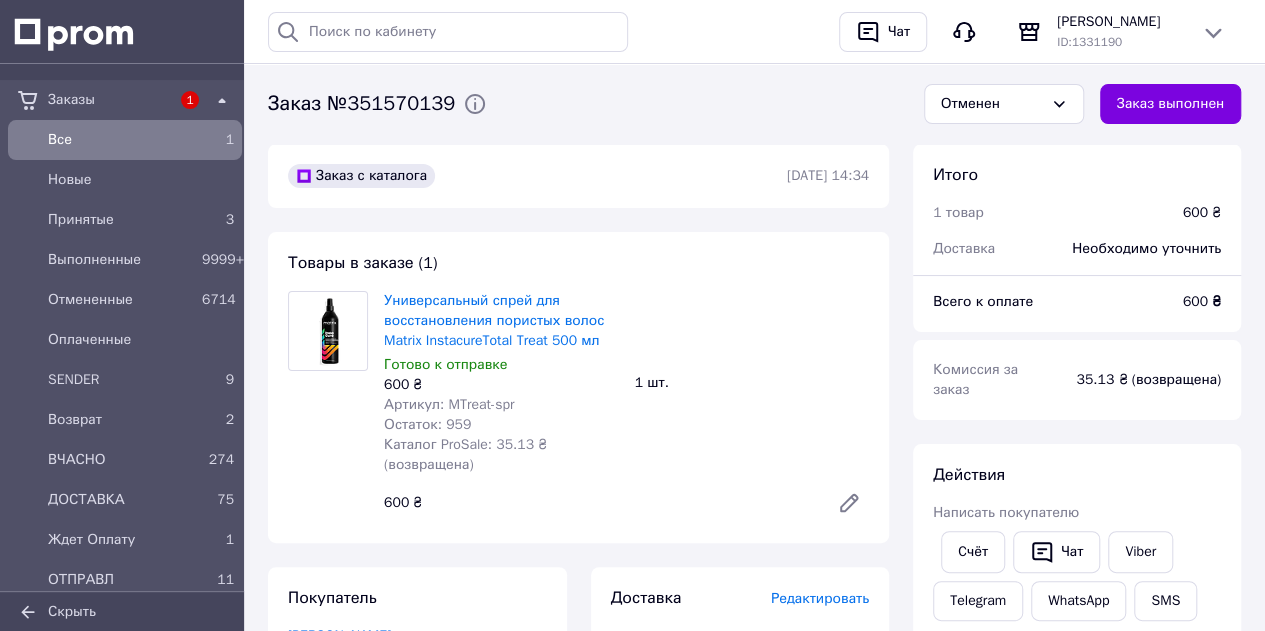 click on "Все 1" at bounding box center [125, 140] 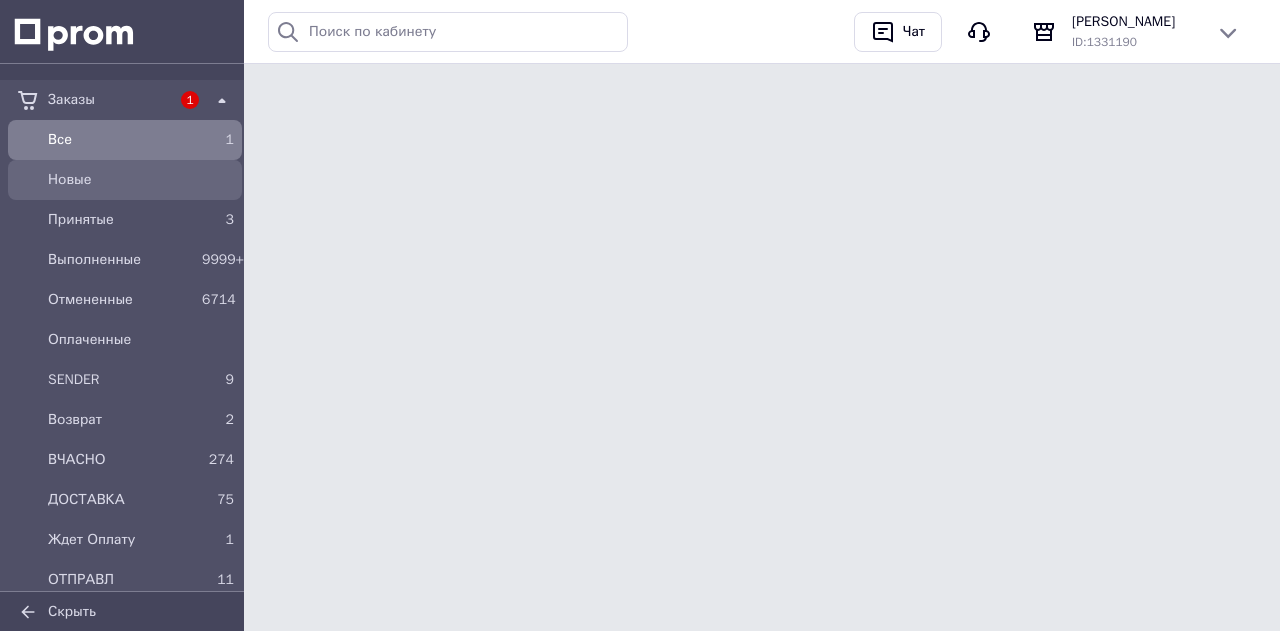 click on "Новые" at bounding box center (141, 180) 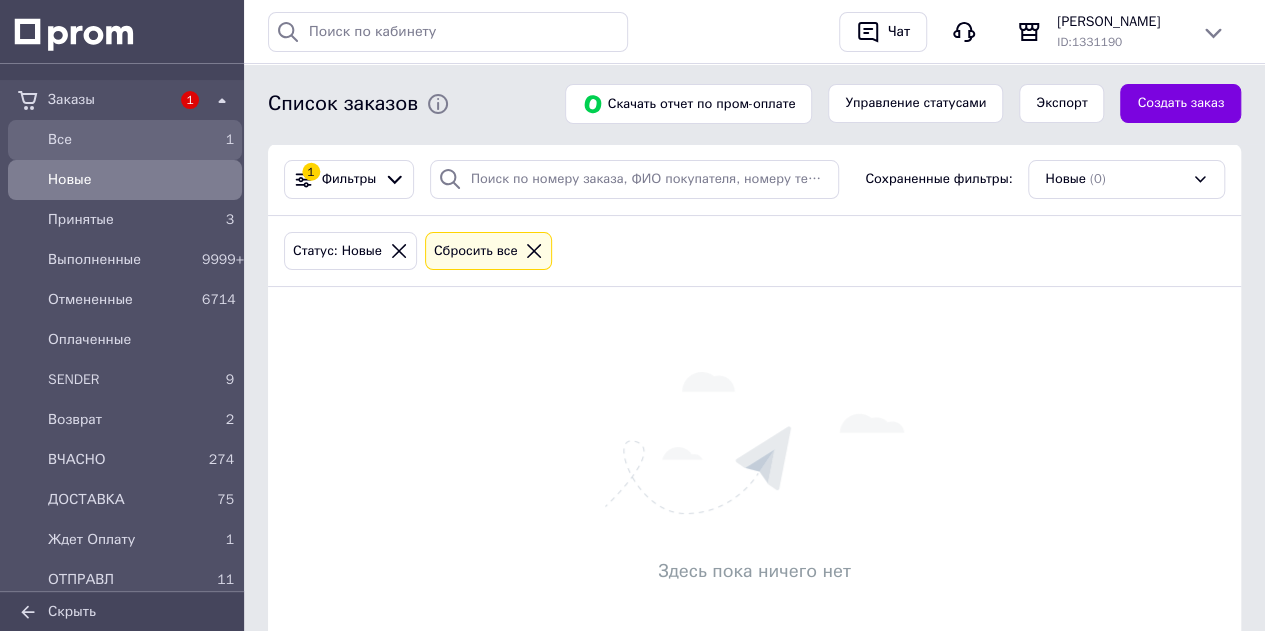 click on "Все" at bounding box center (121, 140) 